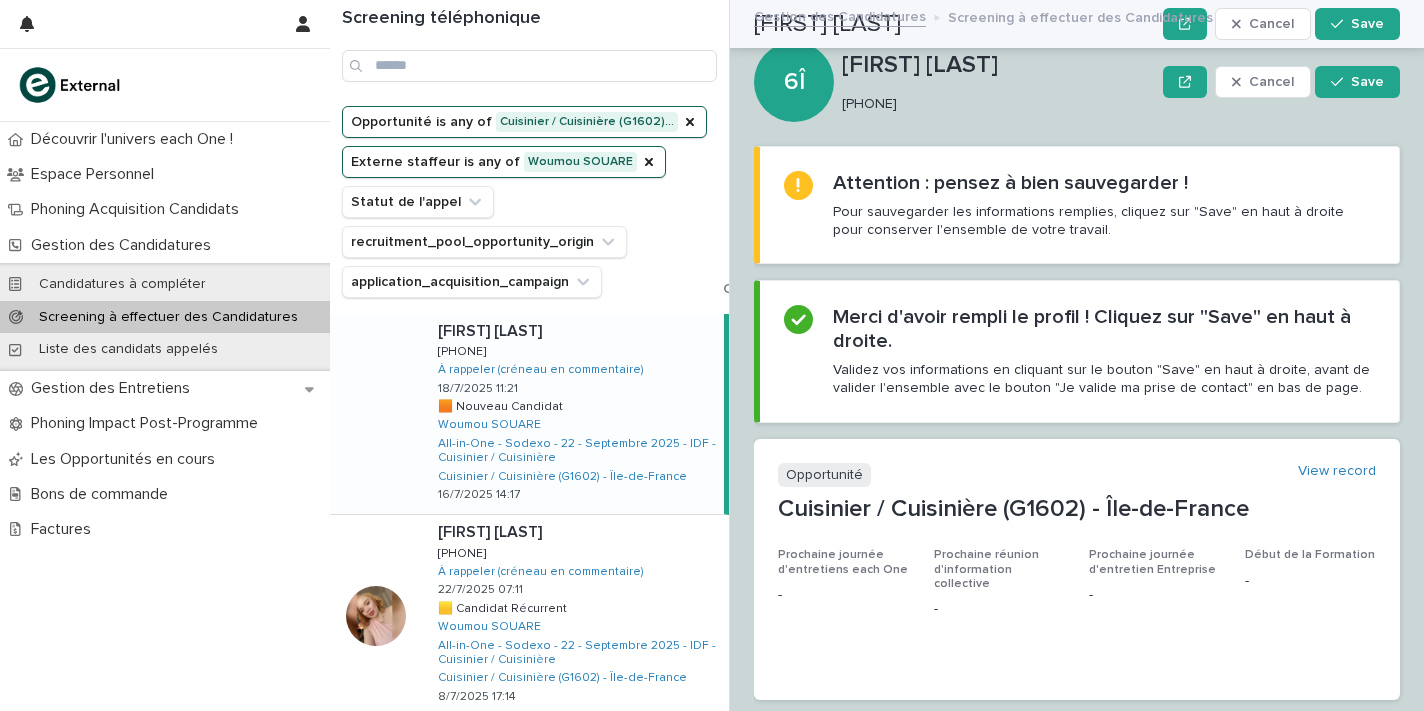 scroll, scrollTop: 0, scrollLeft: 0, axis: both 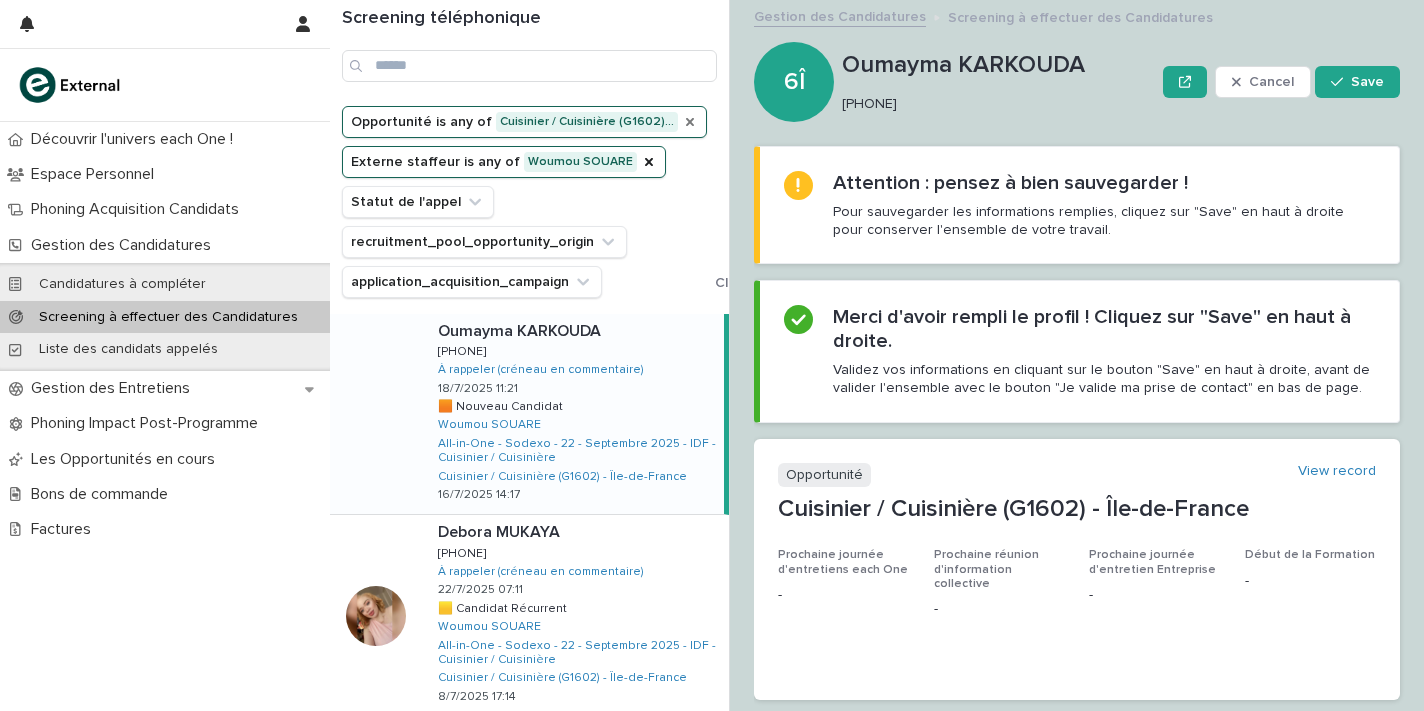 click 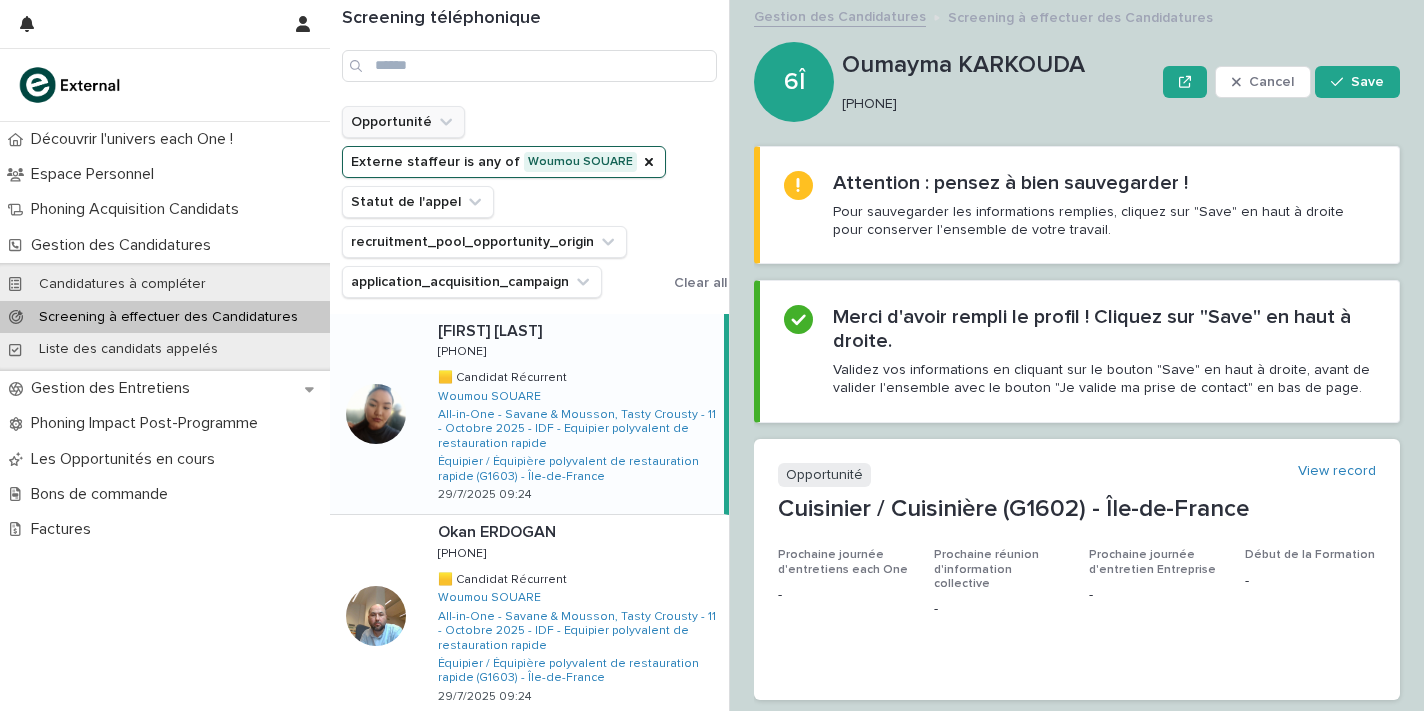 click 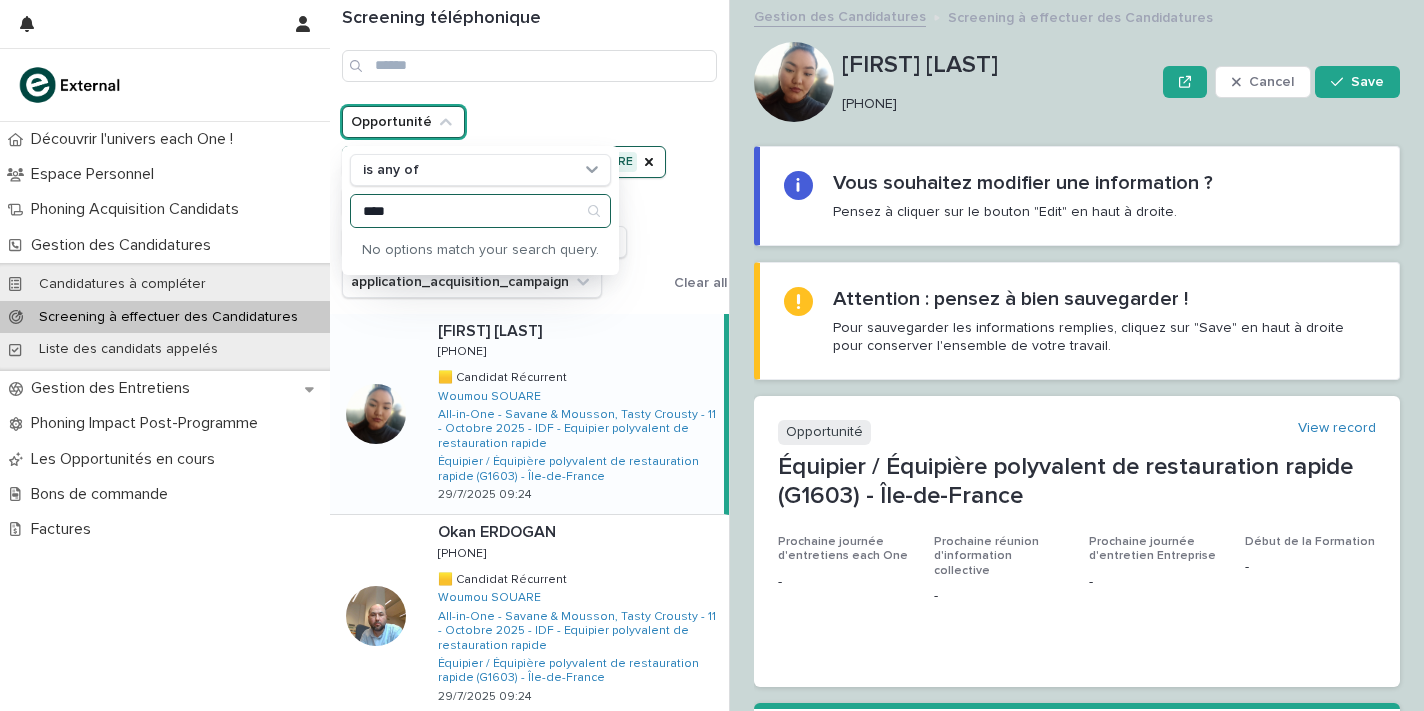 type on "****" 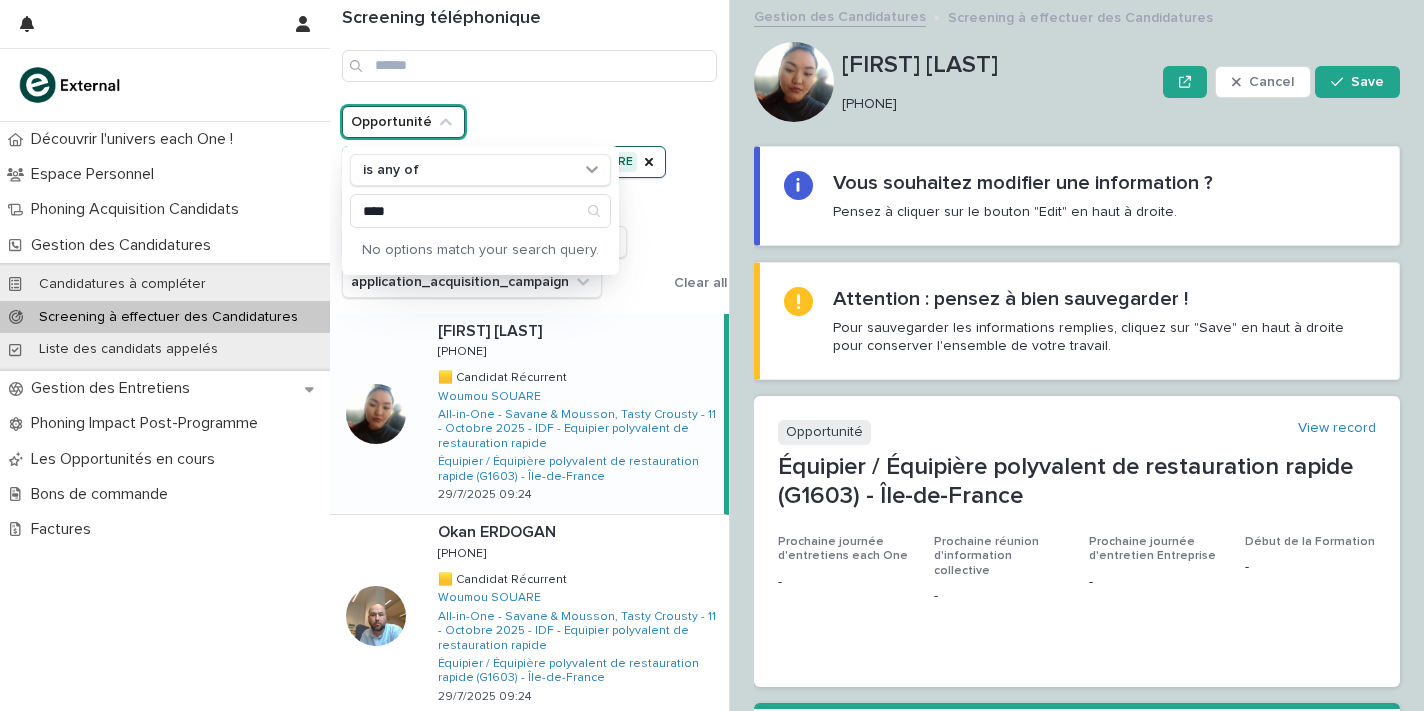 click on "Opportunité is any of **** No options match your search query. Externe staffeur is any of Woumou SOUARE Statut de l'appel recruitment_pool_opportunity_origin application_acquisition_campaign" at bounding box center (504, 202) 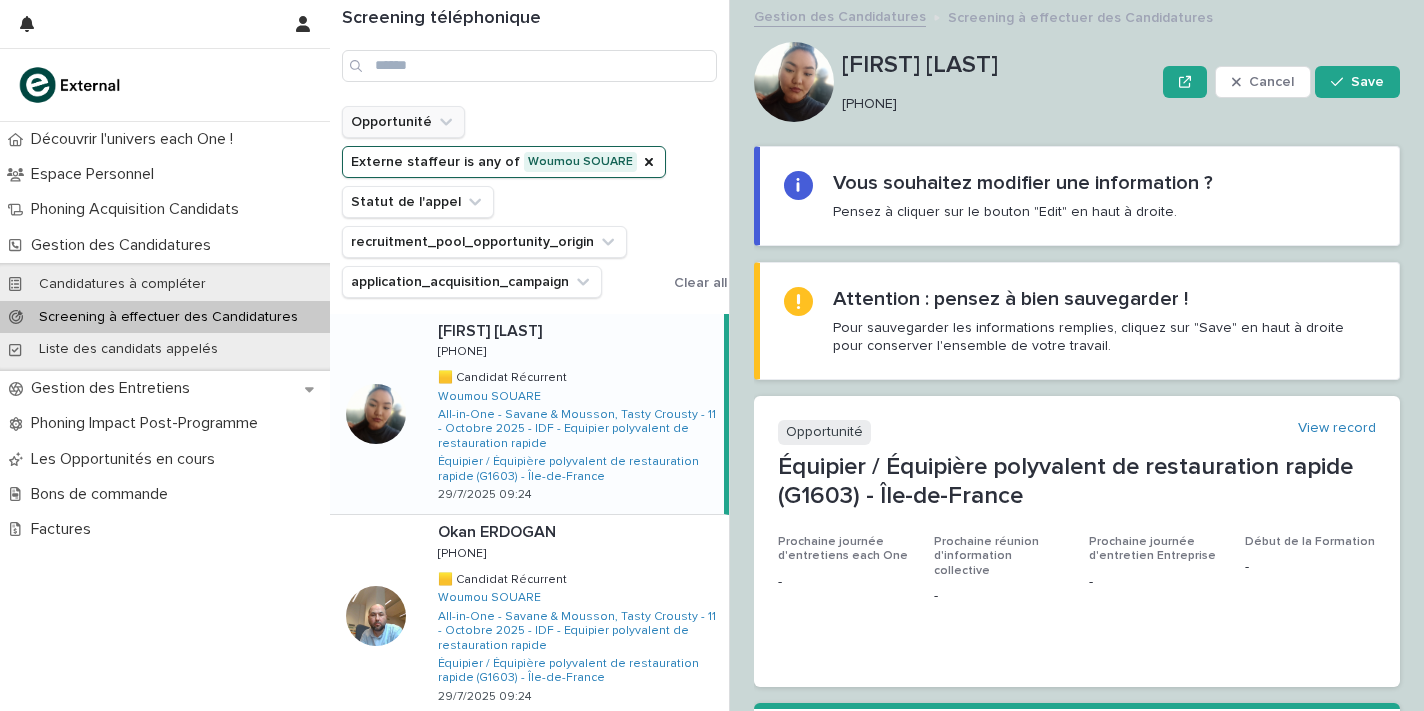 click on "Opportunité" at bounding box center [403, 122] 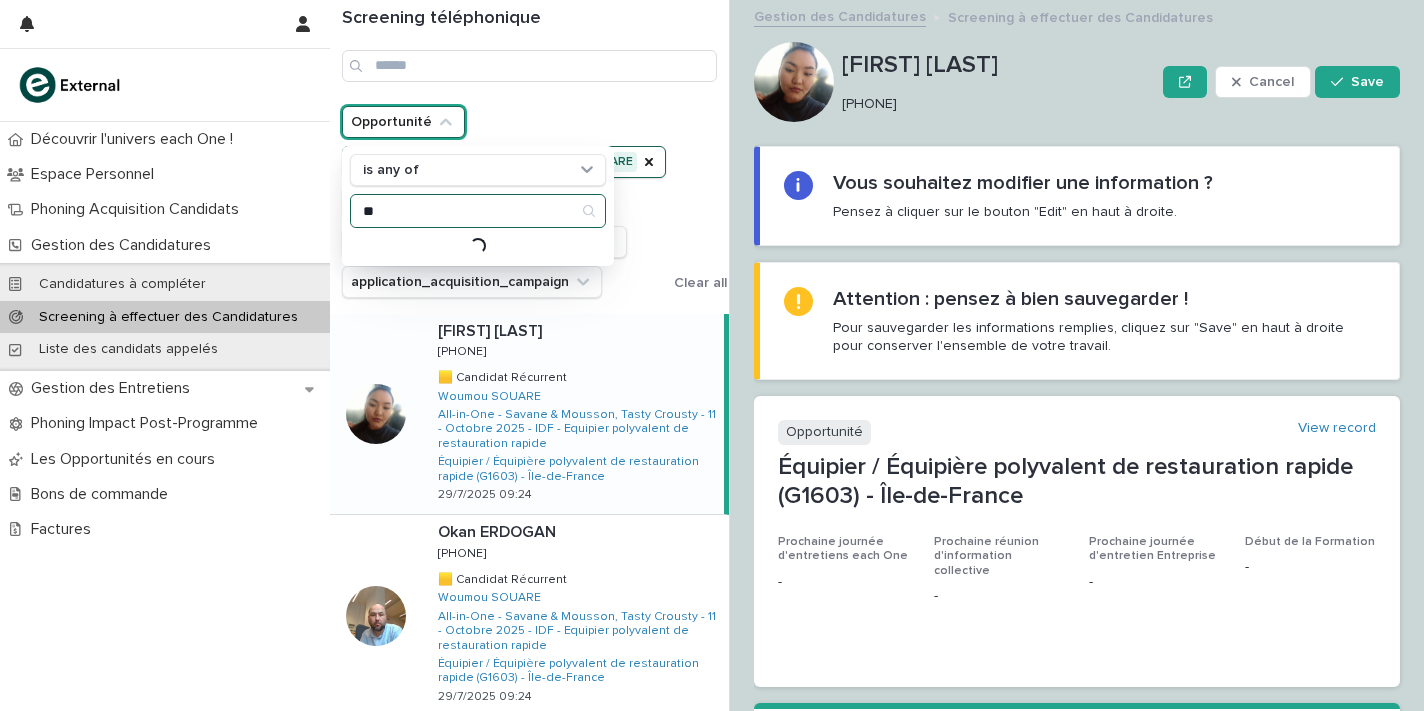 type on "*" 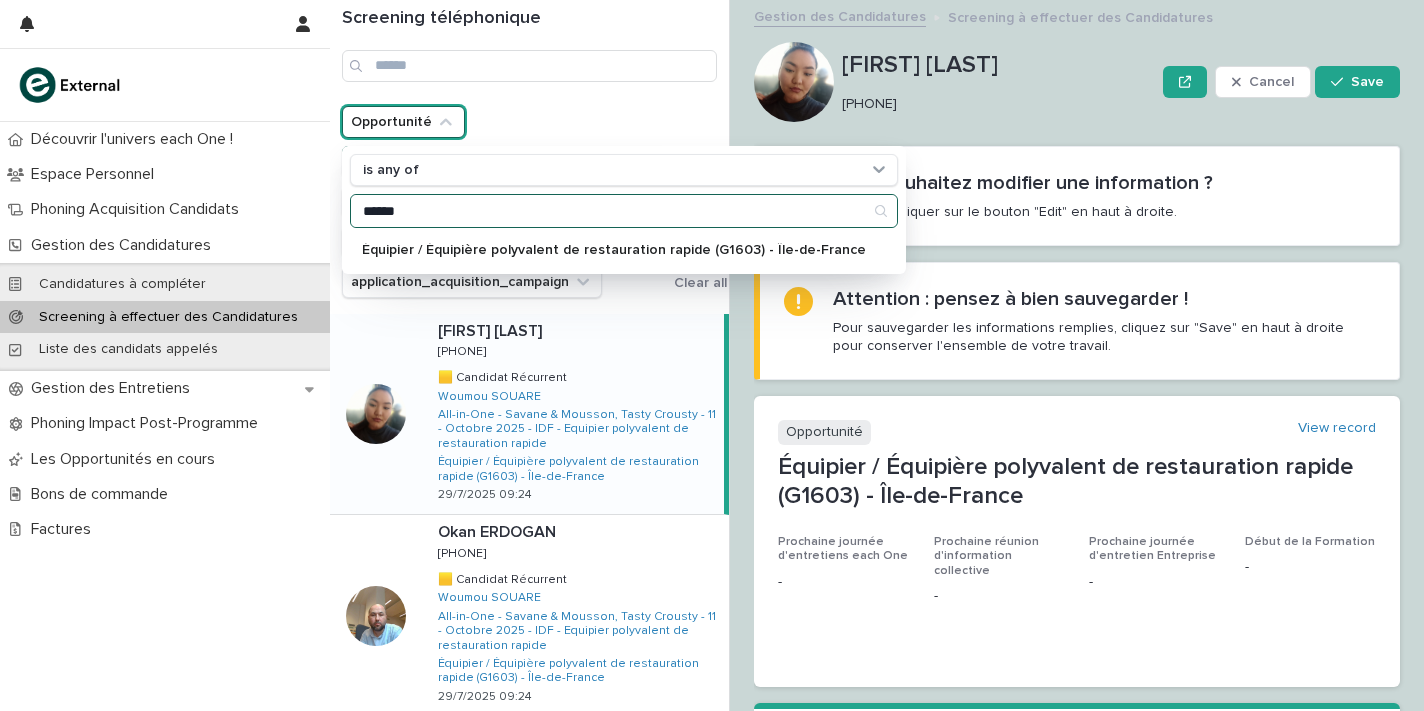 type on "******" 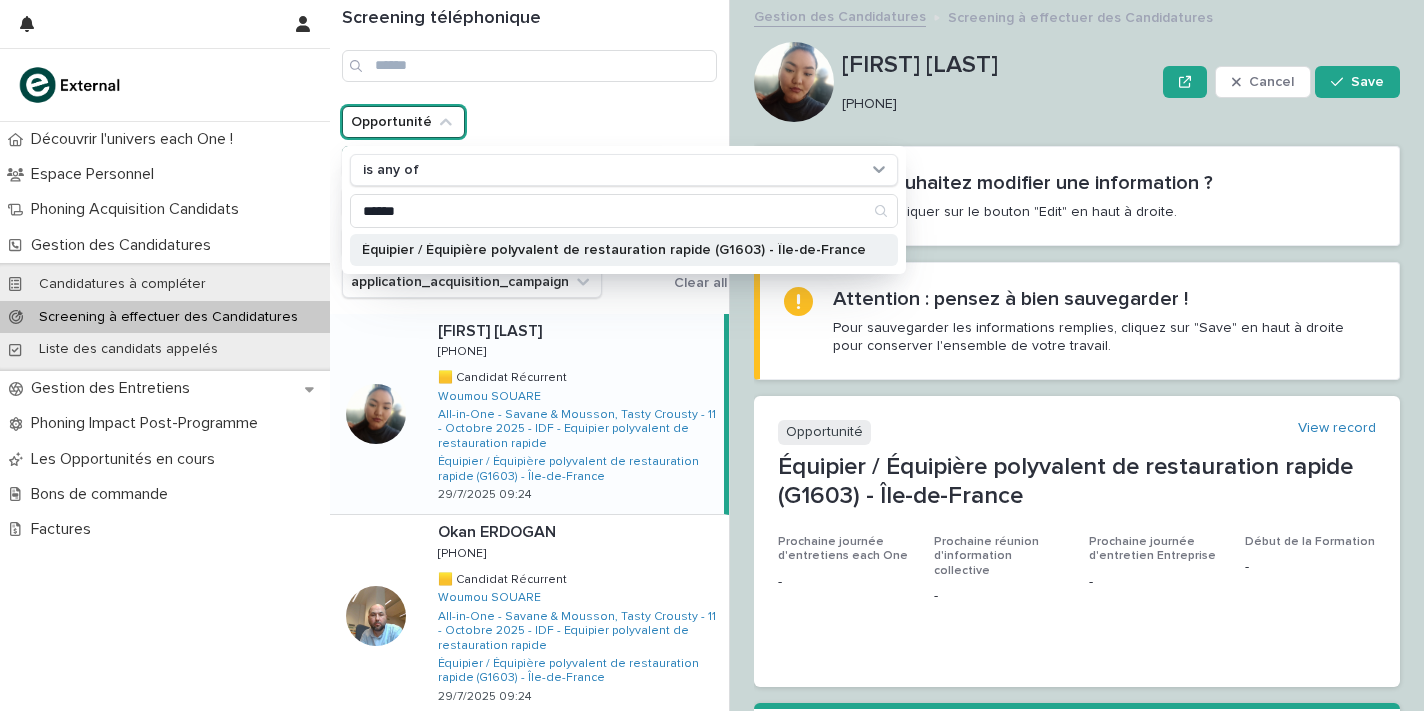 drag, startPoint x: 508, startPoint y: 123, endPoint x: 535, endPoint y: 246, distance: 125.92855 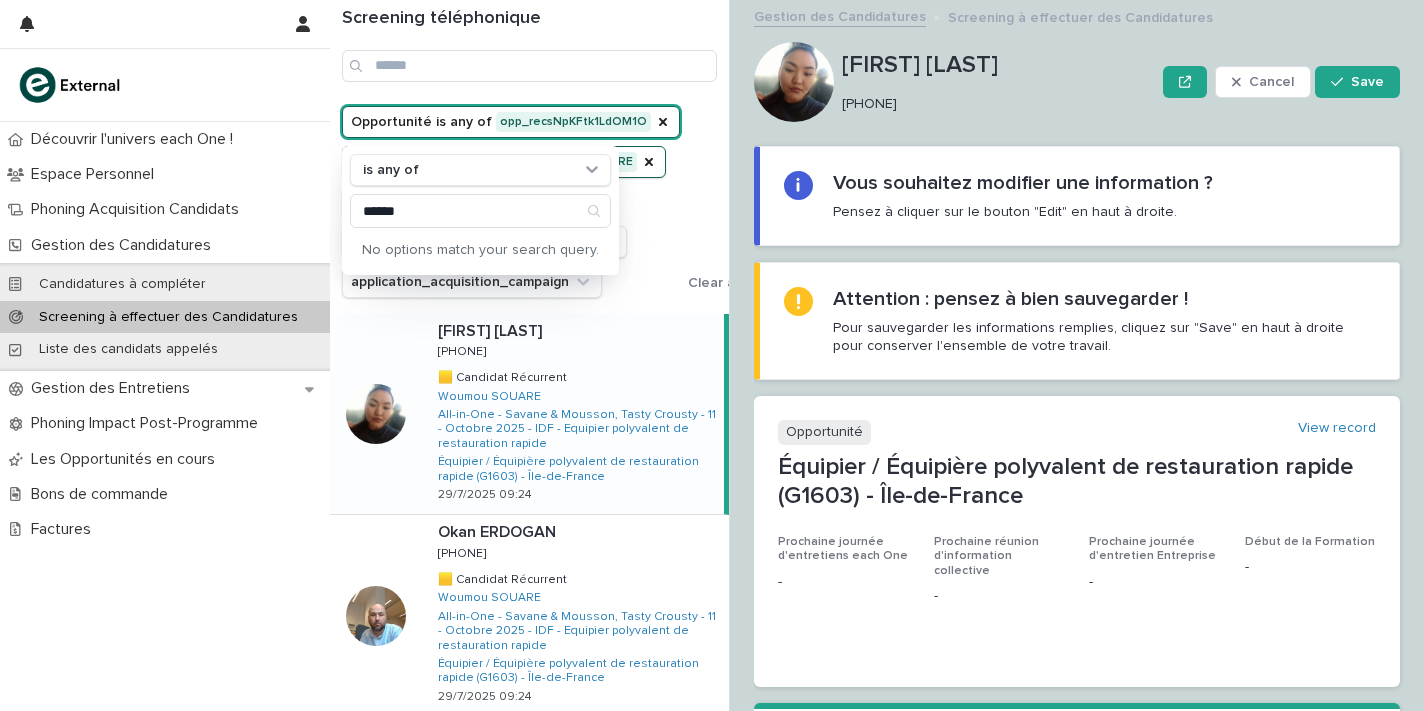 click on "Screening téléphonique" at bounding box center [529, 45] 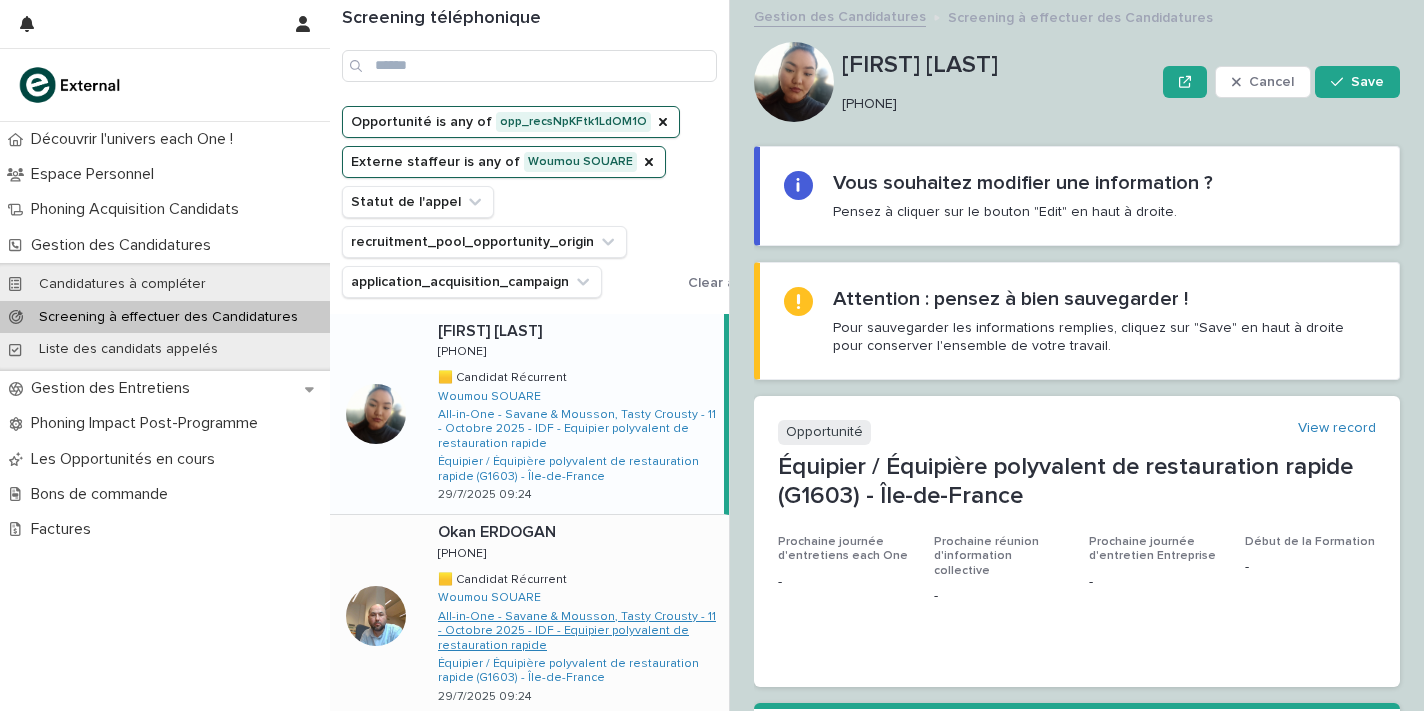 scroll, scrollTop: 0, scrollLeft: 0, axis: both 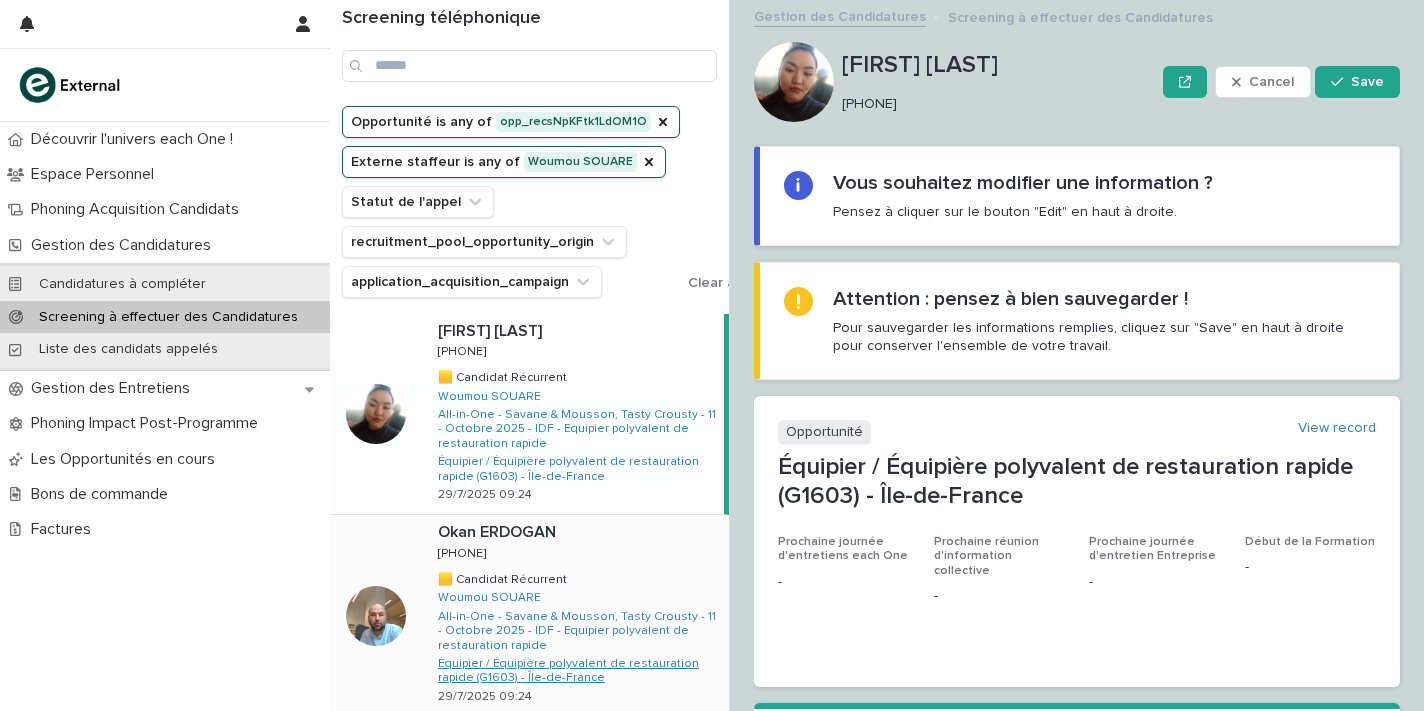 type 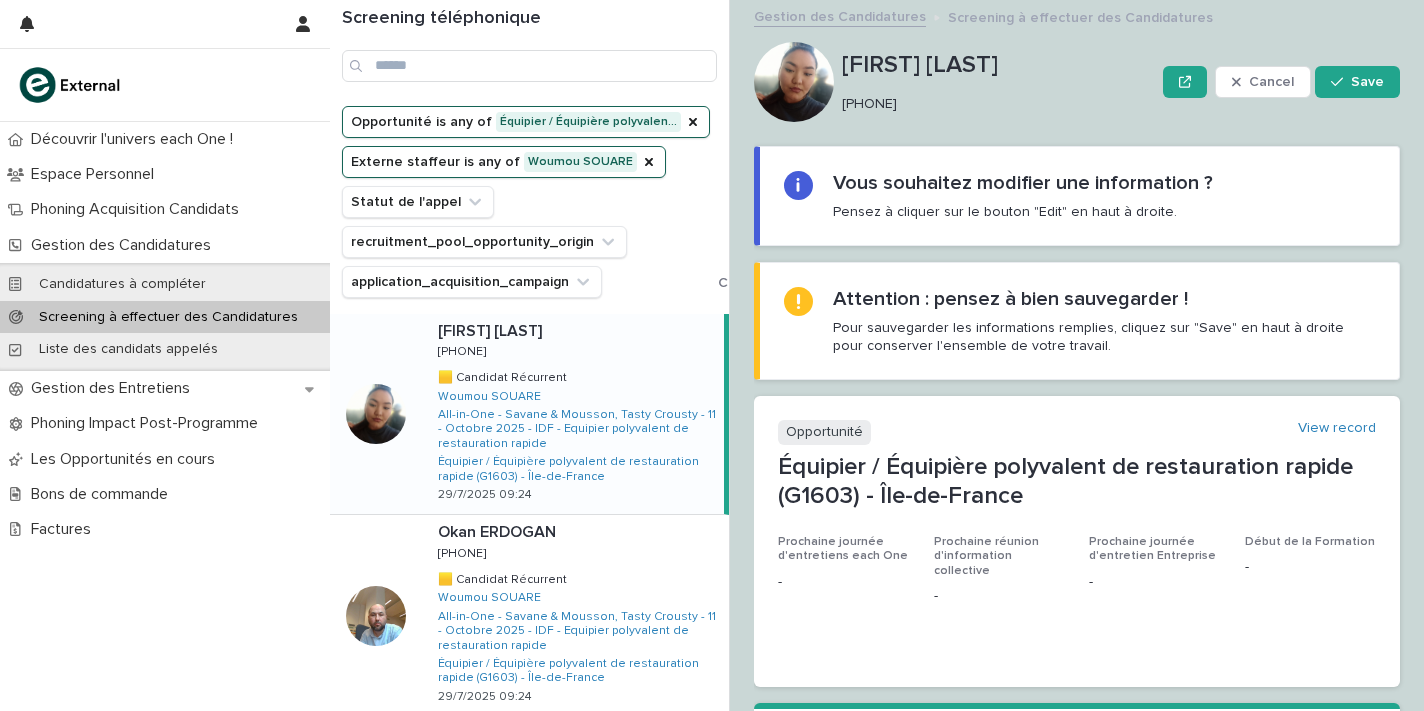 click on "[PHONE]" at bounding box center (994, 104) 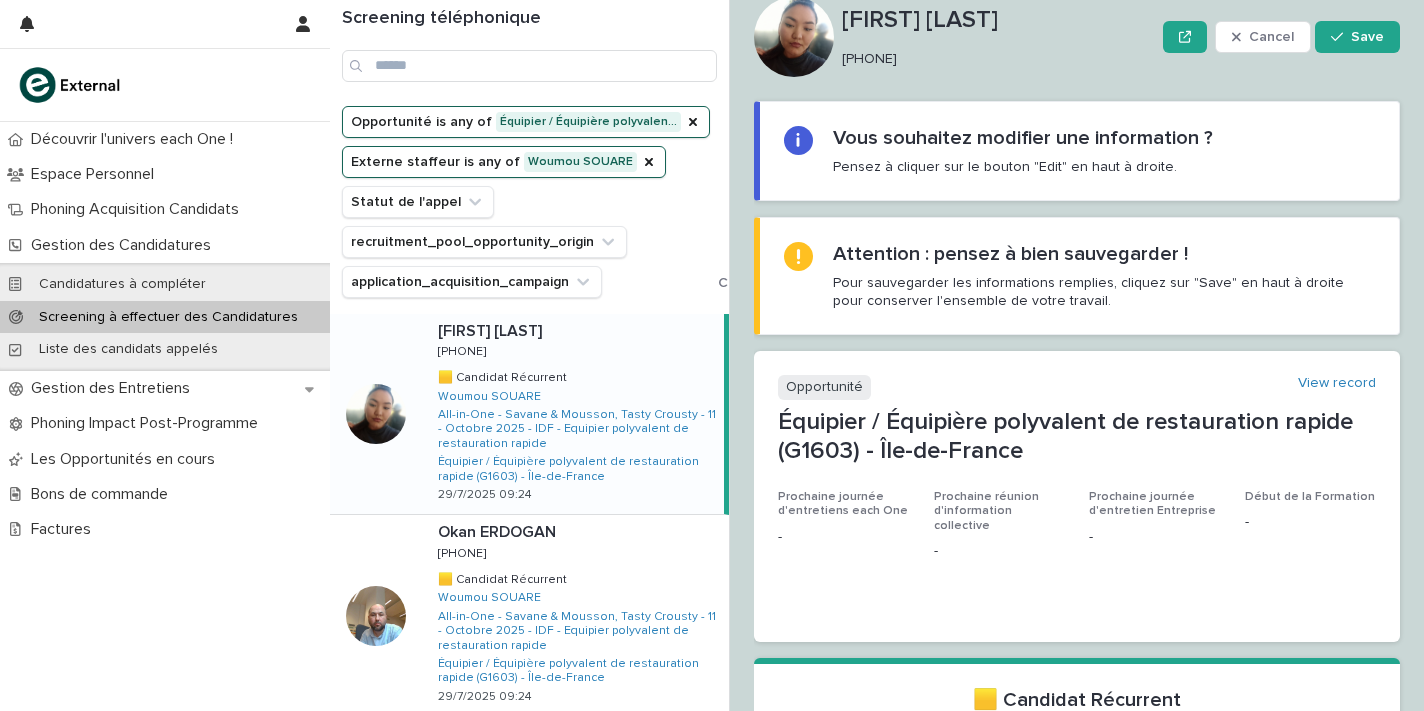 scroll, scrollTop: 44, scrollLeft: 0, axis: vertical 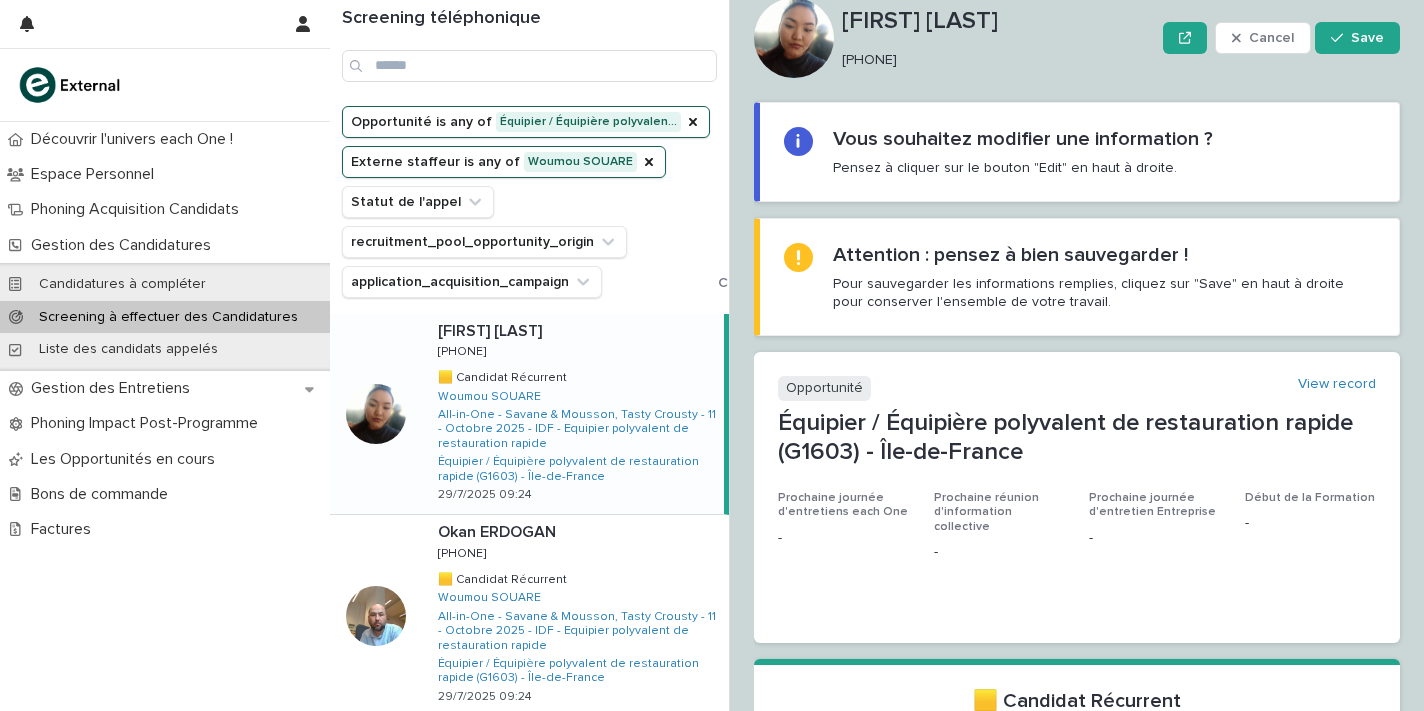click on "Loading... Saving… Loading... Saving… Loading... Saving… Vous souhaitez modifier une information ? Pensez à cliquer sur le bouton "Edit" en haut à droite. Loading... Saving… Attention : pensez à bien sauvegarder ! Pour sauvegarder les informations remplies, cliquez sur "Save" en haut à droite pour conserver l'ensemble de votre travail. Loading... Saving… Loading... Saving… Opportunité View record   Équipier / Équipière polyvalent de restauration rapide (G1603) - Île-de-France Prochaine journée d'entretiens each One - Prochaine réunion d'information collective - Prochaine journée d'entretien Entreprise - Début de la Formation - Loading... Saving… 🟨 Candidat Récurrent Loading... Saving… Historique each One View record   49930-XM Nombre total de Candidatures 9 Nombre de Candidatures en cours 1 Les candidatures en cours du profil (vos retours mettront aussi à jour les autres candidatures) Équipier / Équipière polyvalent de restauration rapide (G1603) - Île-de-France   0 -" at bounding box center [1077, 1738] 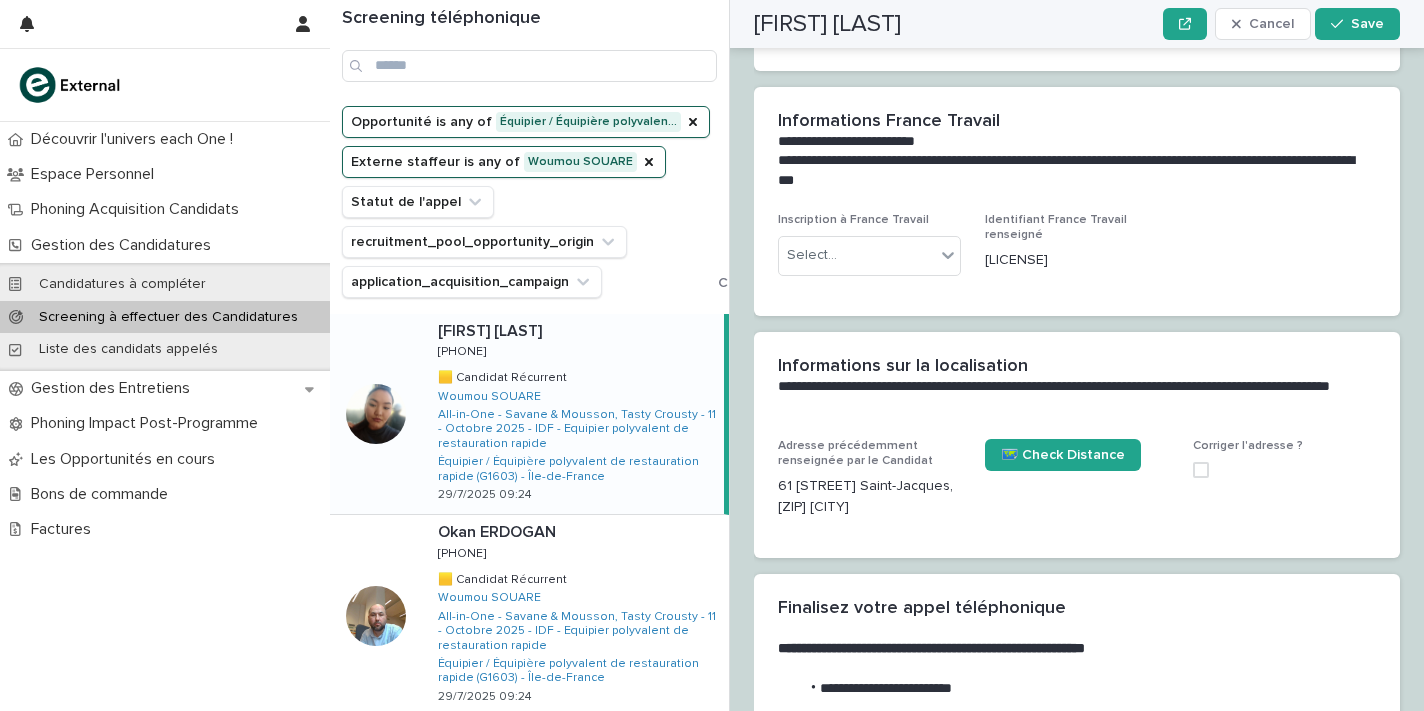 scroll, scrollTop: 2029, scrollLeft: 0, axis: vertical 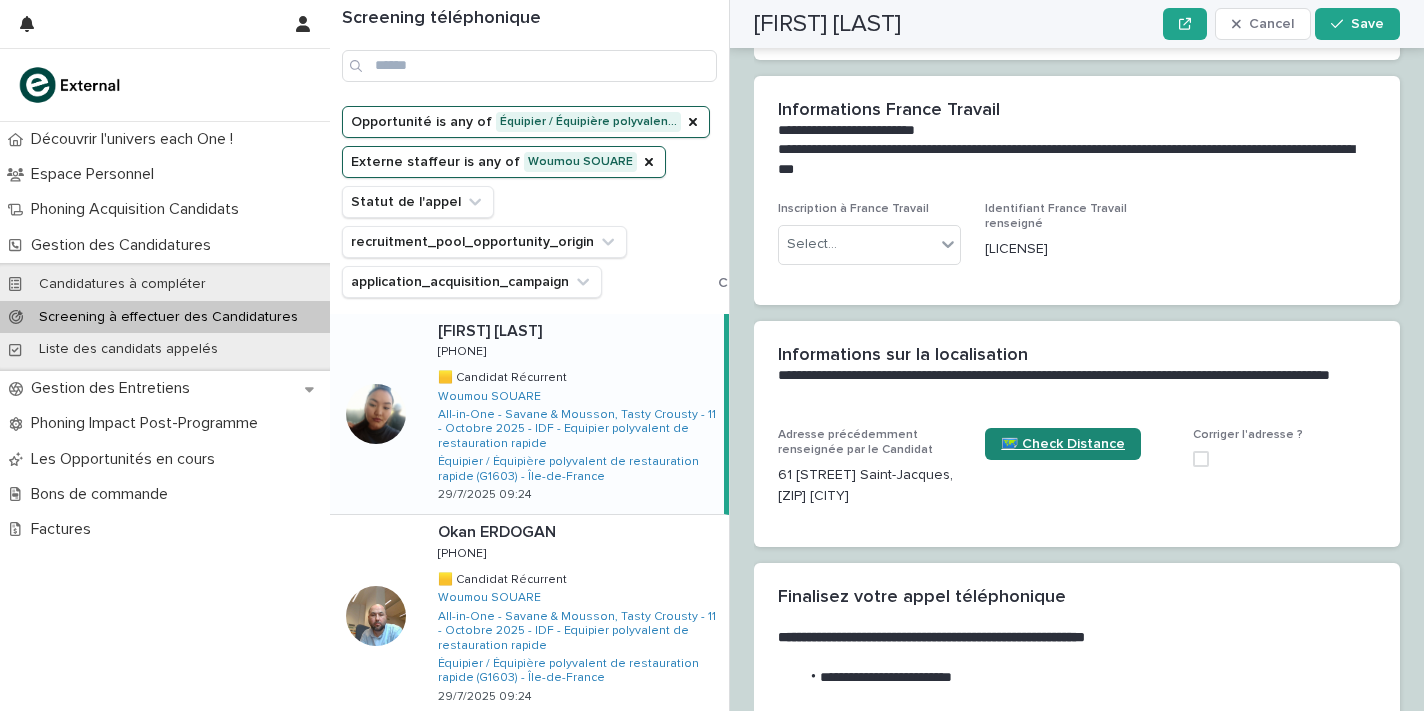 click on "🗺️ Check Distance" at bounding box center (1063, 444) 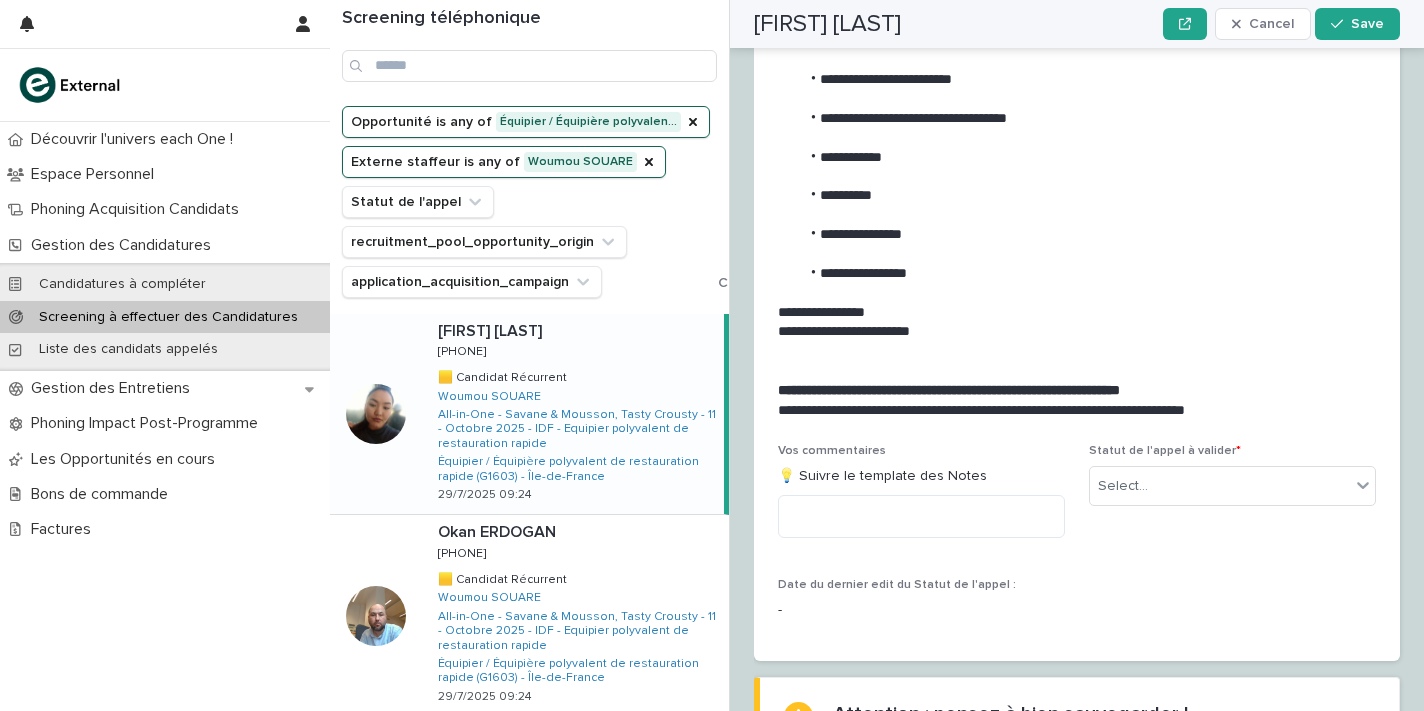 scroll, scrollTop: 2633, scrollLeft: 0, axis: vertical 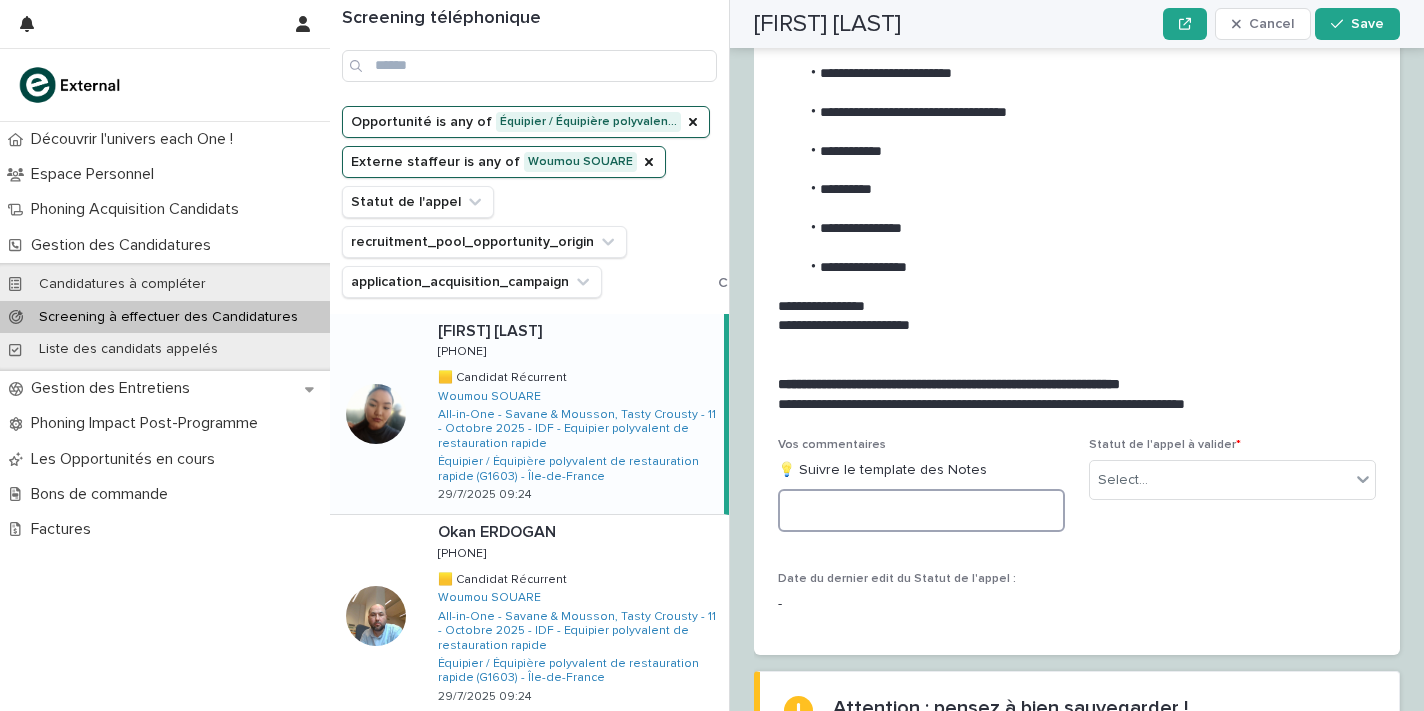 click at bounding box center (921, 510) 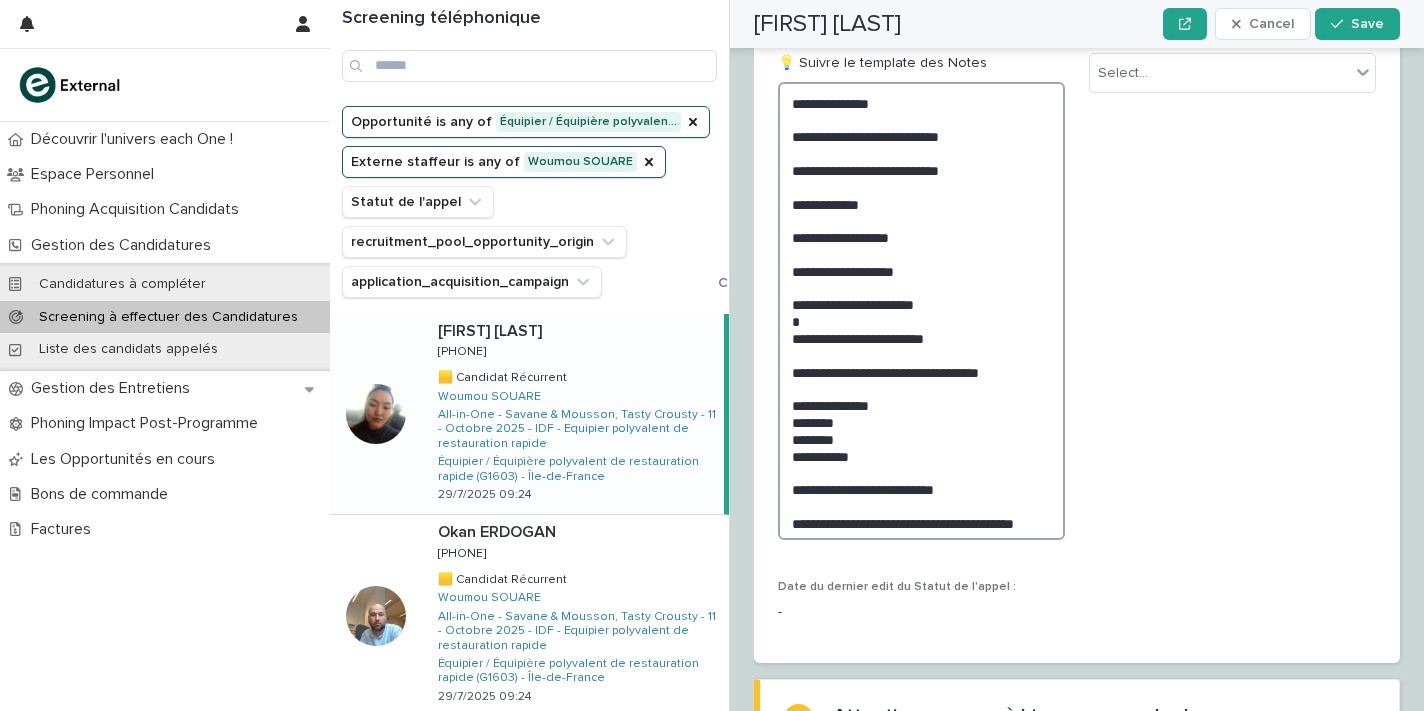 scroll, scrollTop: 2988, scrollLeft: 0, axis: vertical 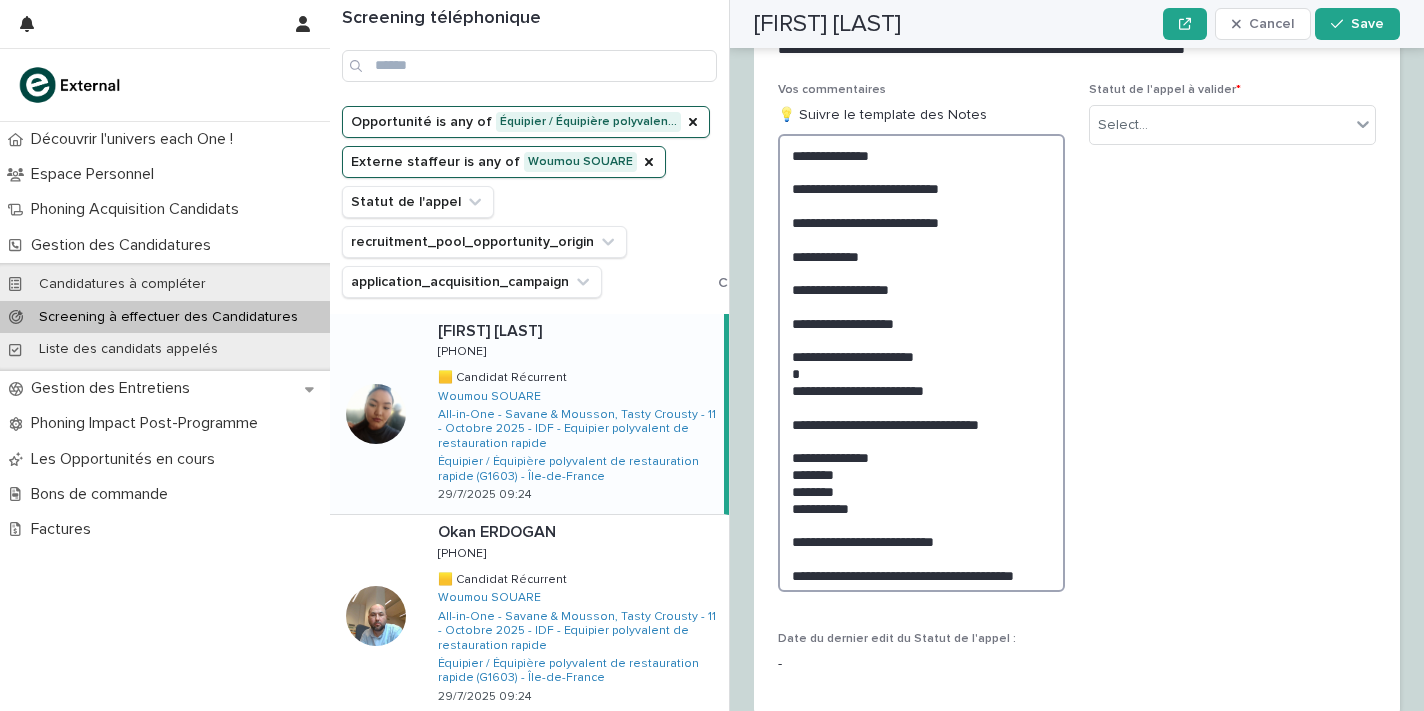 drag, startPoint x: 960, startPoint y: 472, endPoint x: 787, endPoint y: 462, distance: 173.28877 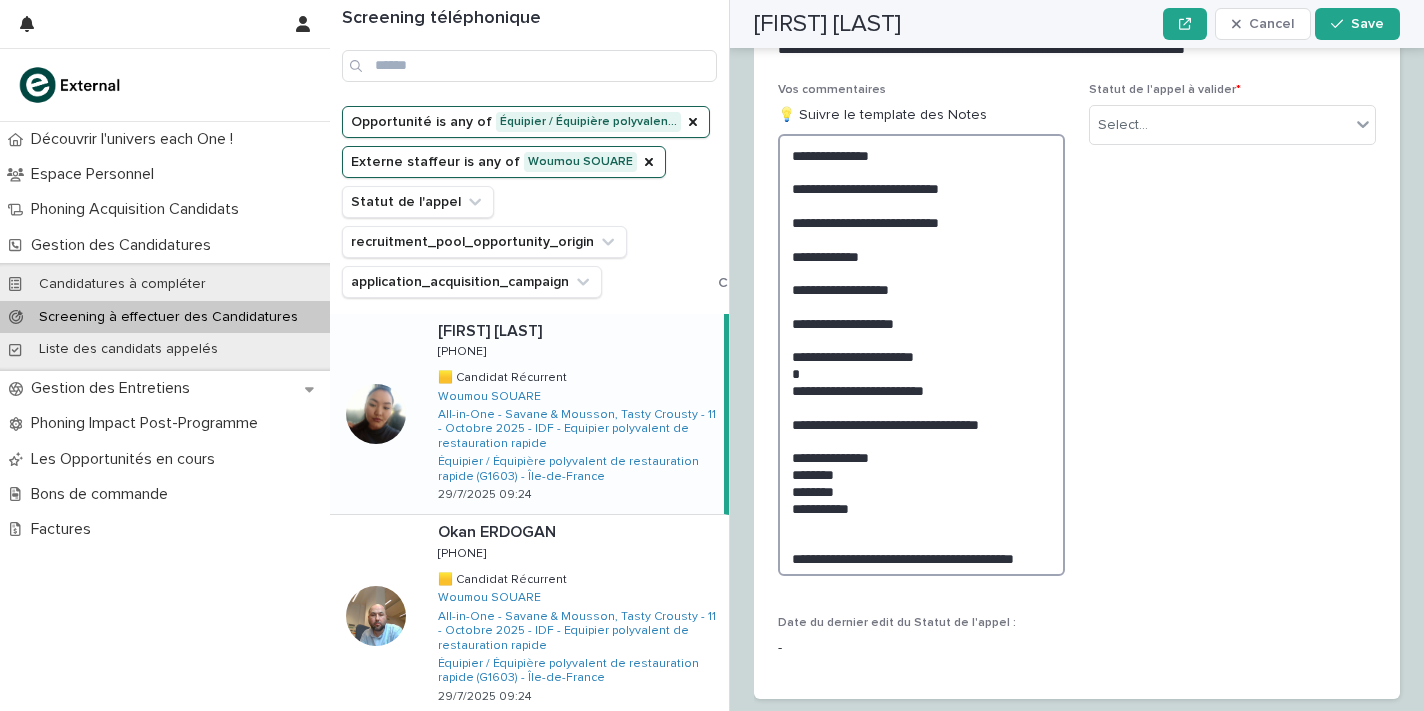 scroll, scrollTop: 2937, scrollLeft: 0, axis: vertical 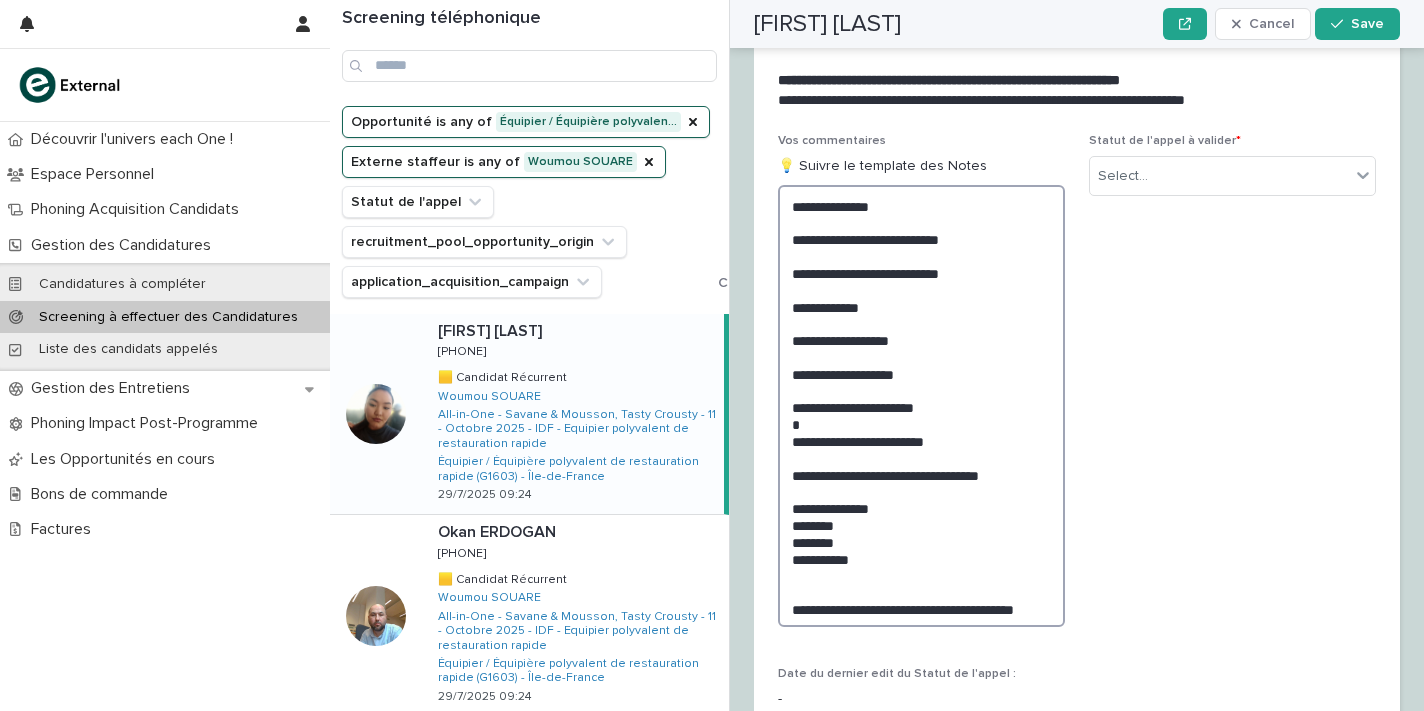 click on "**********" at bounding box center [921, 406] 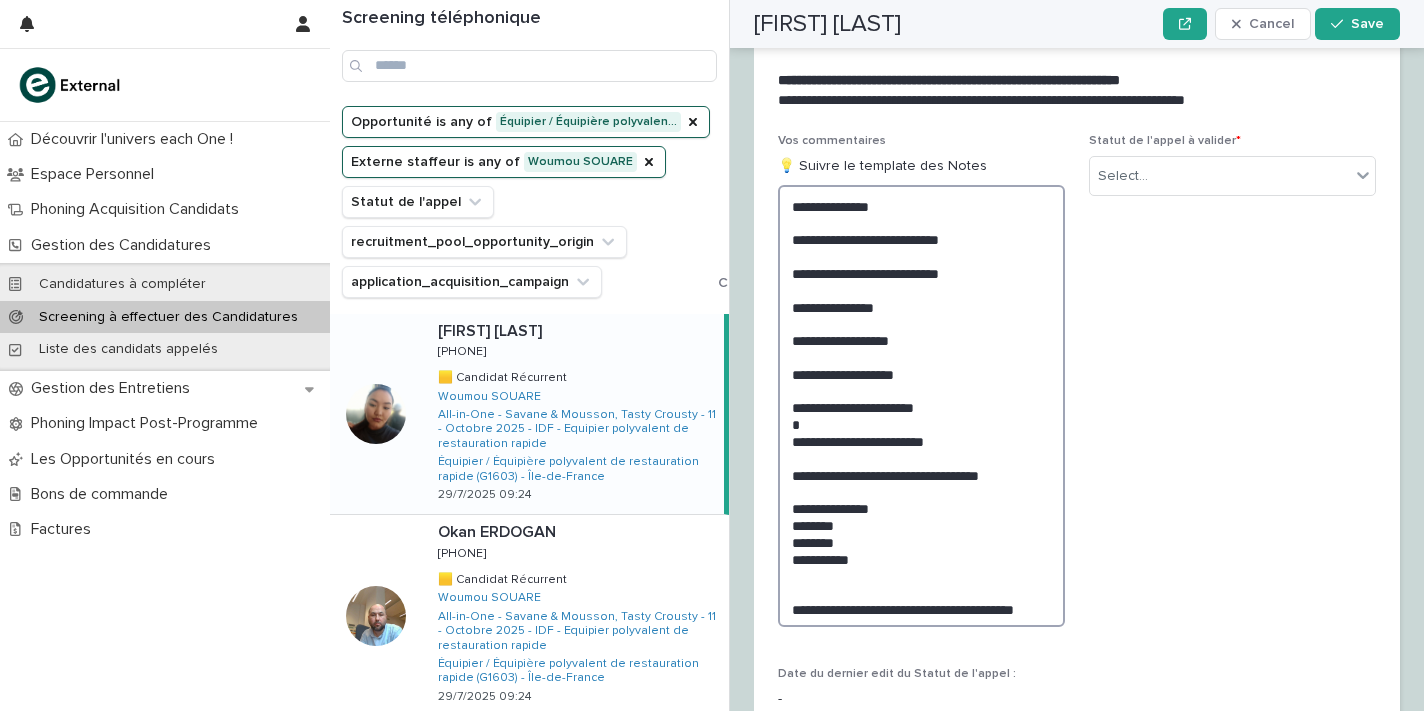 scroll, scrollTop: 2937, scrollLeft: 0, axis: vertical 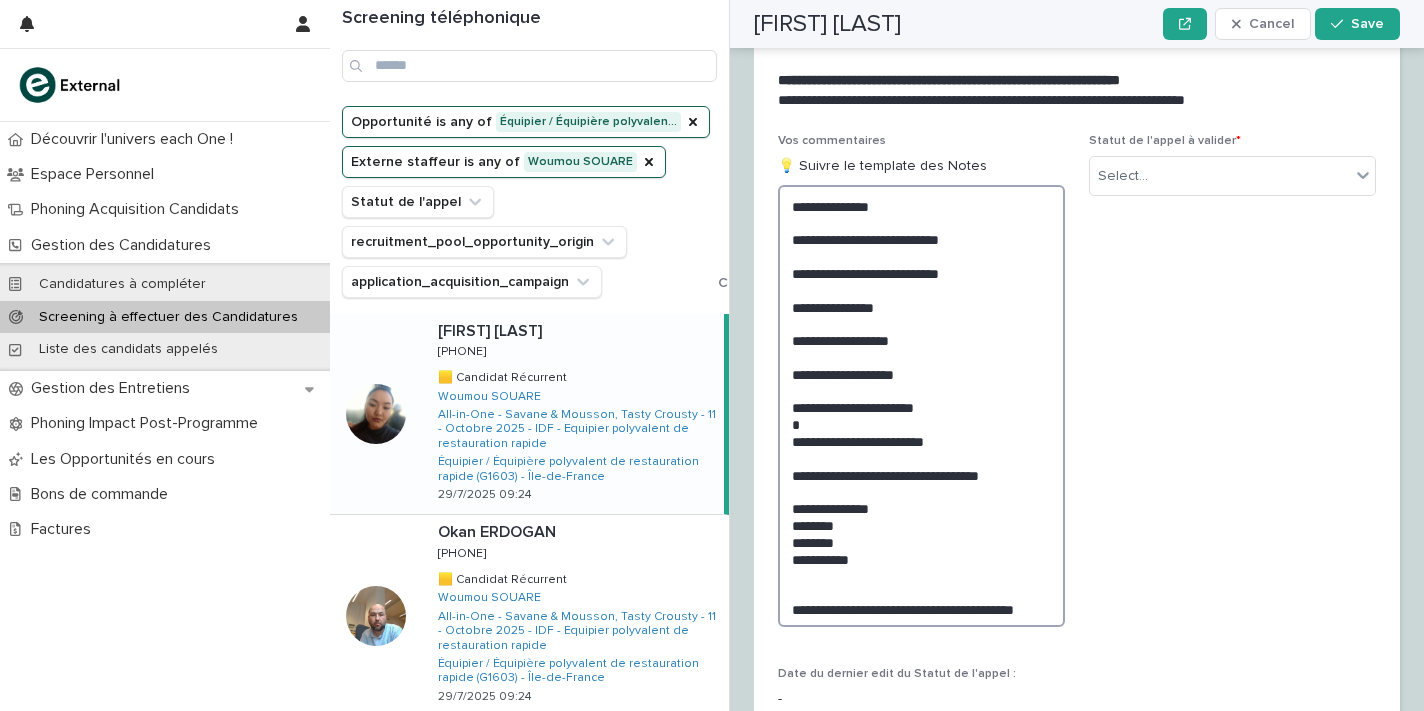 click on "**********" at bounding box center (921, 406) 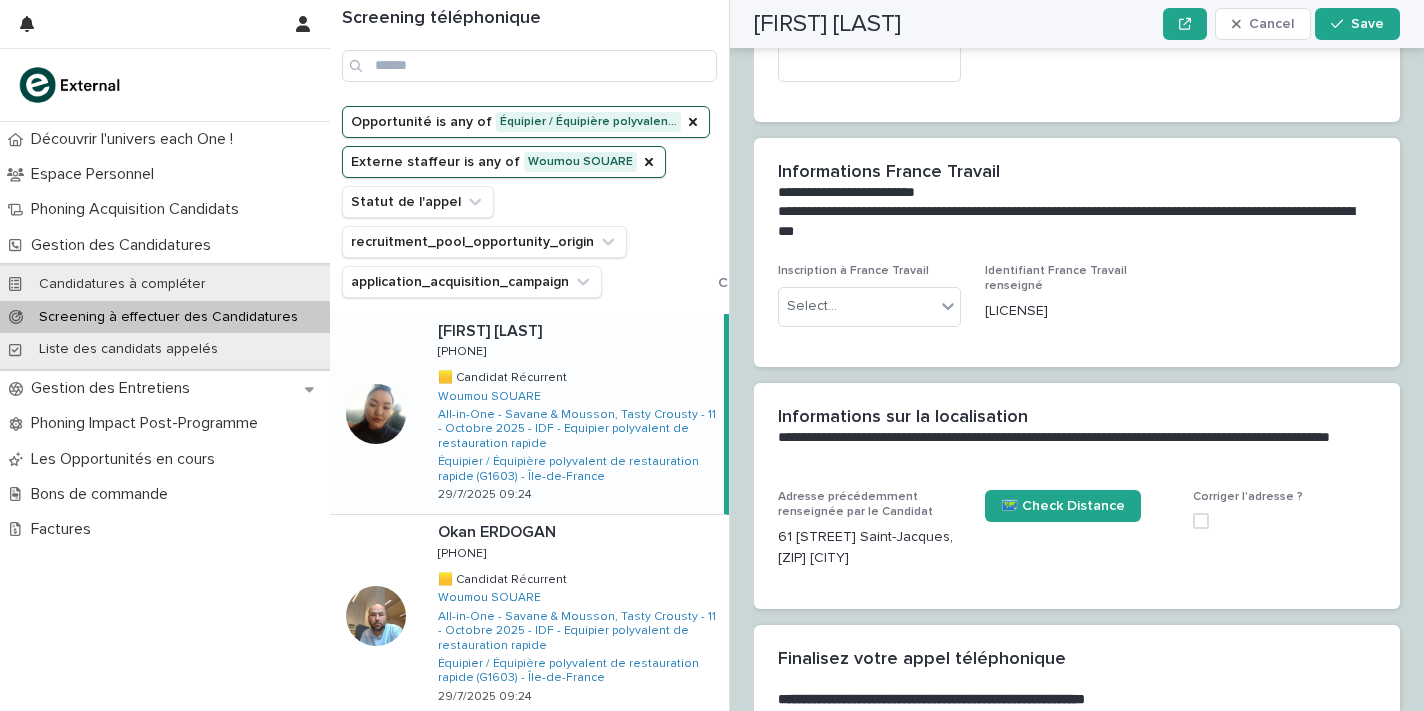 scroll, scrollTop: 2012, scrollLeft: 0, axis: vertical 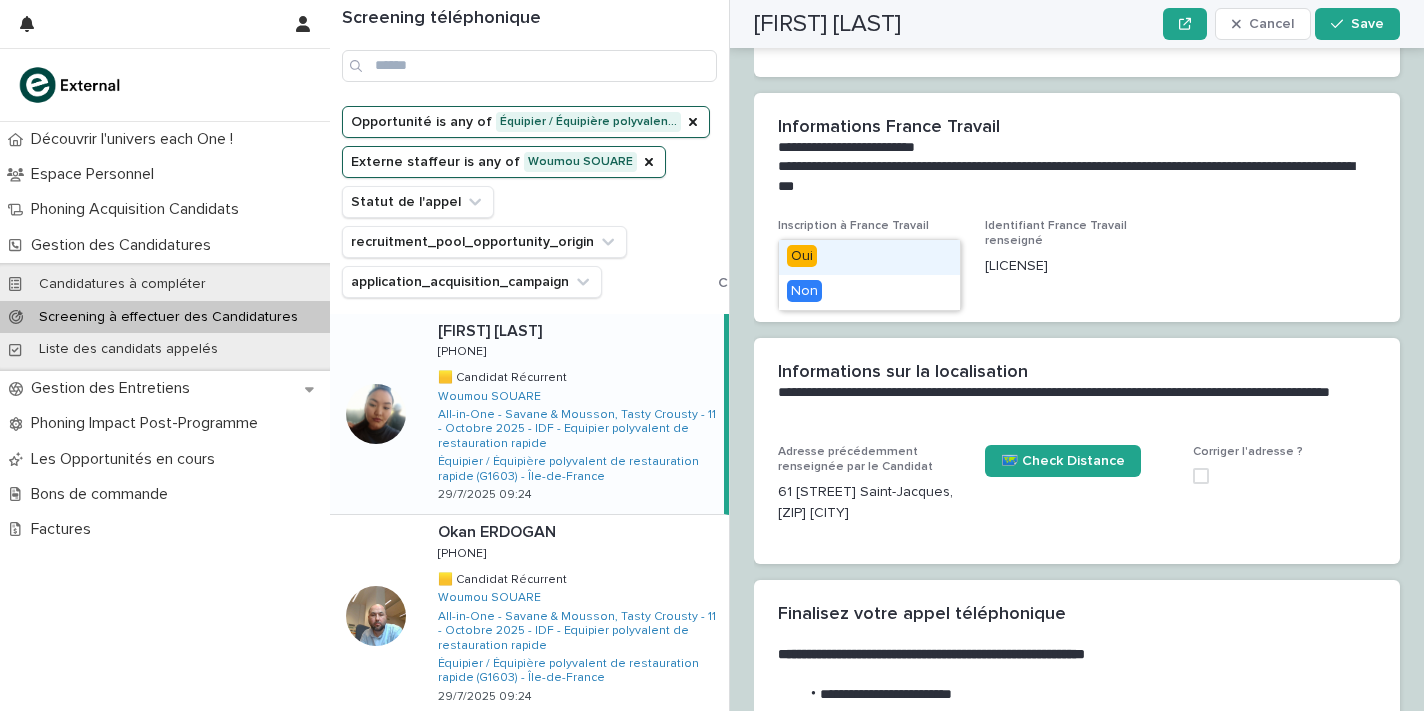 drag, startPoint x: 860, startPoint y: 221, endPoint x: 862, endPoint y: 261, distance: 40.04997 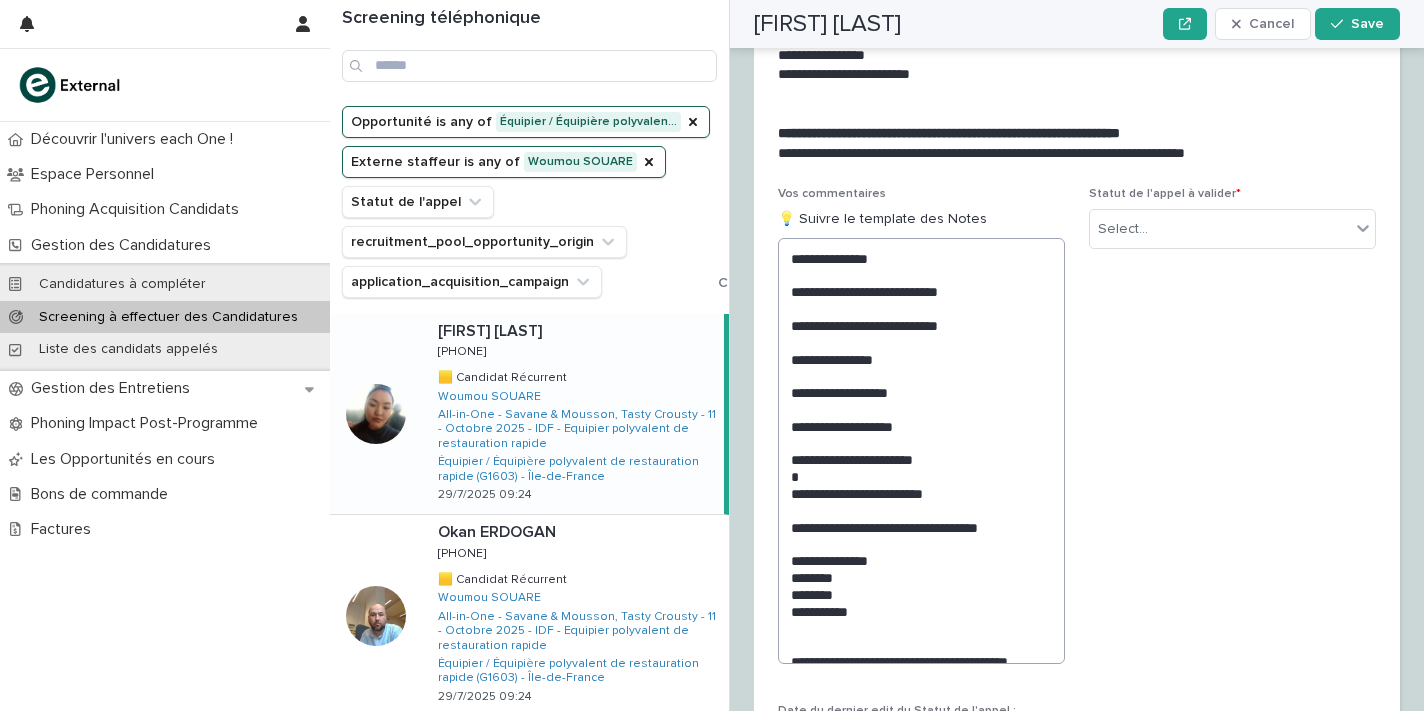 scroll, scrollTop: 2886, scrollLeft: 0, axis: vertical 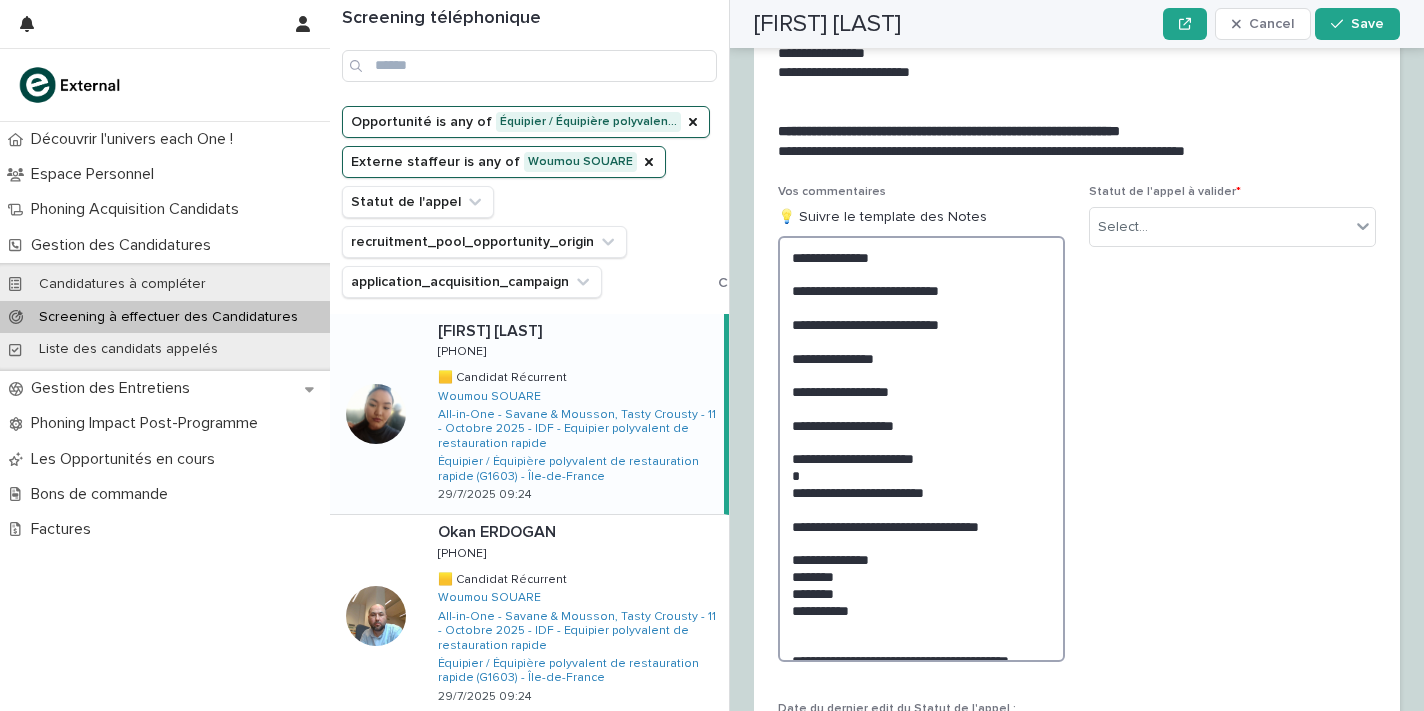 drag, startPoint x: 951, startPoint y: 419, endPoint x: 787, endPoint y: 424, distance: 164.0762 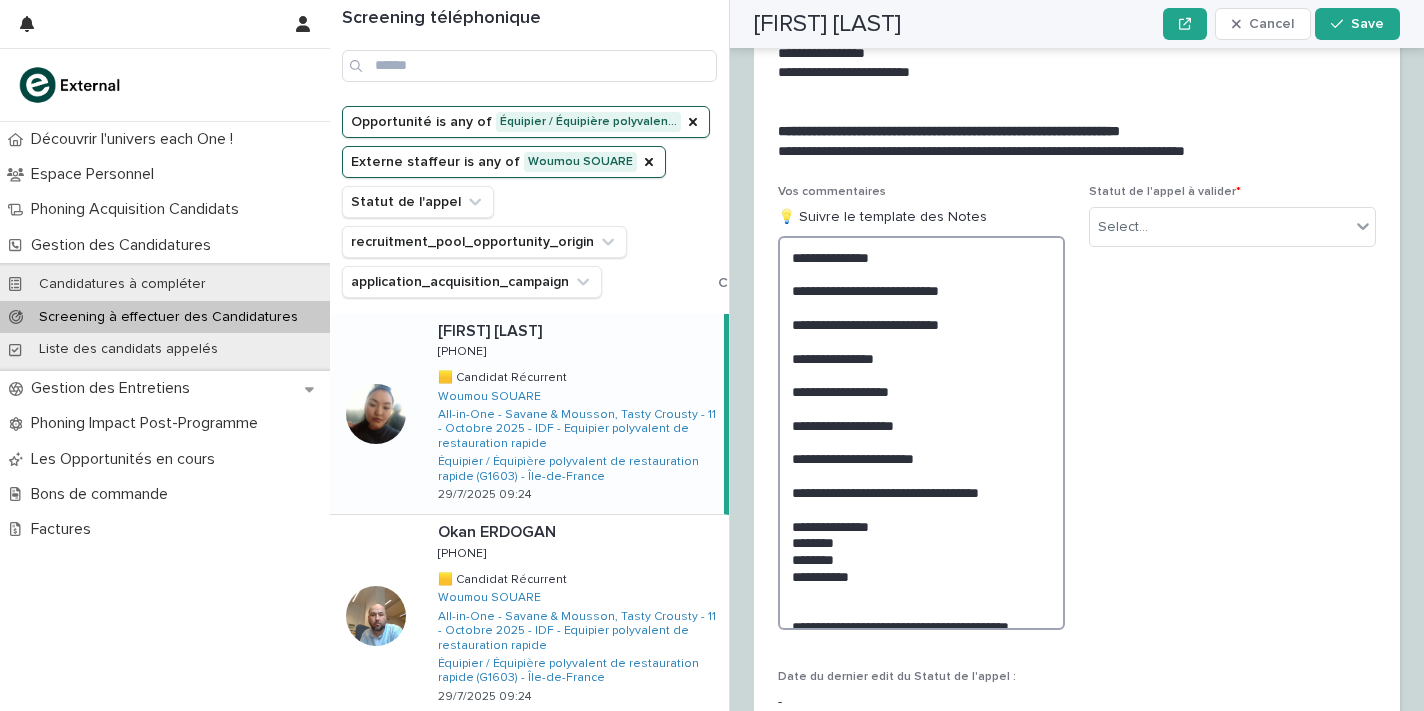 scroll, scrollTop: 2886, scrollLeft: 0, axis: vertical 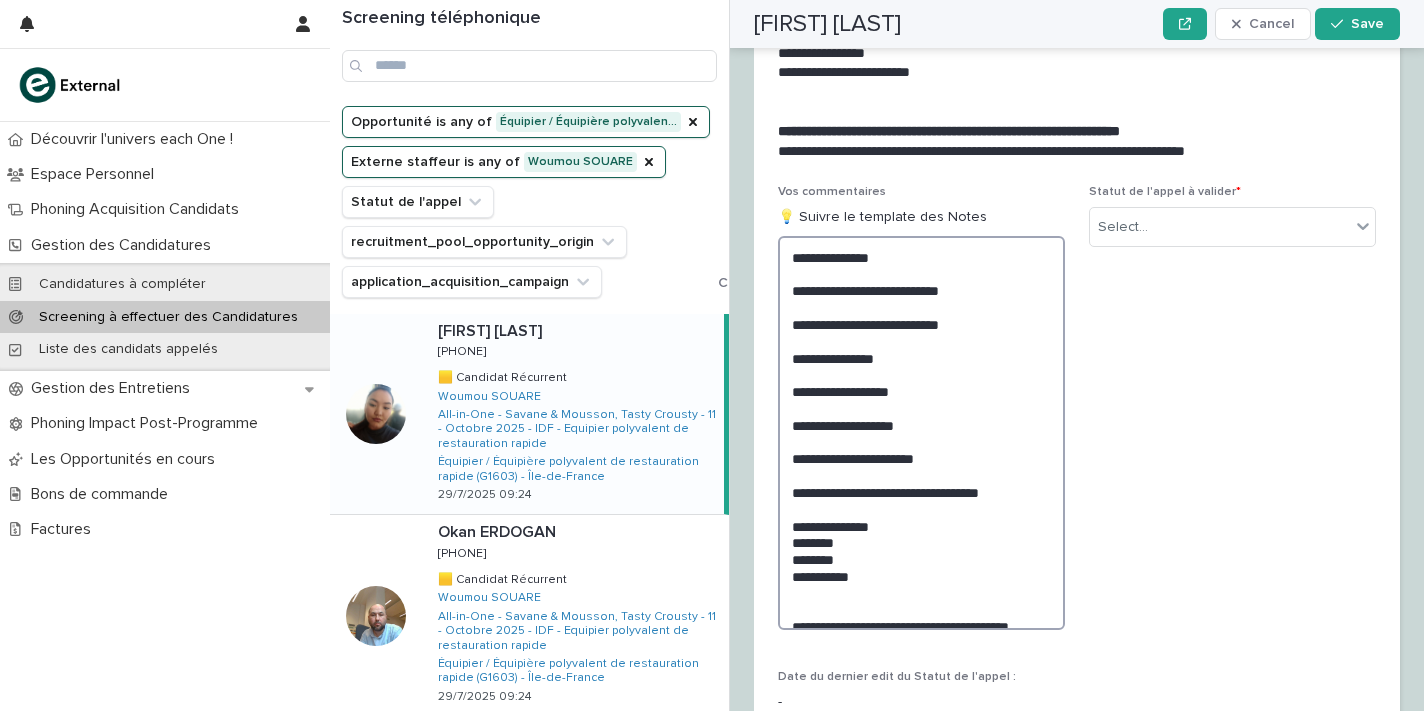 click on "**********" at bounding box center [921, 433] 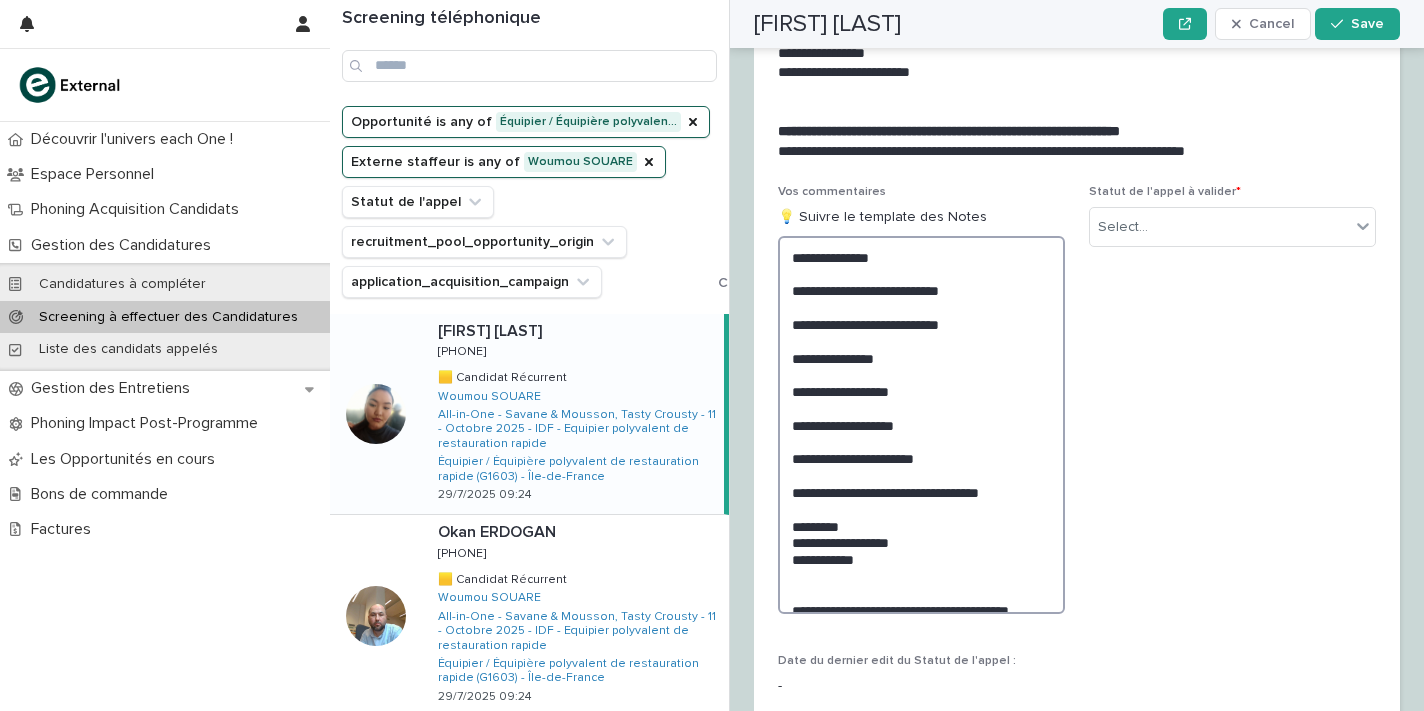 scroll, scrollTop: 2886, scrollLeft: 0, axis: vertical 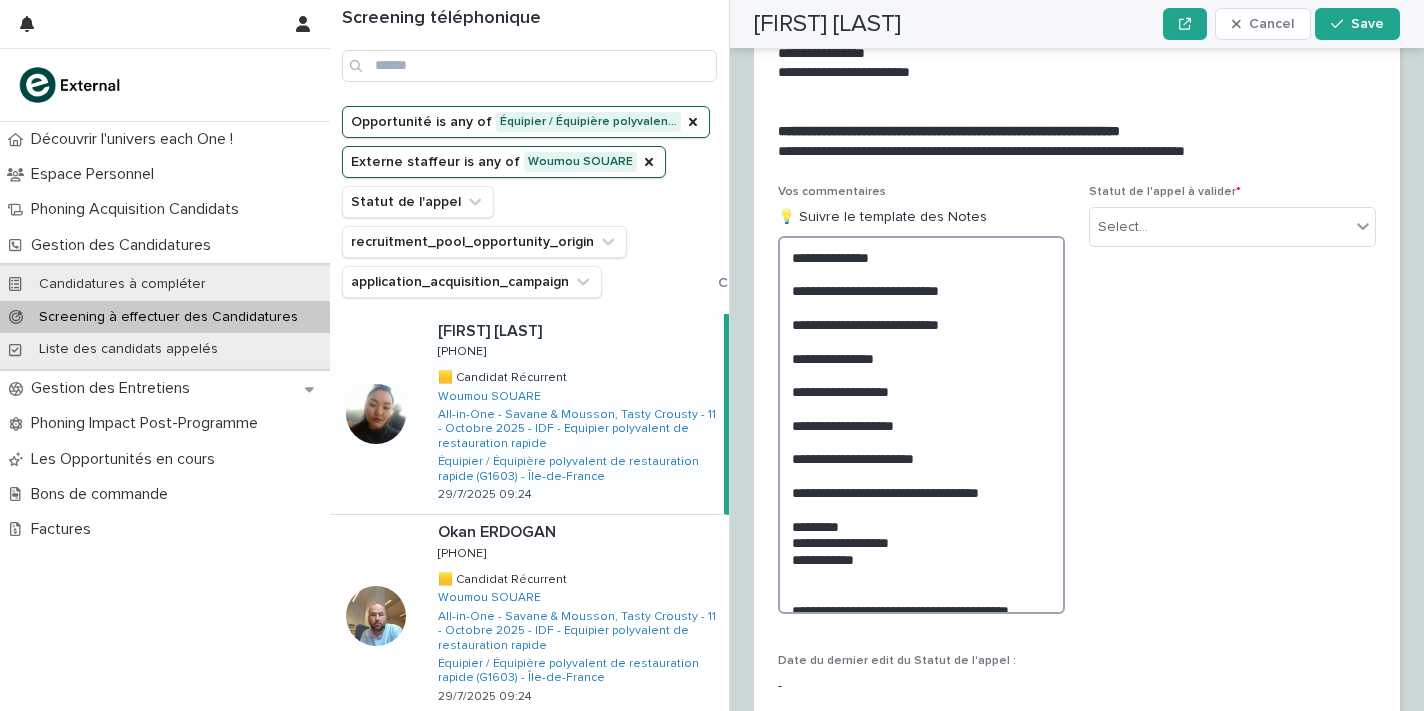 click on "**********" at bounding box center [921, 425] 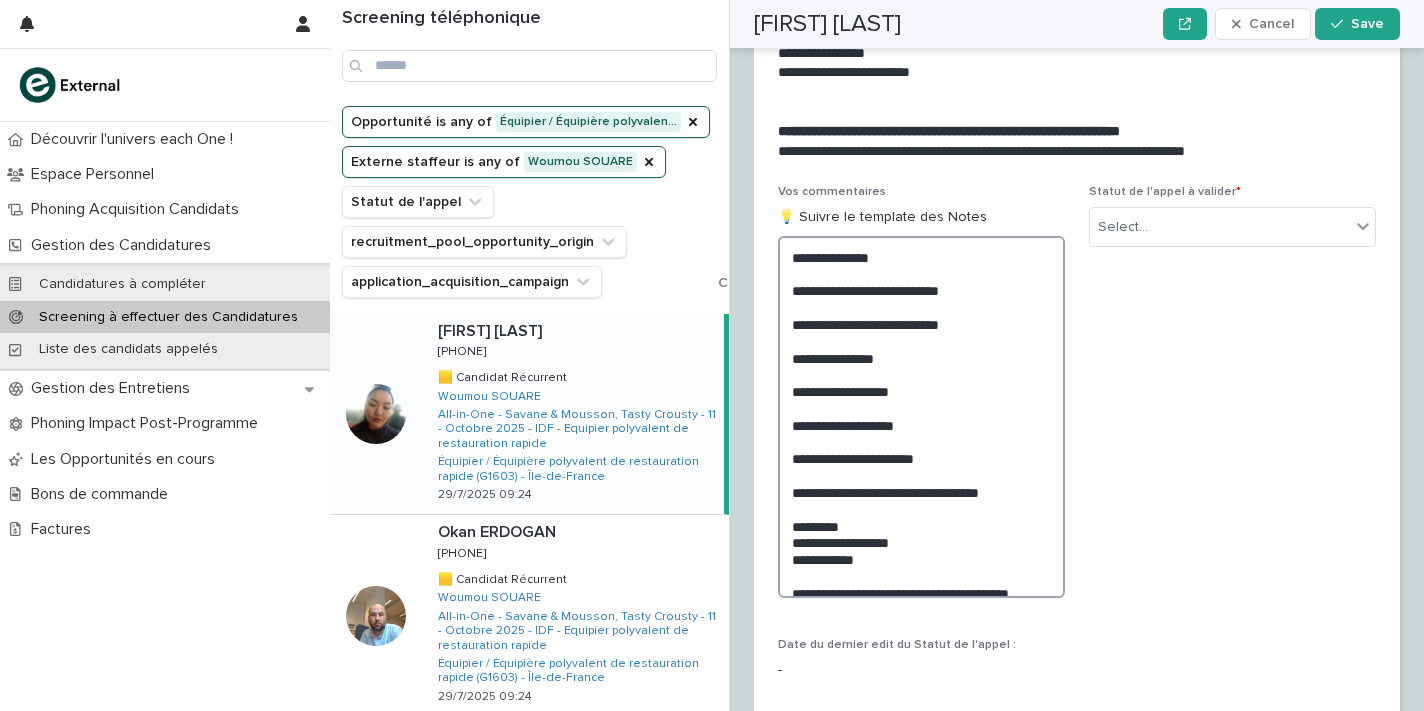 scroll, scrollTop: 2886, scrollLeft: 0, axis: vertical 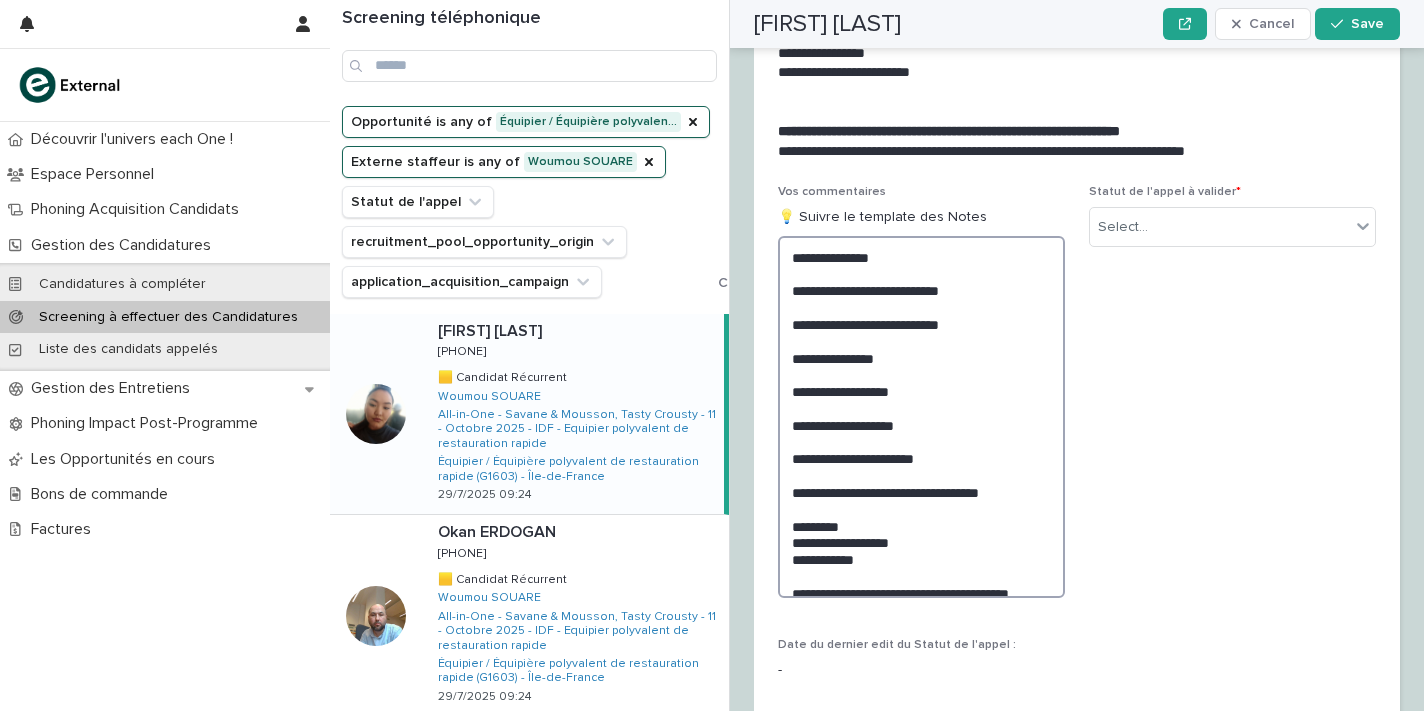 click on "**********" at bounding box center [921, 417] 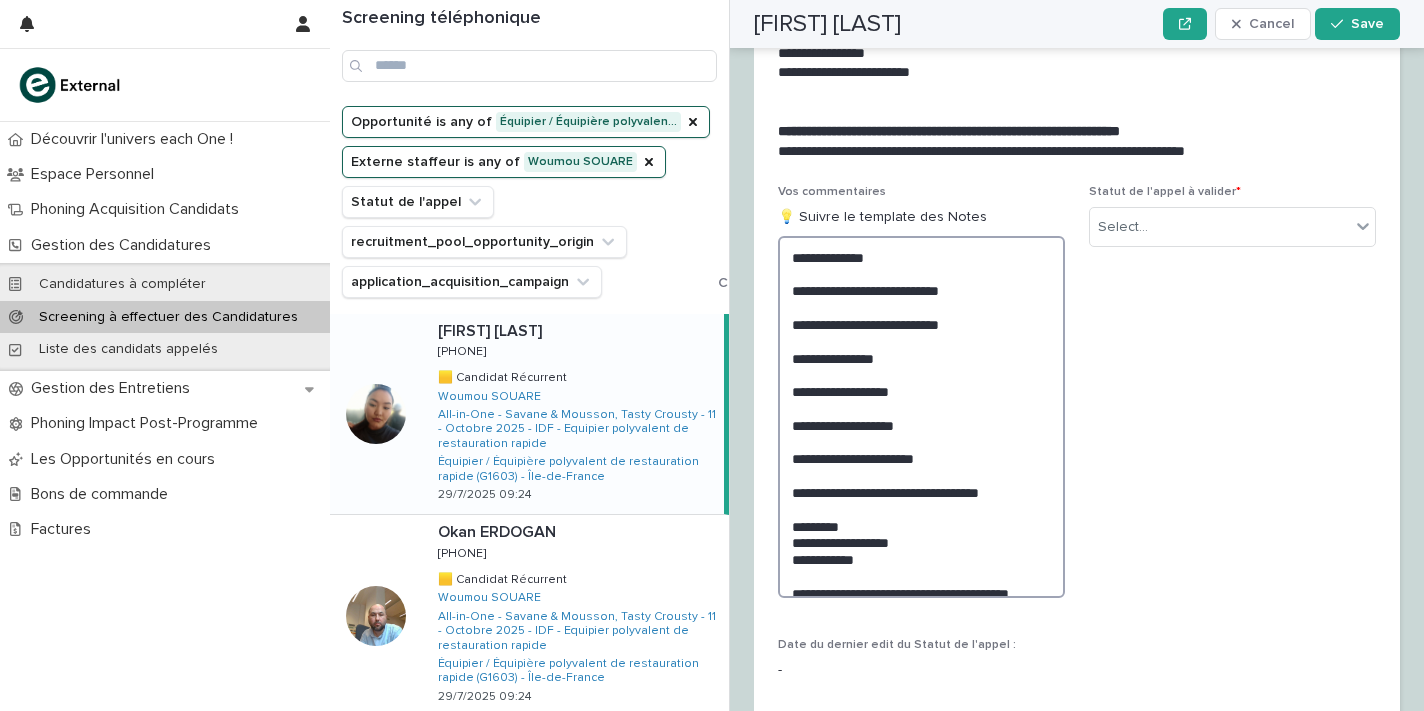 scroll, scrollTop: 2886, scrollLeft: 0, axis: vertical 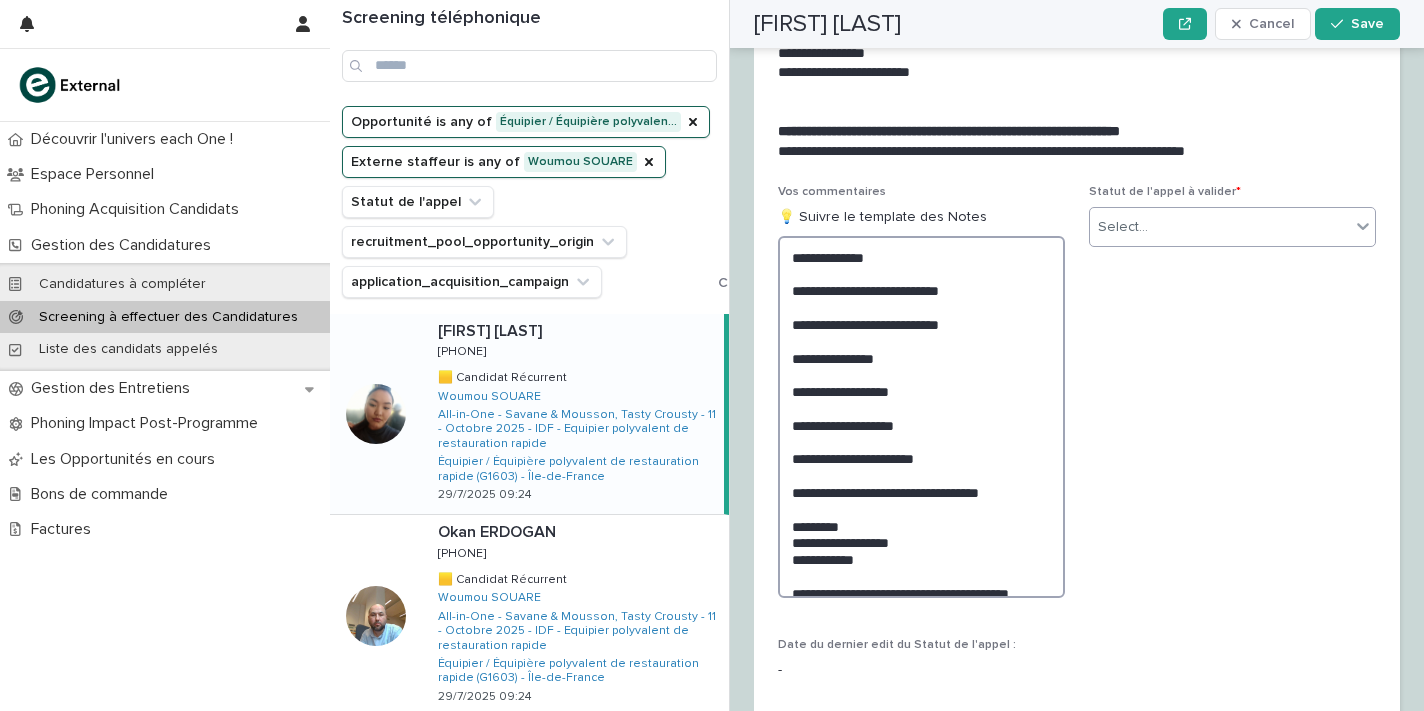 type on "**********" 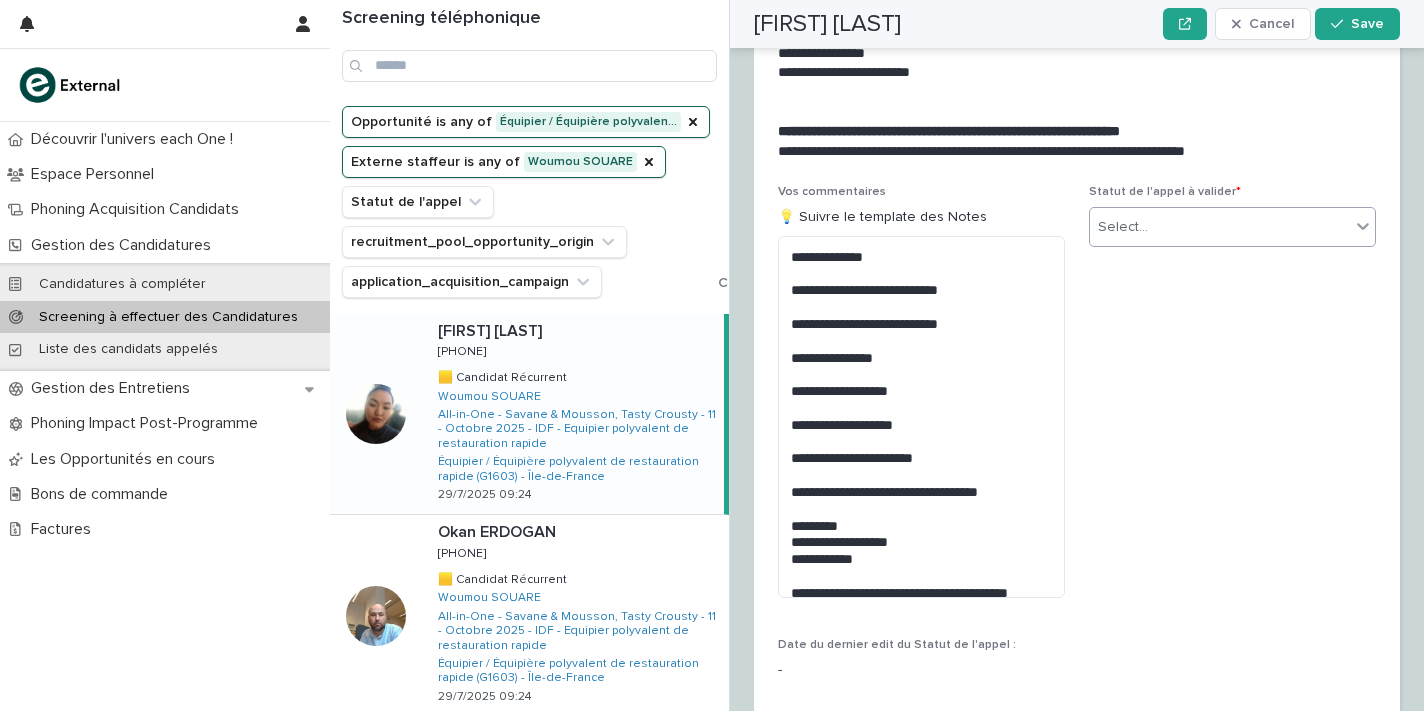 click on "Select..." at bounding box center (1220, 227) 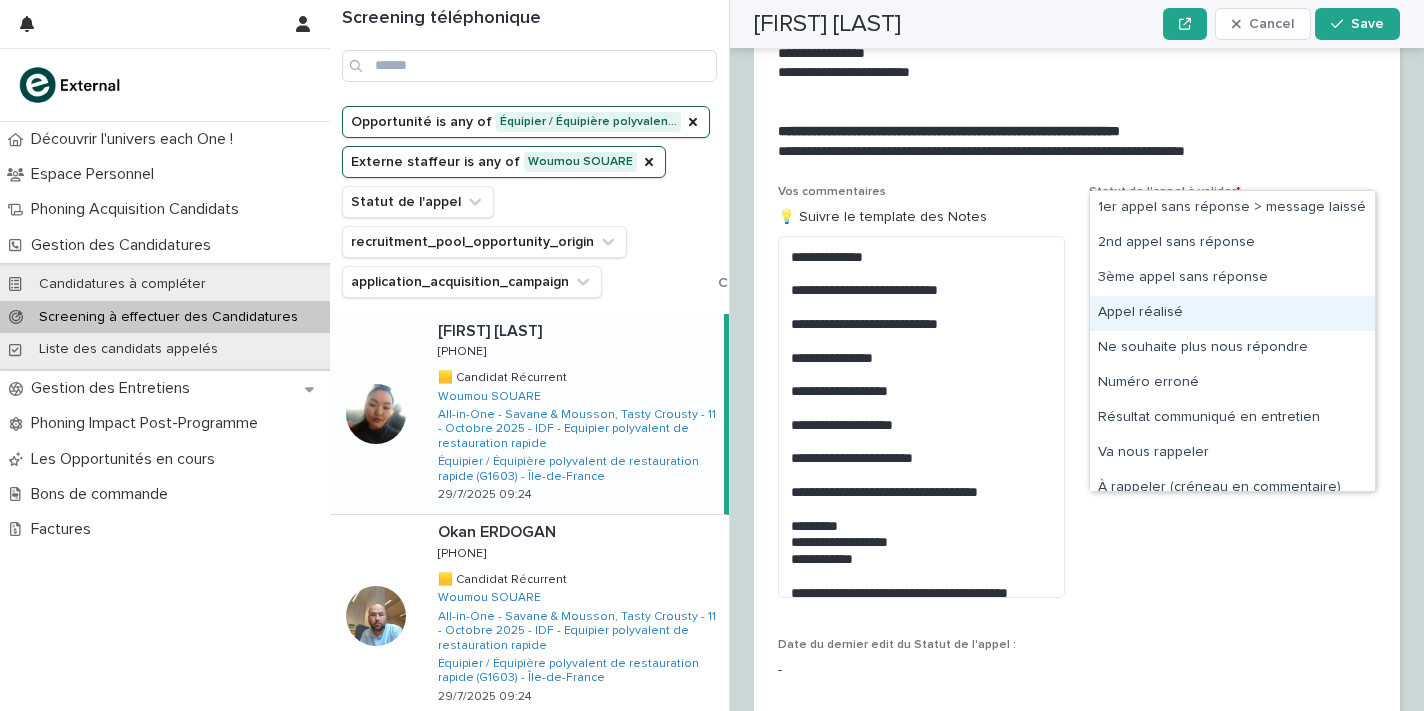 click on "Appel réalisé" at bounding box center (1232, 313) 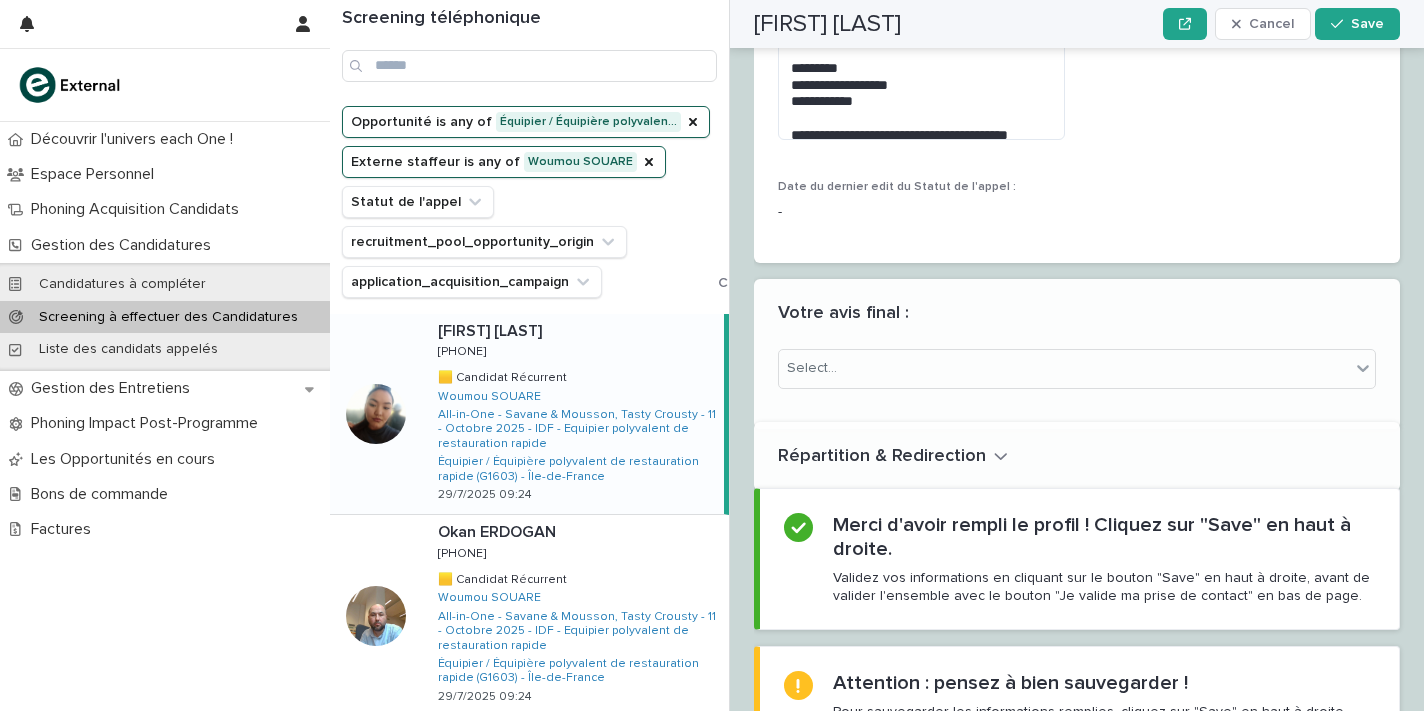 scroll, scrollTop: 3450, scrollLeft: 0, axis: vertical 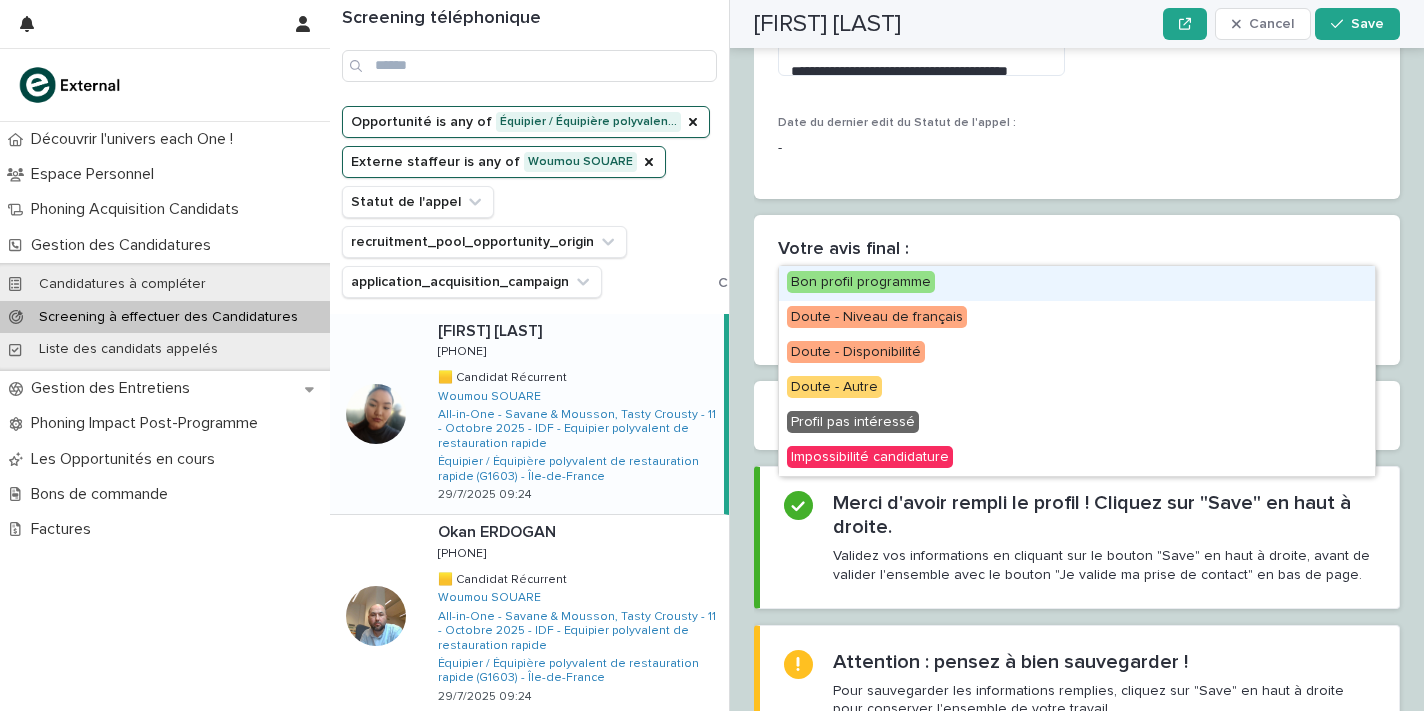 click on "Select..." at bounding box center [1064, 304] 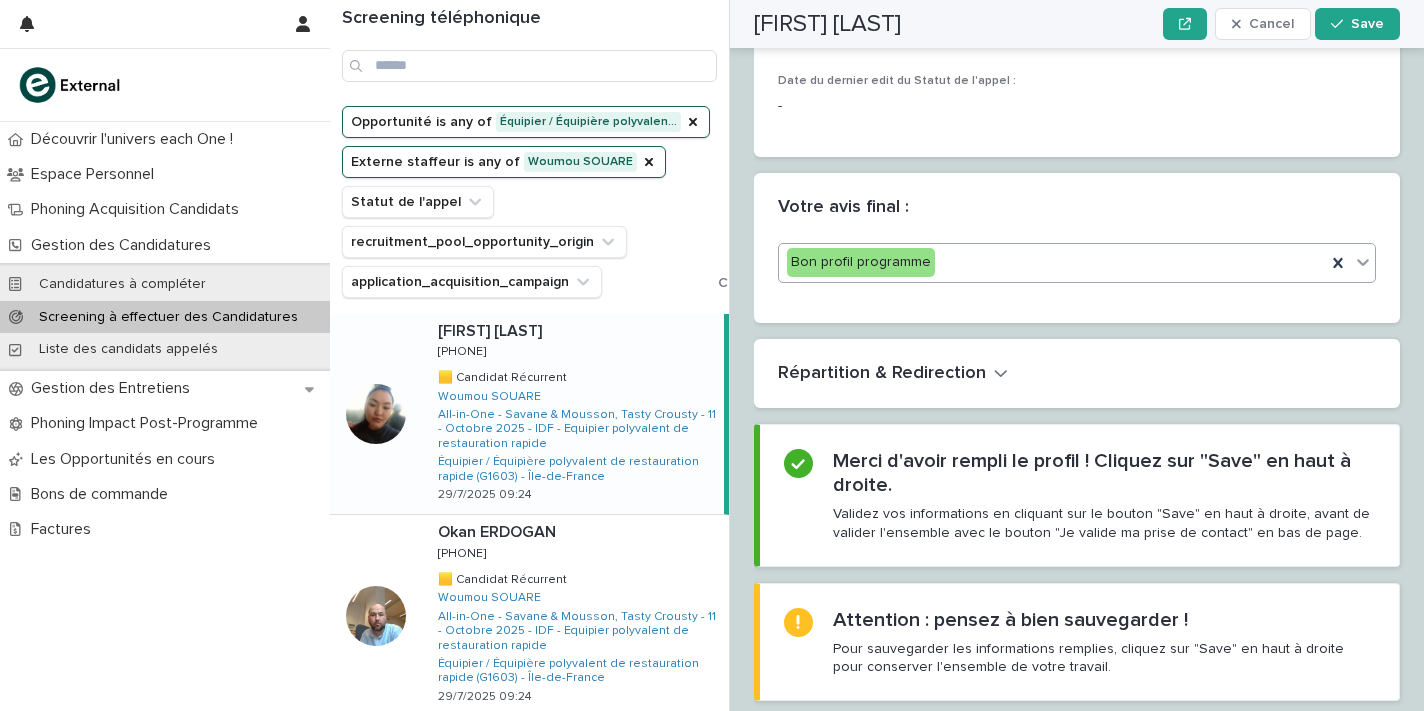 scroll, scrollTop: 3491, scrollLeft: 0, axis: vertical 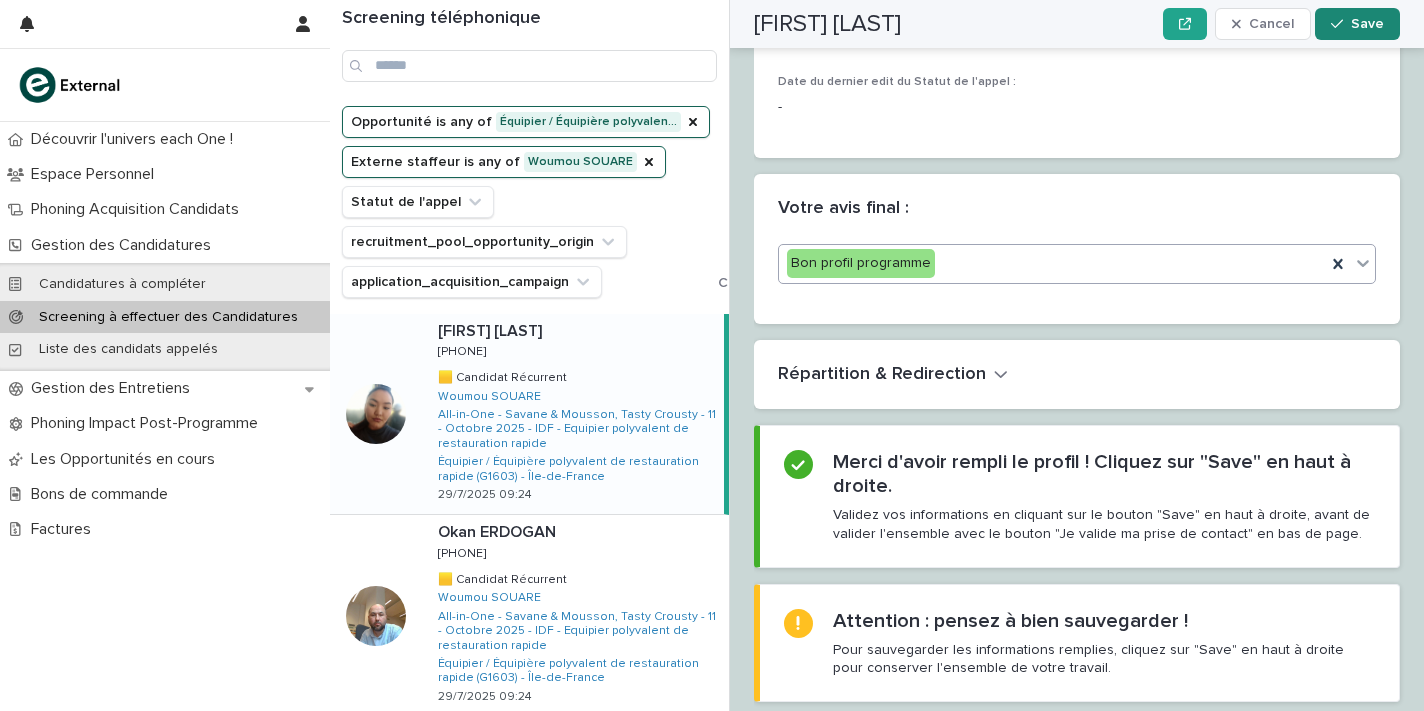 click on "Save" at bounding box center [1357, 24] 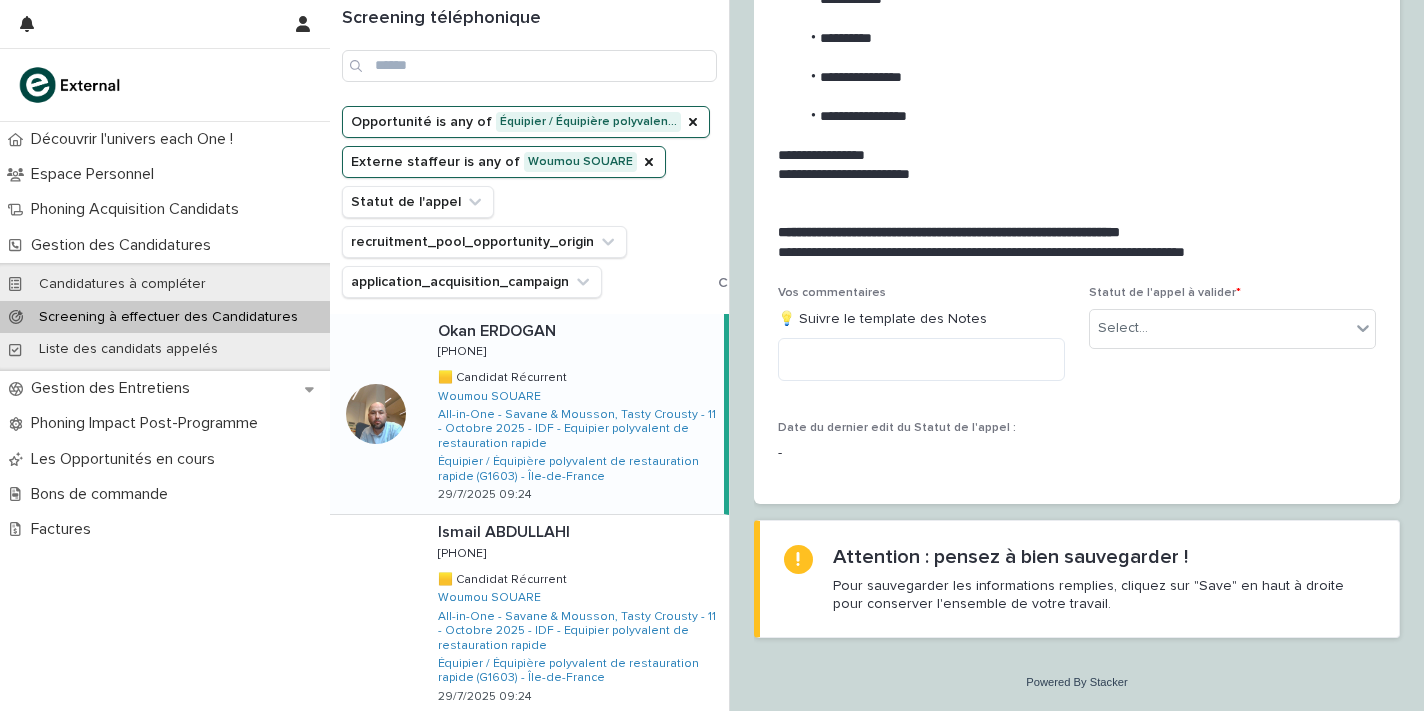 scroll, scrollTop: 2085, scrollLeft: 0, axis: vertical 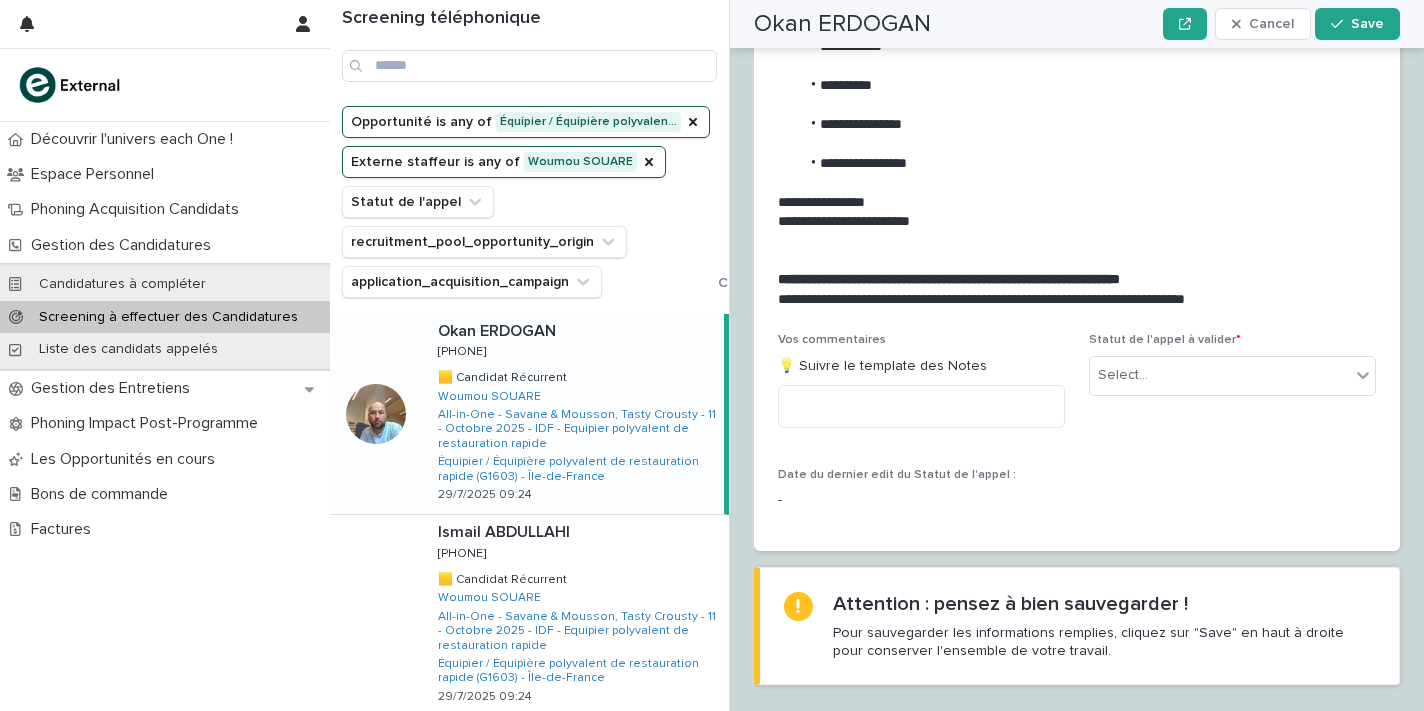 click on "[PERSON] [PERSON]   [PHONE] [PHONE]   🟨 Candidat Récurrent 🟨 Candidat Récurrent   [PERSON]   All-in-One - Savane & Mousson, Tasty Crousty - 11 - Octobre 2025 - IDF - Equipier polyvalent de restauration rapide   Équipier / Équipière polyvalent de restauration rapide (G1603) - Île-de-France   29/7/2025 09:24" at bounding box center [573, 414] 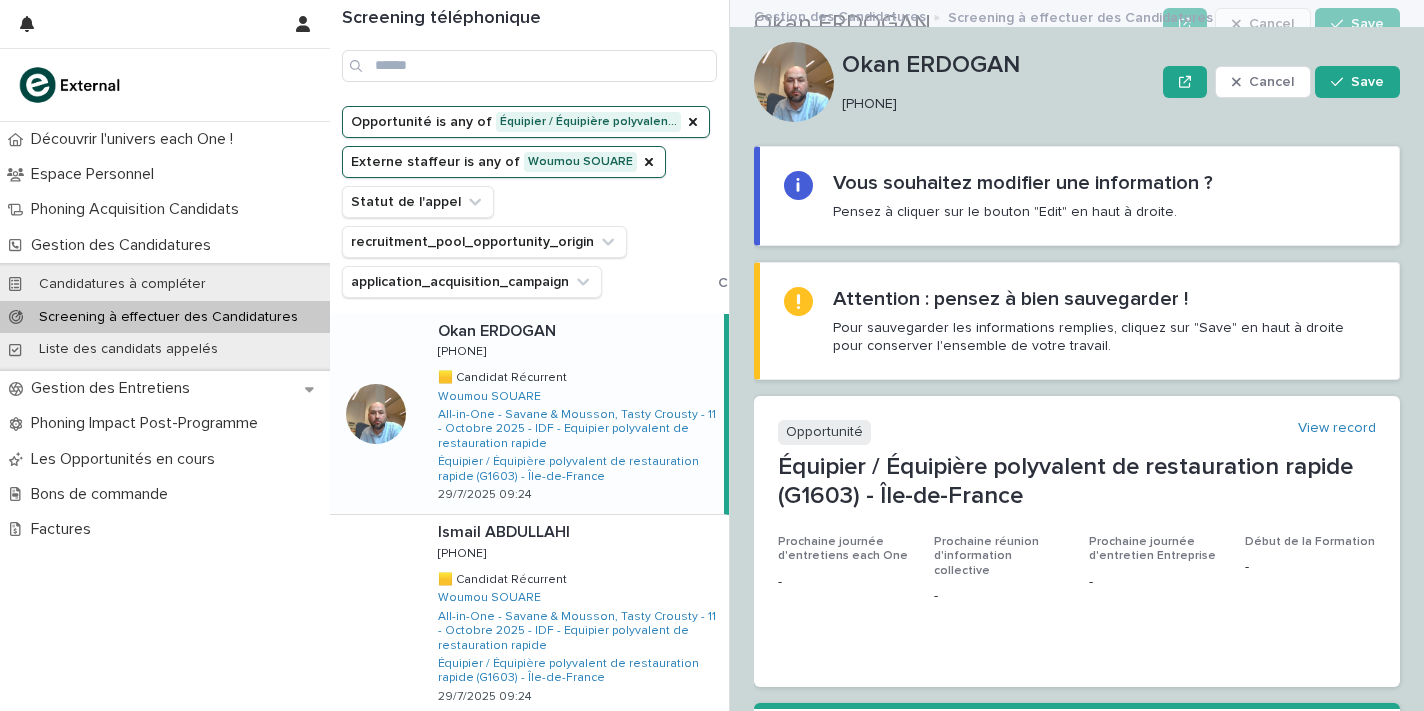 scroll, scrollTop: 0, scrollLeft: 0, axis: both 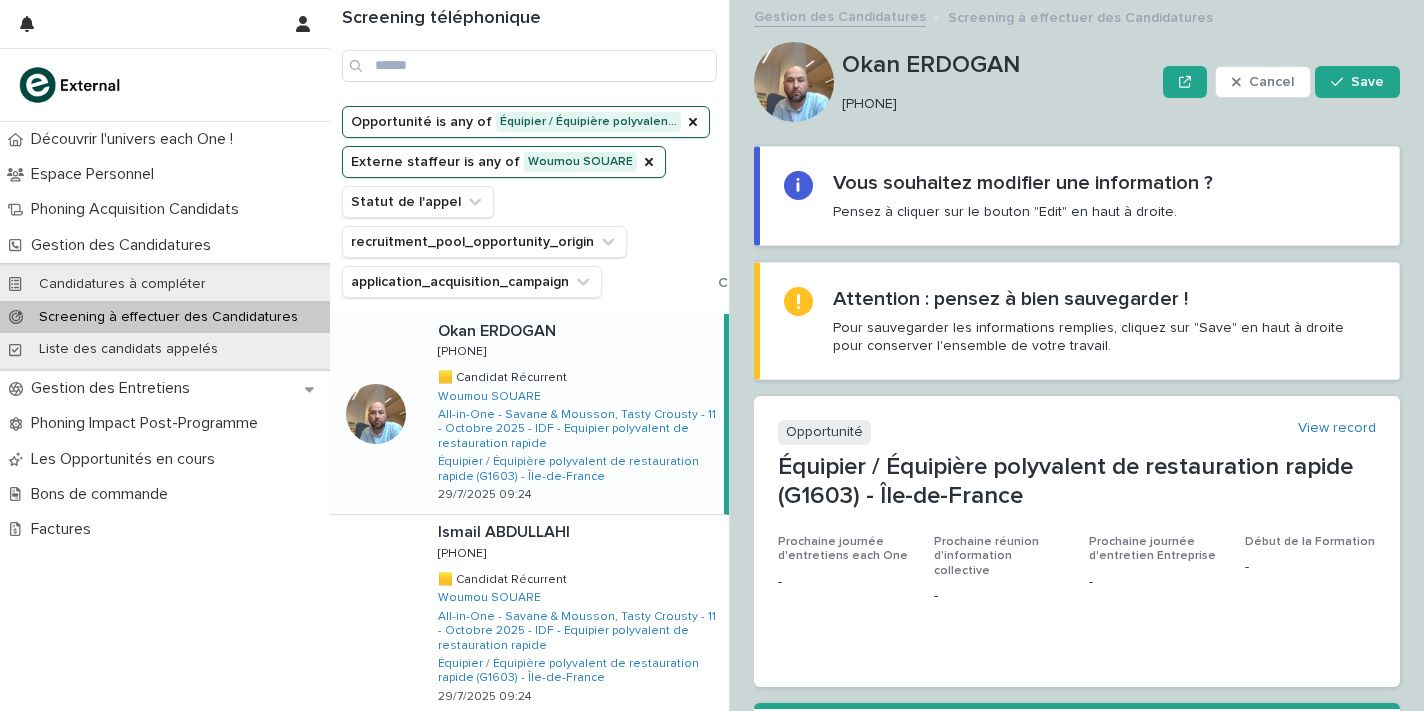 click on "Okan ERDOGAN [PHONE]" at bounding box center [998, 82] 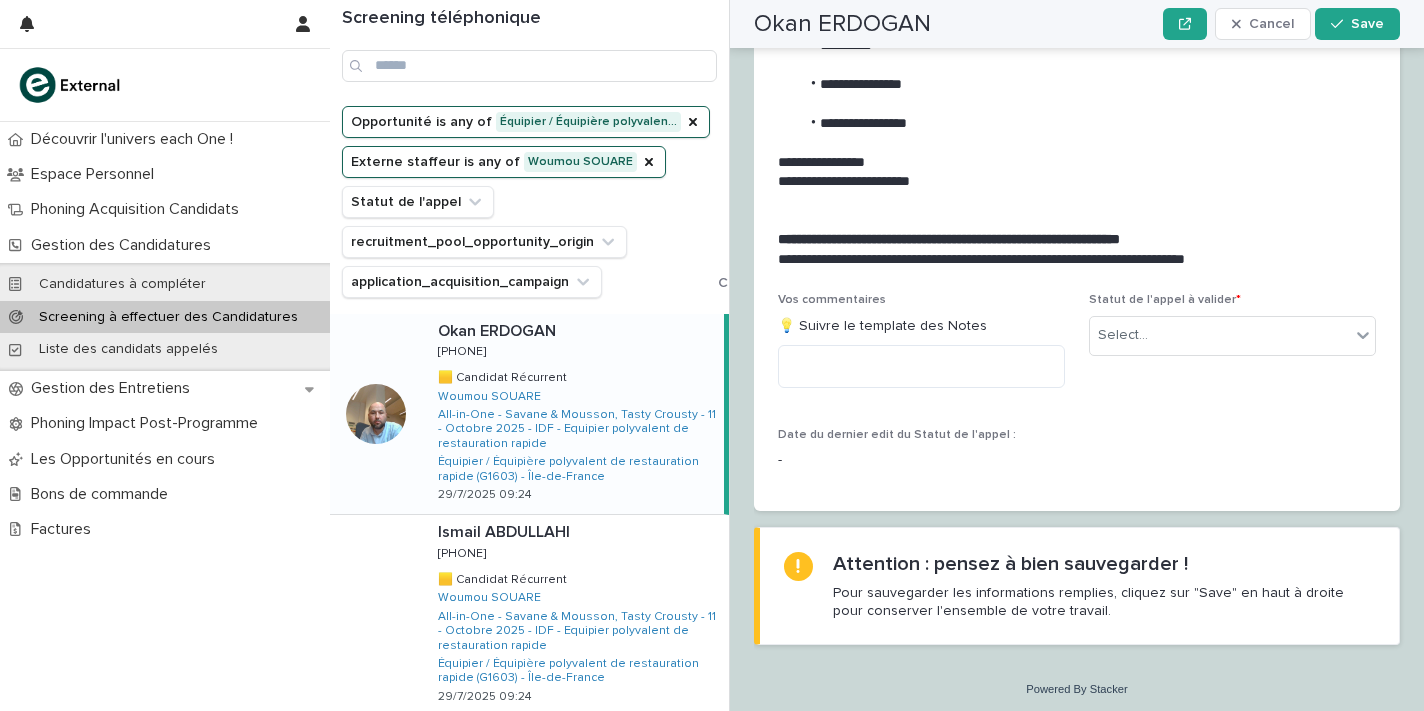 scroll, scrollTop: 2085, scrollLeft: 0, axis: vertical 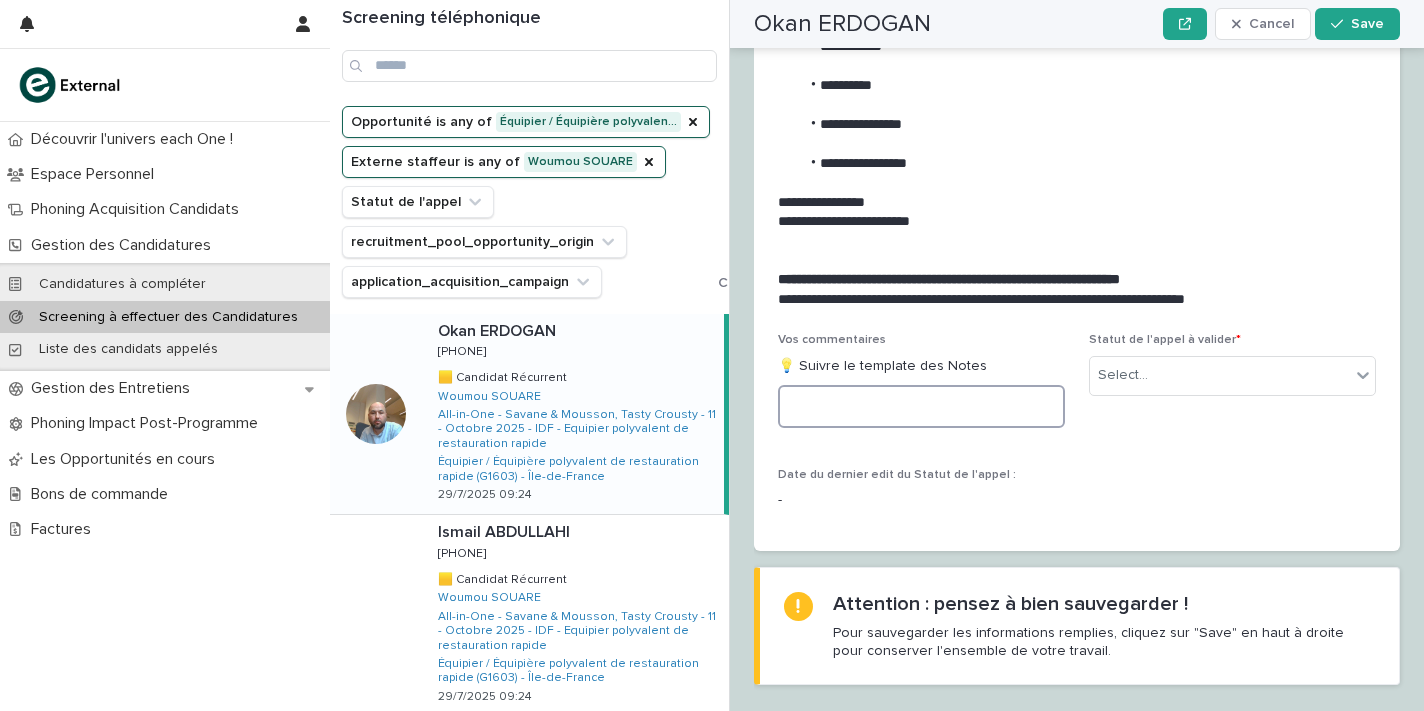 click at bounding box center [921, 406] 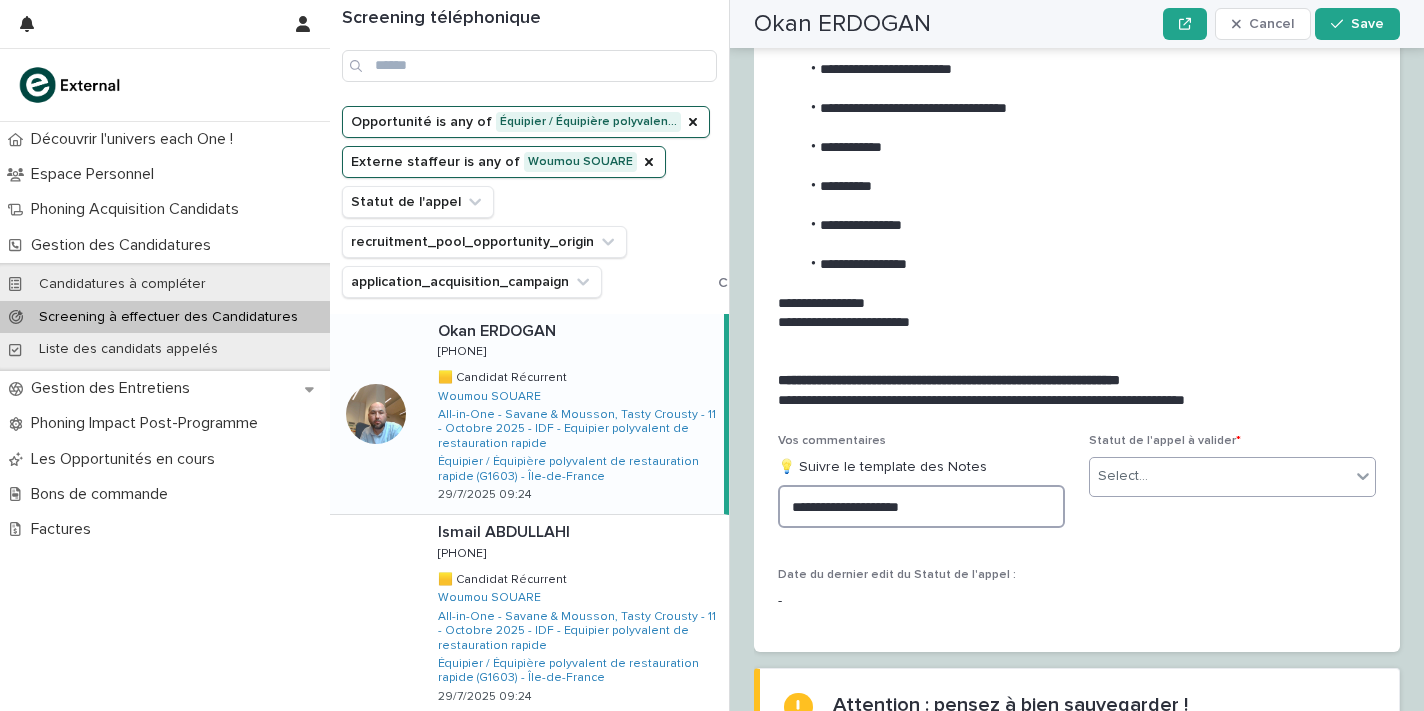 type on "**********" 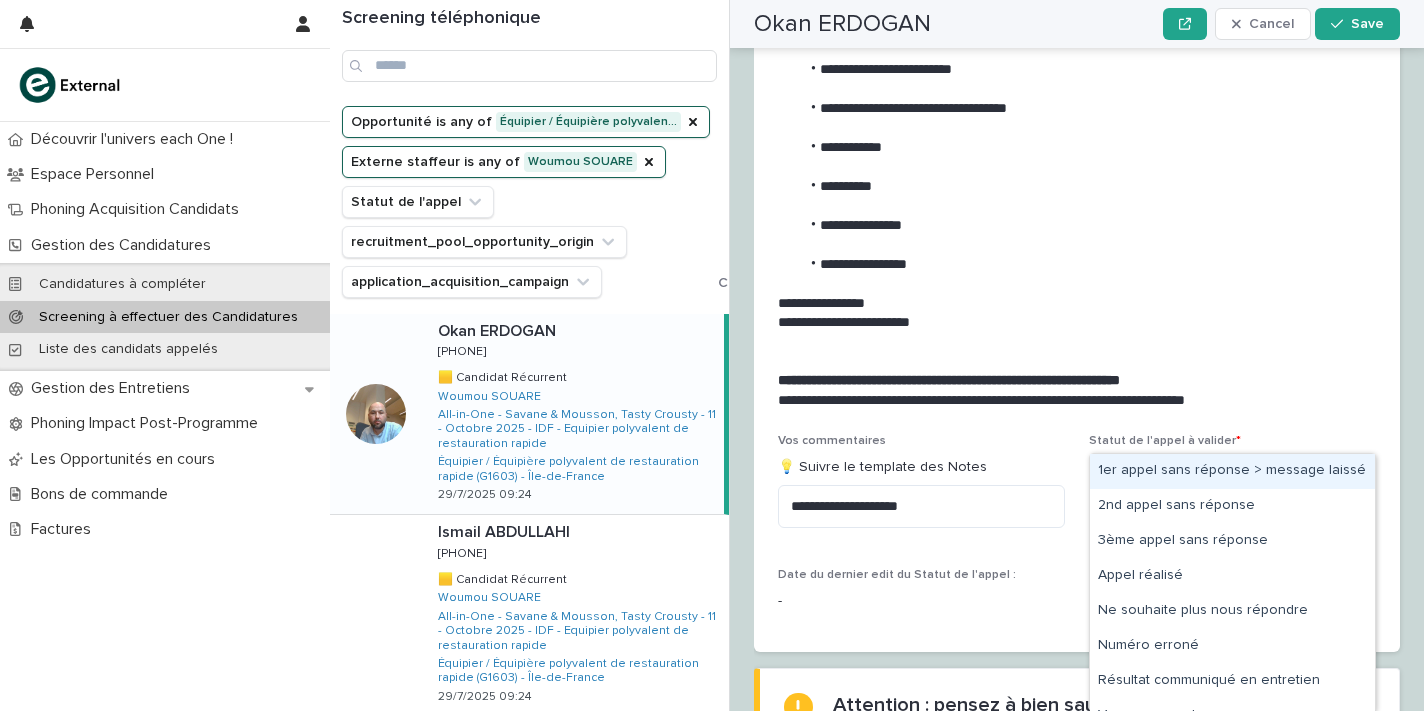 click on "Select..." at bounding box center [1220, 476] 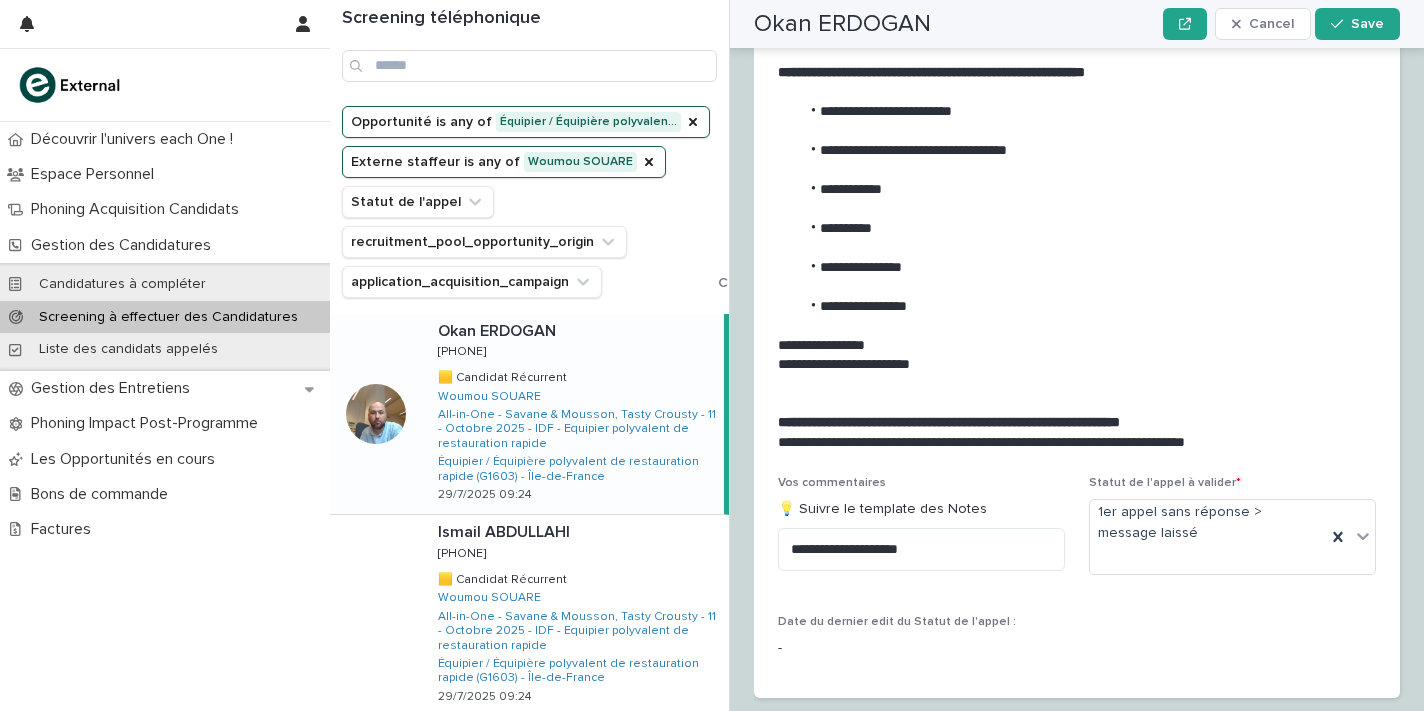 click on "[FIRST] [LAST] Cancel Save" at bounding box center (1077, 24) 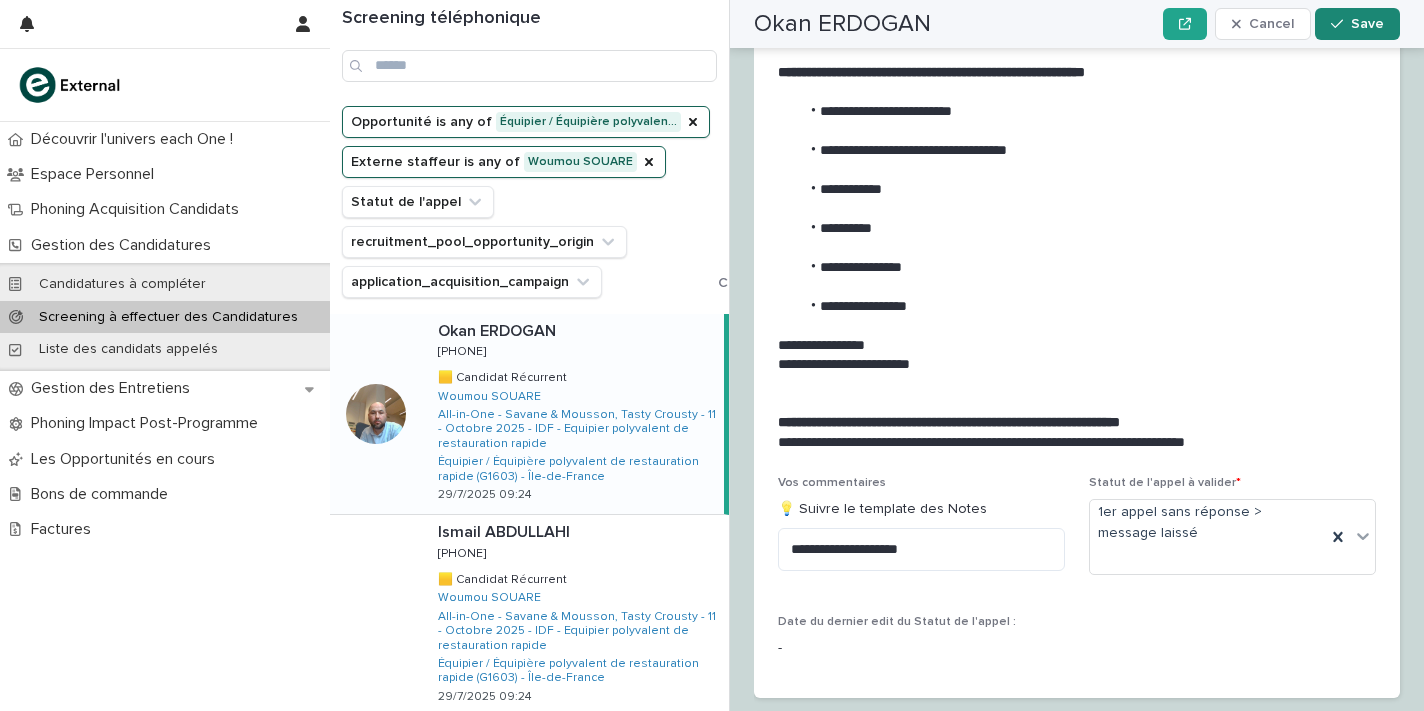 click at bounding box center (1341, 24) 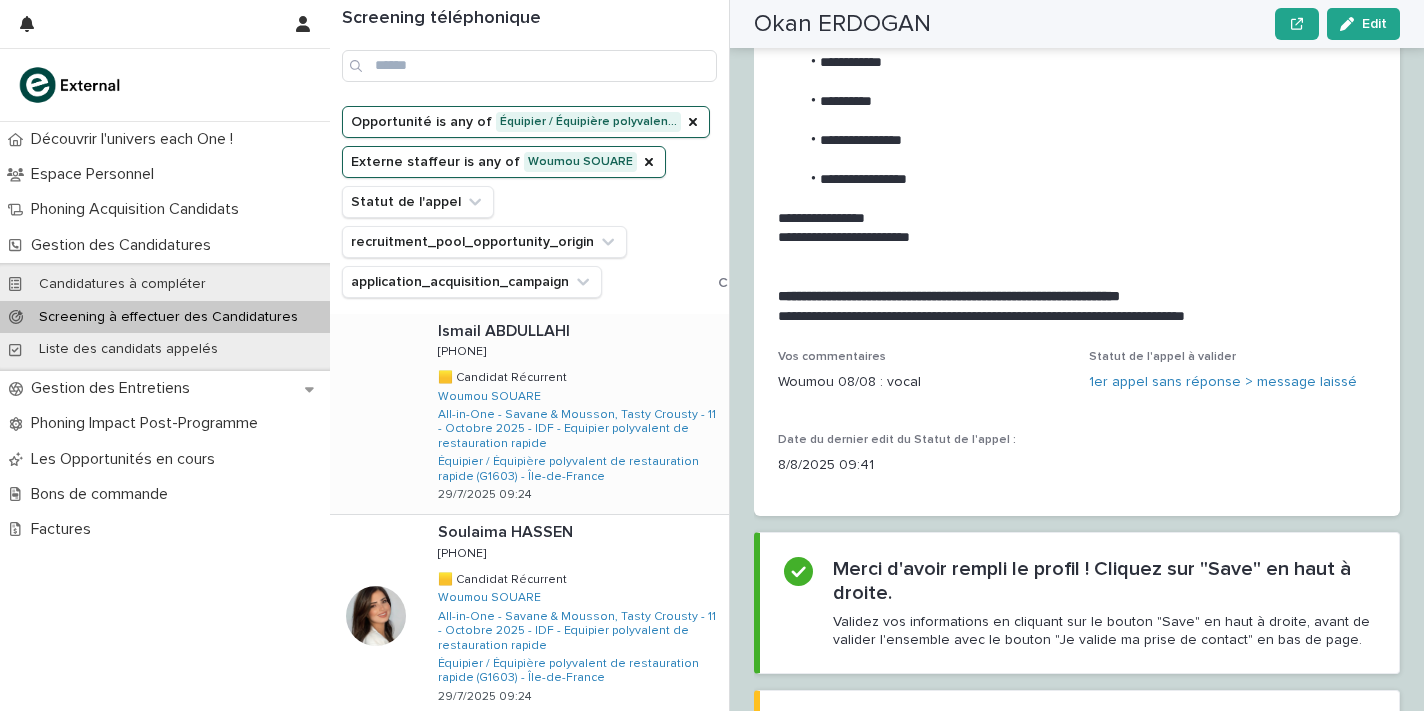click at bounding box center (579, 331) 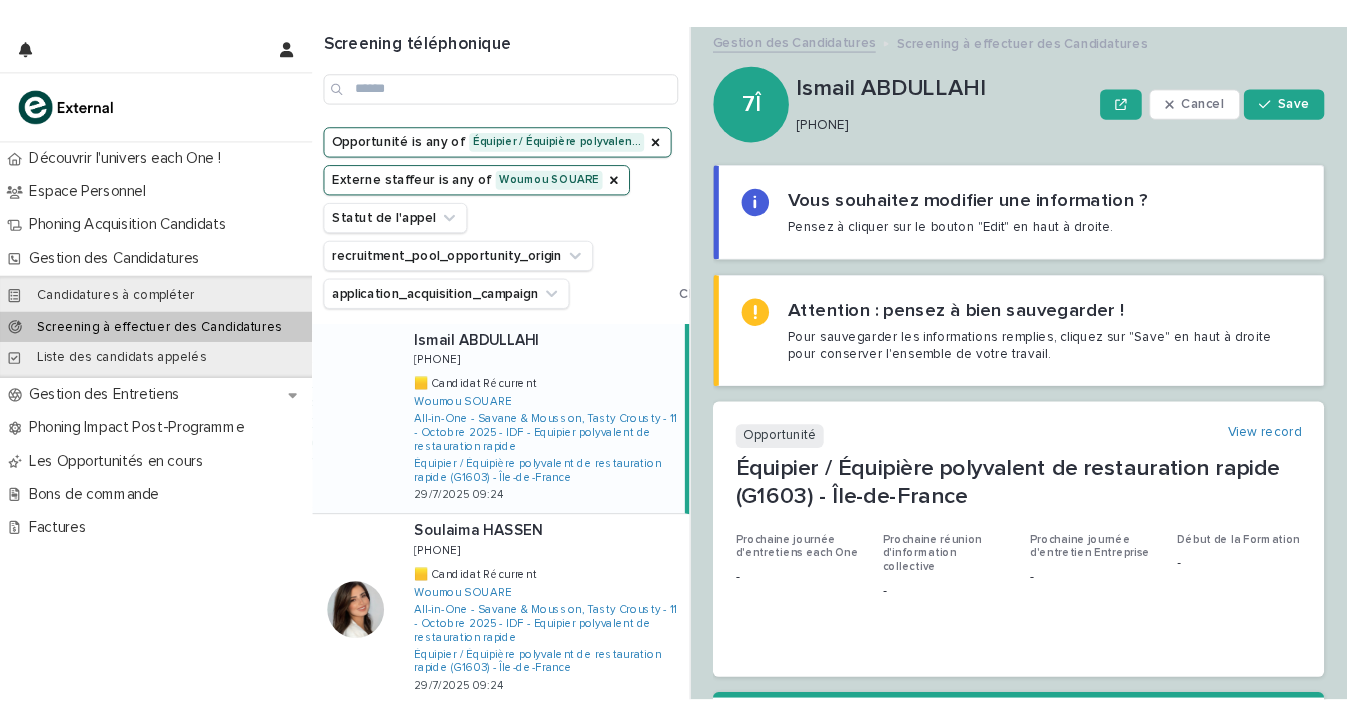 scroll, scrollTop: 0, scrollLeft: 0, axis: both 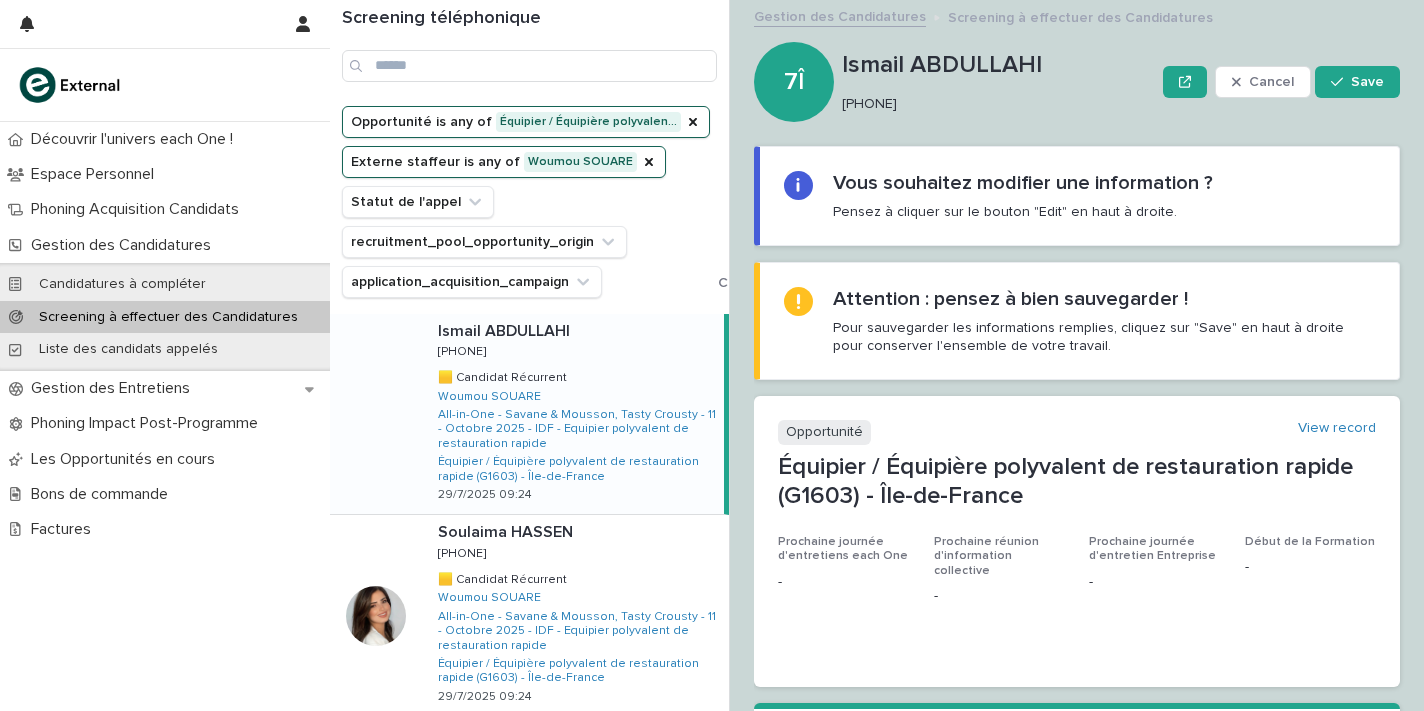 click on "[PHONE]" at bounding box center [994, 104] 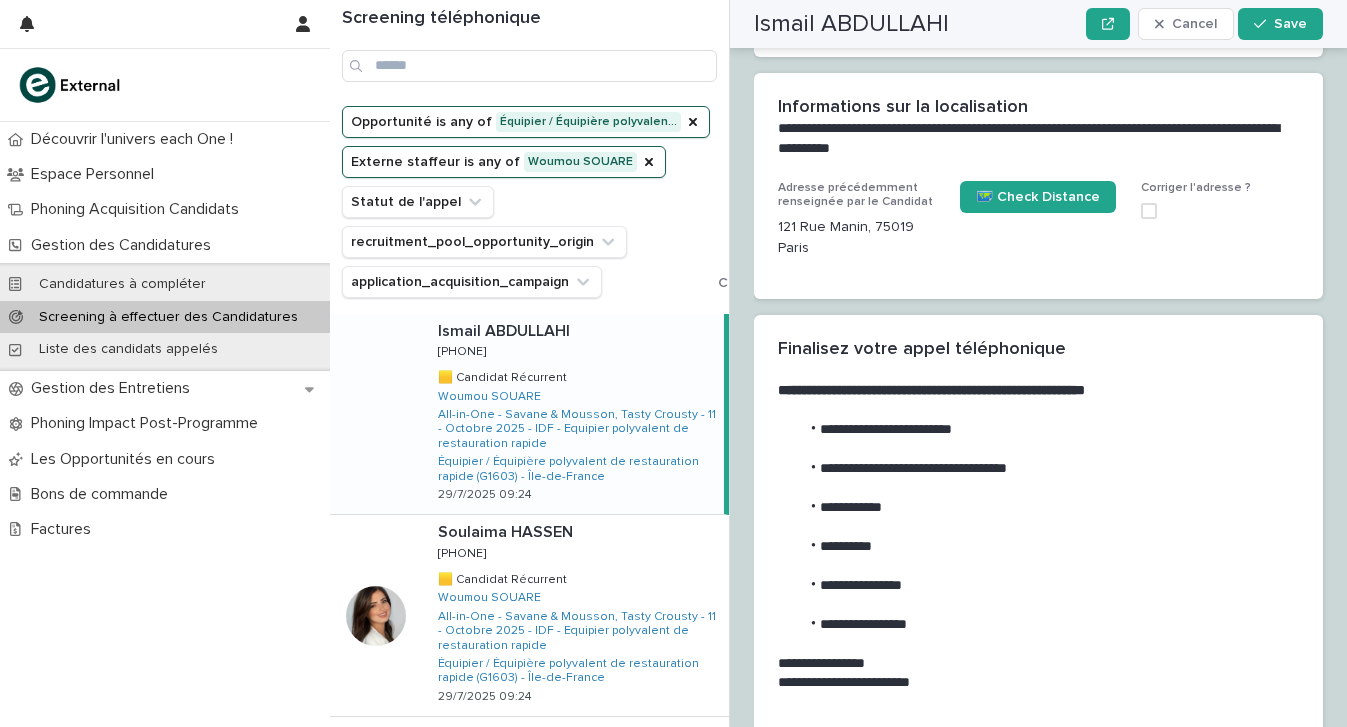 scroll, scrollTop: 1342, scrollLeft: 0, axis: vertical 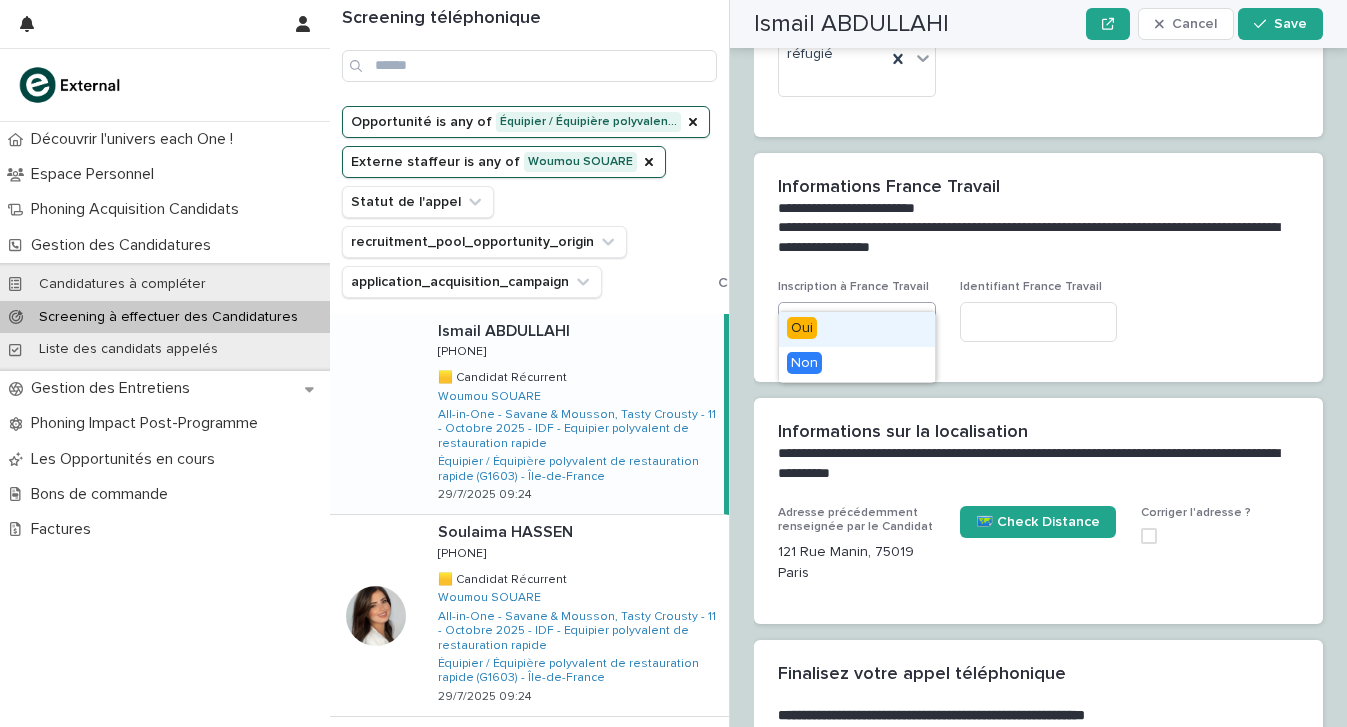drag, startPoint x: 900, startPoint y: 306, endPoint x: 900, endPoint y: 333, distance: 27 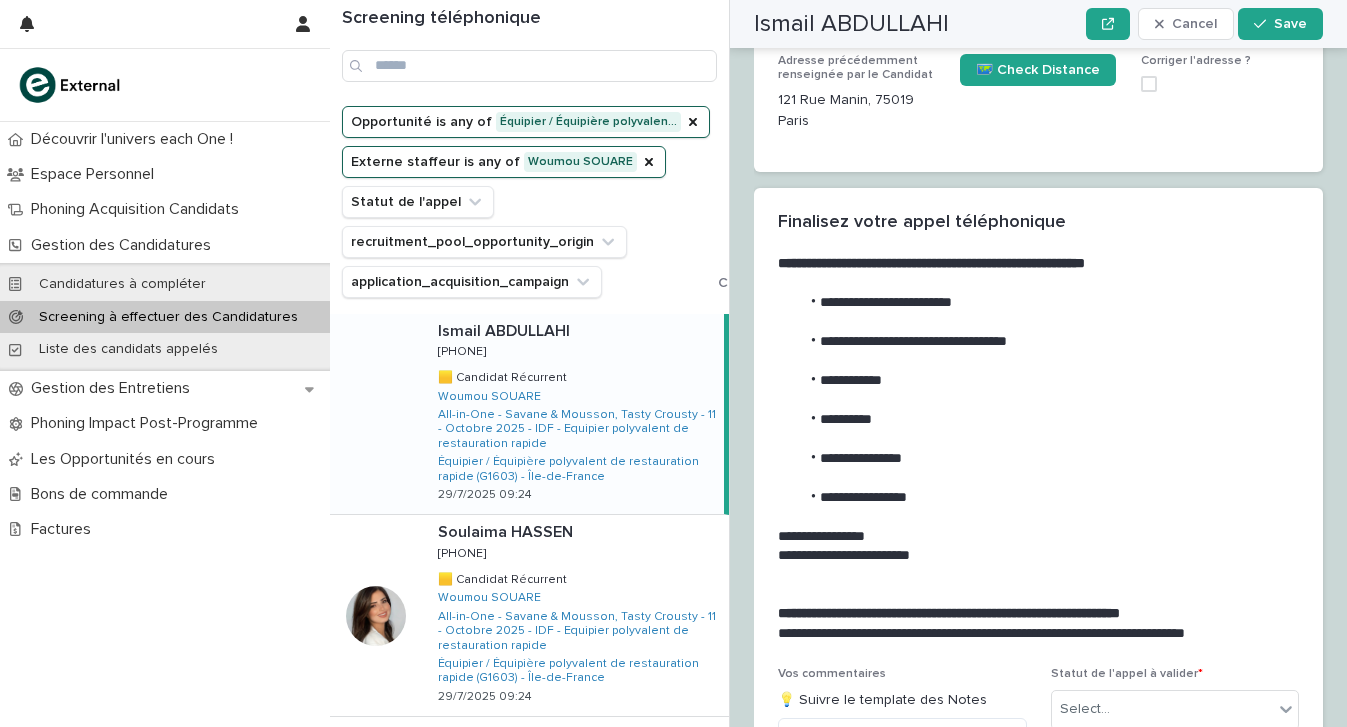 scroll, scrollTop: 1270, scrollLeft: 0, axis: vertical 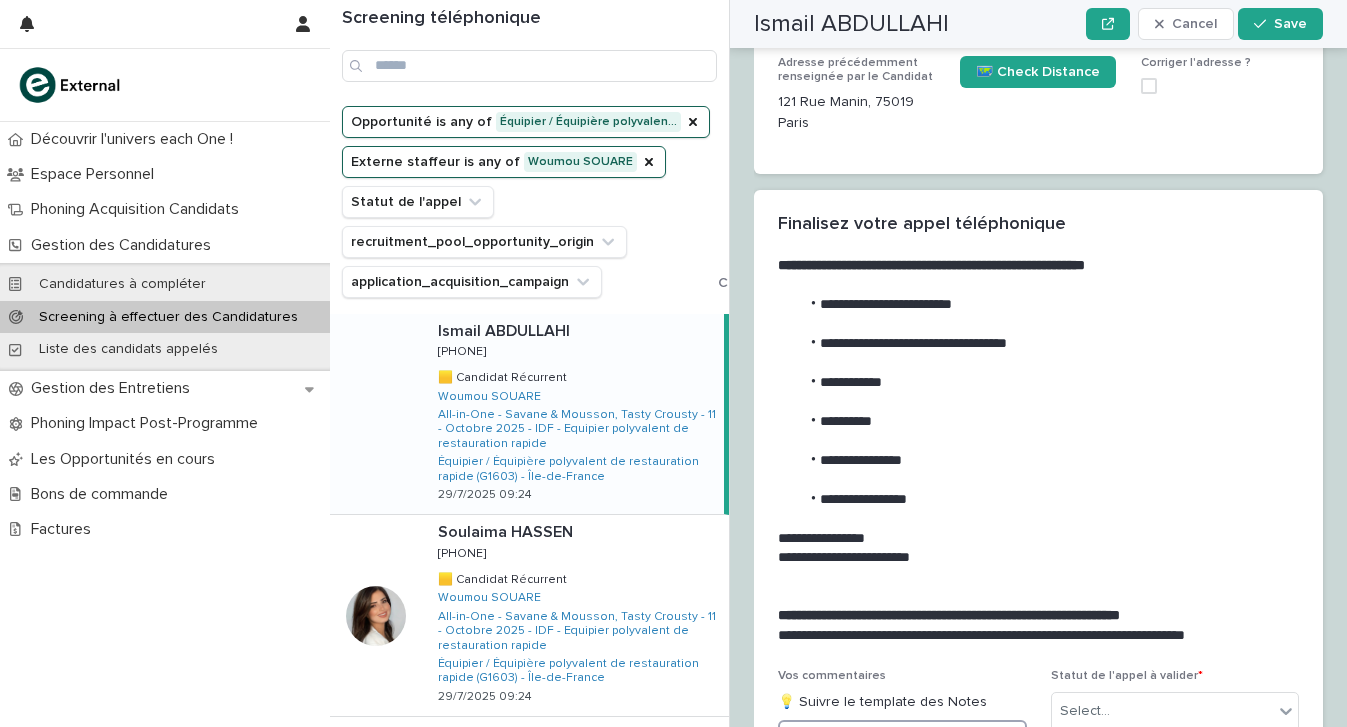 click at bounding box center (902, 741) 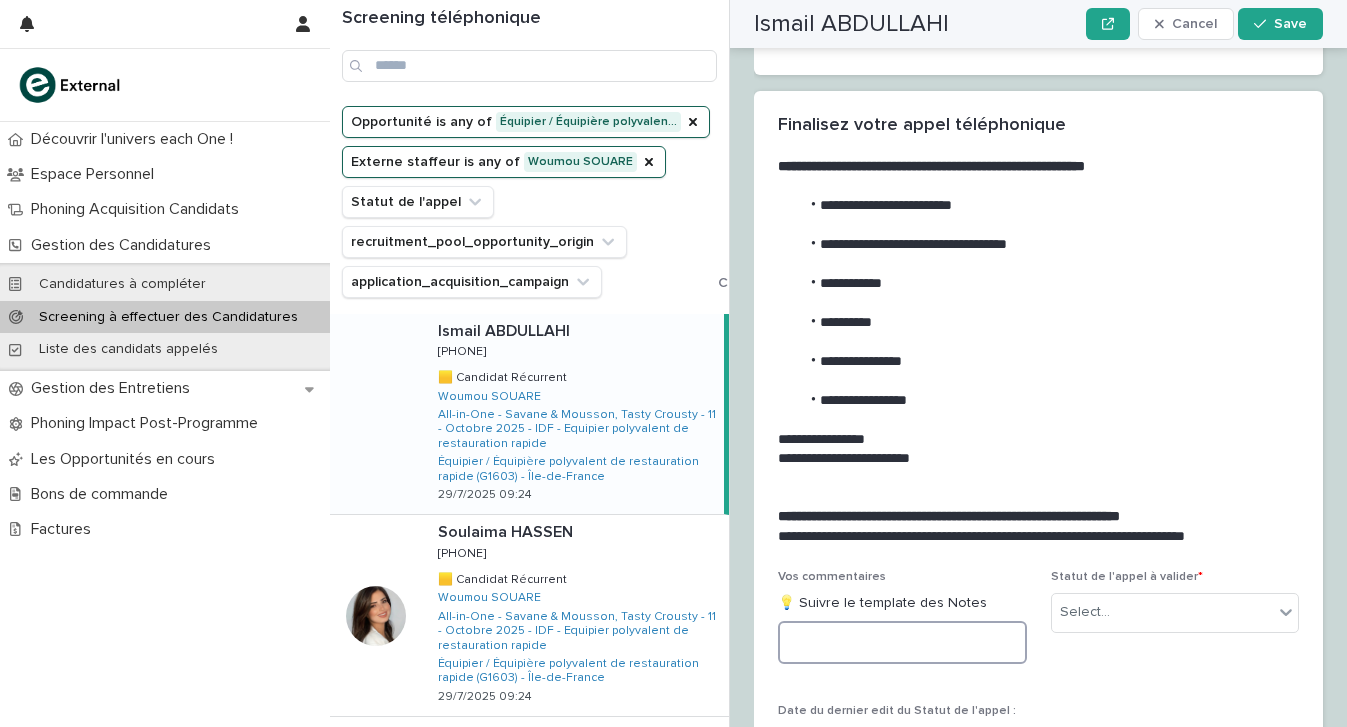 scroll, scrollTop: 1892, scrollLeft: 0, axis: vertical 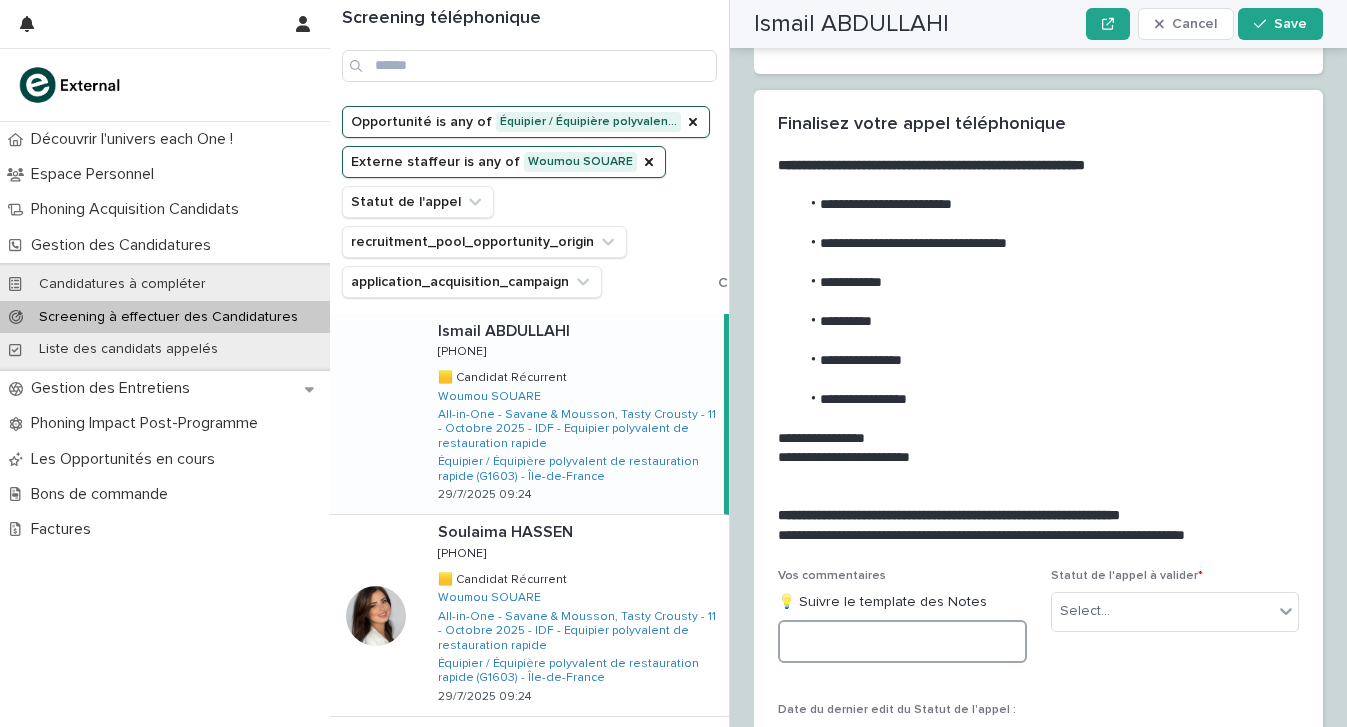 paste on "**********" 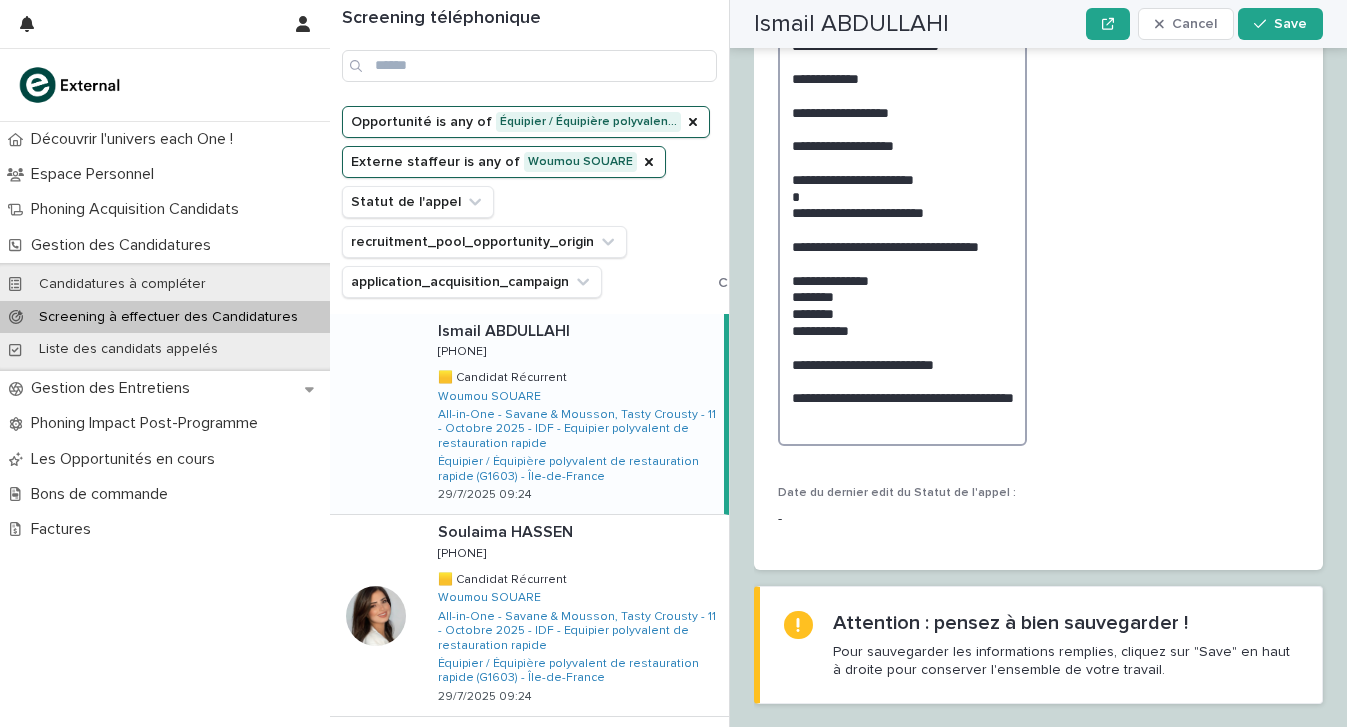 scroll, scrollTop: 2556, scrollLeft: 0, axis: vertical 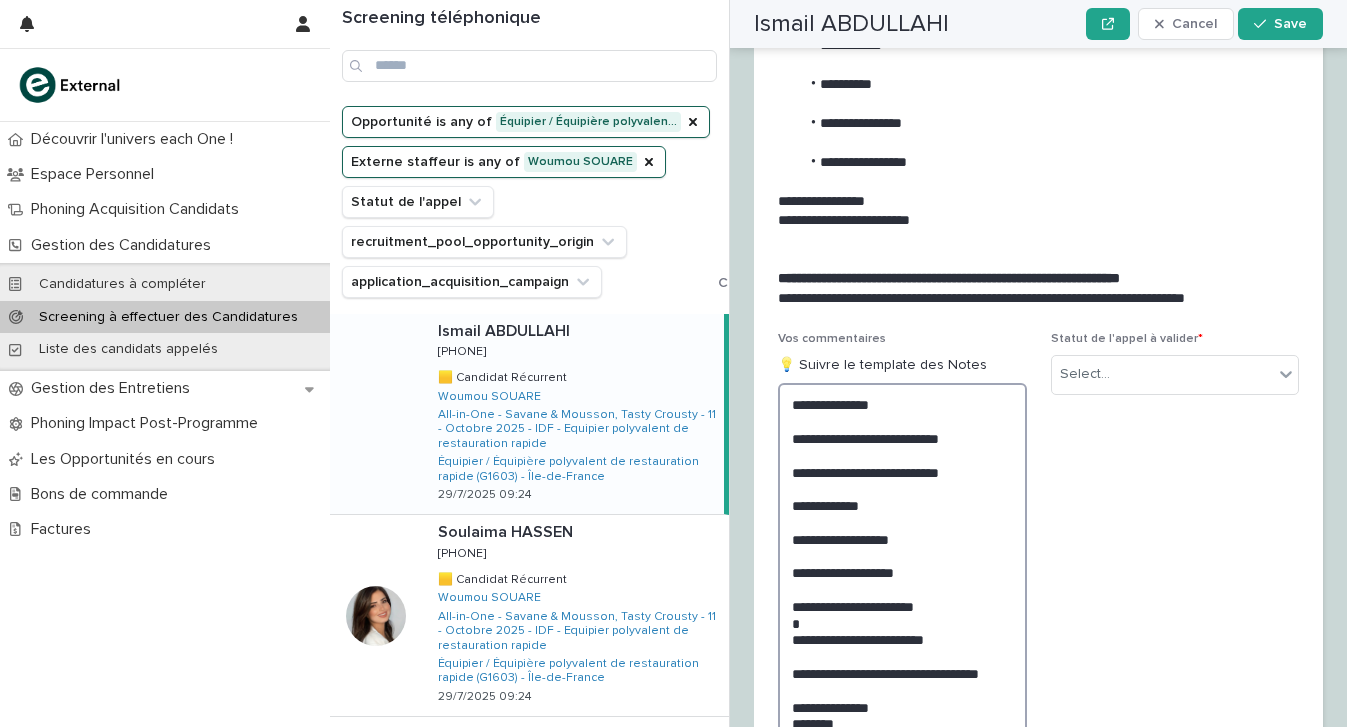 click on "**********" at bounding box center [902, 620] 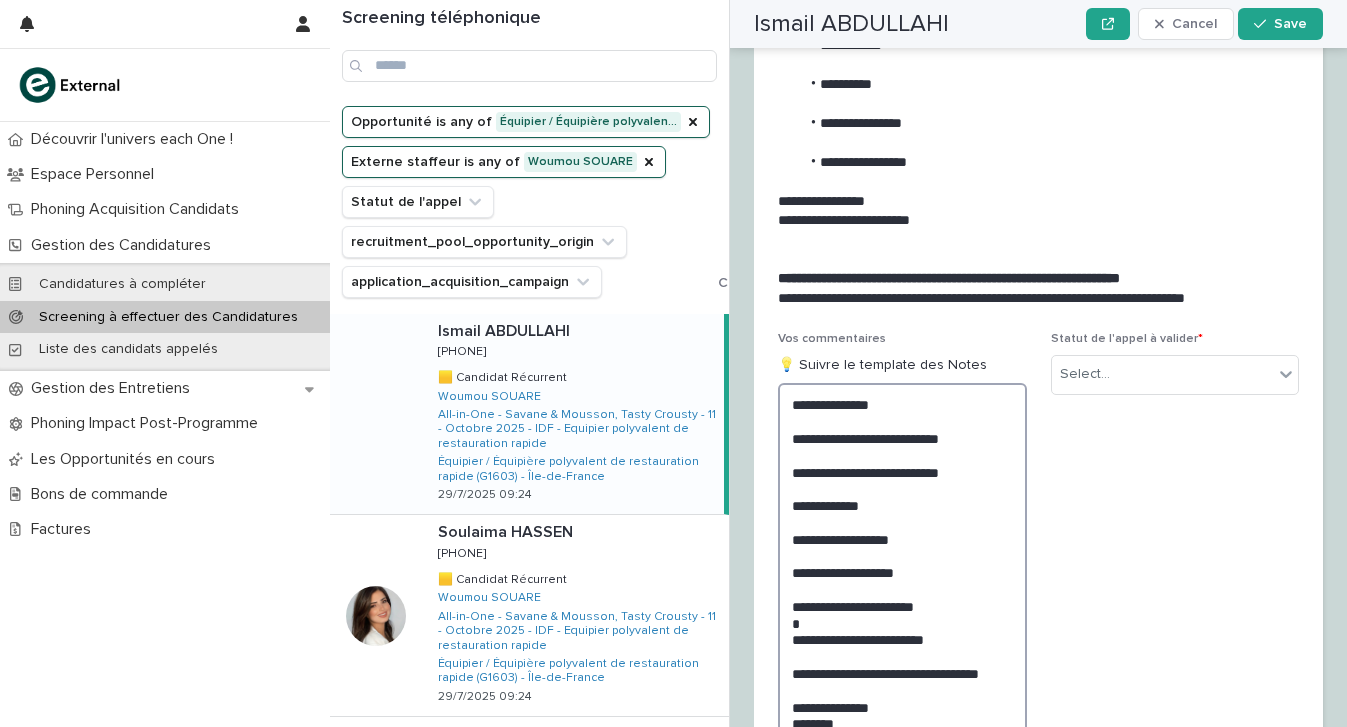 scroll, scrollTop: 2129, scrollLeft: 0, axis: vertical 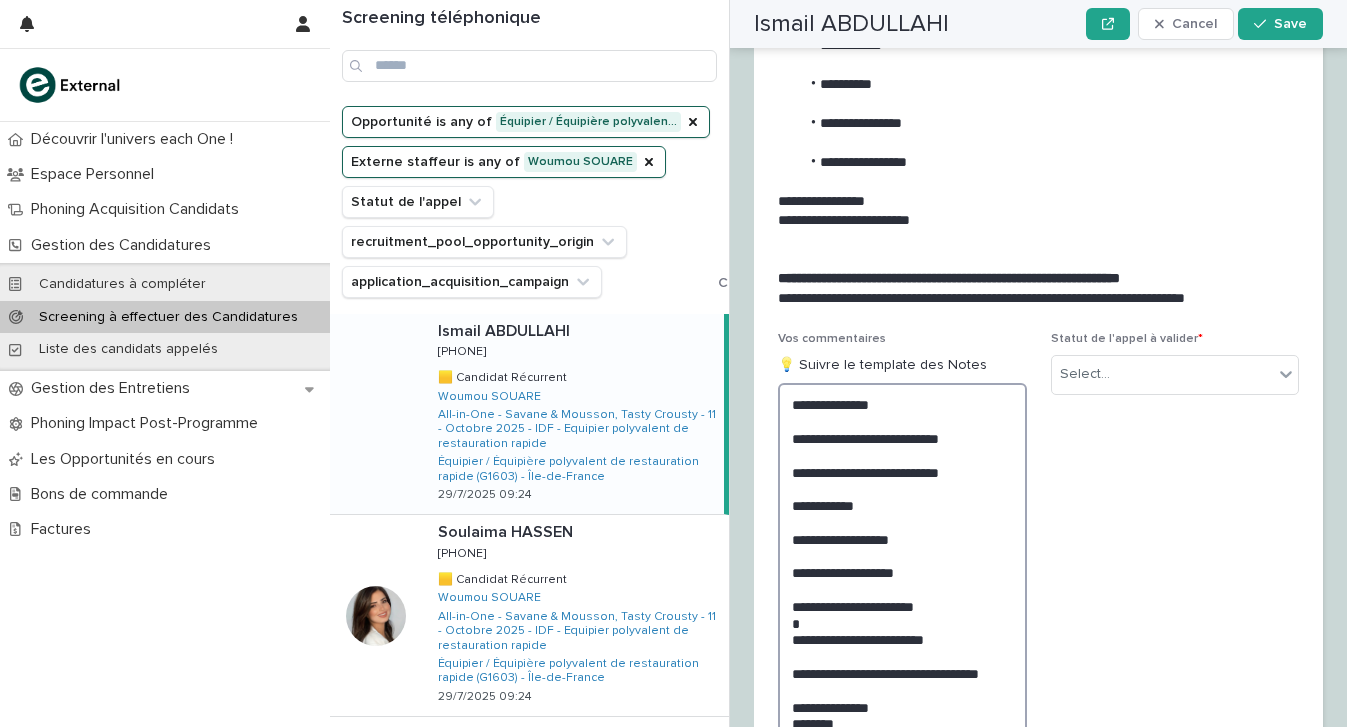 type on "**********" 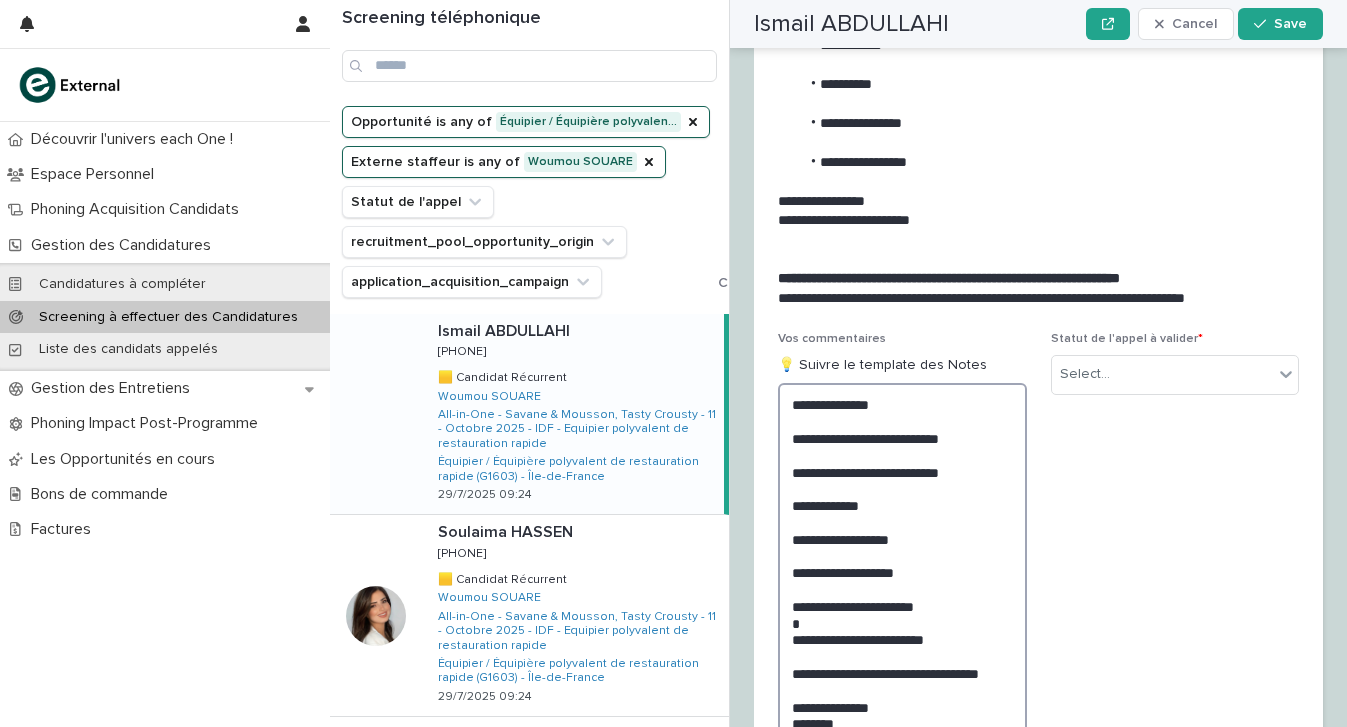 scroll, scrollTop: 2129, scrollLeft: 0, axis: vertical 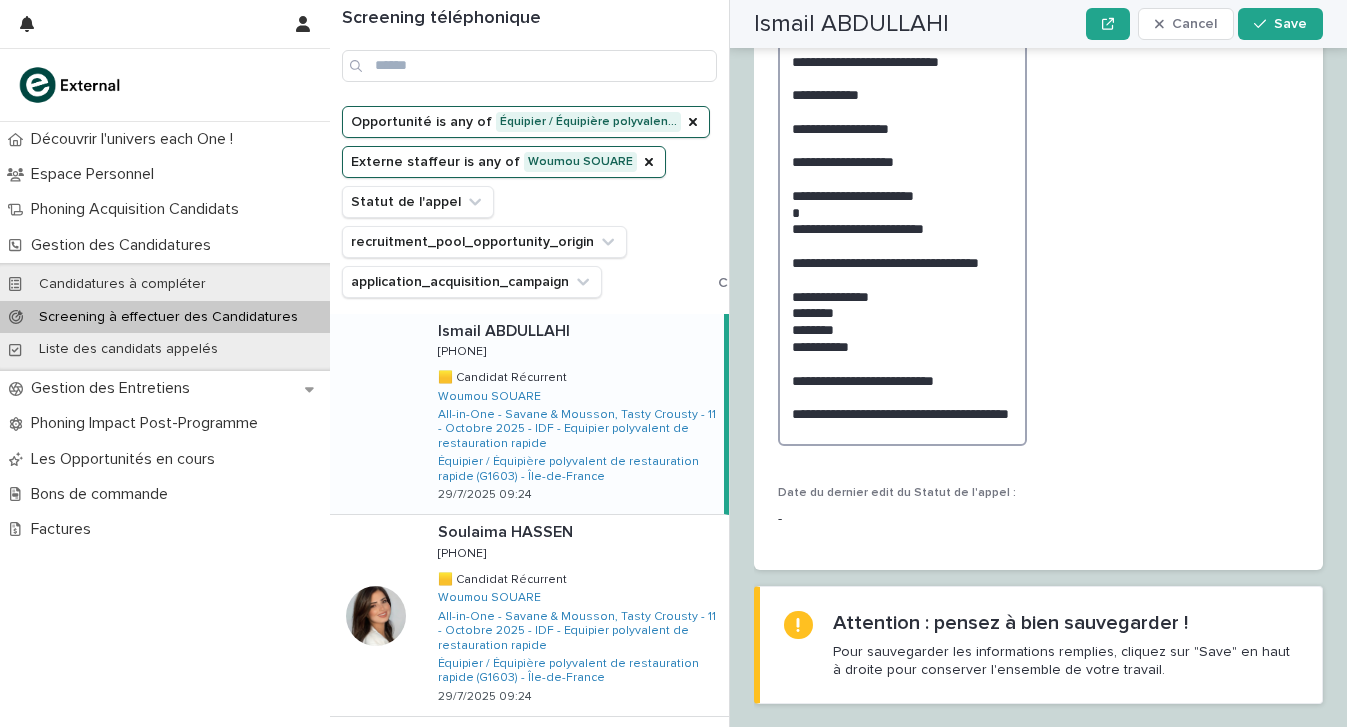 drag, startPoint x: 787, startPoint y: 348, endPoint x: 906, endPoint y: 784, distance: 451.948 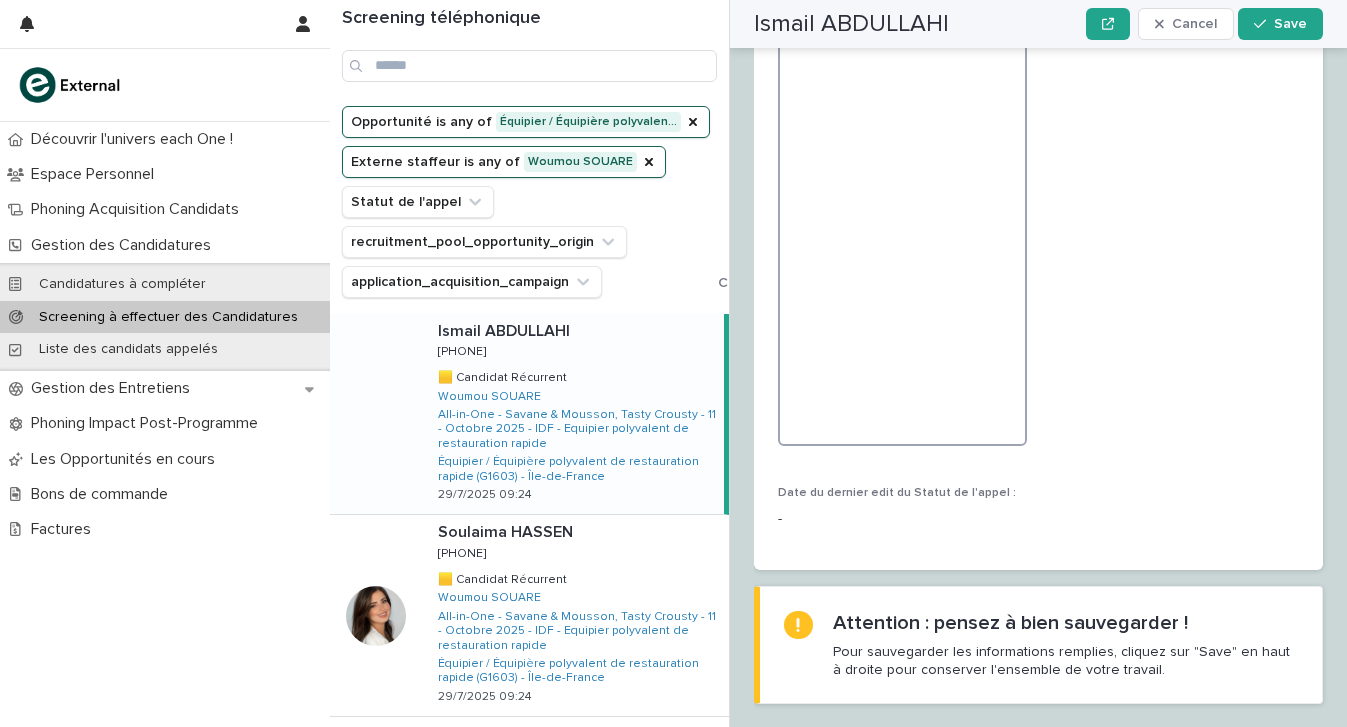 scroll, scrollTop: 0, scrollLeft: 0, axis: both 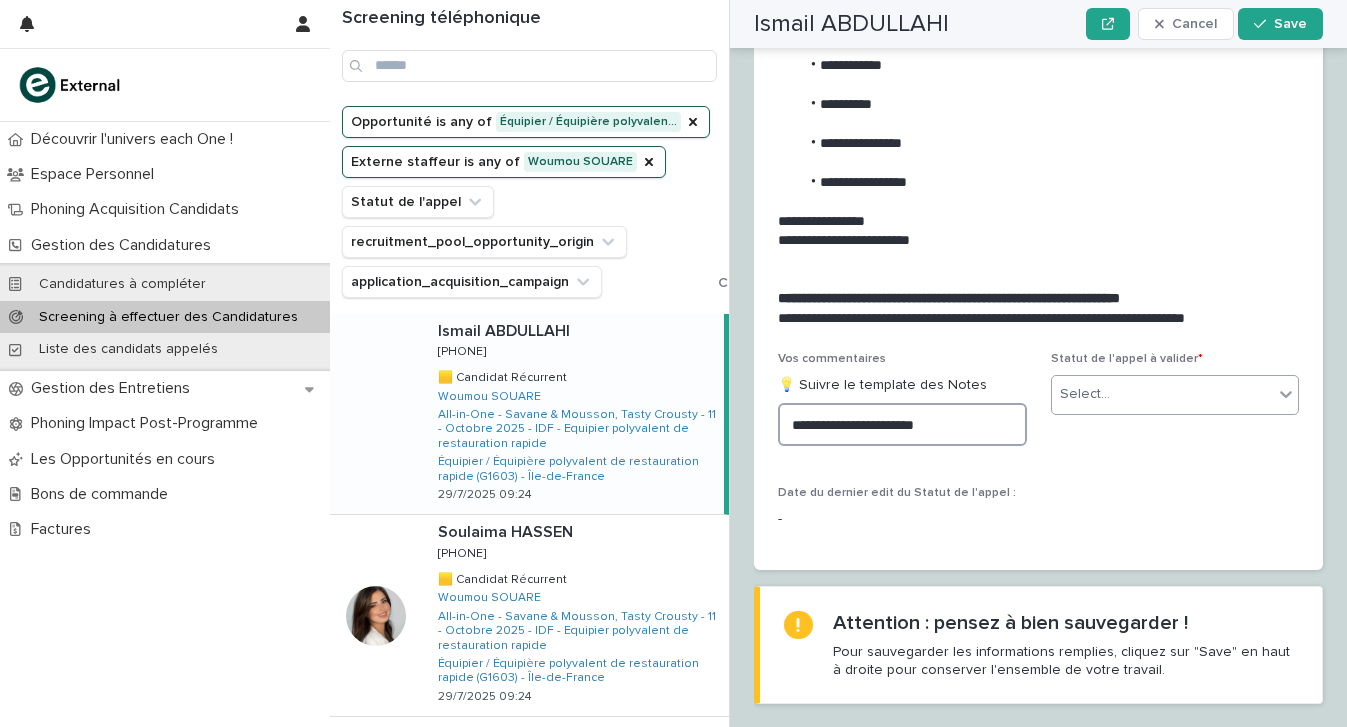 type on "**********" 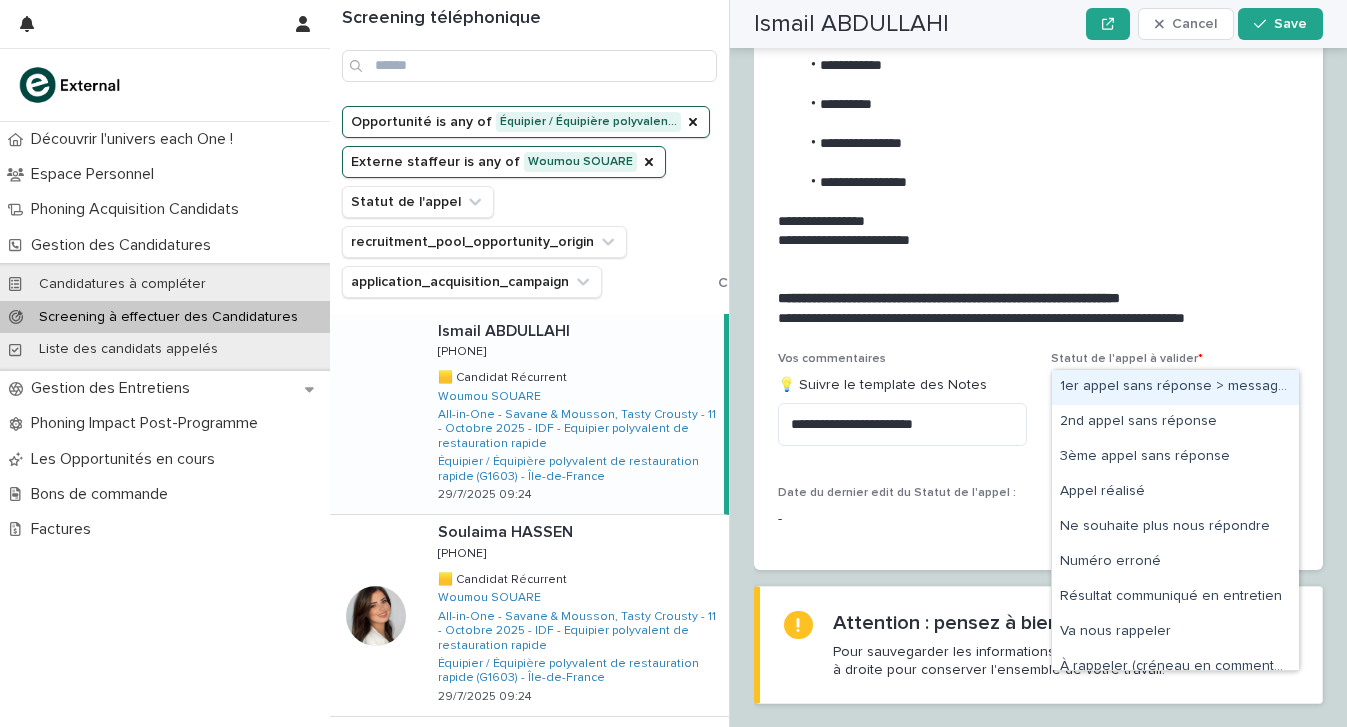 click on "Select..." at bounding box center [1163, 394] 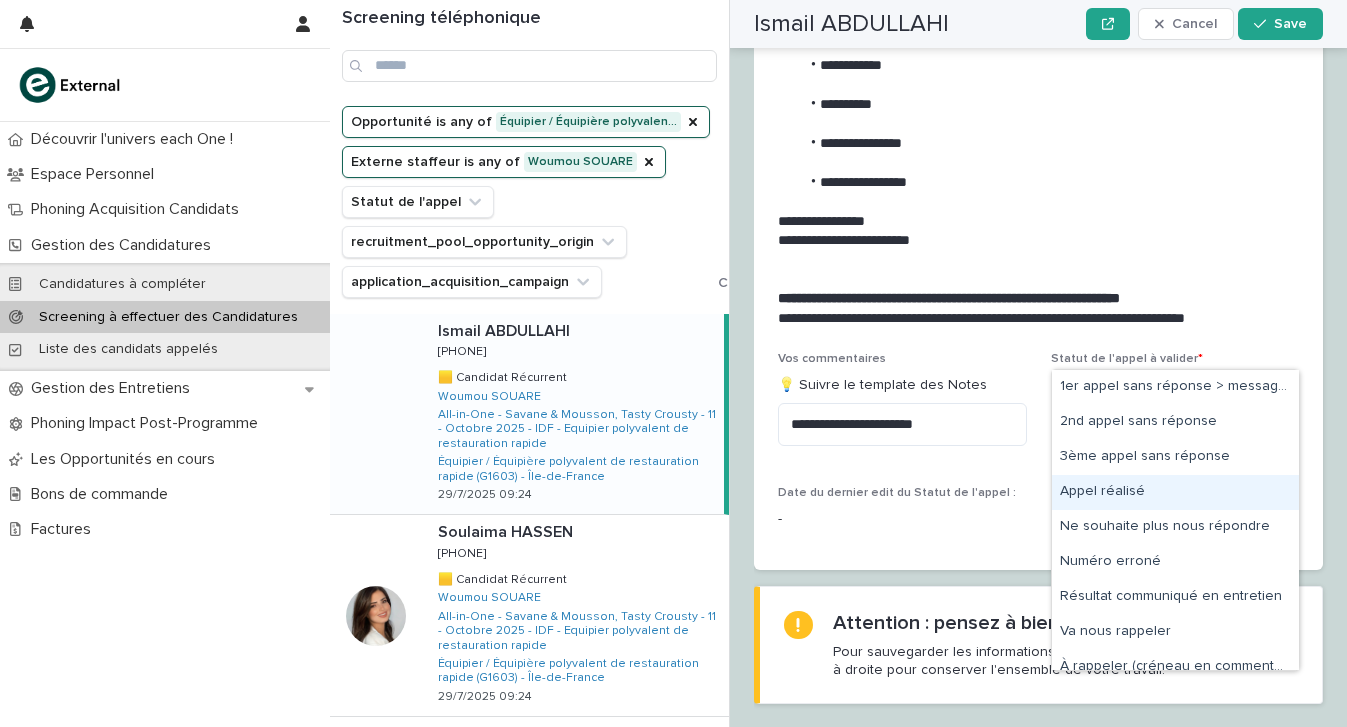 click on "Appel réalisé" at bounding box center (1175, 492) 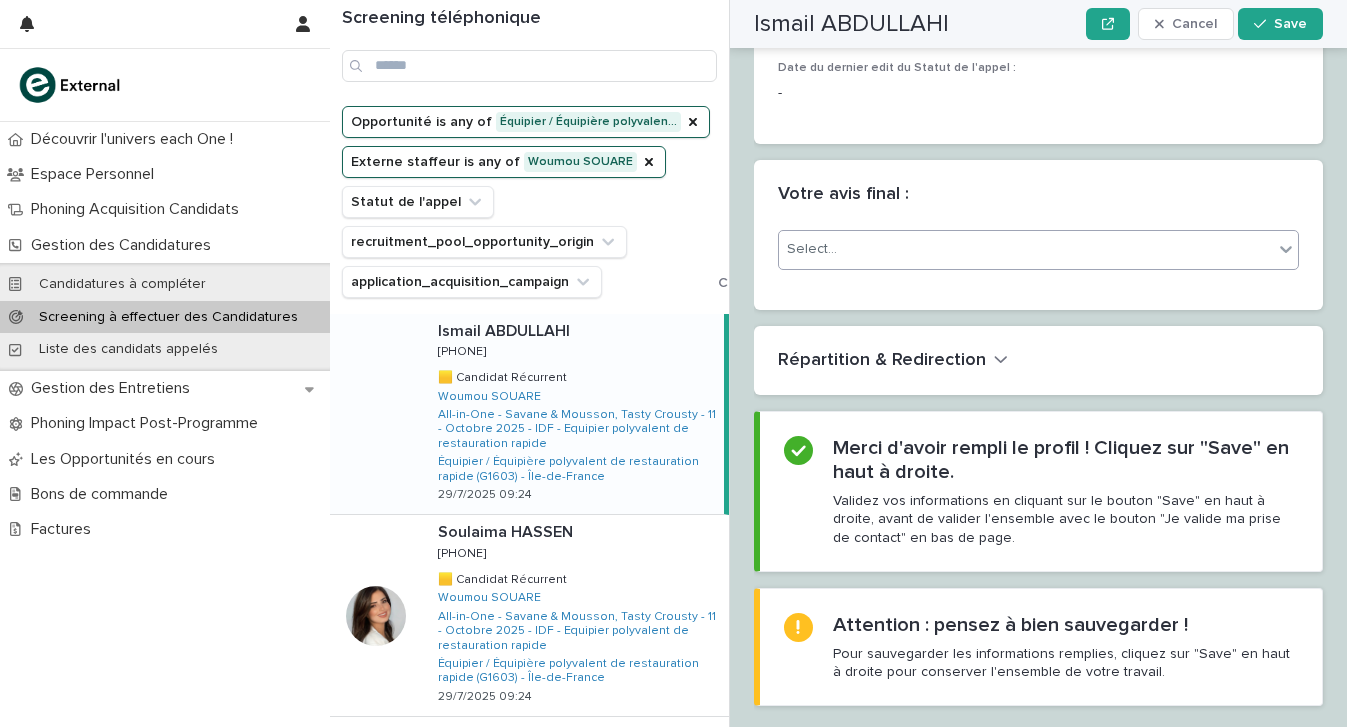 scroll, scrollTop: 2594, scrollLeft: 0, axis: vertical 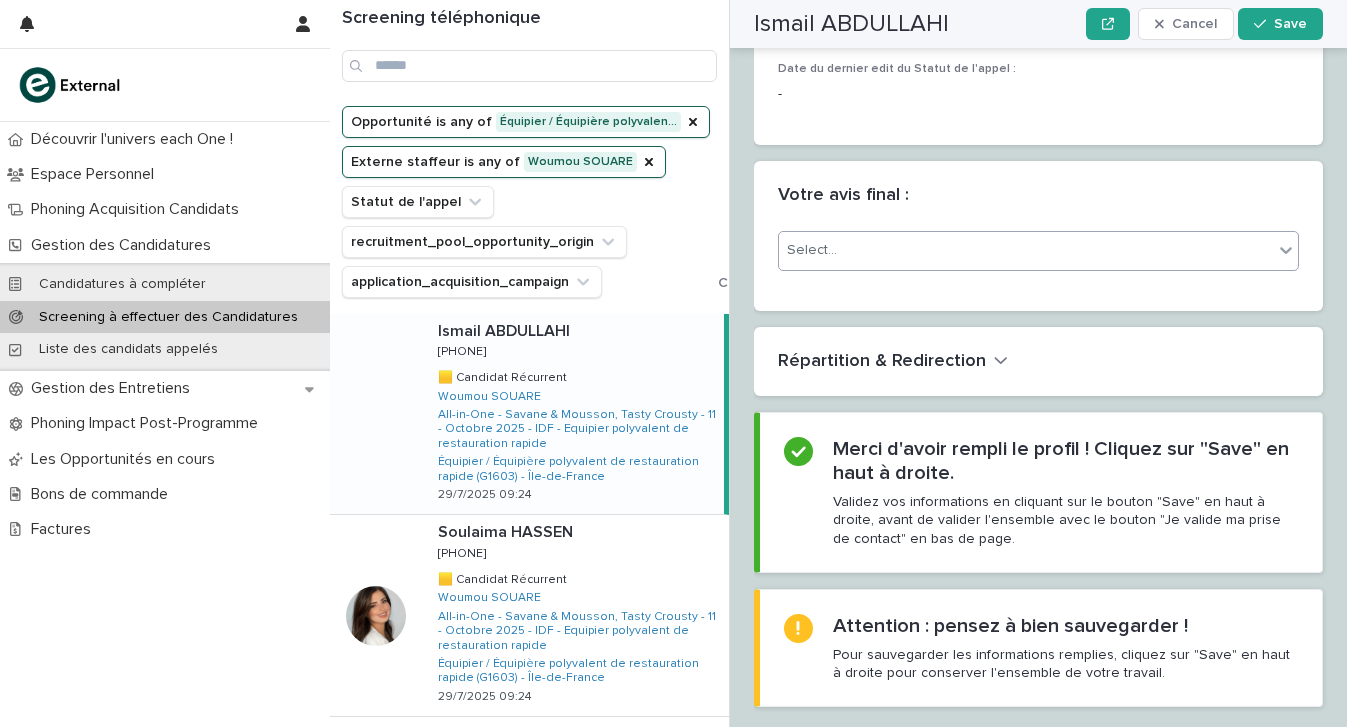 click on "Select..." at bounding box center [1026, 250] 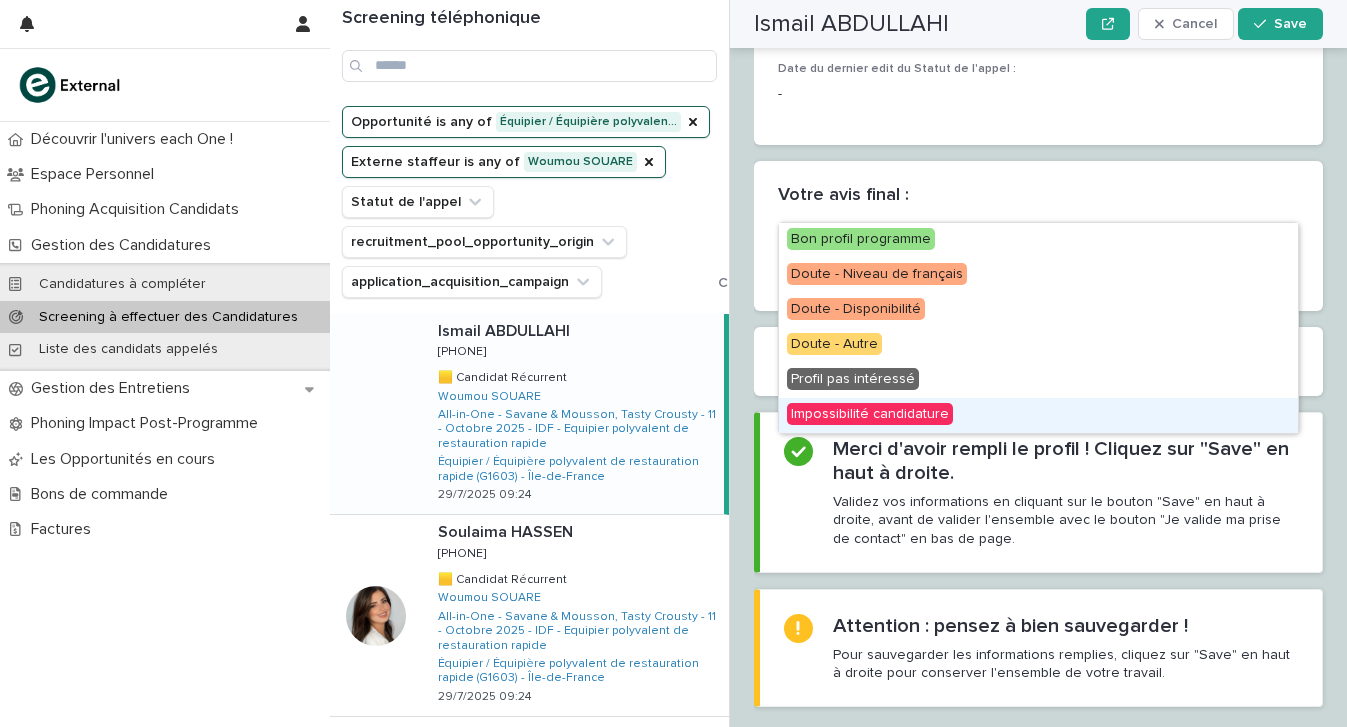 click on "Impossibilité candidature" at bounding box center [870, 414] 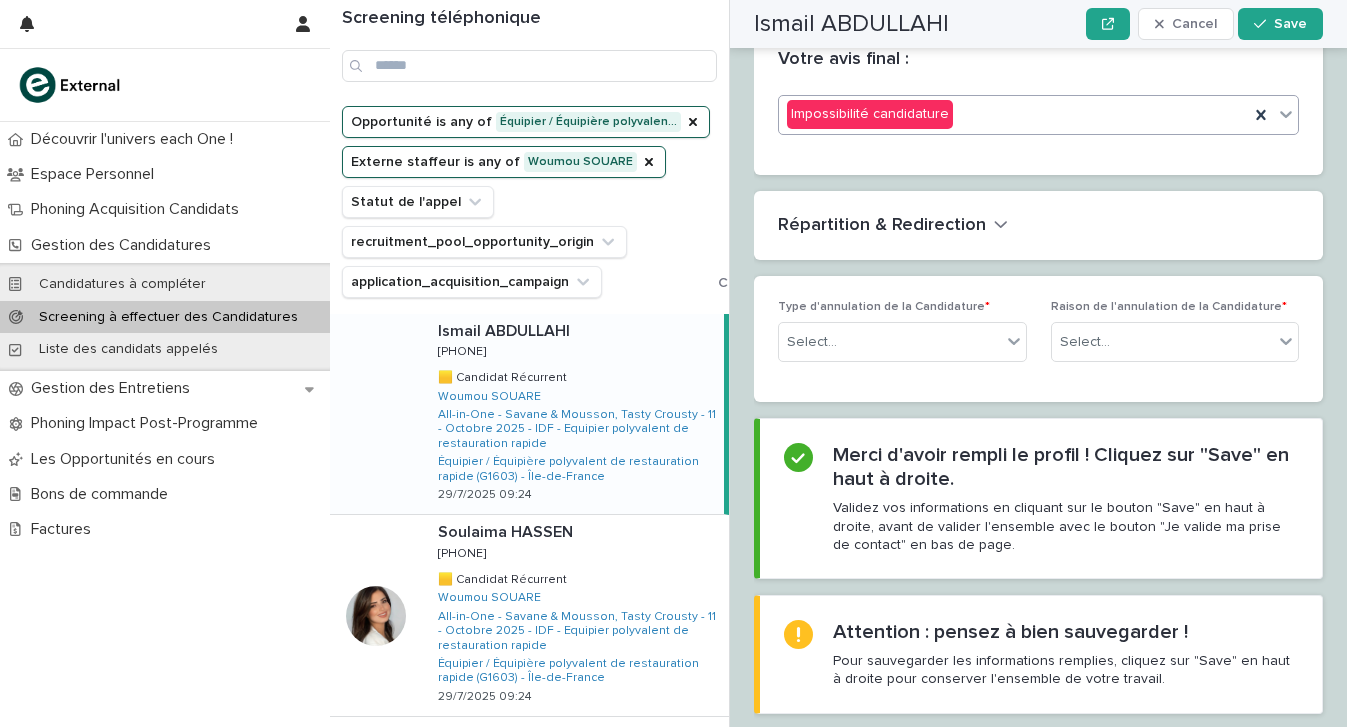 scroll, scrollTop: 2736, scrollLeft: 0, axis: vertical 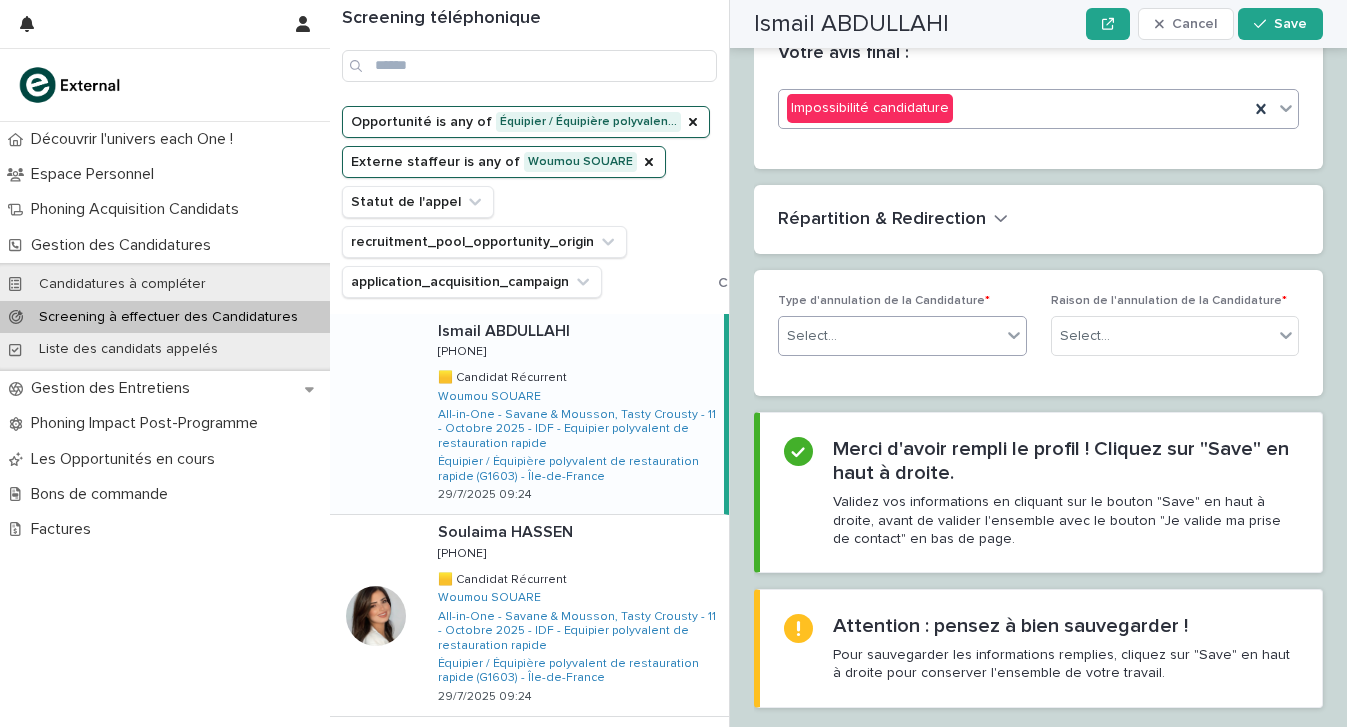 click on "Select..." at bounding box center [890, 336] 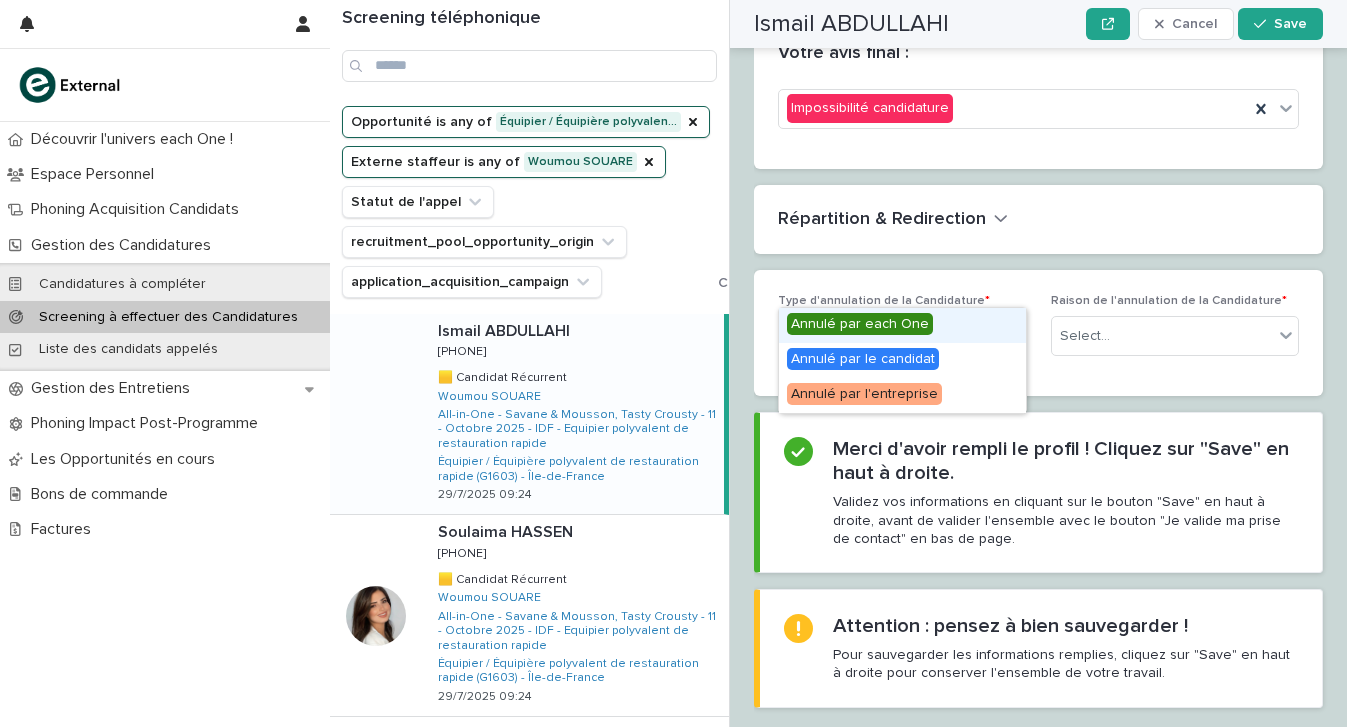 click on "Annulé par each One" at bounding box center (860, 324) 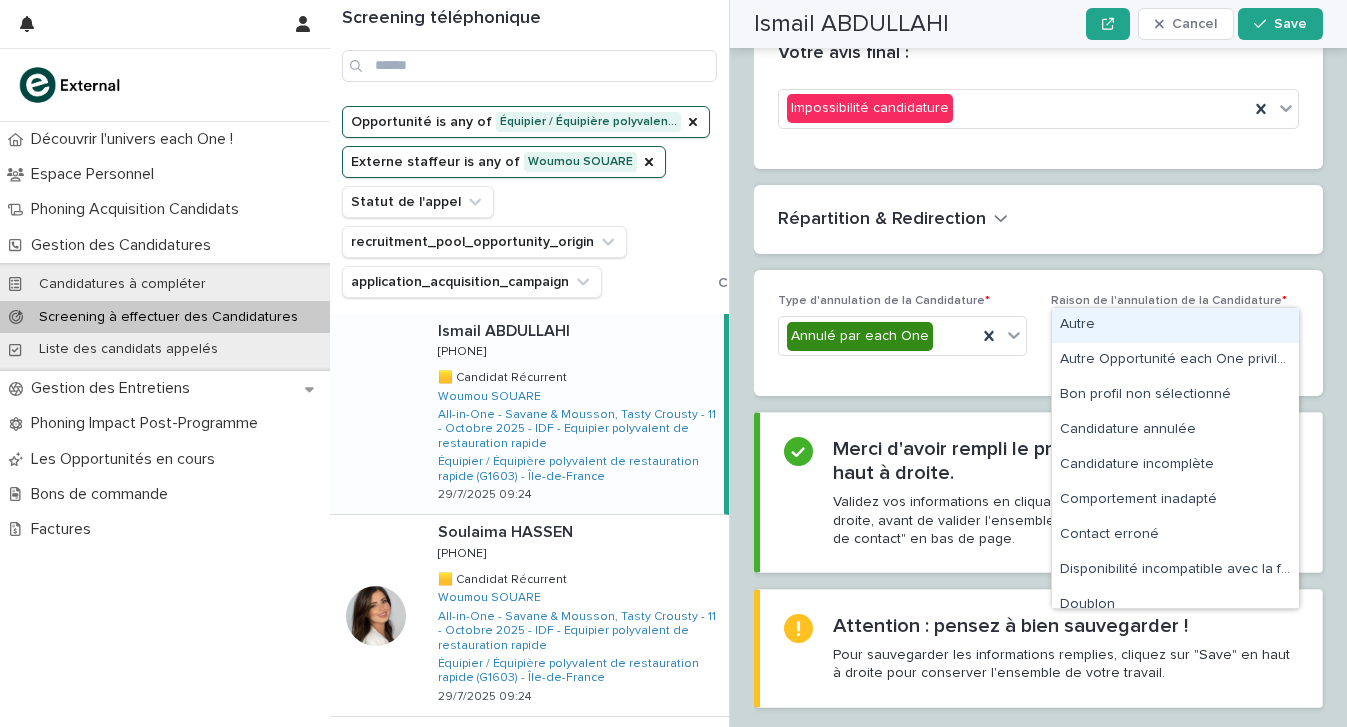 click on "Select..." at bounding box center (1163, 336) 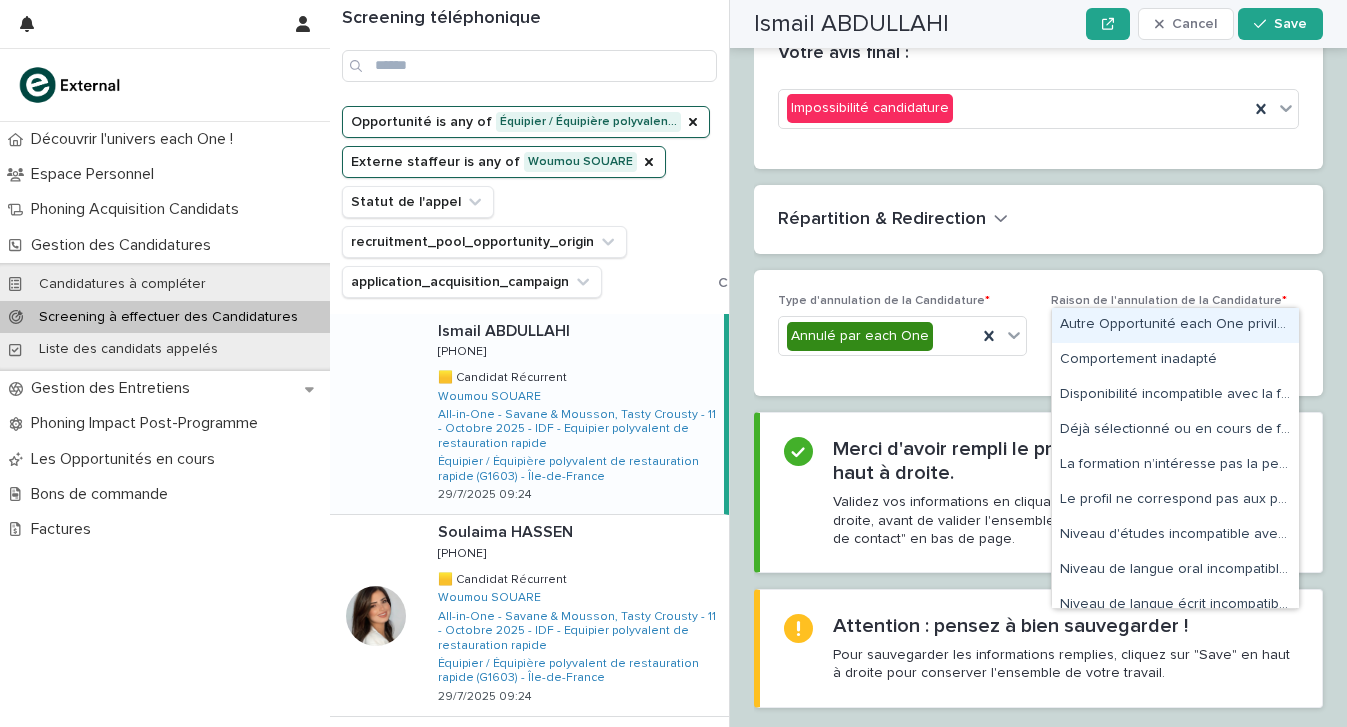 type on "***" 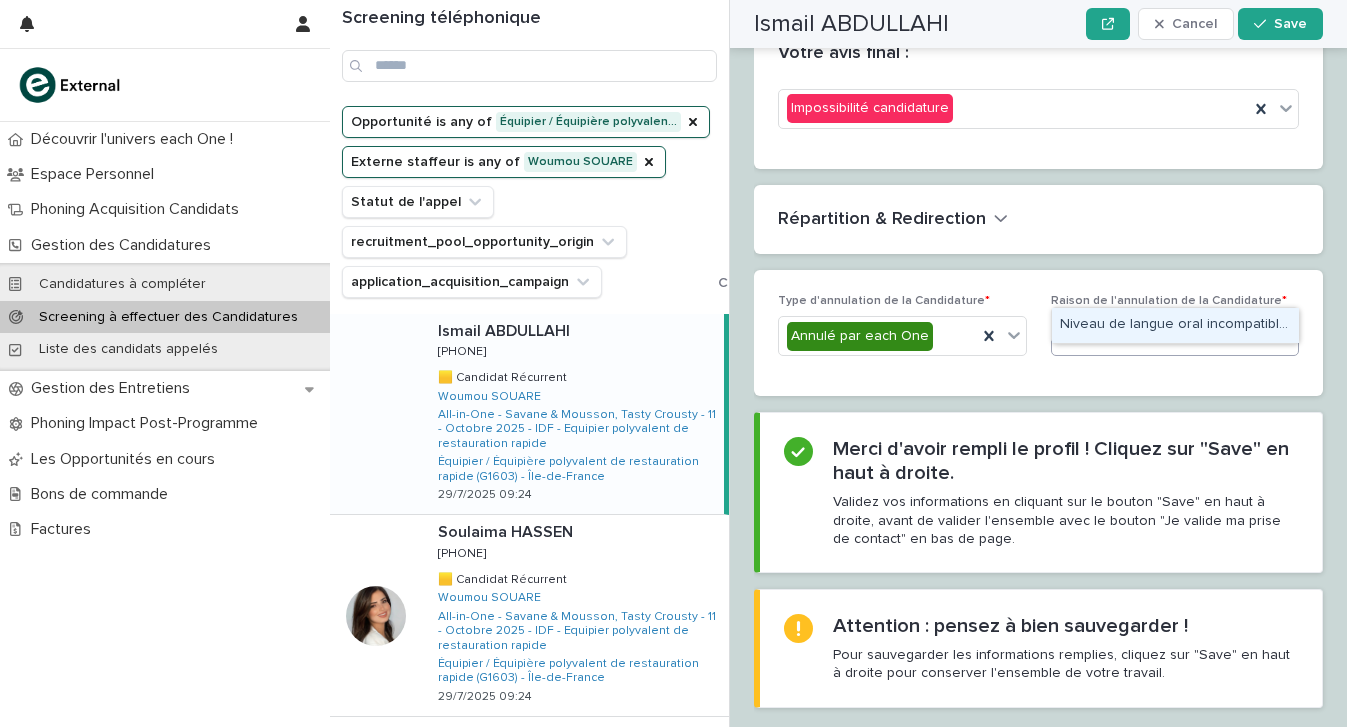 click on "Niveau de langue oral incompatible avec la formation" at bounding box center [1175, 325] 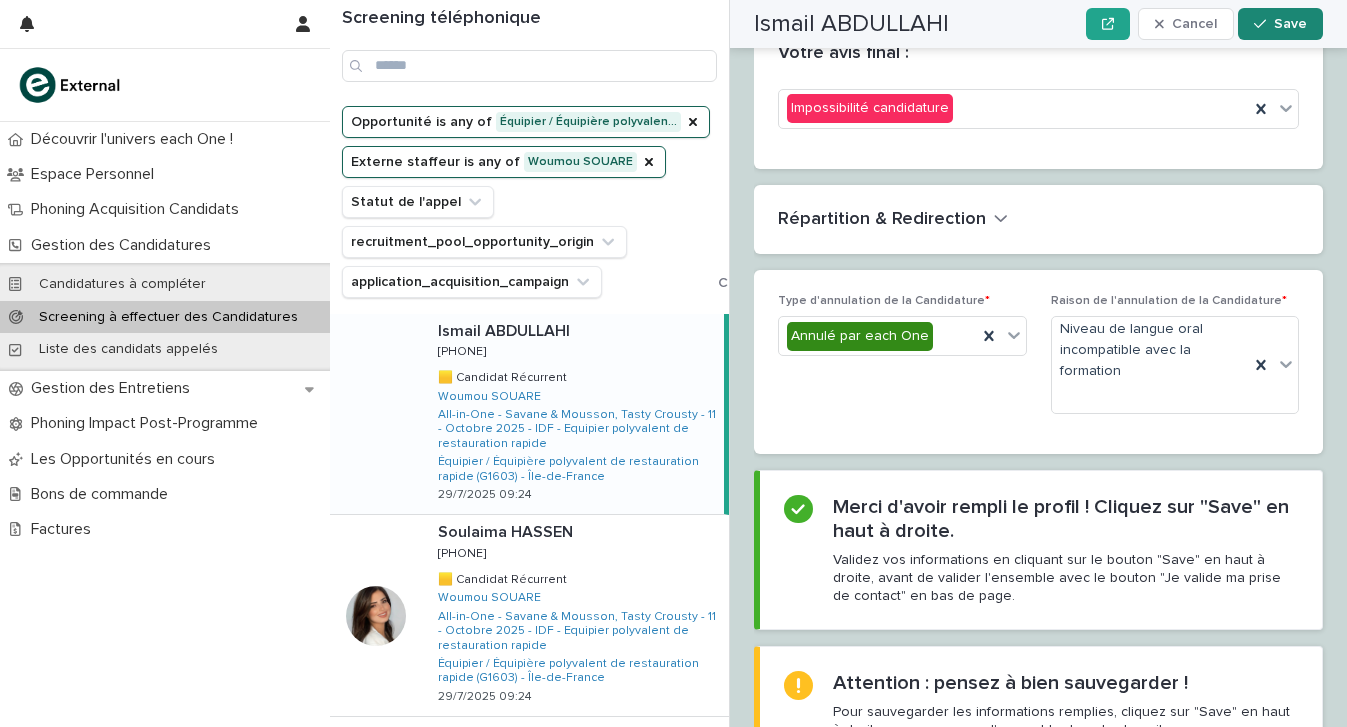 click on "Save" at bounding box center [1280, 24] 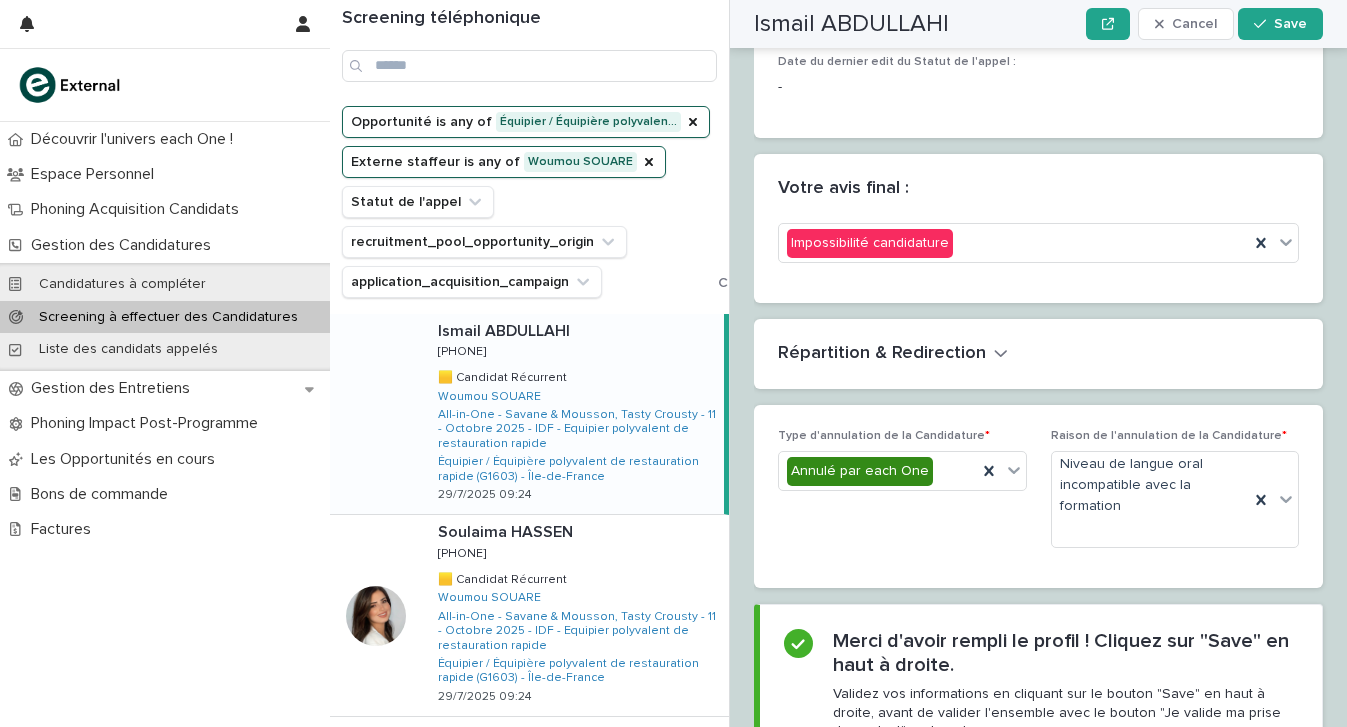 scroll, scrollTop: 2649, scrollLeft: 0, axis: vertical 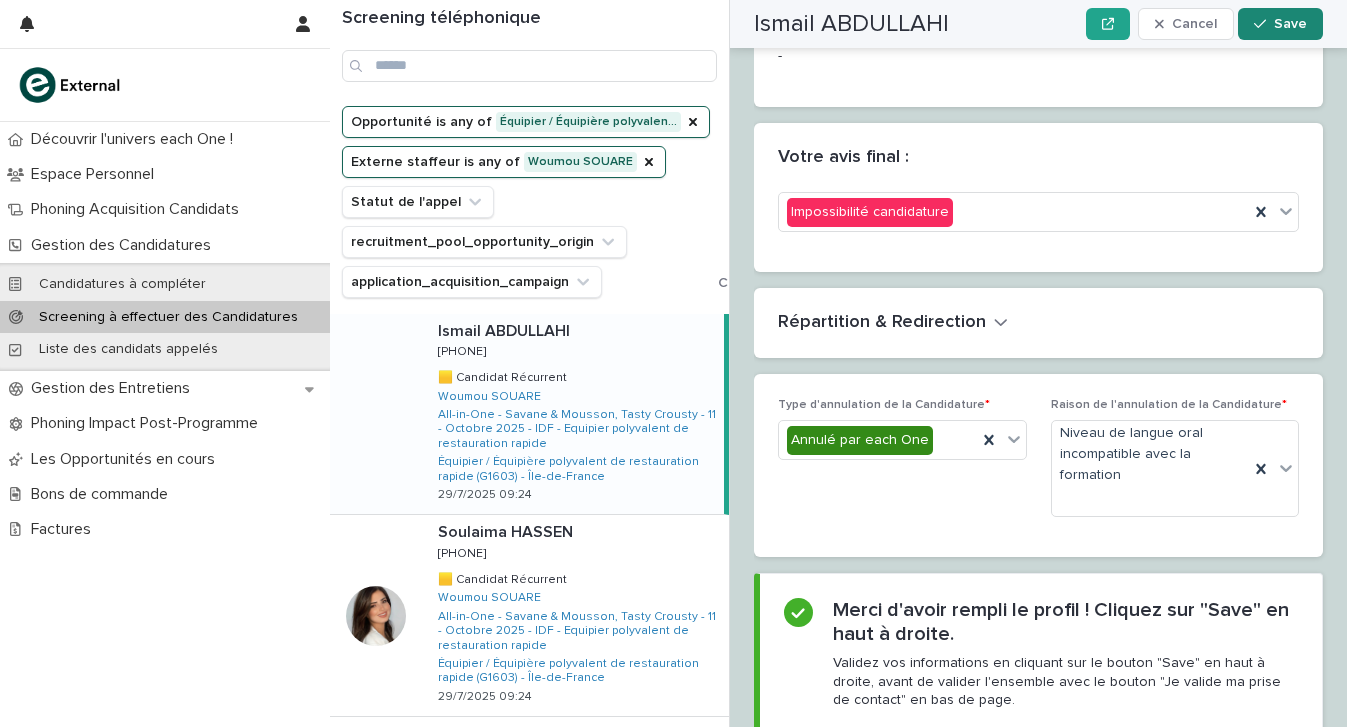 click on "Save" at bounding box center [1280, 24] 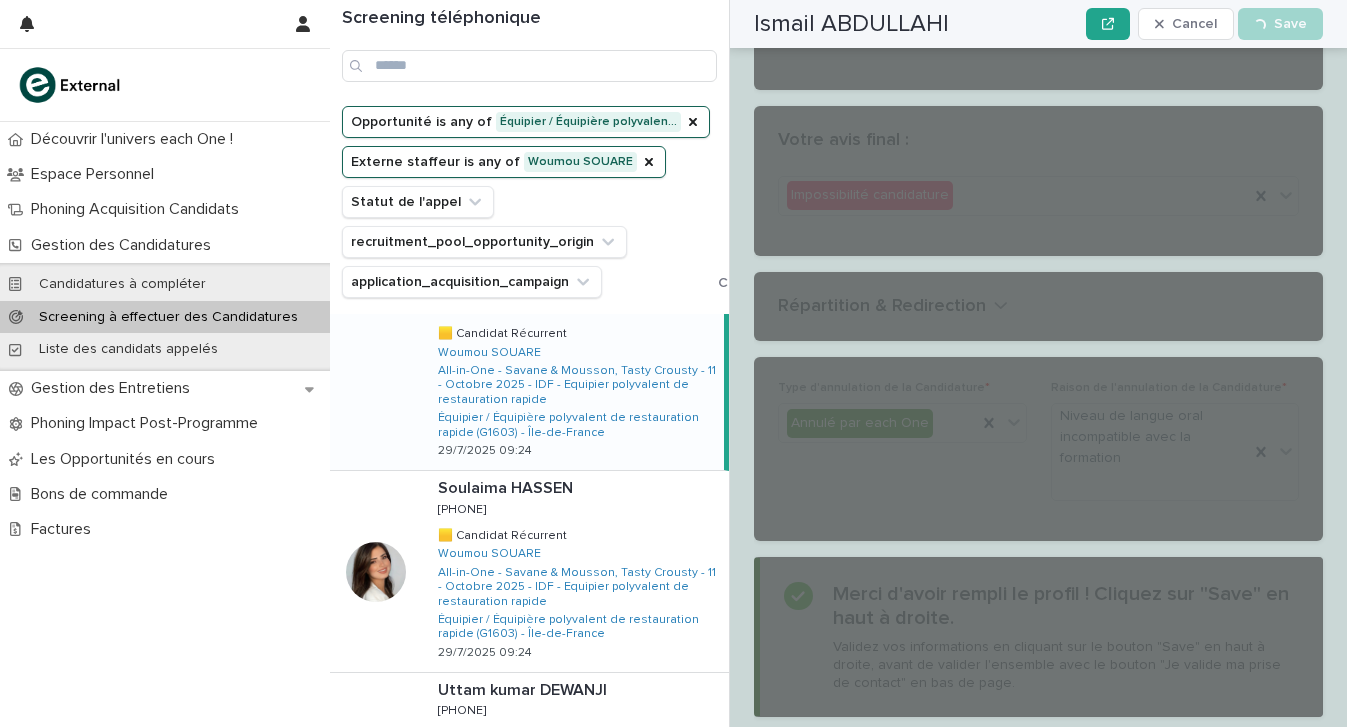 scroll, scrollTop: 51, scrollLeft: 0, axis: vertical 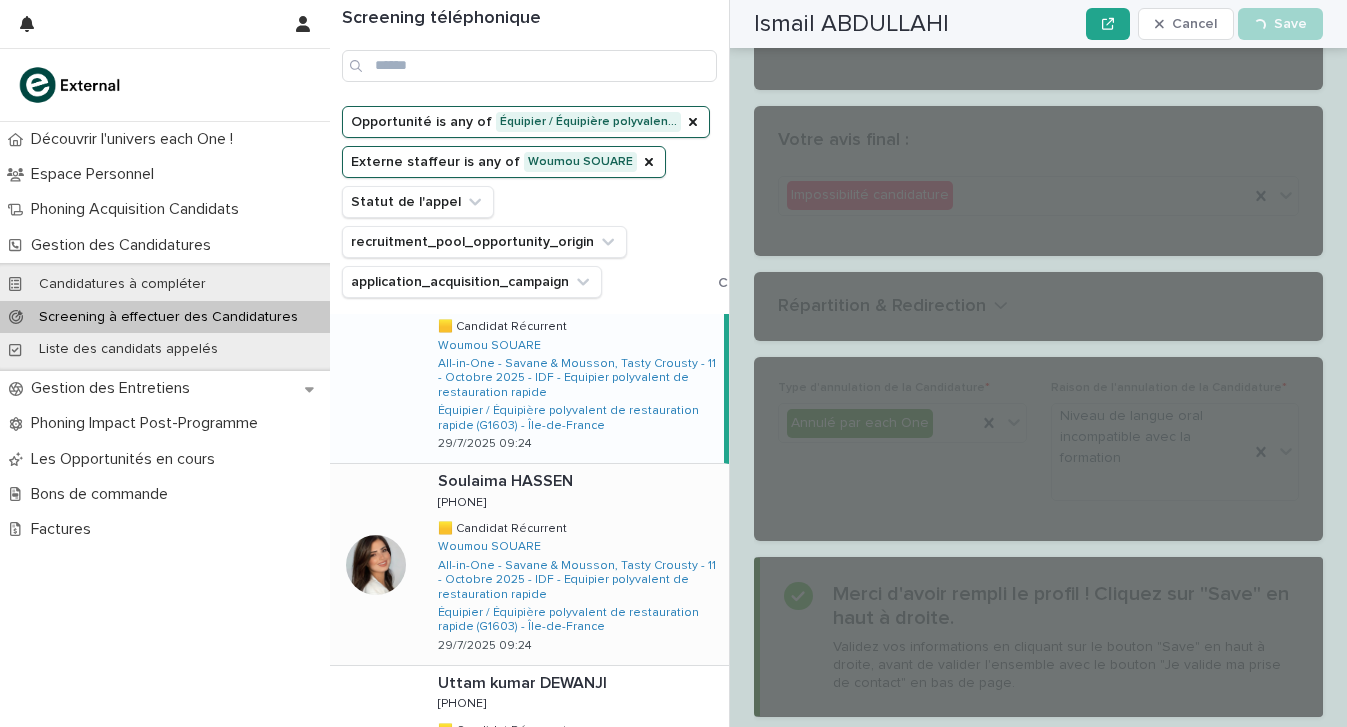 click at bounding box center [579, 481] 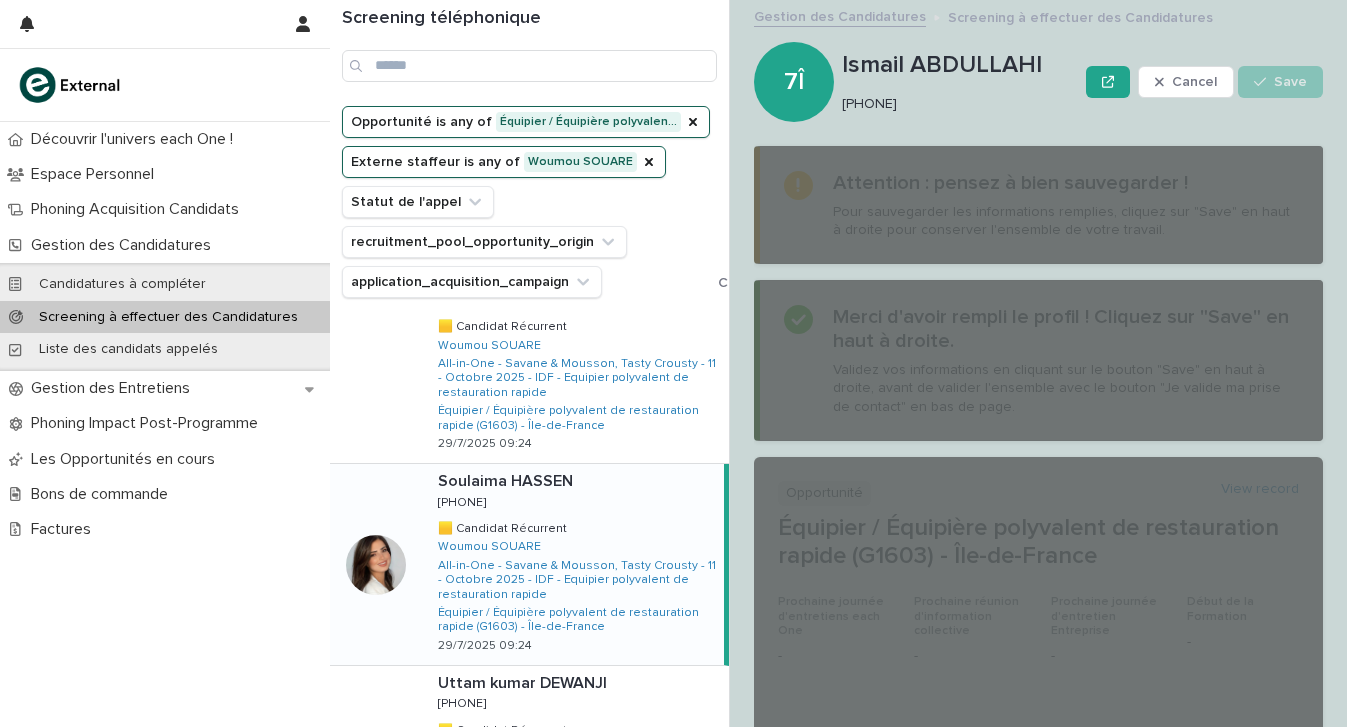 scroll, scrollTop: 0, scrollLeft: 0, axis: both 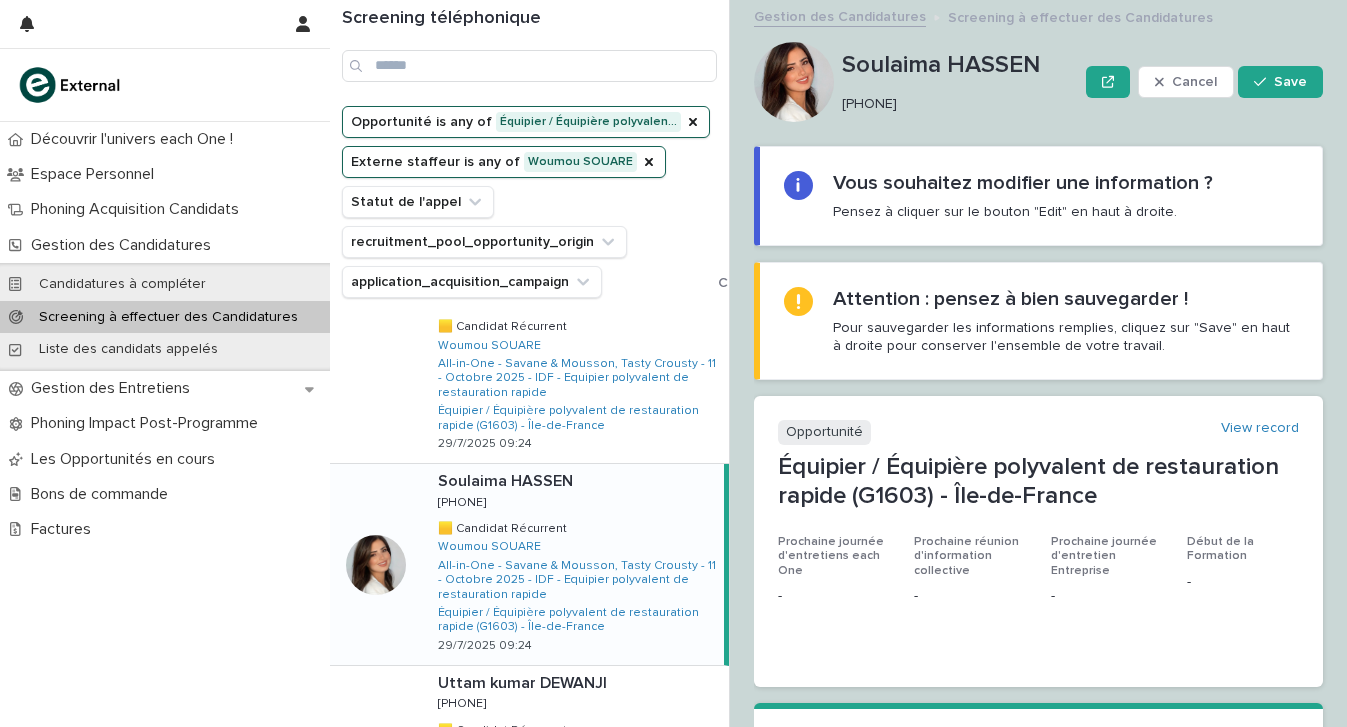 click on "[NAME] [LAST]  [PHONE] [PHONE]  🟨 Candidat Récurrent 🟨 Candidat Récurrent  [NAME] [LAST]   All-in-One - Savane & Mousson, Tasty Crousty - 11 - Octobre 2025 - IDF - Equipier polyvalent de restauration rapide   Équipier / Équipière polyvalent de restauration rapide (G1603) - Île-de-France   [DATE] [TIME]" at bounding box center (573, 564) 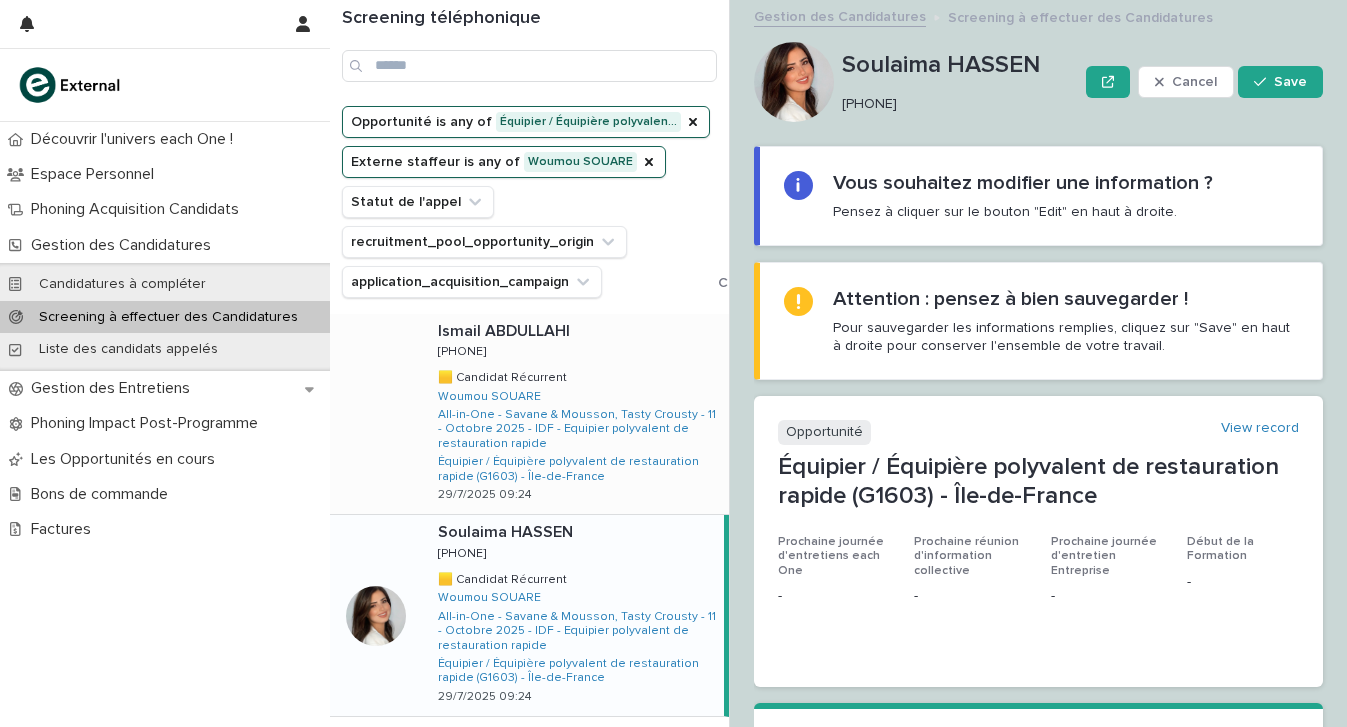 scroll, scrollTop: 0, scrollLeft: 0, axis: both 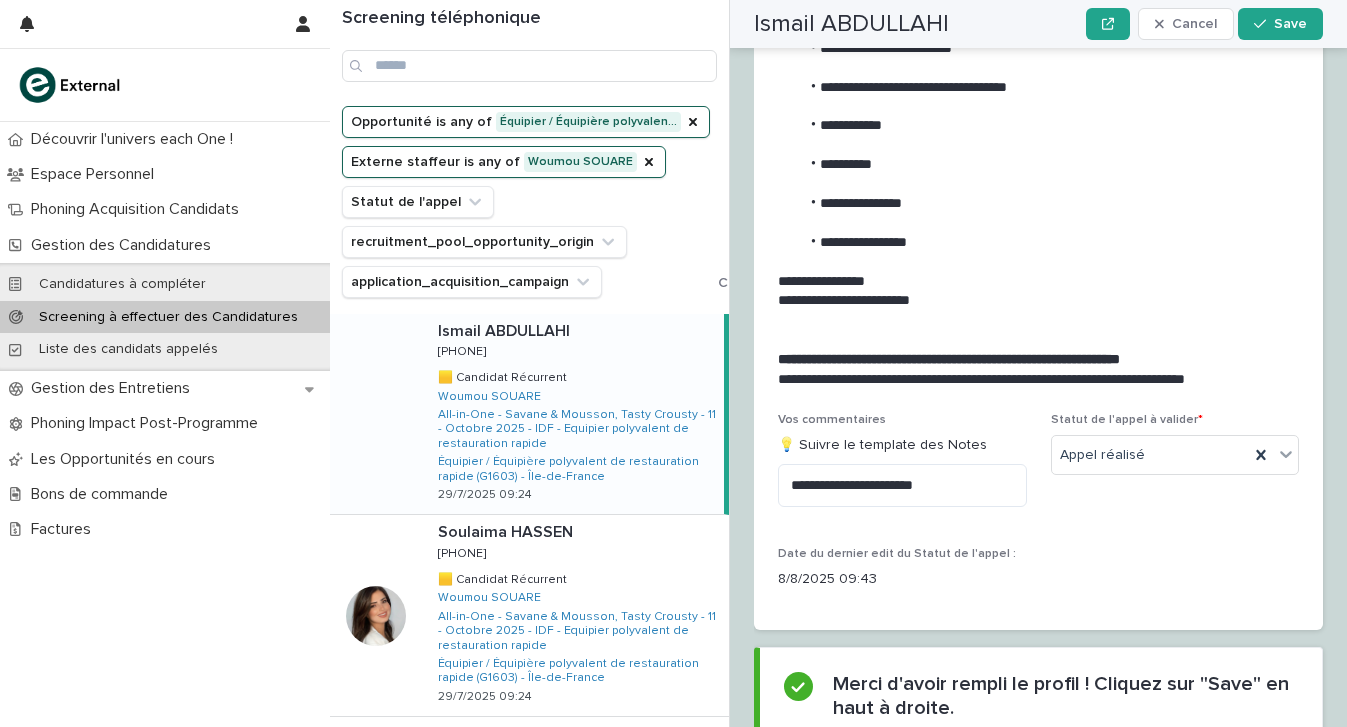 type on "**********" 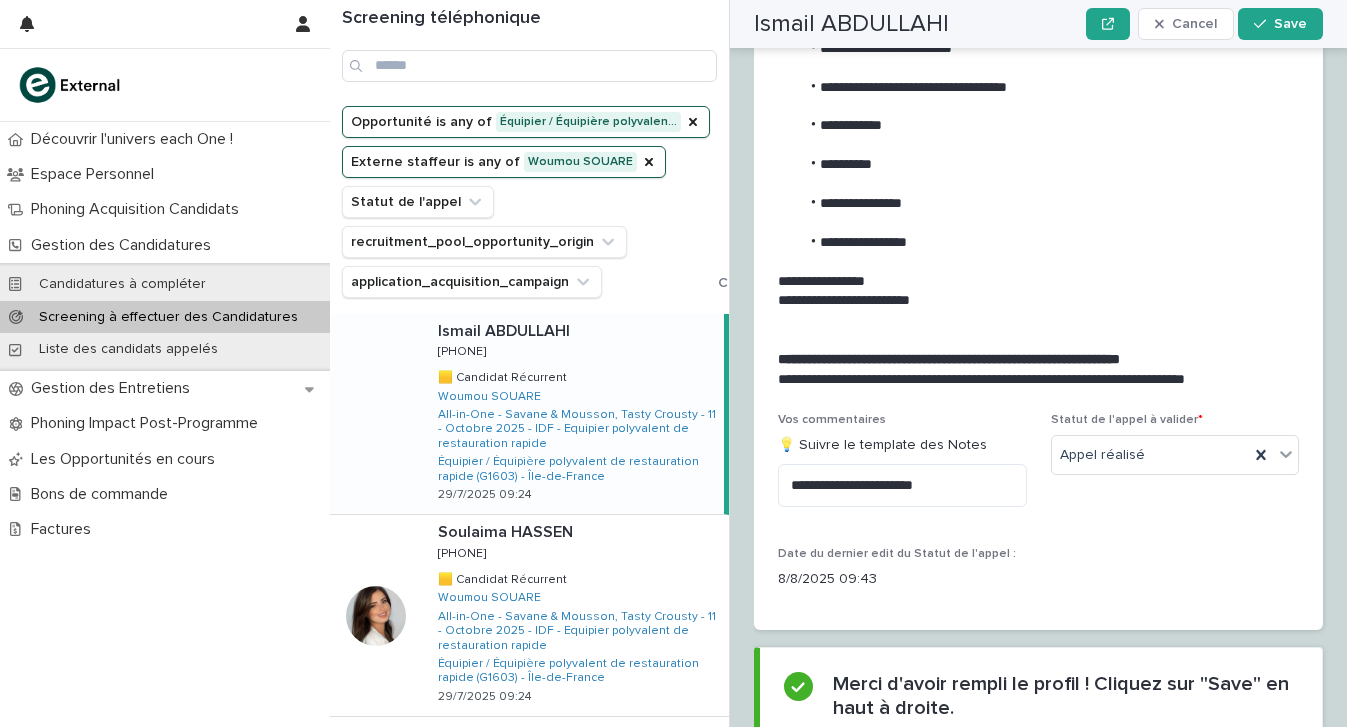 click on "**********" at bounding box center (902, 468) 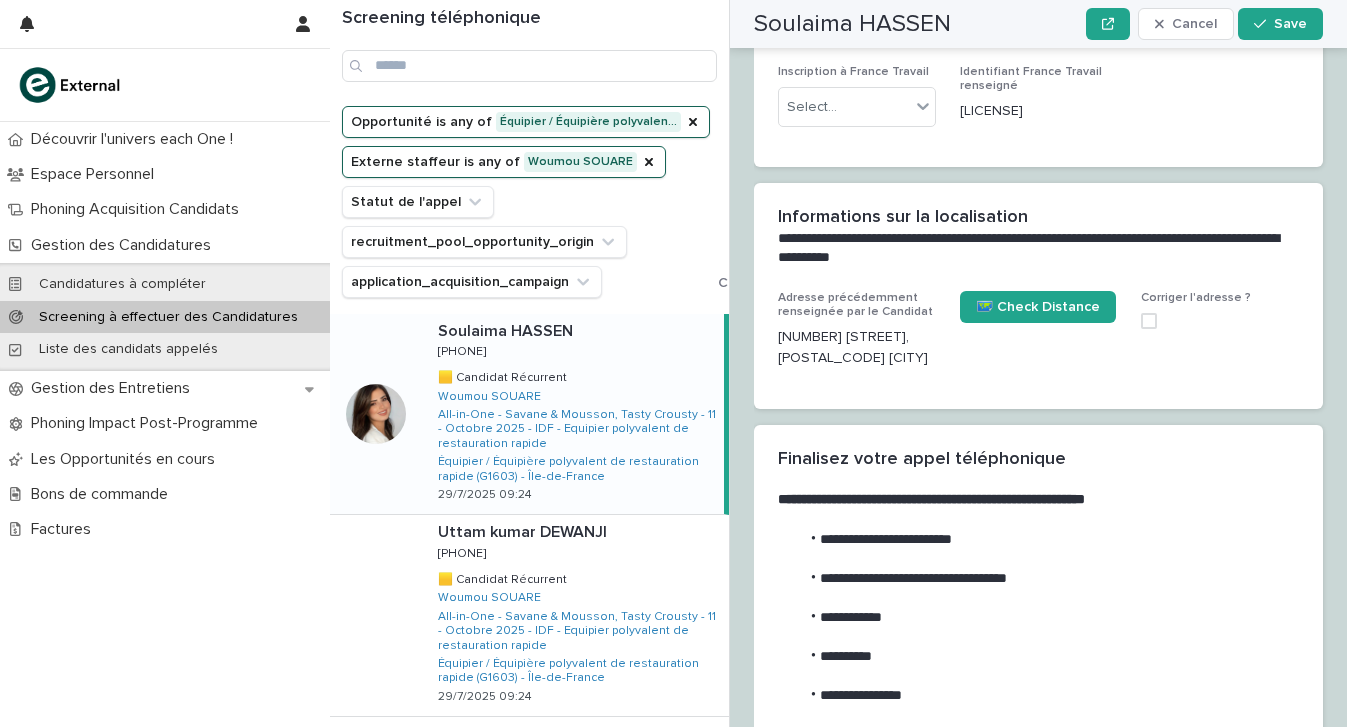 scroll, scrollTop: 2264, scrollLeft: 0, axis: vertical 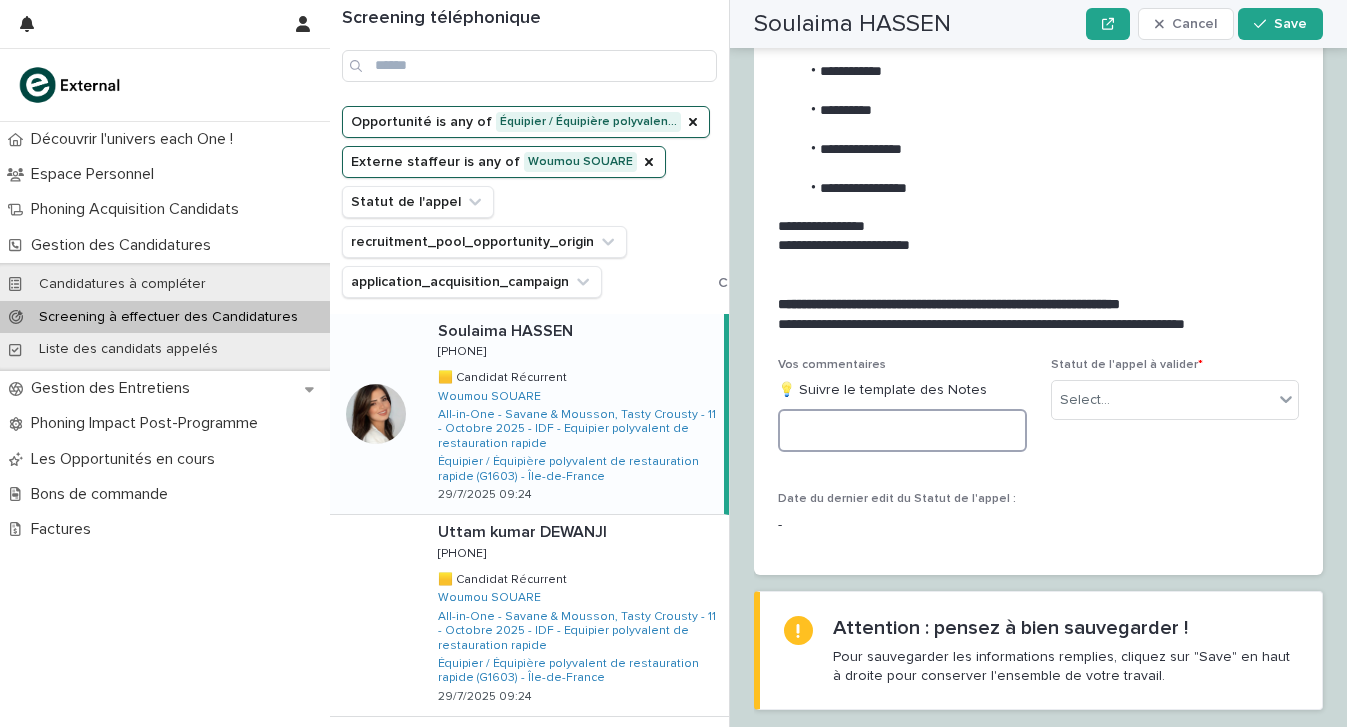 click at bounding box center [902, 430] 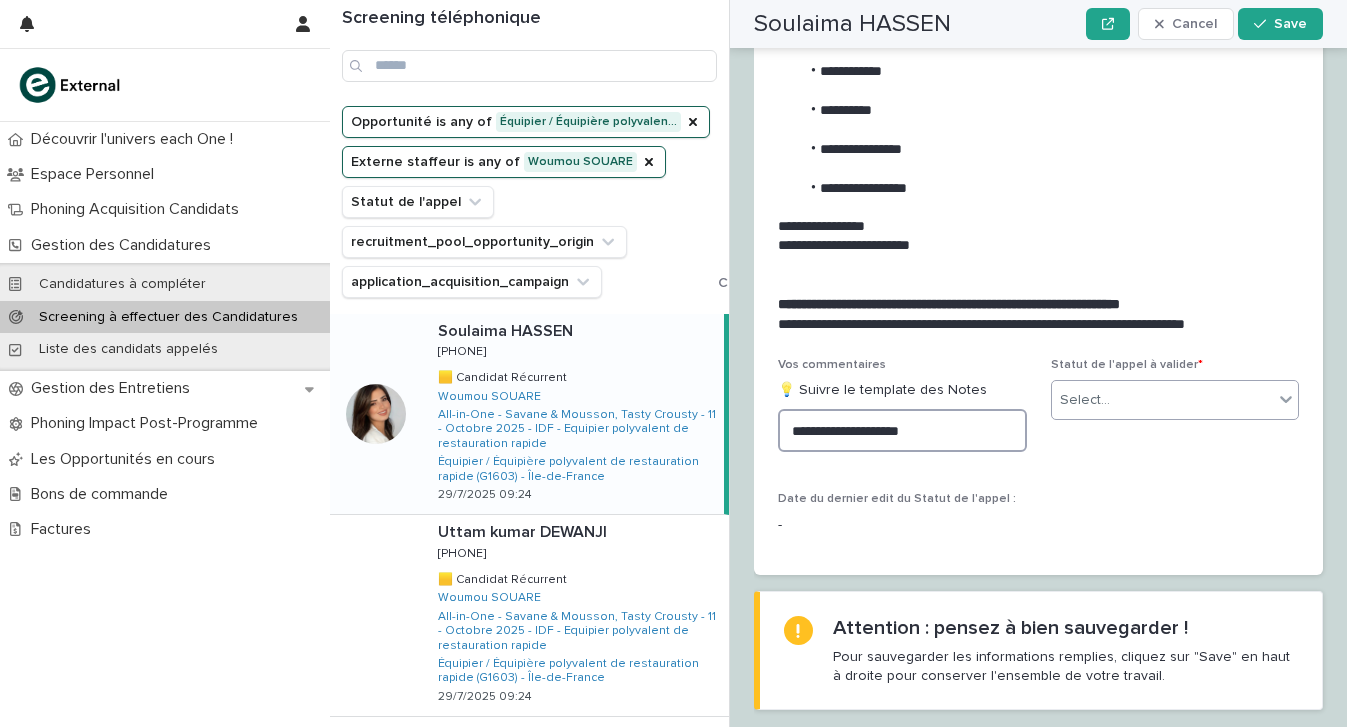type on "**********" 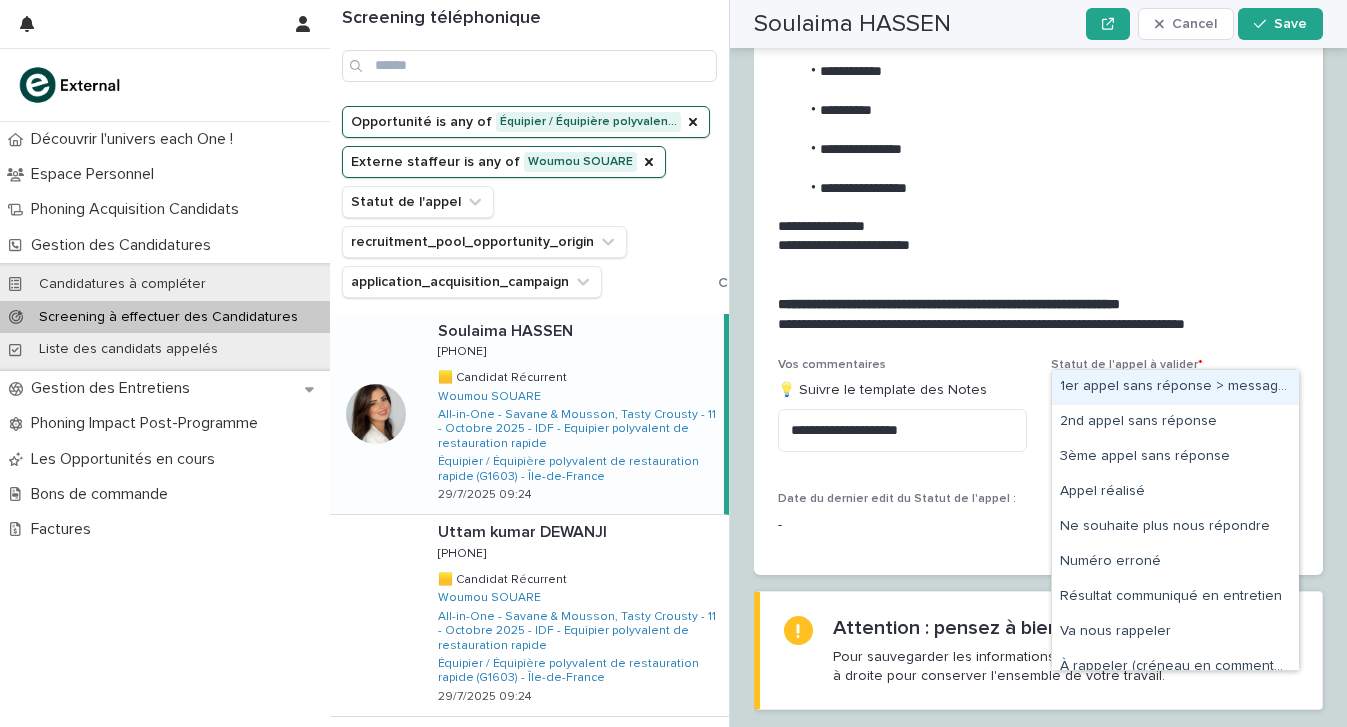 click on "Select..." at bounding box center [1163, 400] 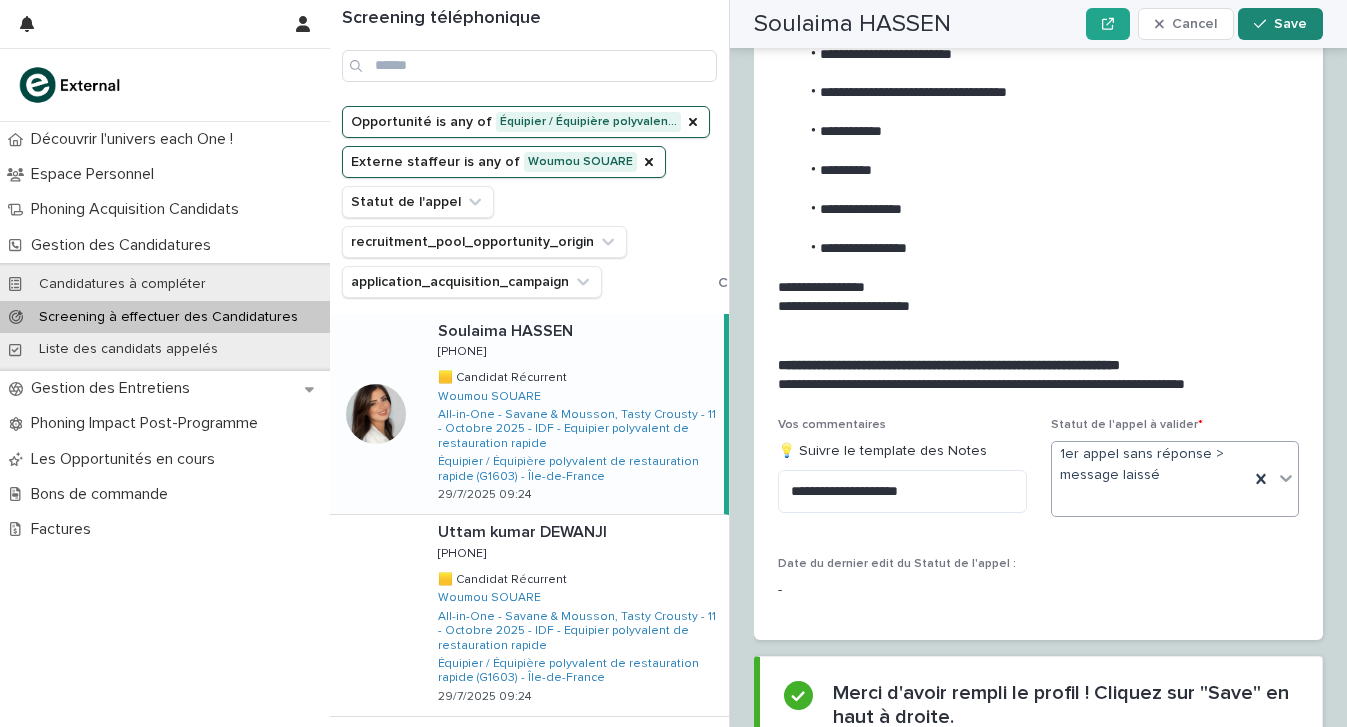 click 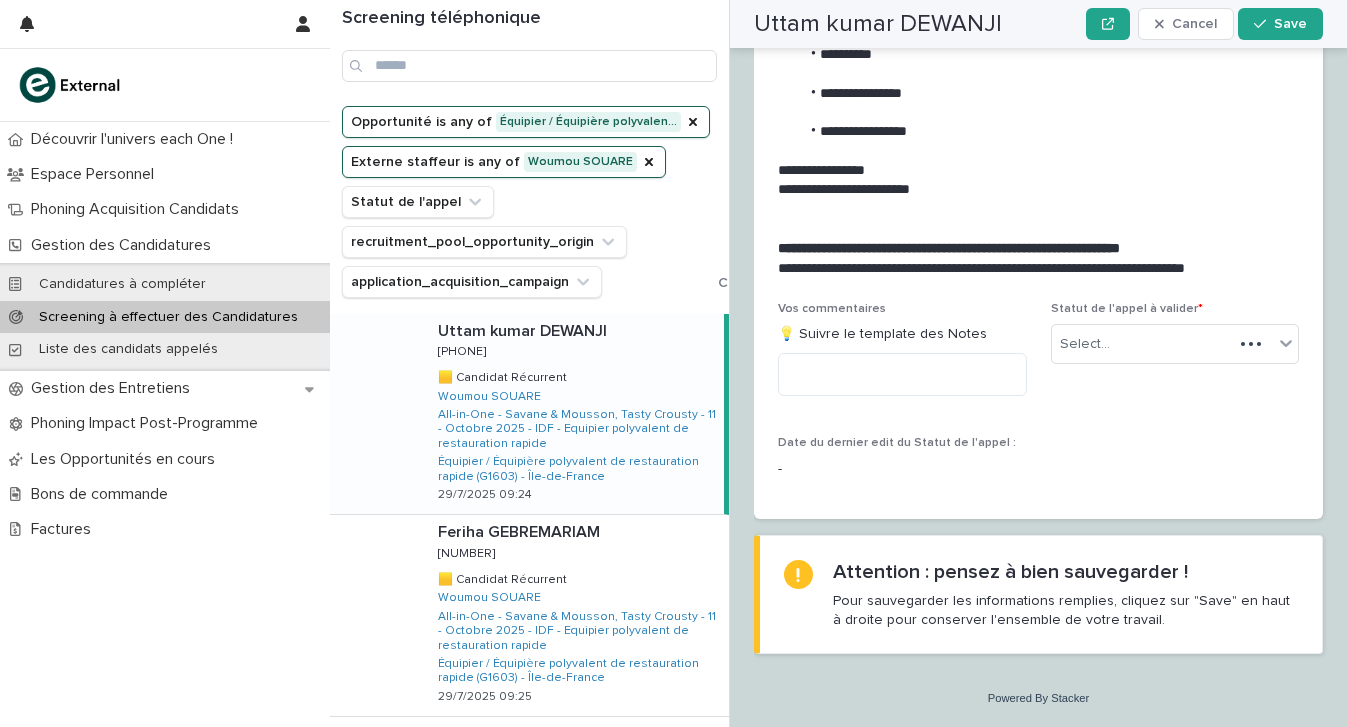 scroll, scrollTop: 2135, scrollLeft: 0, axis: vertical 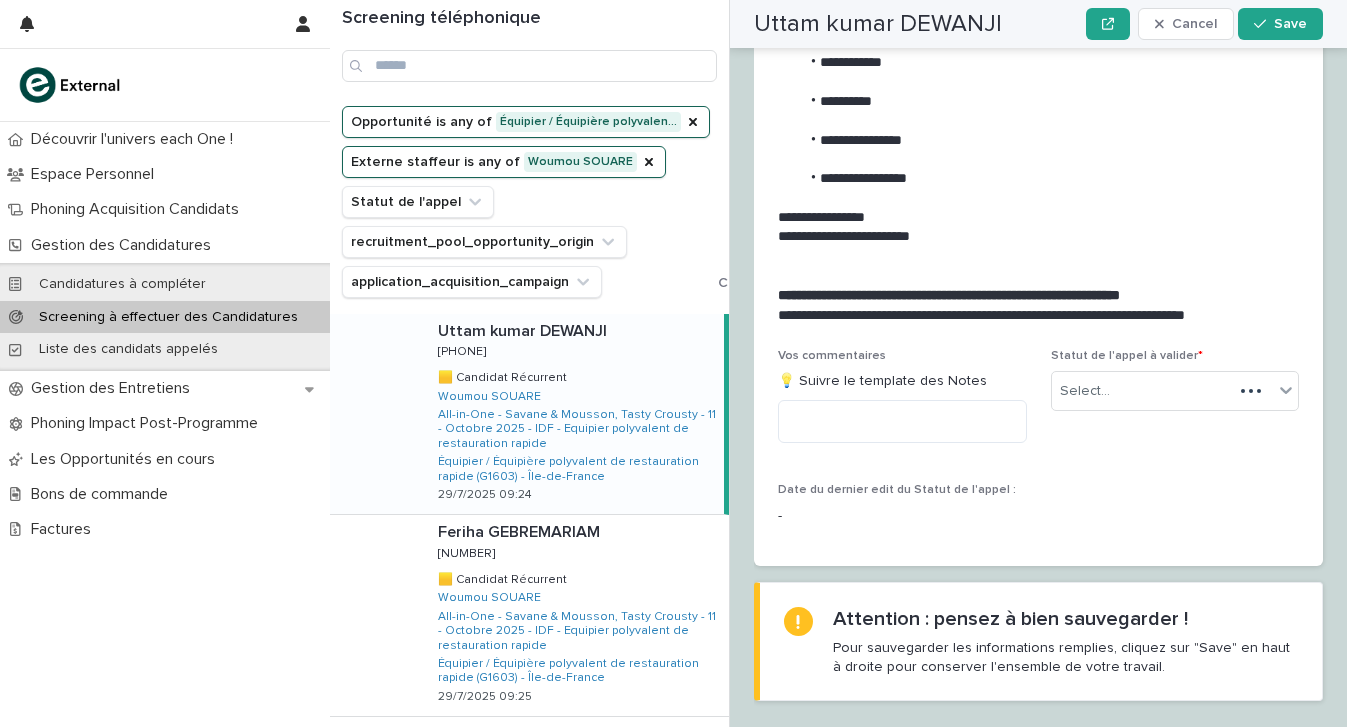 click on "[FIRST] [LAST] [FIRST] [LAST]  [PHONE] [PHONE]  🟨 Candidat Récurrent 🟨 Candidat Récurrent  Woumou SOUARE   All-in-One - Savane & Mousson, Tasty Crousty - 11 - Octobre 2025 - IDF - Equipier polyvalent de restauration rapide   Équipier / Équipière polyvalent de restauration rapide (G1603) - Île-de-France   [DATE] [TIME]" at bounding box center [573, 414] 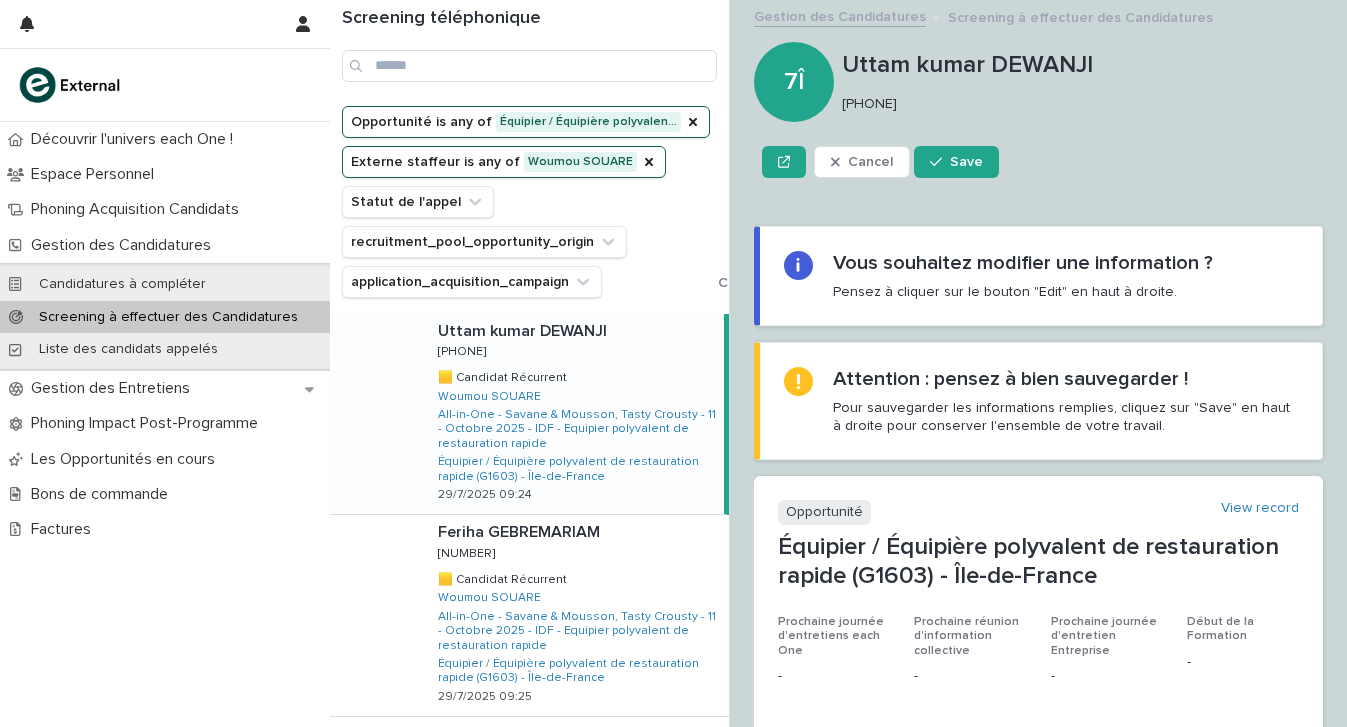 scroll, scrollTop: 0, scrollLeft: 0, axis: both 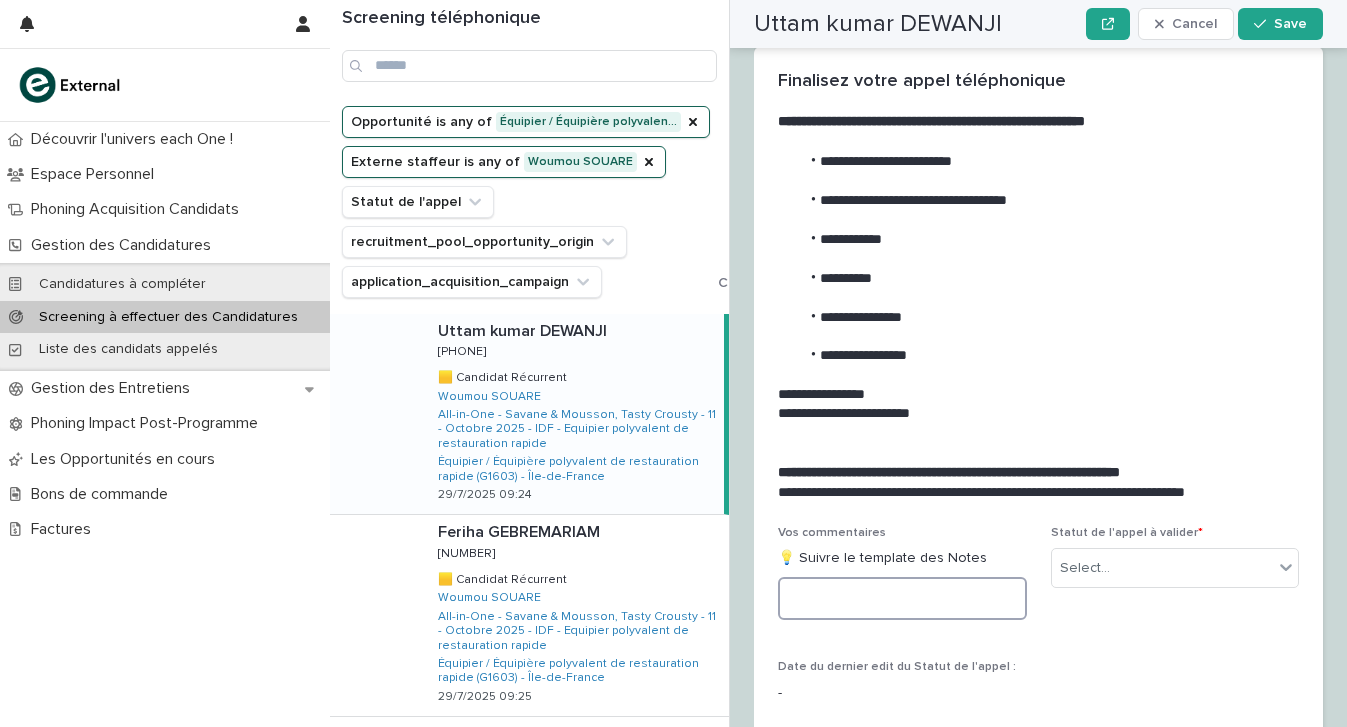 click at bounding box center (902, 598) 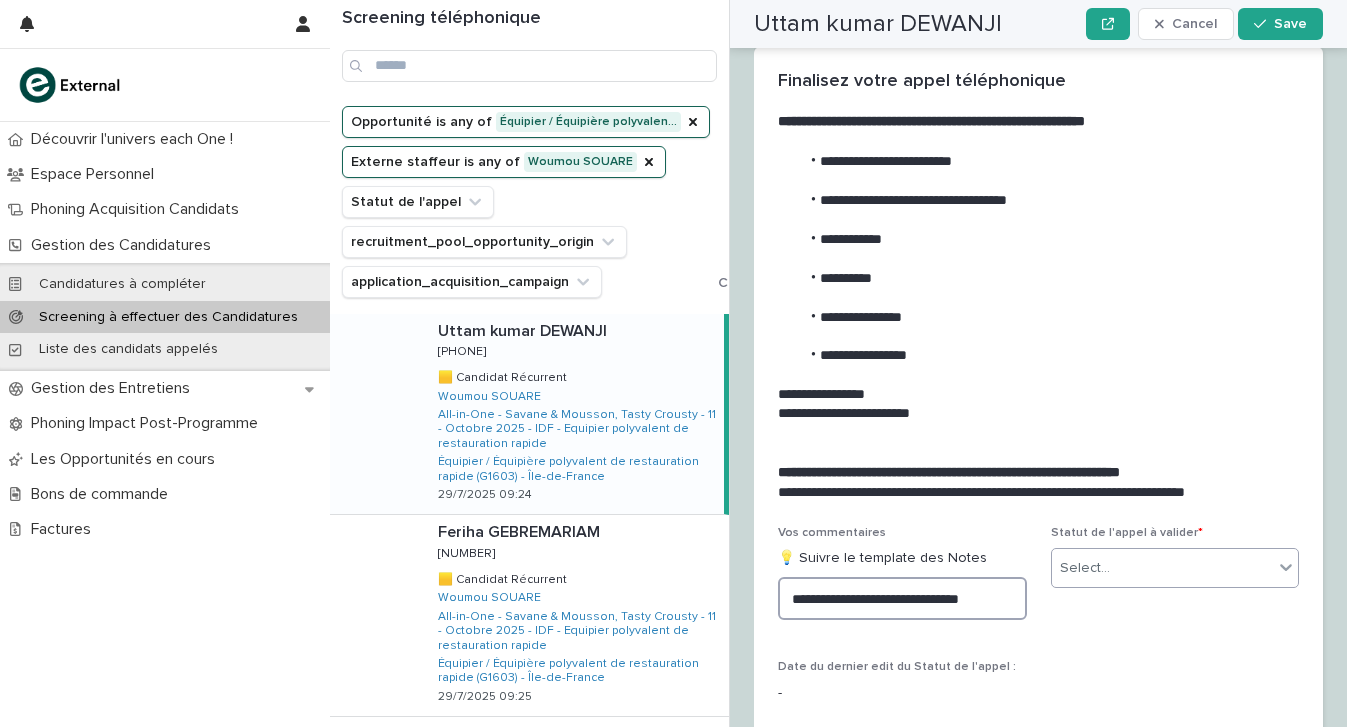 type on "**********" 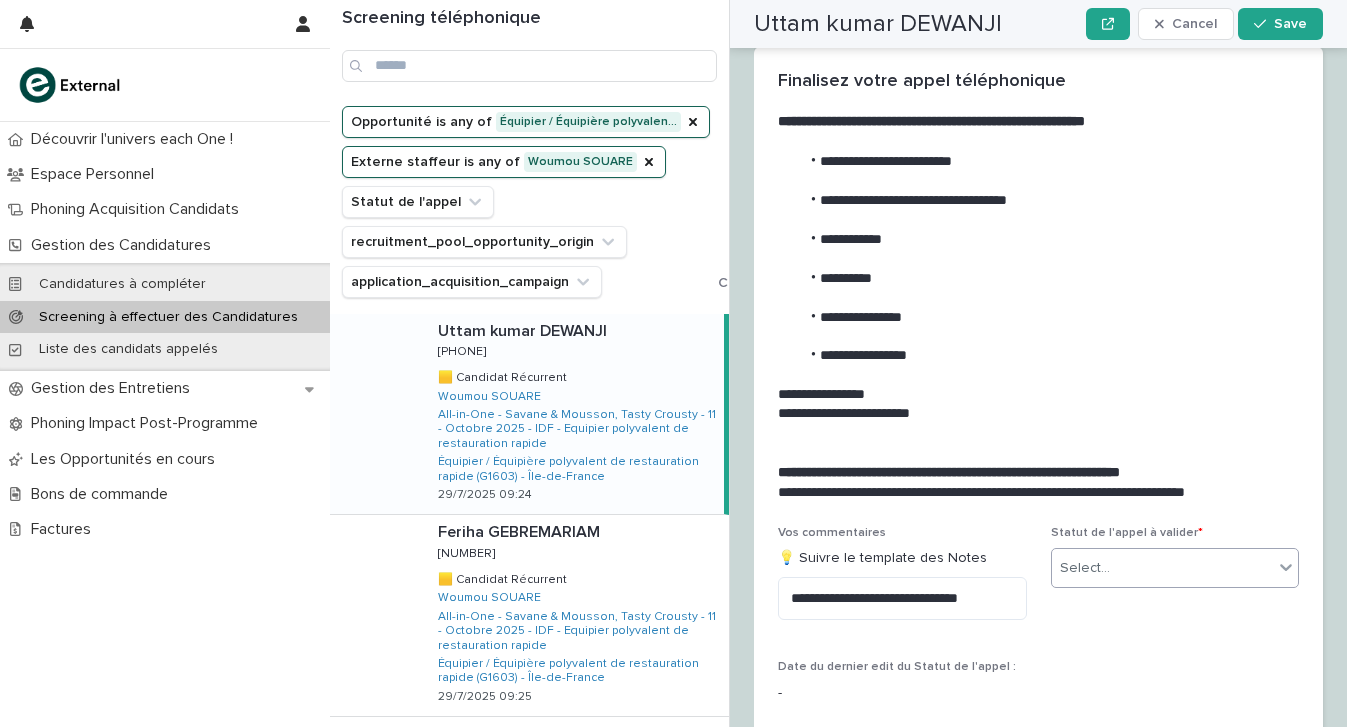 click on "Select..." at bounding box center (1163, 568) 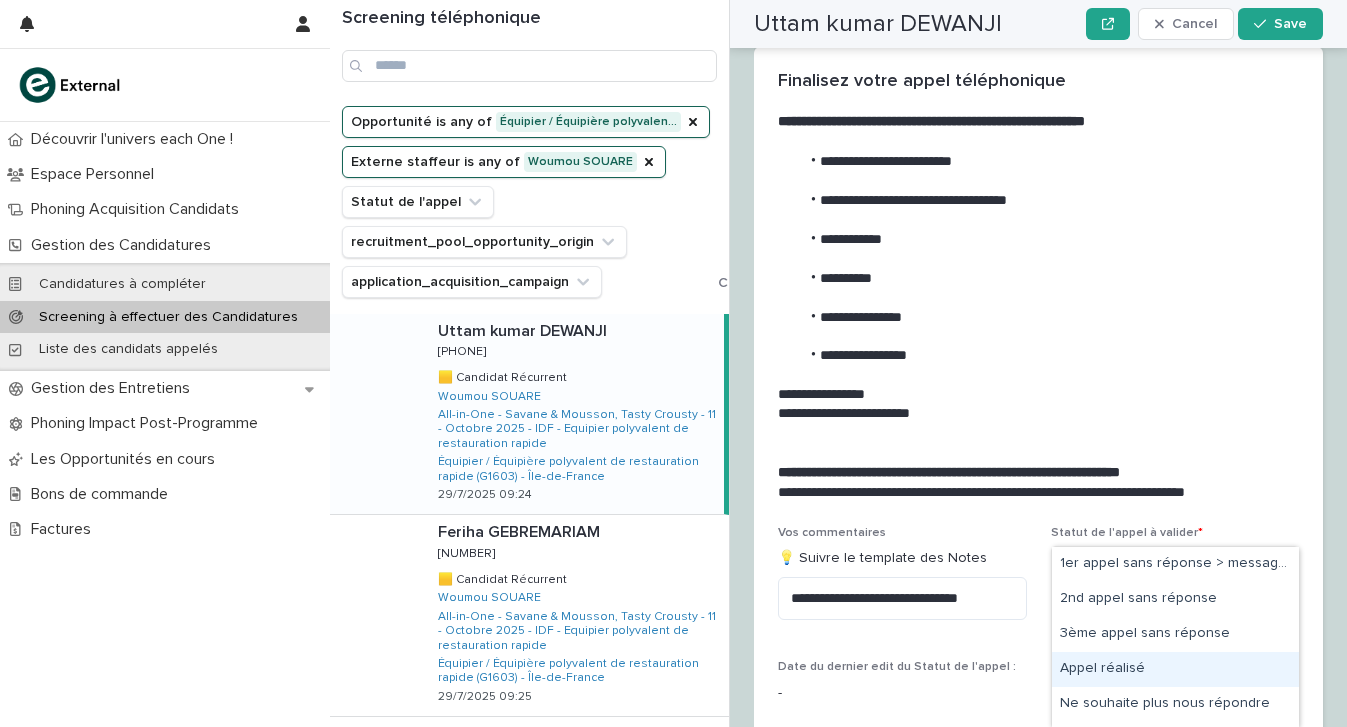 drag, startPoint x: 1131, startPoint y: 648, endPoint x: 1125, endPoint y: 668, distance: 20.880613 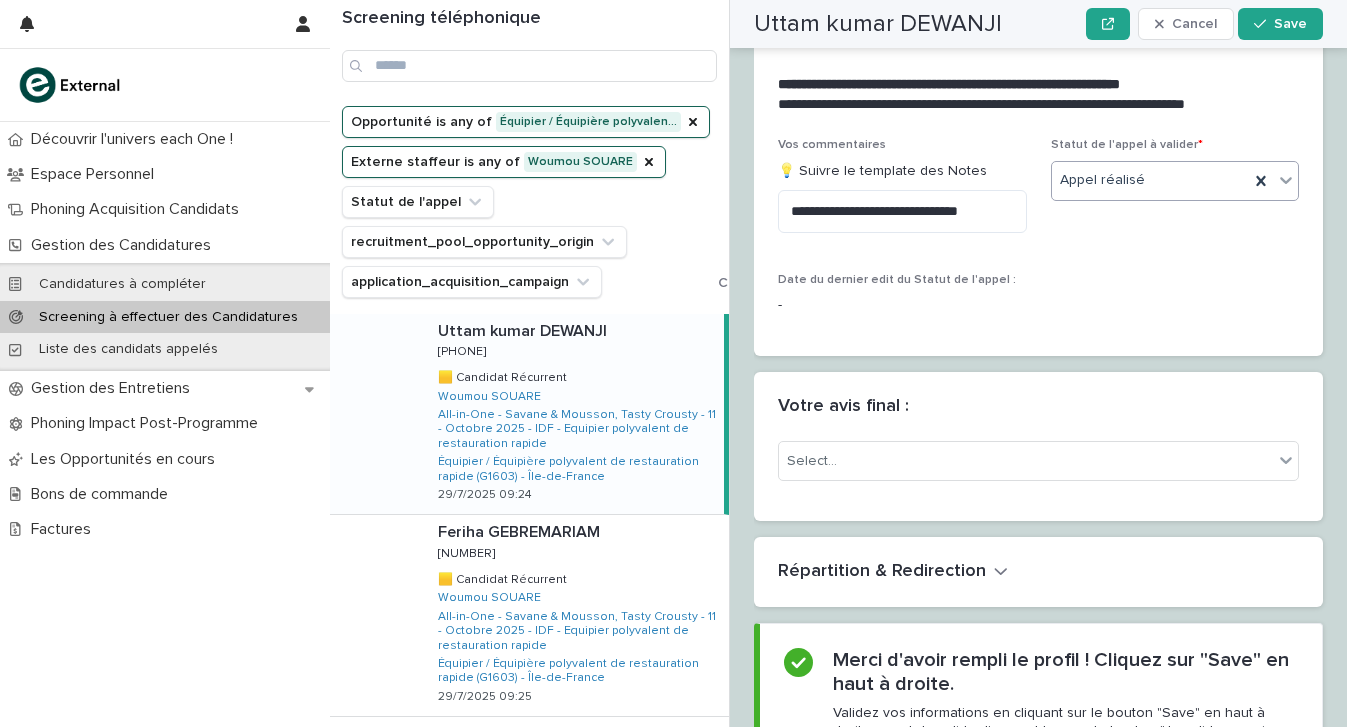 scroll, scrollTop: 2405, scrollLeft: 0, axis: vertical 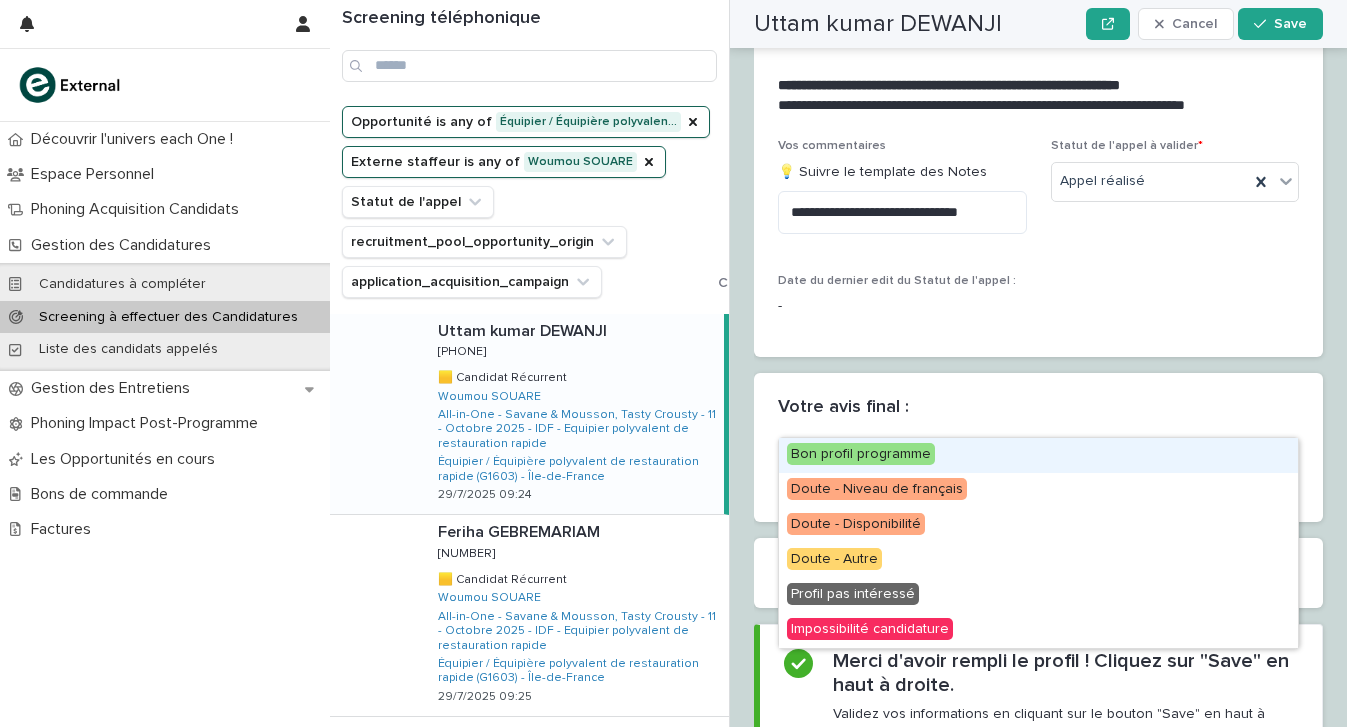 click on "Select..." at bounding box center [1026, 462] 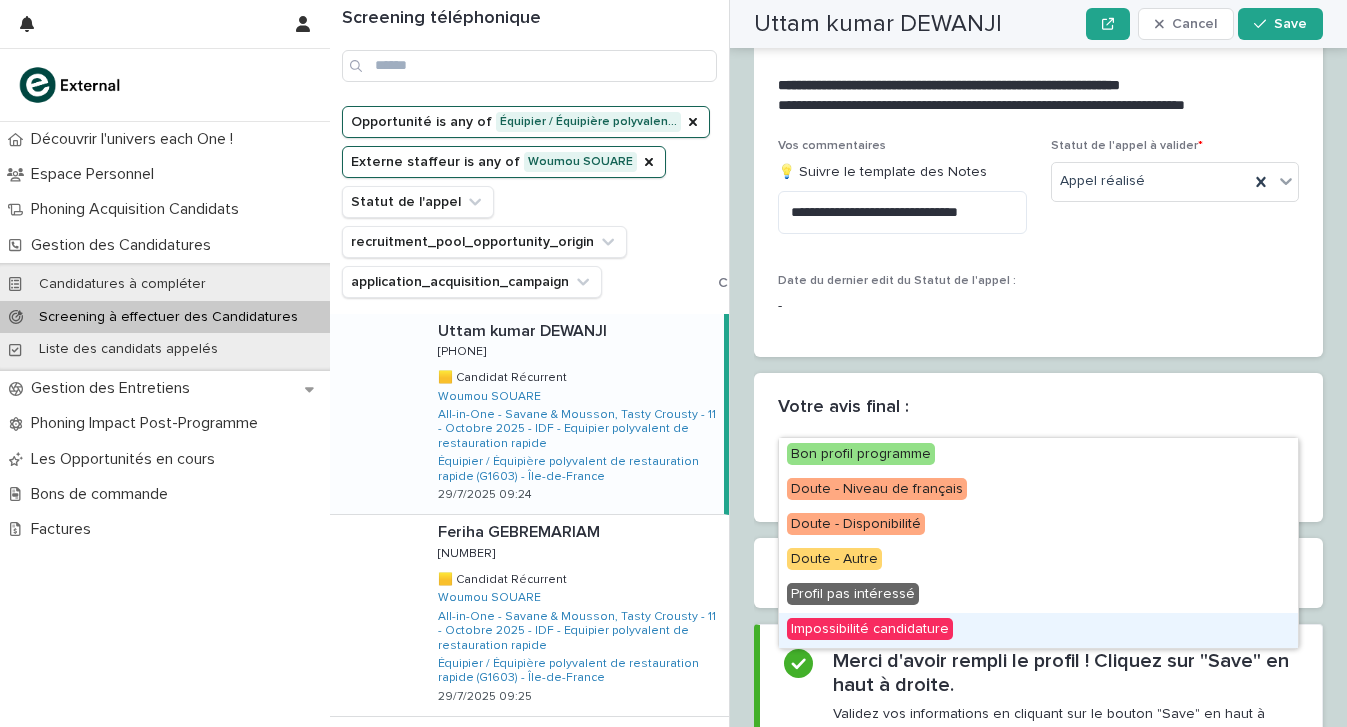 click on "Impossibilité candidature" at bounding box center (870, 629) 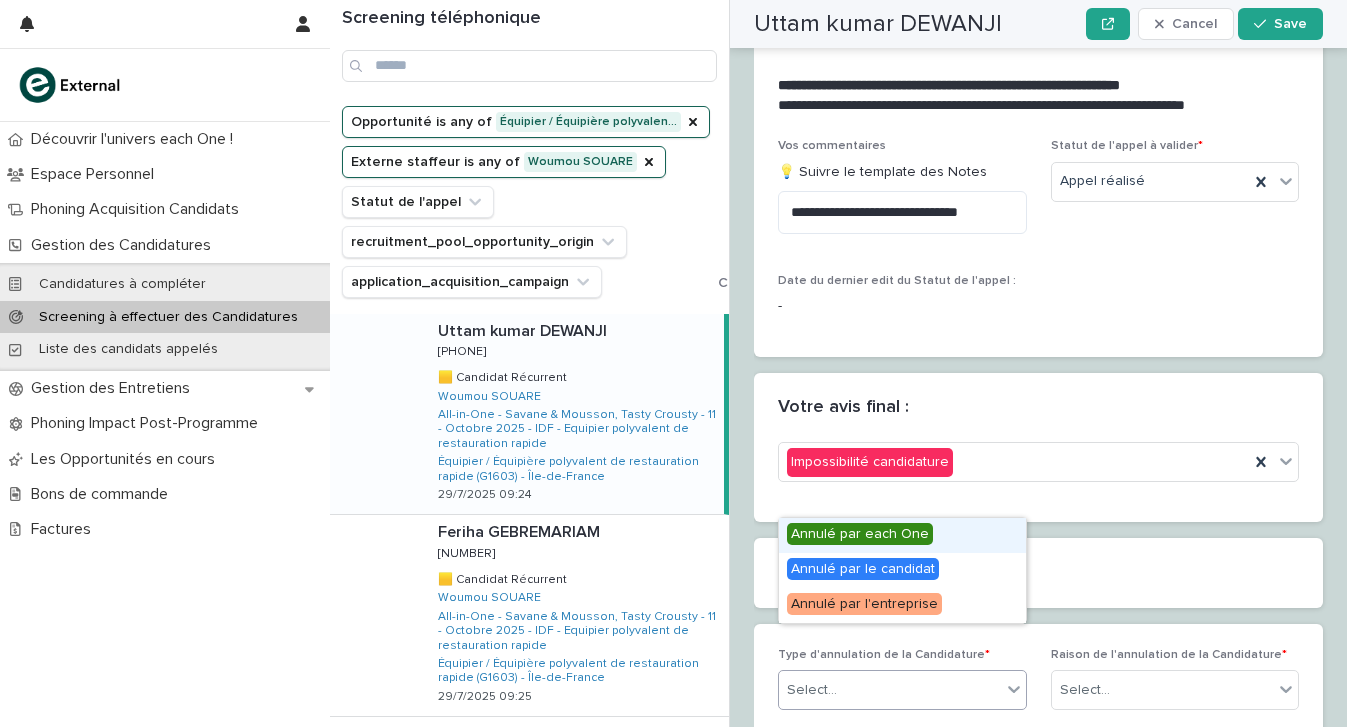 click on "Select..." at bounding box center (890, 690) 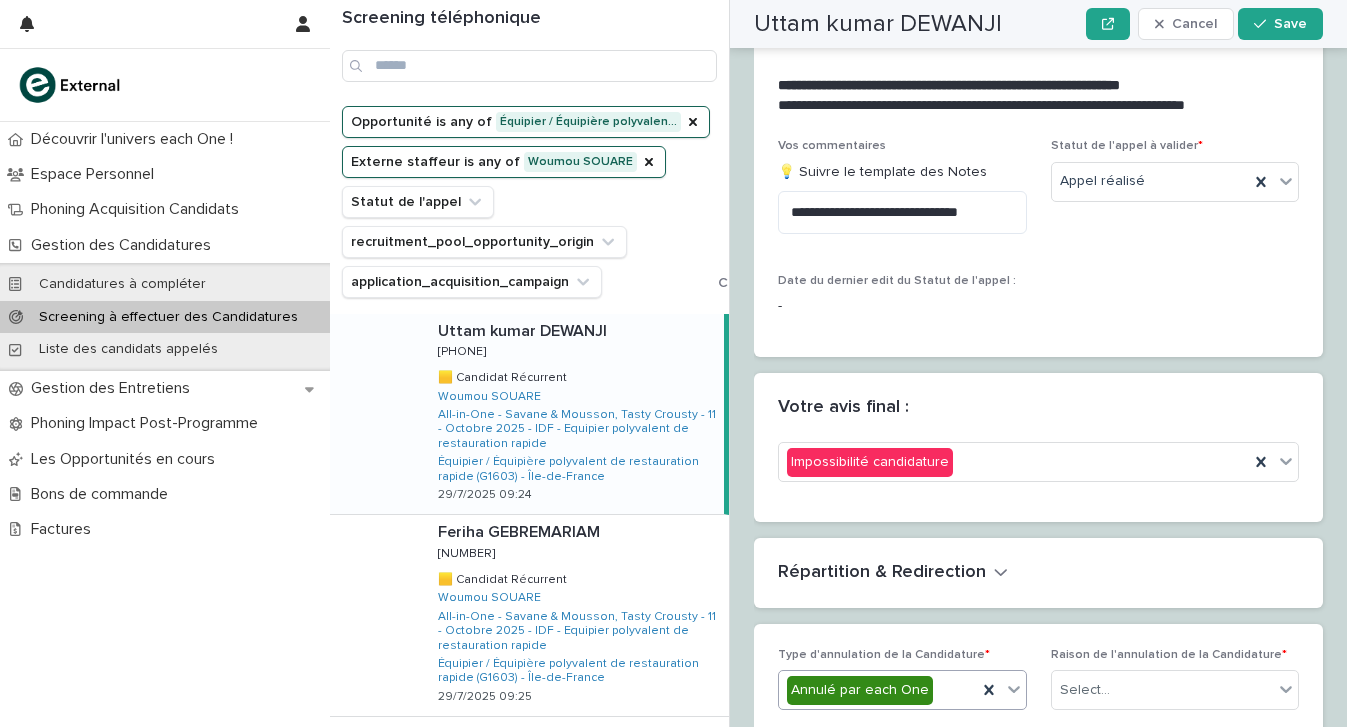 click on "Annulé par each One" at bounding box center (902, 690) 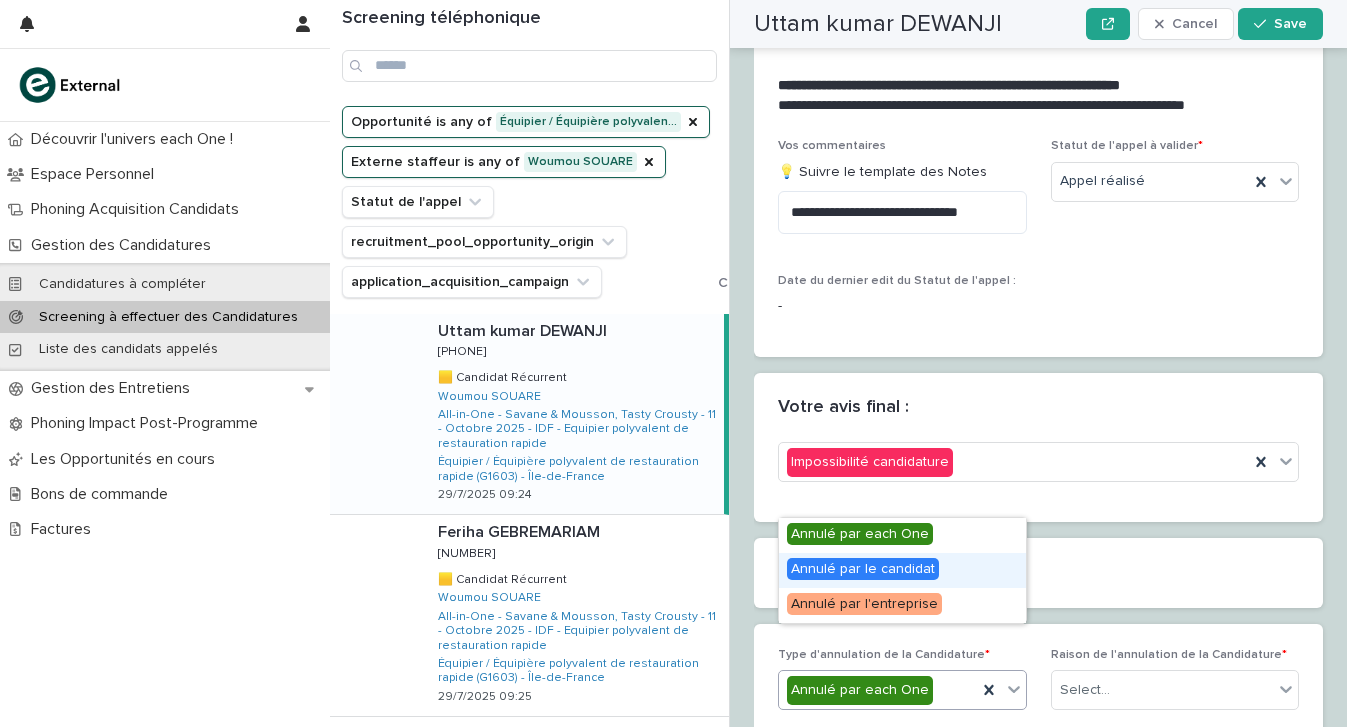 click on "Annulé par le candidat" at bounding box center [902, 570] 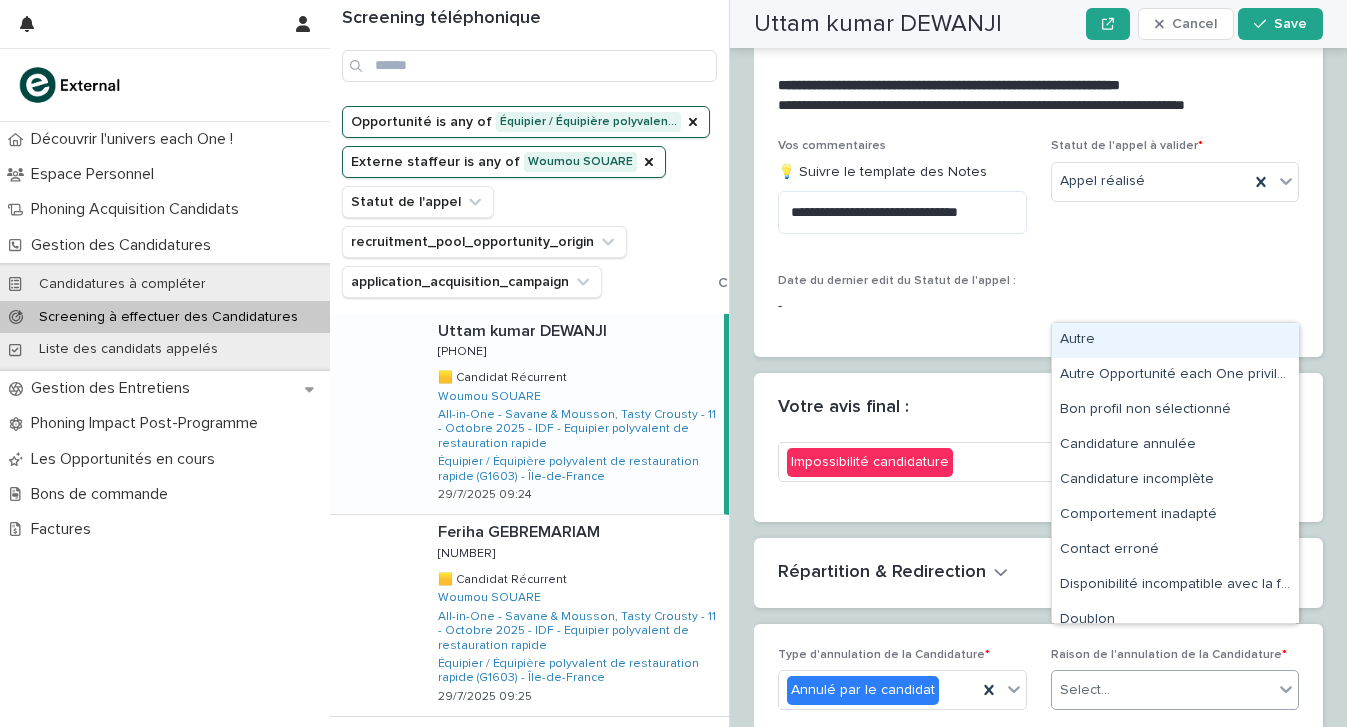 click at bounding box center [1113, 690] 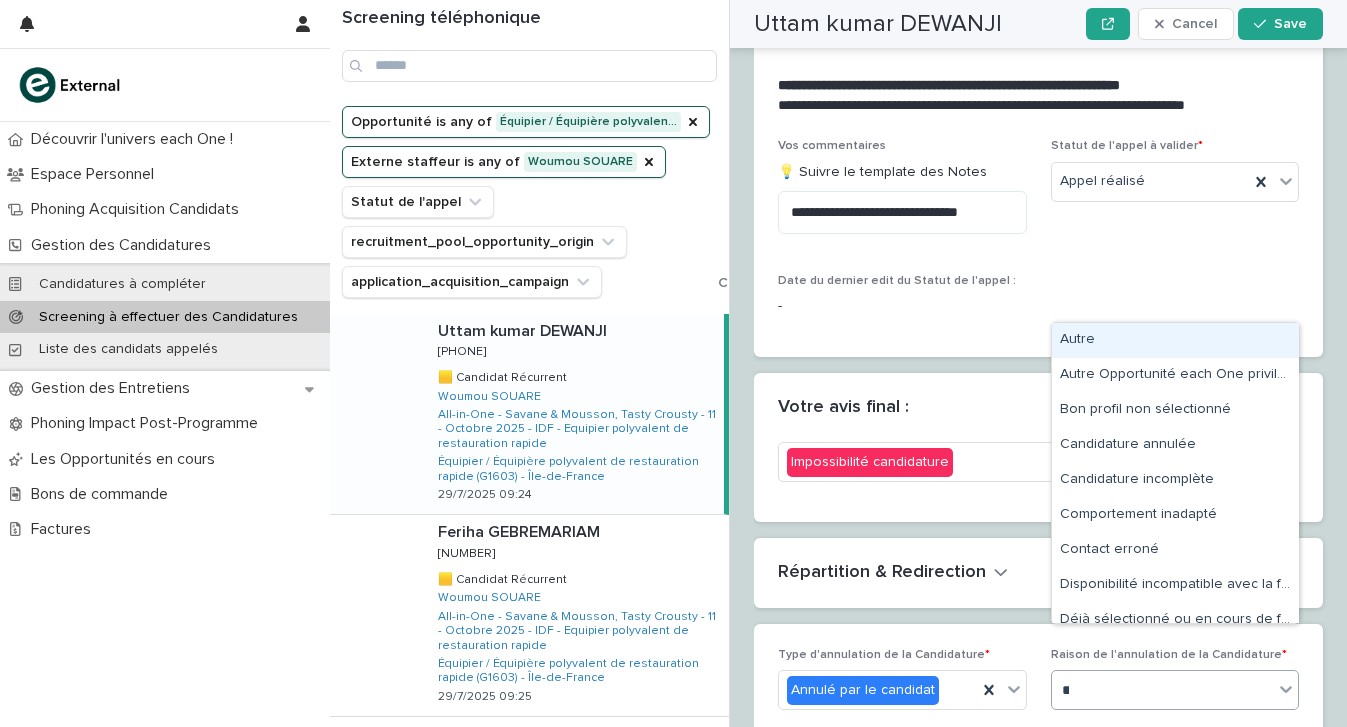 type on "***" 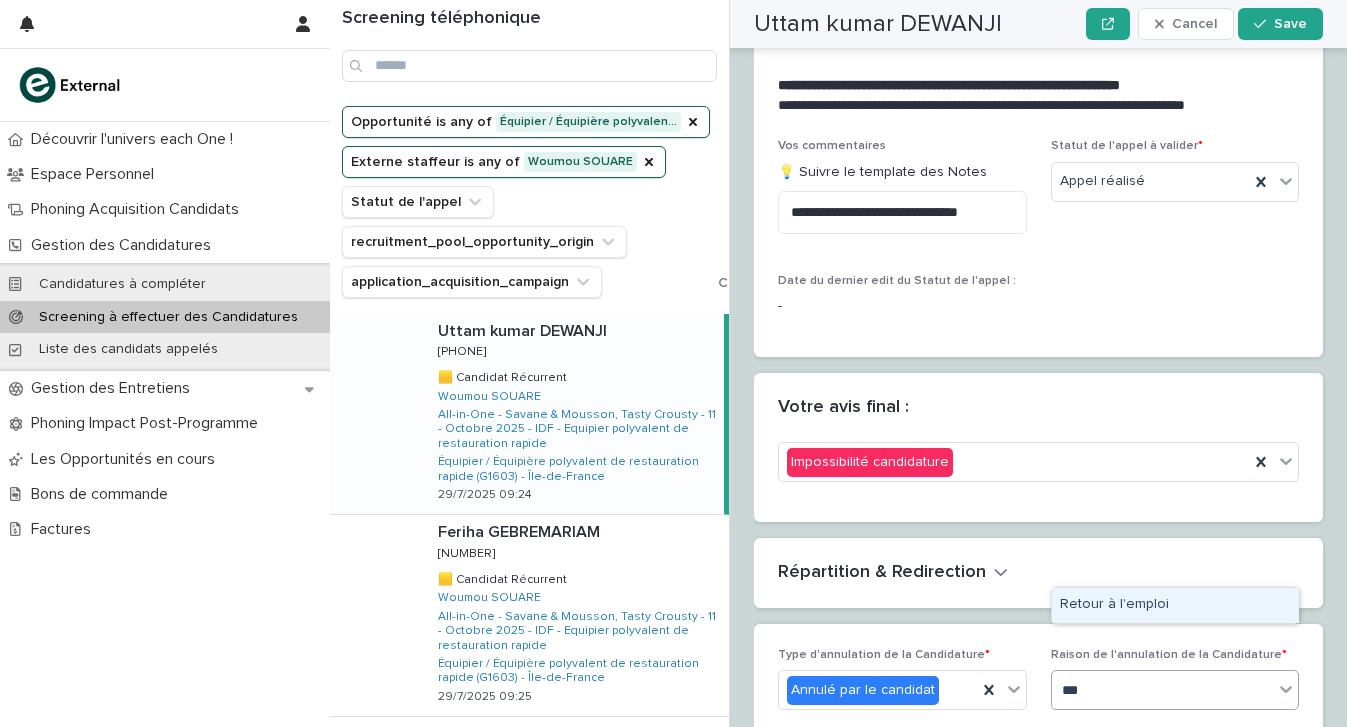 click on "Retour à l'emploi" at bounding box center (1175, 605) 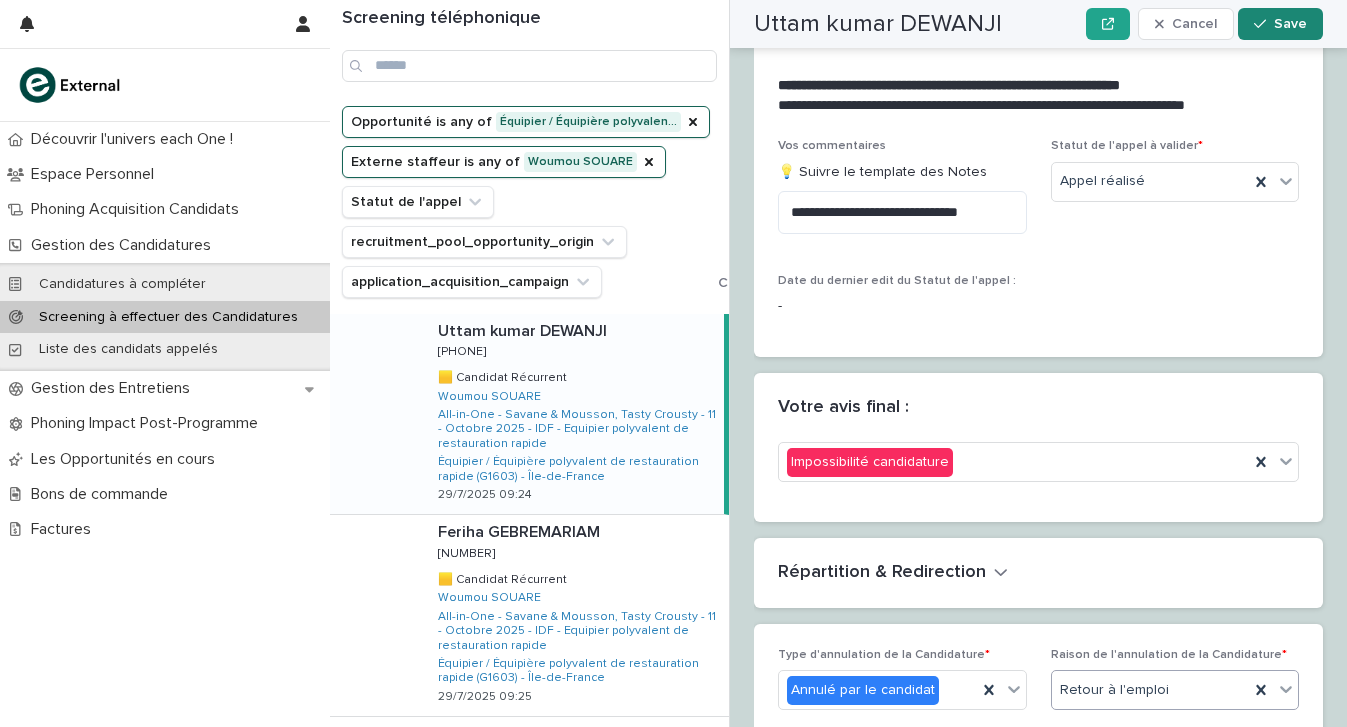 click on "Save" at bounding box center [1280, 24] 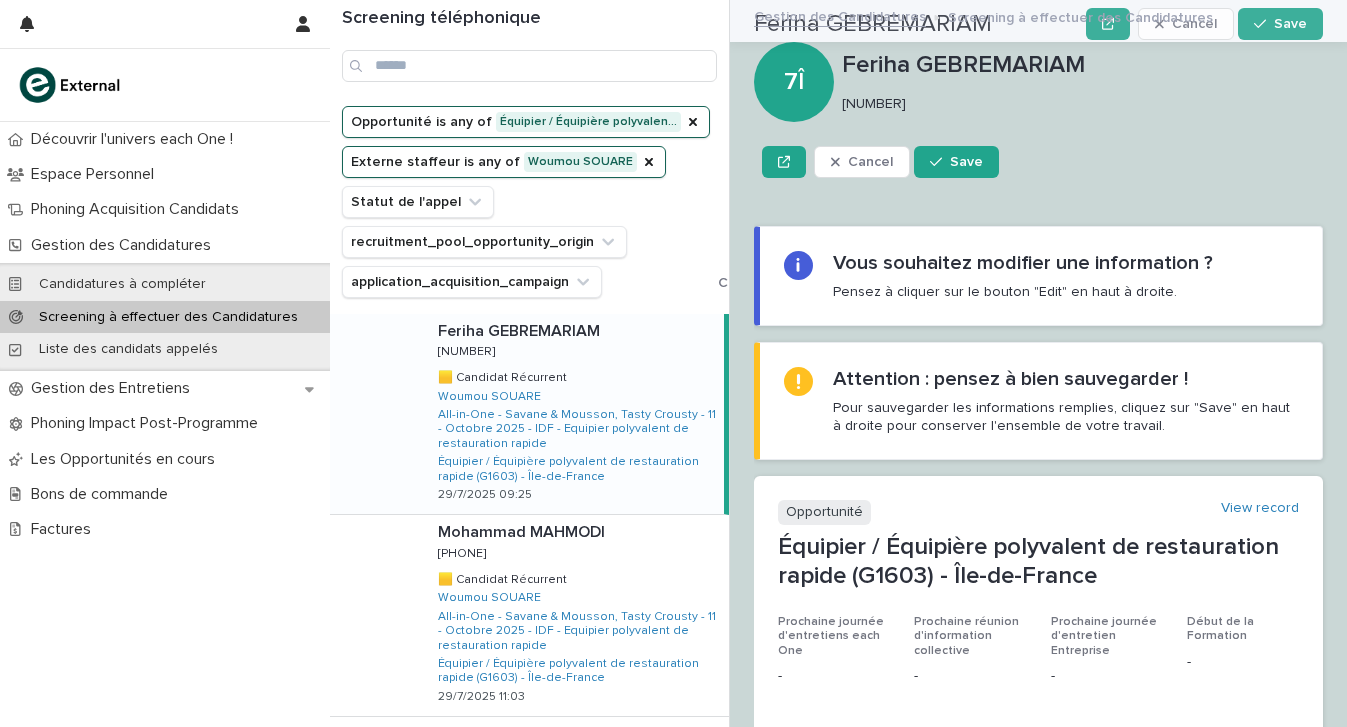 scroll, scrollTop: 0, scrollLeft: 0, axis: both 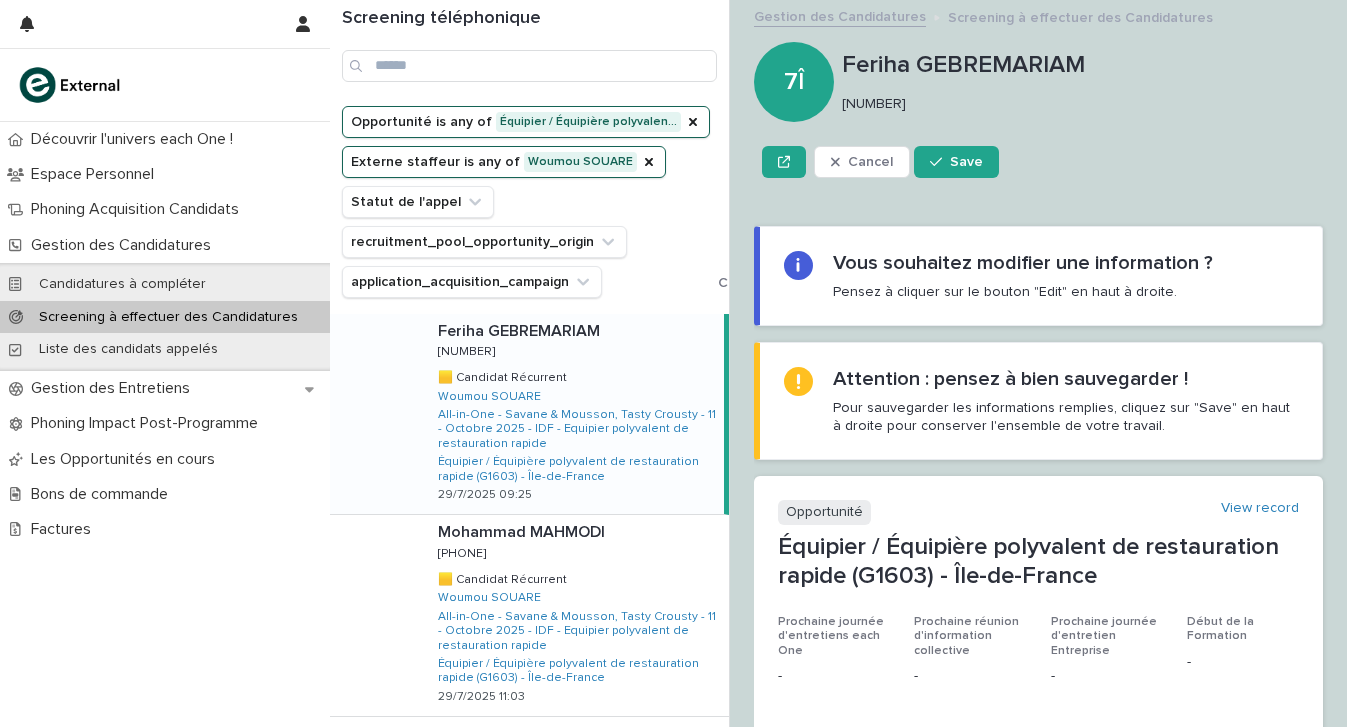 click on "[NUMBER]" at bounding box center (1078, 104) 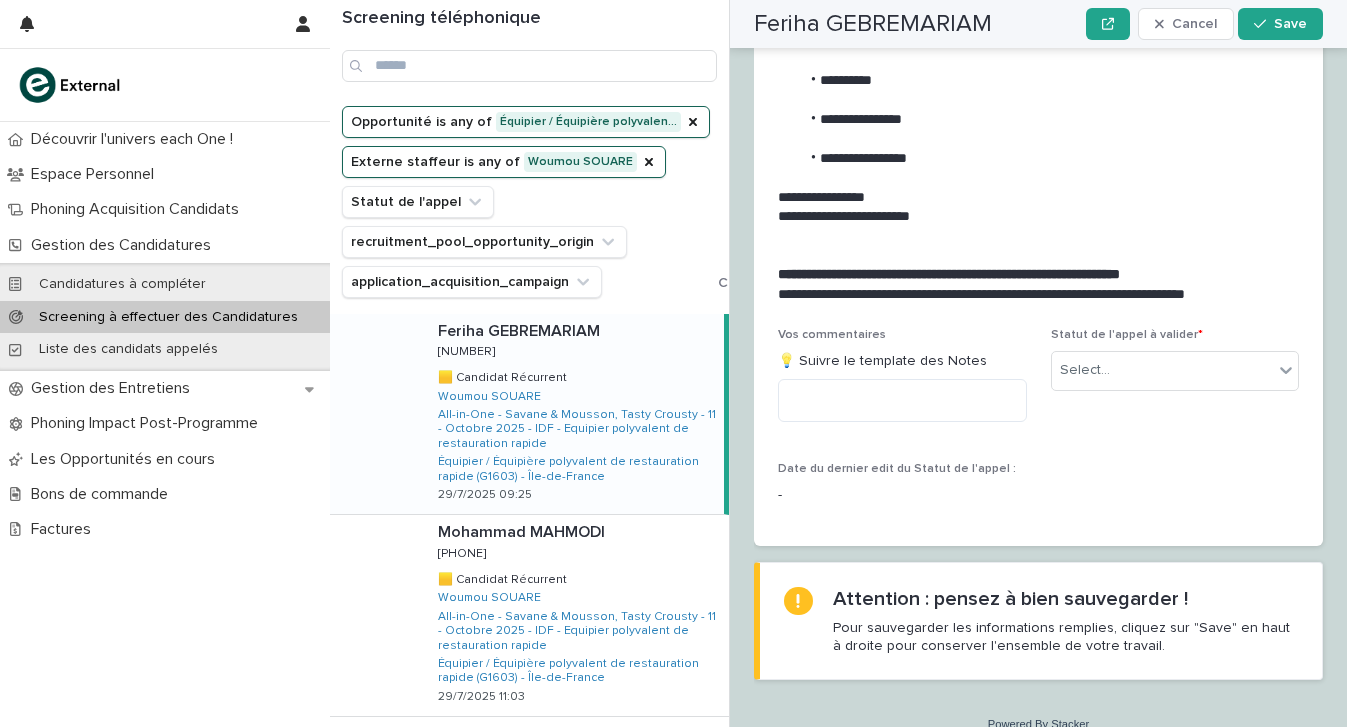 scroll, scrollTop: 2209, scrollLeft: 0, axis: vertical 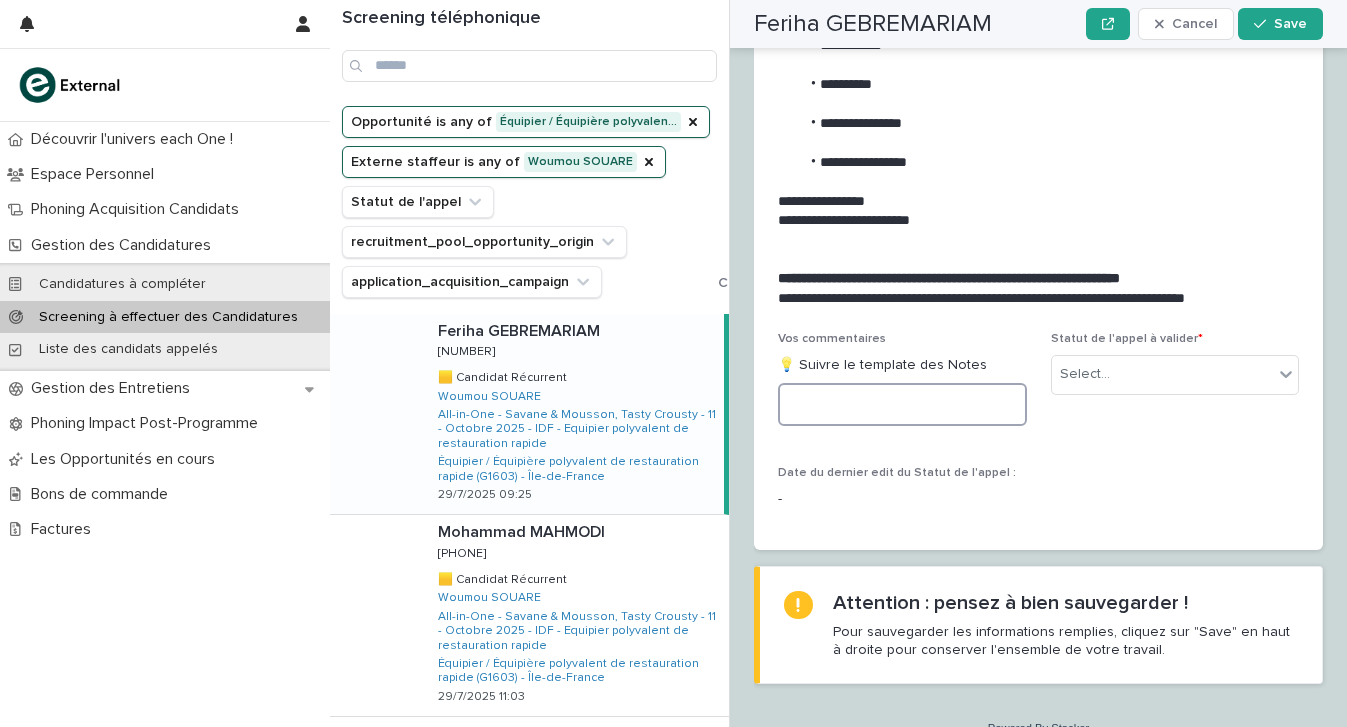 click at bounding box center (902, 404) 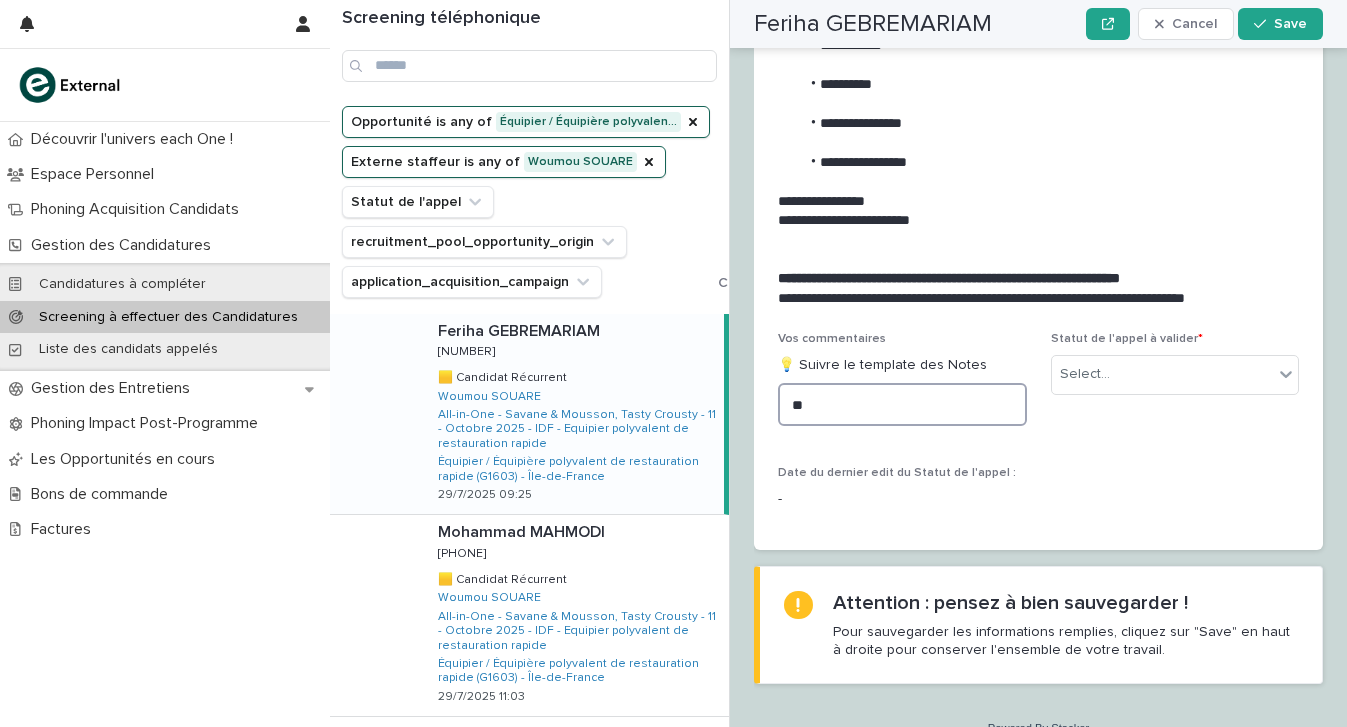 type on "*" 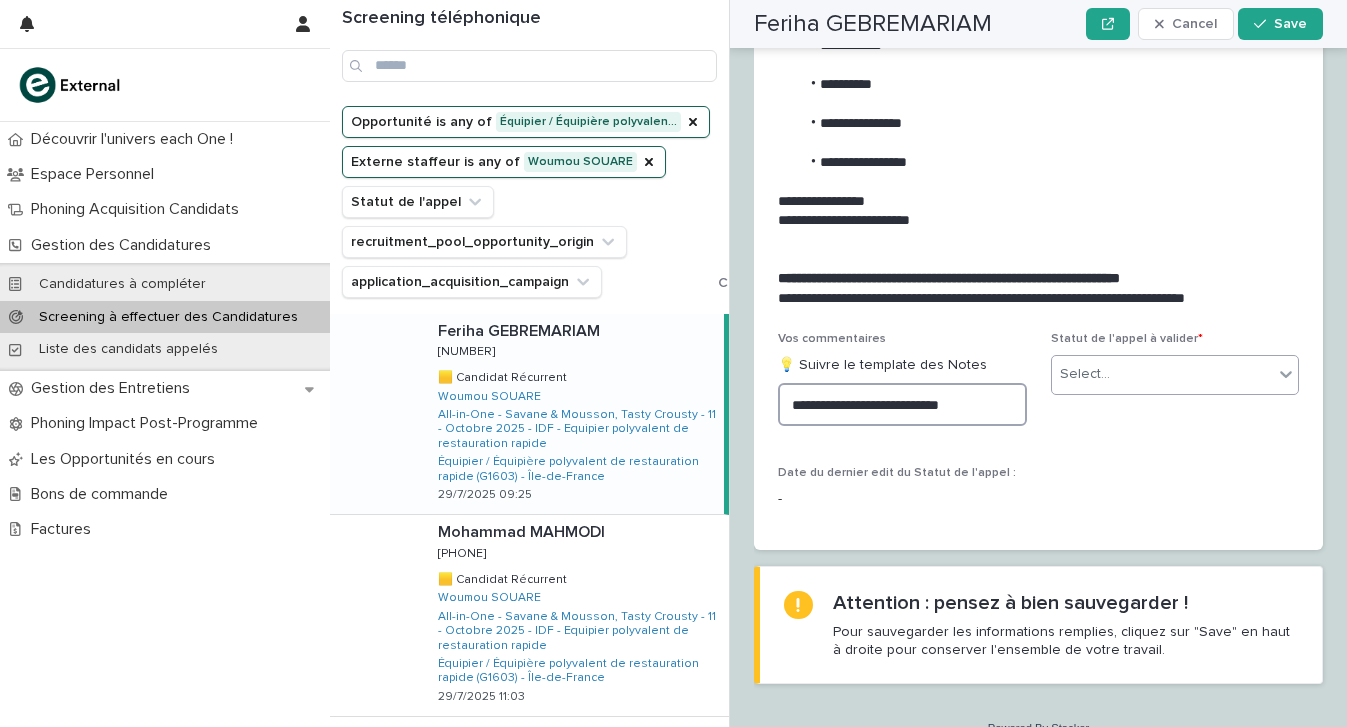 type on "**********" 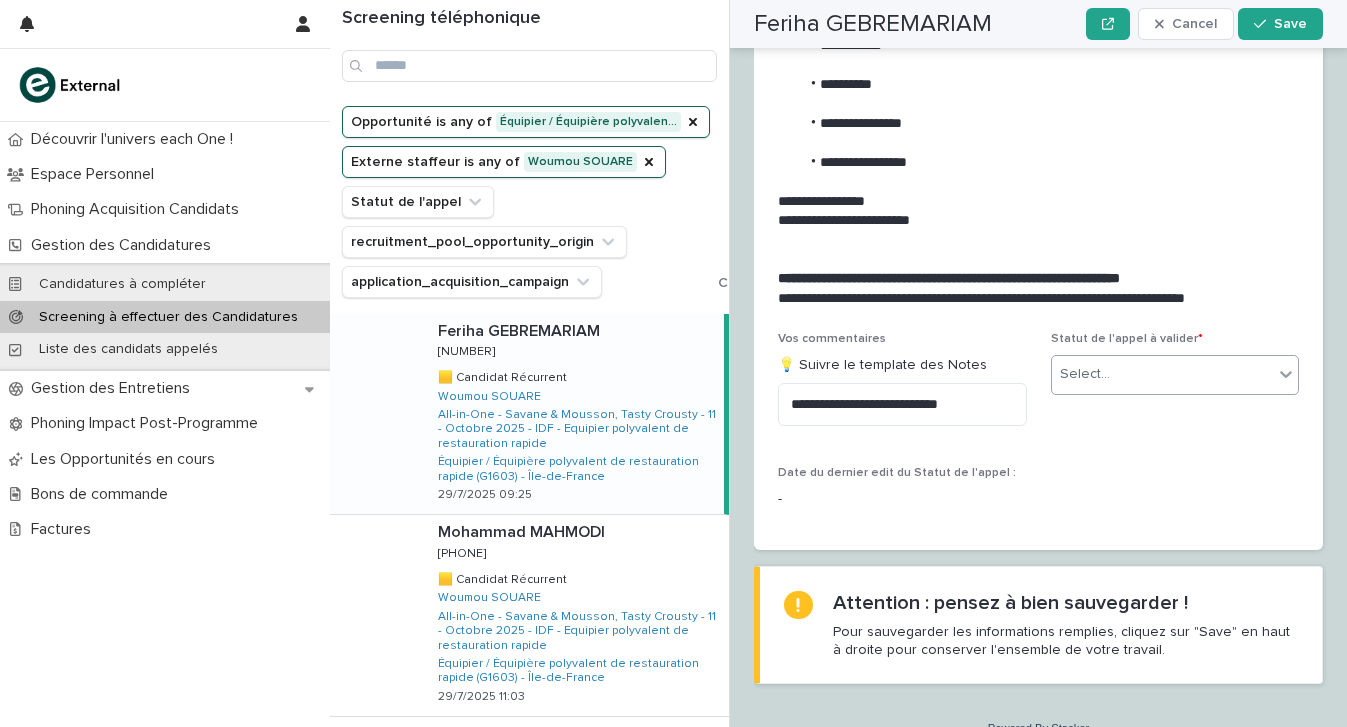 click on "Select..." at bounding box center [1085, 374] 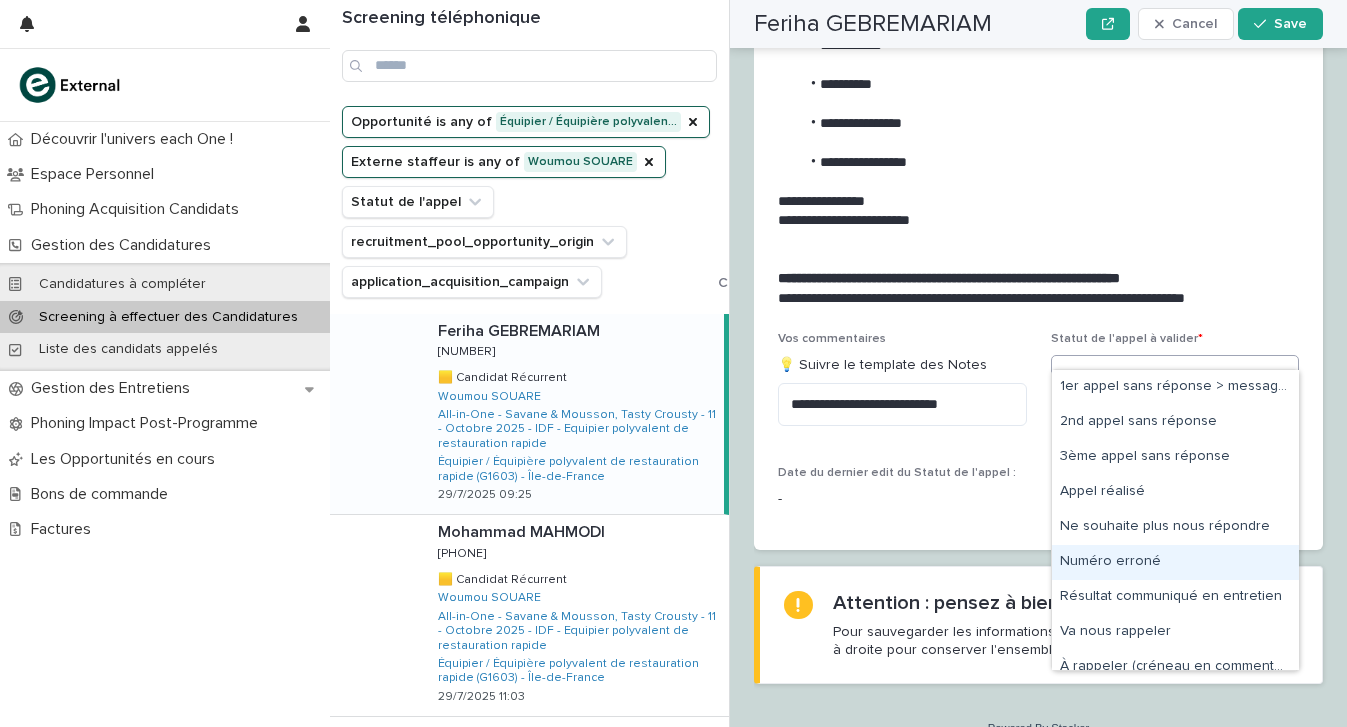 click on "Numéro erroné" at bounding box center [1175, 562] 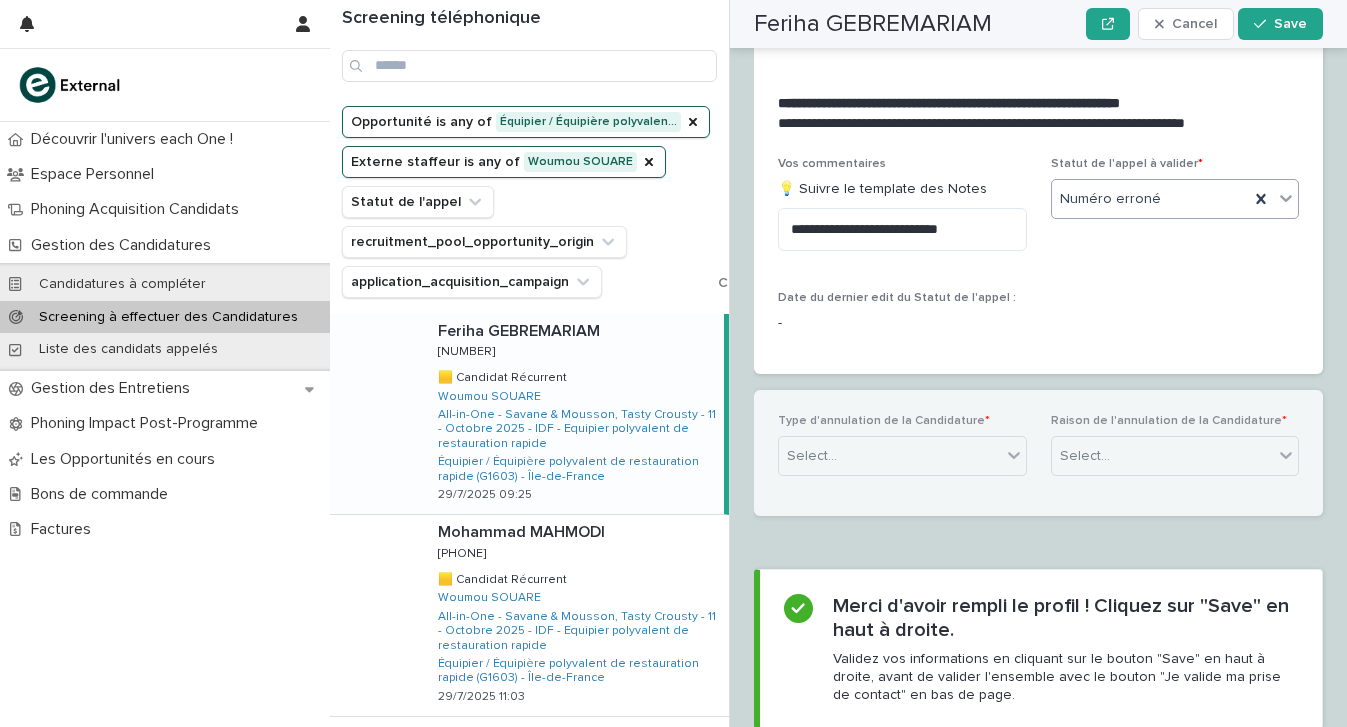 scroll, scrollTop: 2564, scrollLeft: 0, axis: vertical 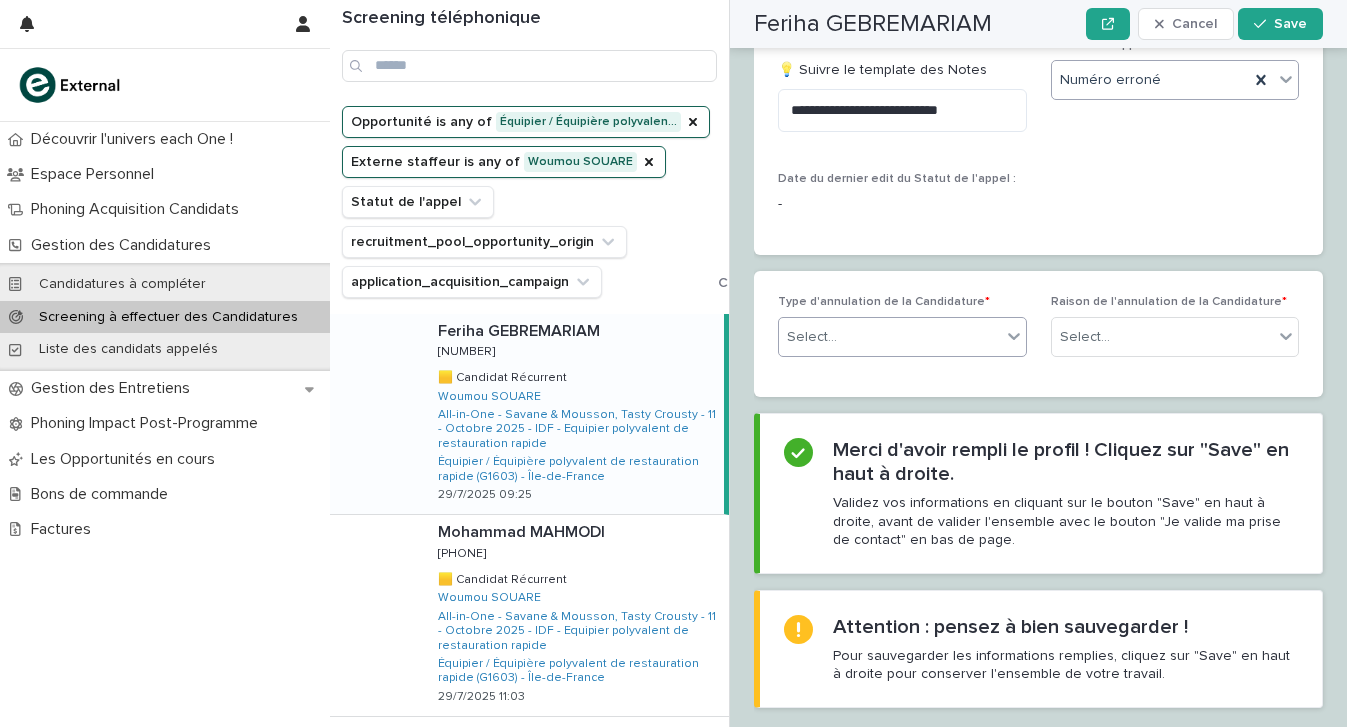 click on "Select..." at bounding box center [890, 337] 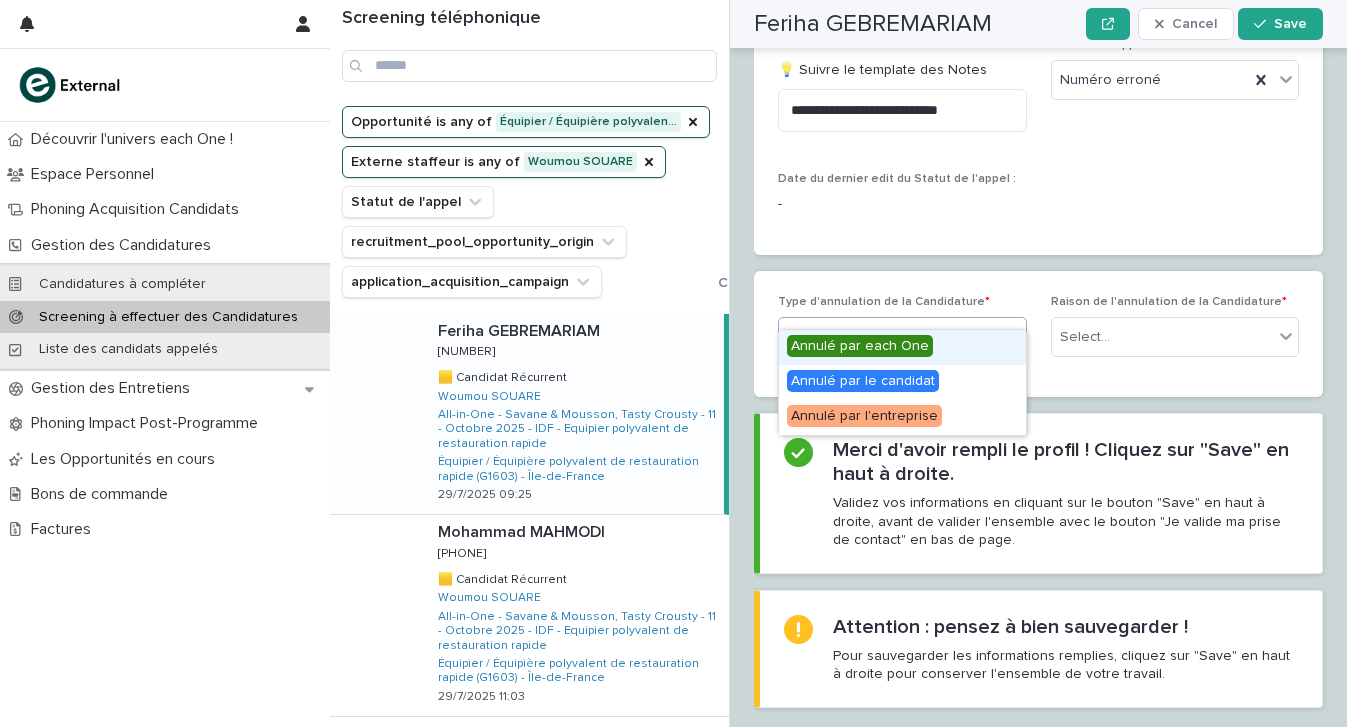 click on "Annulé par each One" at bounding box center (860, 346) 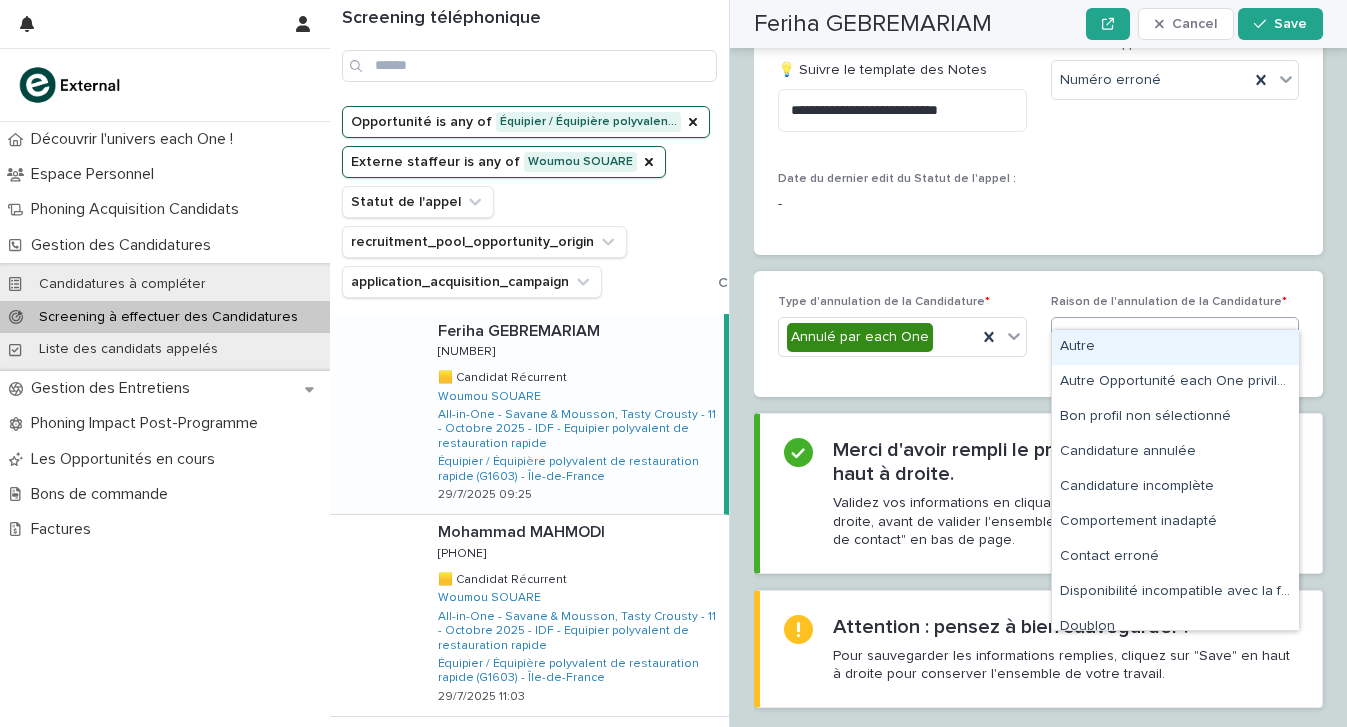 click on "Select..." at bounding box center [1163, 337] 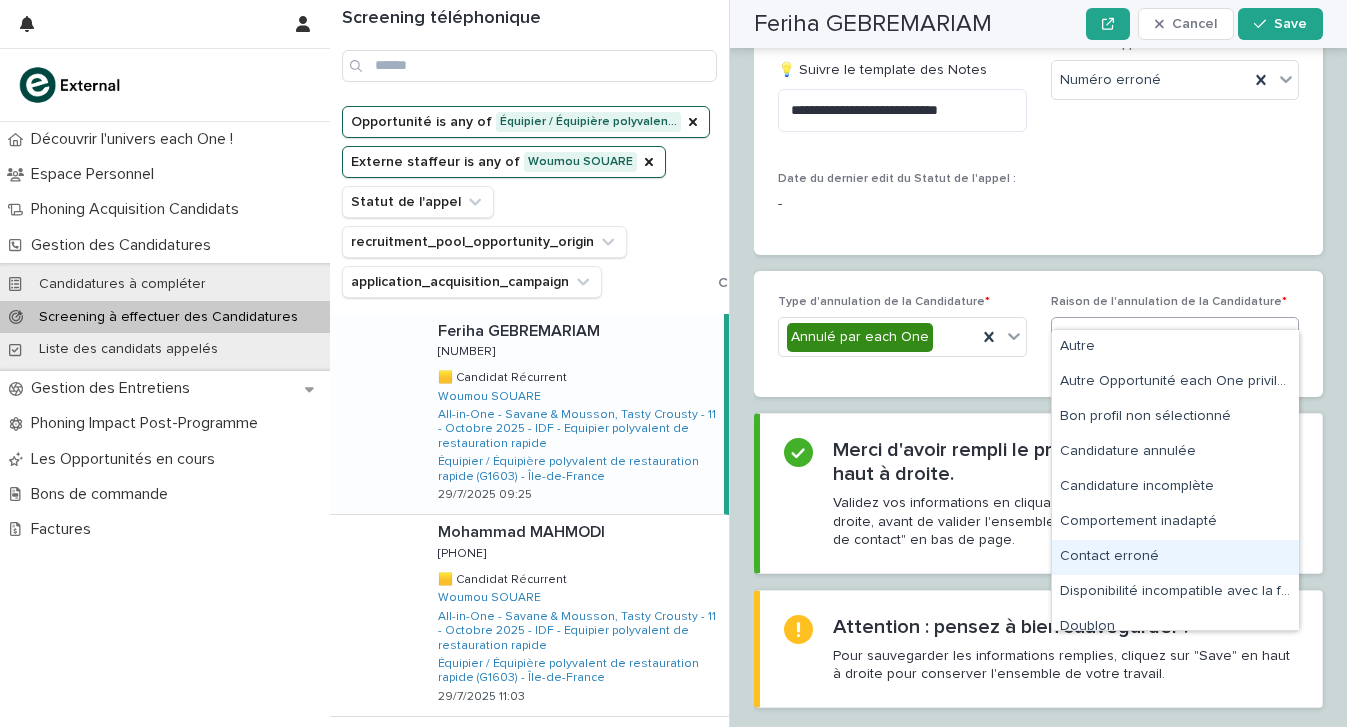 click on "Contact erroné" at bounding box center [1175, 557] 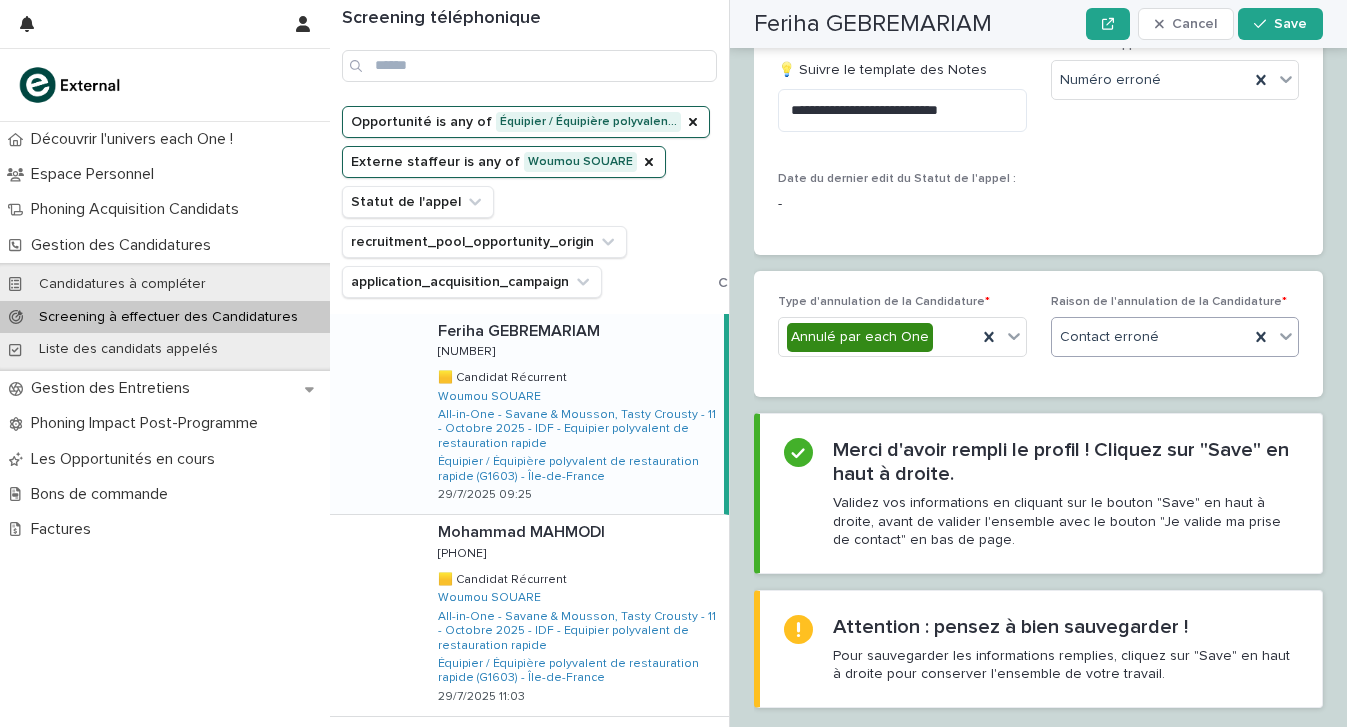 click on "[FIRST] [LAST] Cancel Save" at bounding box center (1038, 24) 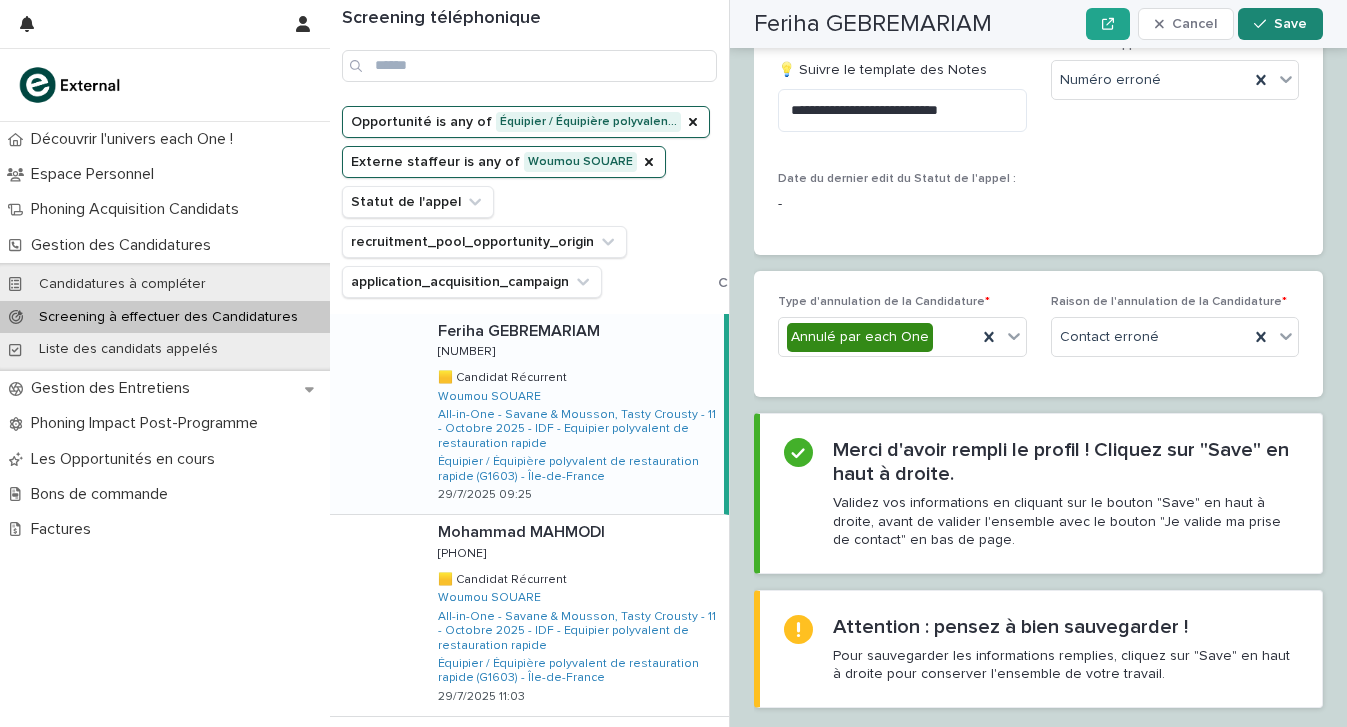 click on "Save" at bounding box center (1290, 24) 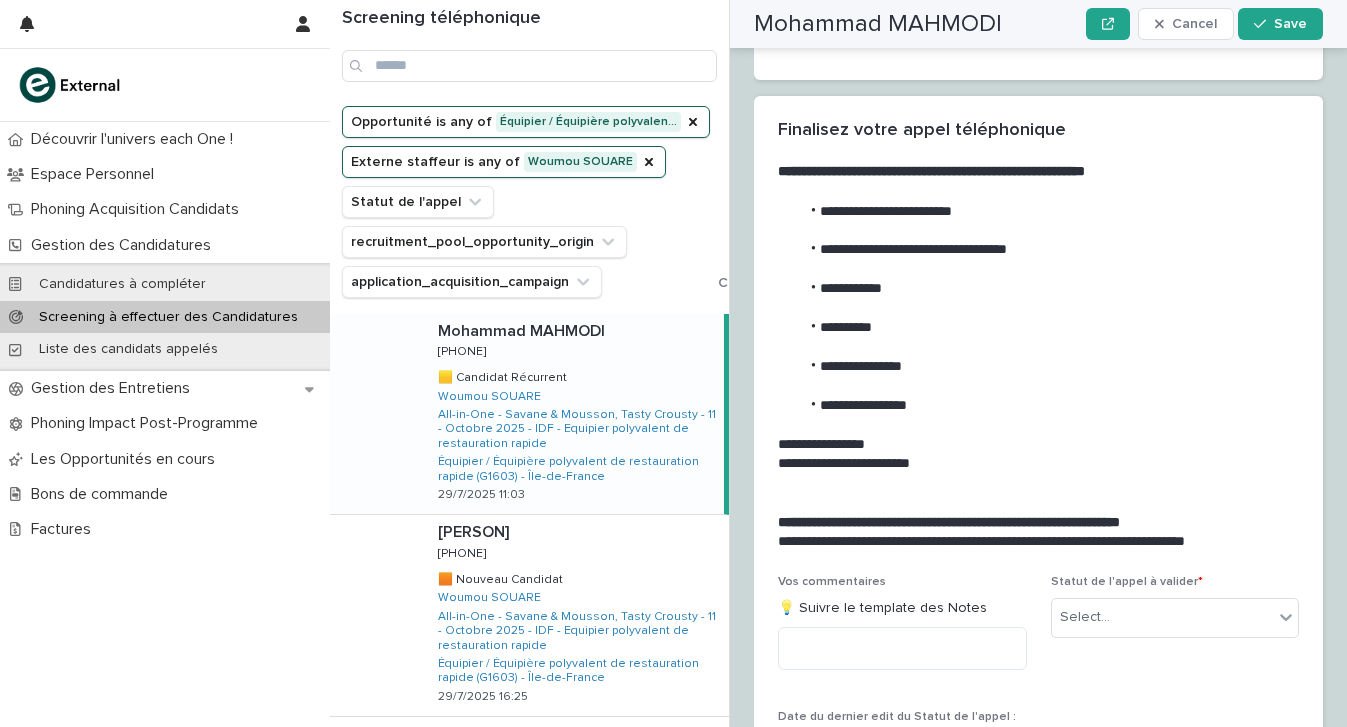 scroll, scrollTop: 0, scrollLeft: 0, axis: both 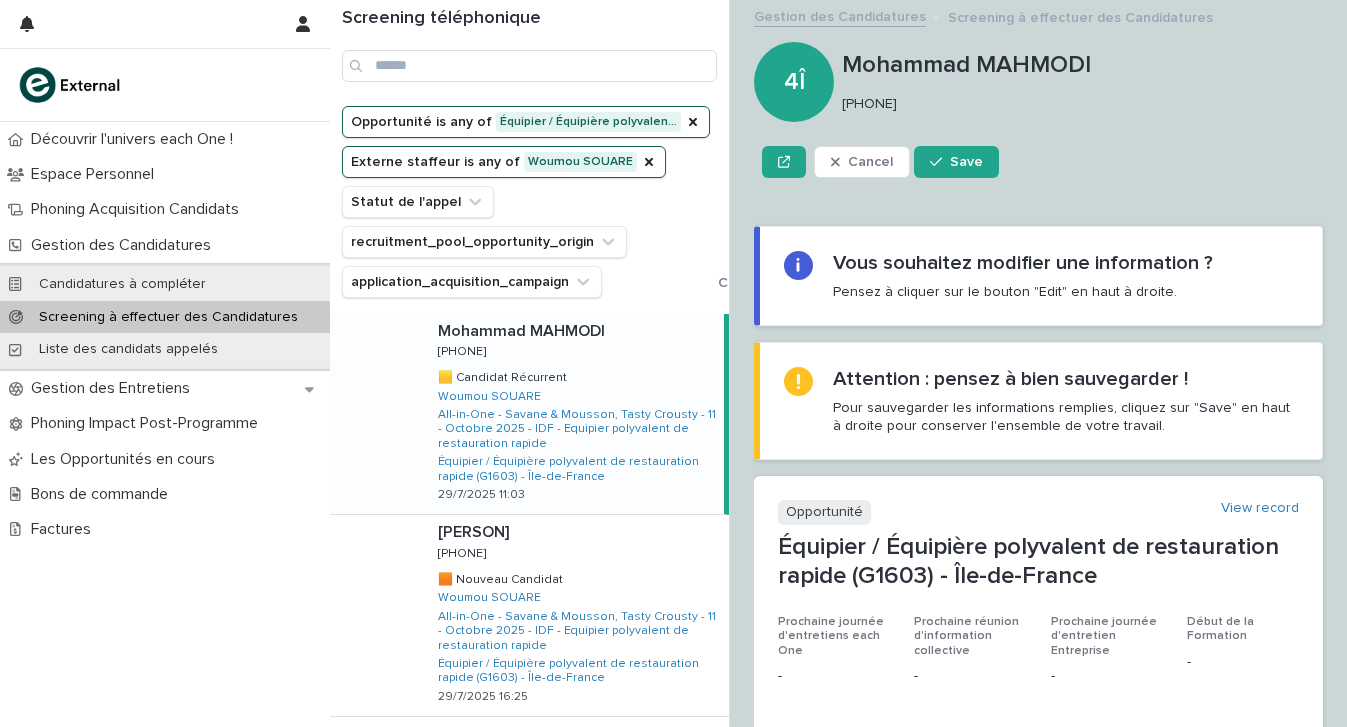 click on "[PHONE]" at bounding box center [1078, 104] 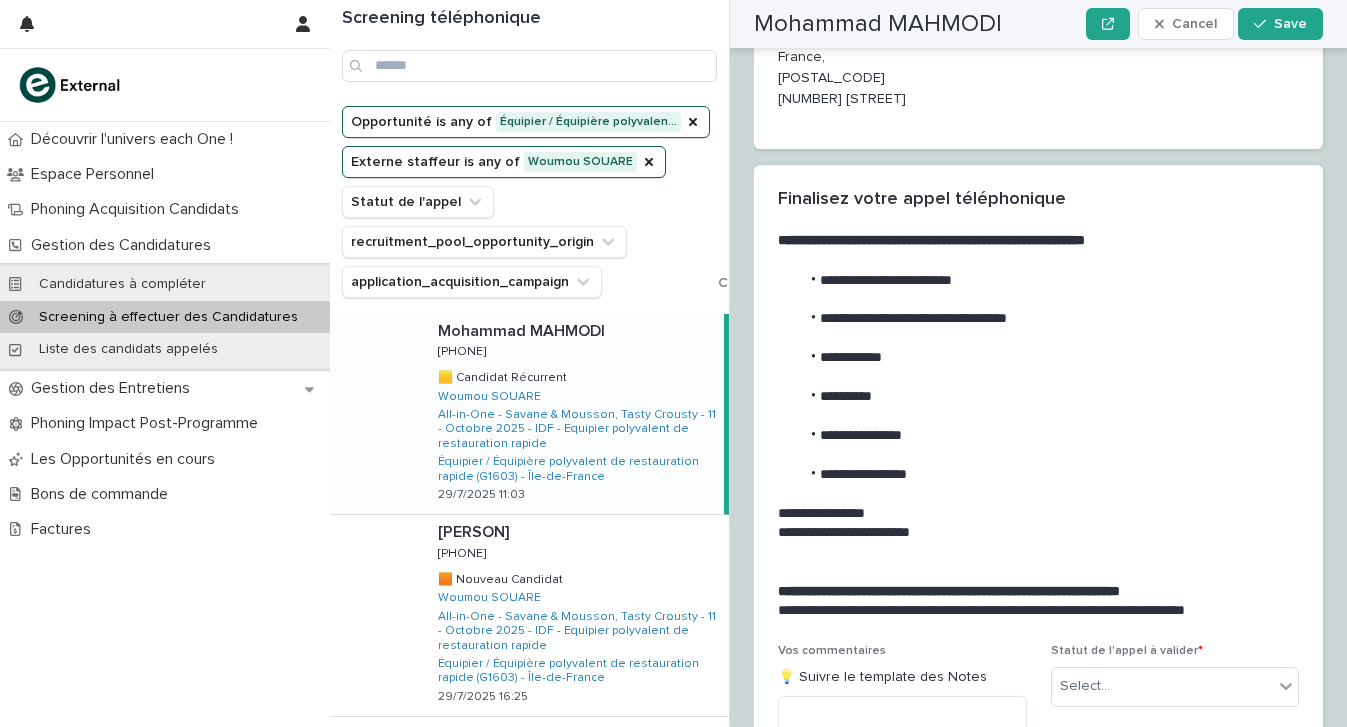 scroll, scrollTop: 2803, scrollLeft: 0, axis: vertical 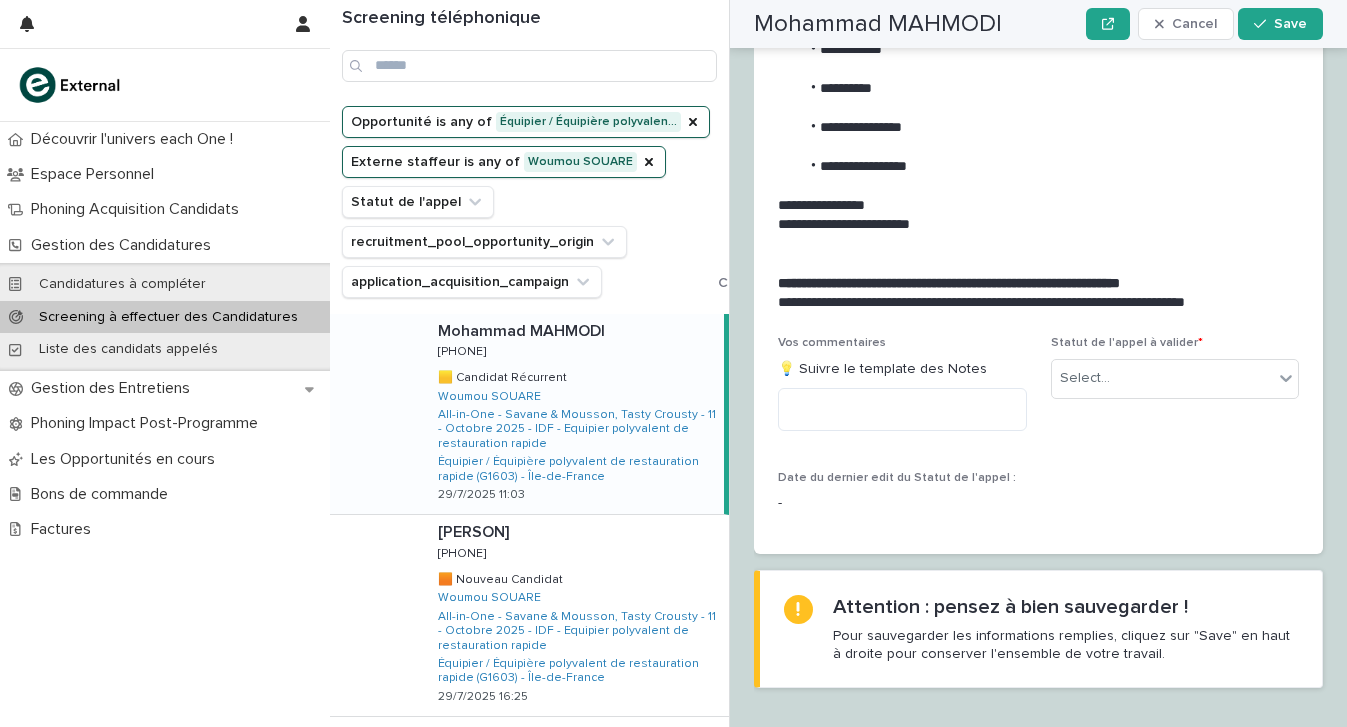 click on "Vos commentaires 💡 Suivre le template des Notes" at bounding box center (902, 391) 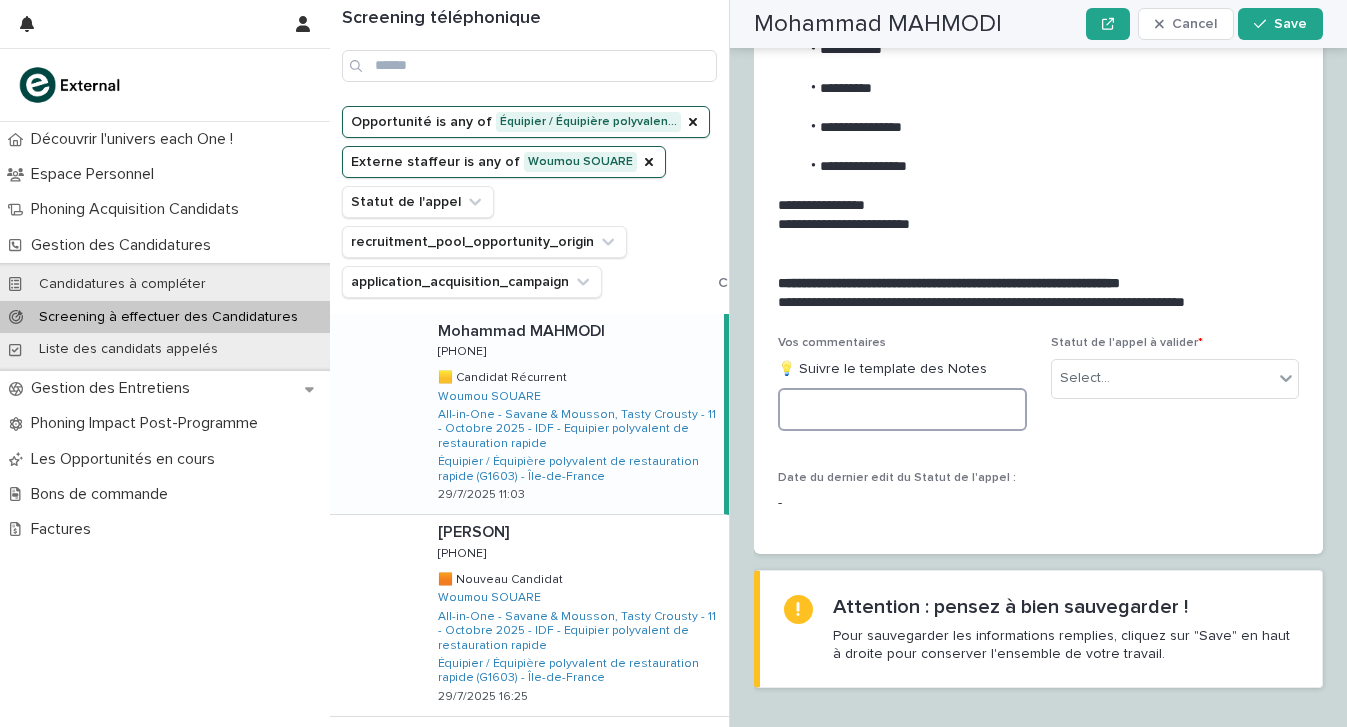 click at bounding box center [902, 409] 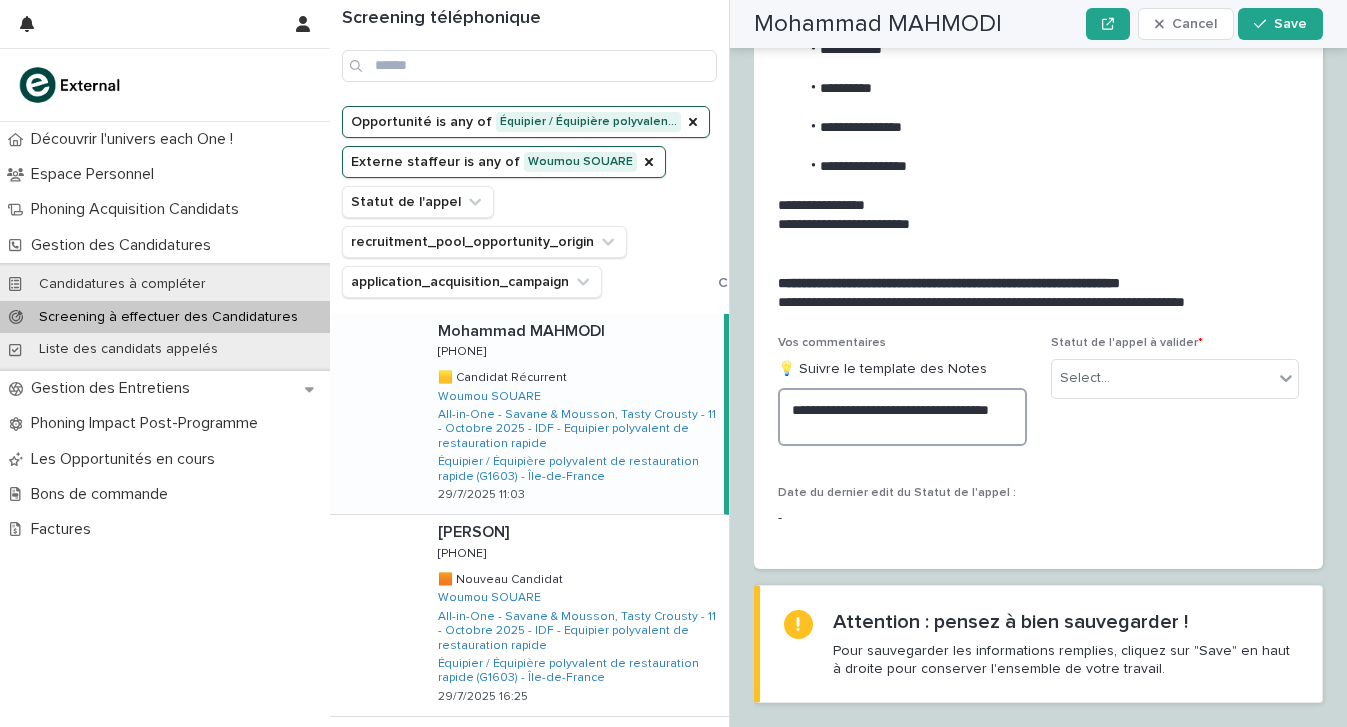 click on "**********" at bounding box center [902, 417] 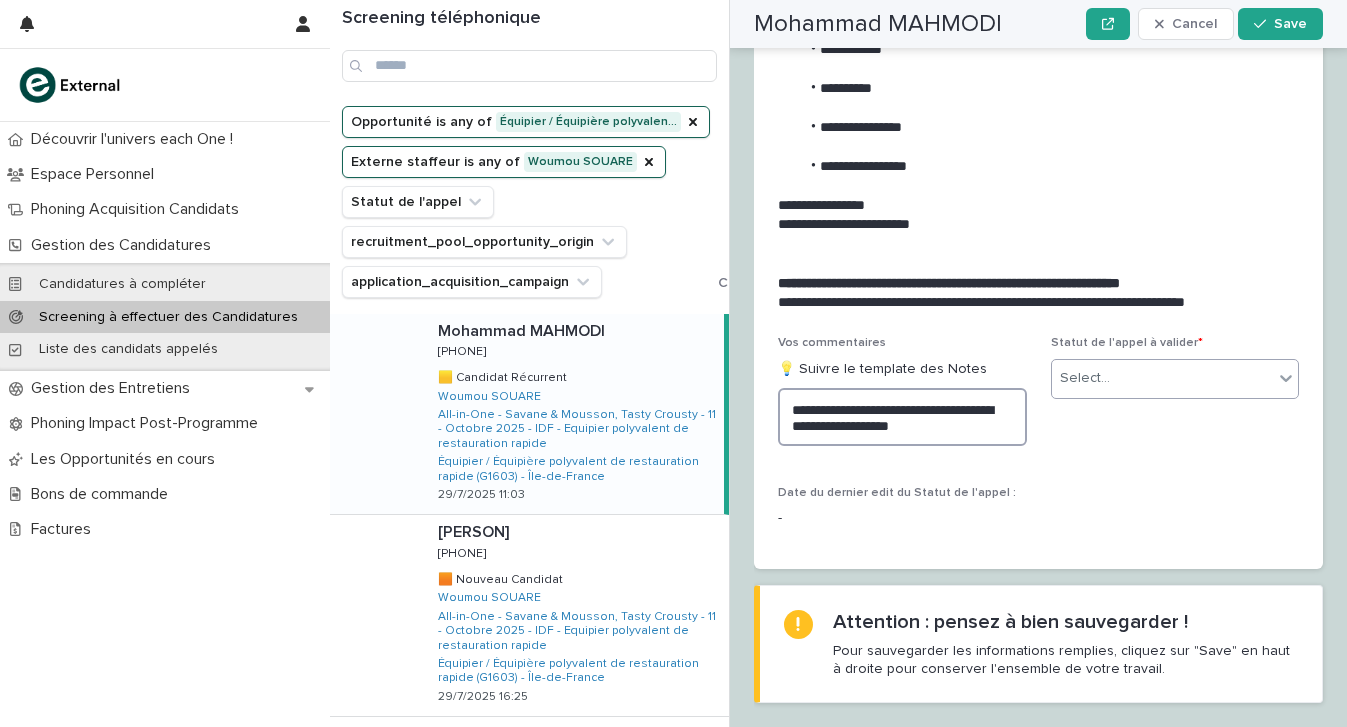 type on "**********" 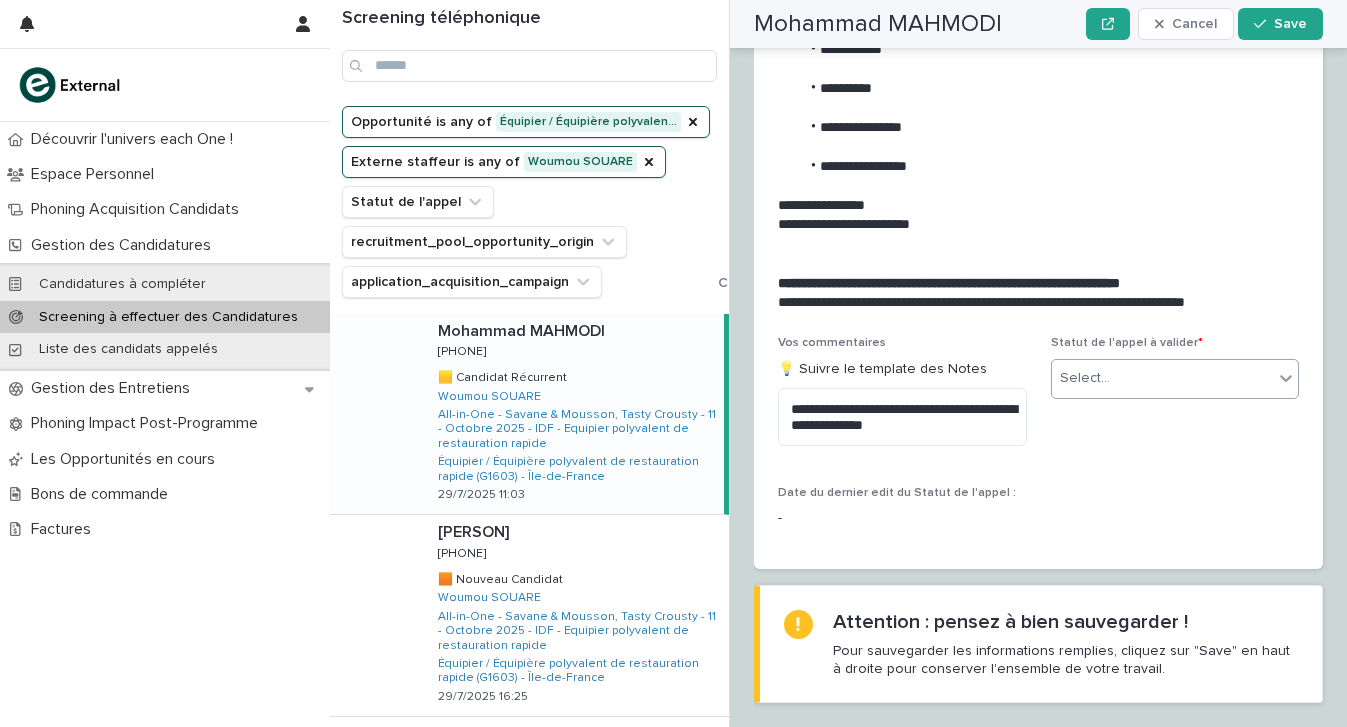 click on "Select..." at bounding box center [1163, 378] 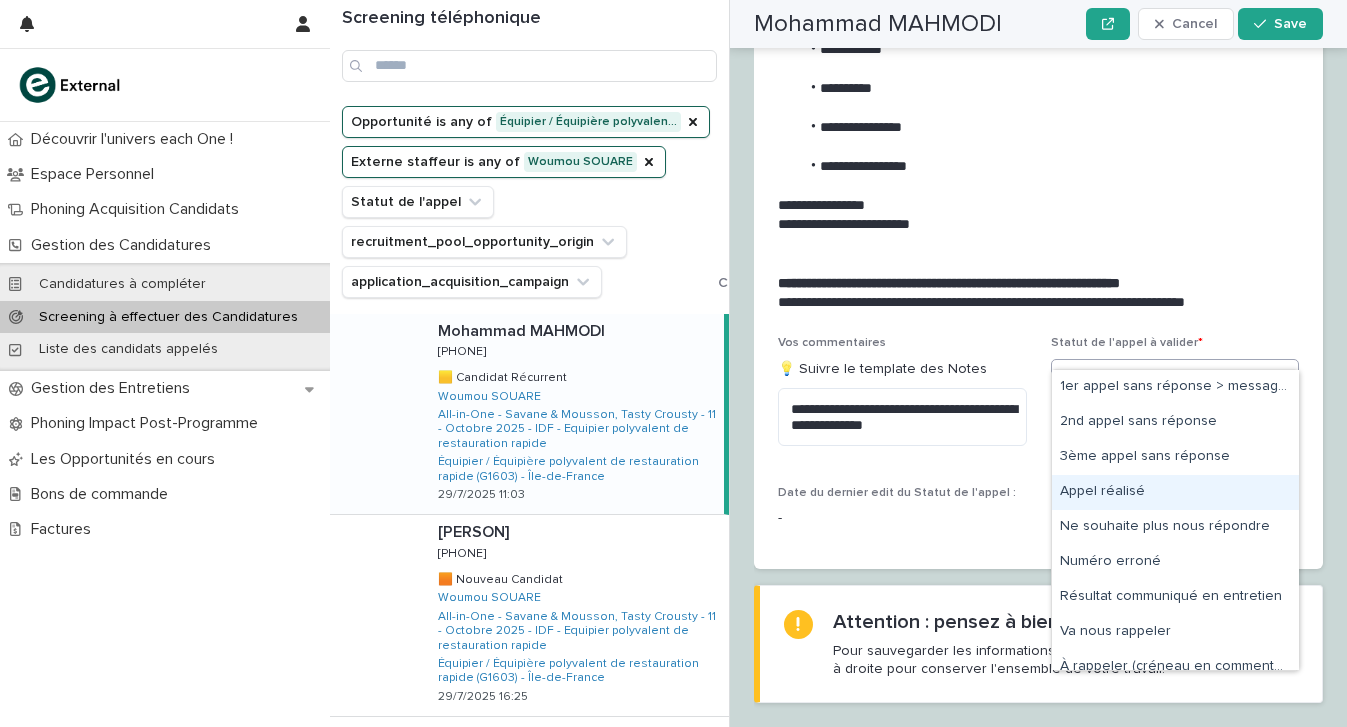 click on "Appel réalisé" at bounding box center [1175, 492] 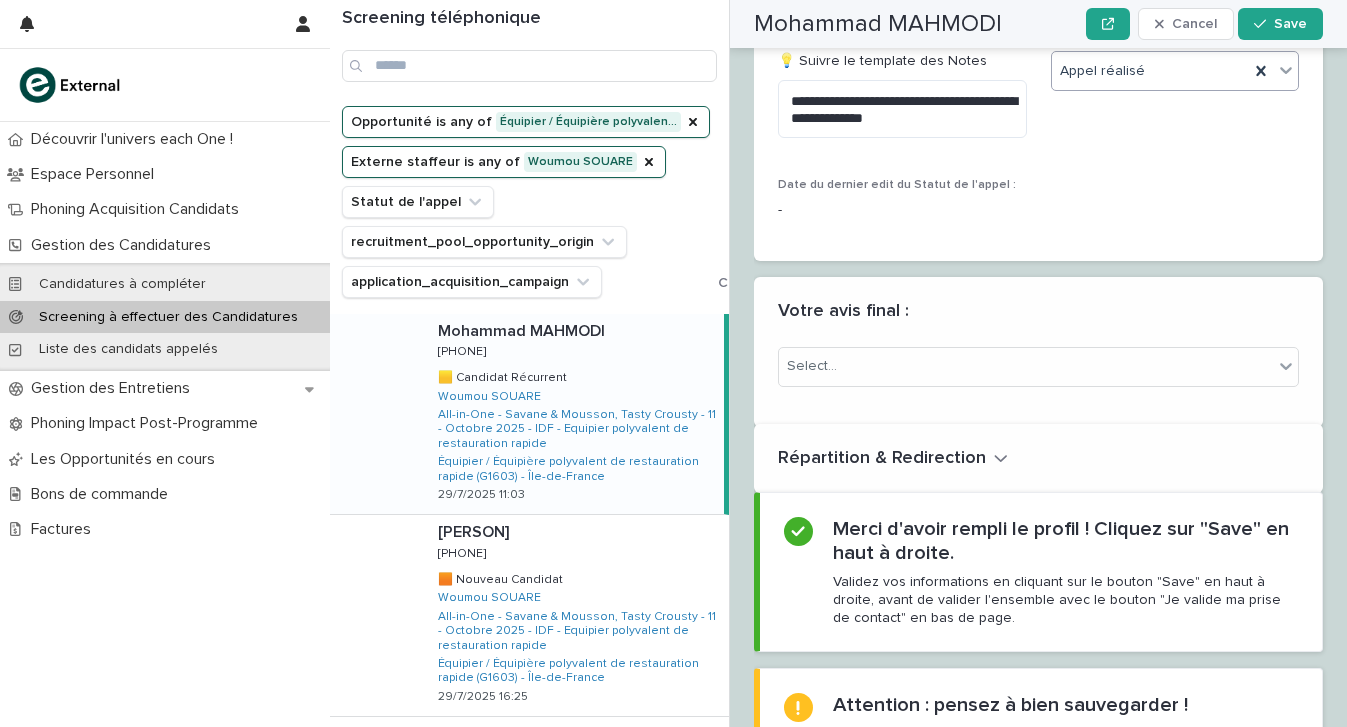 scroll, scrollTop: 3303, scrollLeft: 0, axis: vertical 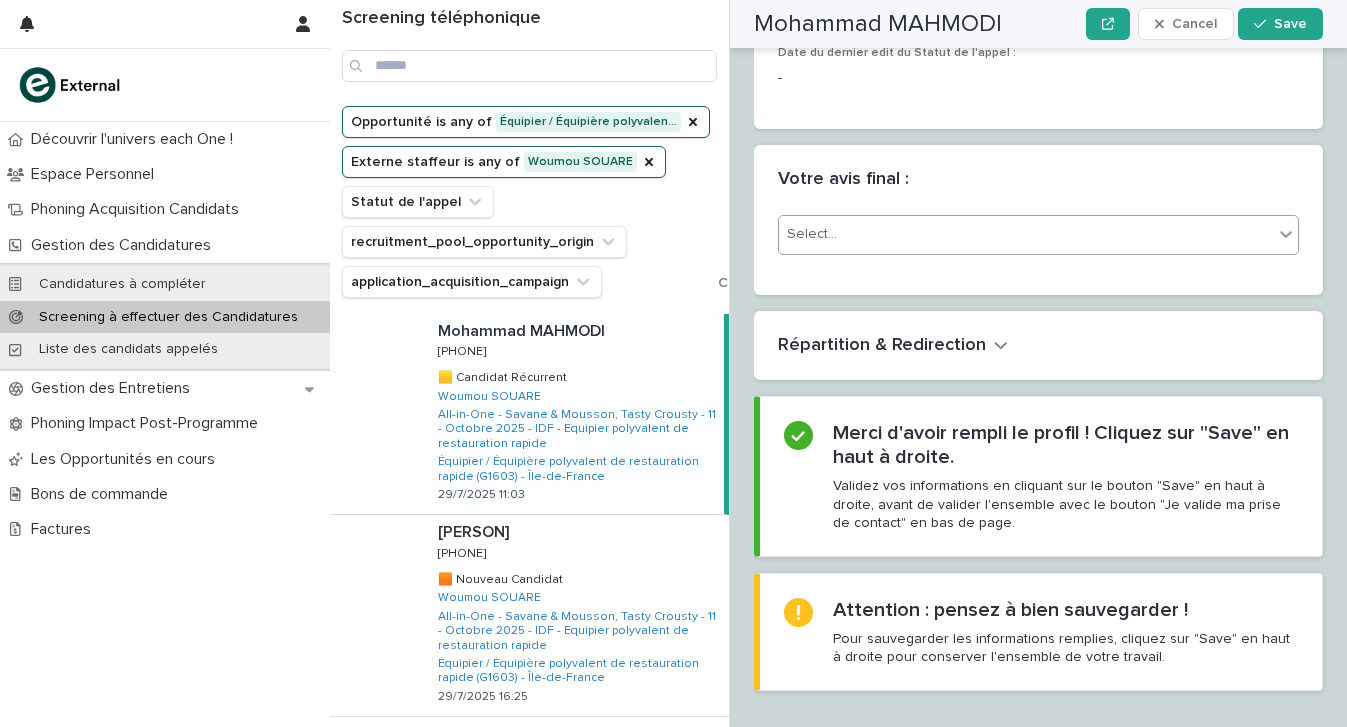 click on "Select..." at bounding box center [1038, 235] 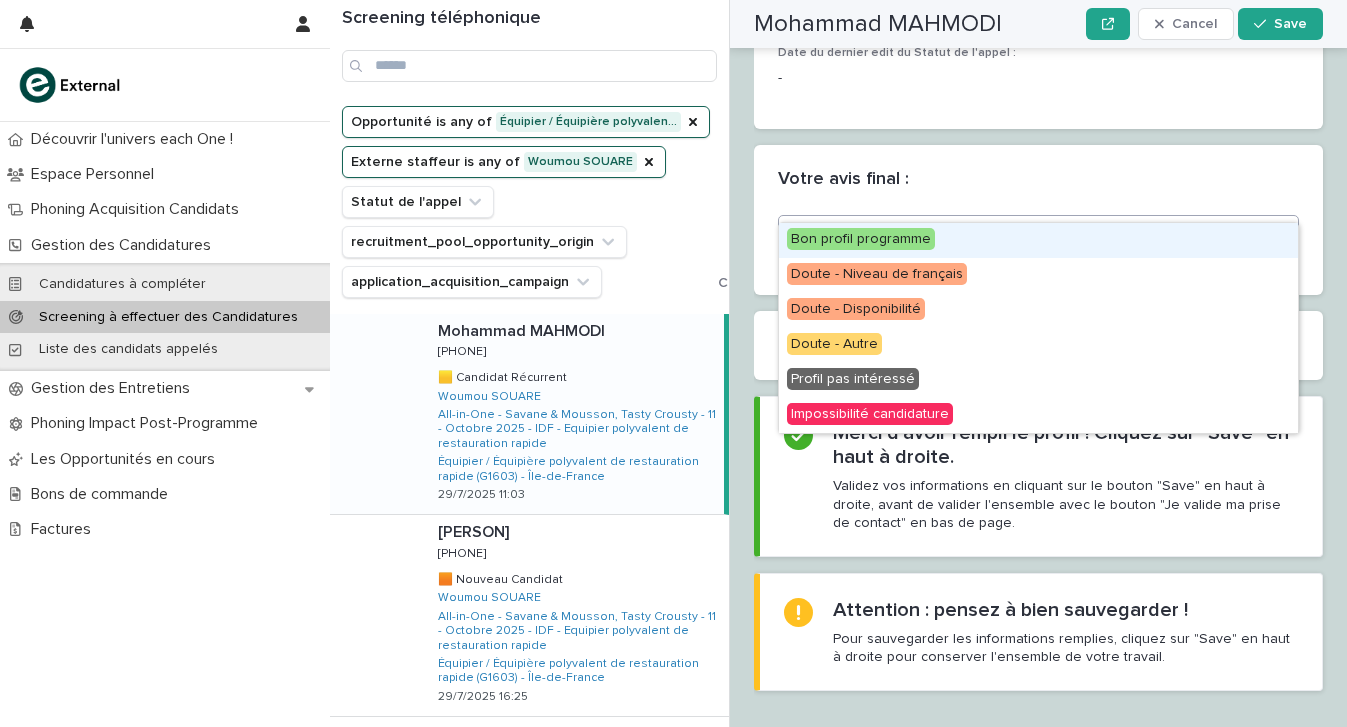 click on "Bon profil programme" at bounding box center (861, 239) 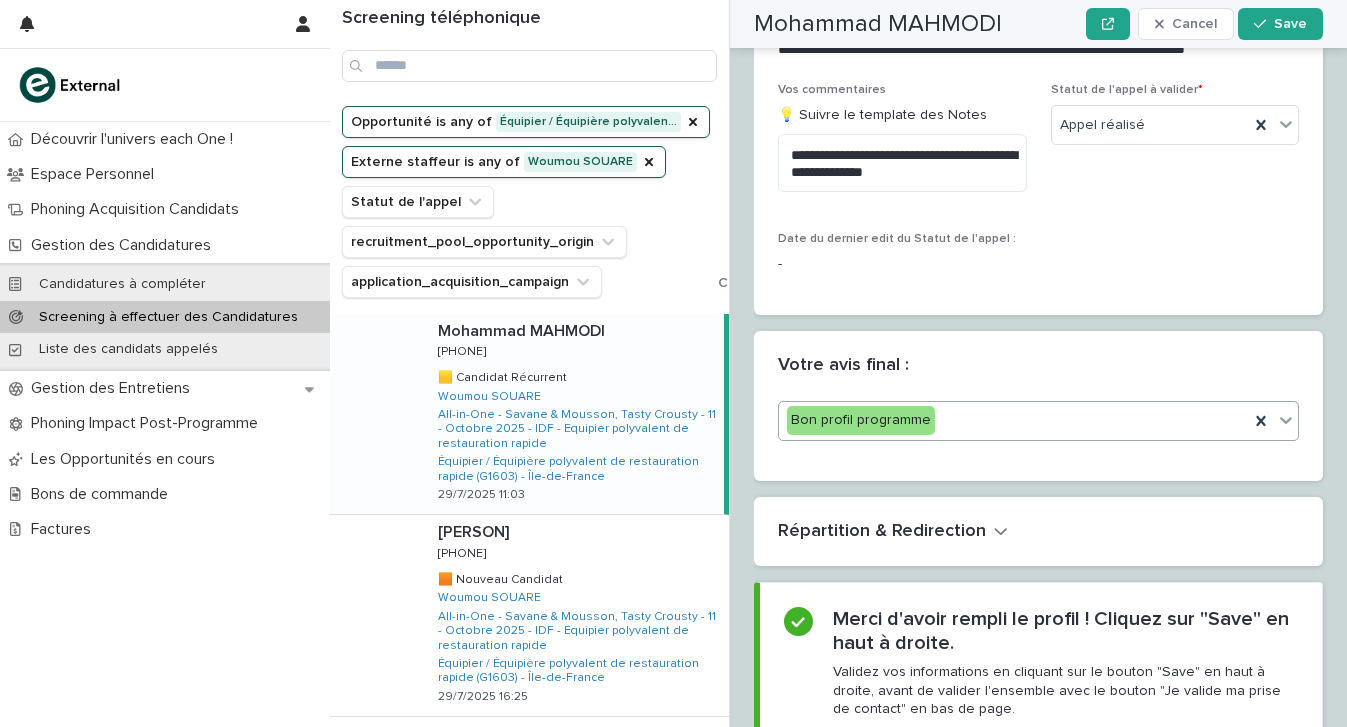 scroll, scrollTop: 3094, scrollLeft: 0, axis: vertical 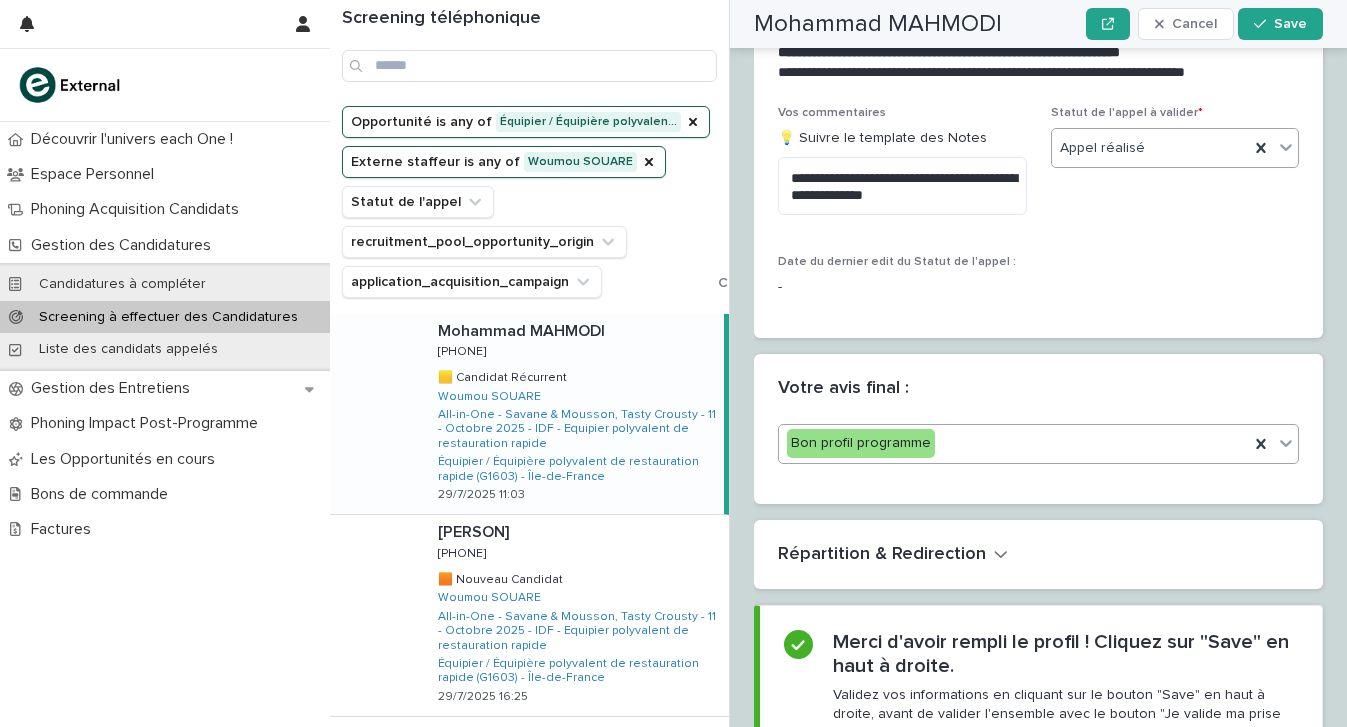click at bounding box center (1148, 148) 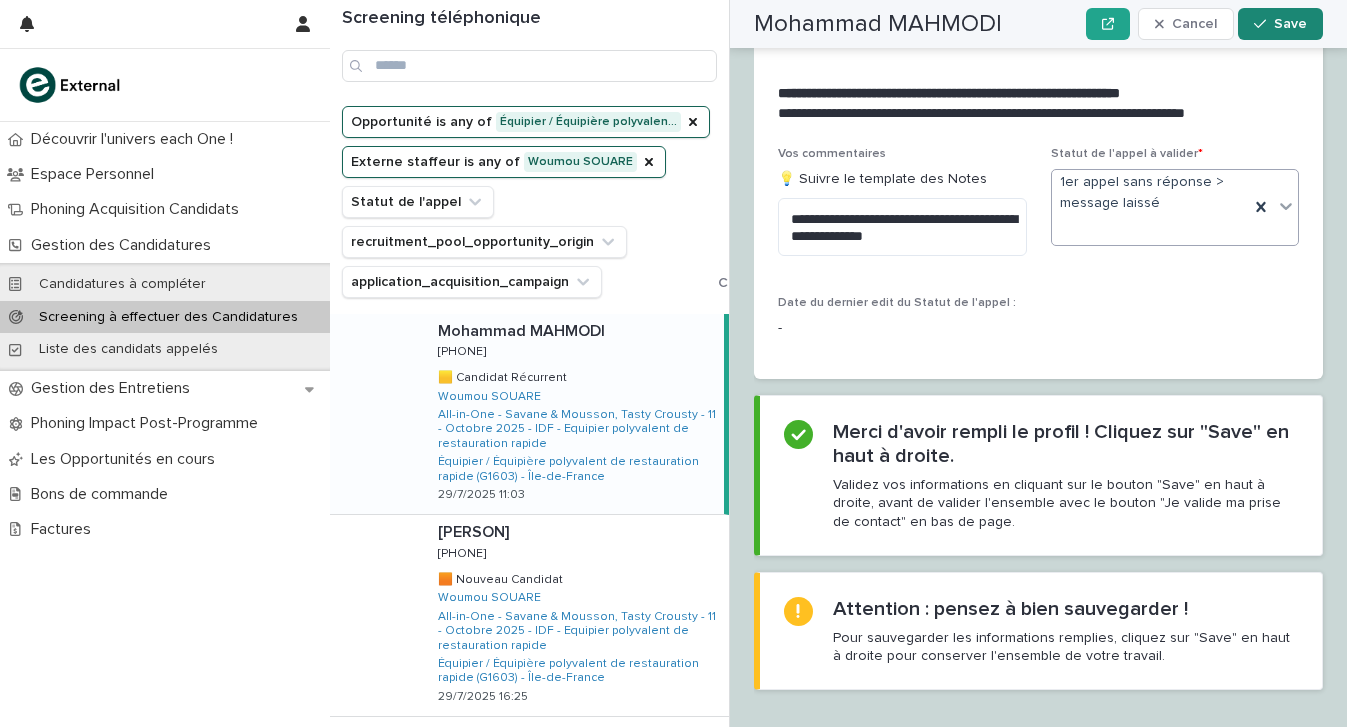 click on "Save" at bounding box center (1280, 24) 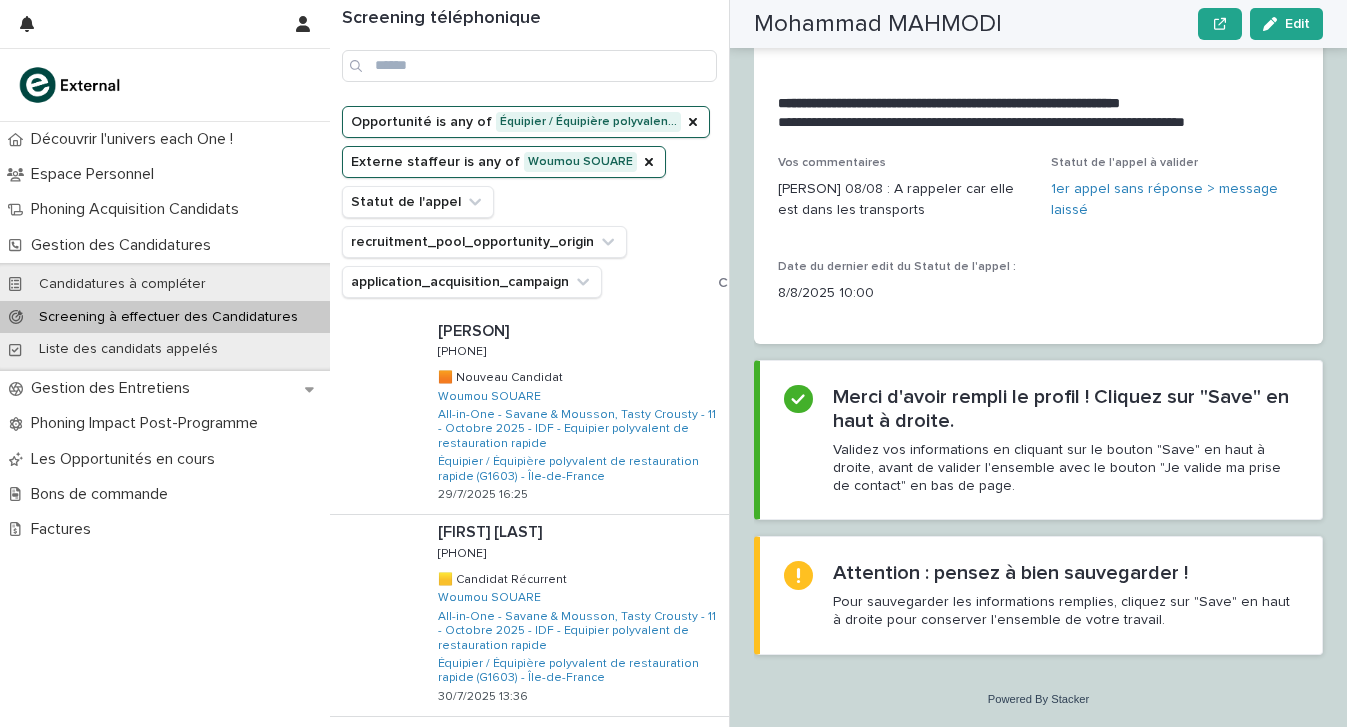 scroll, scrollTop: 2865, scrollLeft: 0, axis: vertical 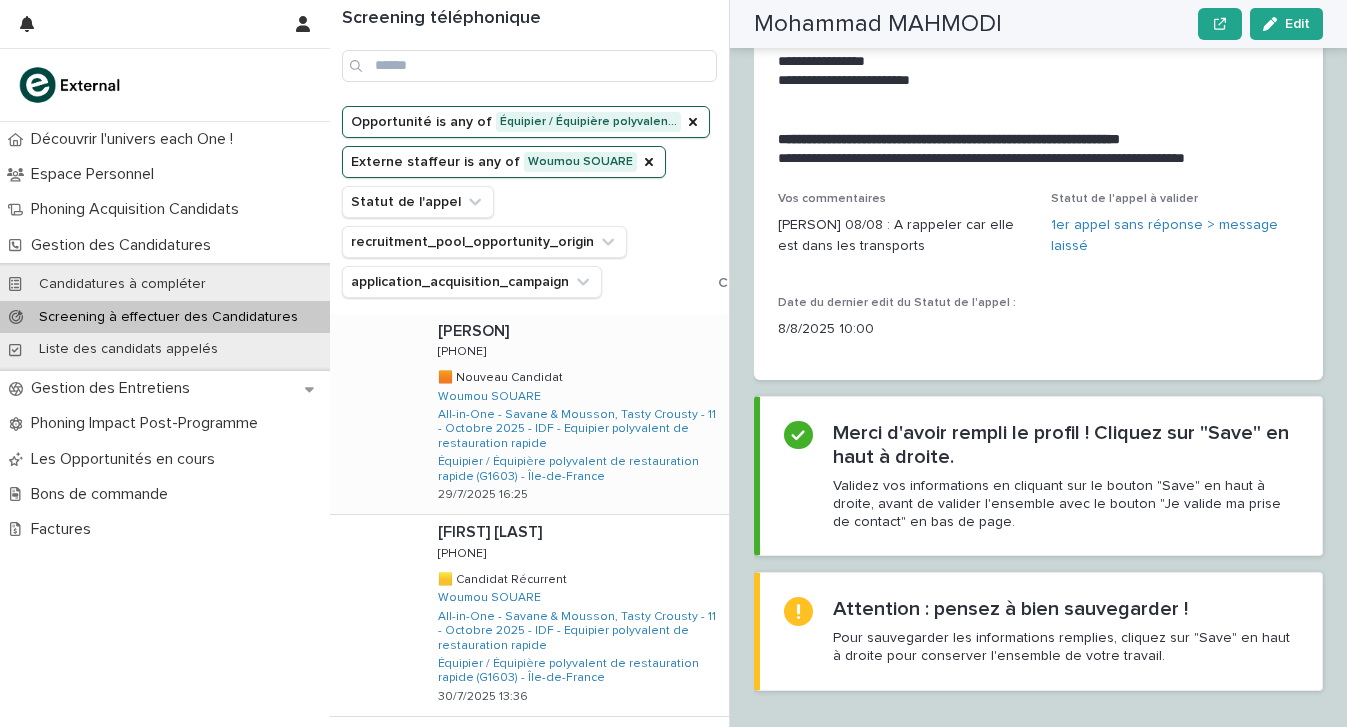 click on "Ziaurrahman SAFI Ziaurrahman SAFI   [PHONE] [PHONE]   🟧 Nouveau Candidat 🟧 Nouveau Candidat   Woumou SOUARE   All-in-One - Savane & Mousson, Tasty Crousty - 11 - Octobre 2025 - IDF - Equipier polyvalent de restauration rapide   Équipier / Équipière polyvalent de restauration rapide (G1603) - Île-de-France   29/7/2025 16:25" at bounding box center (575, 414) 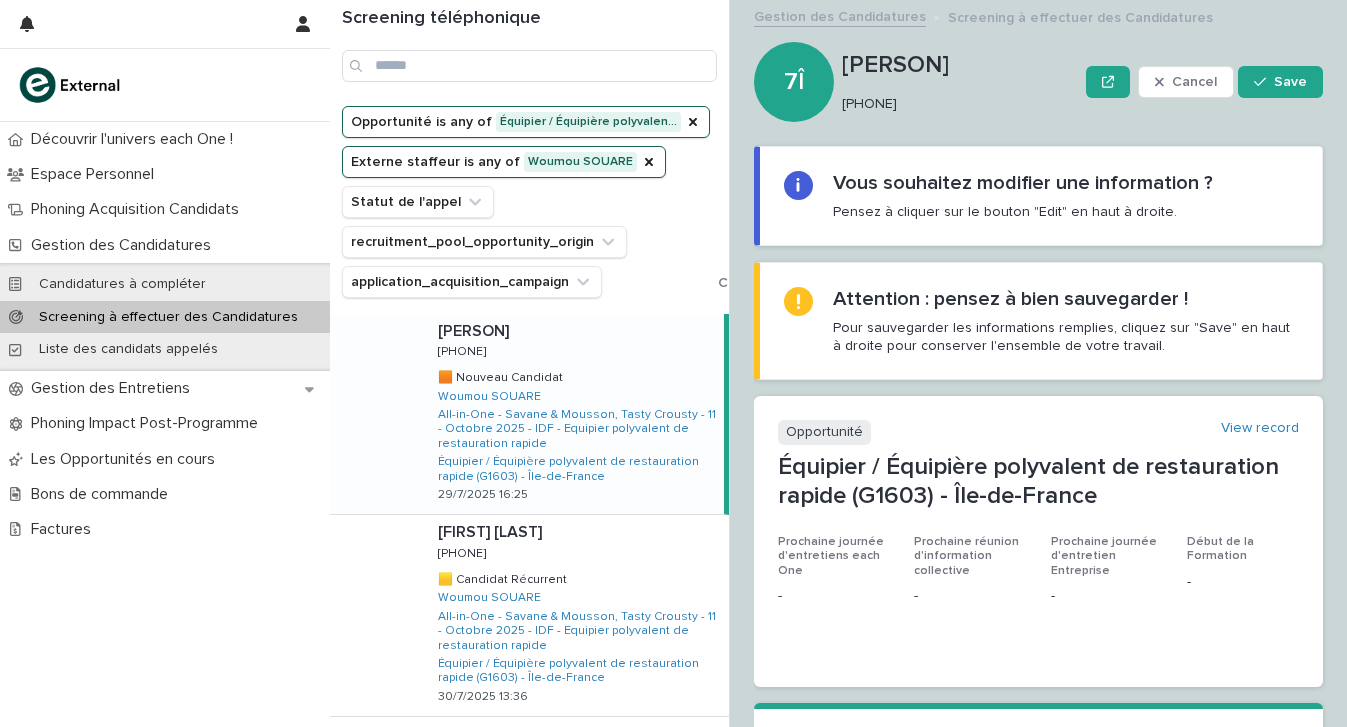 scroll, scrollTop: 0, scrollLeft: 0, axis: both 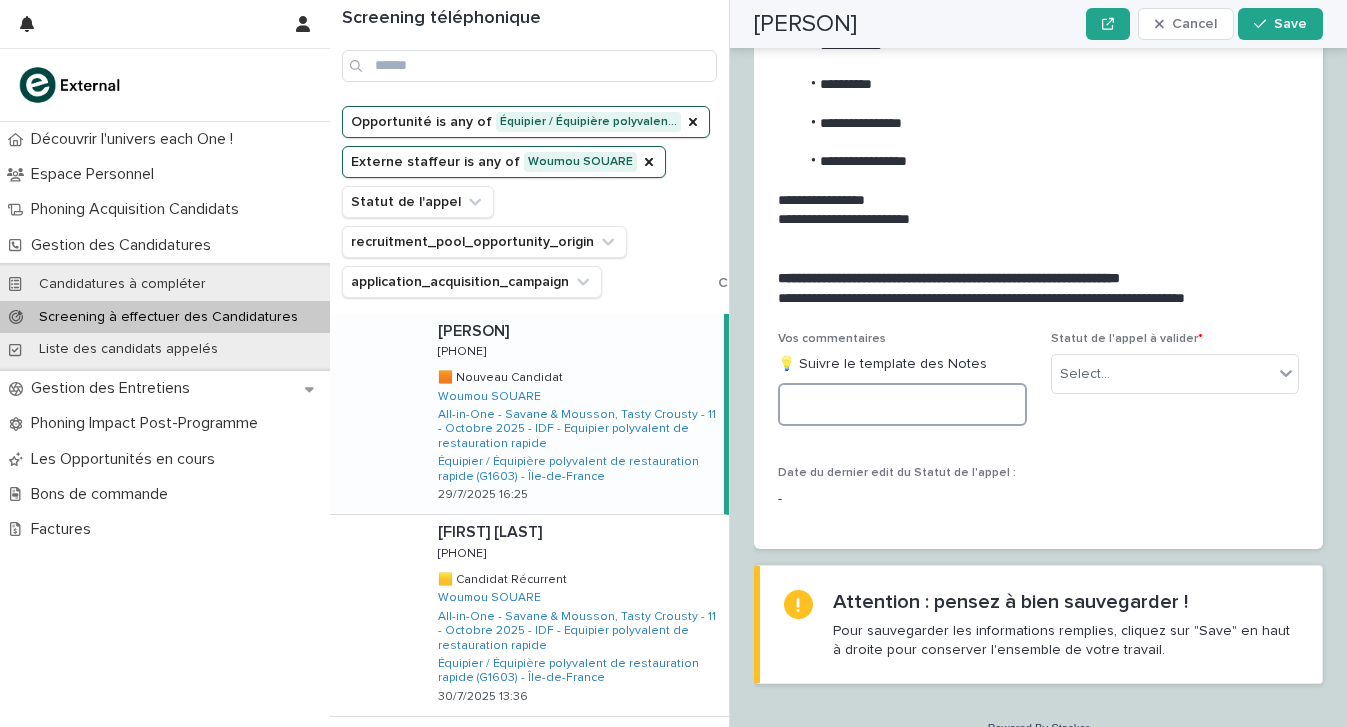 click at bounding box center (902, 404) 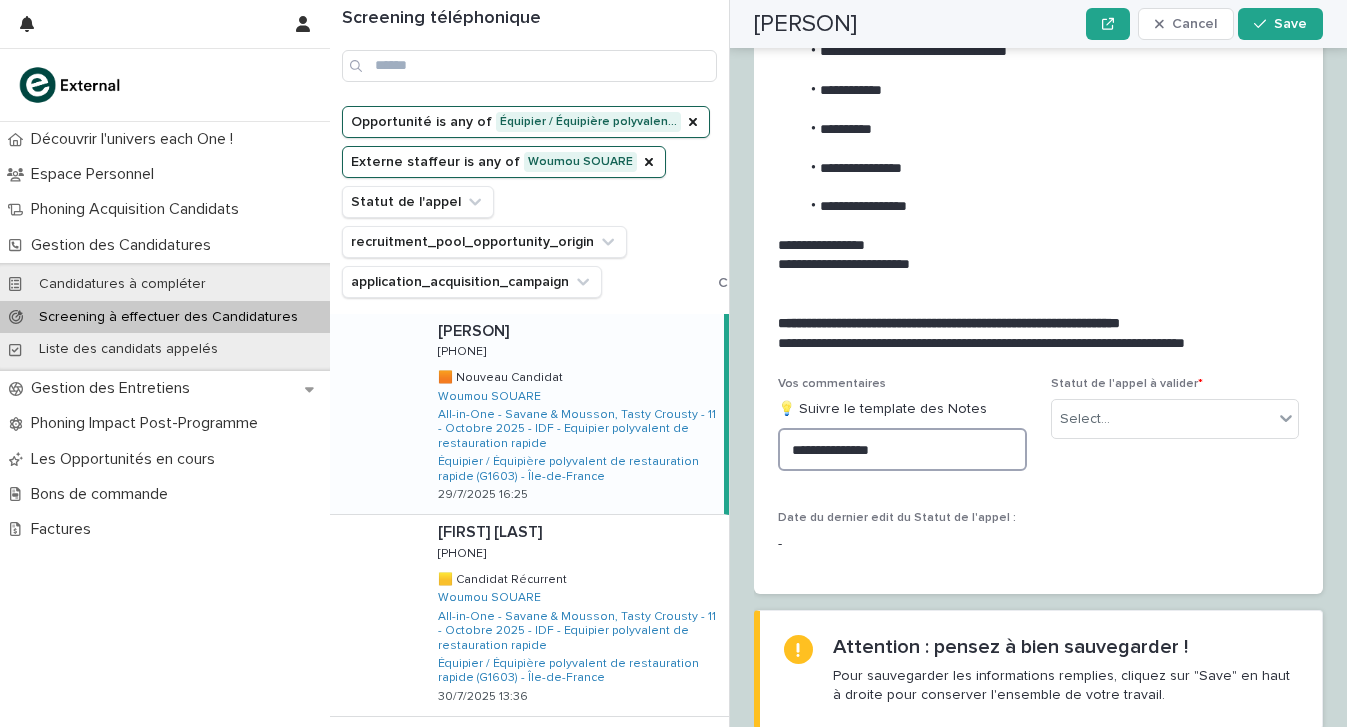 scroll, scrollTop: 2100, scrollLeft: 0, axis: vertical 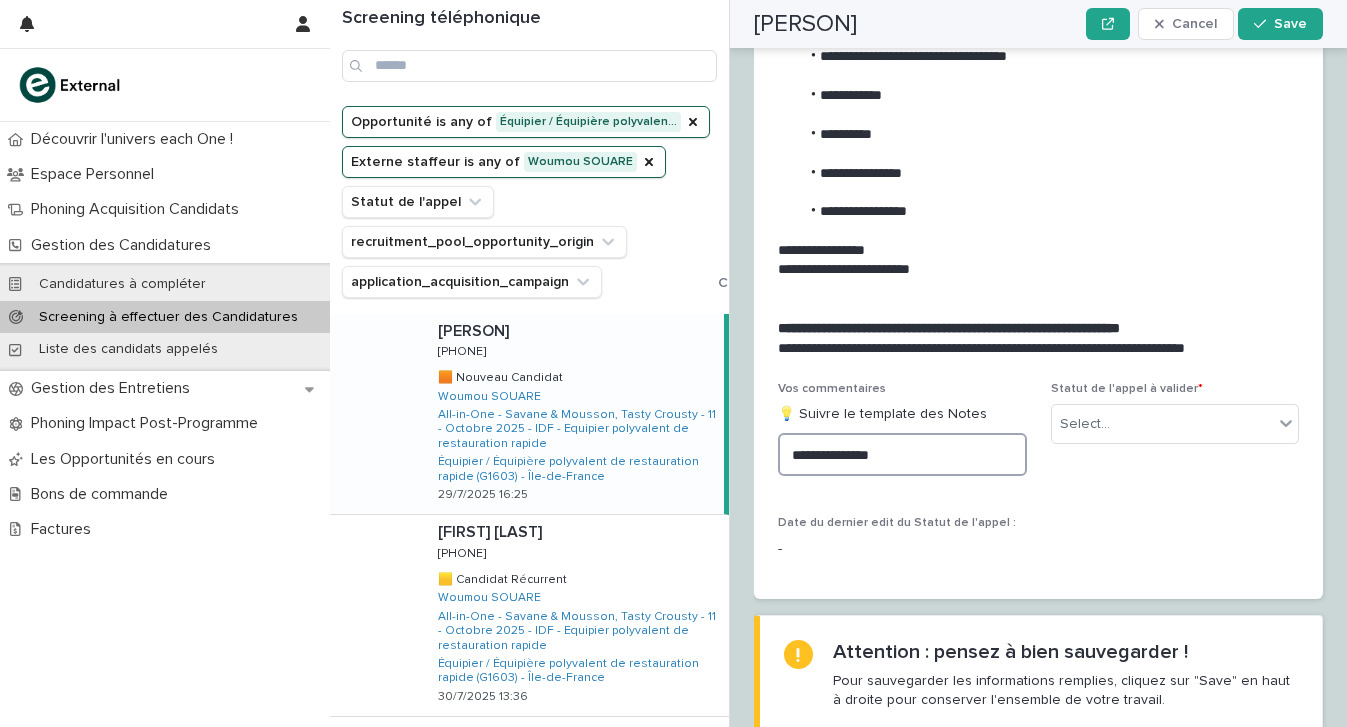 click on "**********" at bounding box center [902, 454] 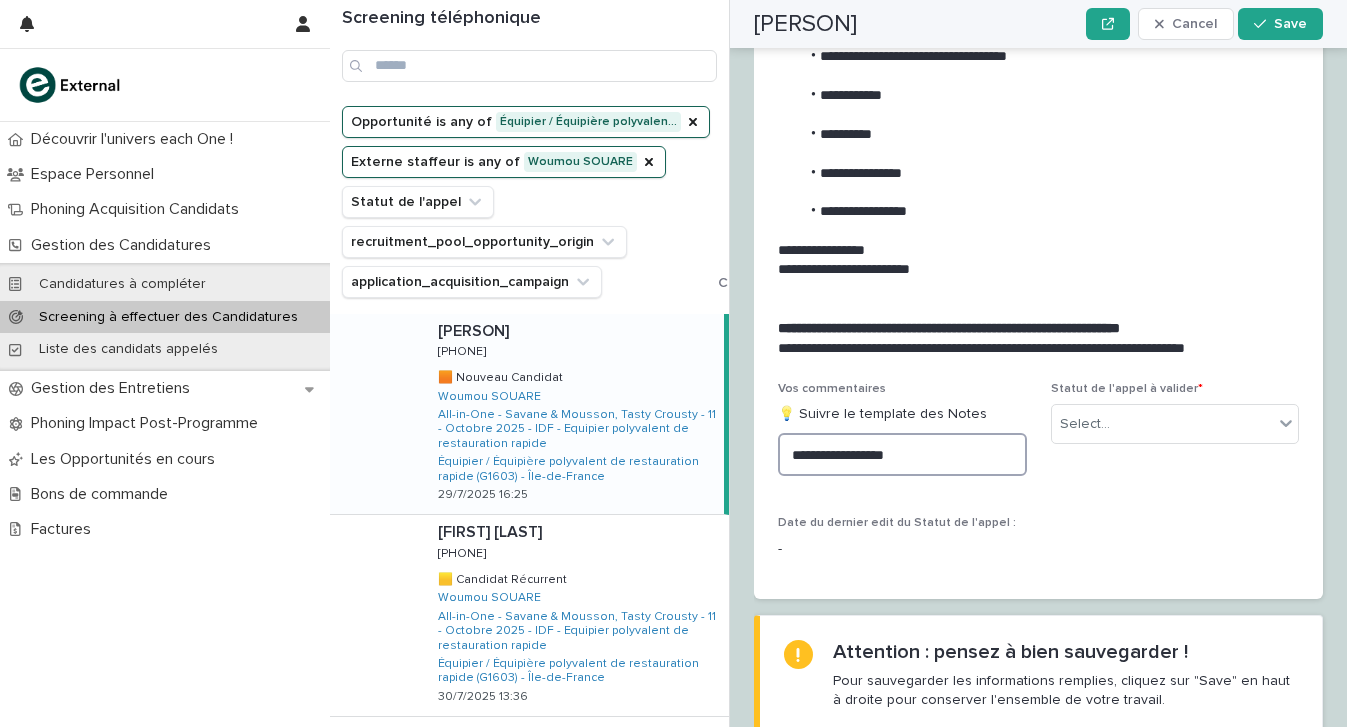 type on "**********" 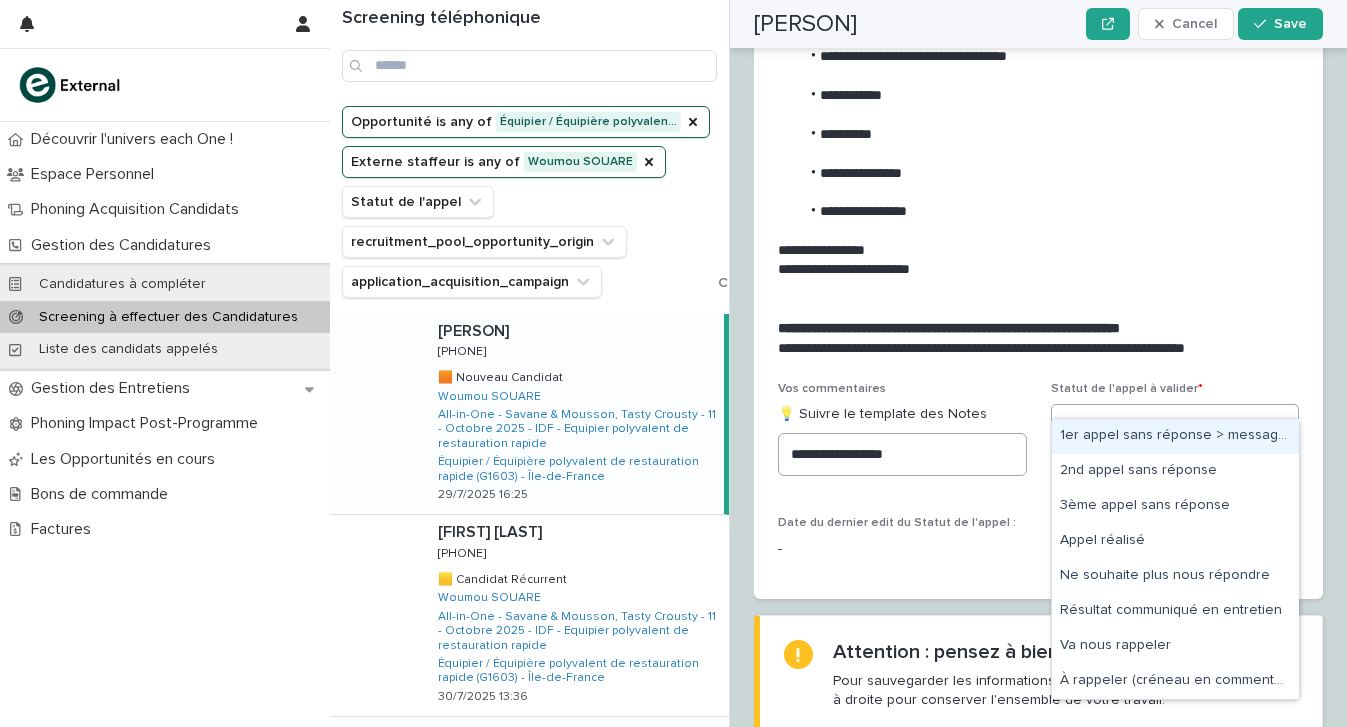 type on "*" 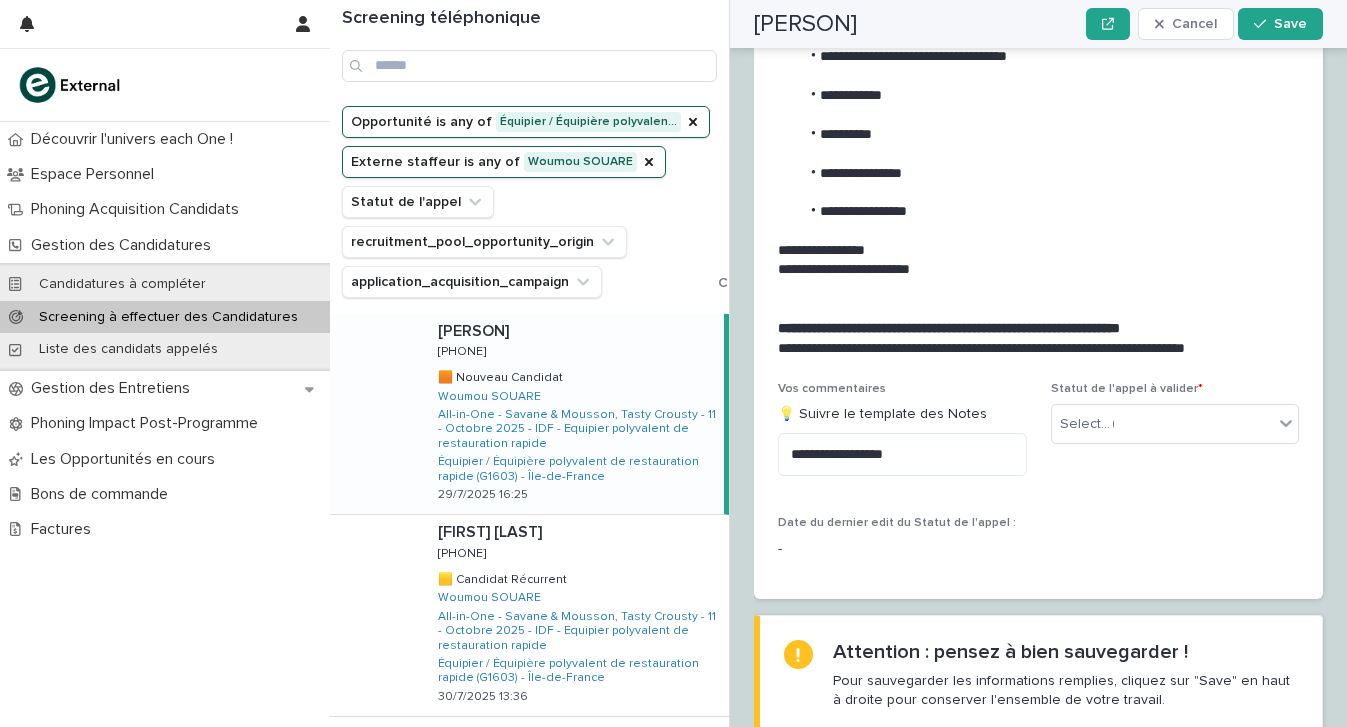 type 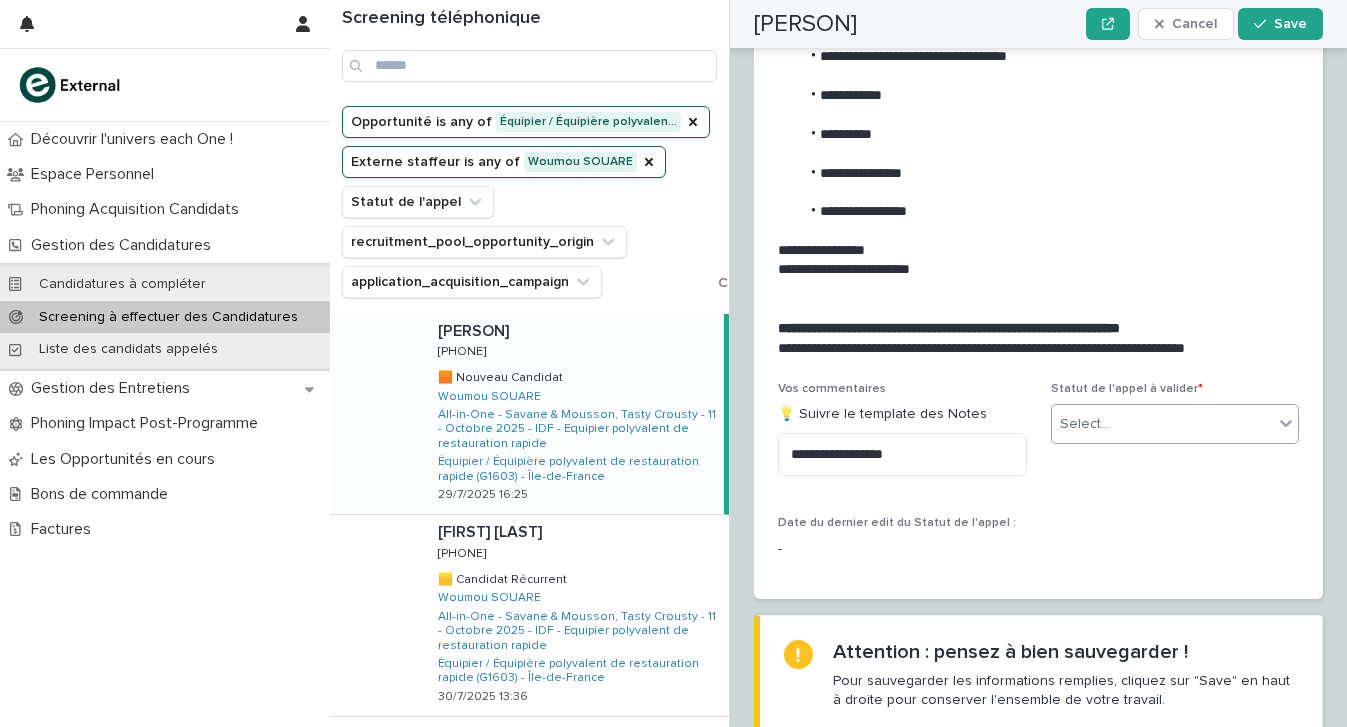 click on "Screening téléphonique" at bounding box center (529, 53) 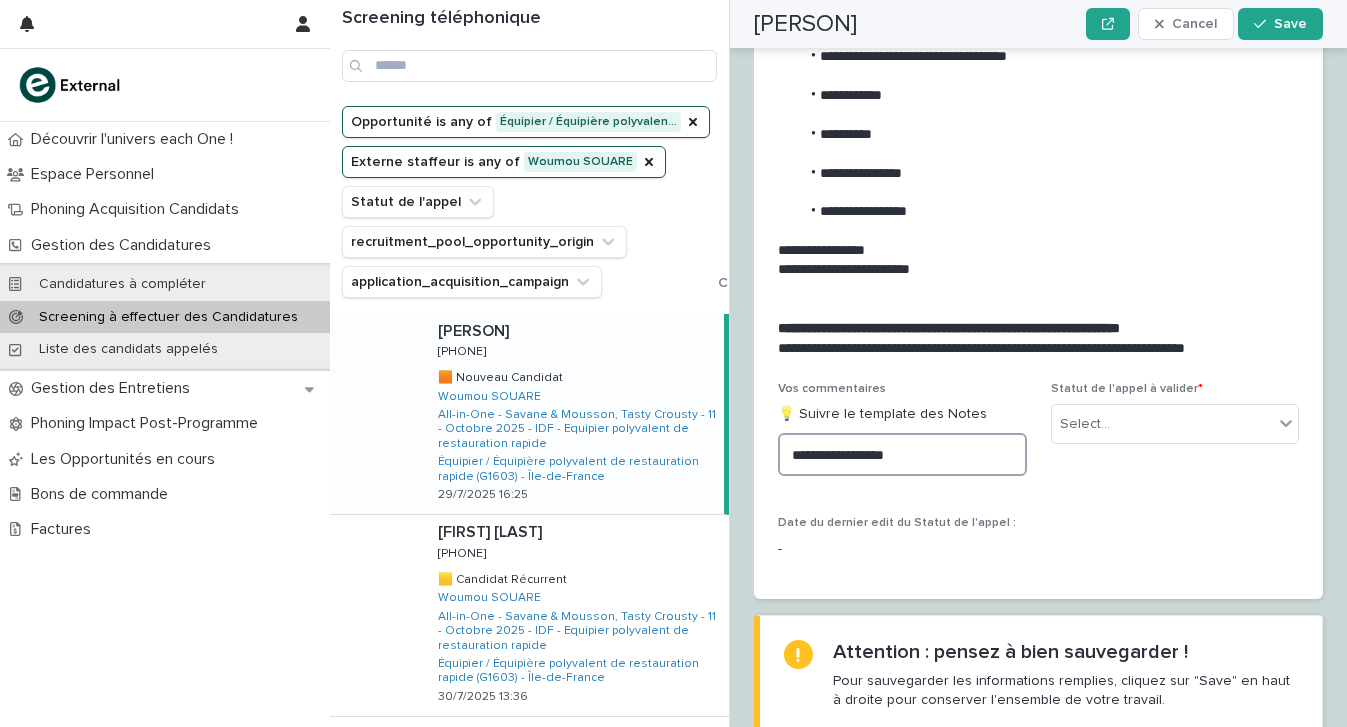 click on "**********" at bounding box center [902, 454] 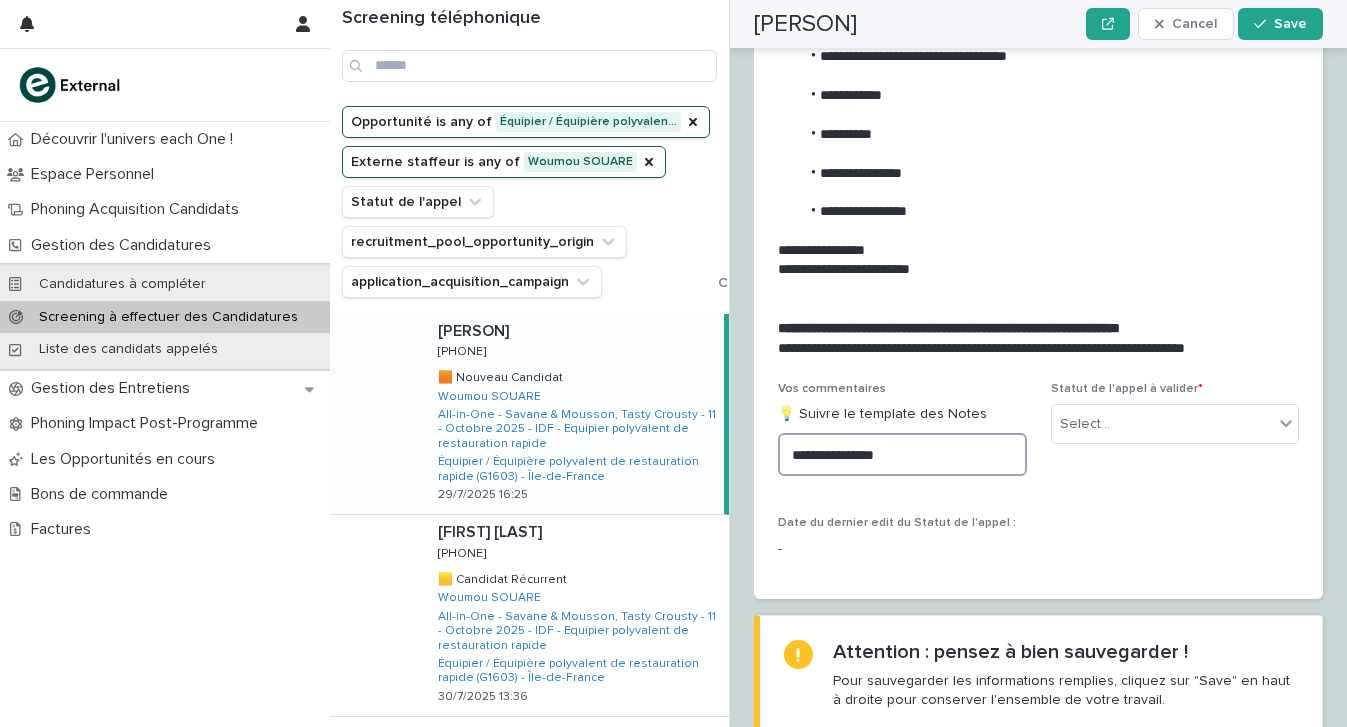 click on "**********" at bounding box center [902, 454] 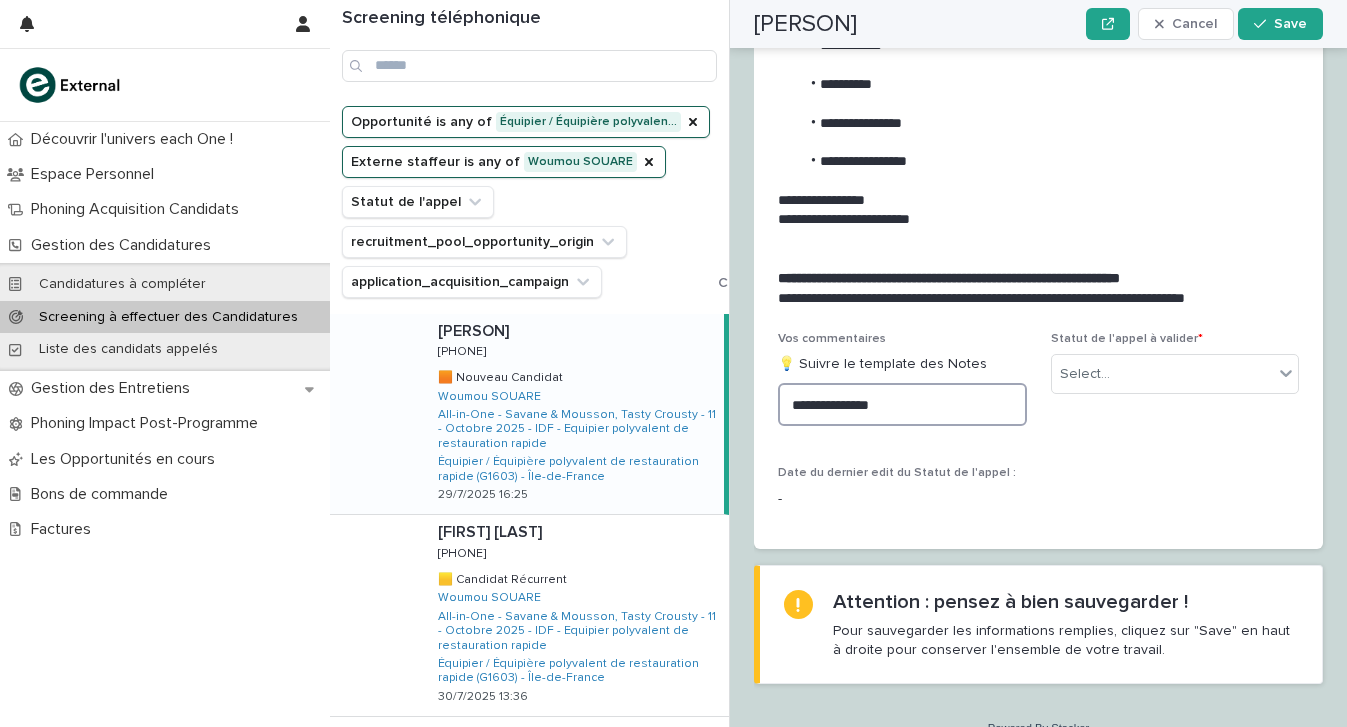 scroll, scrollTop: 2149, scrollLeft: 0, axis: vertical 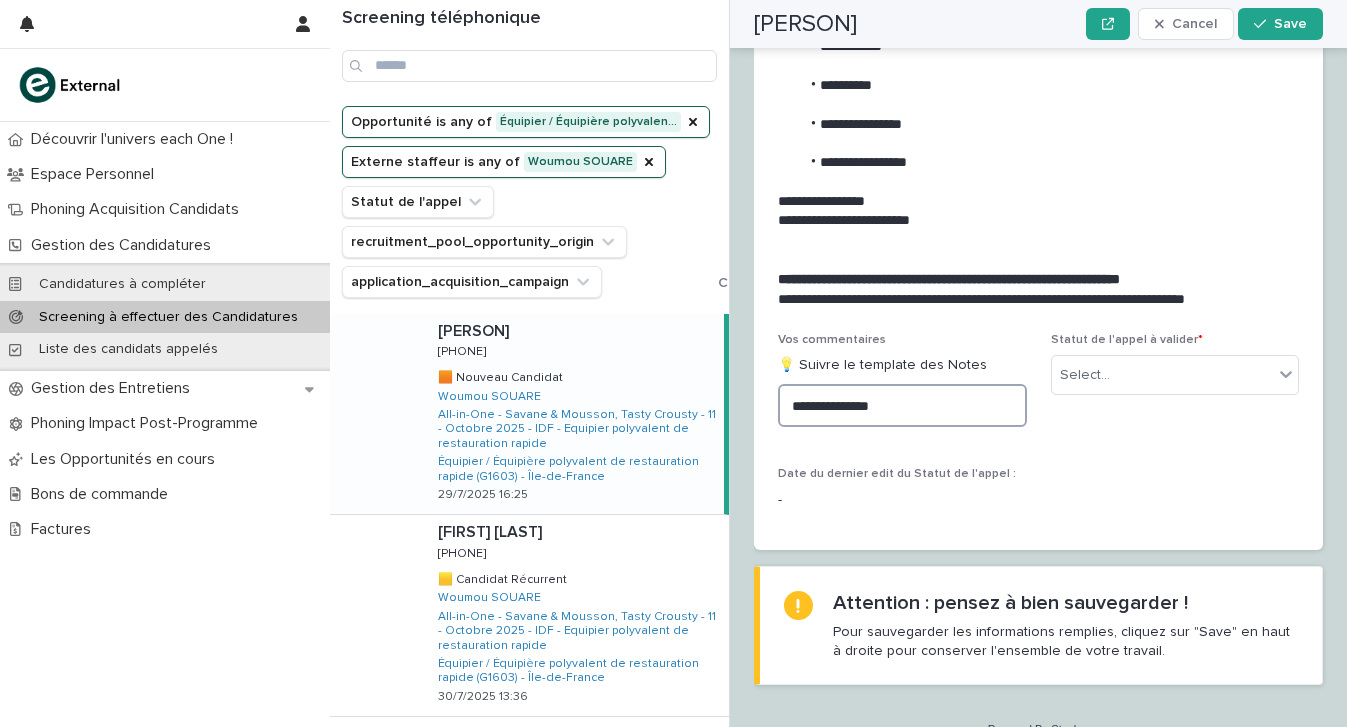 click on "**********" at bounding box center [902, 405] 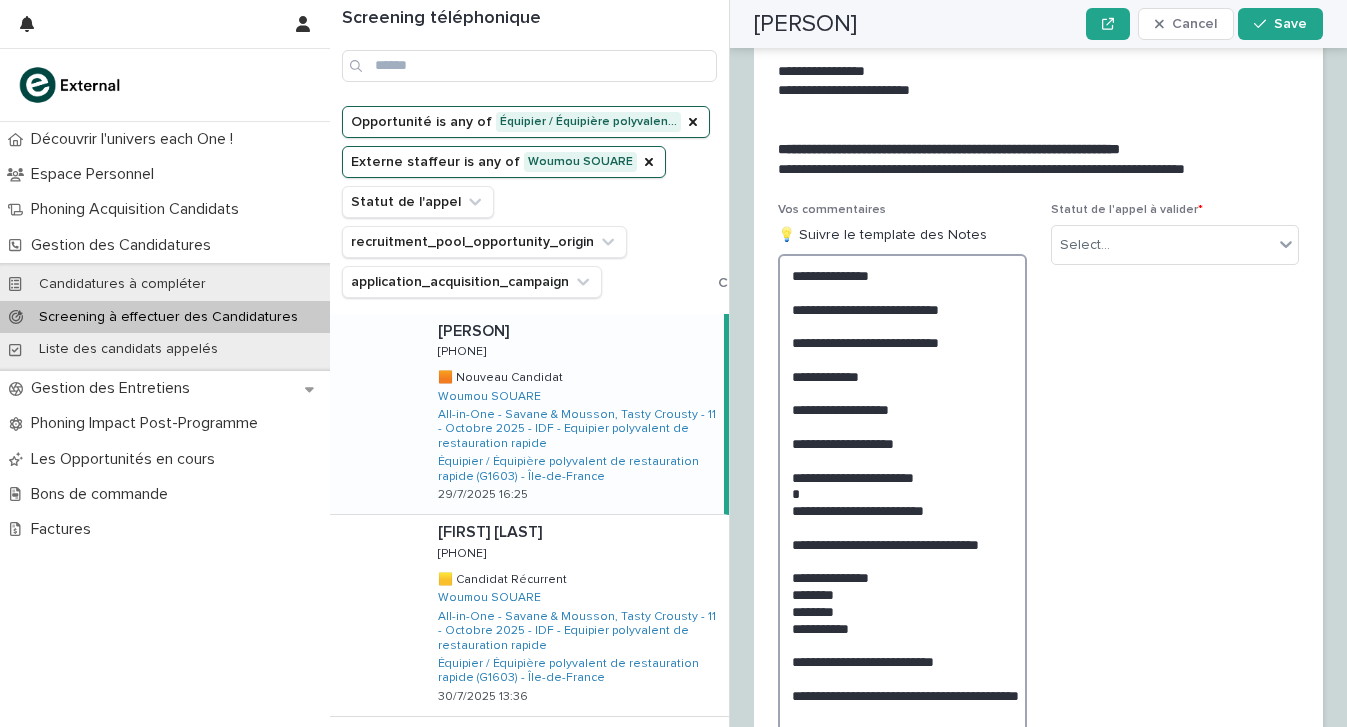 scroll, scrollTop: 2276, scrollLeft: 0, axis: vertical 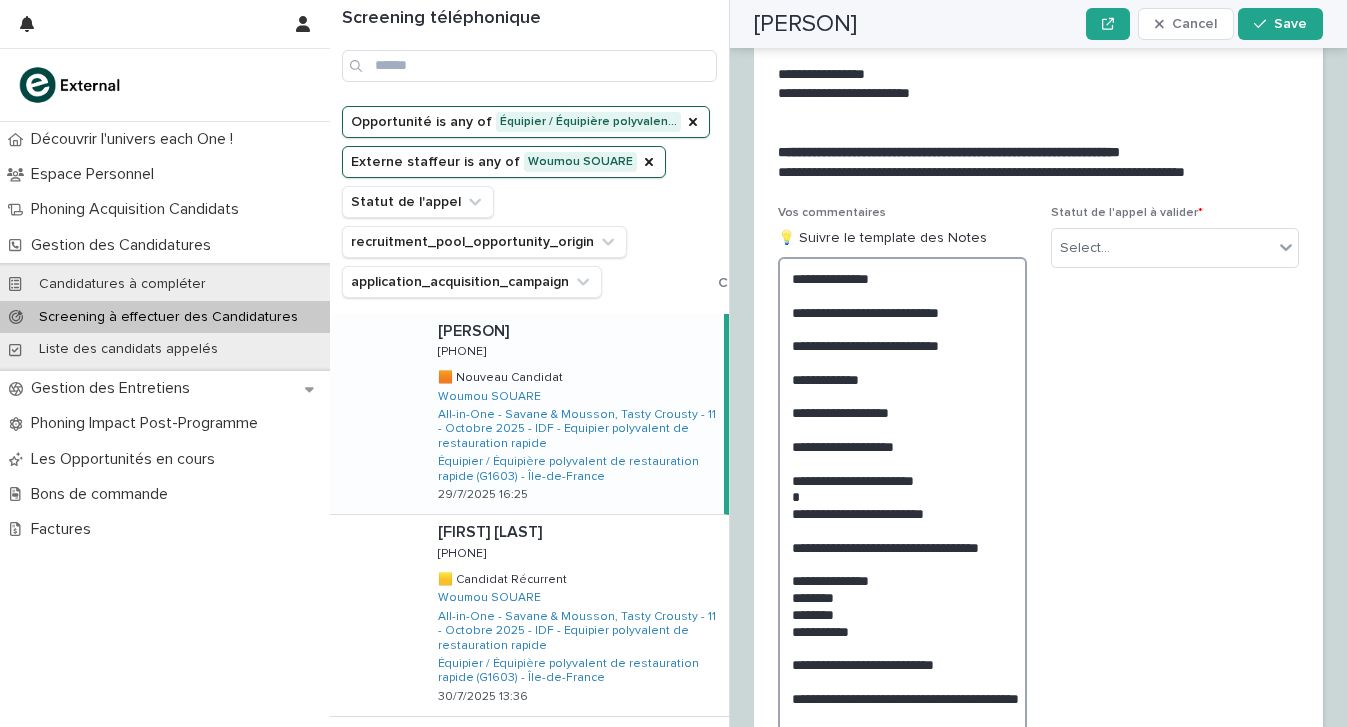 click on "**********" at bounding box center (902, 510) 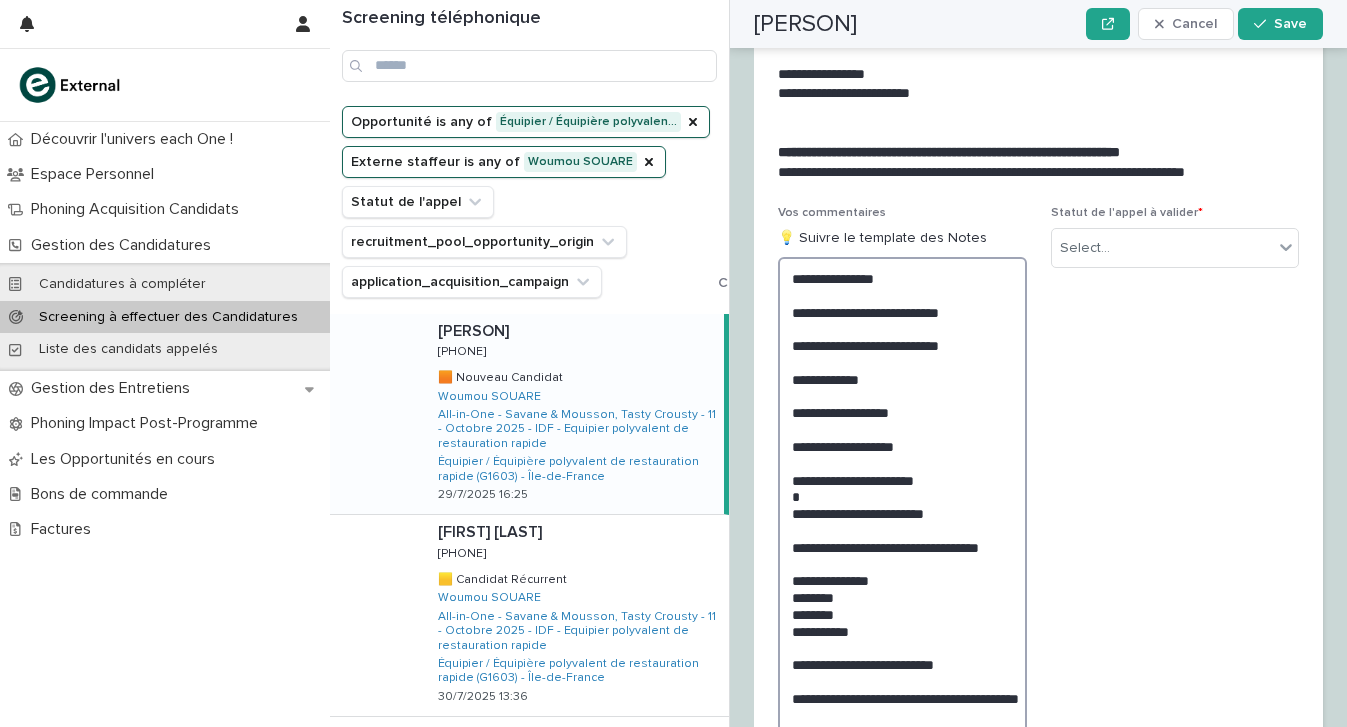 scroll, scrollTop: 2276, scrollLeft: 0, axis: vertical 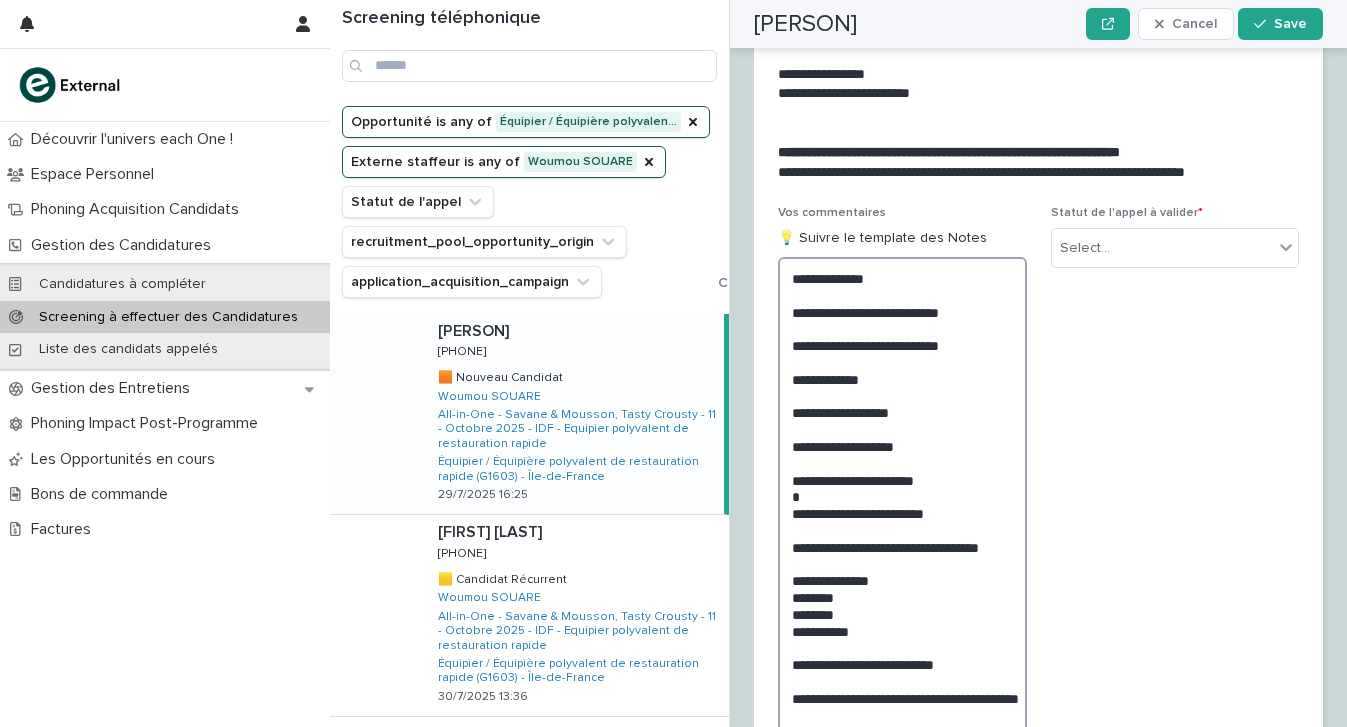 drag, startPoint x: 854, startPoint y: 251, endPoint x: 943, endPoint y: 248, distance: 89.050545 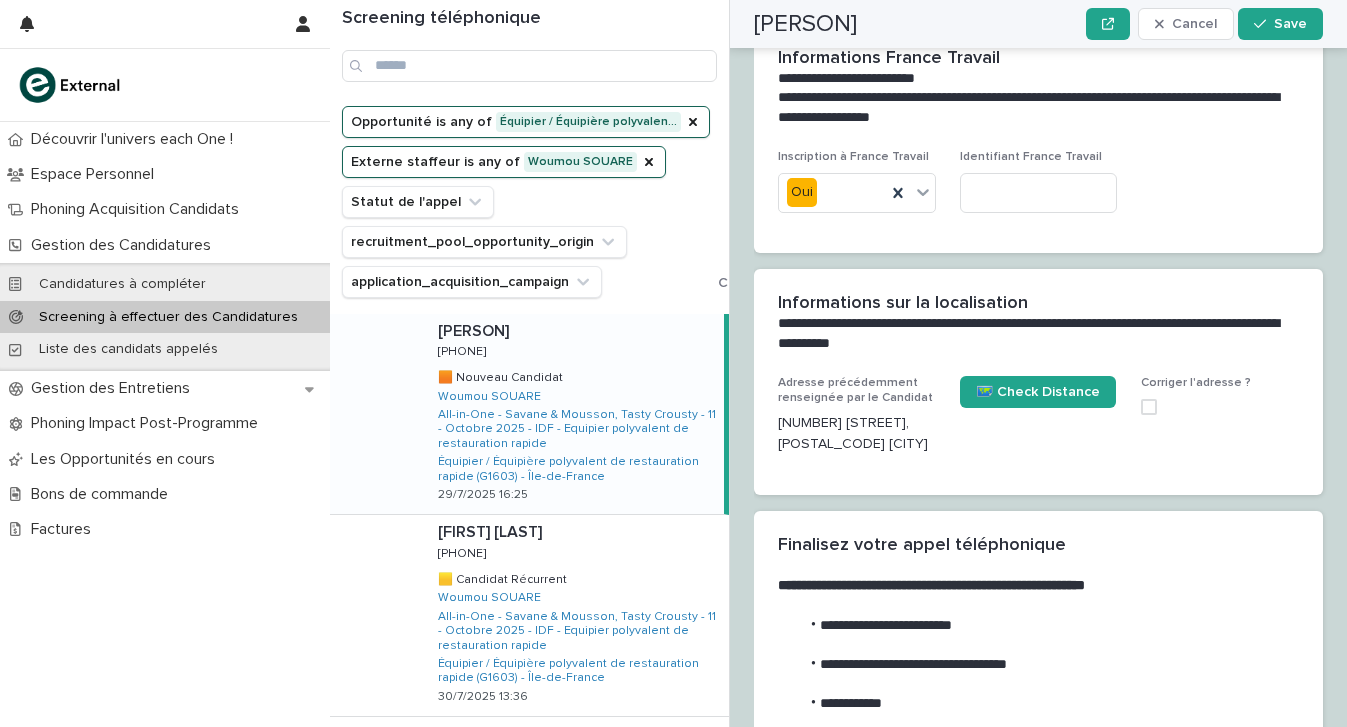 scroll, scrollTop: 1545, scrollLeft: 0, axis: vertical 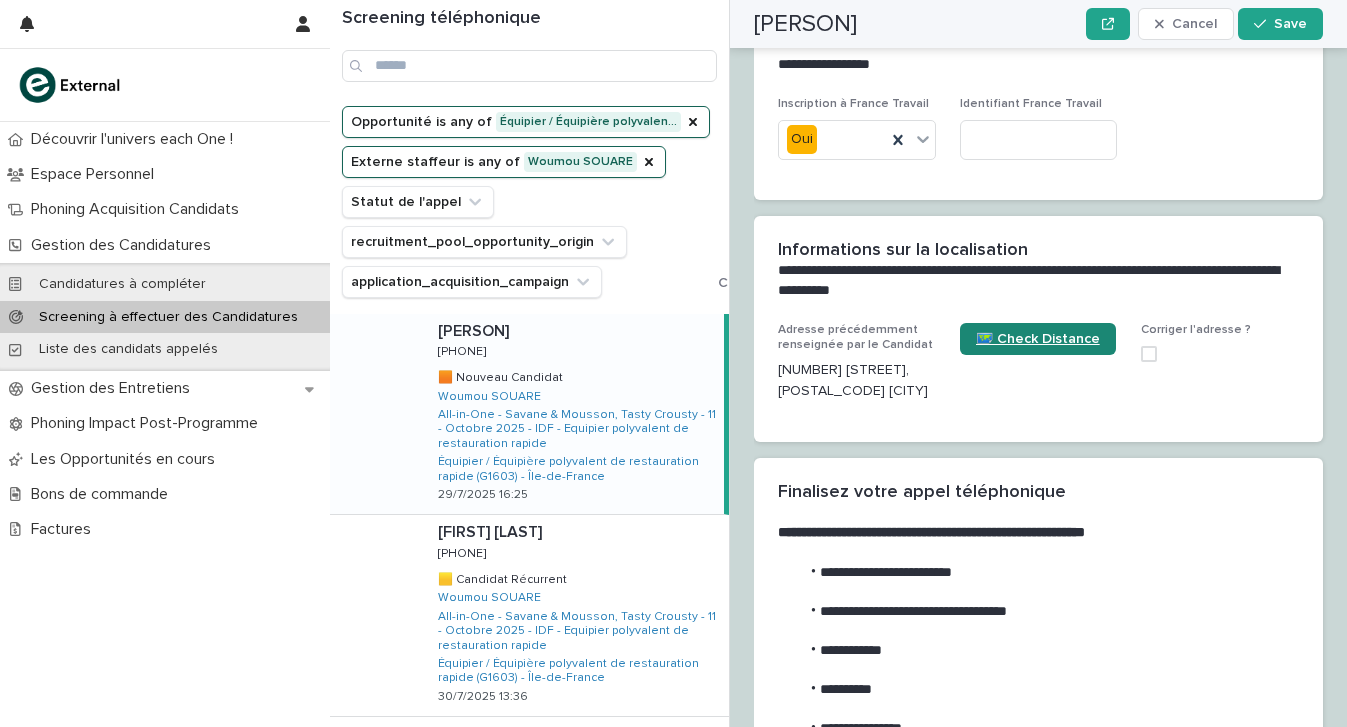 click on "🗺️ Check Distance" at bounding box center (1038, 339) 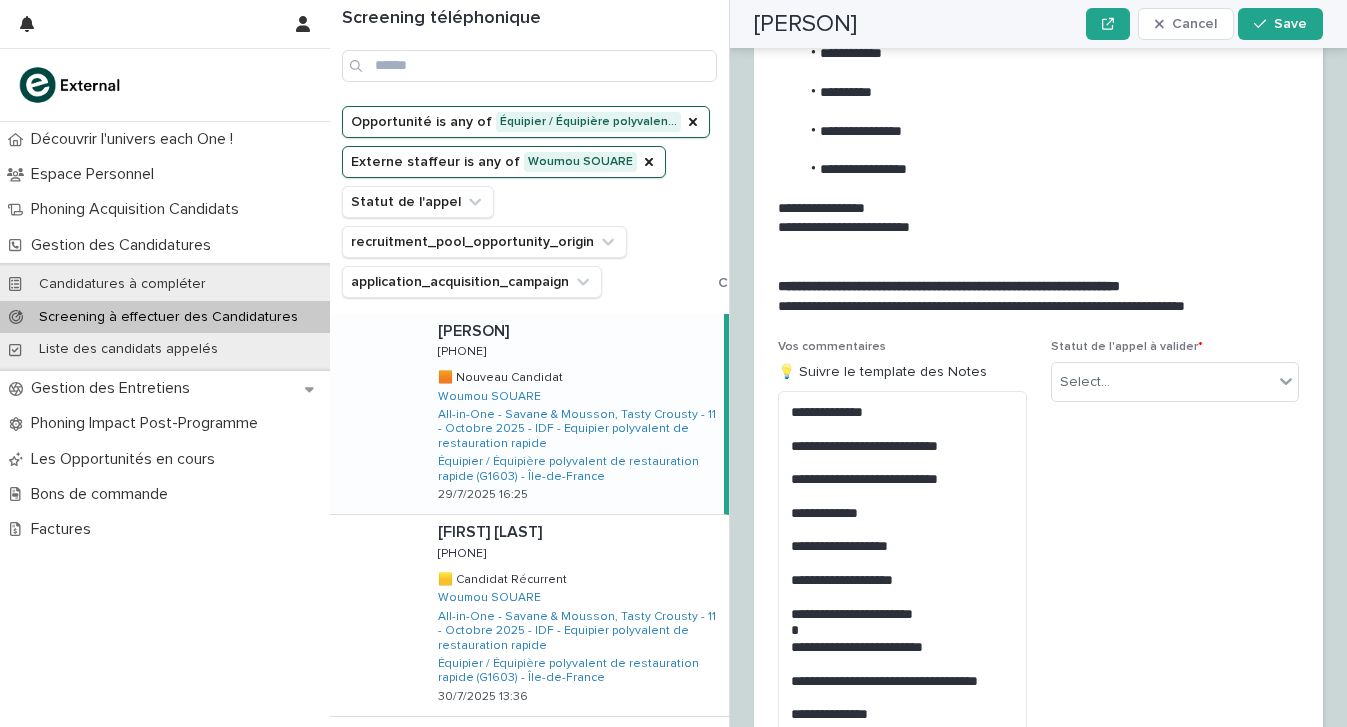 scroll, scrollTop: 2171, scrollLeft: 0, axis: vertical 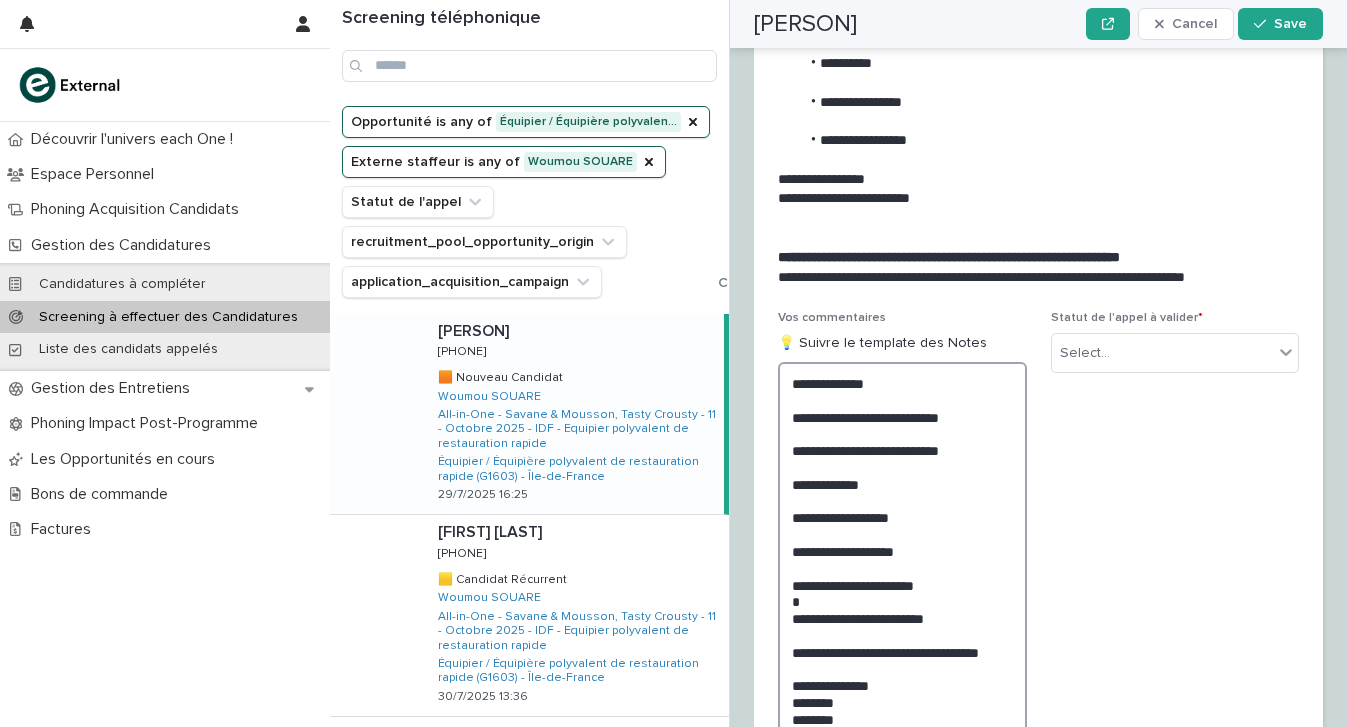 click on "**********" at bounding box center [902, 615] 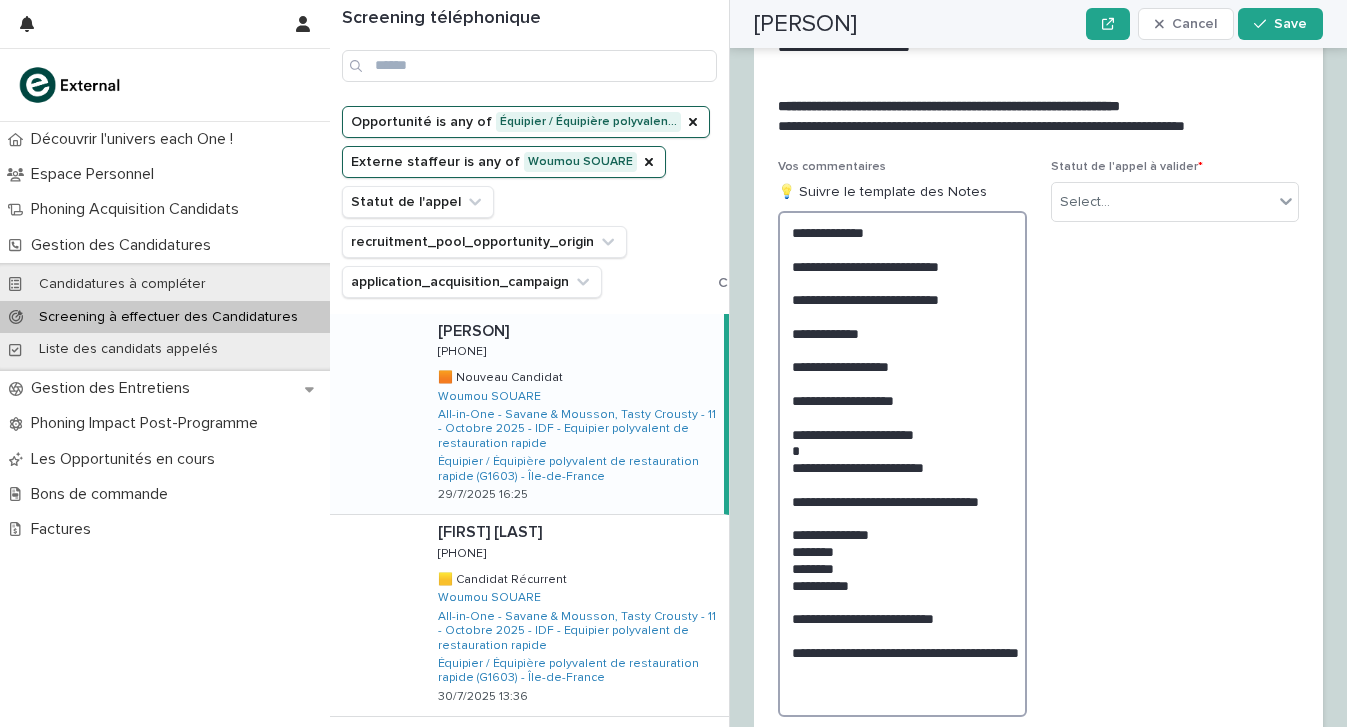 scroll, scrollTop: 2325, scrollLeft: 0, axis: vertical 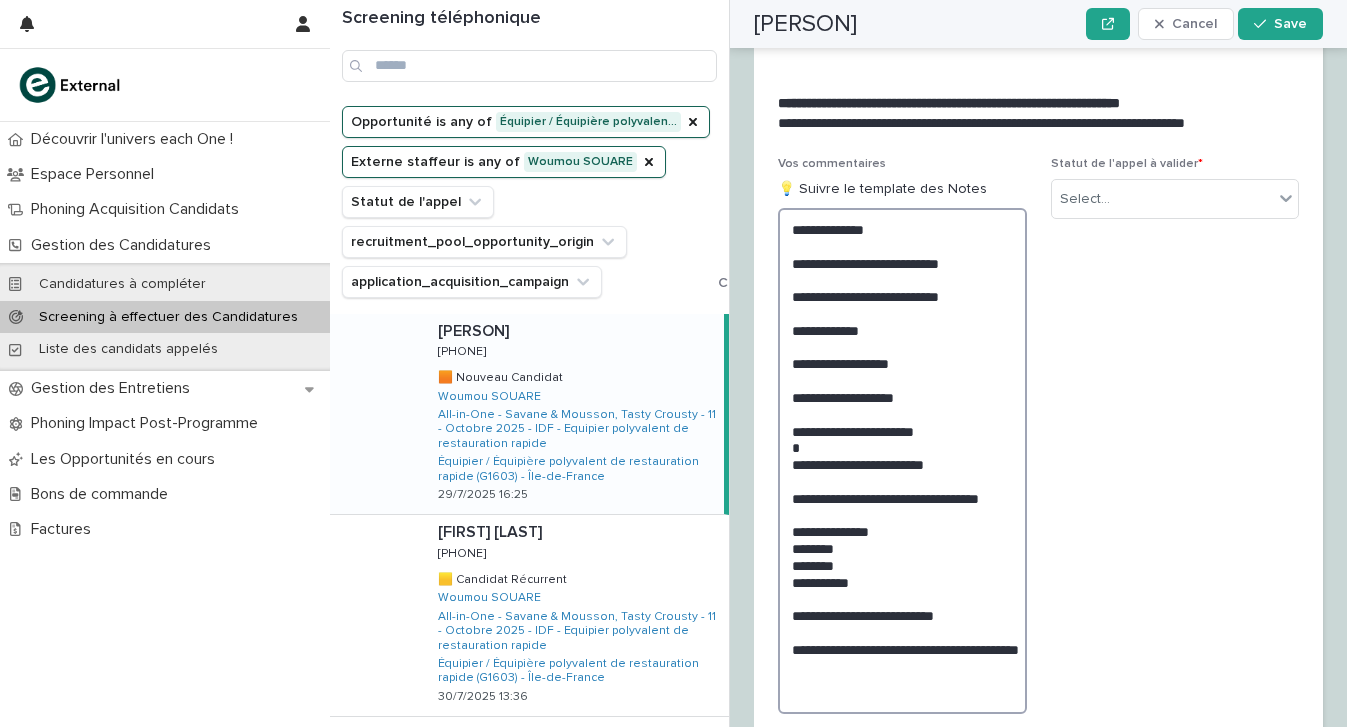 click on "**********" at bounding box center [902, 461] 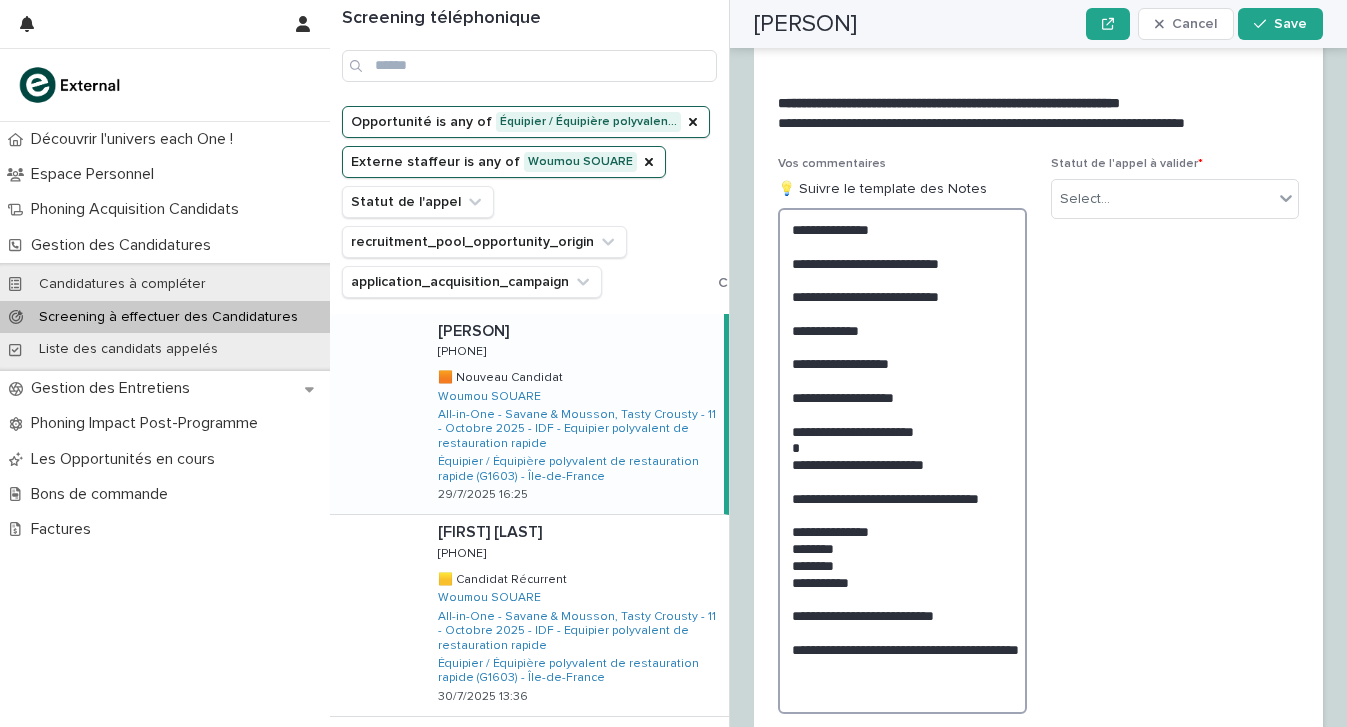 scroll, scrollTop: 2325, scrollLeft: 0, axis: vertical 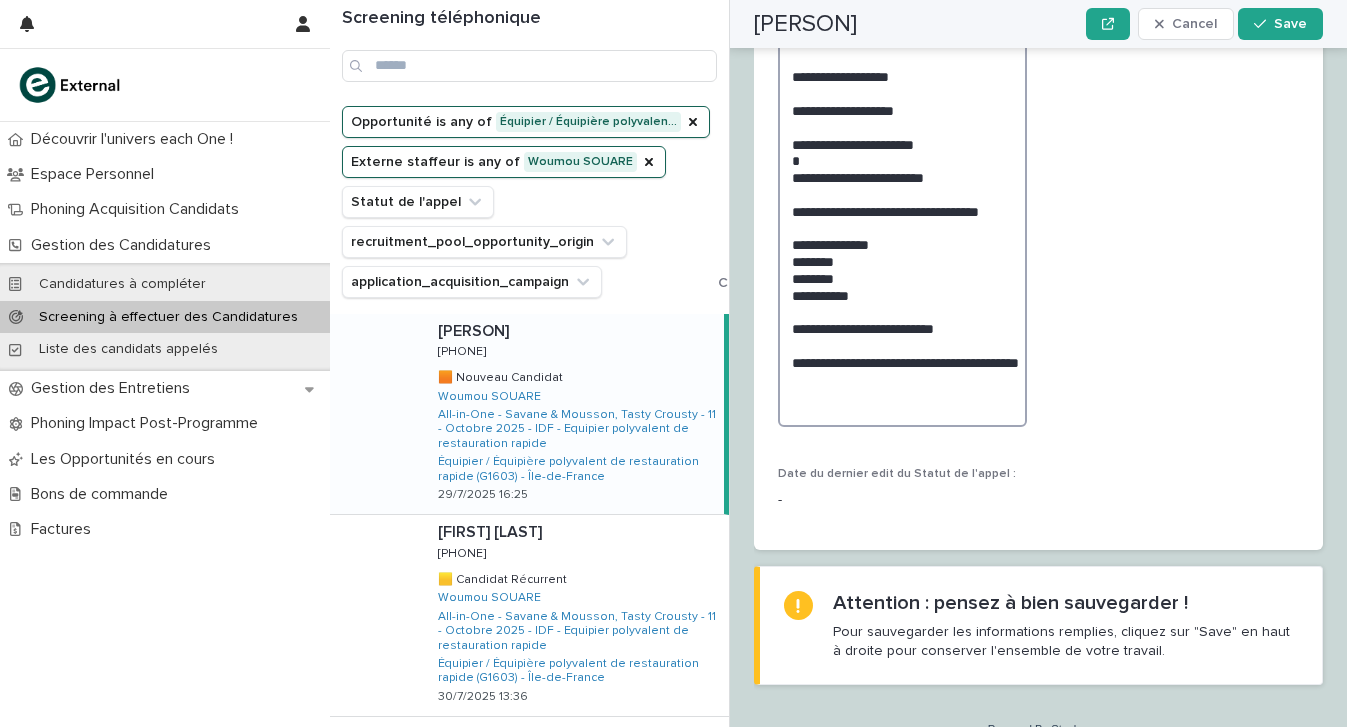drag, startPoint x: 908, startPoint y: 202, endPoint x: 862, endPoint y: 786, distance: 585.80884 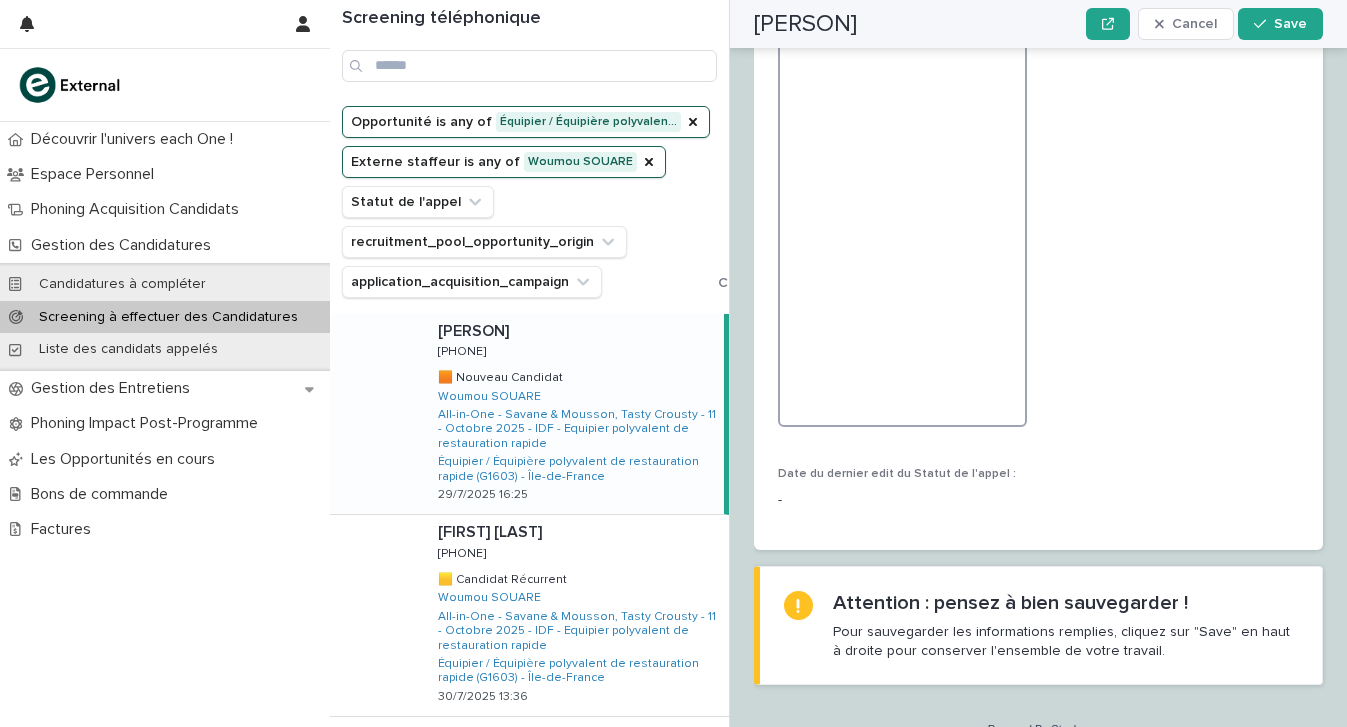 scroll, scrollTop: 0, scrollLeft: 0, axis: both 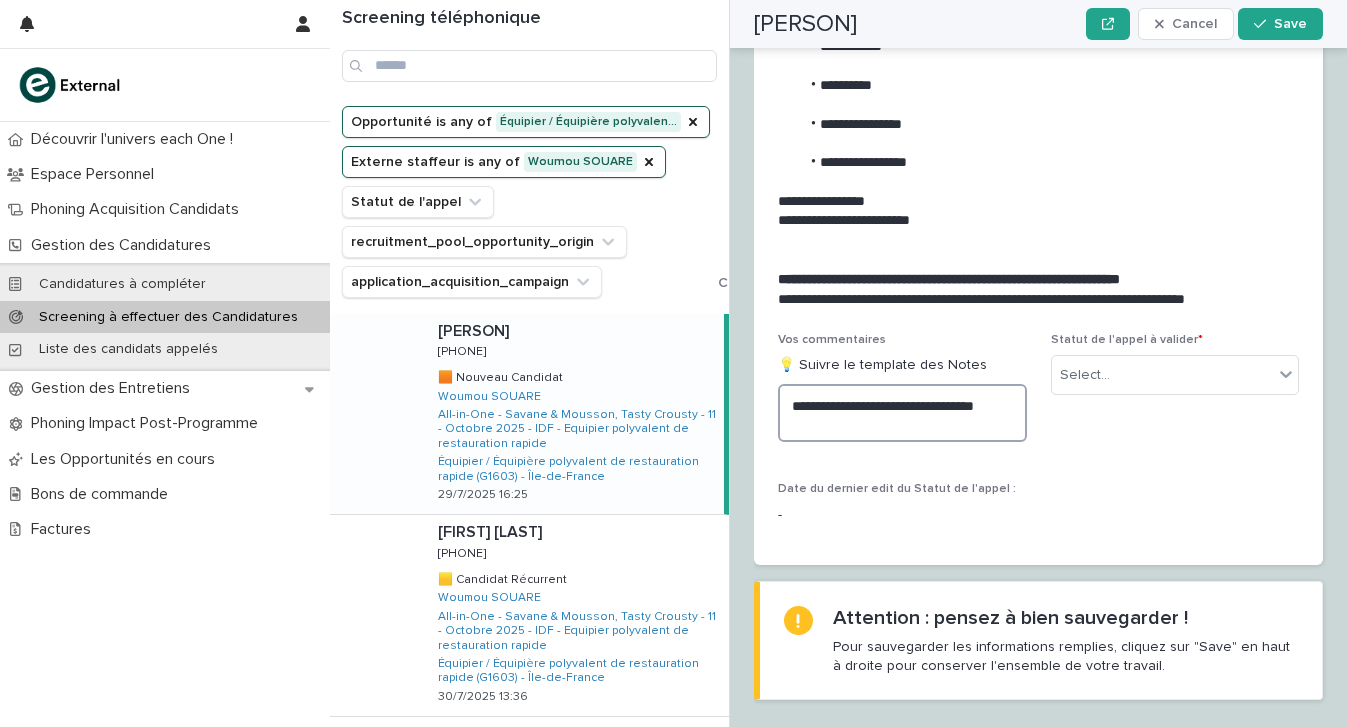 click on "**********" at bounding box center [902, 413] 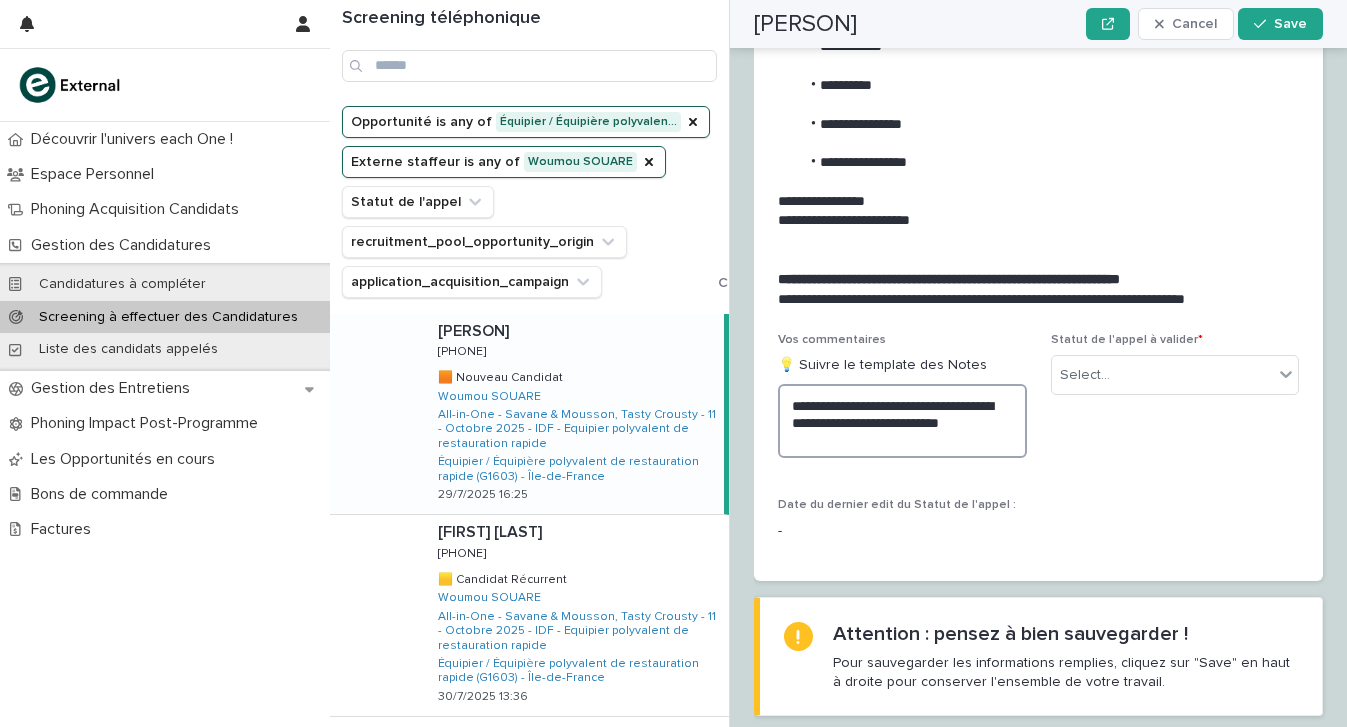 click on "**********" at bounding box center [902, 421] 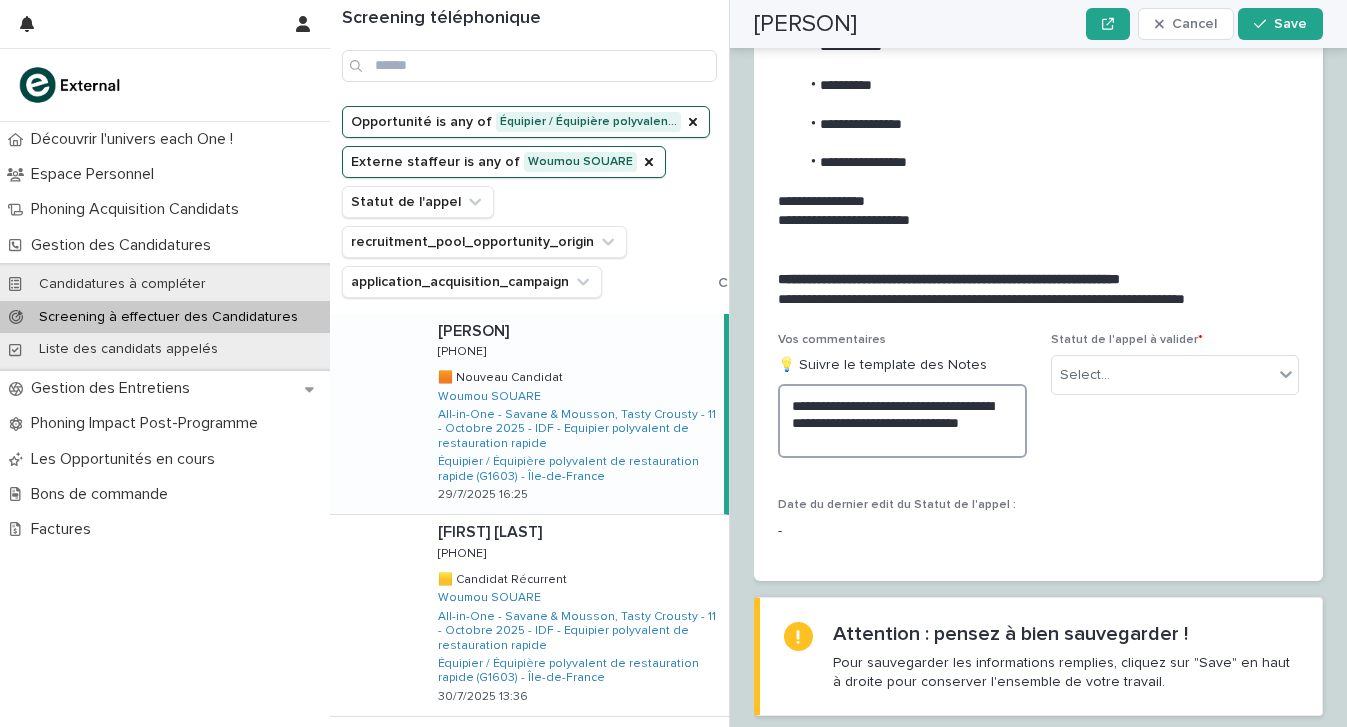 type on "**********" 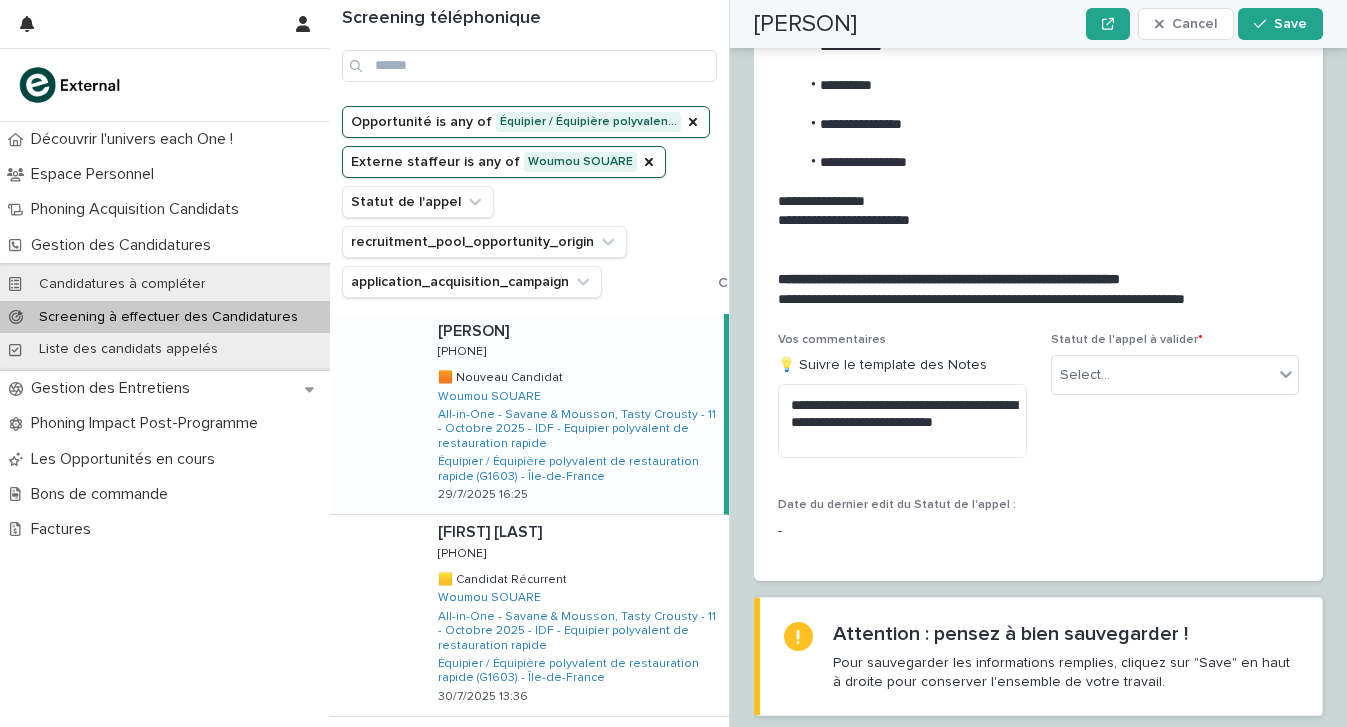click on "Statut de l'appel à valider * Select..." at bounding box center (1175, 372) 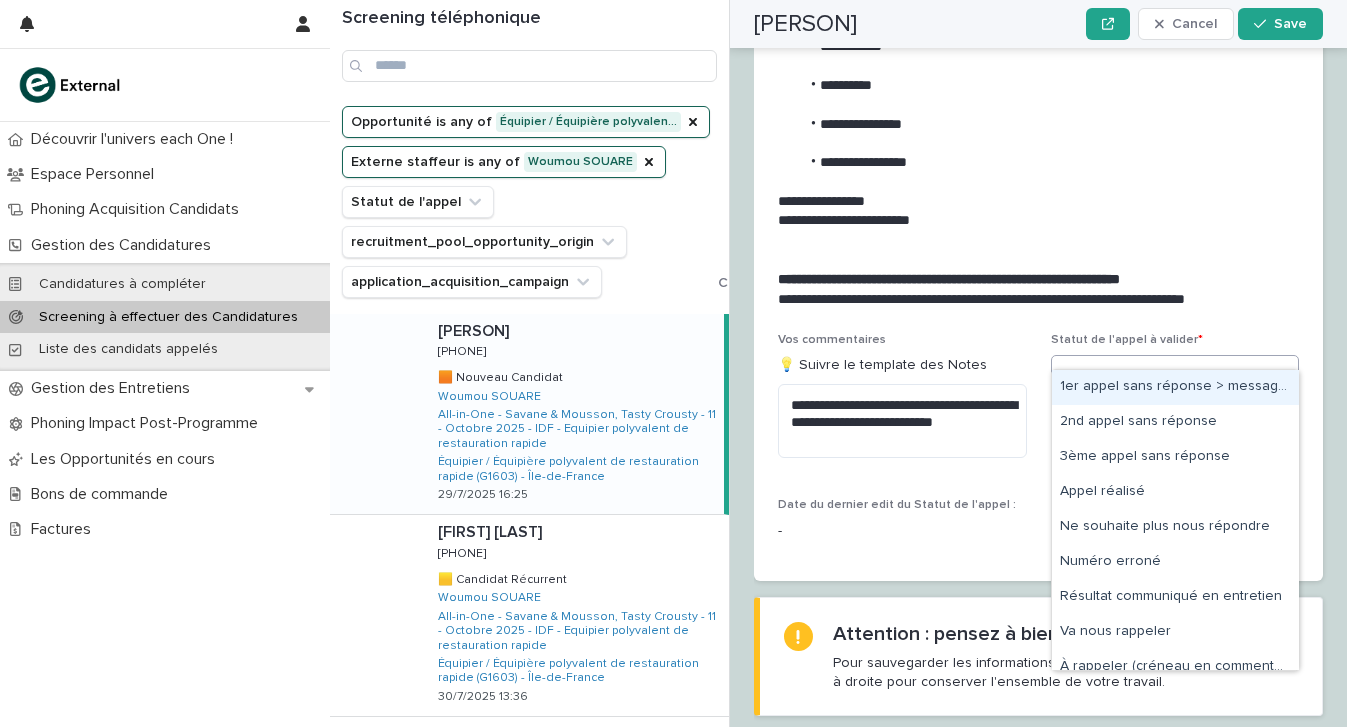 click on "Select..." at bounding box center (1175, 375) 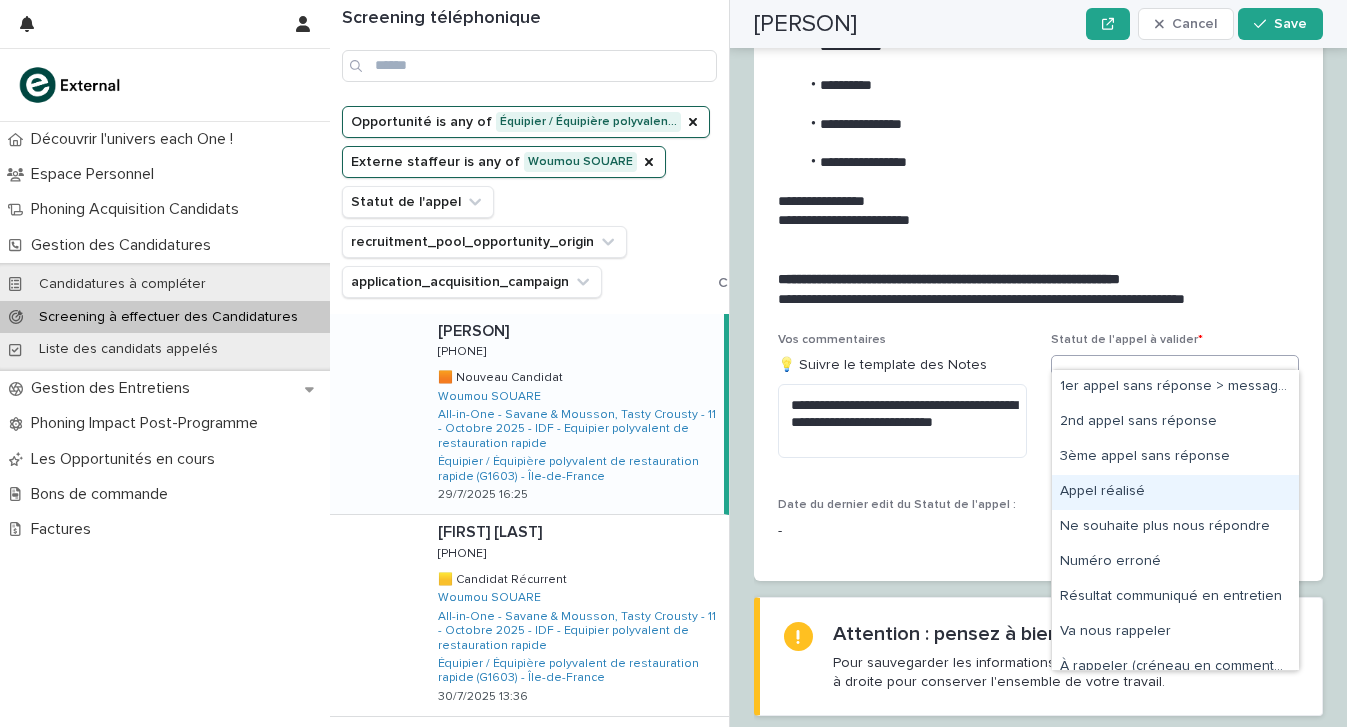 click on "Appel réalisé" at bounding box center (1175, 492) 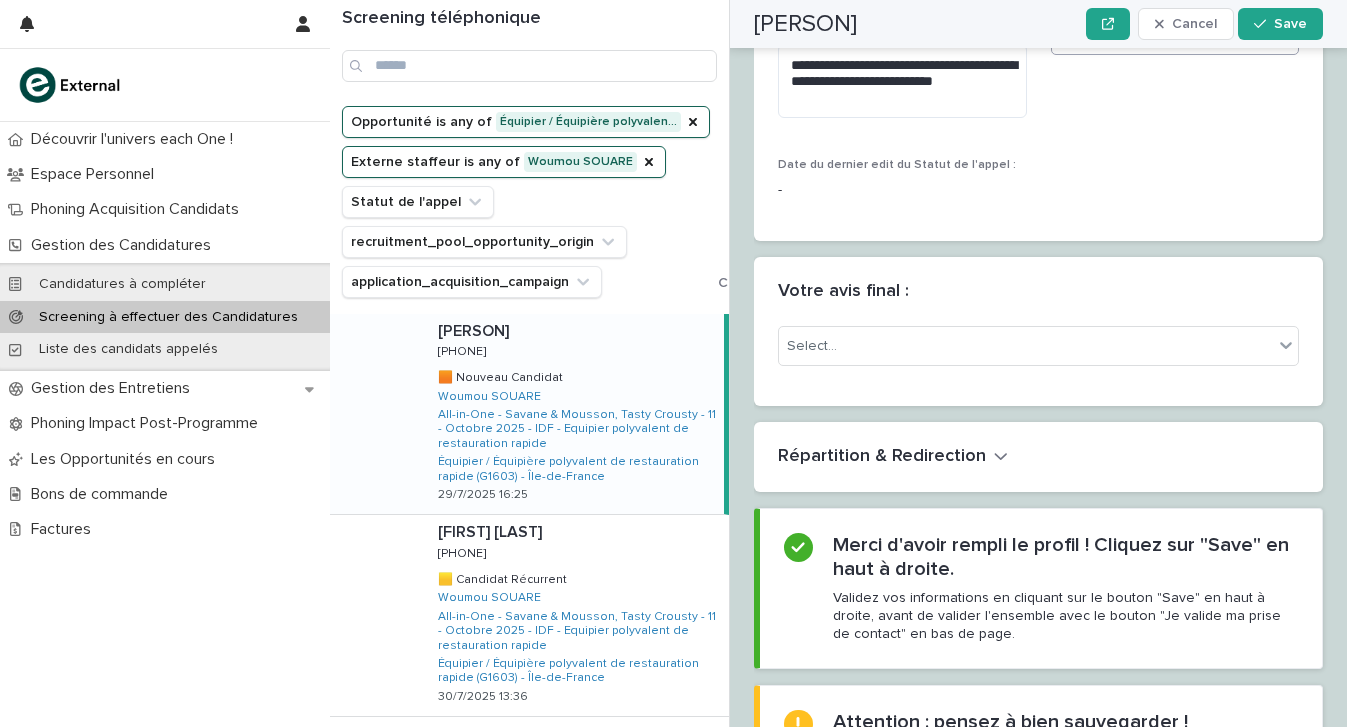 scroll, scrollTop: 2618, scrollLeft: 0, axis: vertical 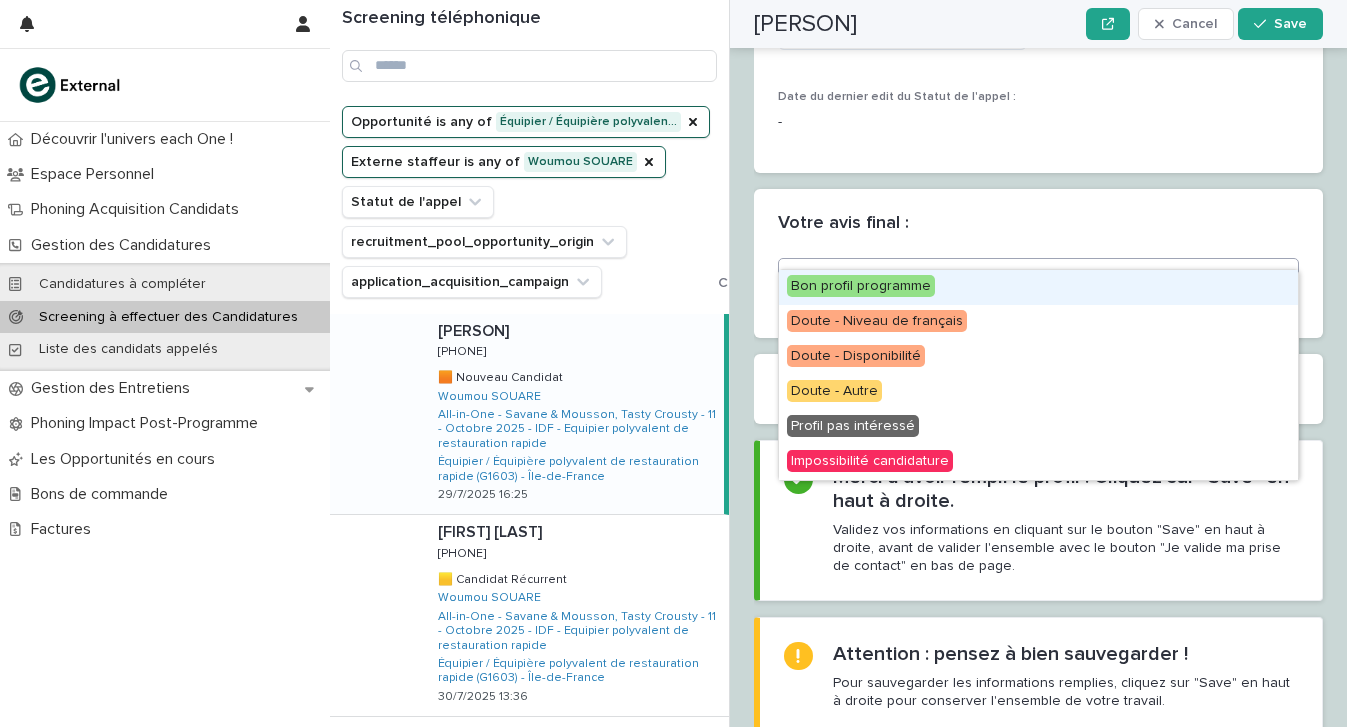 click on "Select..." at bounding box center (1026, 278) 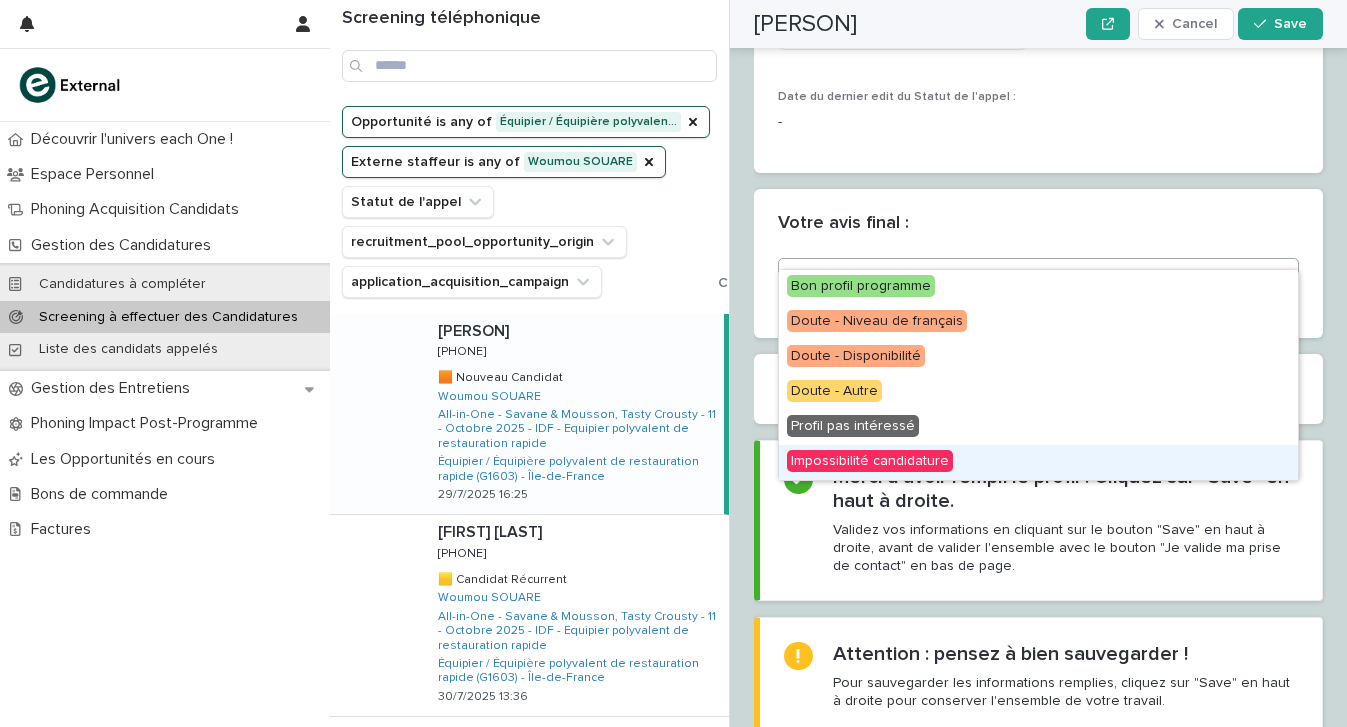 click on "Impossibilité candidature" at bounding box center (870, 461) 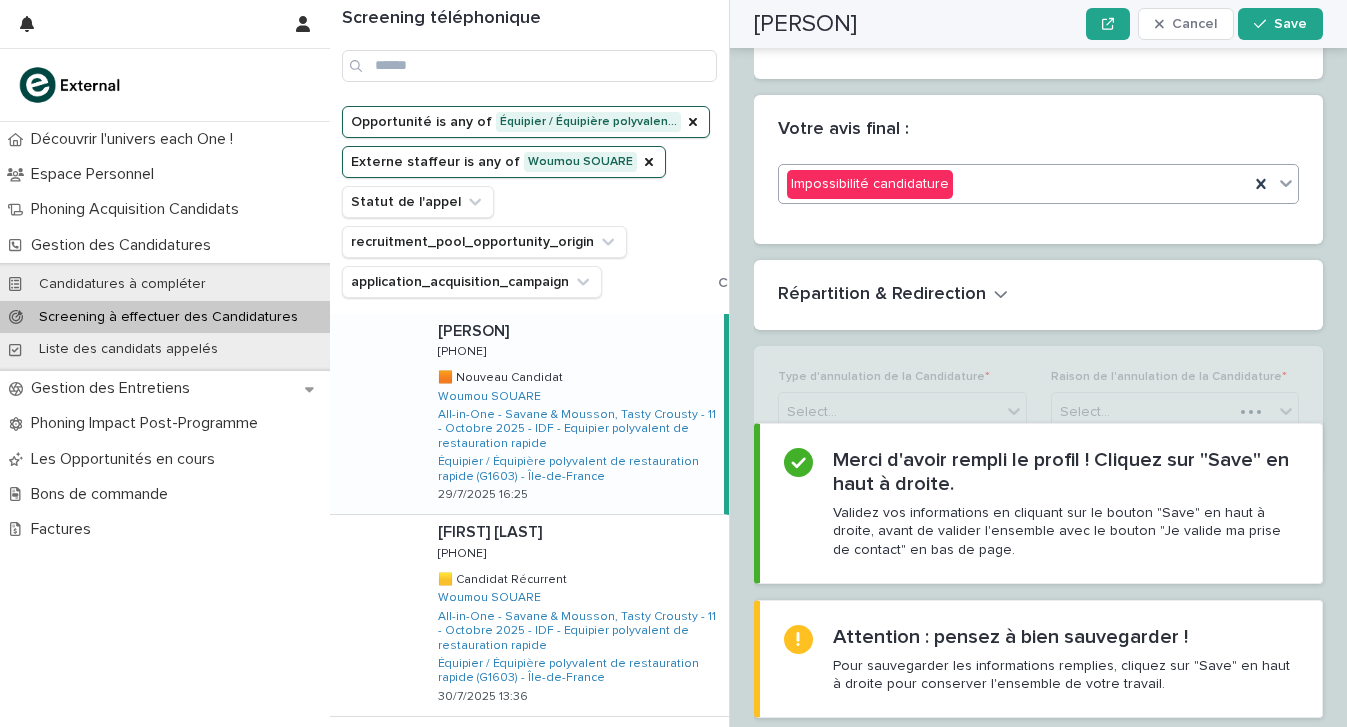 scroll, scrollTop: 2722, scrollLeft: 0, axis: vertical 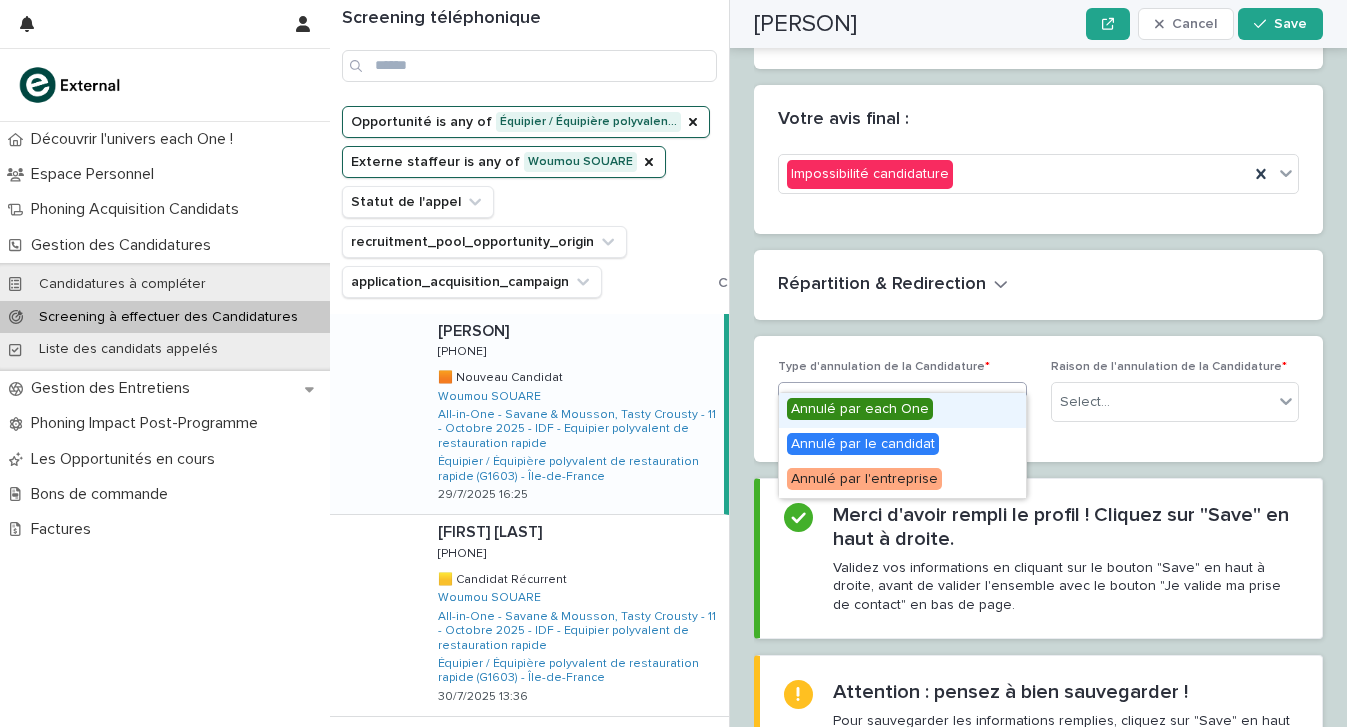 click on "Select..." at bounding box center [890, 402] 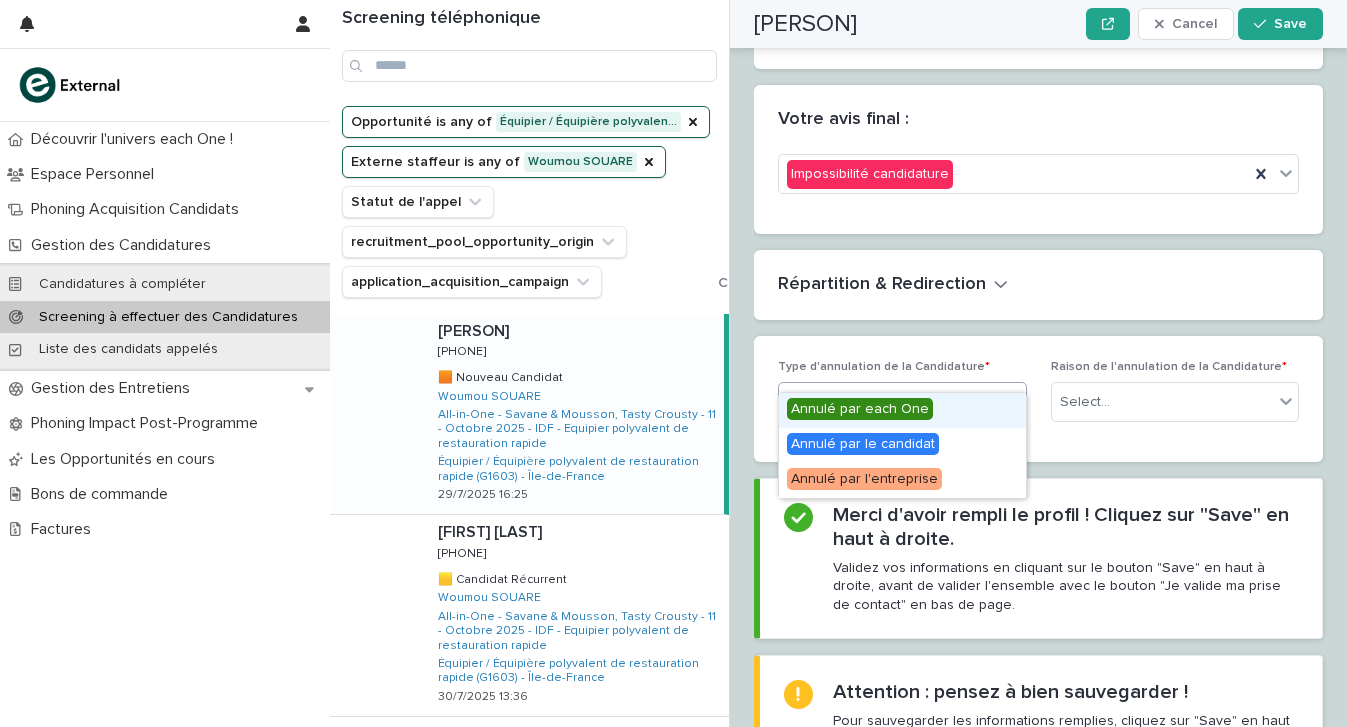 click on "Annulé par each One" at bounding box center [860, 409] 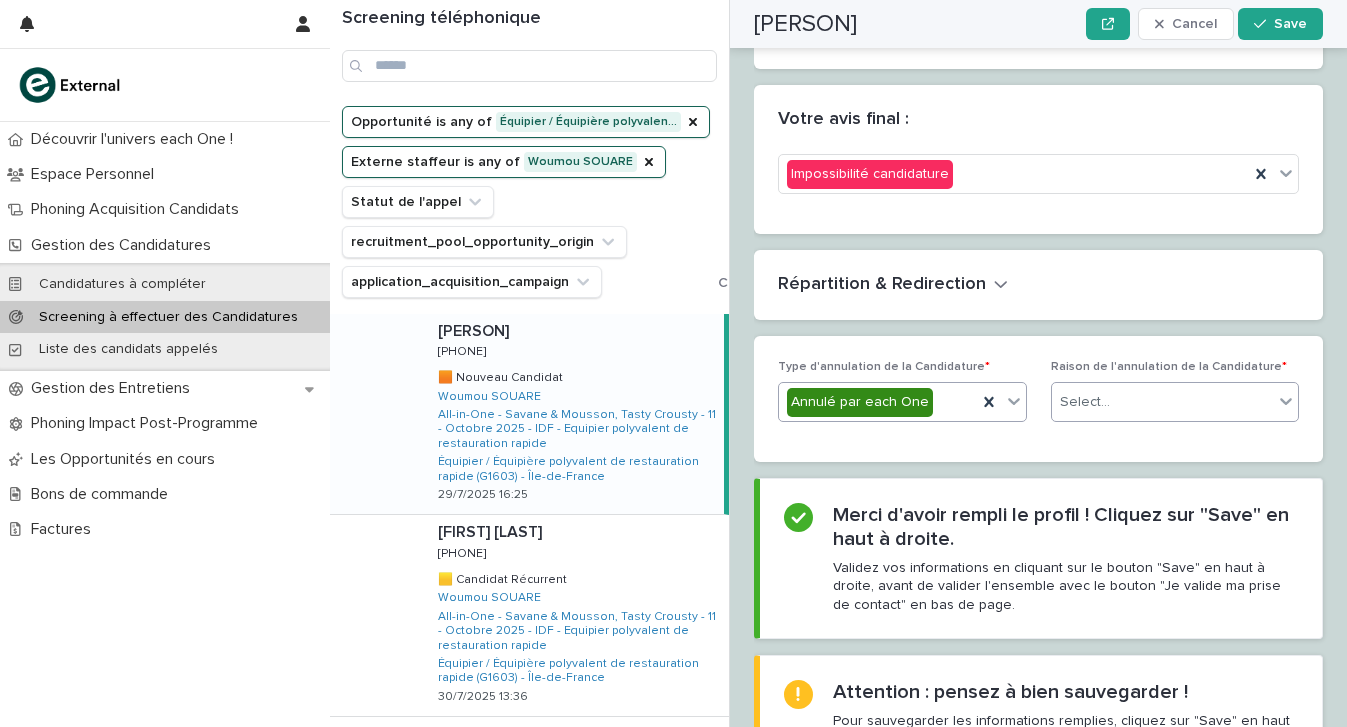click on "Select..." at bounding box center (1163, 402) 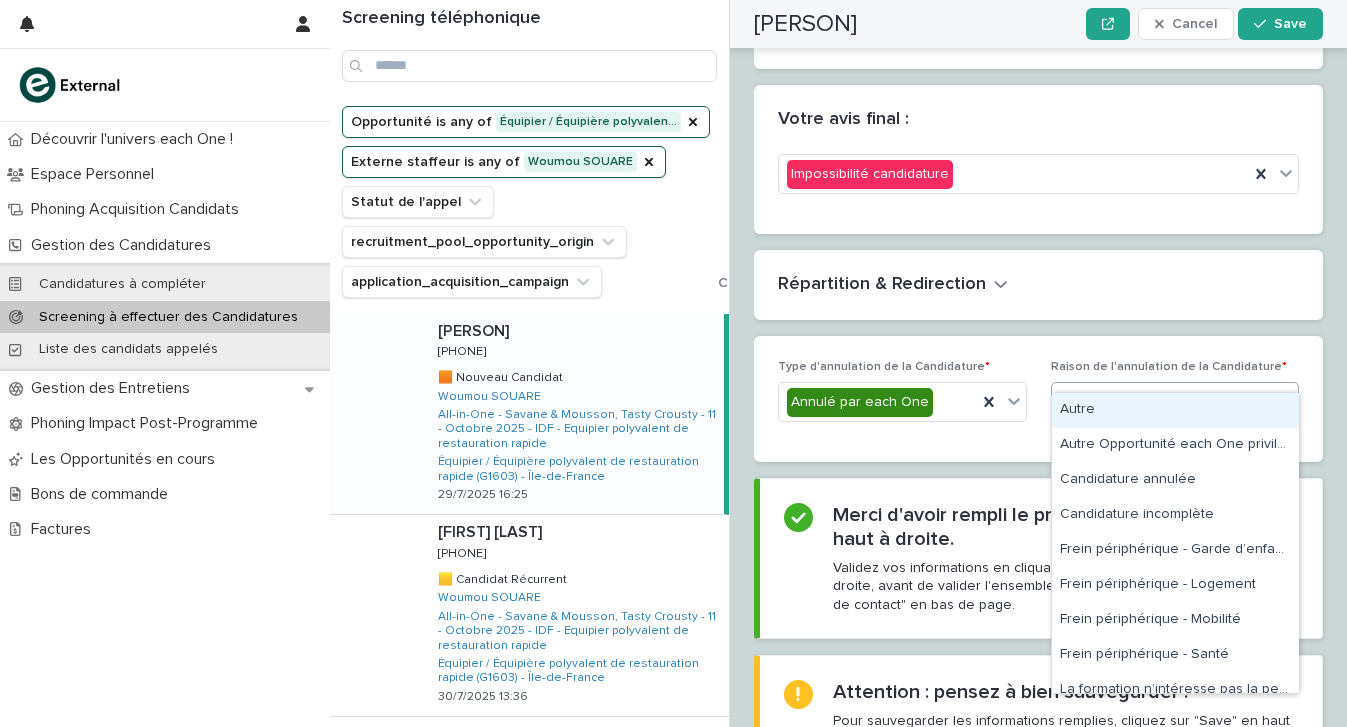 type on "*" 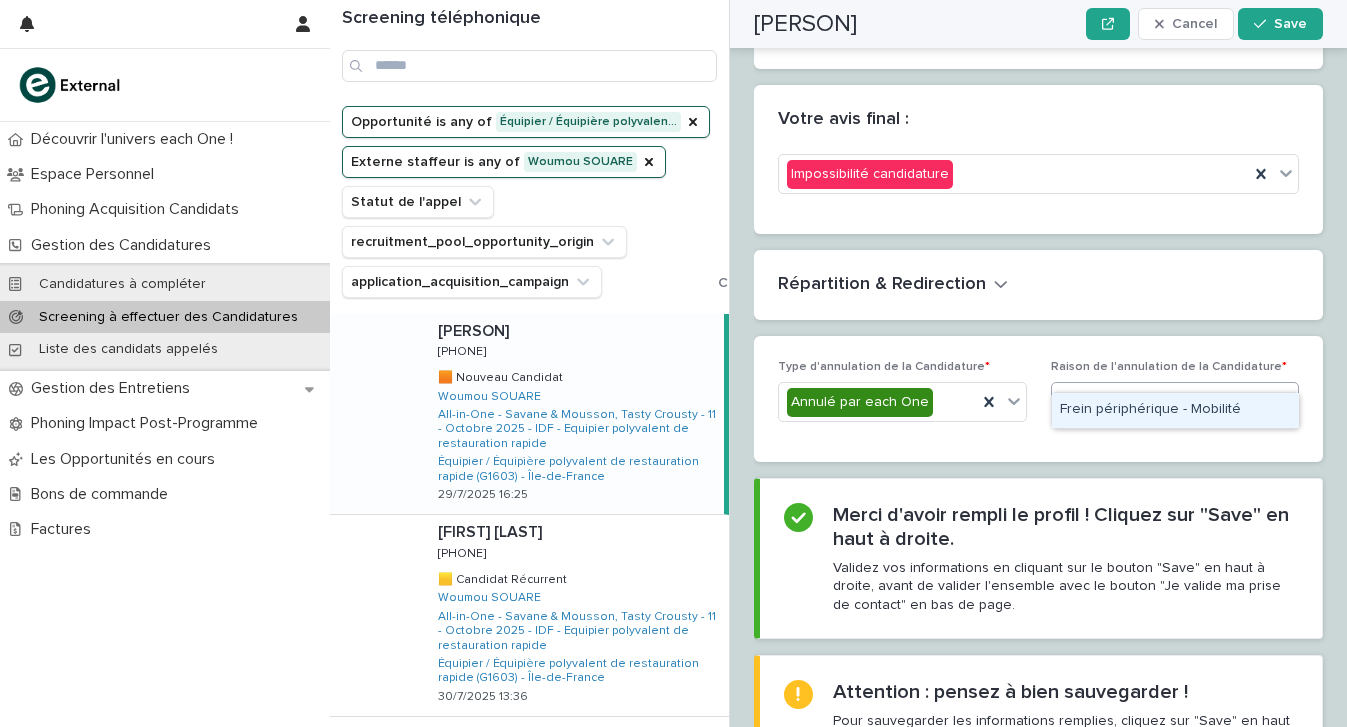 type on "****" 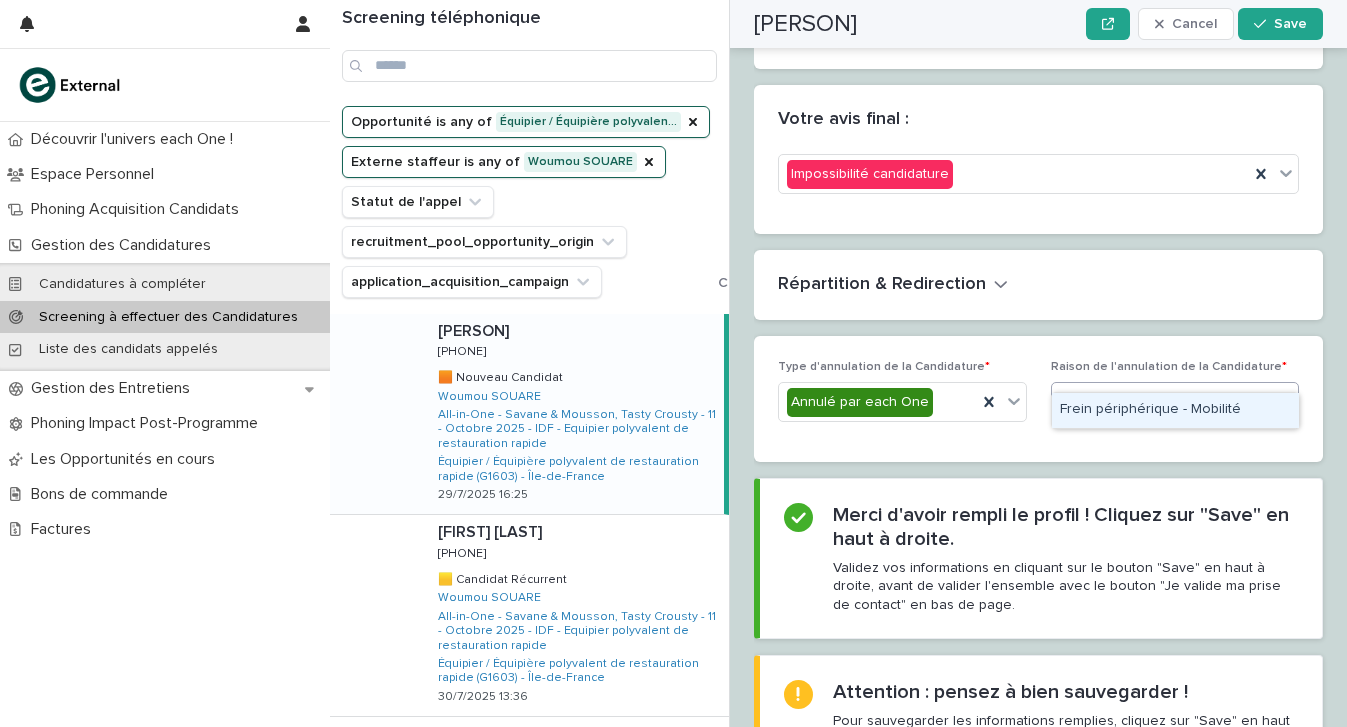click on "Frein périphérique - Mobilité" at bounding box center (1175, 410) 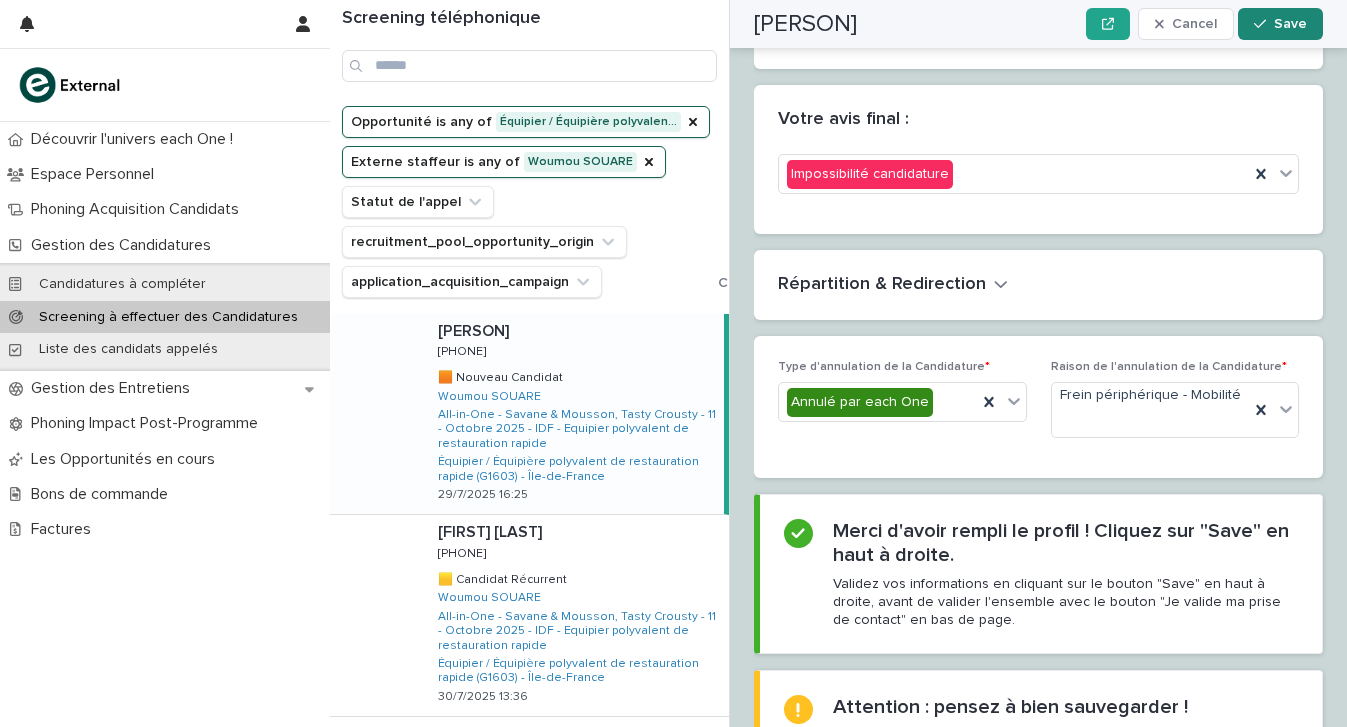 click on "Save" at bounding box center [1290, 24] 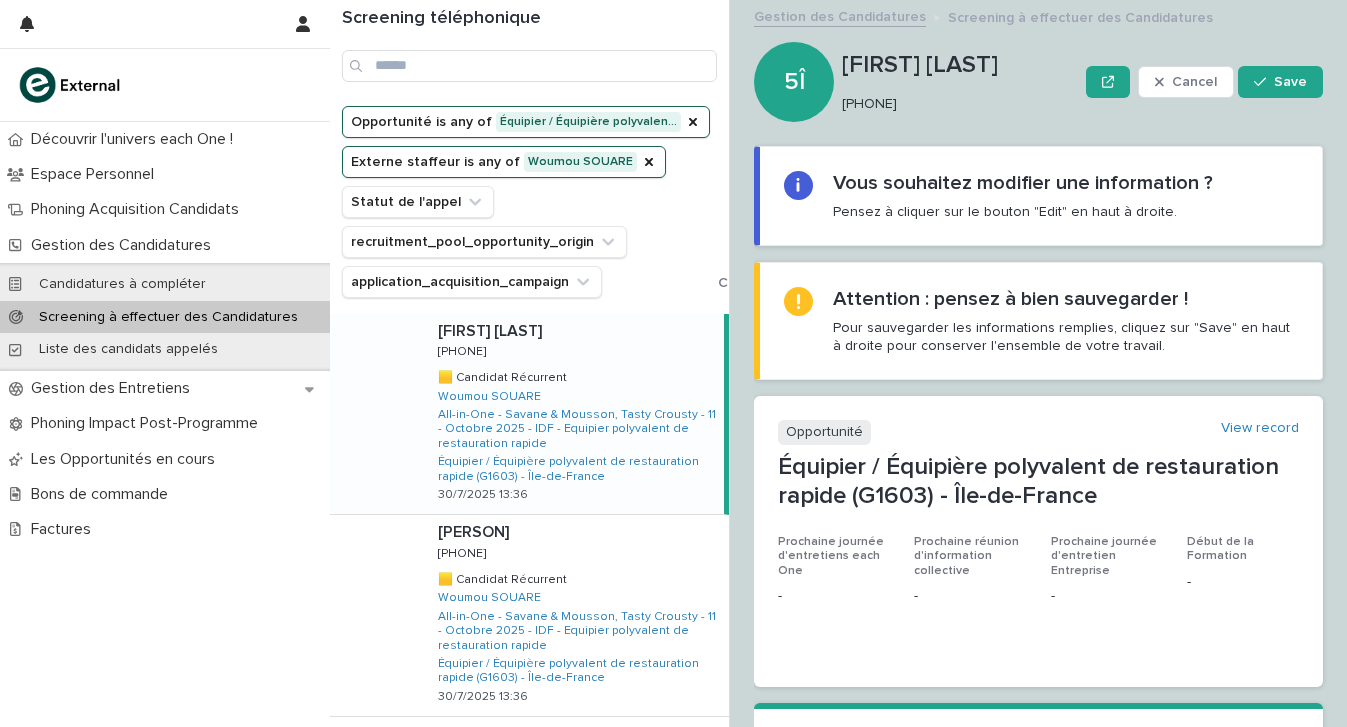 scroll, scrollTop: 0, scrollLeft: 0, axis: both 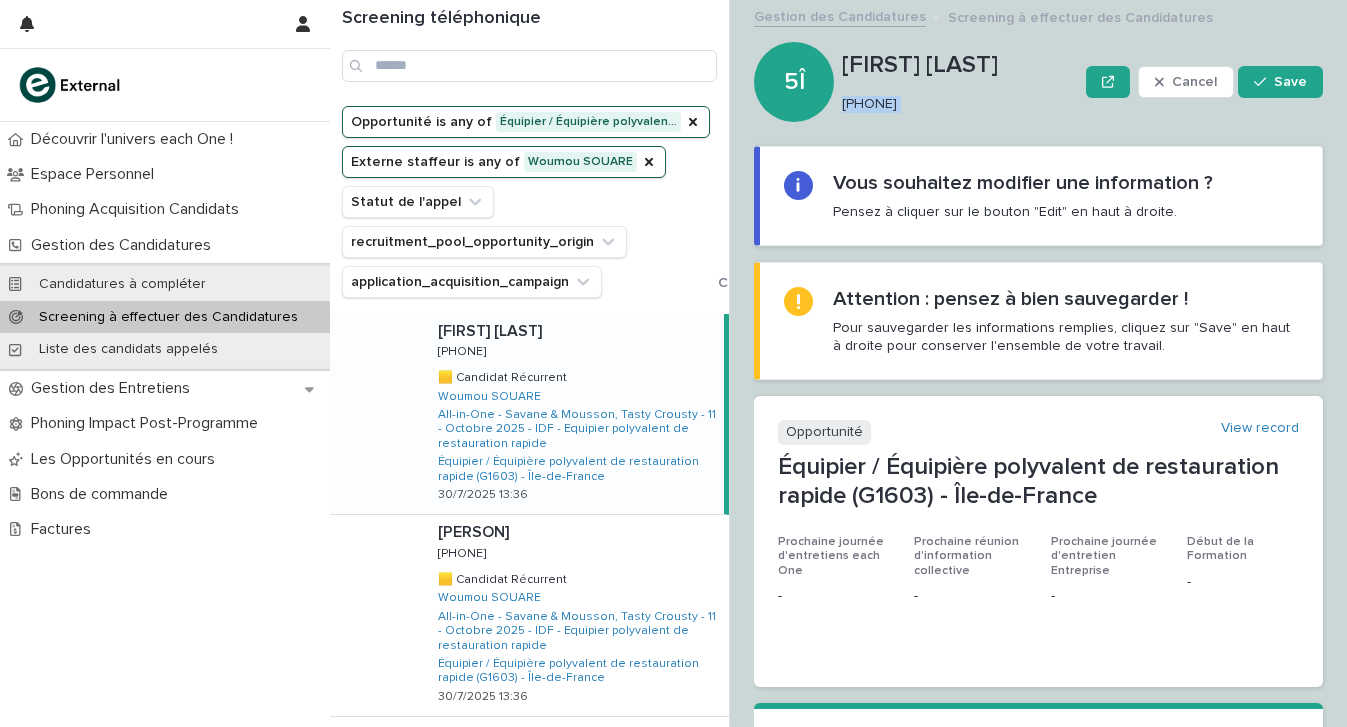 click on "[PHONE]" at bounding box center (956, 104) 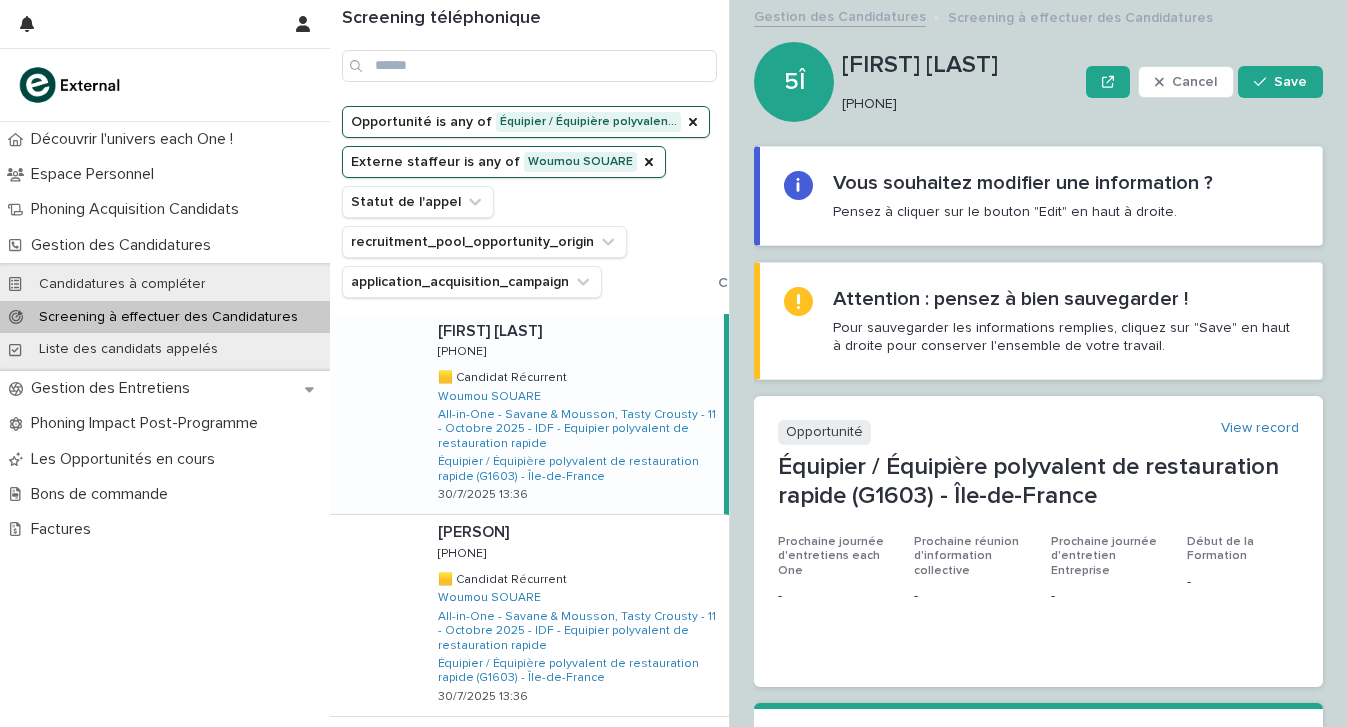 click on "Cancel Save" at bounding box center (1204, 82) 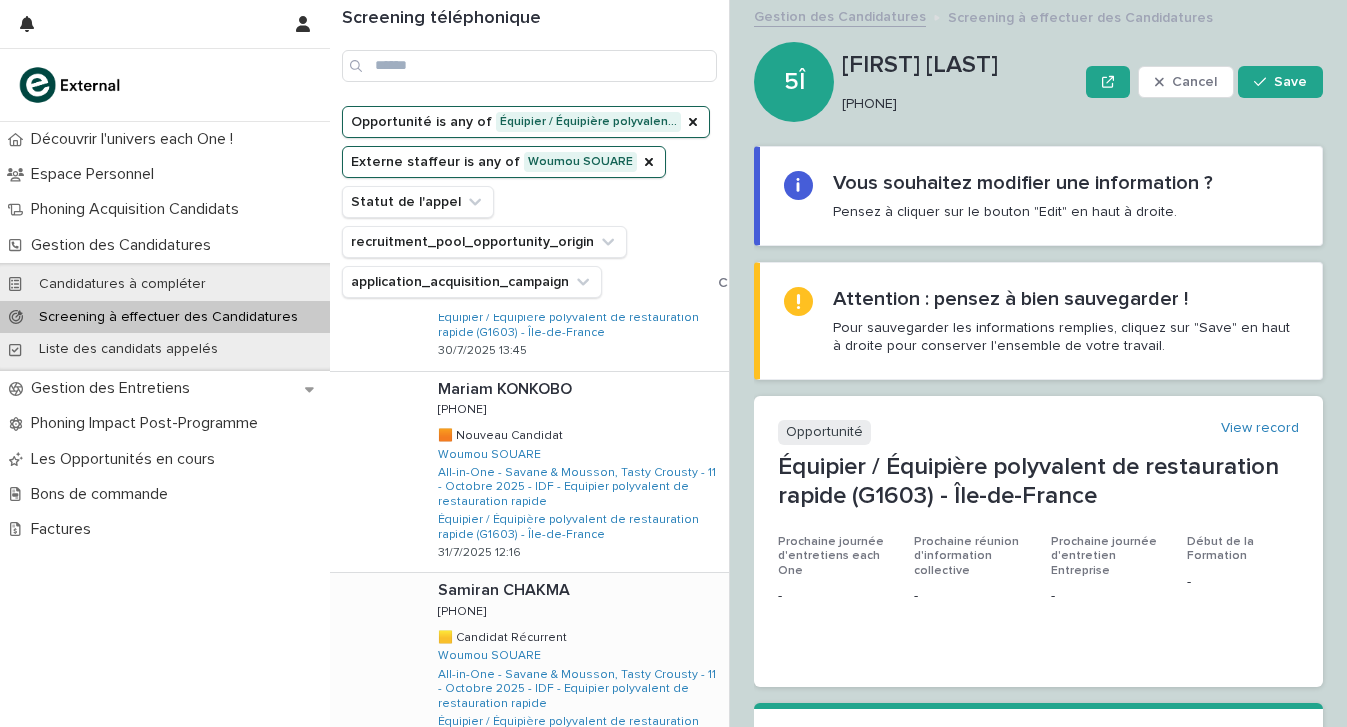 scroll, scrollTop: 1637, scrollLeft: 0, axis: vertical 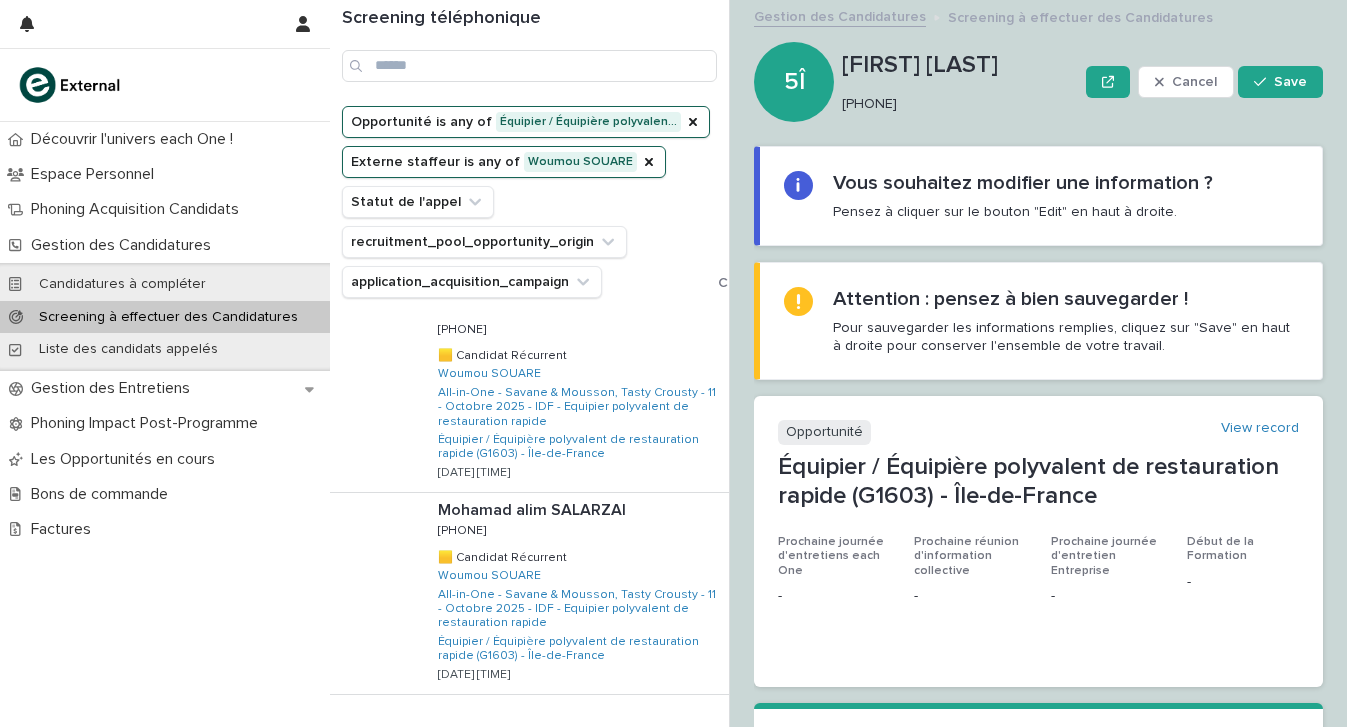 click on "Next" at bounding box center (674, 736) 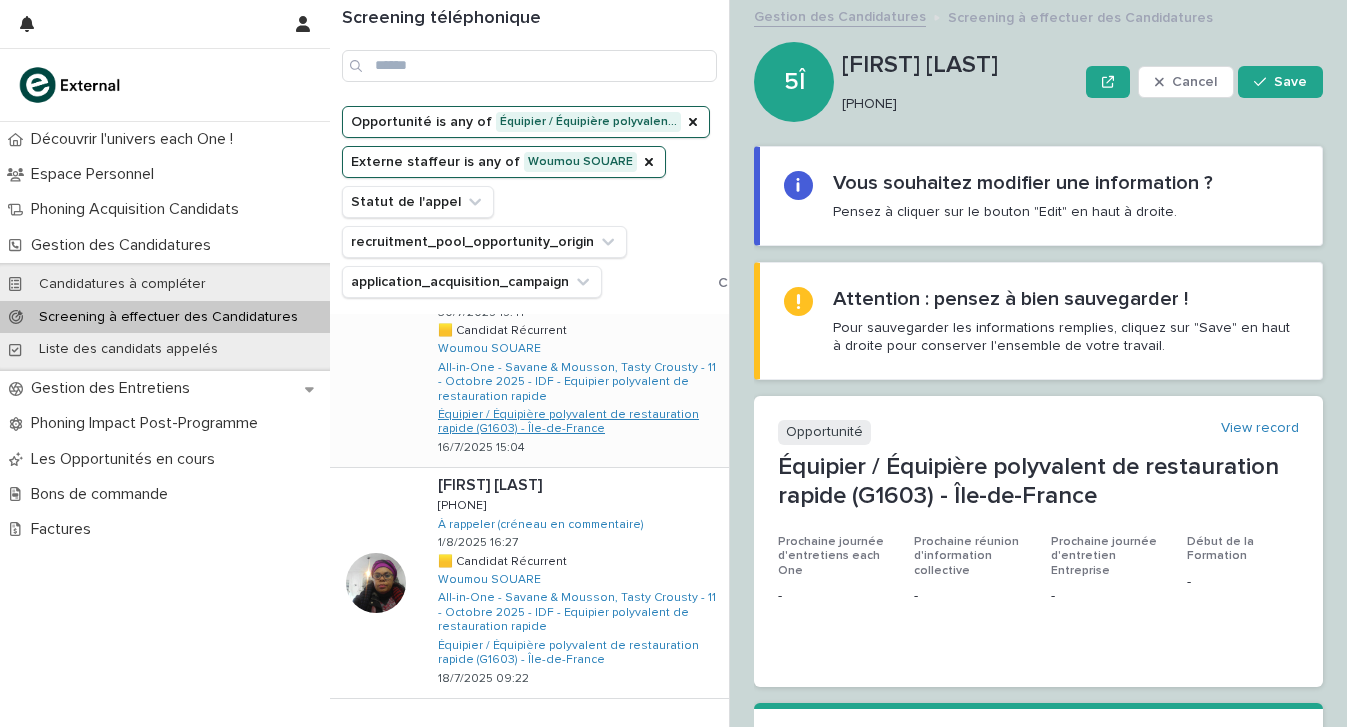 scroll, scrollTop: 1805, scrollLeft: 0, axis: vertical 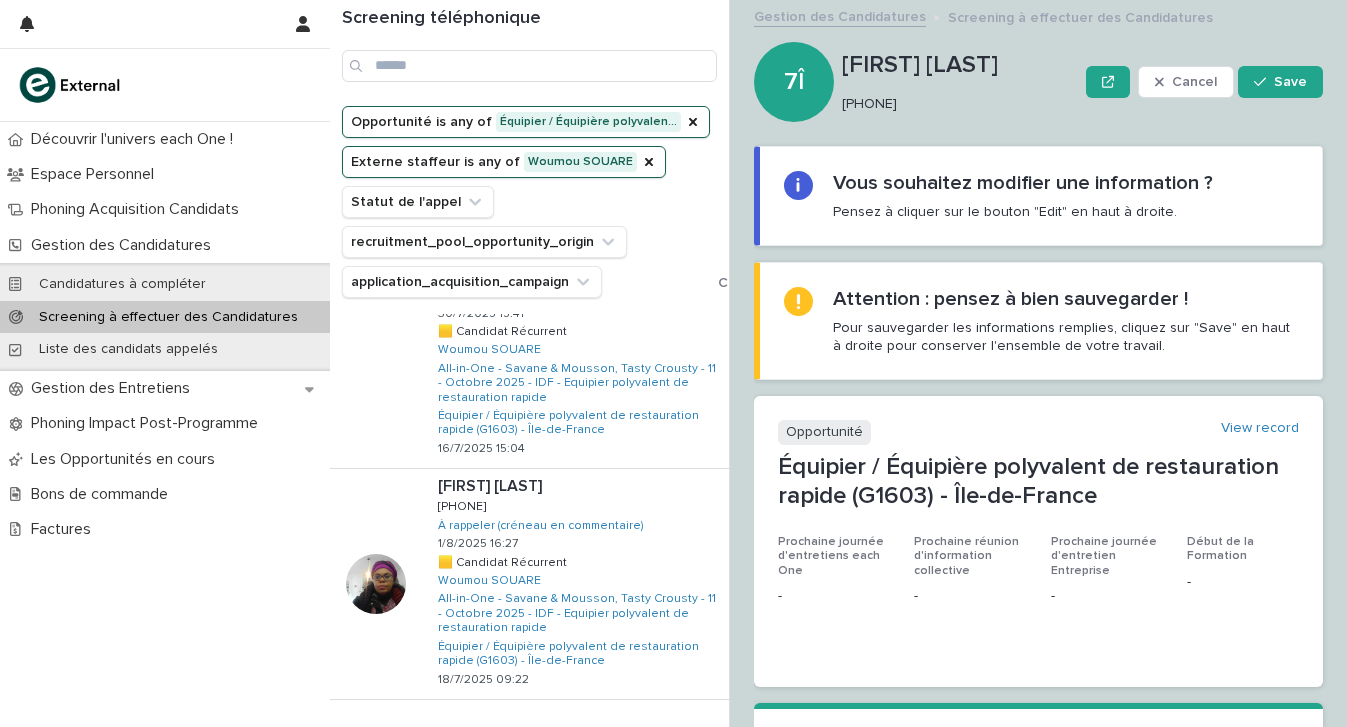 click on "Next" at bounding box center (674, 741) 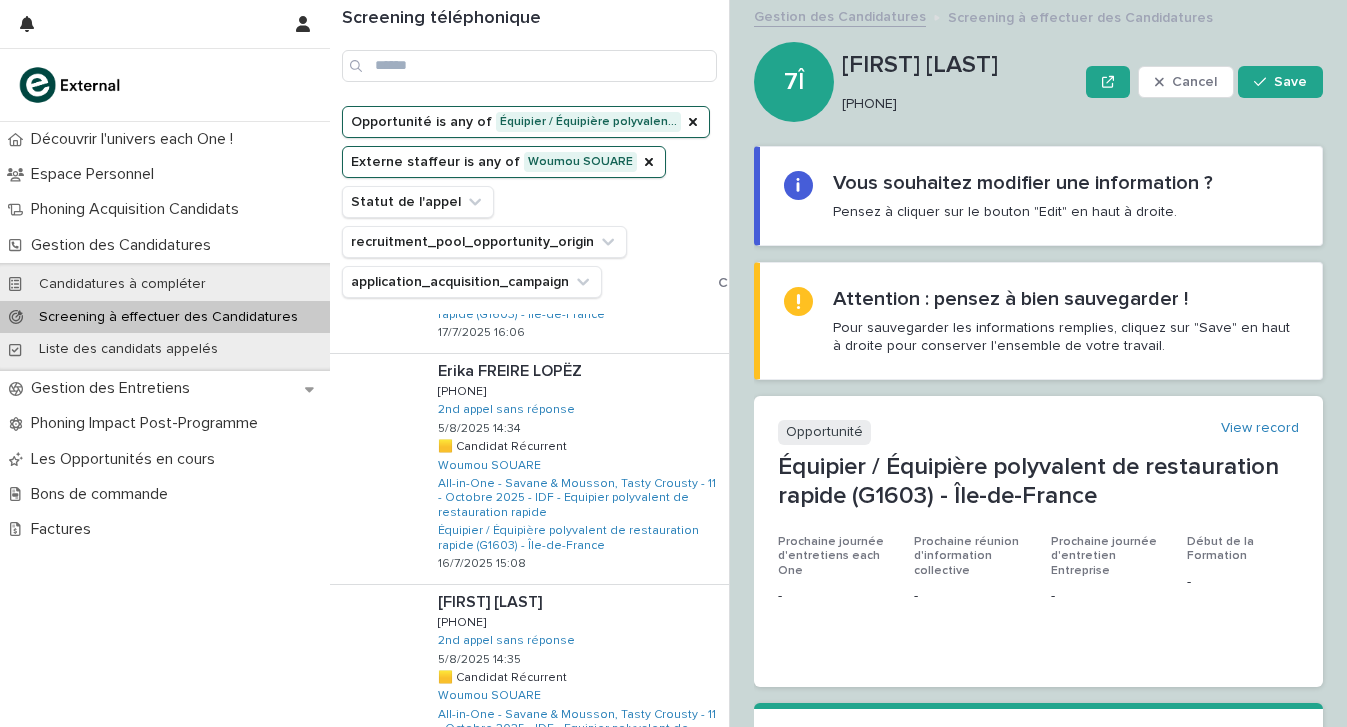 click on "[FIRST] [LAST] [FIRST] [LAST]  [PHONE] [PHONE]  2nd appel sans réponse   [DATE] [TIME] 🟨 Candidat Récurrent 🟨 Candidat Récurrent  Woumou SOUARE   All-in-One - Savane & Mousson, Tasty Crousty - 11 - Octobre 2025 - IDF - Equipier polyvalent de restauration rapide   Équipier / Équipière polyvalent de restauration rapide (G1603) - Île-de-France   [DATE] [TIME] [FIRST] [LAST] [FIRST] [LAST]  [PHONE] [PHONE]  3ème appel sans réponse   [DATE] [TIME] 🟨 Candidat Récurrent 🟨 Candidat Récurrent  Woumou SOUARE   All-in-One - Savane & Mousson, Tasty Crousty - 11 - Octobre 2025 - IDF - Equipier polyvalent de restauration rapide   Équipier / Équipière polyvalent de restauration rapide (G1603) - Île-de-France   [DATE] [TIME] [LAST] [LAST] [FIRST] [LAST]  [PHONE] [PHONE]  3ème appel sans réponse   [DATE] [TIME] 🟨 Candidat Récurrent 🟨 Candidat Récurrent  Woumou SOUARE       [DATE] [TIME] [FIRST] [LAST] [FIRST] [LAST]  [PHONE] [PHONE]" at bounding box center (529, 520) 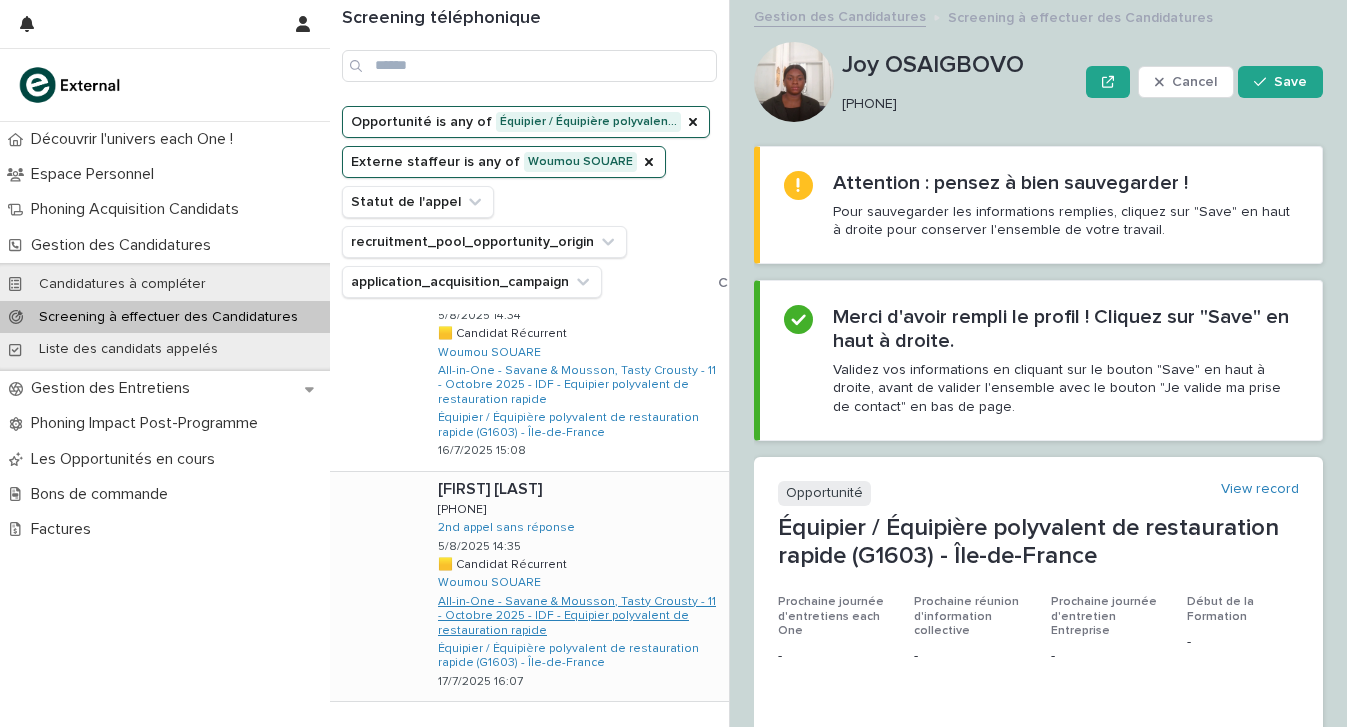 scroll, scrollTop: 1917, scrollLeft: 0, axis: vertical 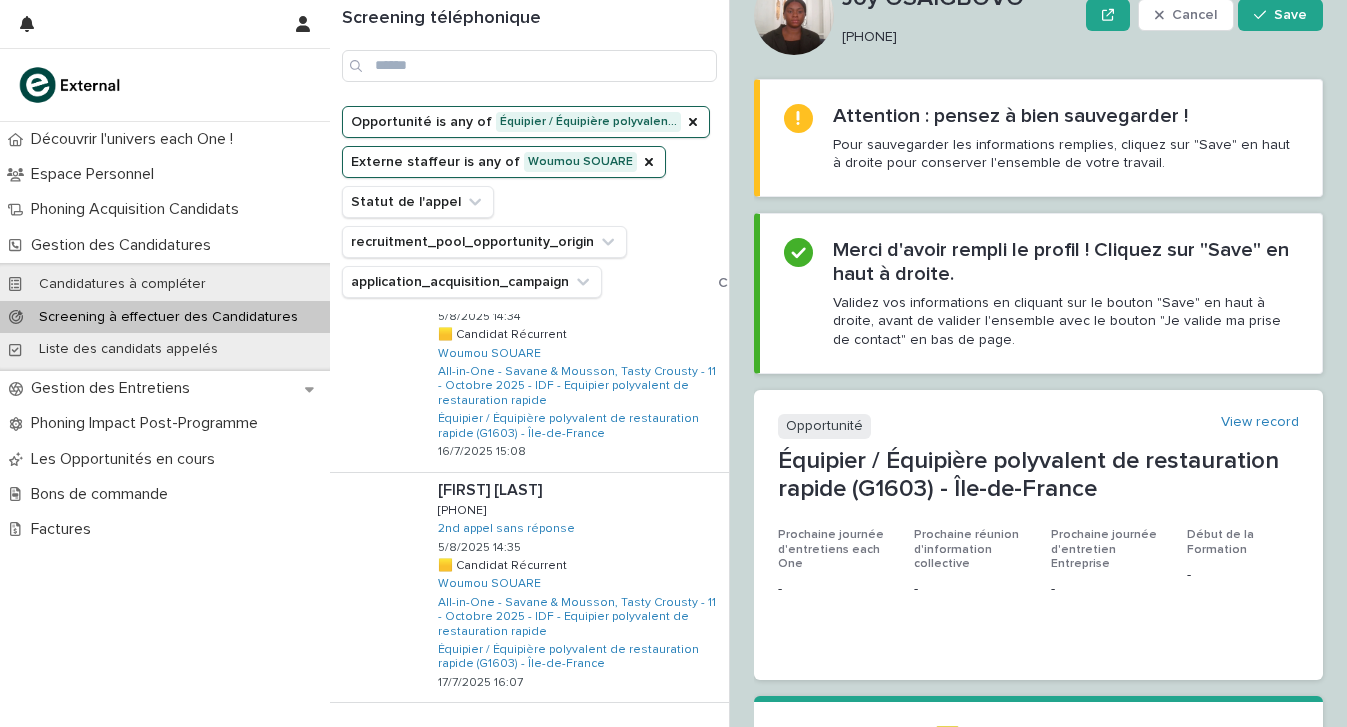 click on "Next" at bounding box center (674, 744) 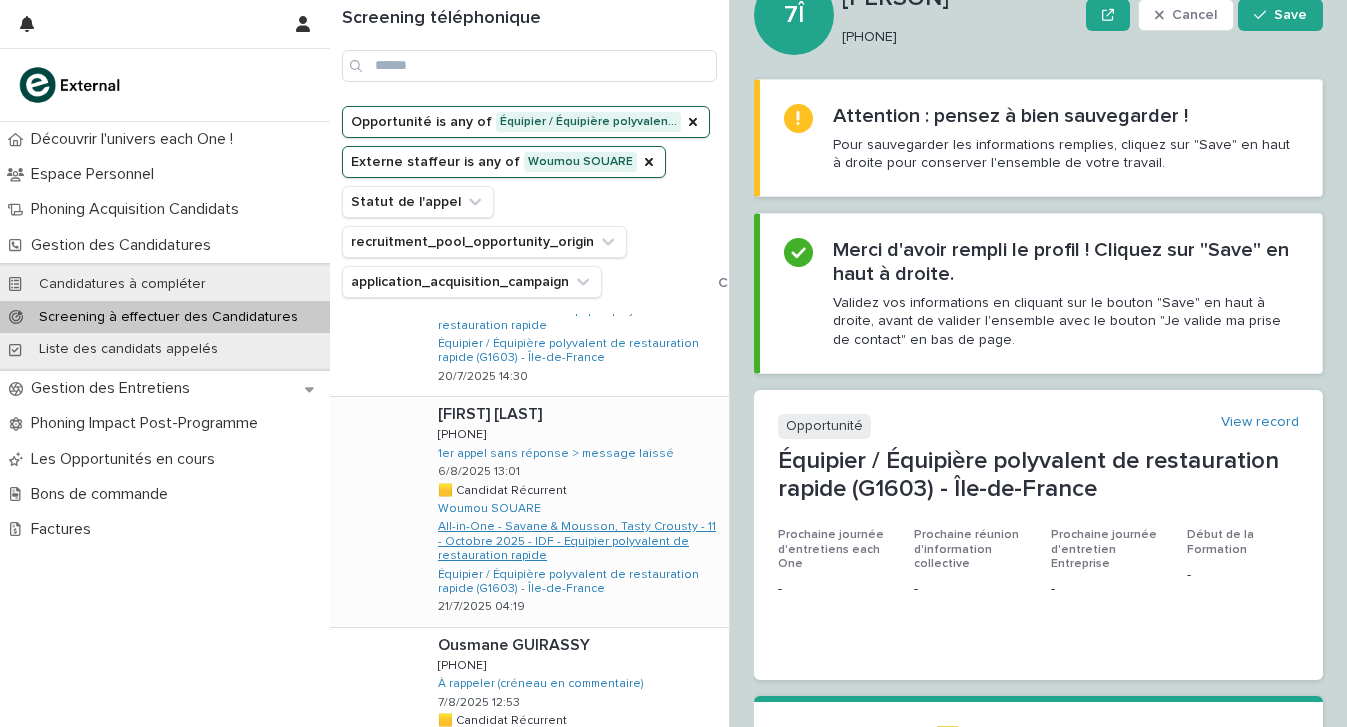 scroll, scrollTop: 835, scrollLeft: 0, axis: vertical 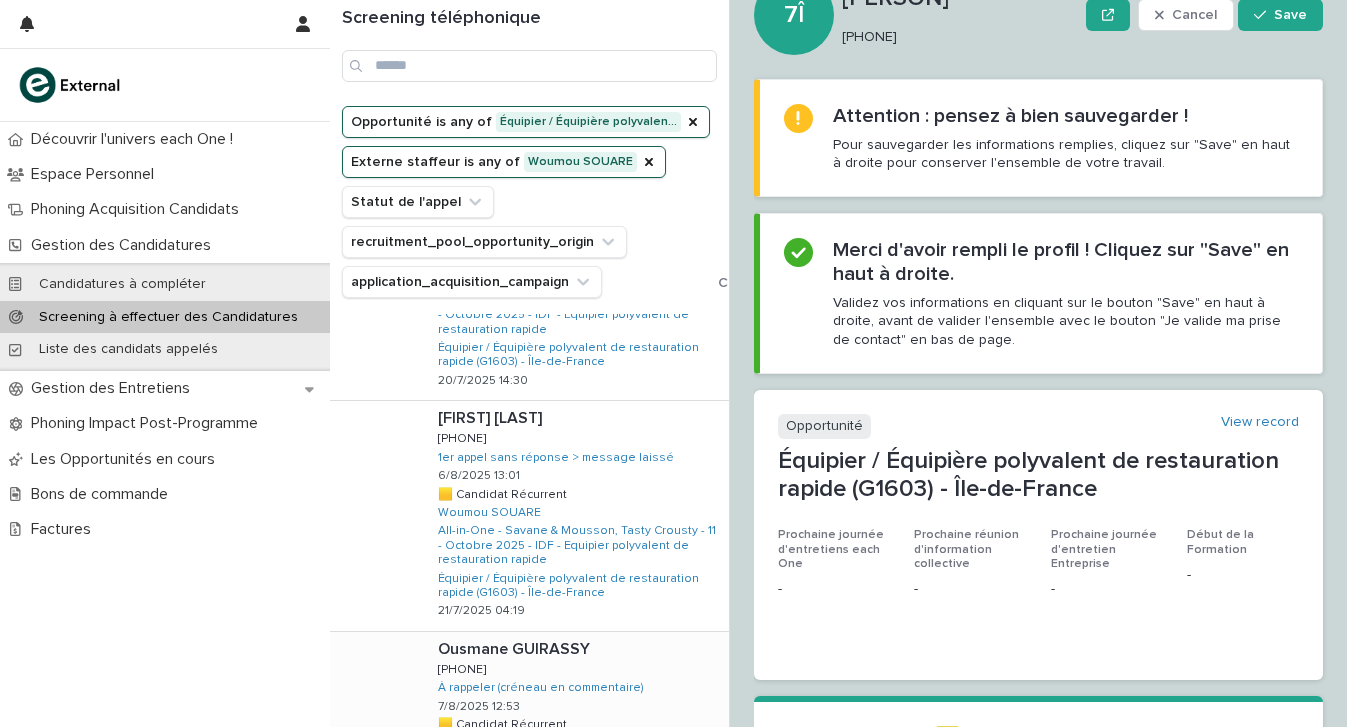 click at bounding box center (579, 649) 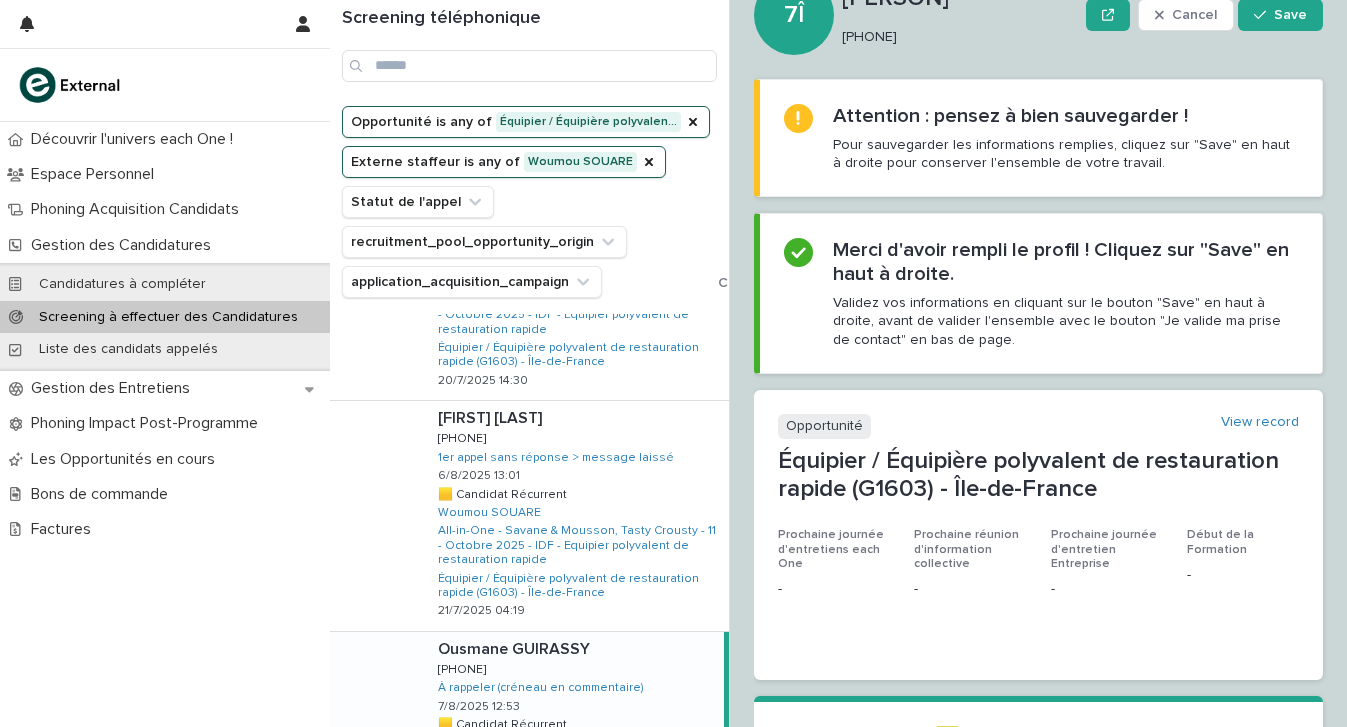 click on "Screening téléphonique" at bounding box center (529, 19) 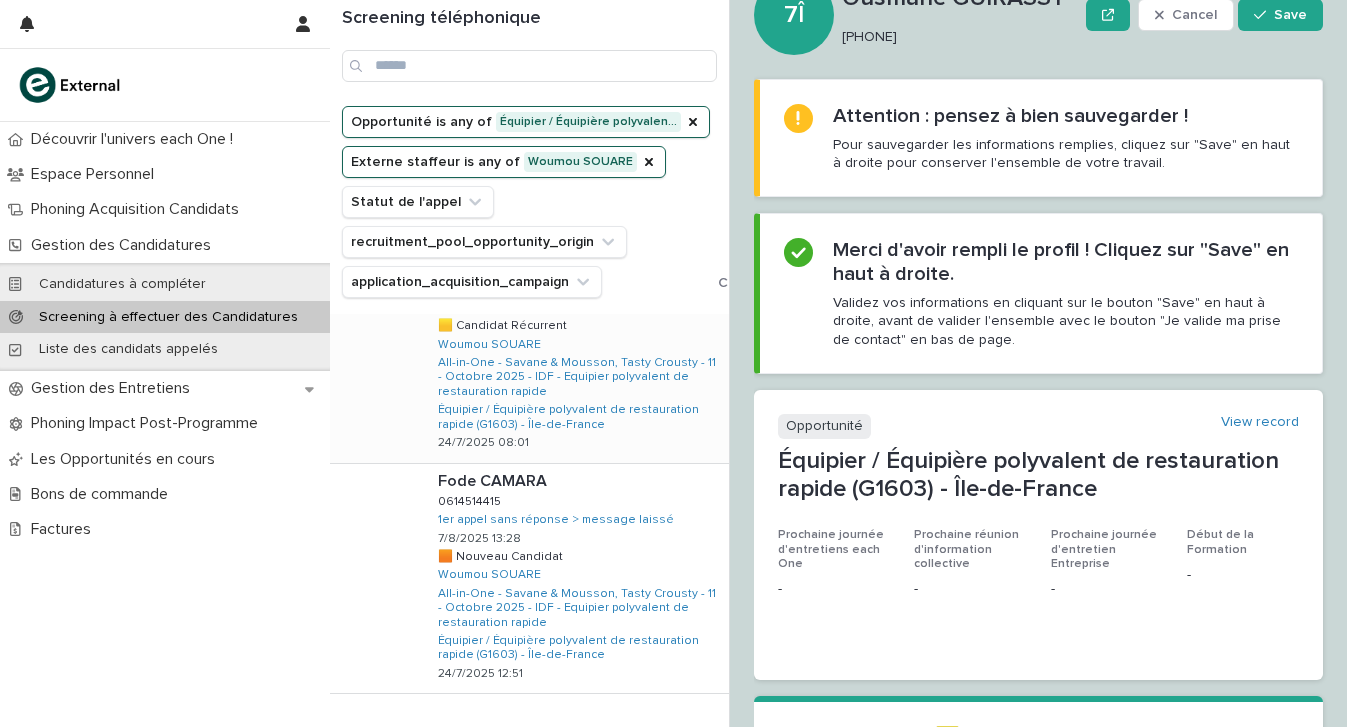 scroll, scrollTop: 1917, scrollLeft: 0, axis: vertical 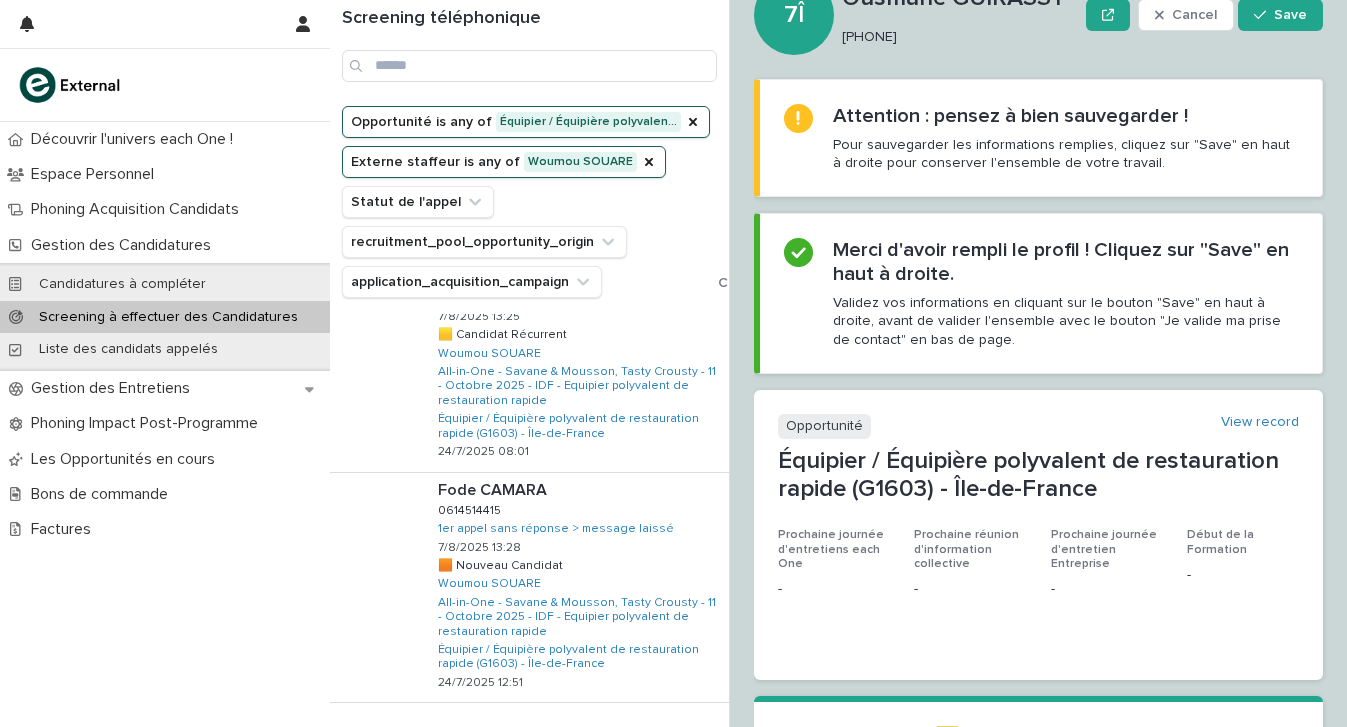 click on "Next" at bounding box center [674, 744] 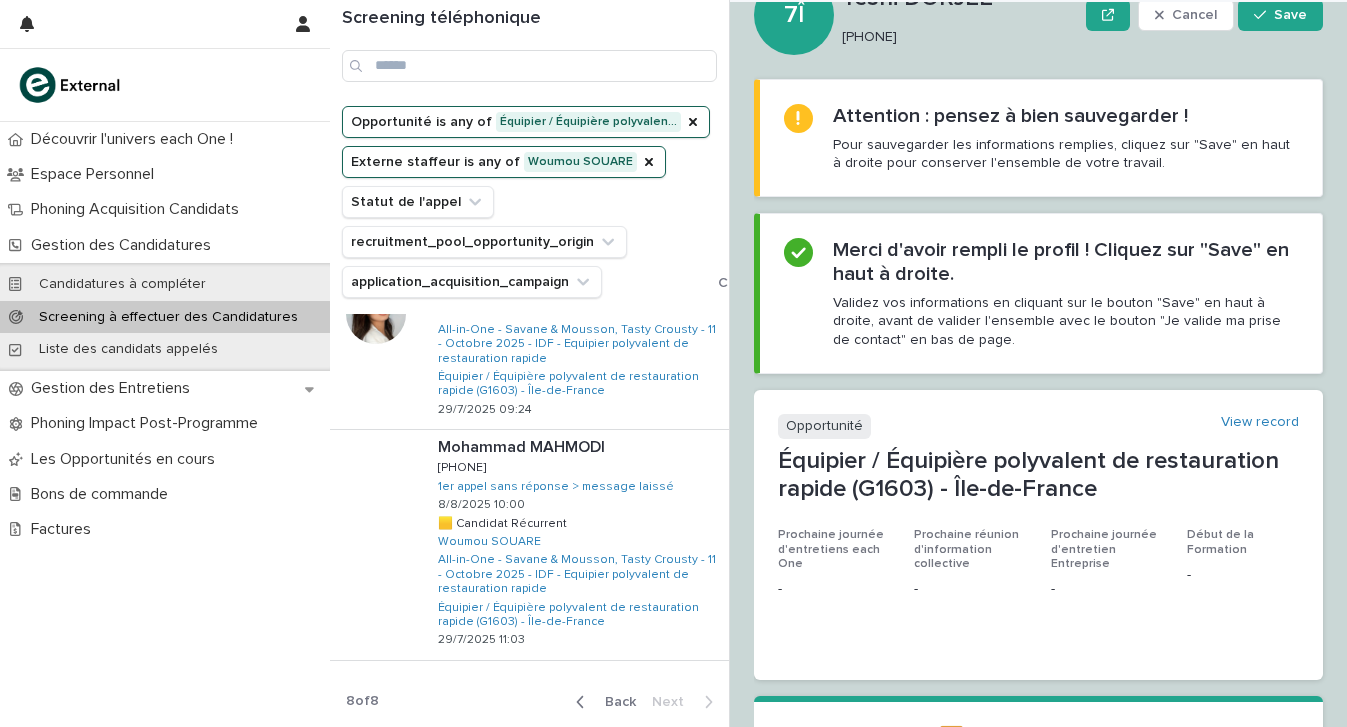 click on "[FIRST] [LAST] [FIRST] [LAST]  [PHONE] [PHONE]  1er appel sans réponse > message laissé   [DATE] [TIME] 🟧 Nouveau Candidat 🟧 Nouveau Candidat  Woumou SOUARE   All-in-One - Savane & Mousson, Tasty Crousty - 11 - Octobre 2025 - IDF - Equipier polyvalent de restauration rapide   Équipier / Équipière polyvalent de restauration rapide (G1603) - Île-de-France   [DATE] [TIME] [FIRST] [LAST] [FIRST] [LAST]  [PHONE] [PHONE]  1er appel sans réponse > message laissé   [DATE] [TIME] 🟨 Candidat Récurrent 🟨 Candidat Récurrent  Woumou SOUARE   All-in-One - Savane & Mousson, Tasty Crousty - 11 - Octobre 2025 - IDF - Equipier polyvalent de restauration rapide   Équipier / Équipière polyvalent de restauration rapide (G1603) - Île-de-France   [DATE] [TIME] [FIRST] [LAST] [FIRST] [LAST]  [PHONE] [PHONE]  1er appel sans réponse > message laissé   [DATE] [TIME] 🟨 Candidat Récurrent 🟨 Candidat Récurrent  Woumou SOUARE       [DATE] [TIME] [FIRST] [LAST]" at bounding box center [529, 520] 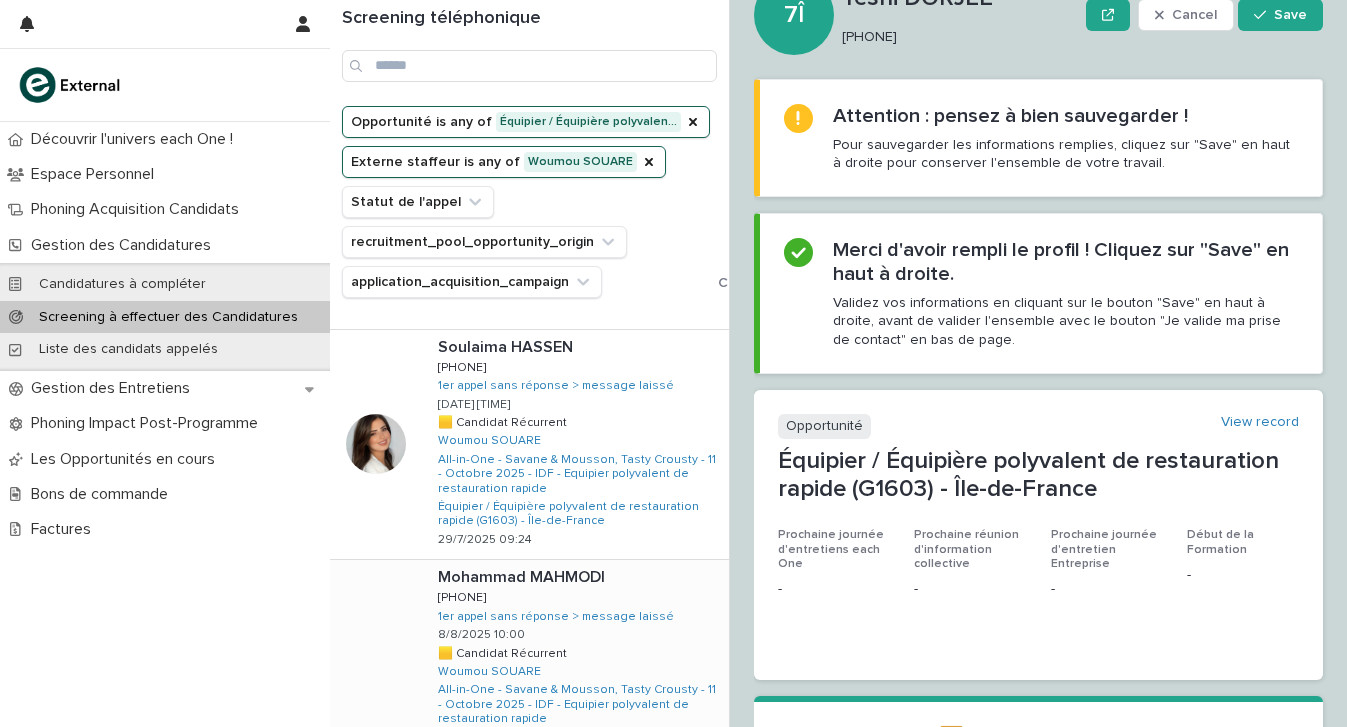 scroll, scrollTop: 674, scrollLeft: 0, axis: vertical 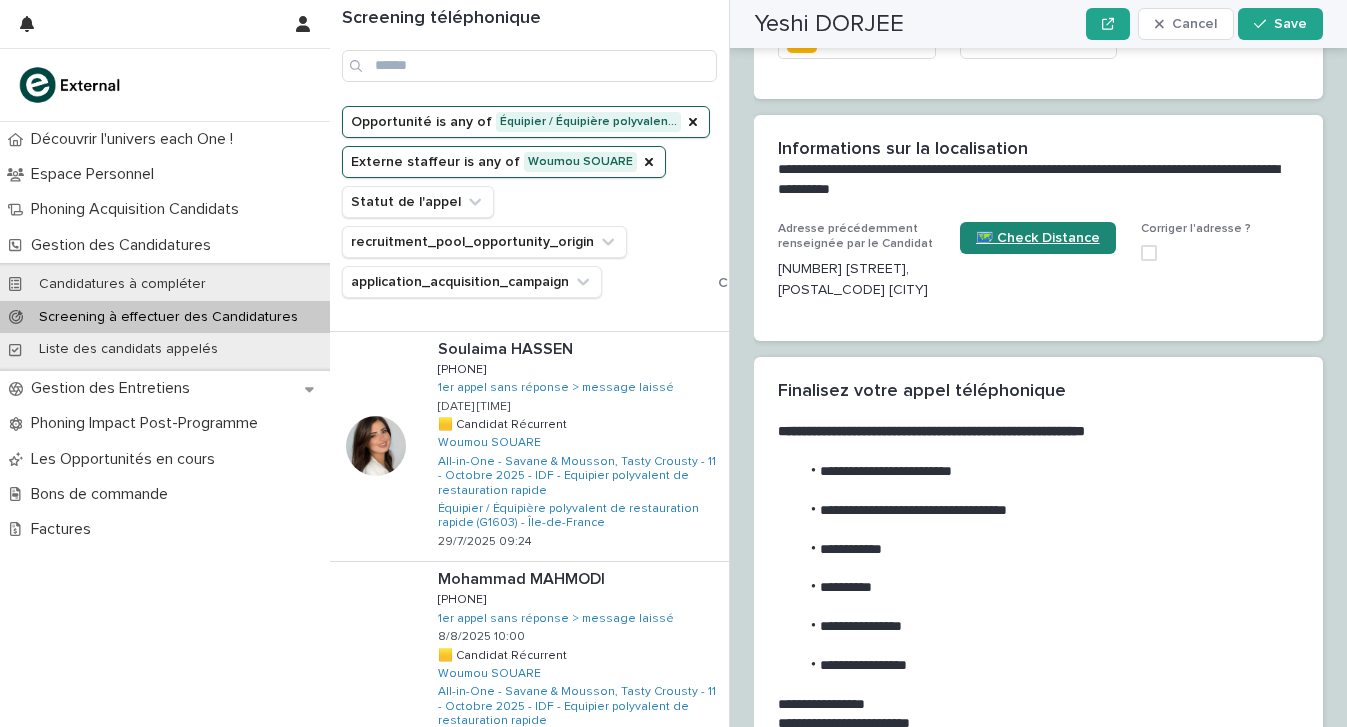 click on "🗺️ Check Distance" at bounding box center [1038, 238] 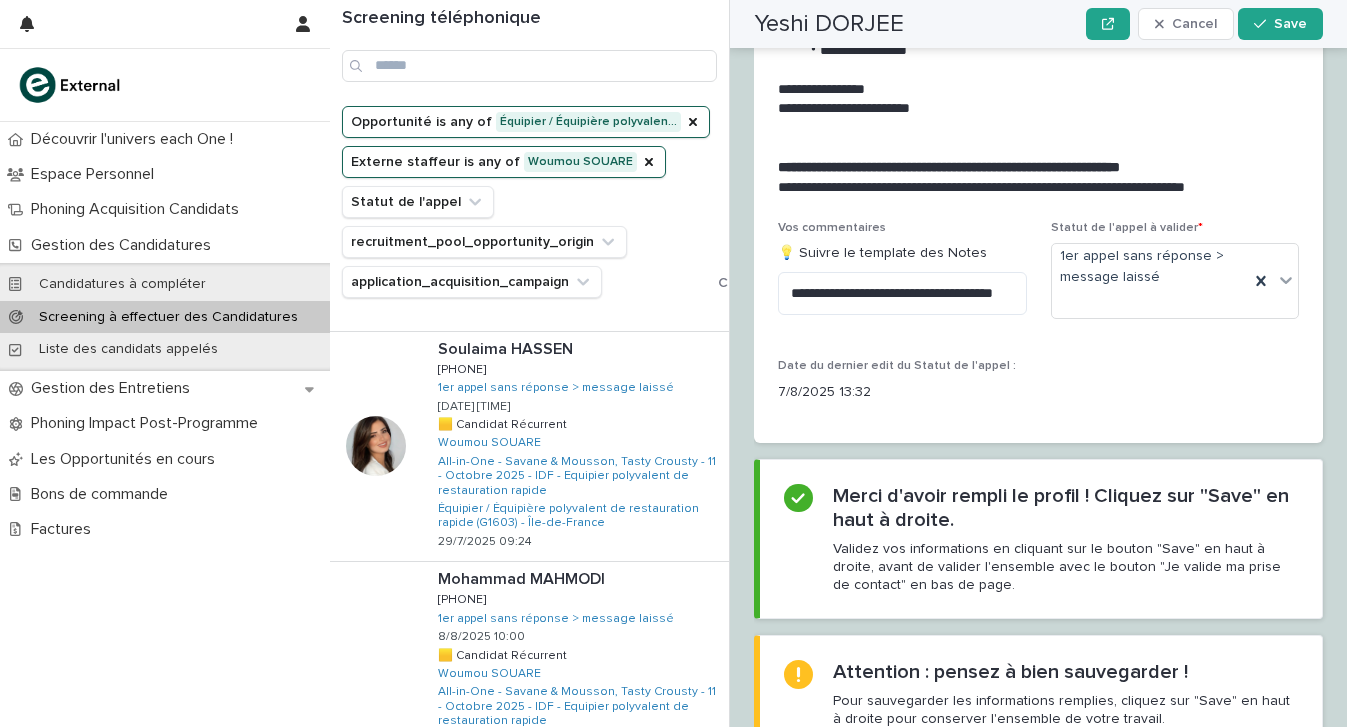 scroll, scrollTop: 2479, scrollLeft: 0, axis: vertical 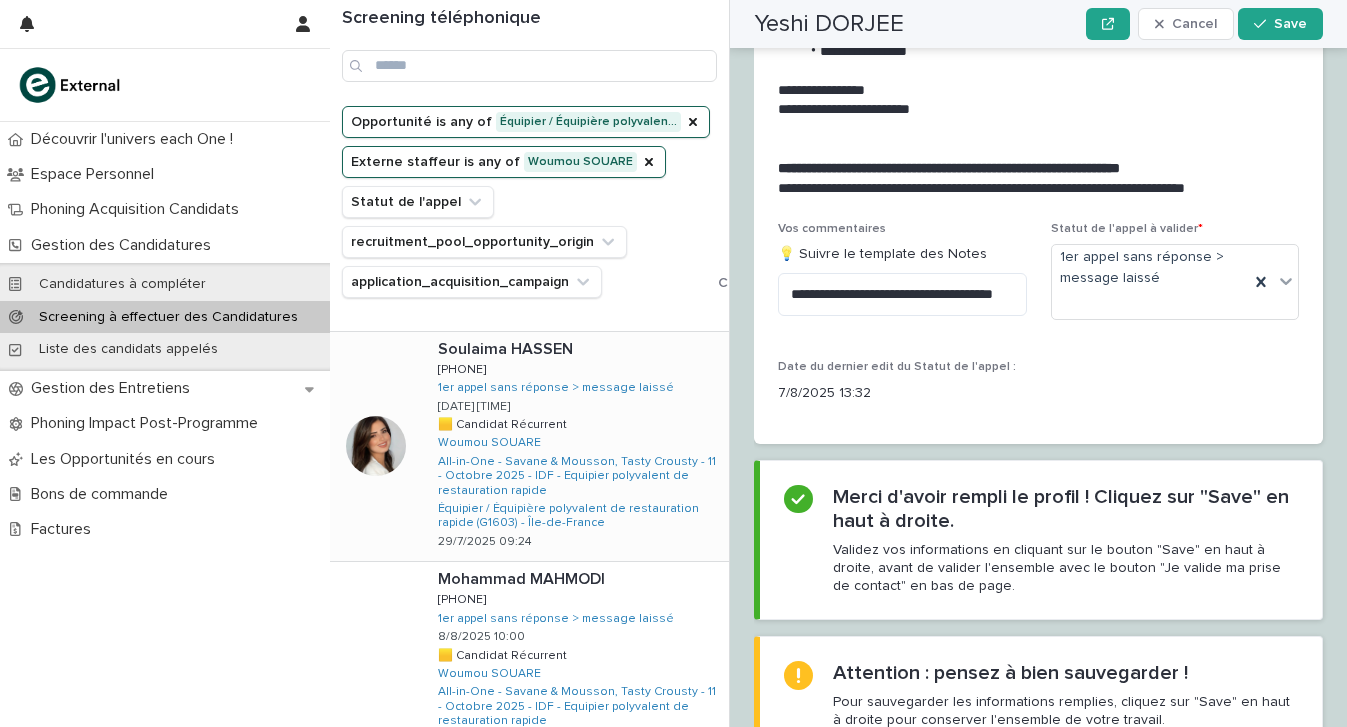 click on "[FIRST] [LAST] [FIRST] [LAST]   [PHONE] [PHONE]   1er appel sans réponse > message laissé   8/8/2025 09:46 🟨 Candidat Récurrent 🟨 Candidat Récurrent   [PERSON]   All-in-One - Savane & Mousson, Tasty Crousty - 11 - Octobre 2025 - IDF - Equipier polyvalent de restauration rapide   Équipier / Équipière polyvalent de restauration rapide (G1603) - Île-de-France   29/7/2025 09:24" at bounding box center [575, 447] 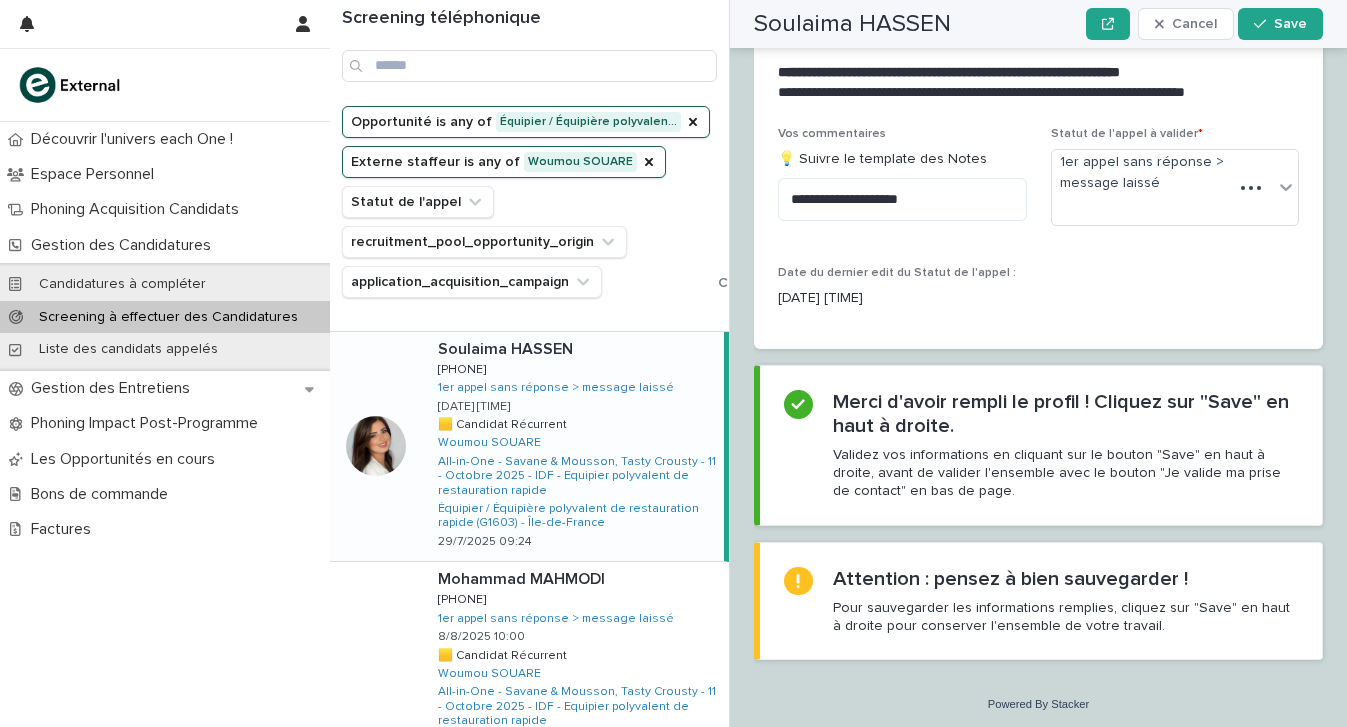 scroll, scrollTop: 2435, scrollLeft: 0, axis: vertical 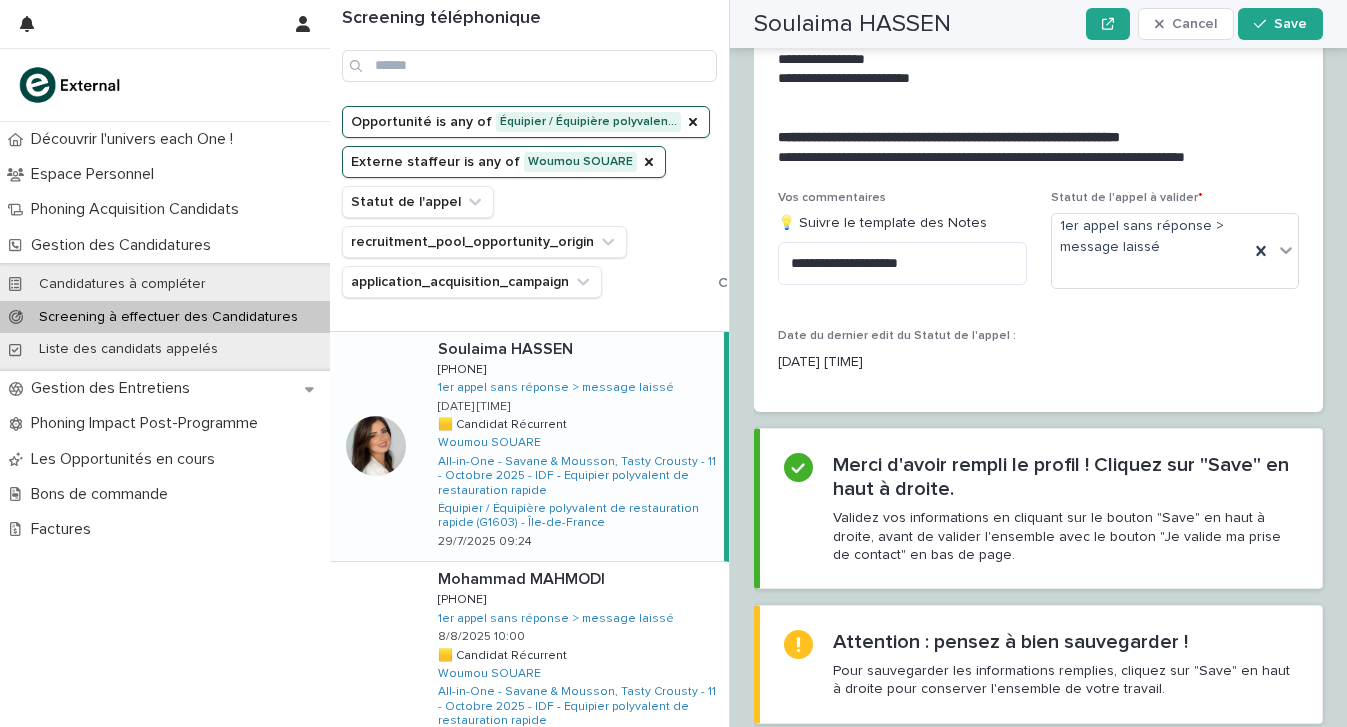 click at bounding box center [1034, -233] 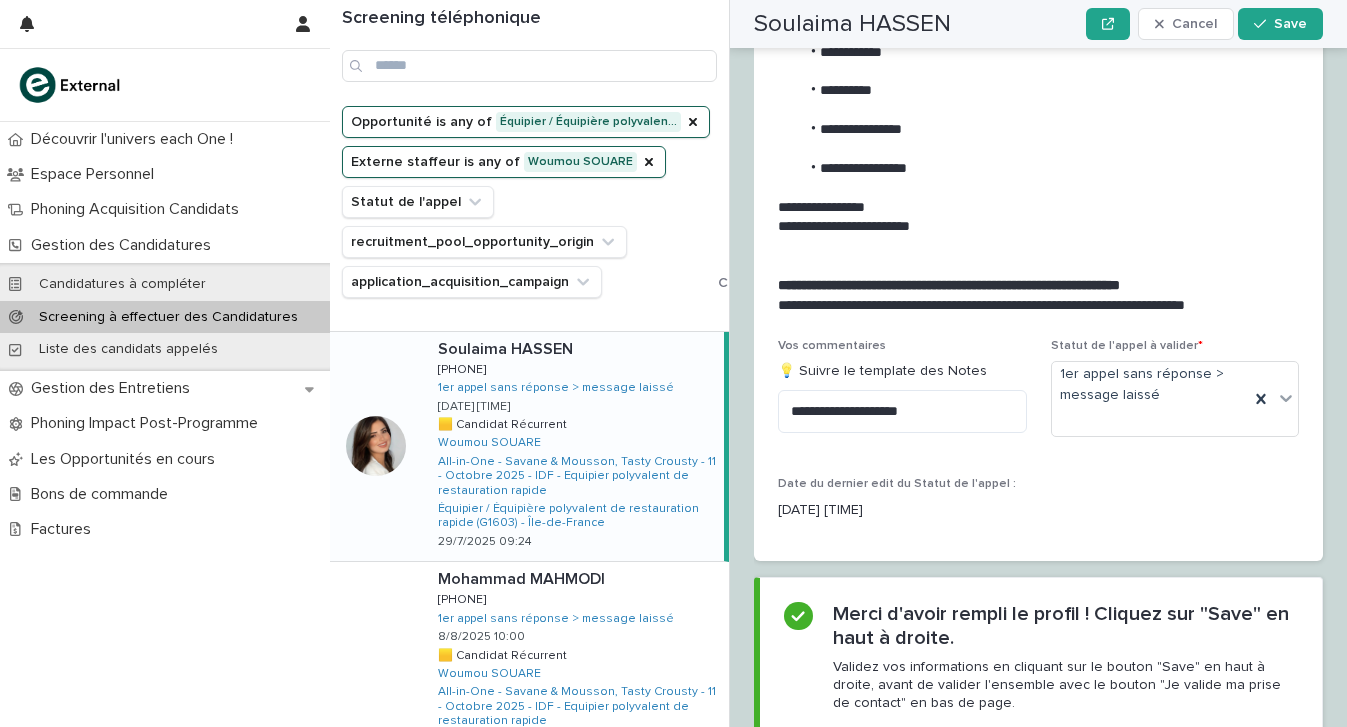 scroll, scrollTop: 2796, scrollLeft: 0, axis: vertical 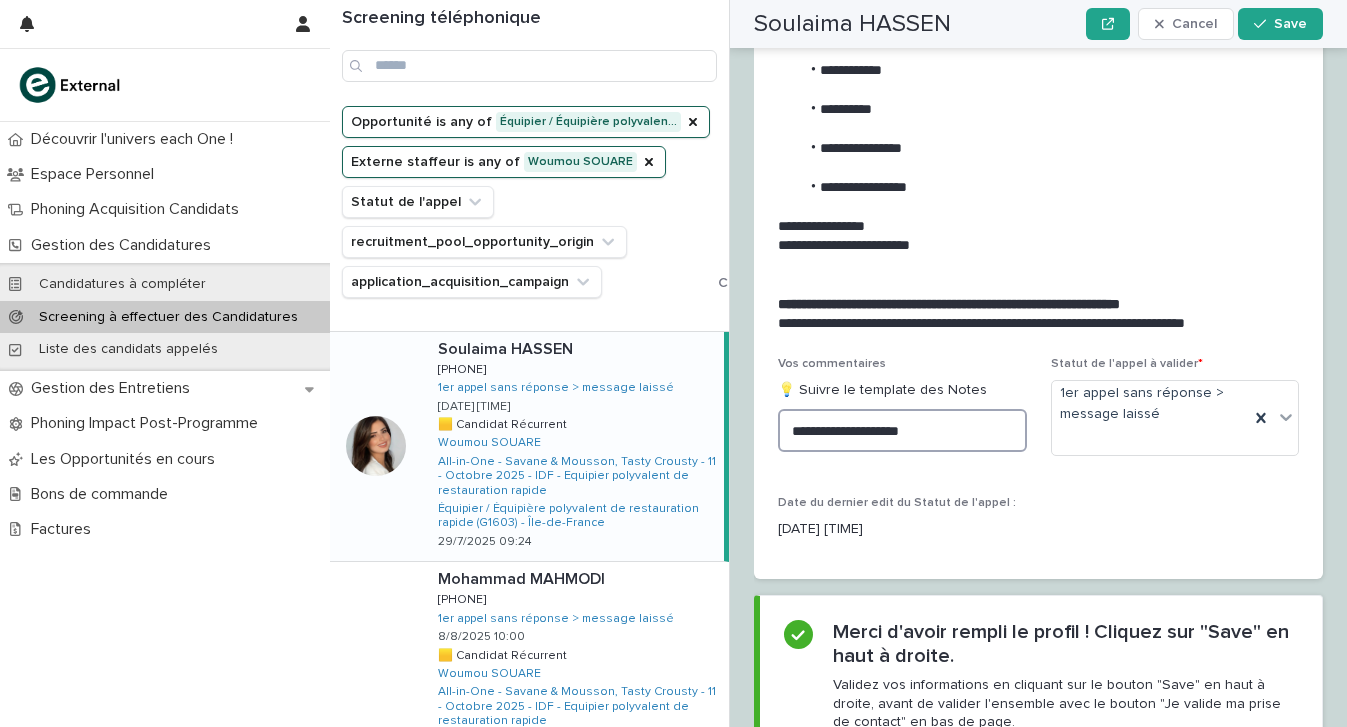 click on "**********" at bounding box center [902, 430] 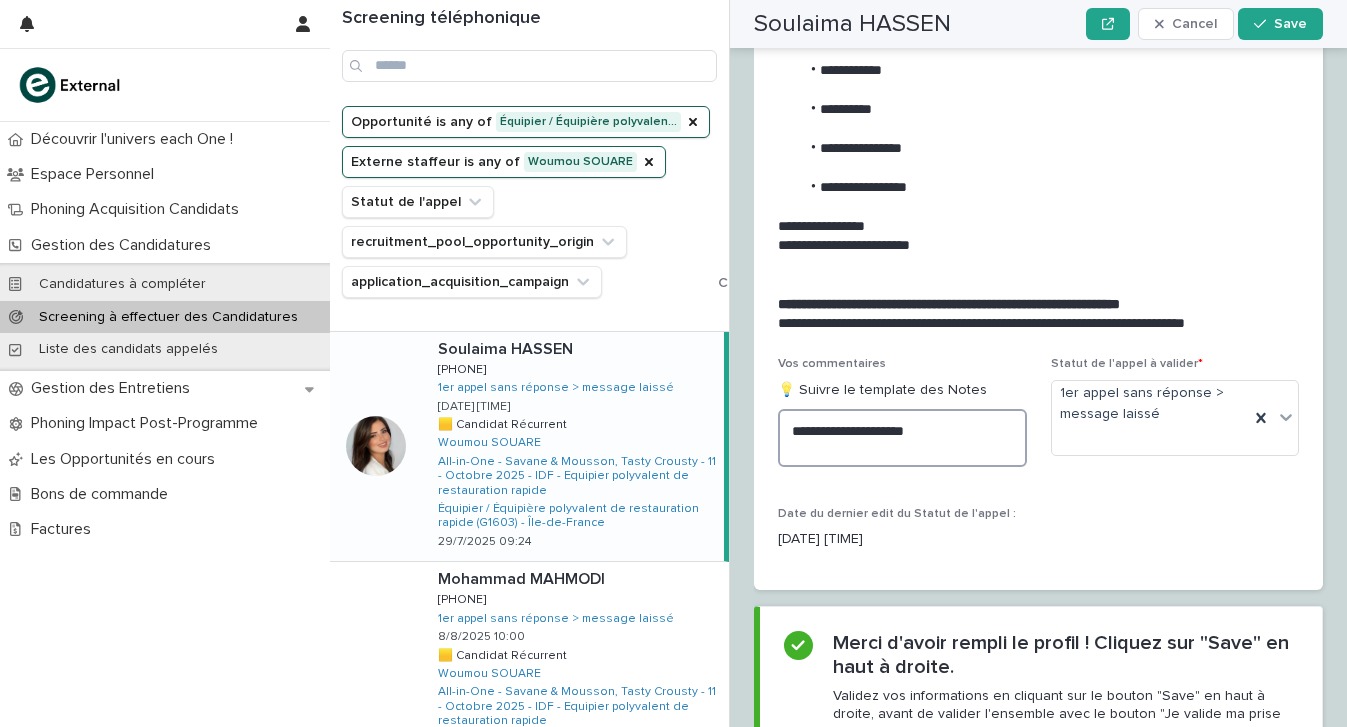 paste on "**********" 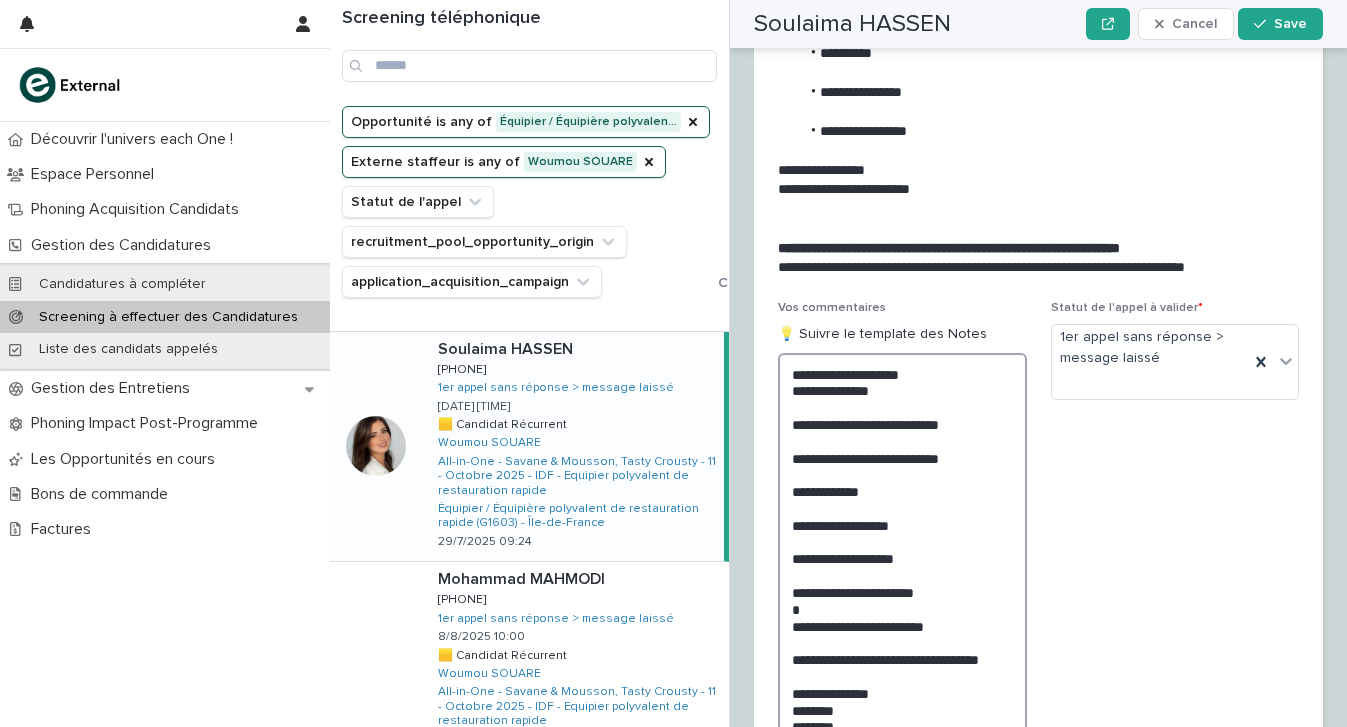 scroll, scrollTop: 2851, scrollLeft: 0, axis: vertical 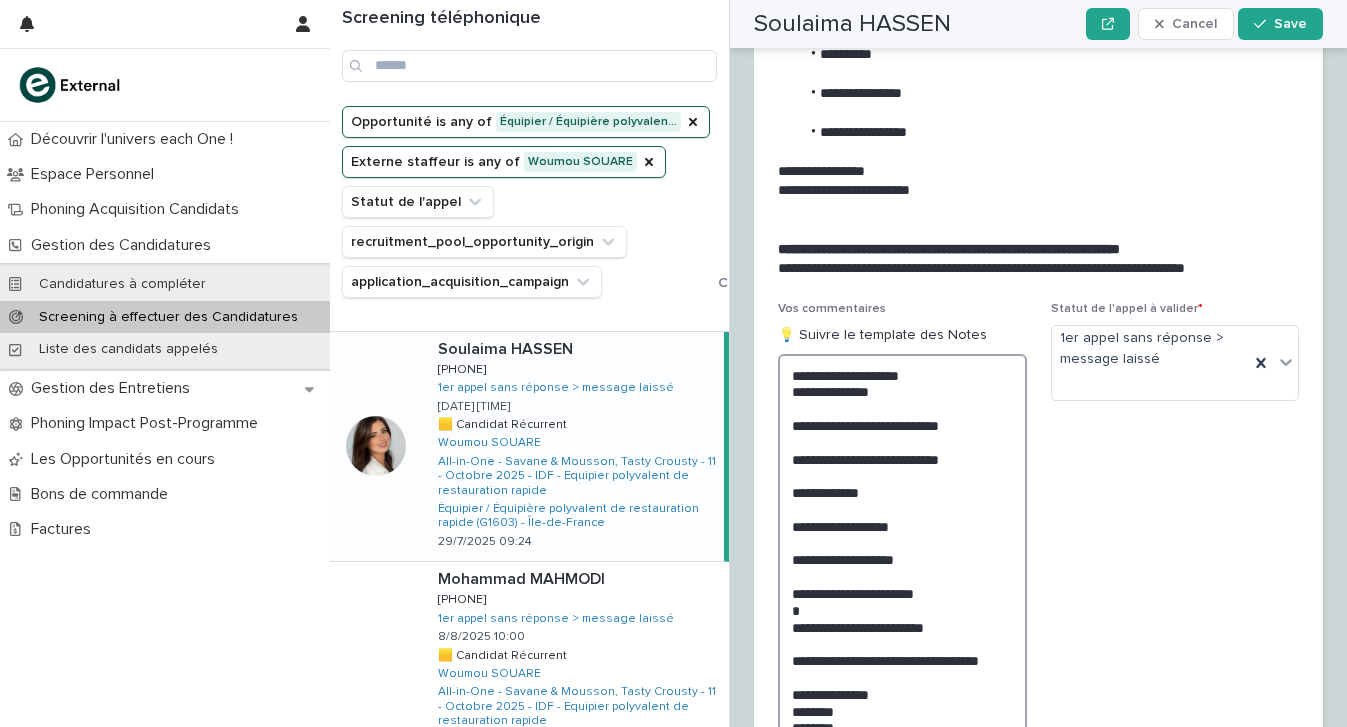 click on "**********" at bounding box center (902, 615) 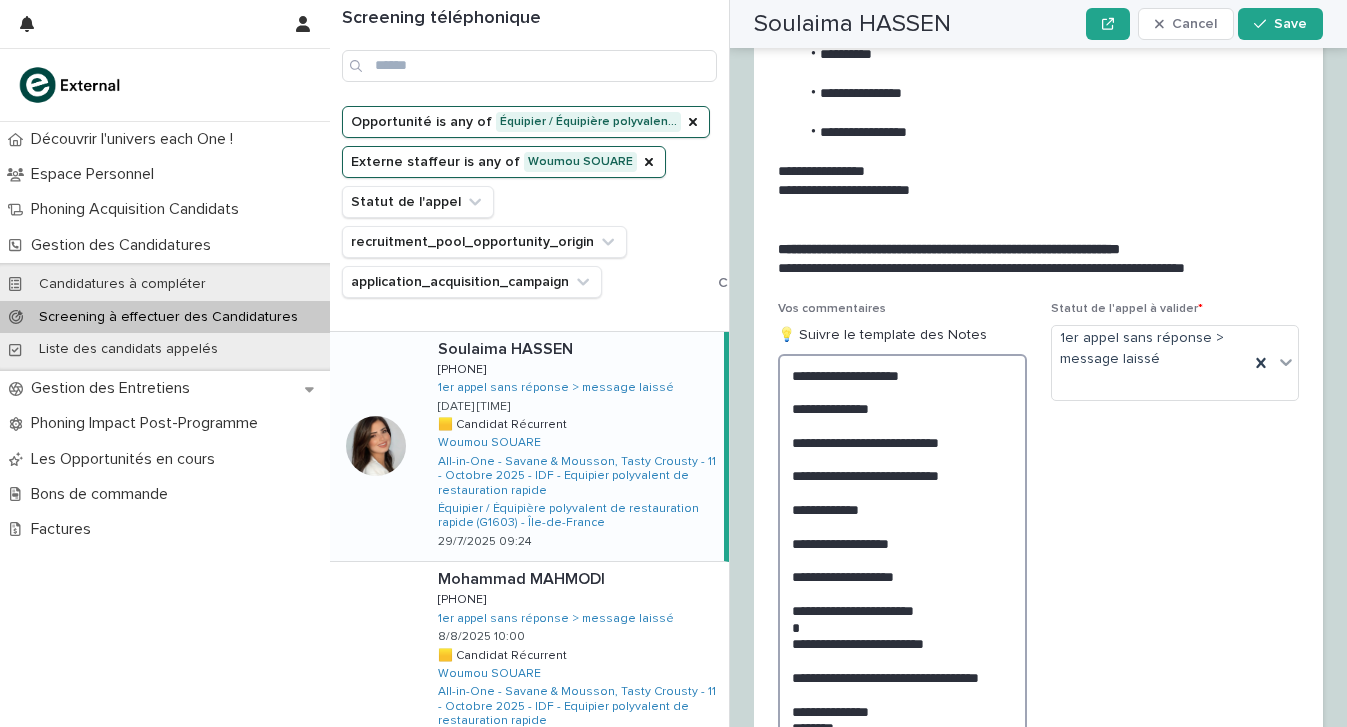 click on "**********" at bounding box center (902, 623) 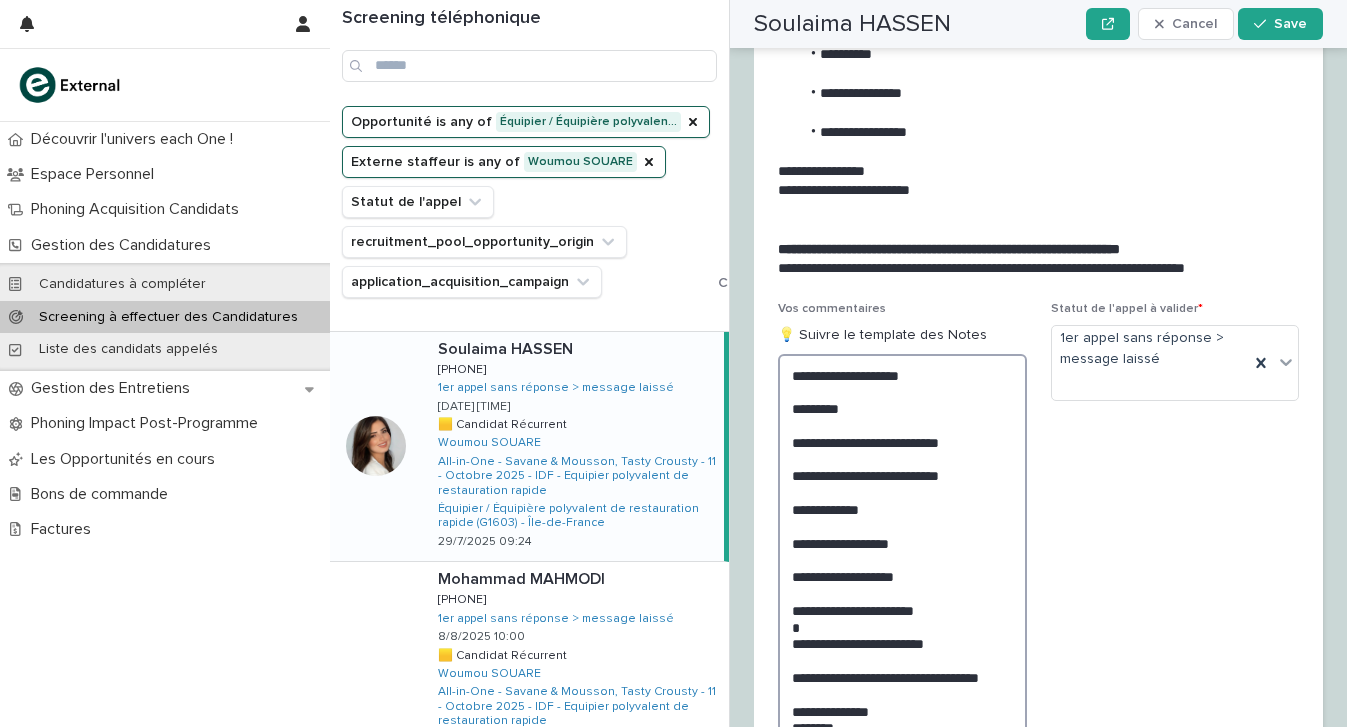 drag, startPoint x: 890, startPoint y: 350, endPoint x: 781, endPoint y: 349, distance: 109.004585 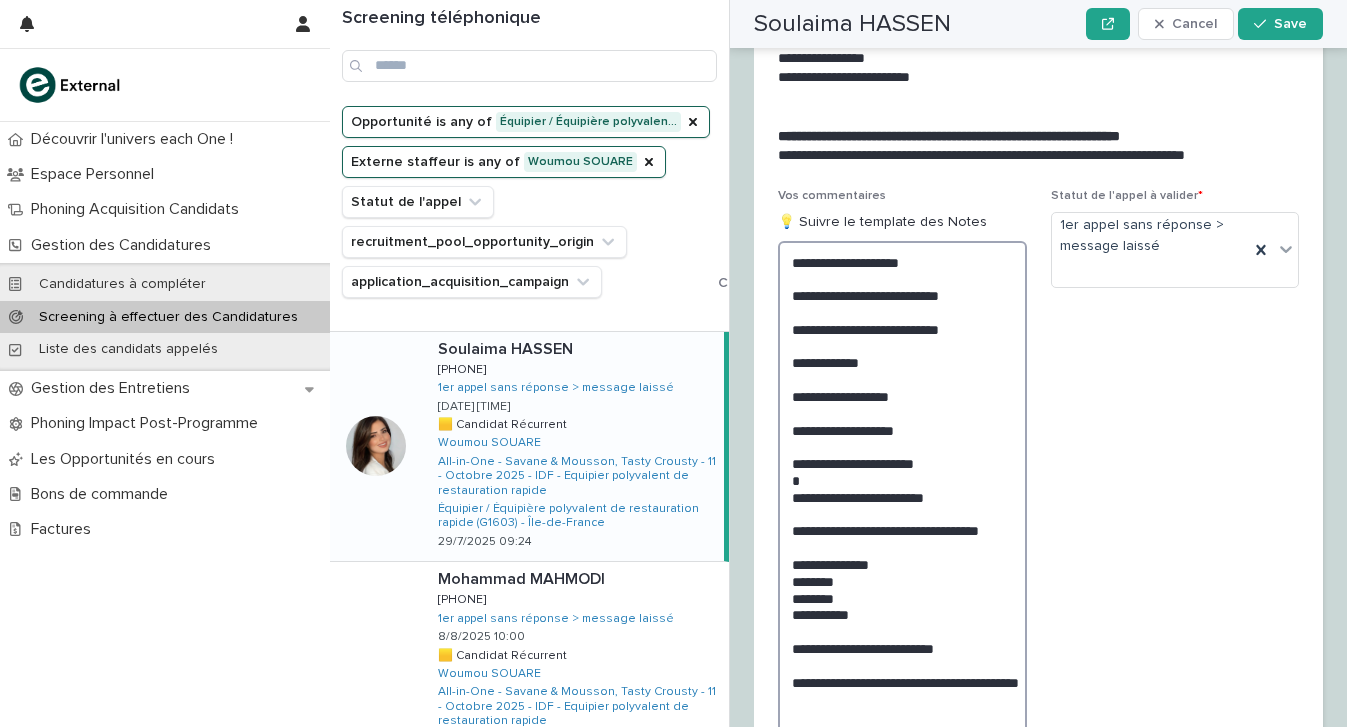 scroll, scrollTop: 2970, scrollLeft: 0, axis: vertical 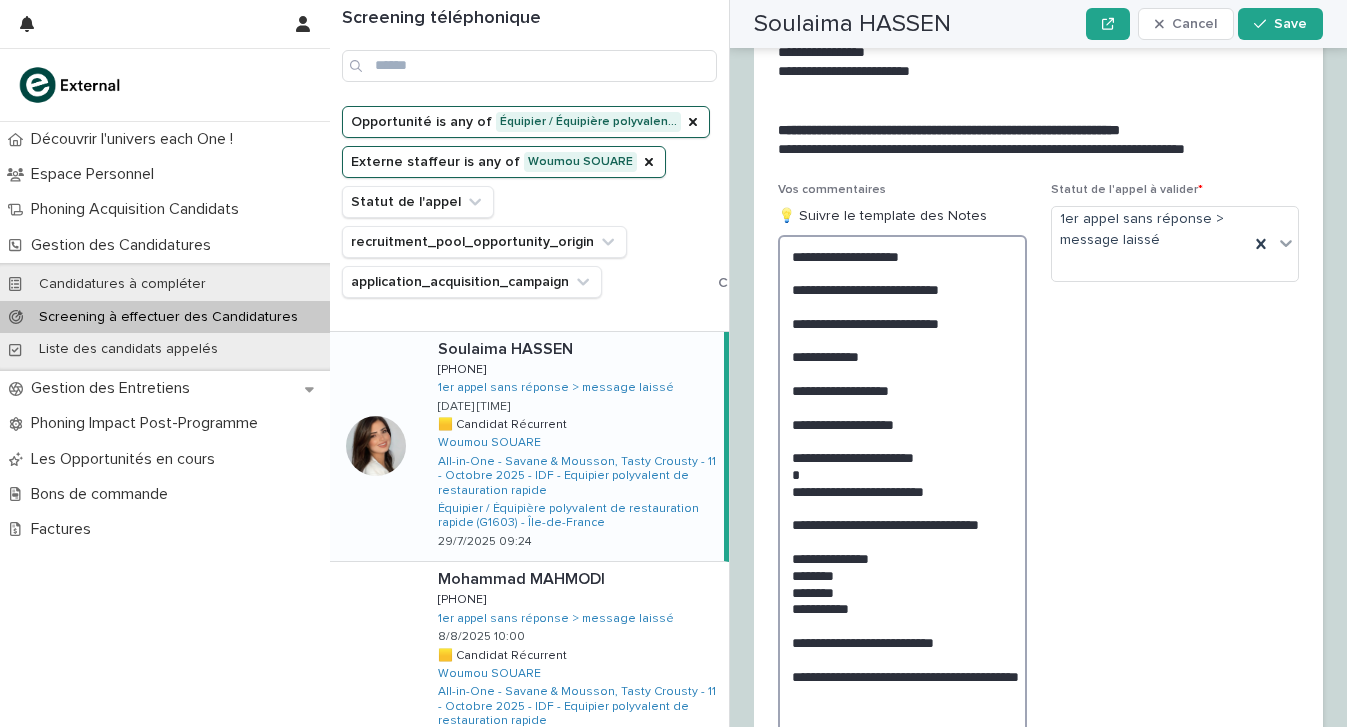 click on "**********" at bounding box center (902, 488) 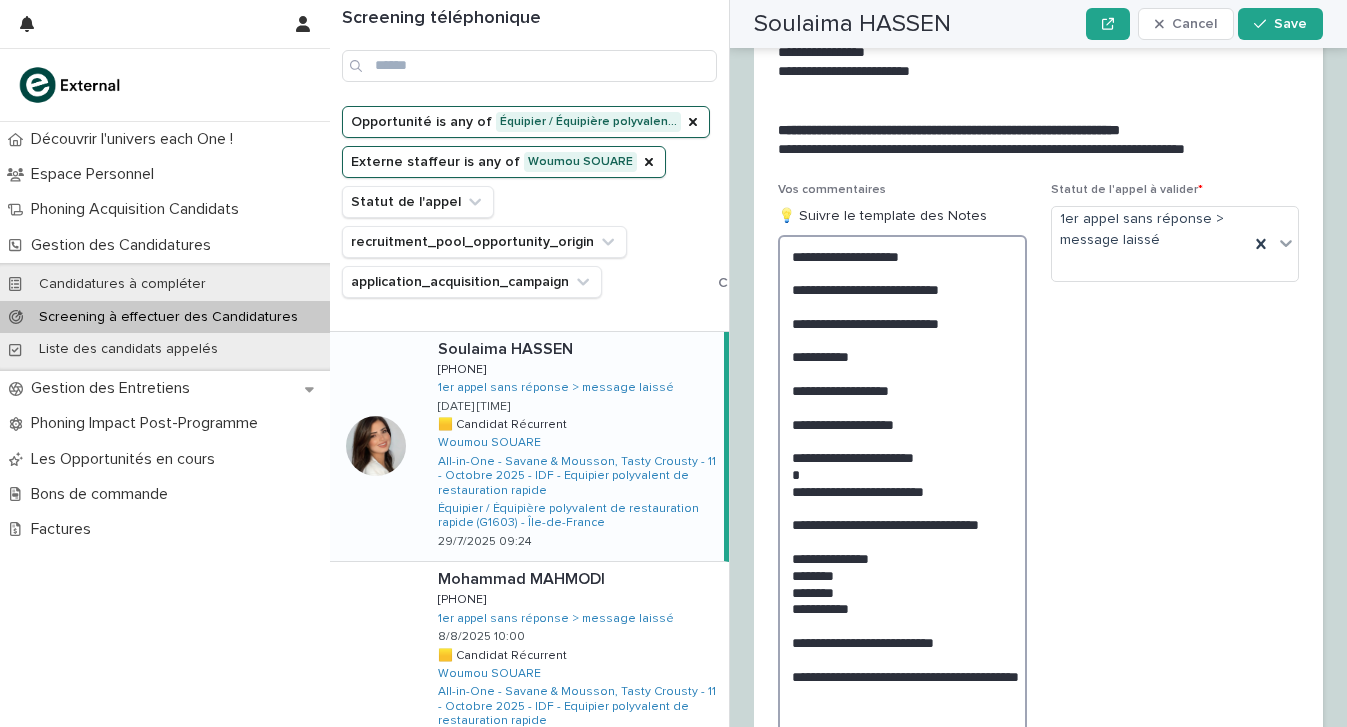 click on "**********" at bounding box center [902, 488] 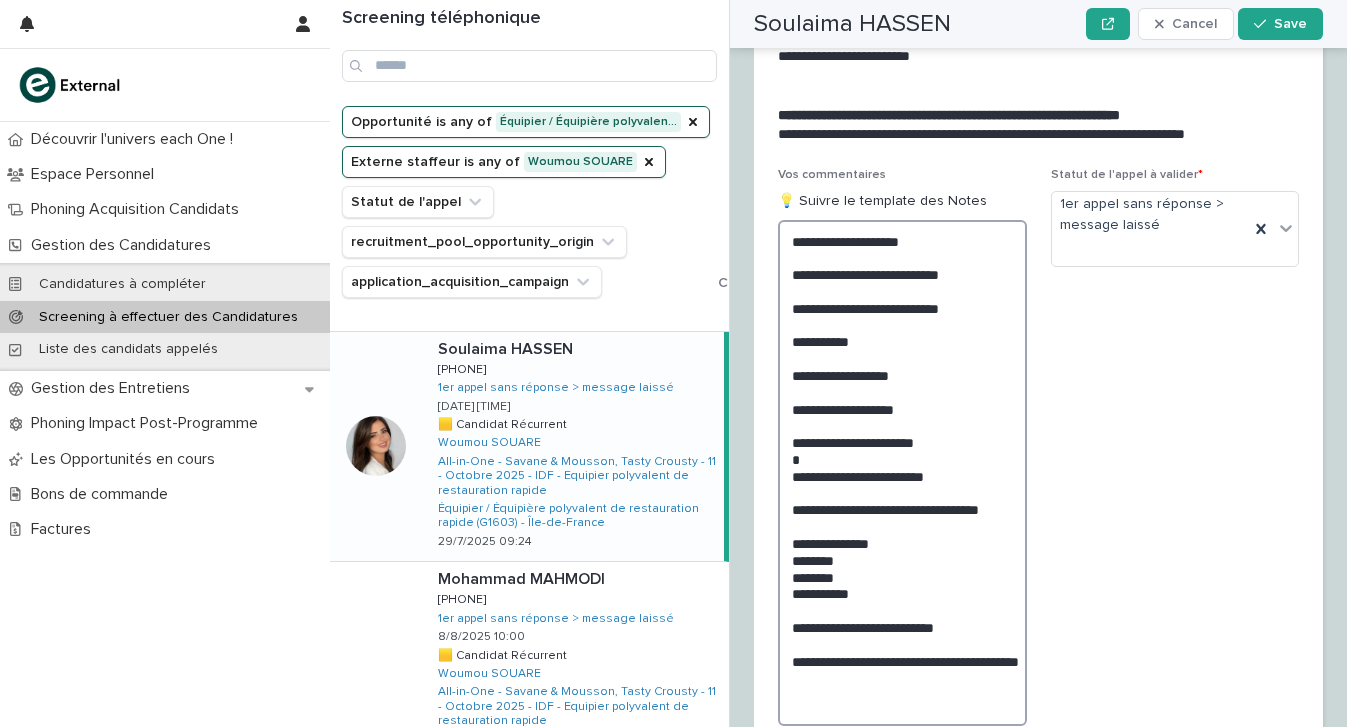 scroll, scrollTop: 3048, scrollLeft: 0, axis: vertical 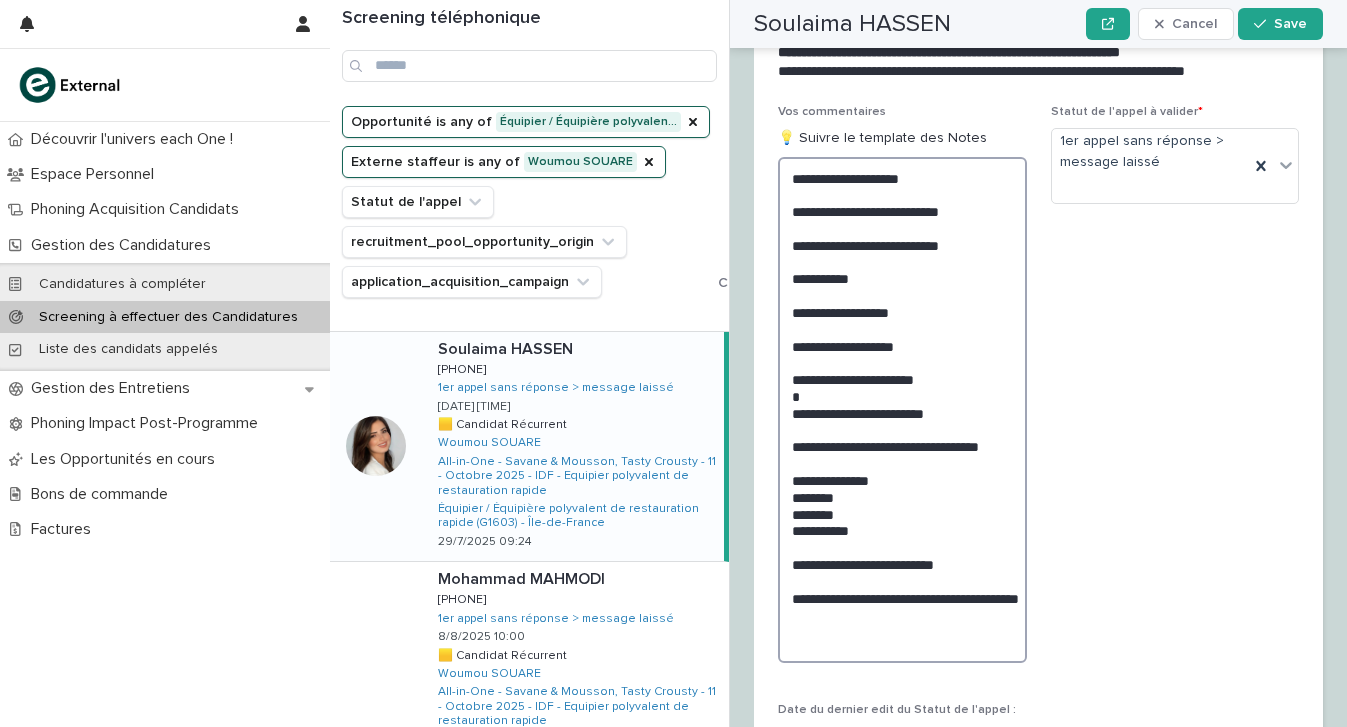 drag, startPoint x: 960, startPoint y: 345, endPoint x: 775, endPoint y: 336, distance: 185.2188 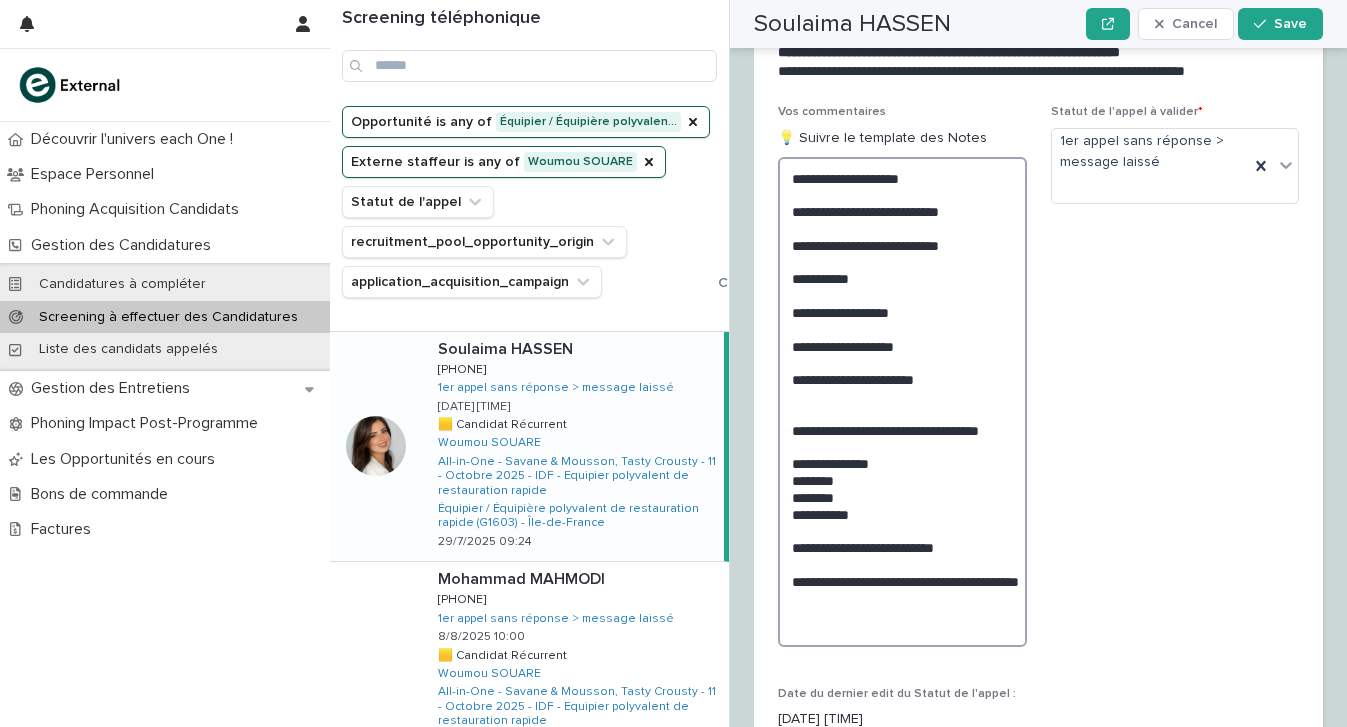 scroll, scrollTop: 3048, scrollLeft: 0, axis: vertical 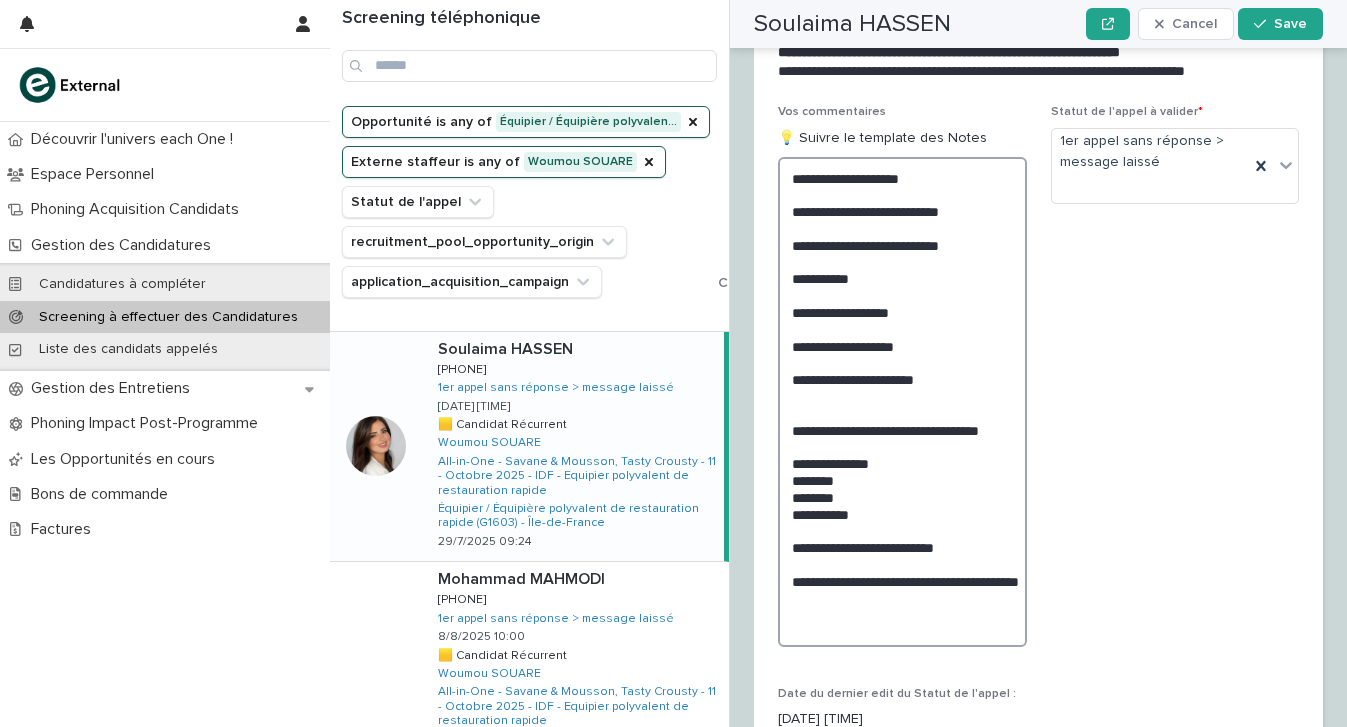 click on "**********" at bounding box center [902, 402] 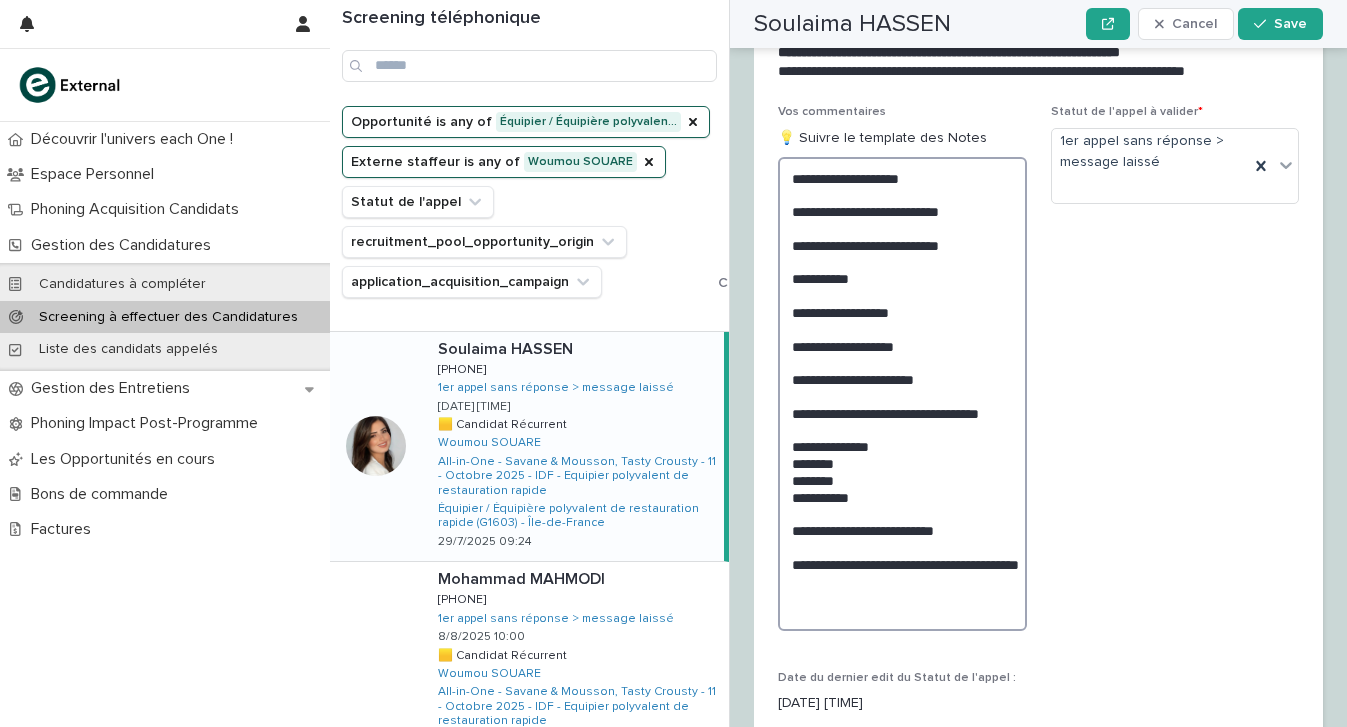 scroll, scrollTop: 3048, scrollLeft: 0, axis: vertical 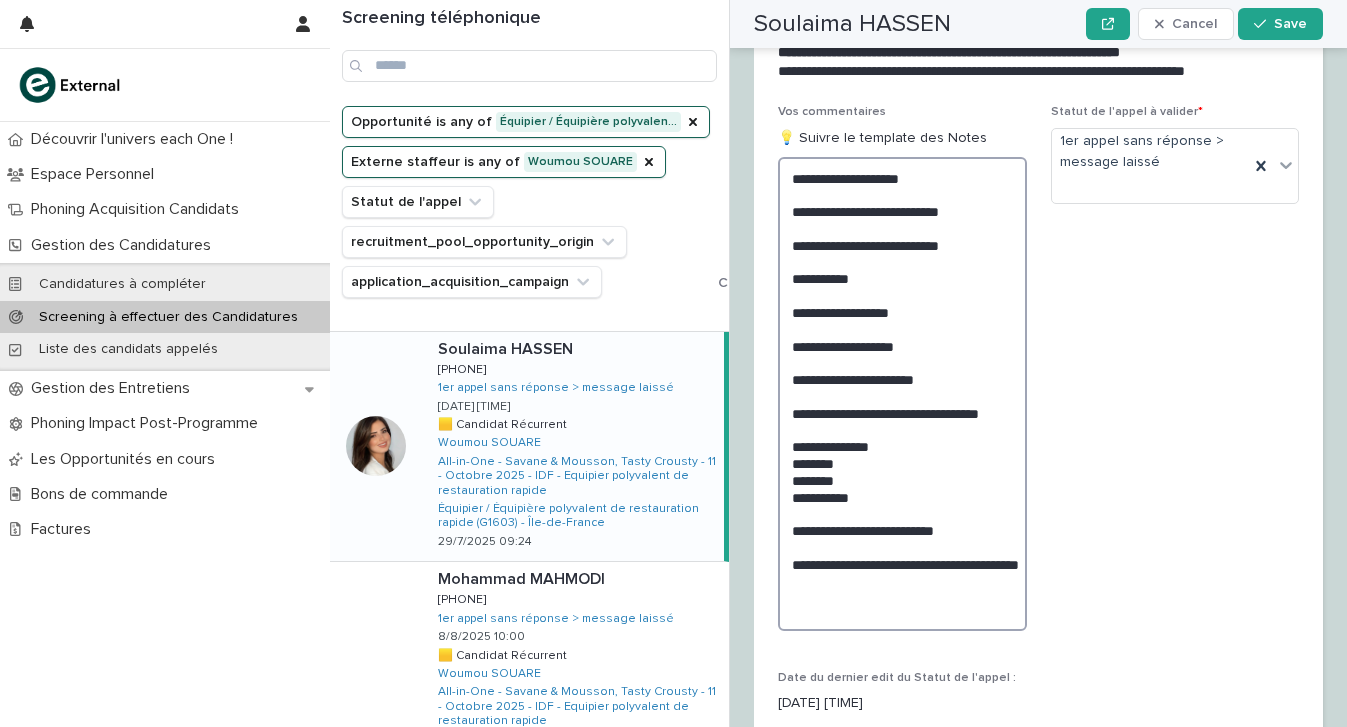 drag, startPoint x: 900, startPoint y: 457, endPoint x: 724, endPoint y: 387, distance: 189.4096 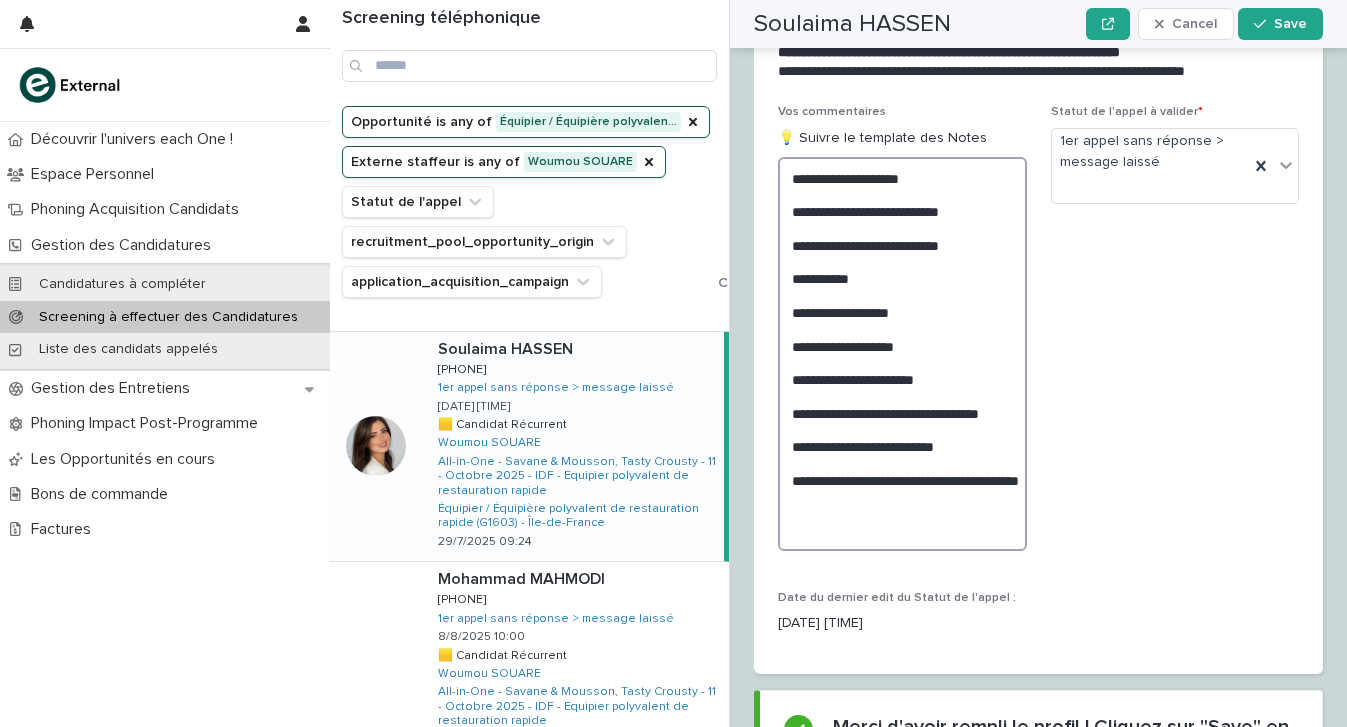 scroll, scrollTop: 3048, scrollLeft: 0, axis: vertical 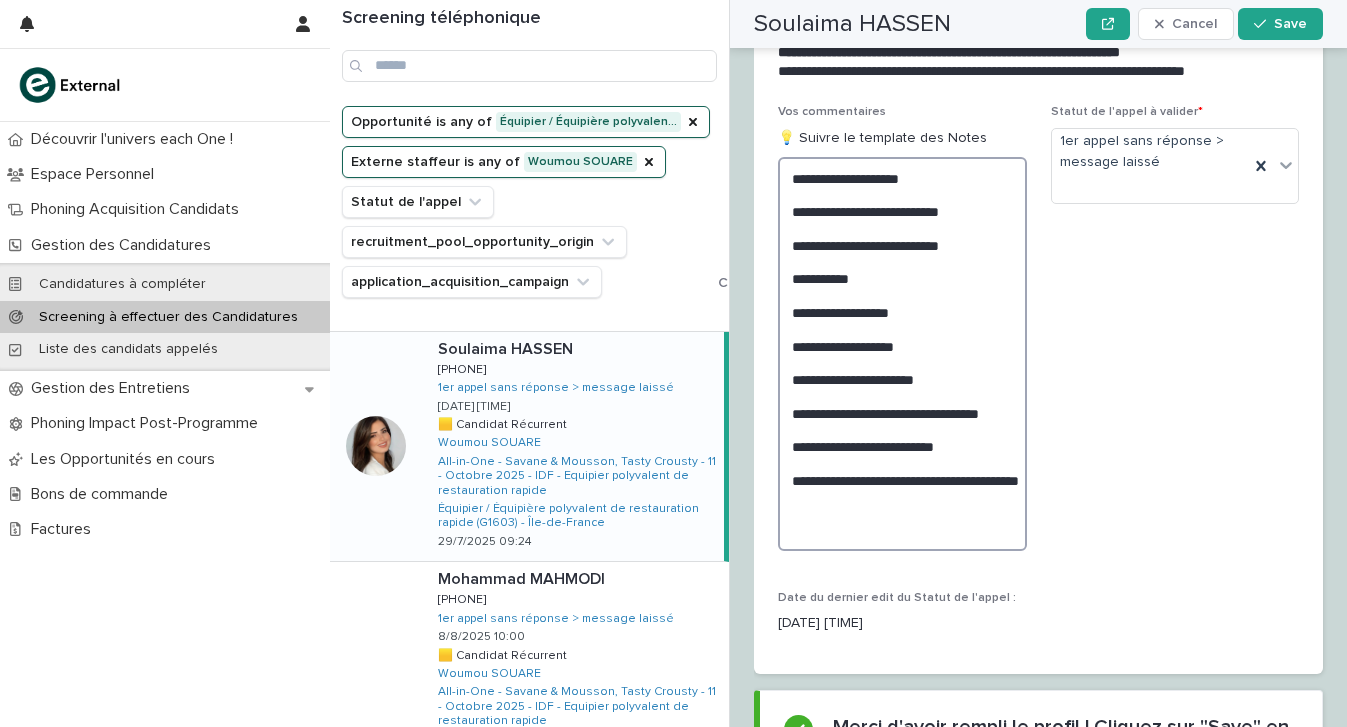 drag, startPoint x: 972, startPoint y: 402, endPoint x: 718, endPoint y: 385, distance: 254.56827 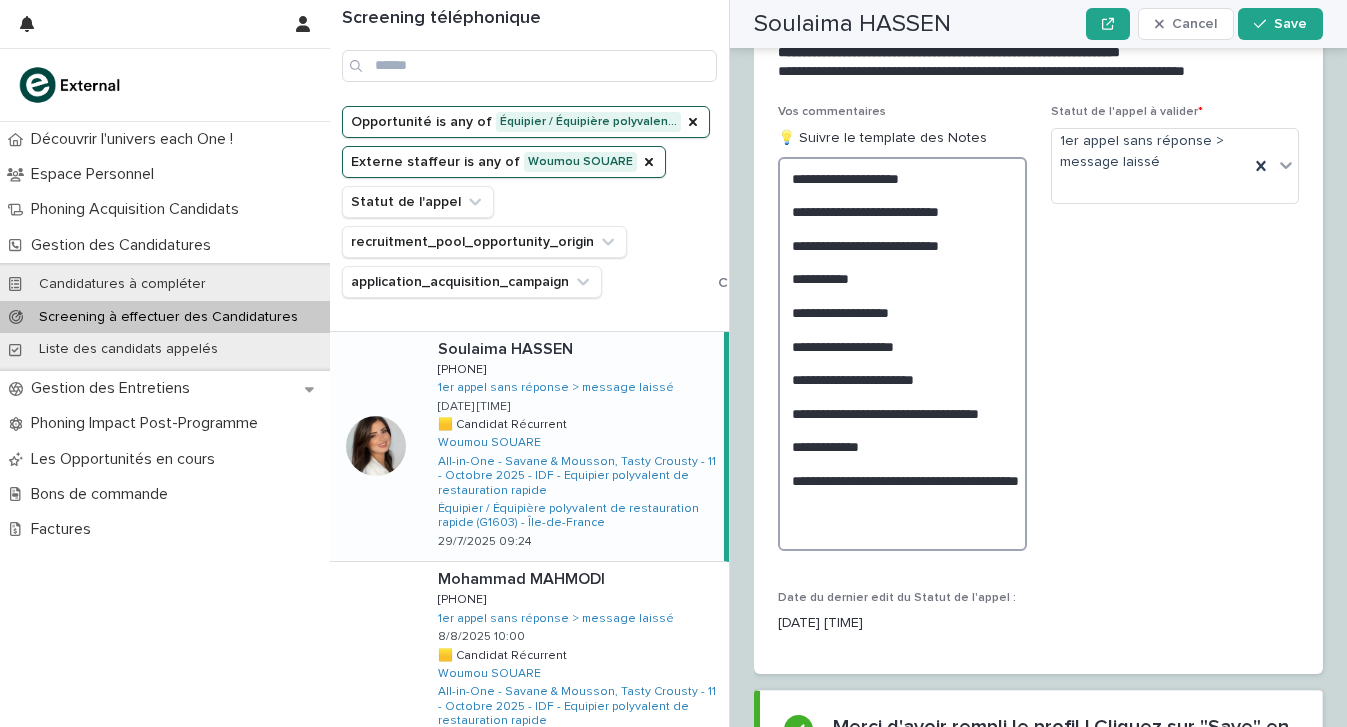 scroll, scrollTop: 3048, scrollLeft: 0, axis: vertical 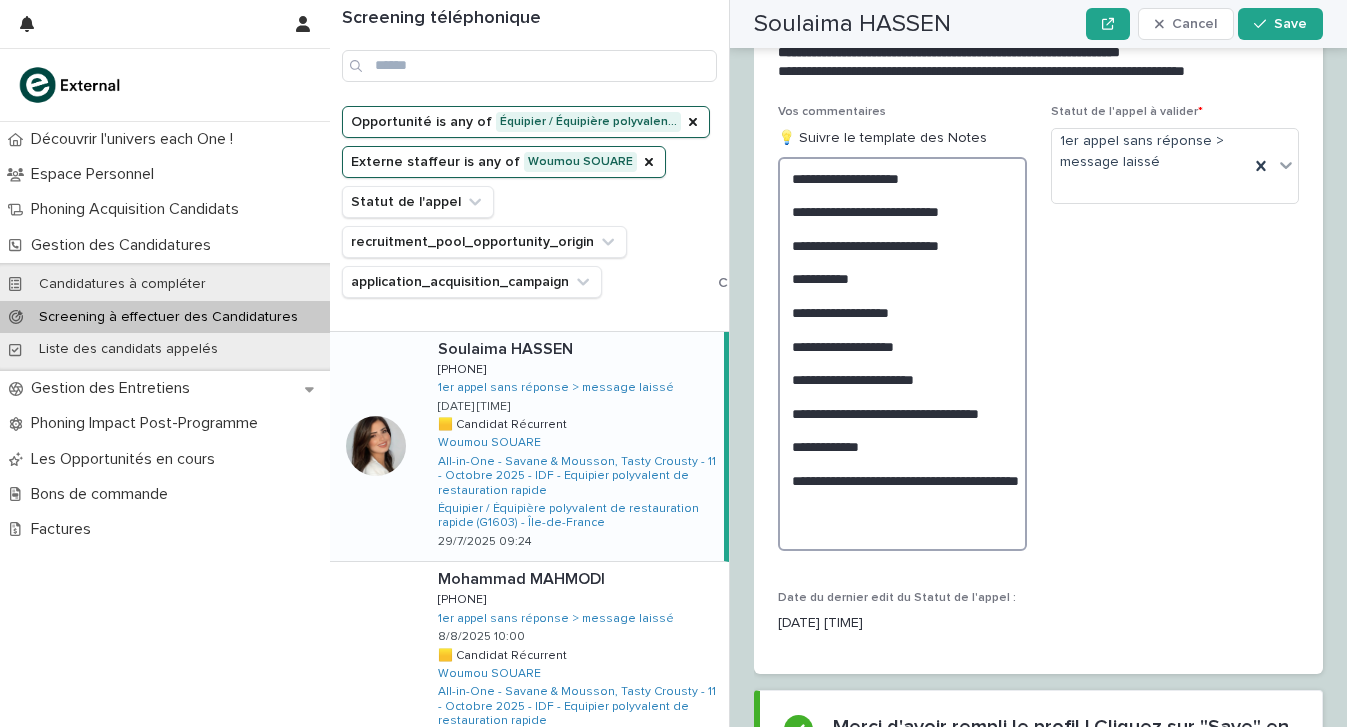 click on "**********" at bounding box center (902, 354) 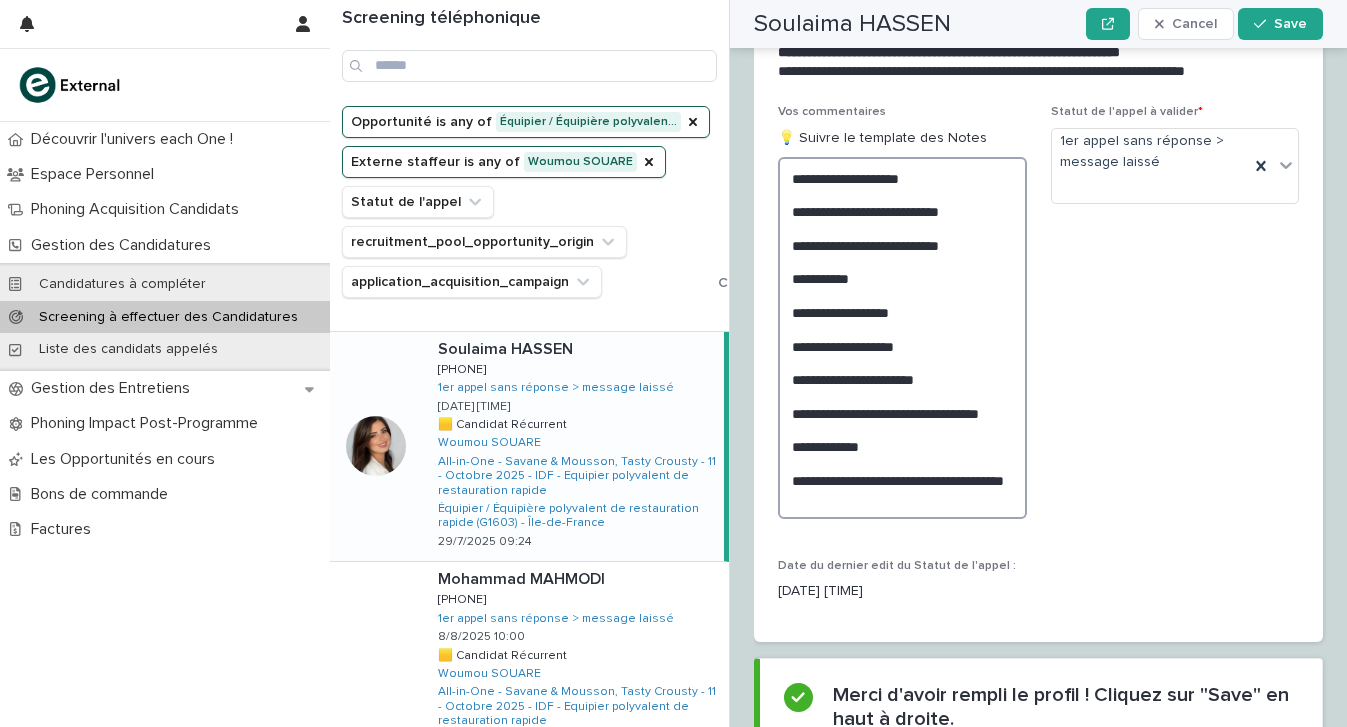 scroll, scrollTop: 3048, scrollLeft: 0, axis: vertical 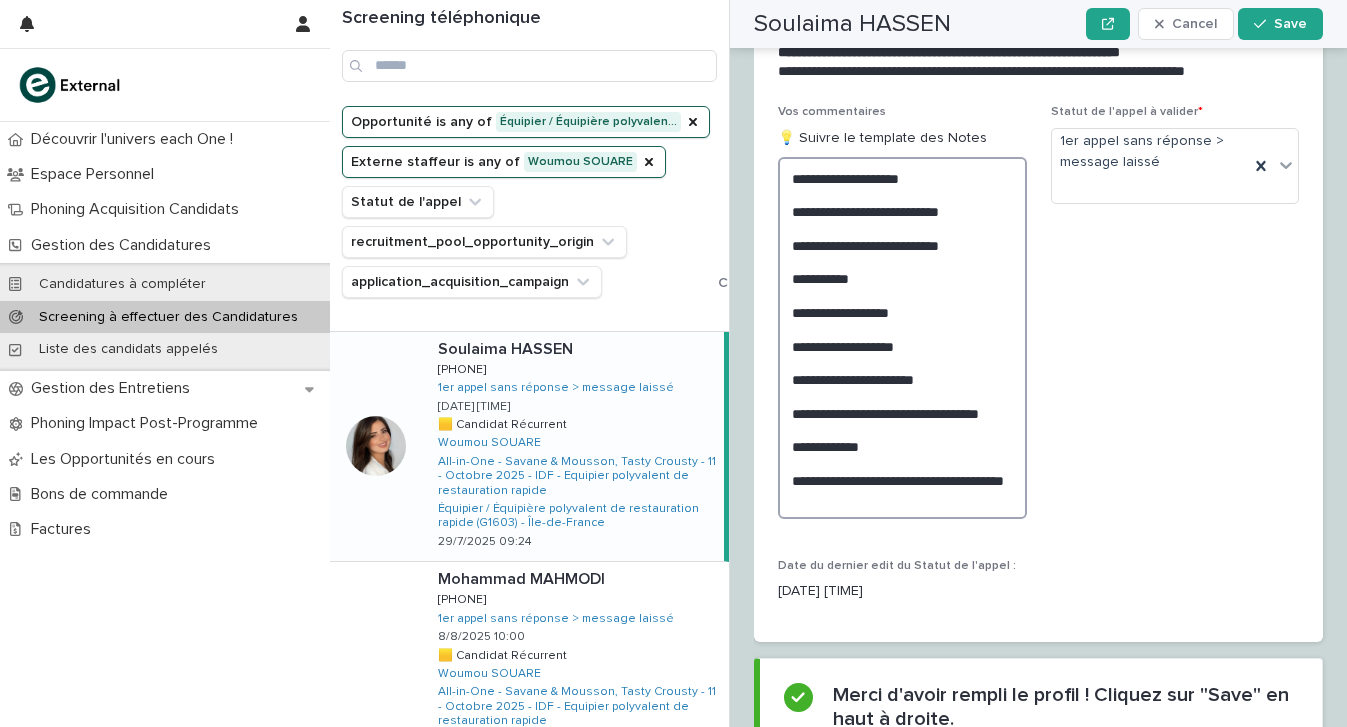 click on "**********" at bounding box center [902, 338] 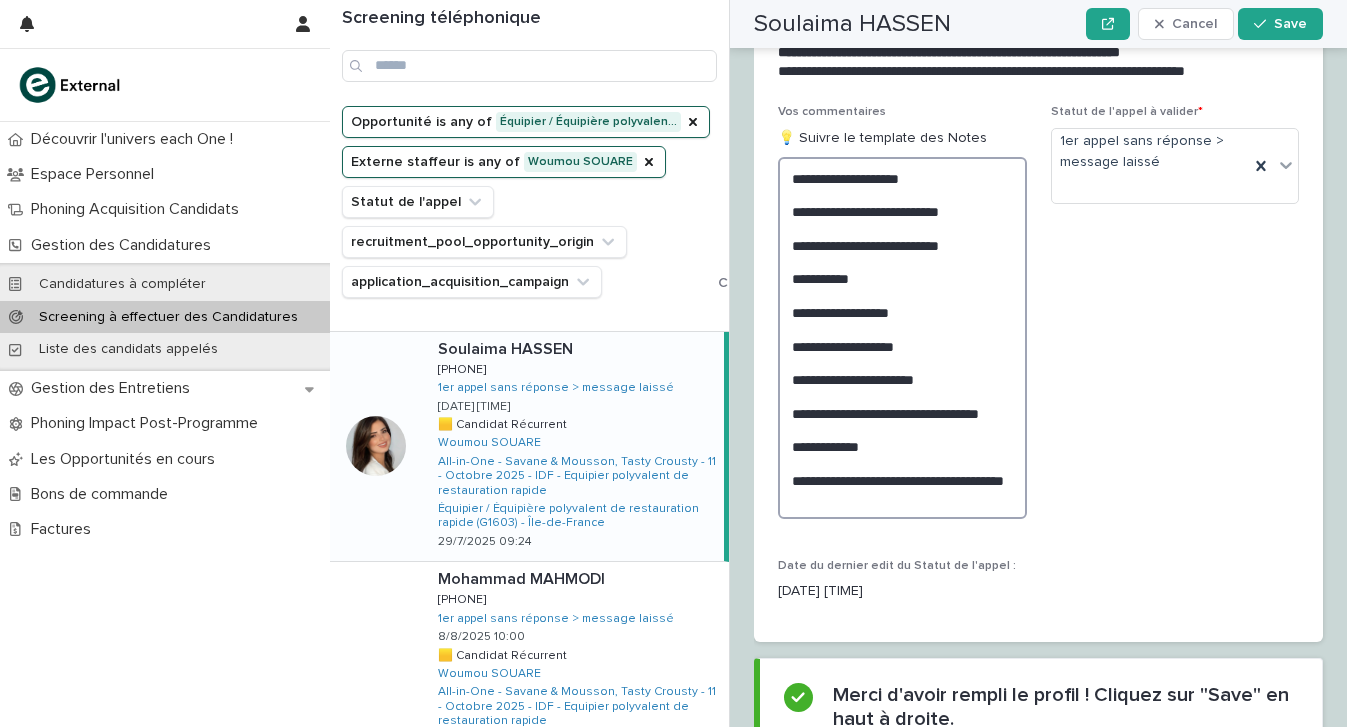 scroll, scrollTop: 3000, scrollLeft: 0, axis: vertical 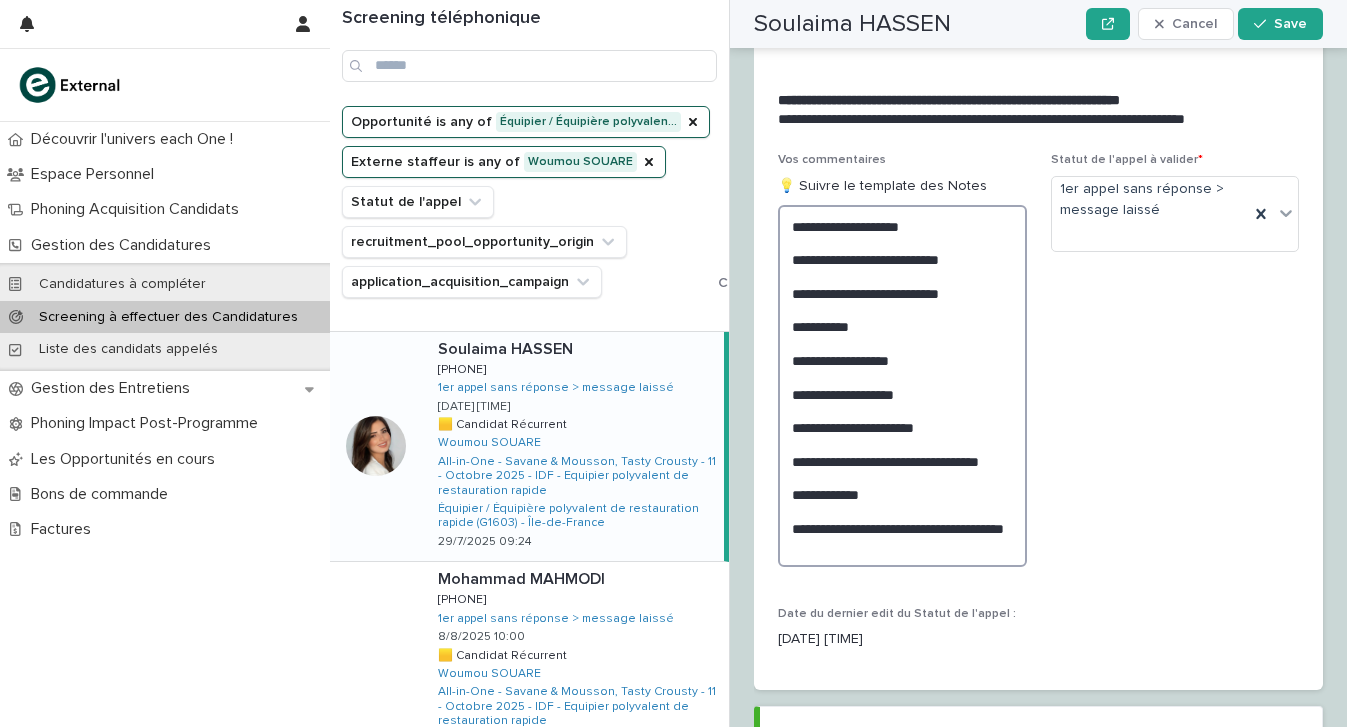 click on "**********" at bounding box center [902, 386] 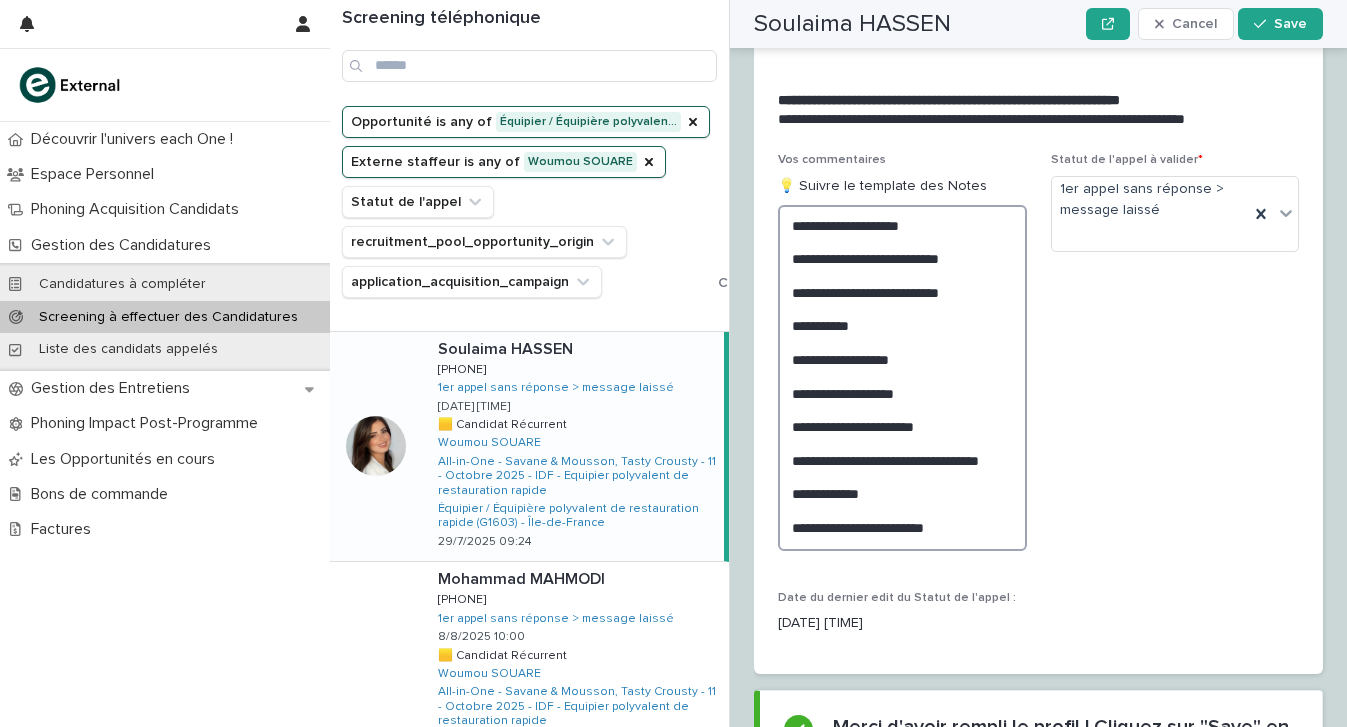 scroll, scrollTop: 0, scrollLeft: 0, axis: both 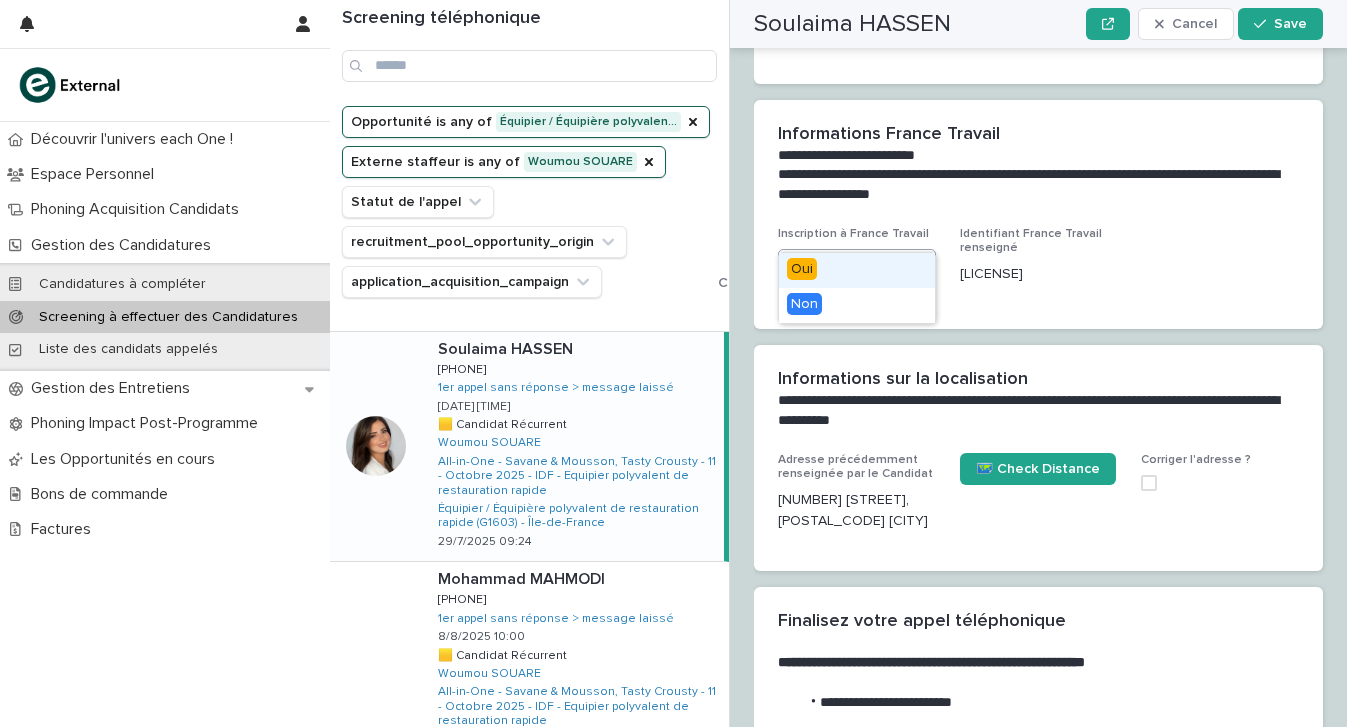 click on "Select..." at bounding box center (844, 269) 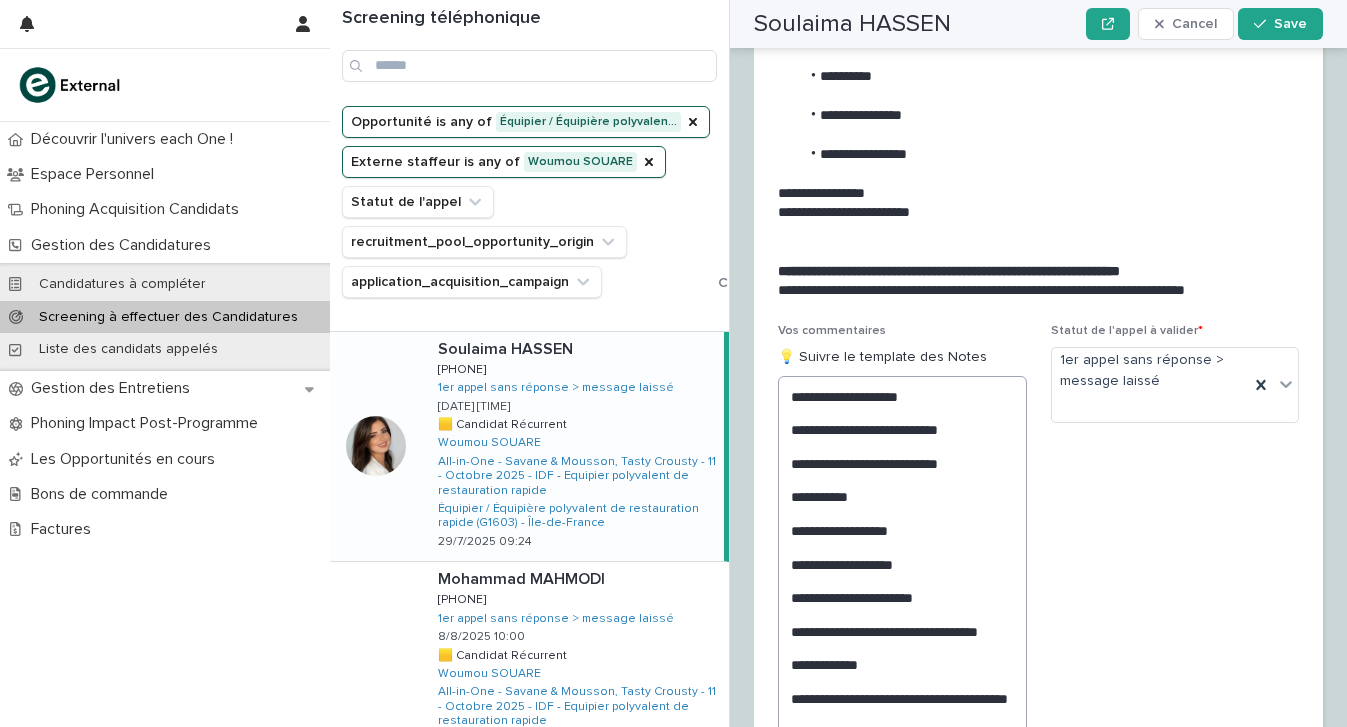 scroll, scrollTop: 2841, scrollLeft: 0, axis: vertical 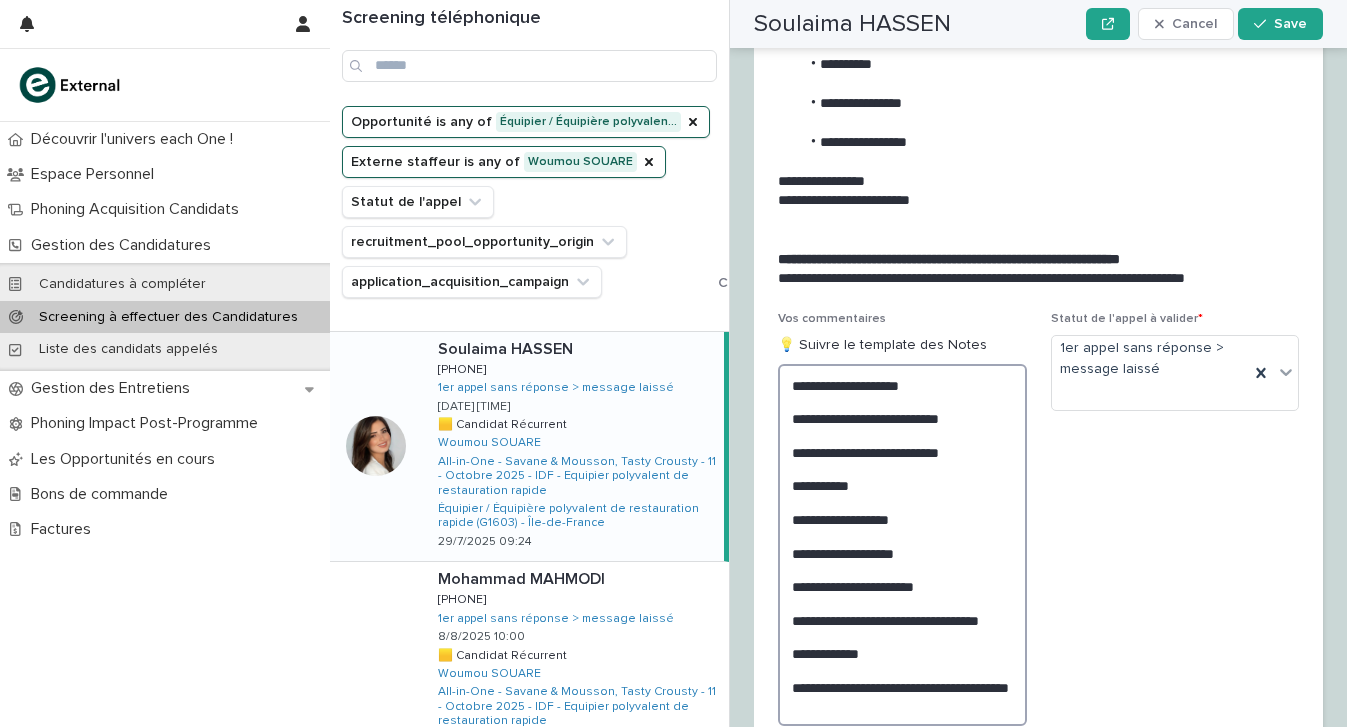 click on "**********" at bounding box center [902, 545] 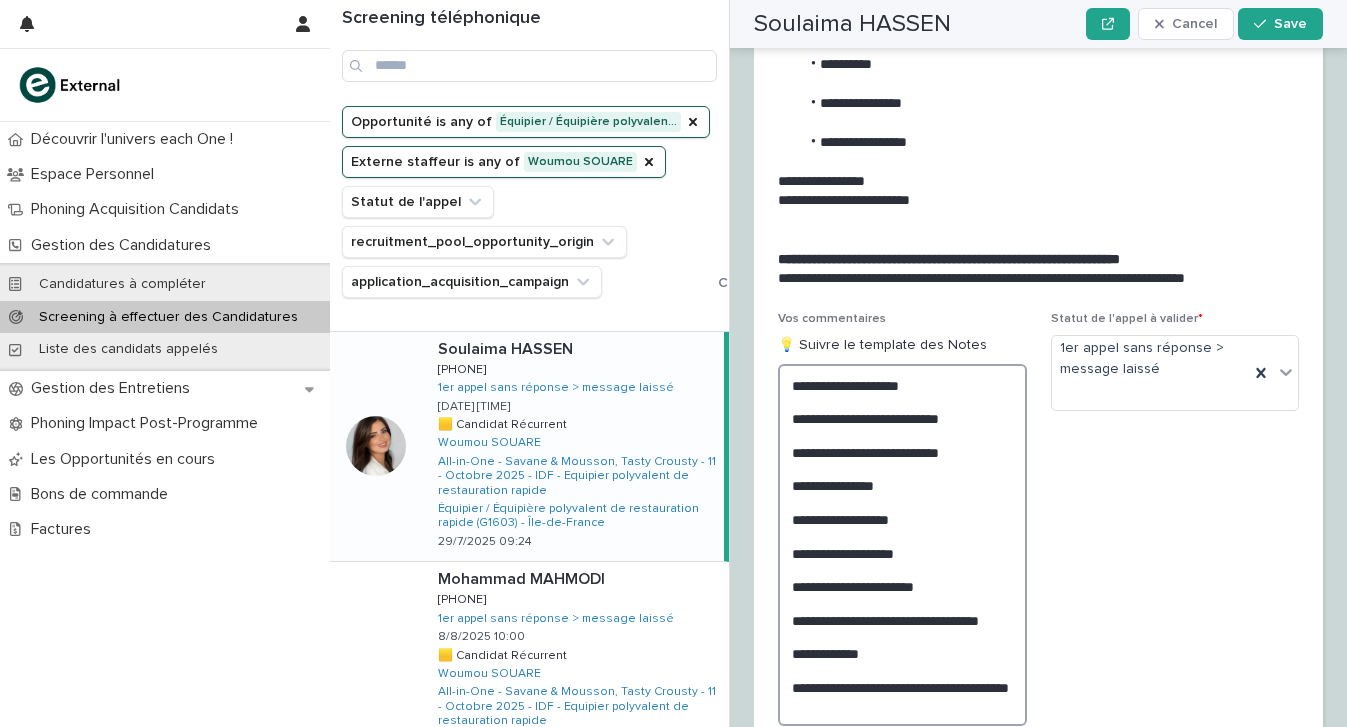 click on "**********" at bounding box center [902, 545] 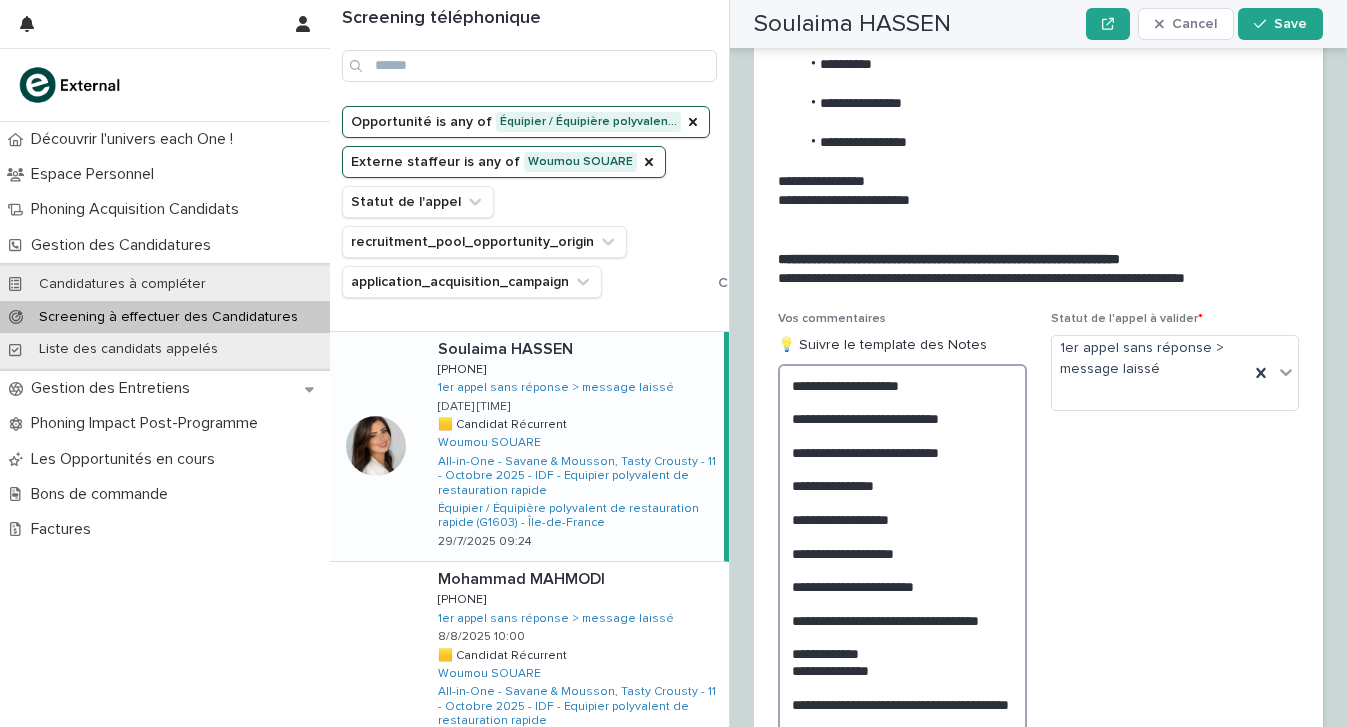 click on "**********" at bounding box center [902, 553] 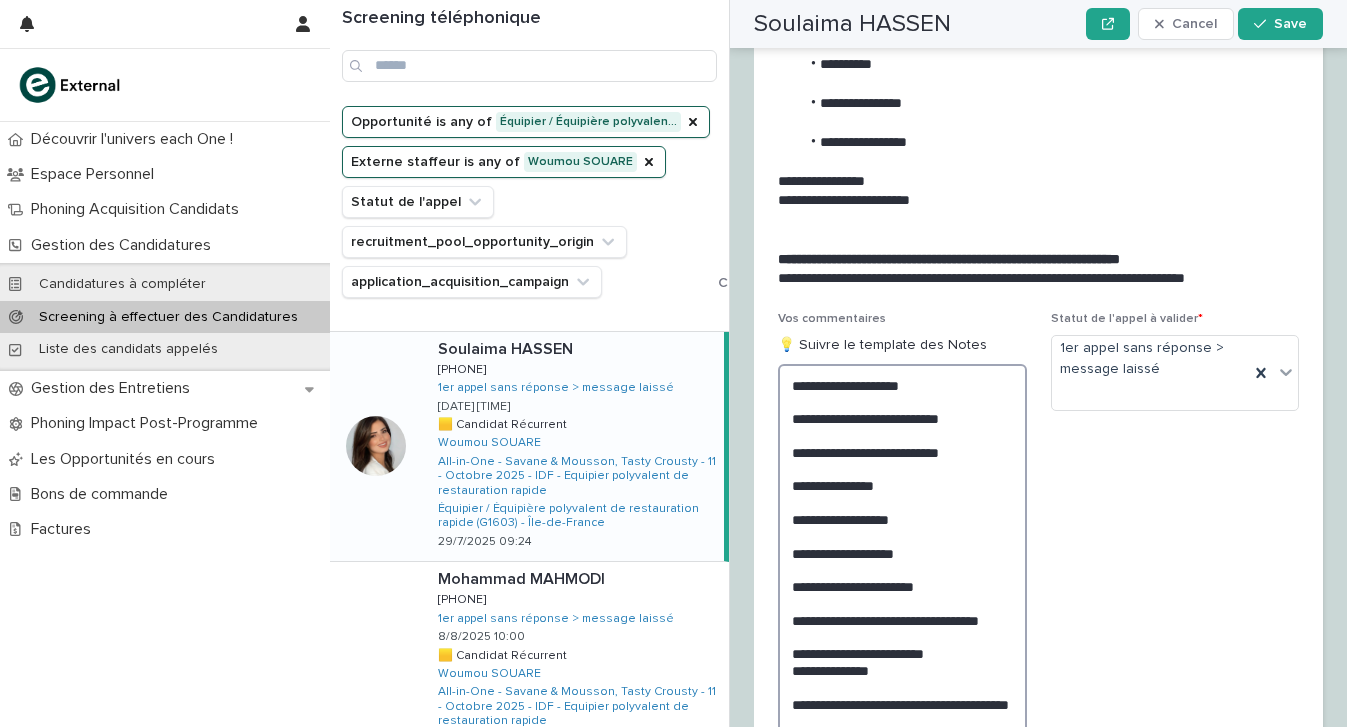 click on "**********" at bounding box center (902, 553) 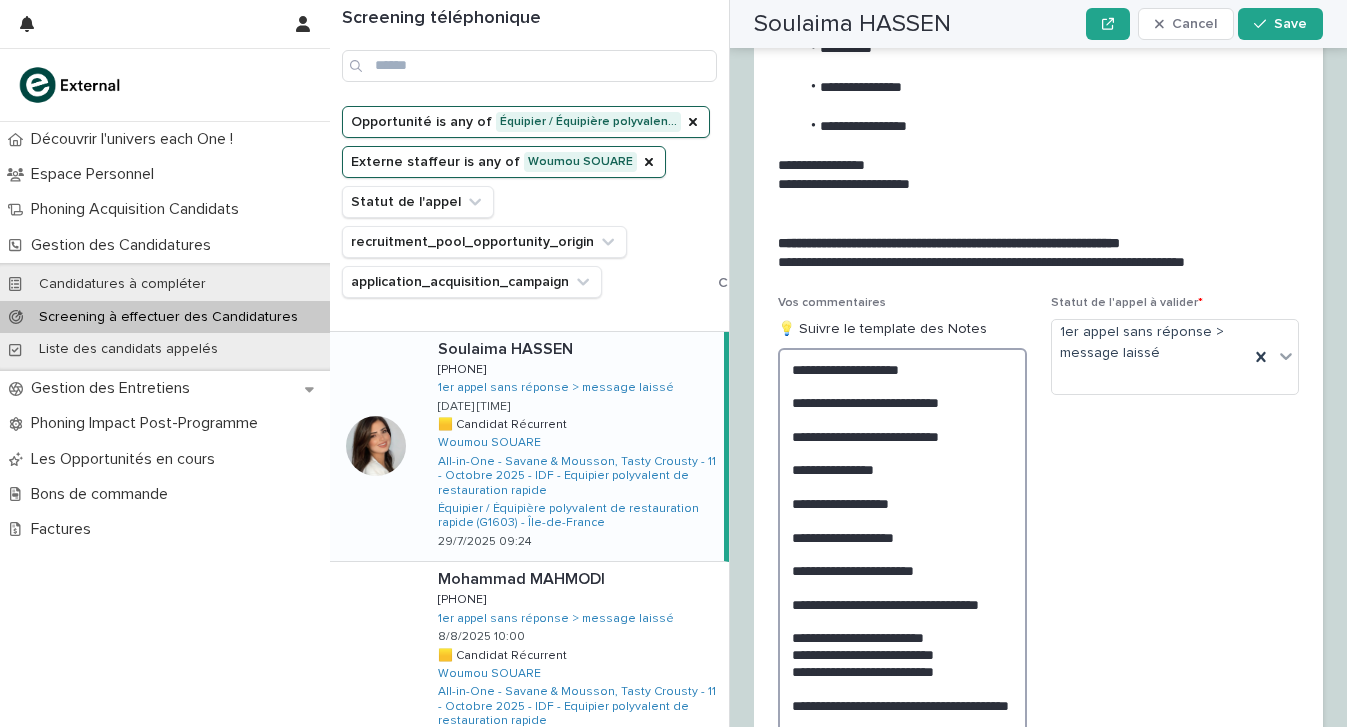 scroll, scrollTop: 2859, scrollLeft: 0, axis: vertical 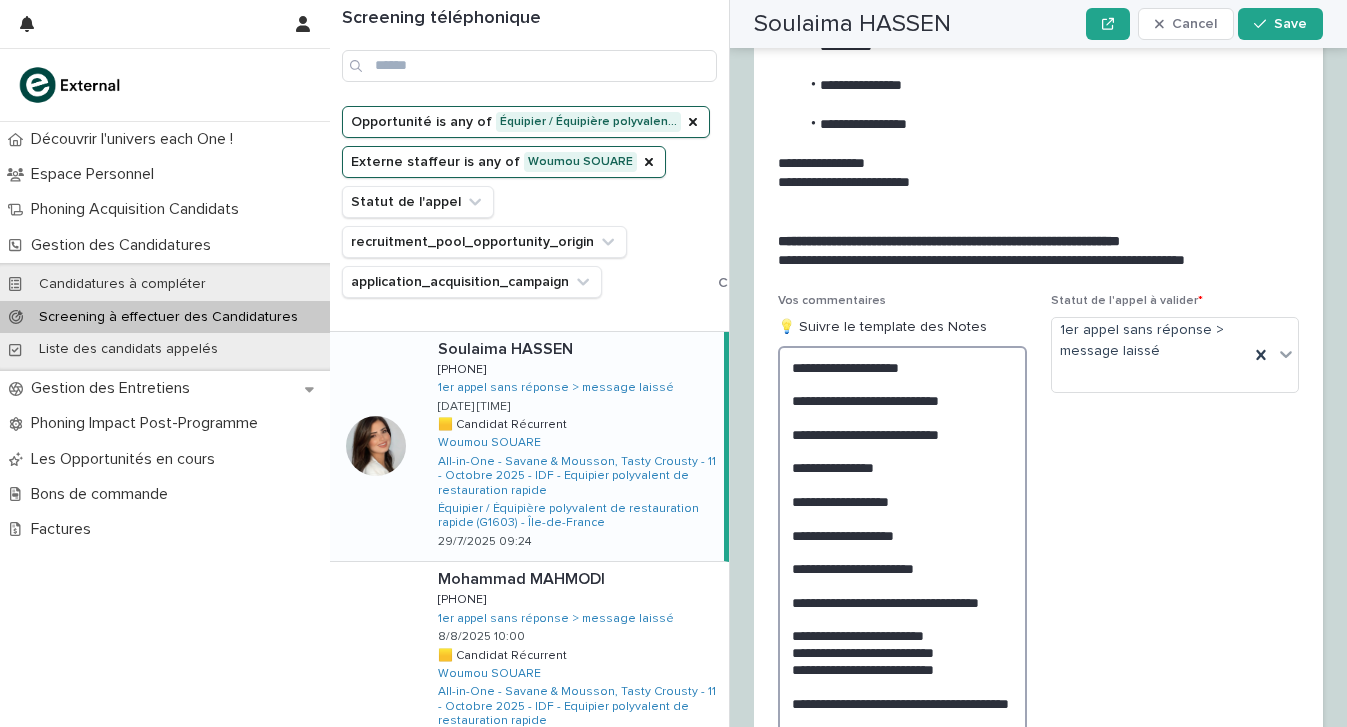 type on "**********" 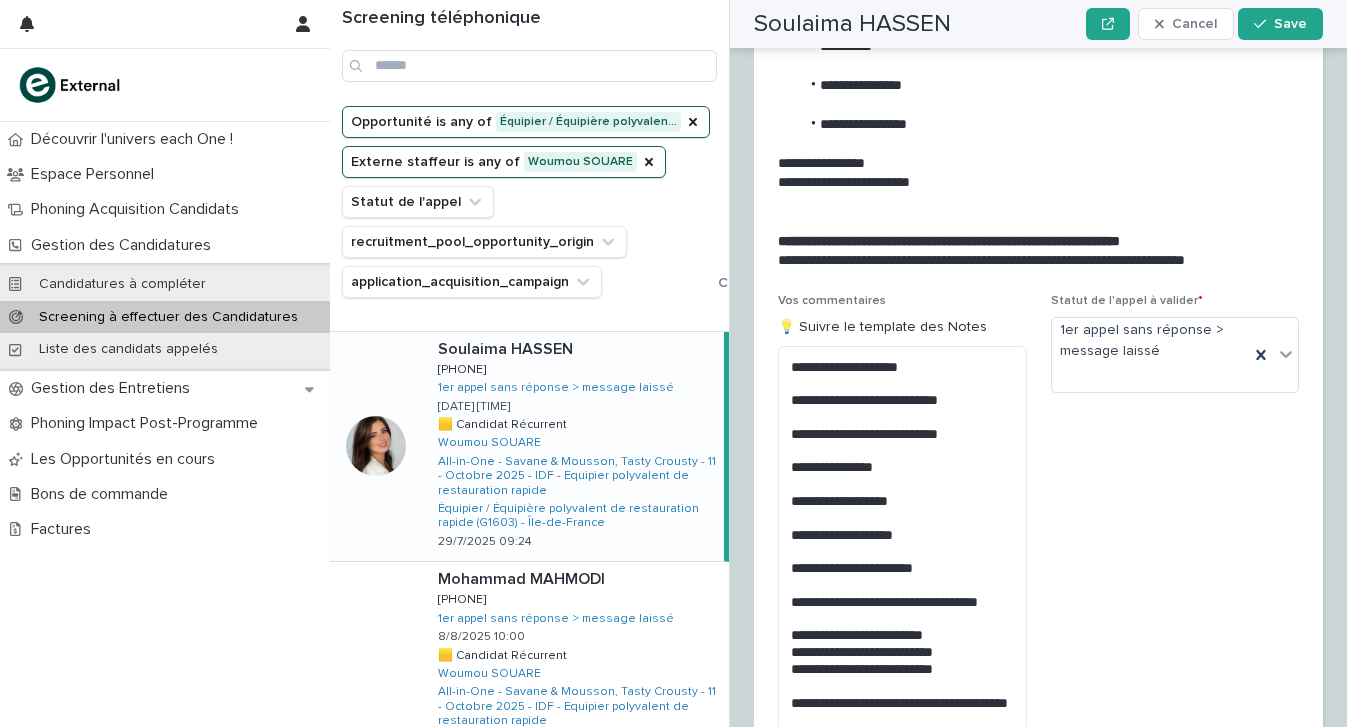 click on "Screening téléphonique" at bounding box center [529, 53] 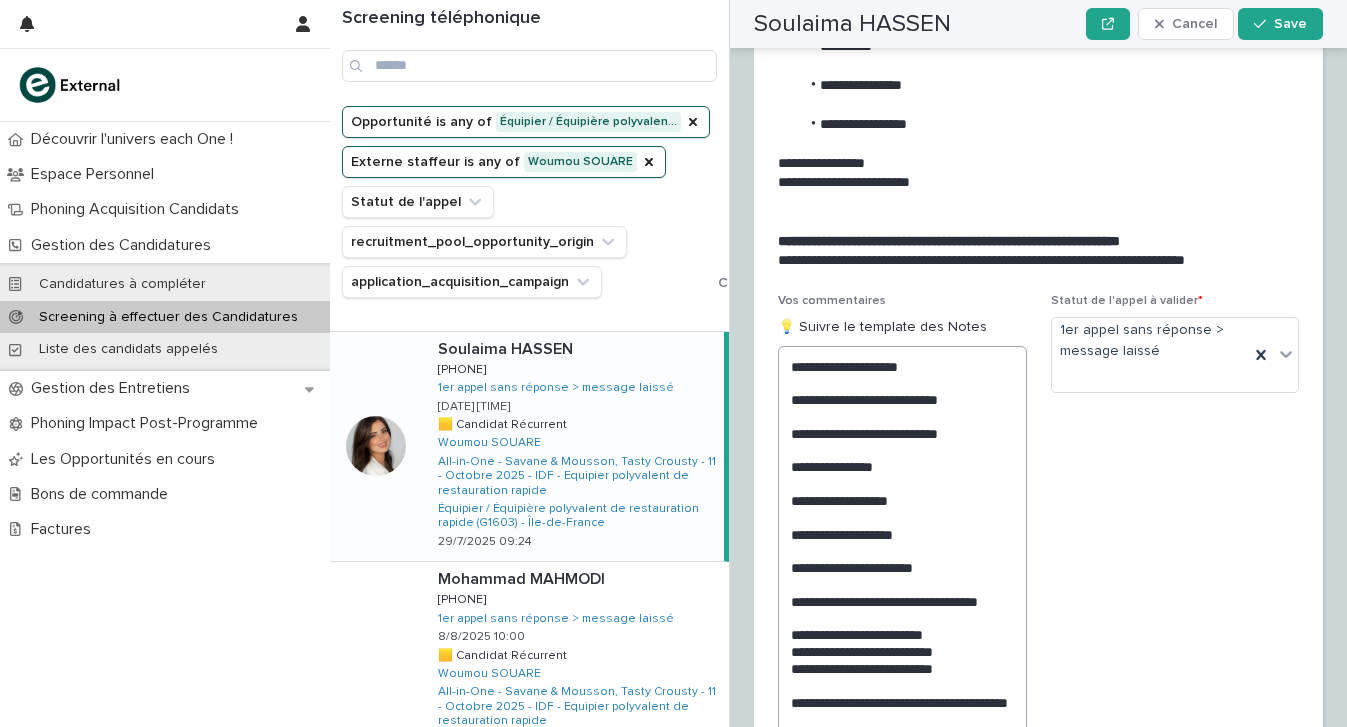 scroll, scrollTop: 2860, scrollLeft: 0, axis: vertical 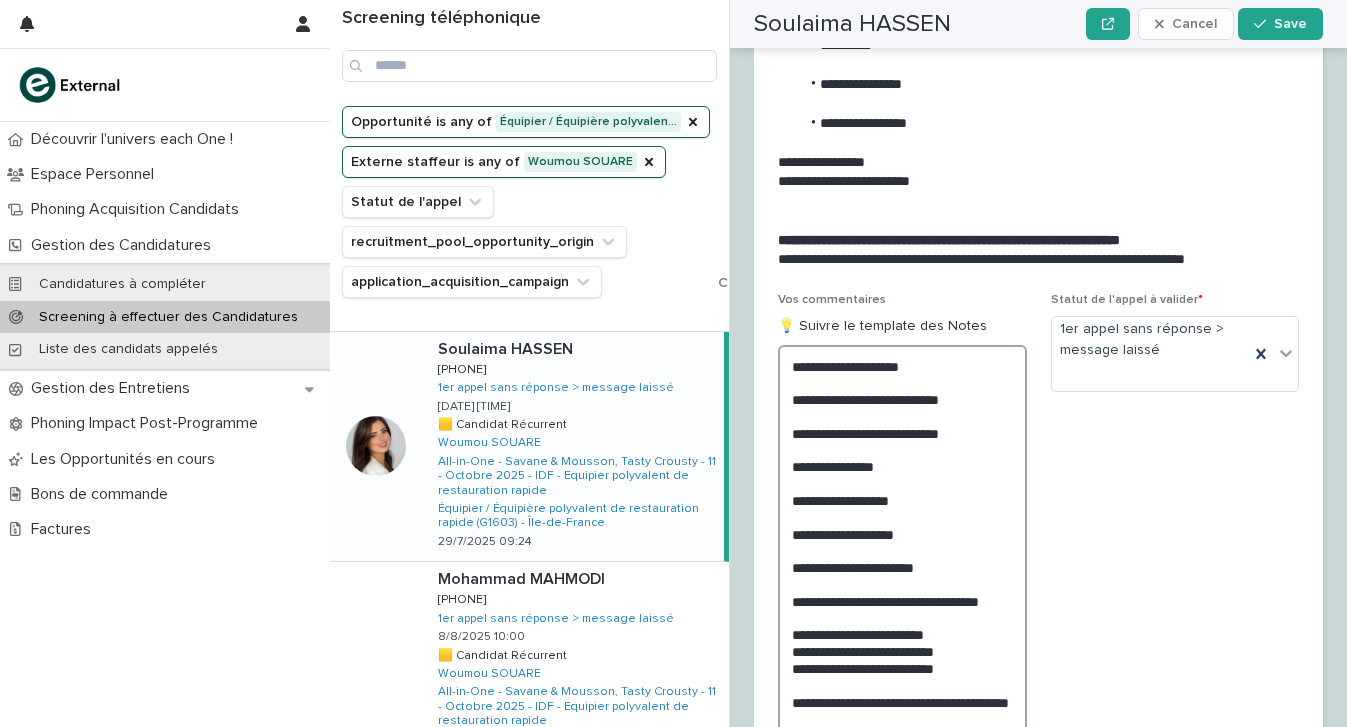 click on "**********" at bounding box center [902, 542] 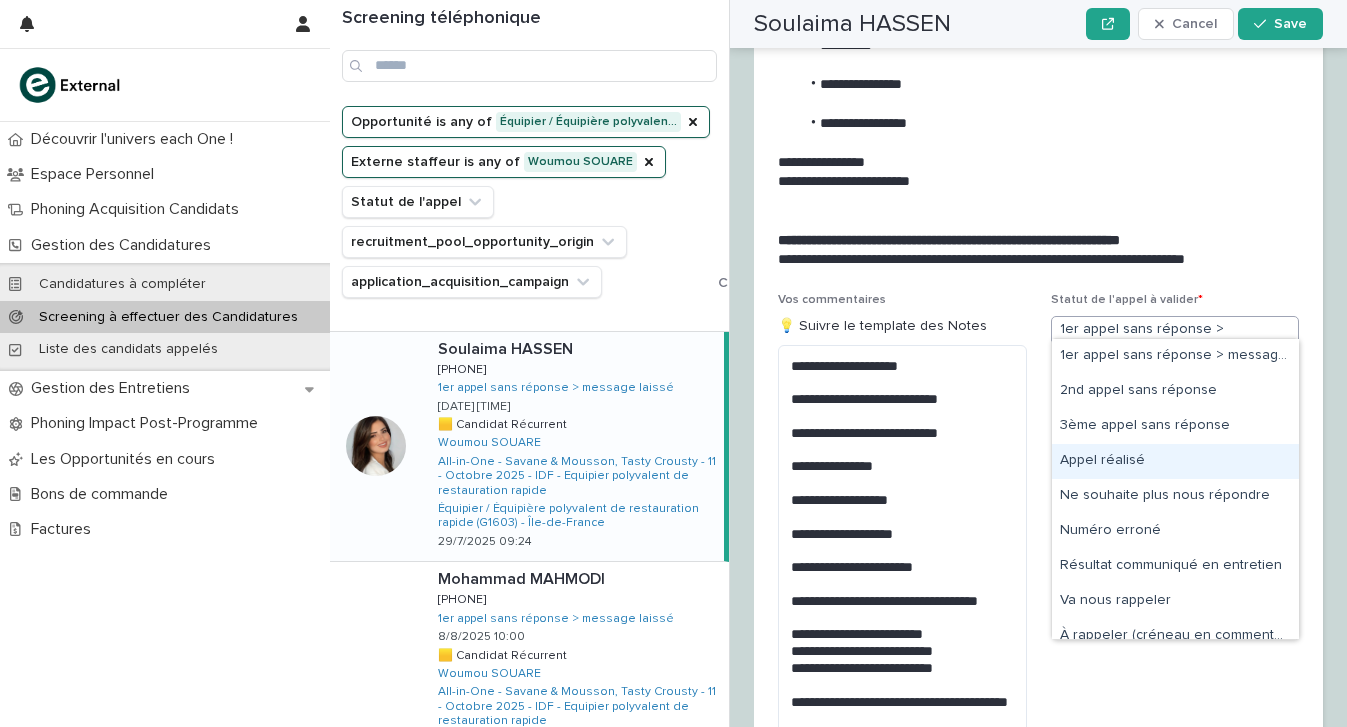 click on "Appel réalisé" at bounding box center [1175, 461] 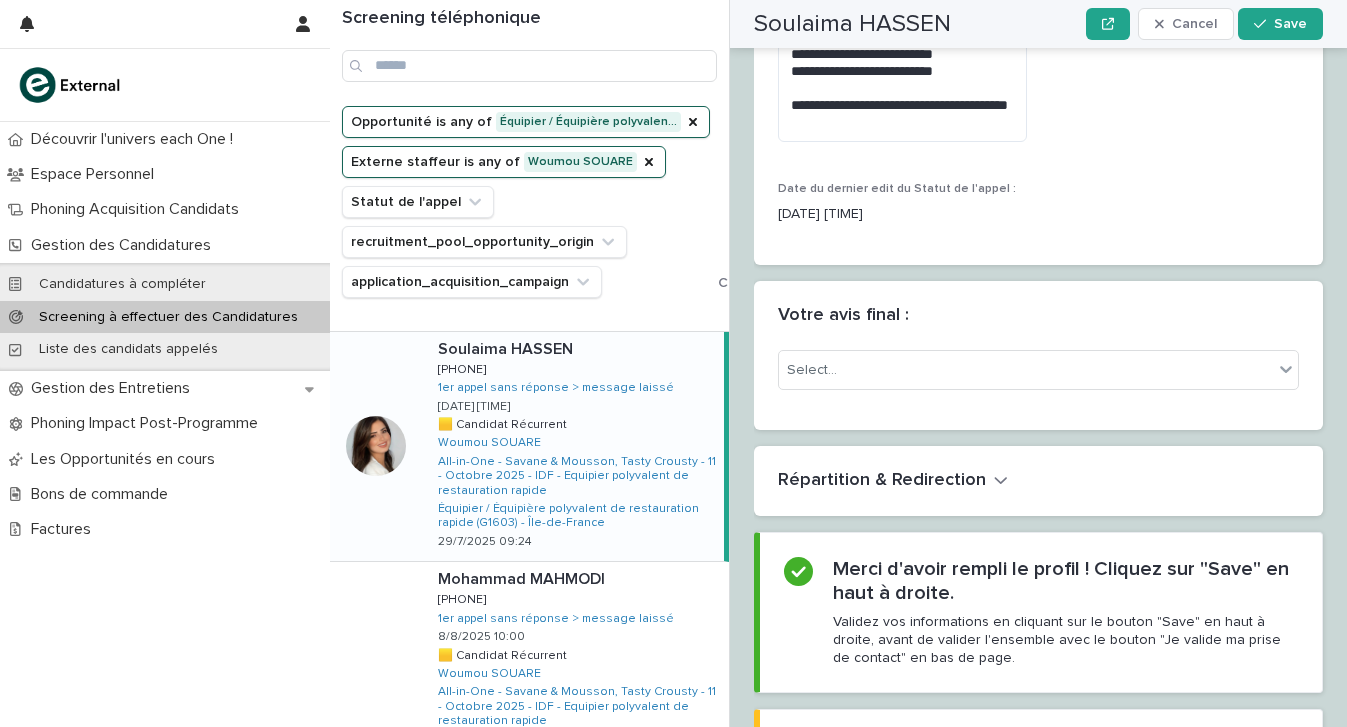 scroll, scrollTop: 3518, scrollLeft: 0, axis: vertical 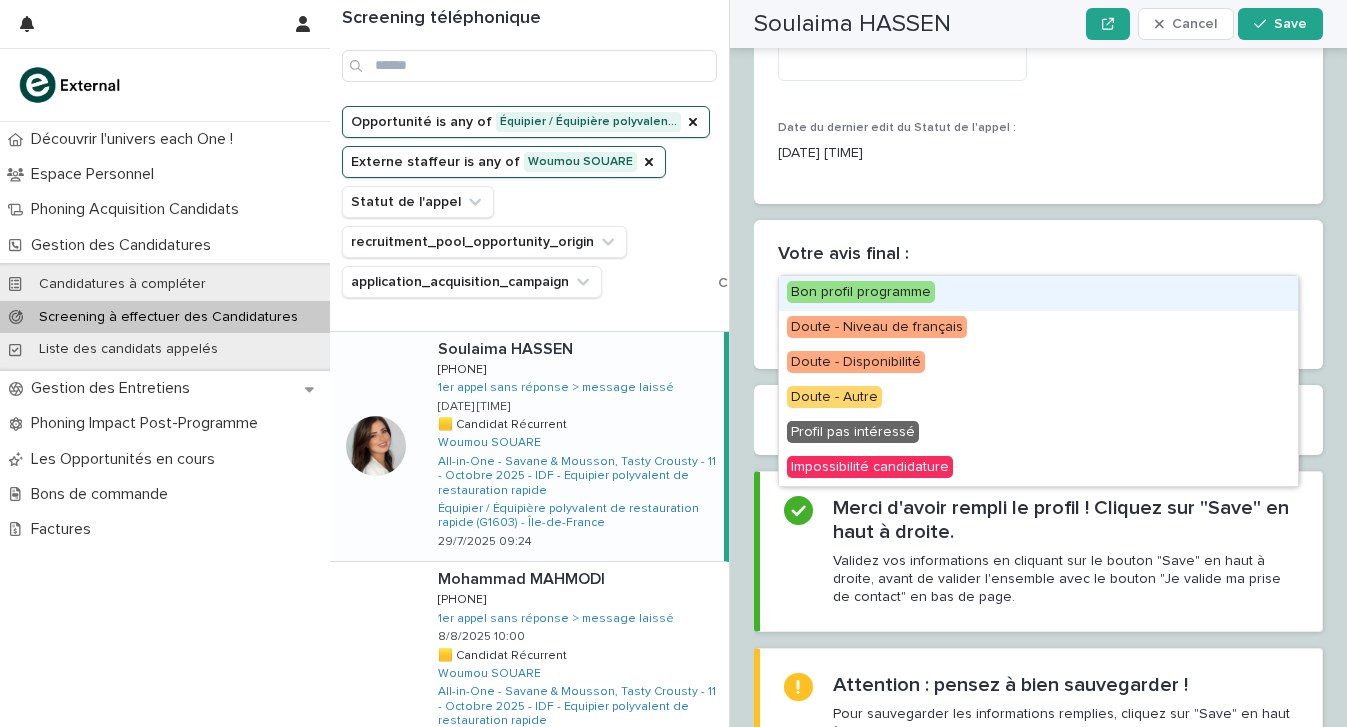 drag, startPoint x: 948, startPoint y: 266, endPoint x: 948, endPoint y: 288, distance: 22 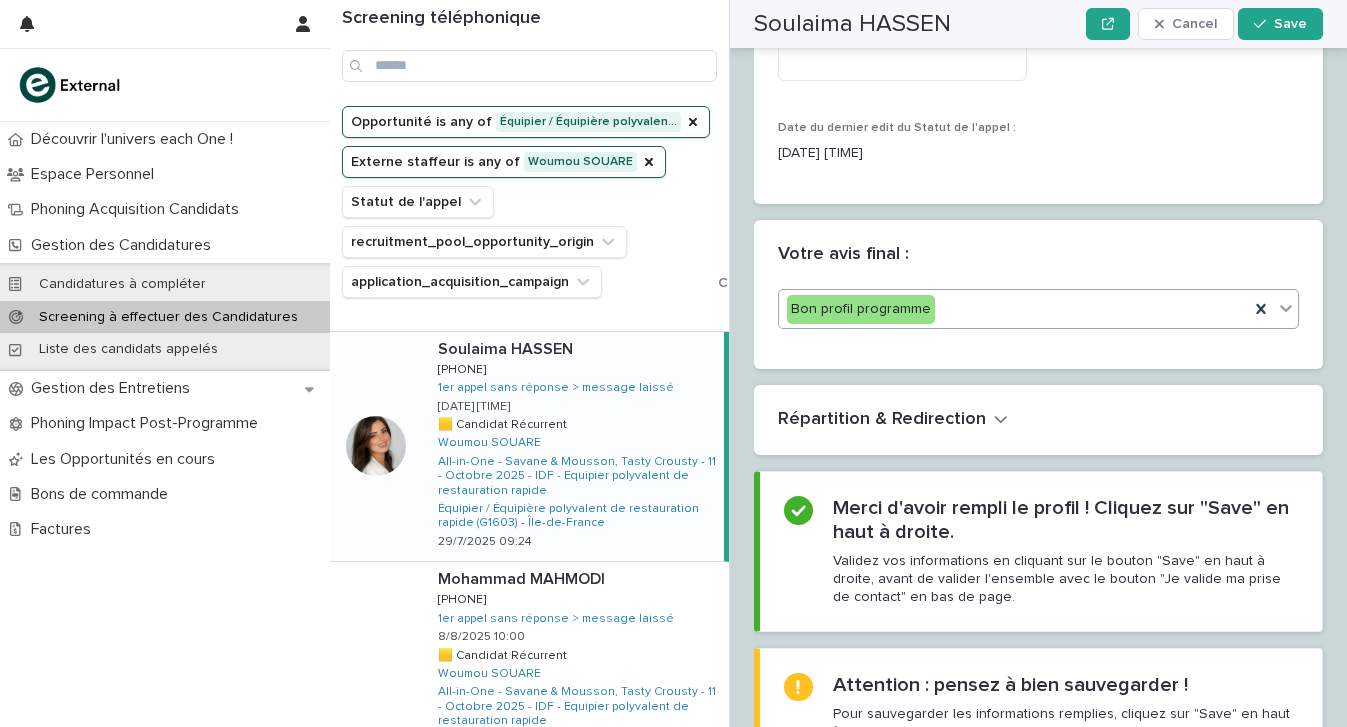 scroll, scrollTop: 3518, scrollLeft: 0, axis: vertical 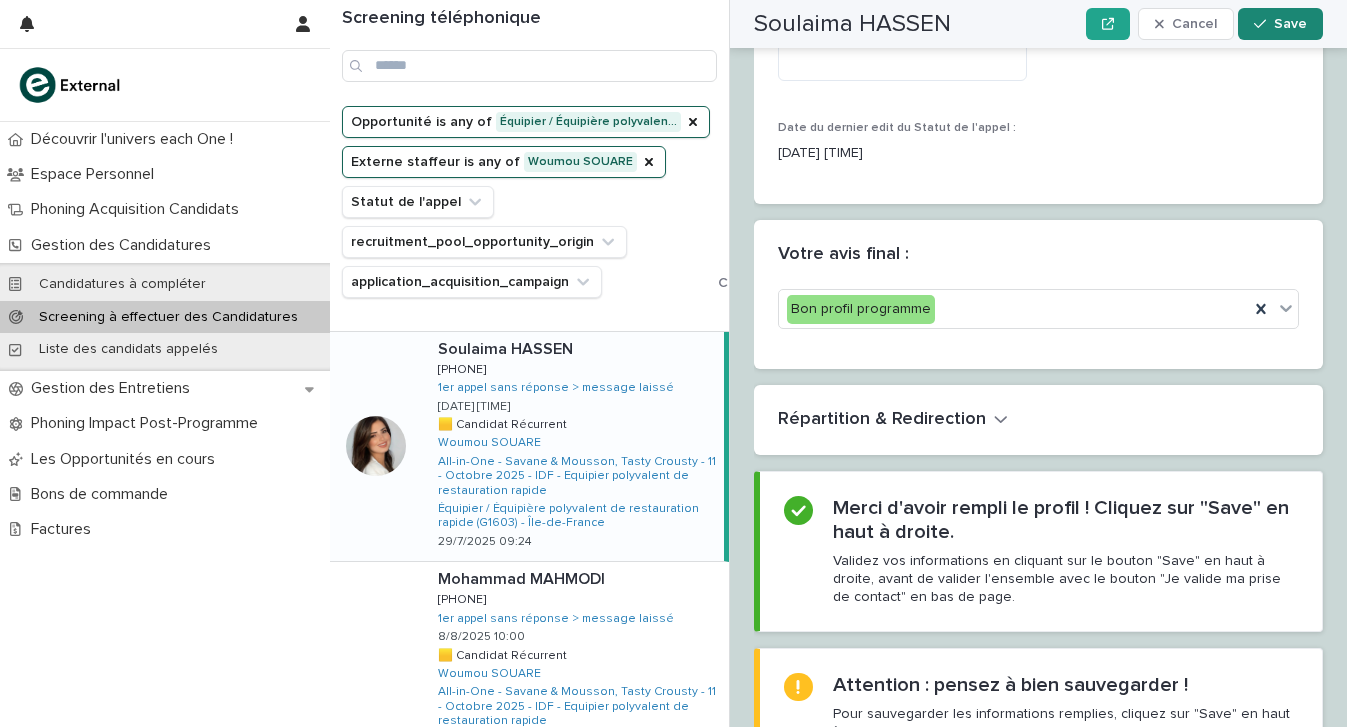 click on "Save" at bounding box center (1280, 24) 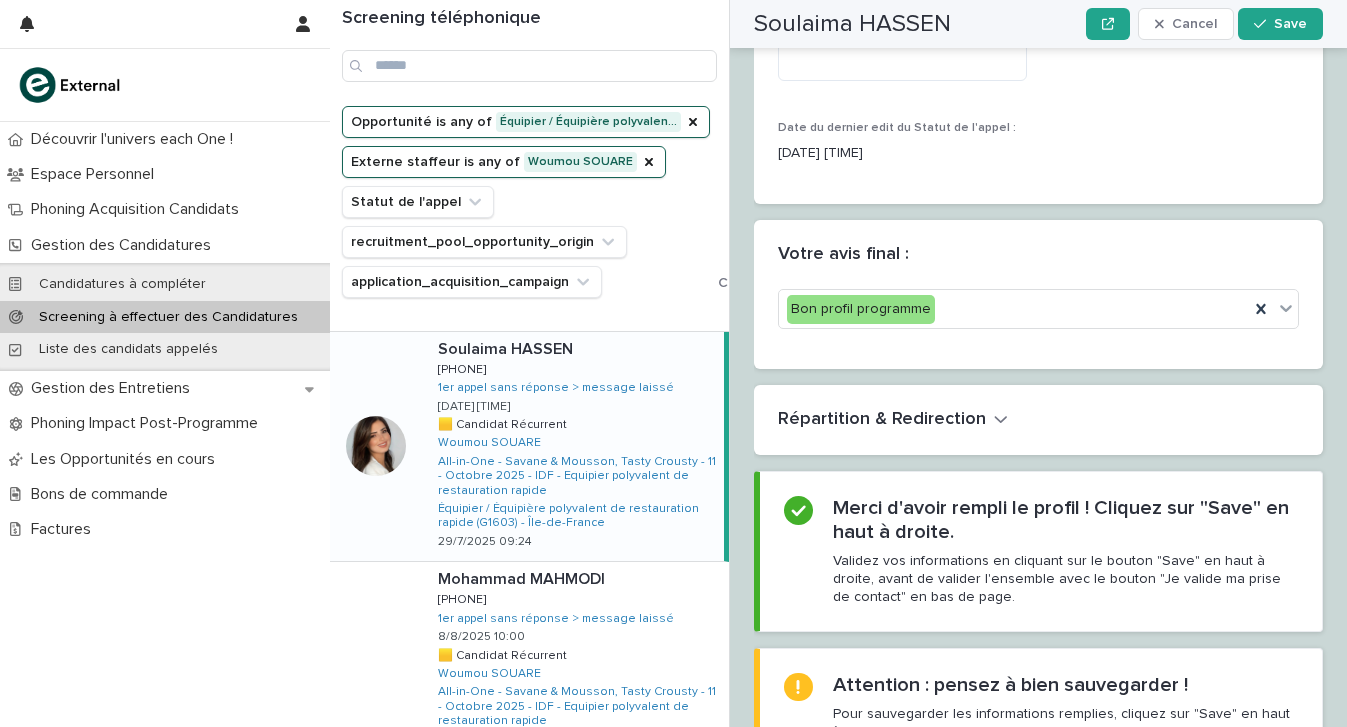scroll, scrollTop: 3518, scrollLeft: 0, axis: vertical 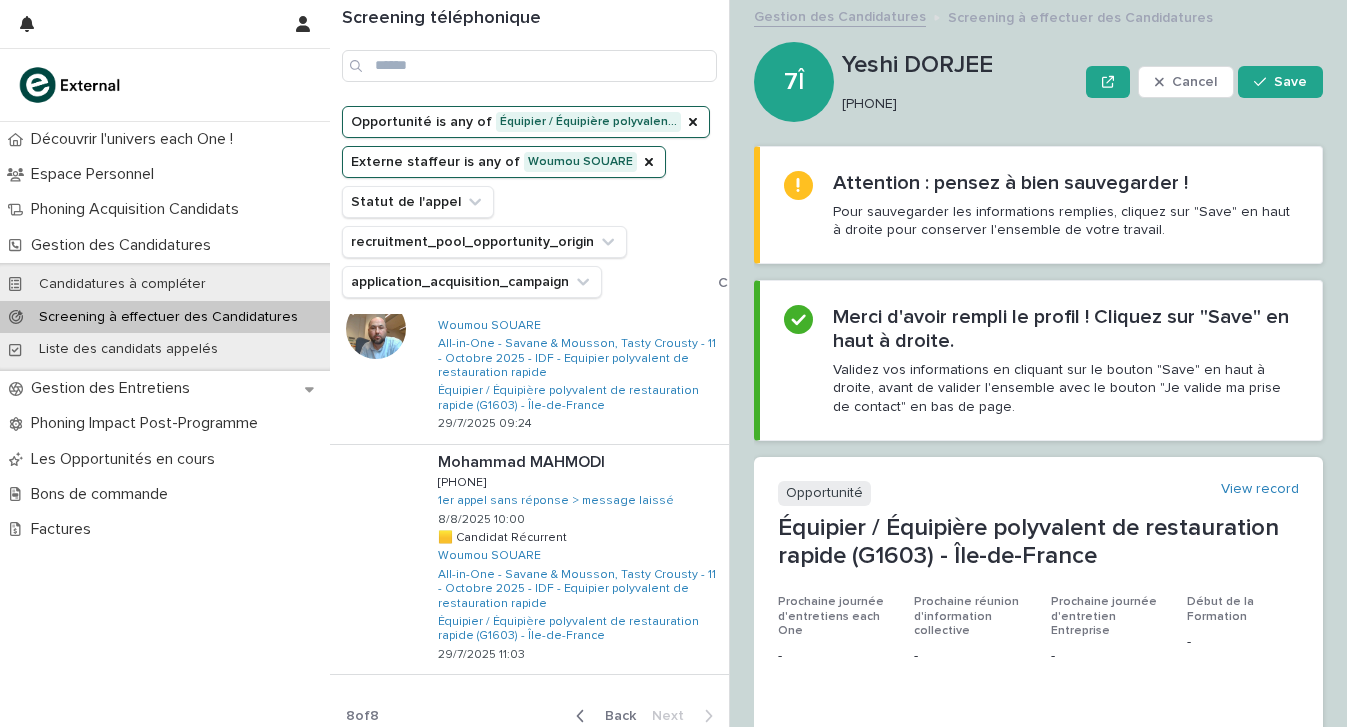 click on "Back" at bounding box center (614, 716) 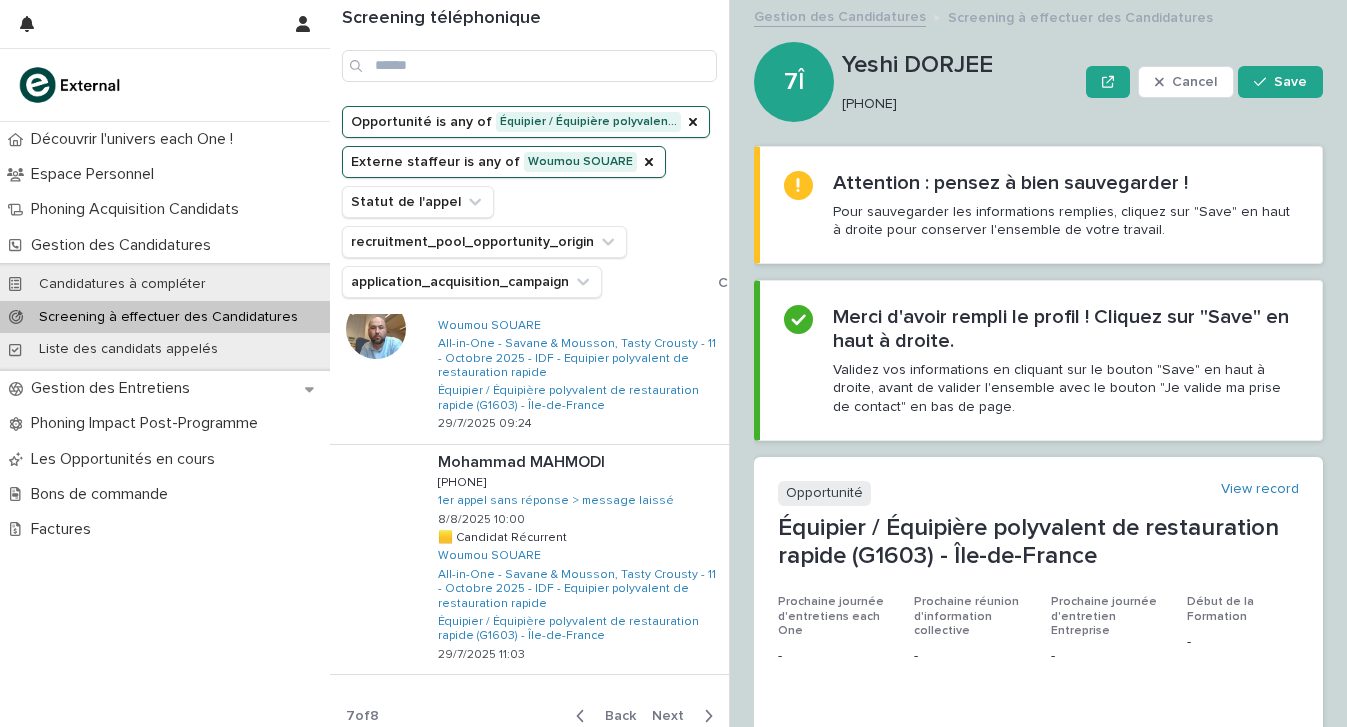 click on "Back" at bounding box center [614, 716] 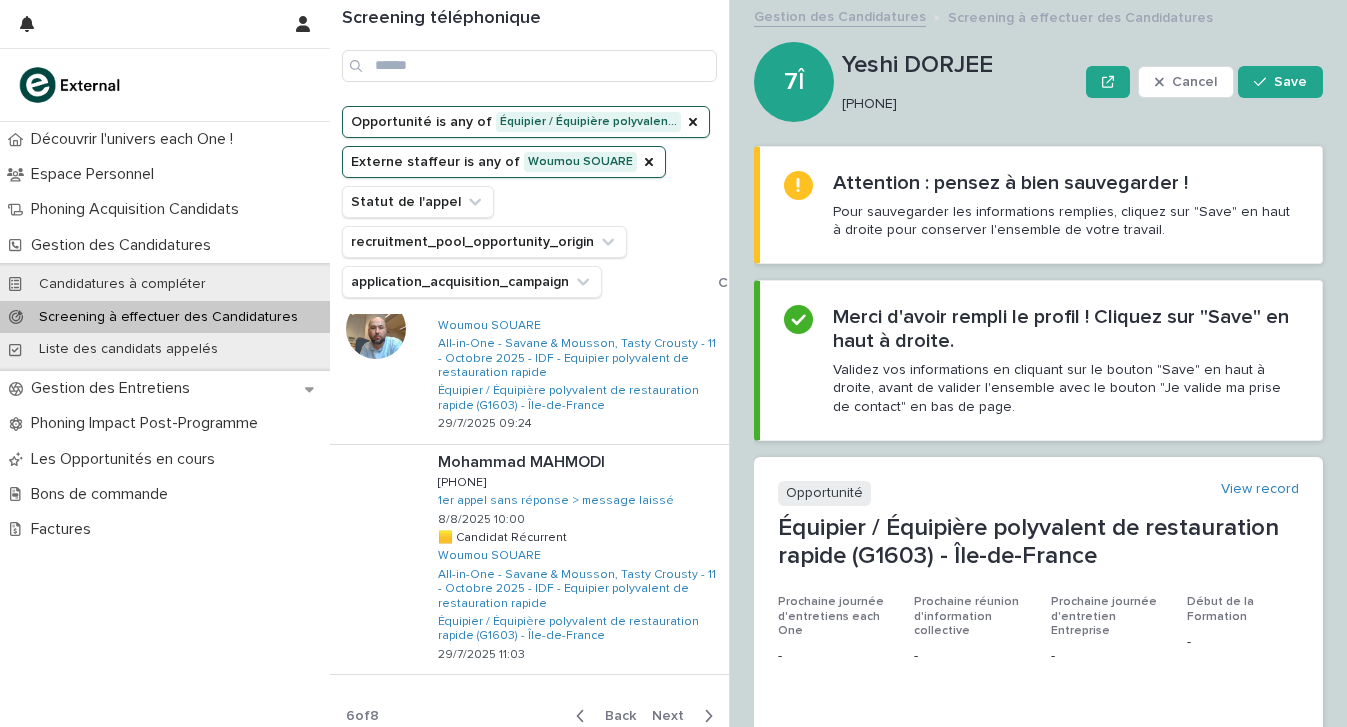 click on "Back" at bounding box center [614, 716] 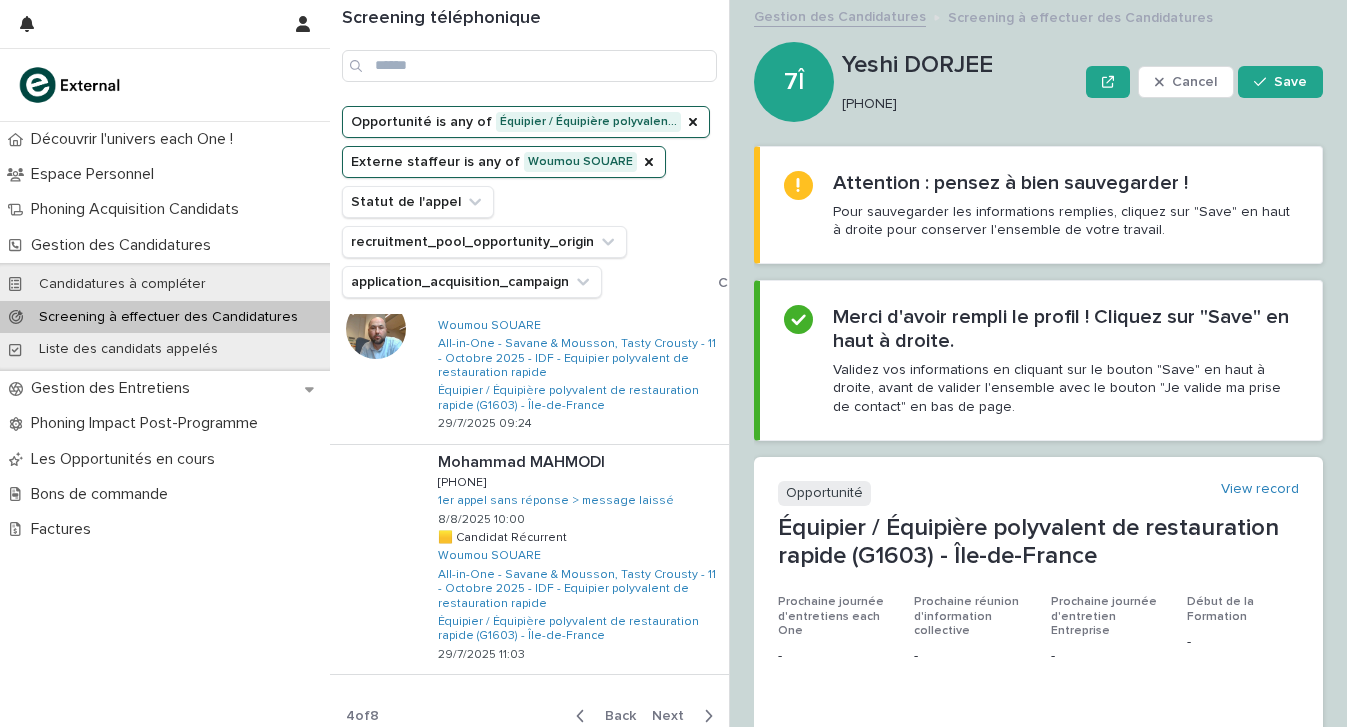 click on "Back" at bounding box center (614, 716) 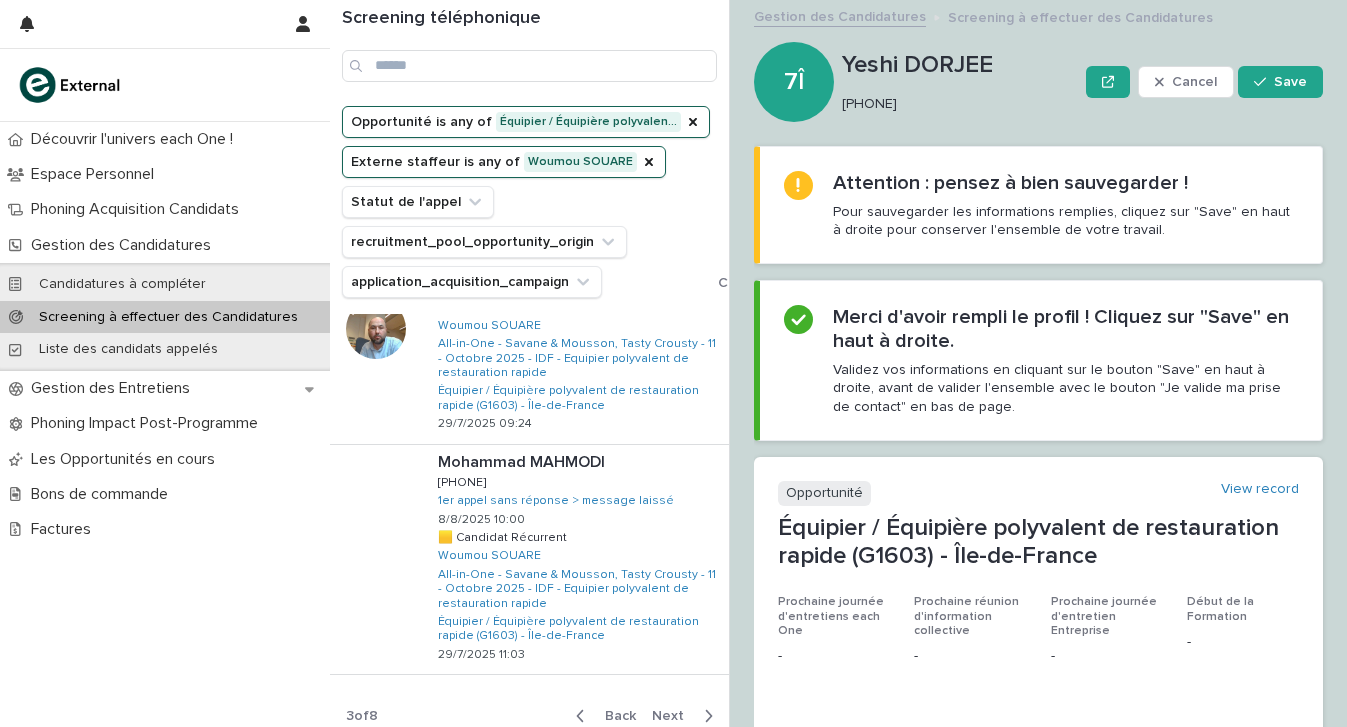 click on "Back" at bounding box center (614, 716) 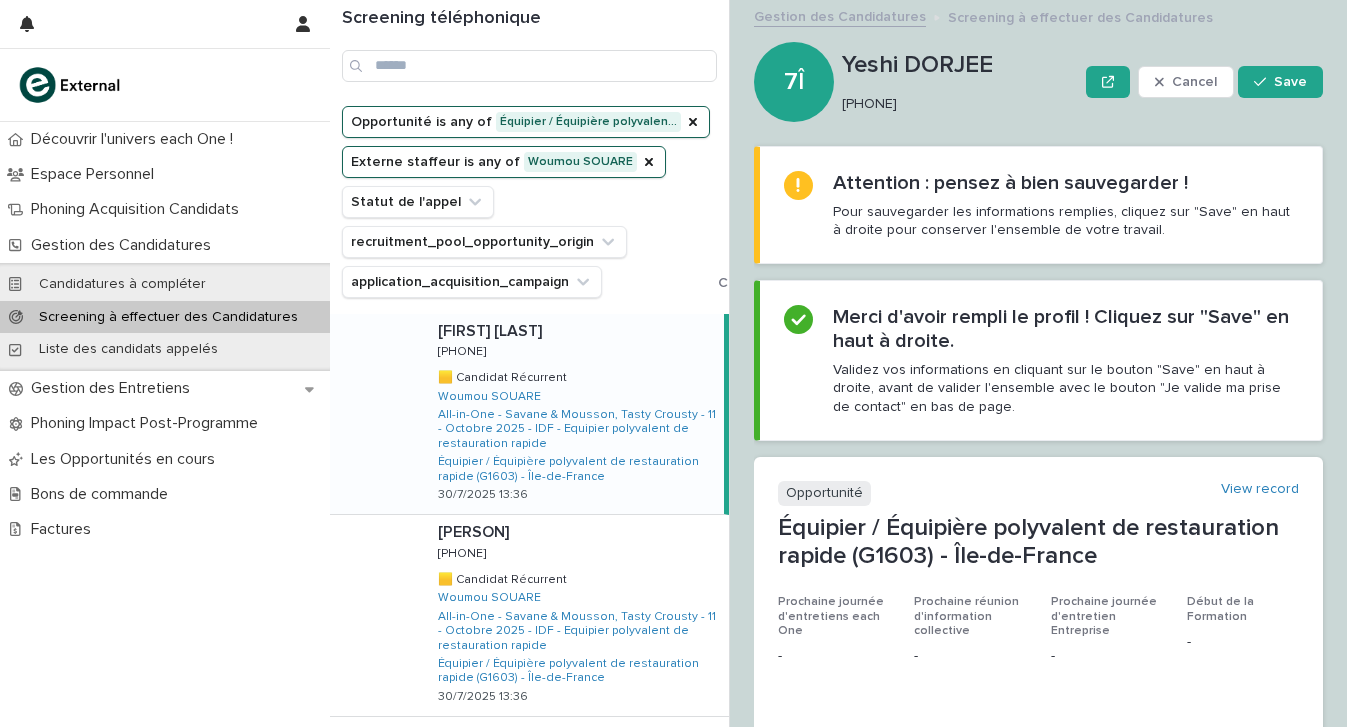 scroll, scrollTop: 0, scrollLeft: 0, axis: both 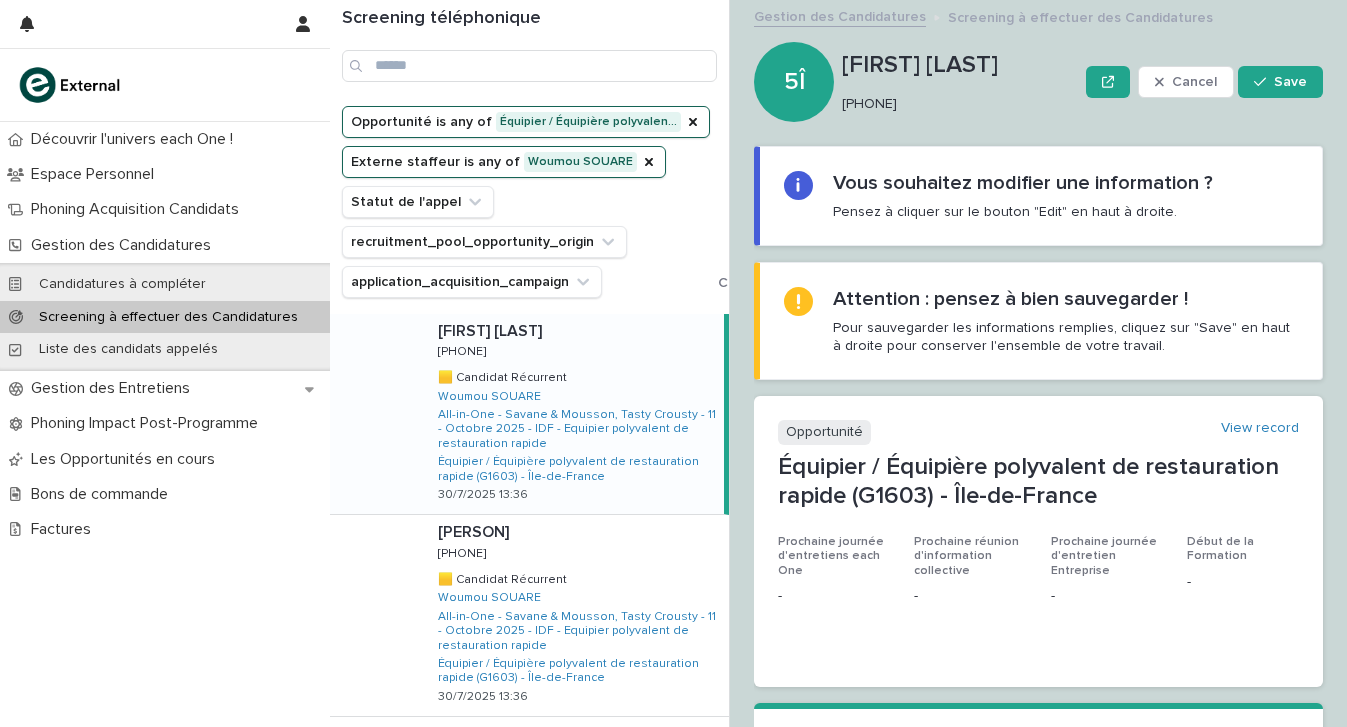 click on "[PERSON] [PERSON]   [PHONE] [PHONE]   🟨 Candidat Récurrent 🟨 Candidat Récurrent   [PERSON]   All-in-One - Savane & Mousson, Tasty Crousty - 11 - Octobre 2025 - IDF - Equipier polyvalent de restauration rapide   Équipier / Équipière polyvalent de restauration rapide (G1603) - Île-de-France   30/7/2025 13:36" at bounding box center (573, 414) 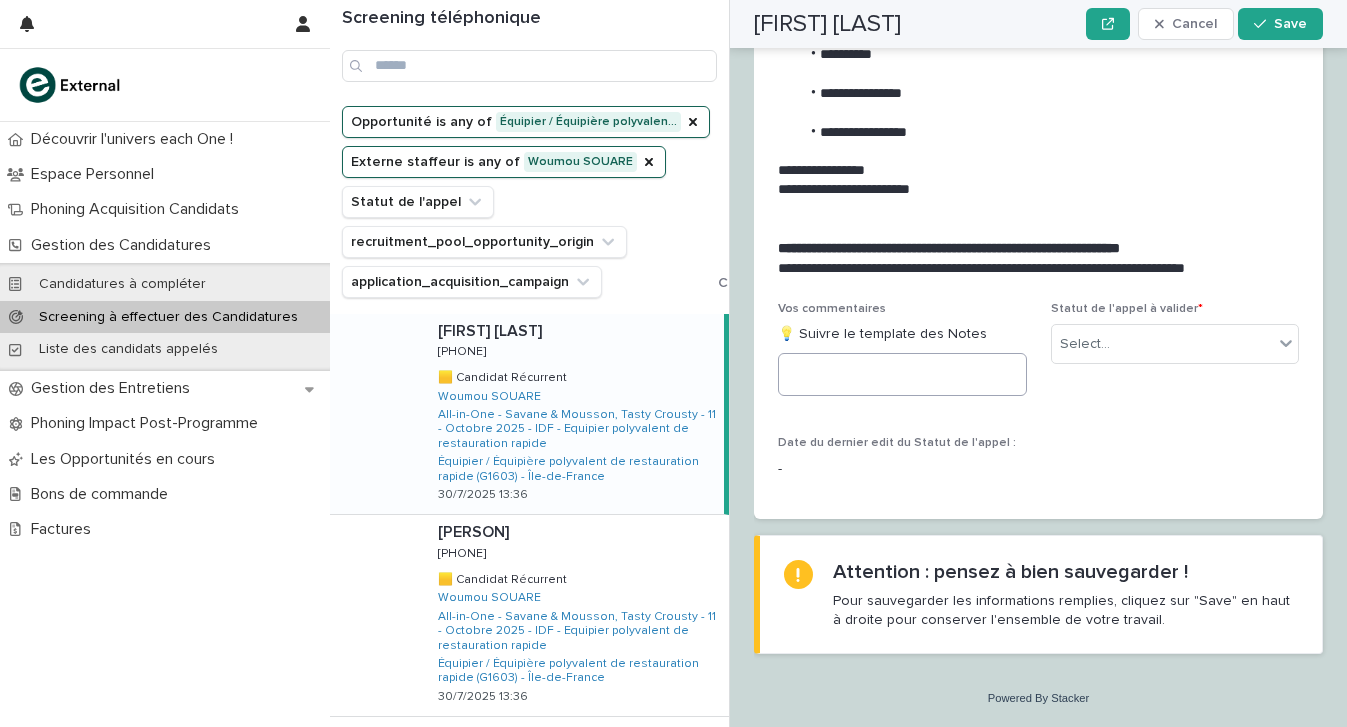scroll, scrollTop: 2715, scrollLeft: 0, axis: vertical 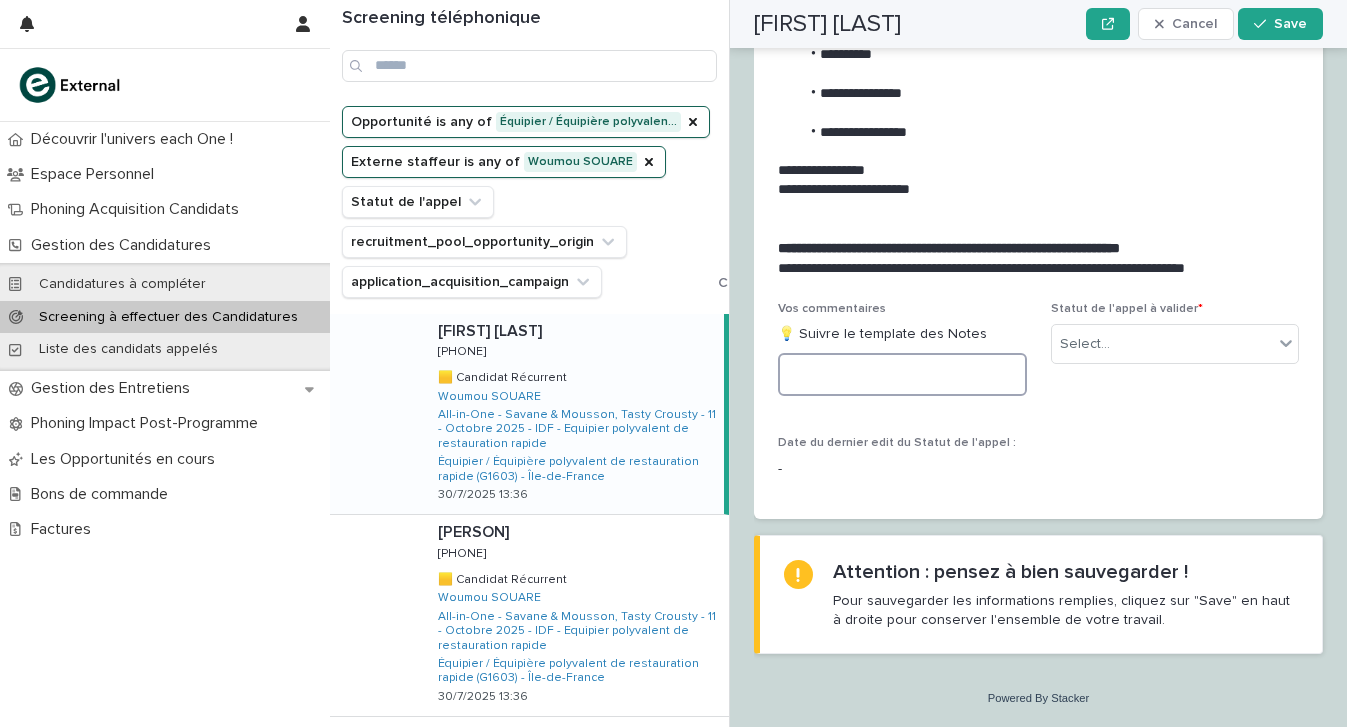 click at bounding box center (902, 374) 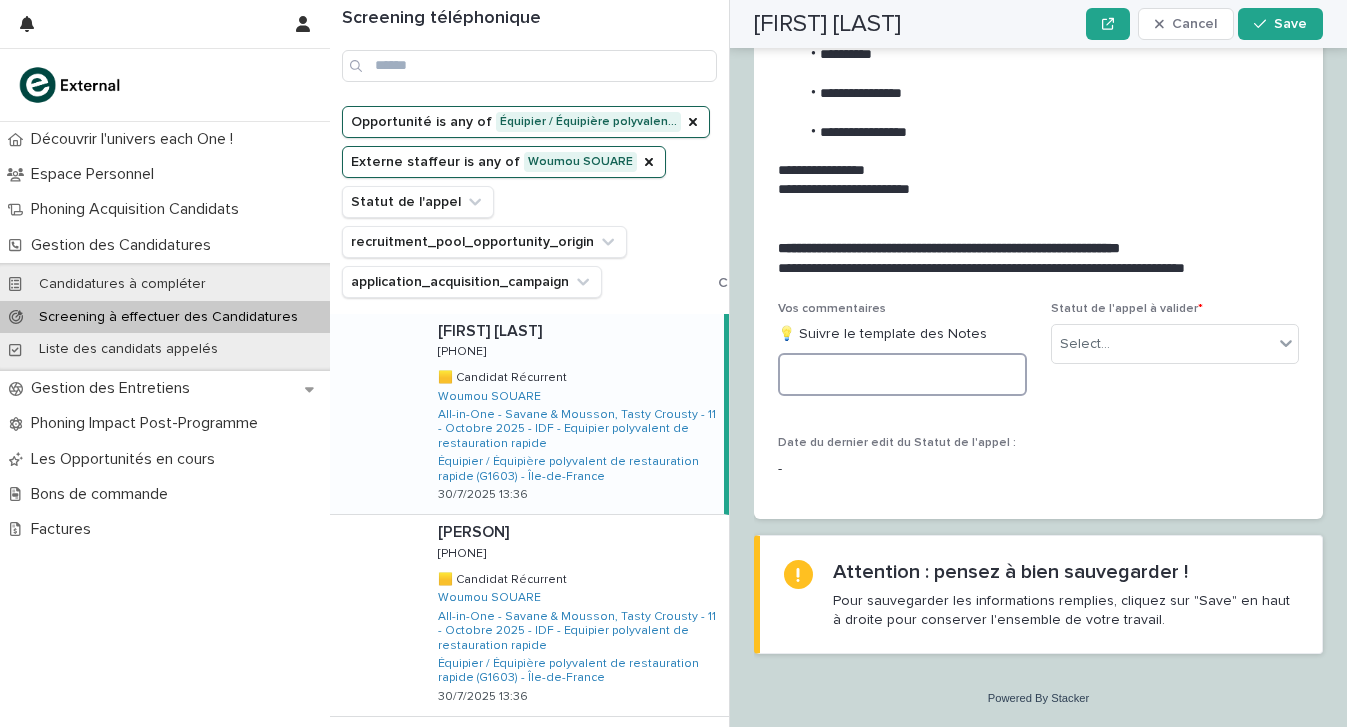 click at bounding box center [902, 374] 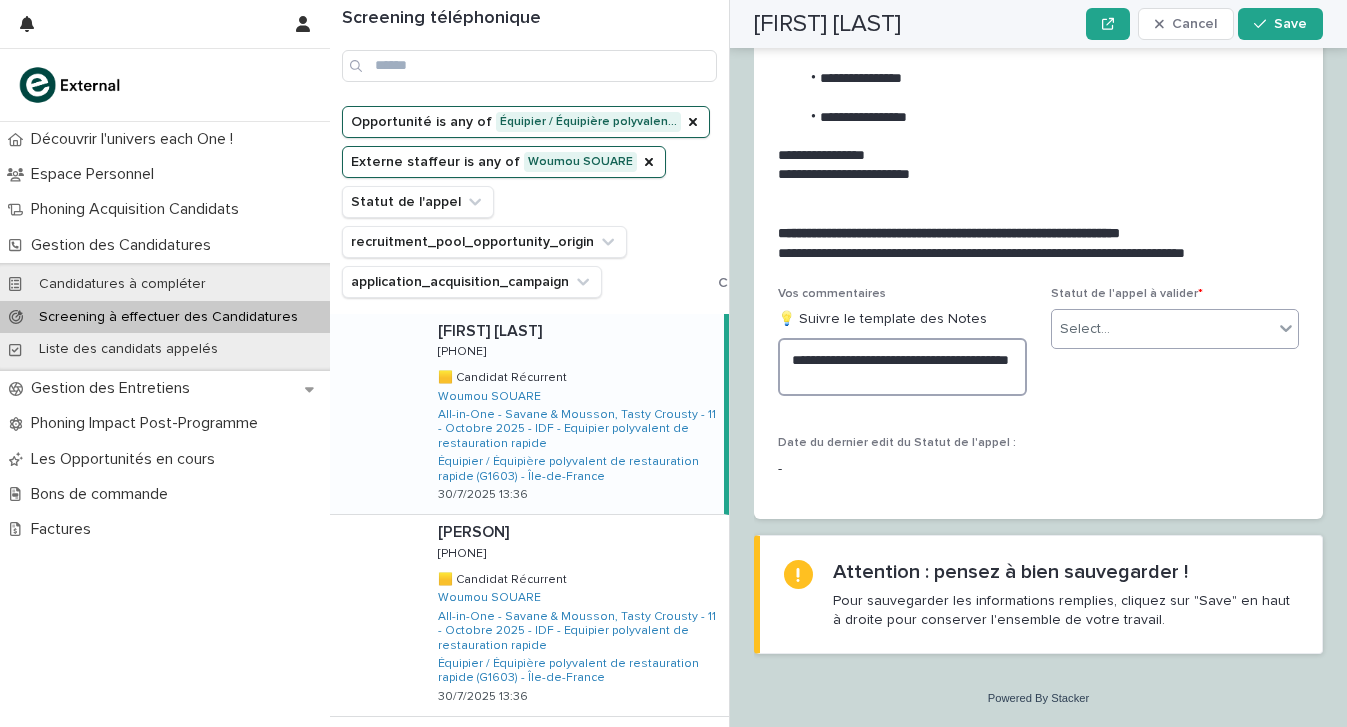 type on "**********" 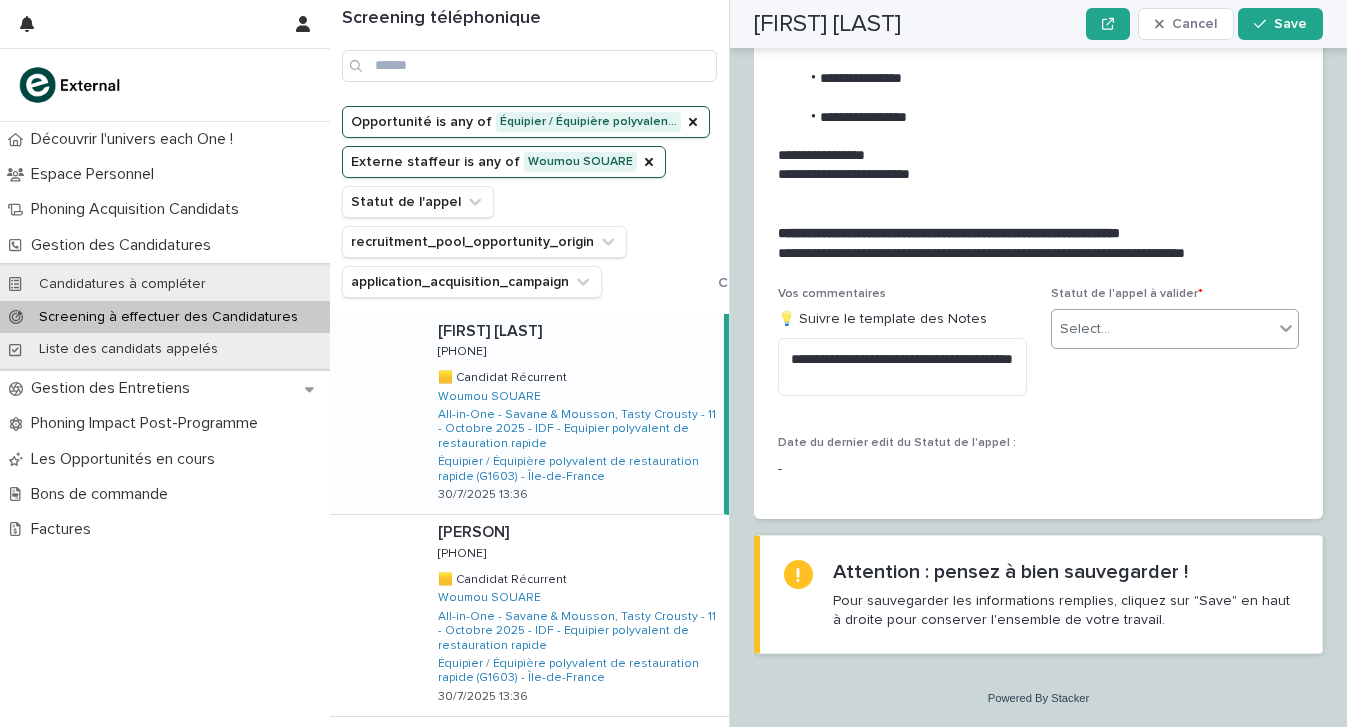 click on "Select..." at bounding box center [1085, 329] 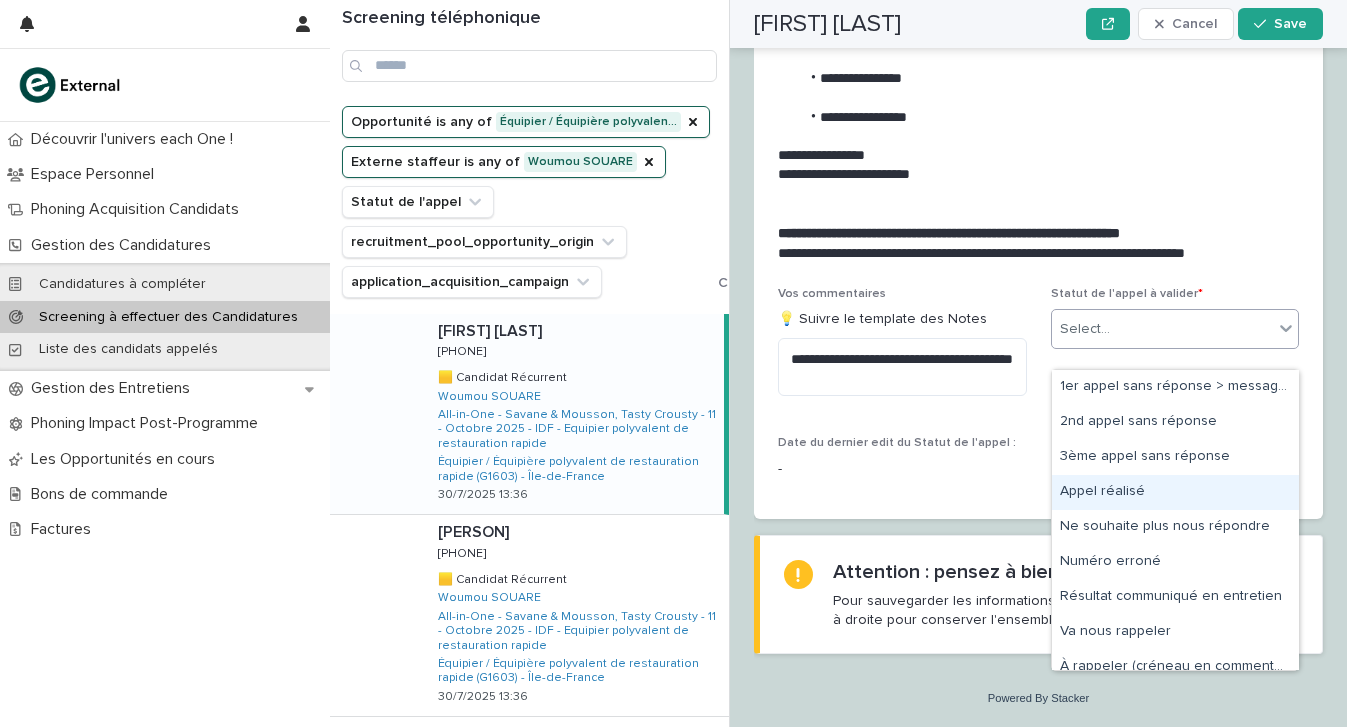 click on "Appel réalisé" at bounding box center [1175, 492] 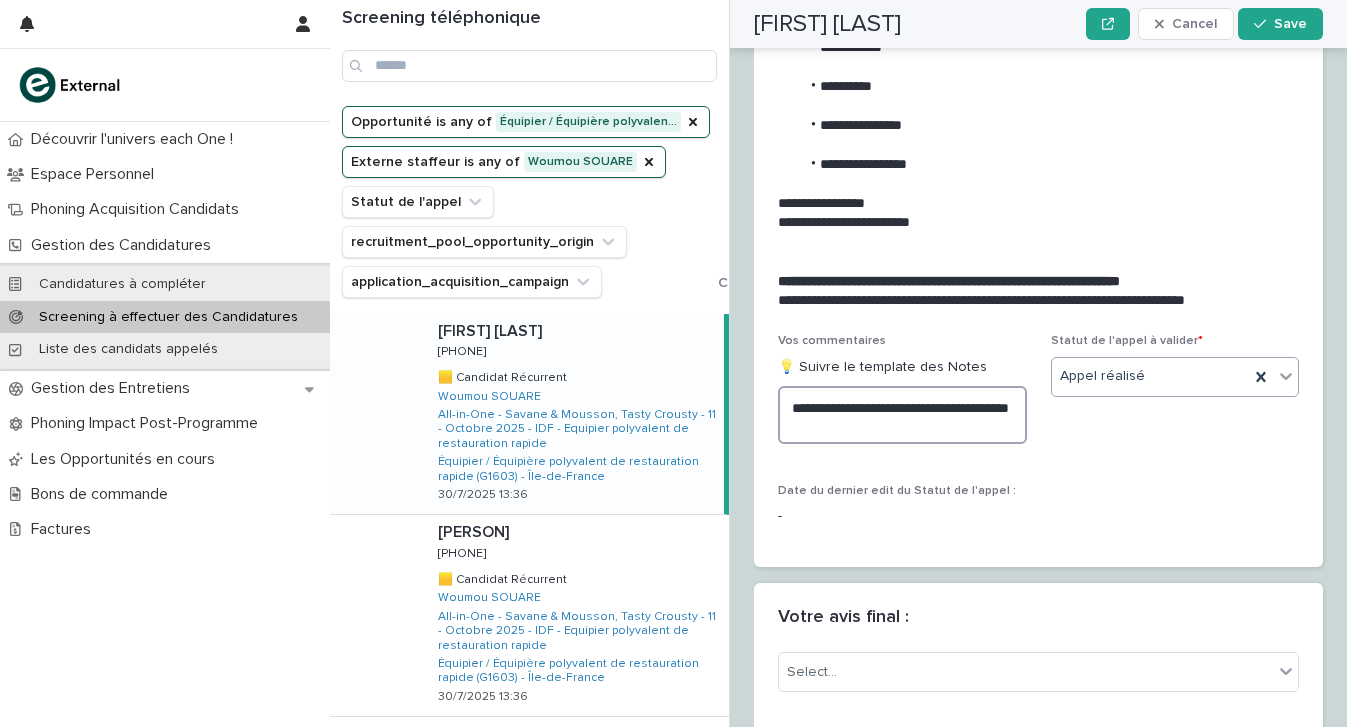 click on "**********" at bounding box center (902, 415) 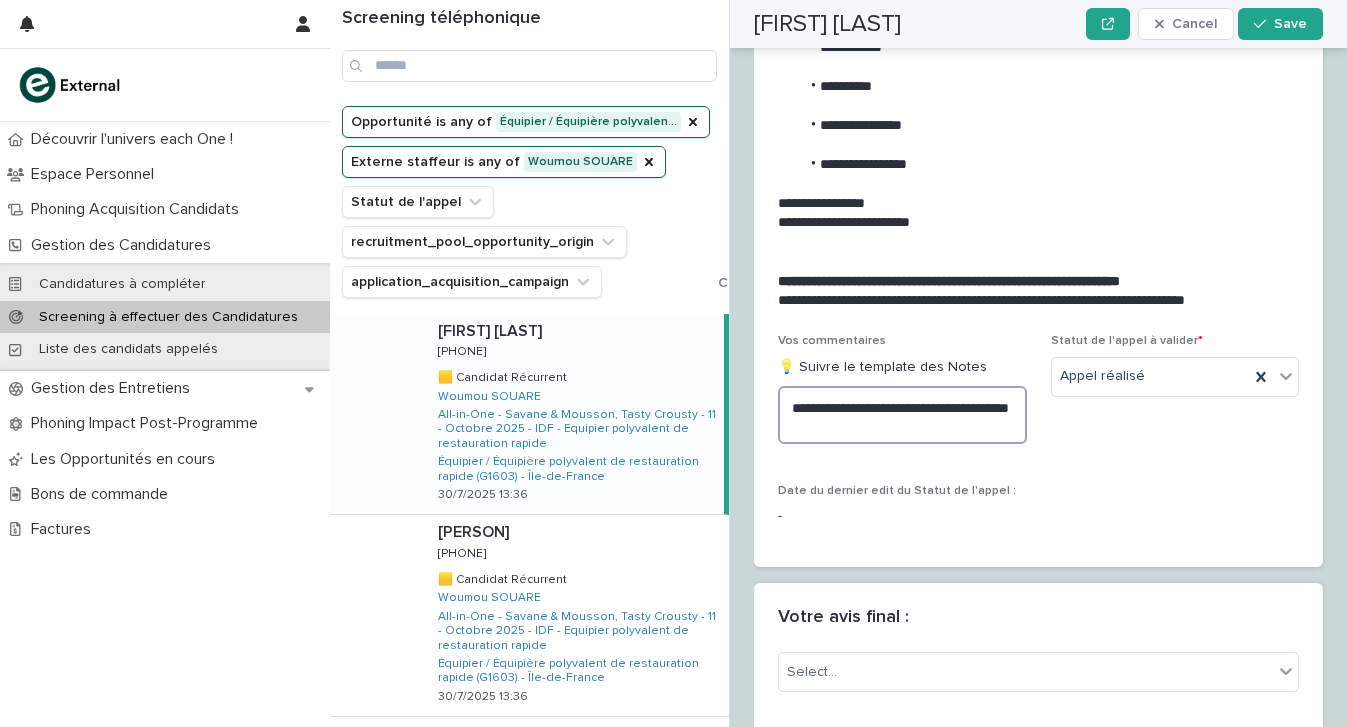 click on "**********" at bounding box center [902, 415] 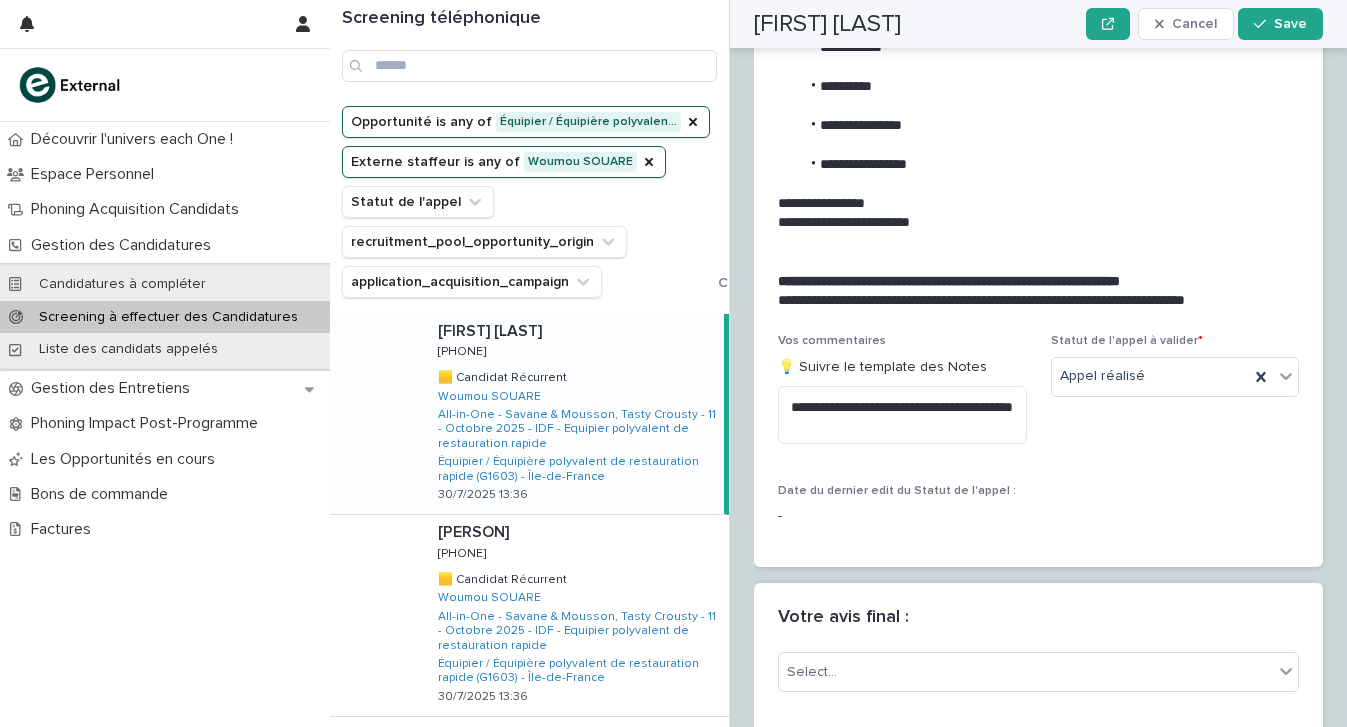 click on "Statut de l'appel à valider * Appel réalisé" at bounding box center [1175, 373] 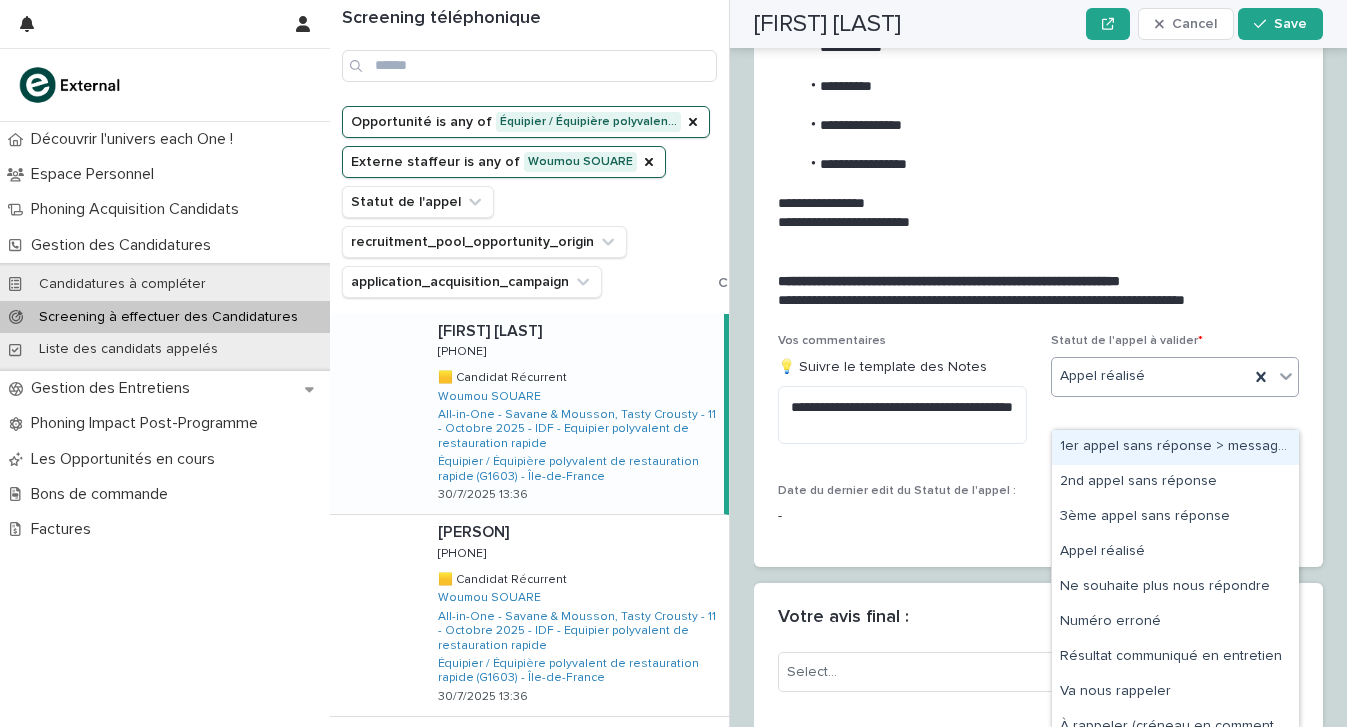 click on "Appel réalisé" at bounding box center (1151, 376) 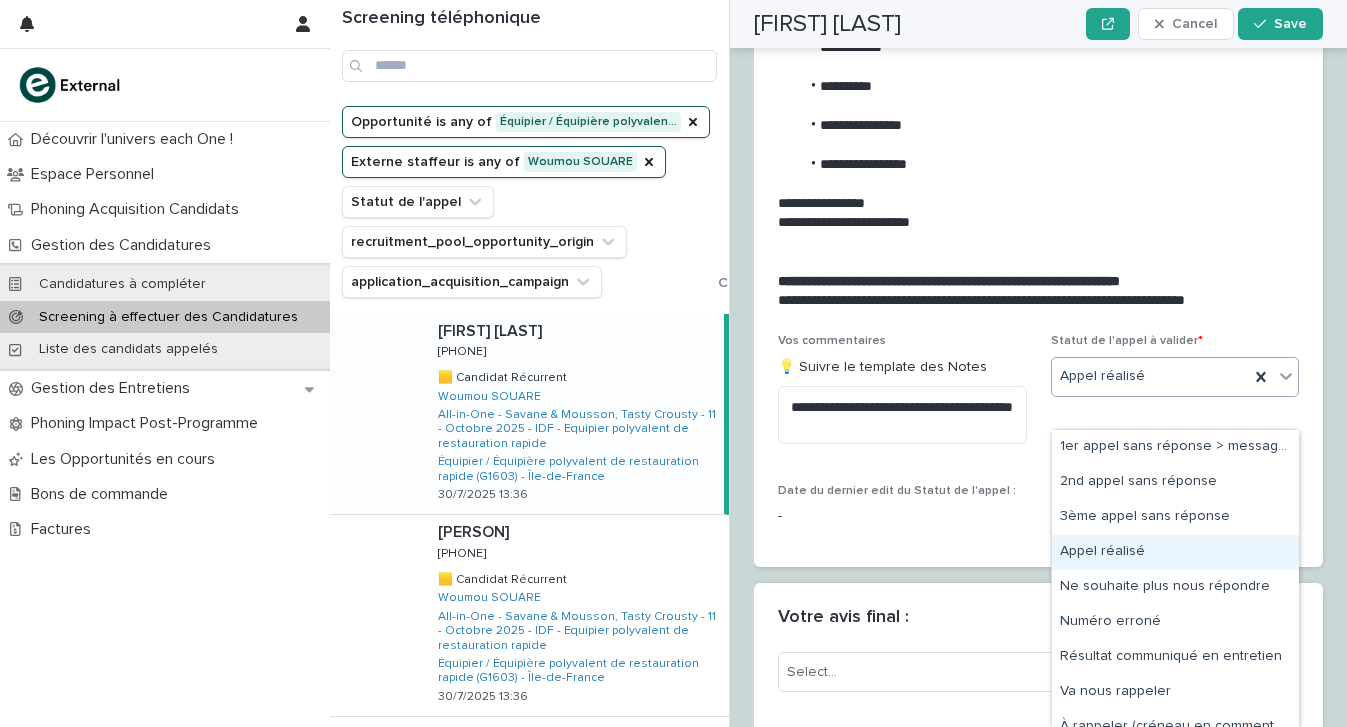 click on "Appel réalisé" at bounding box center (1175, 552) 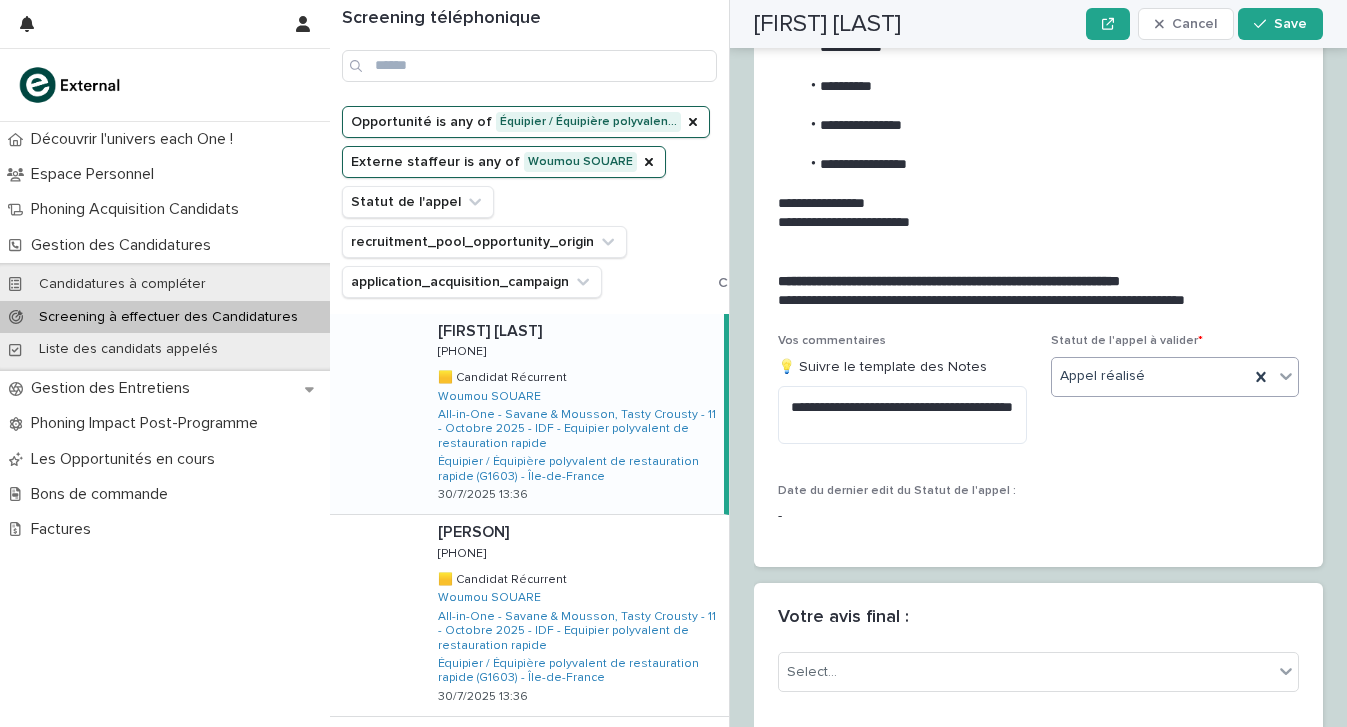 scroll, scrollTop: 3215, scrollLeft: 0, axis: vertical 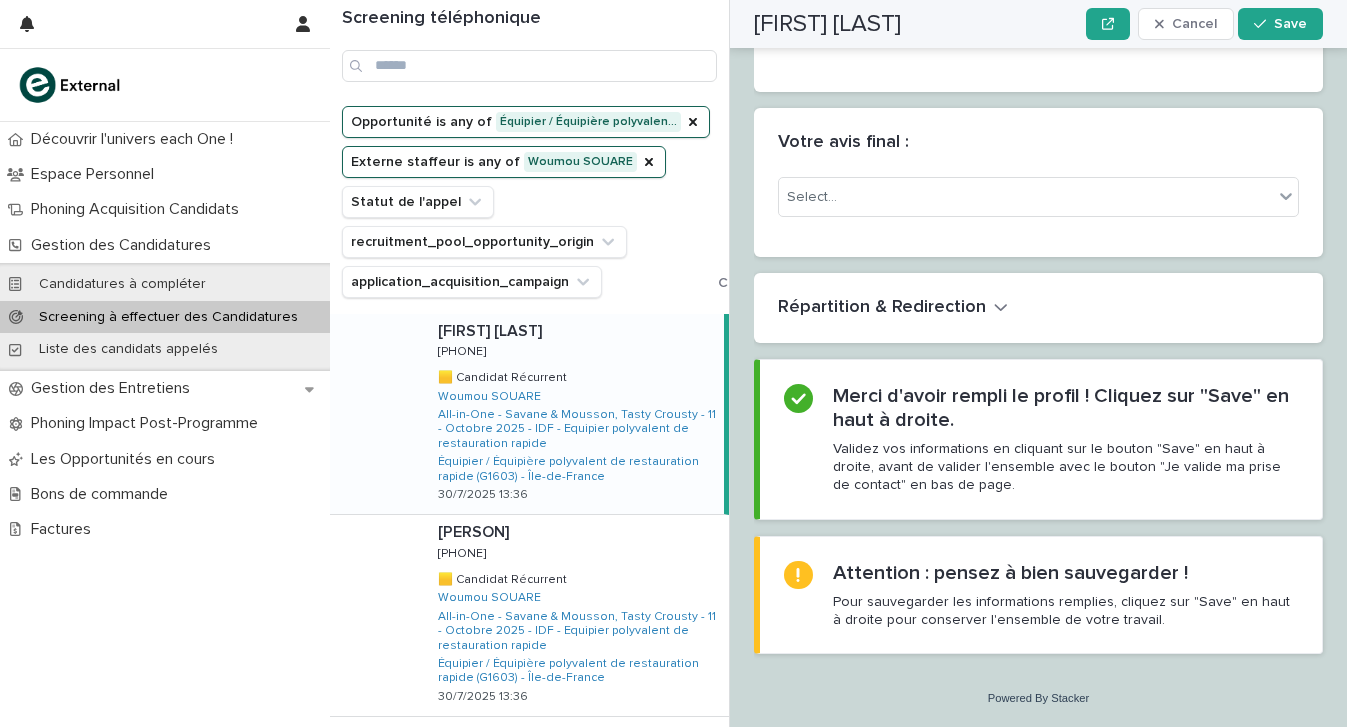 click on "Select..." at bounding box center (1038, 197) 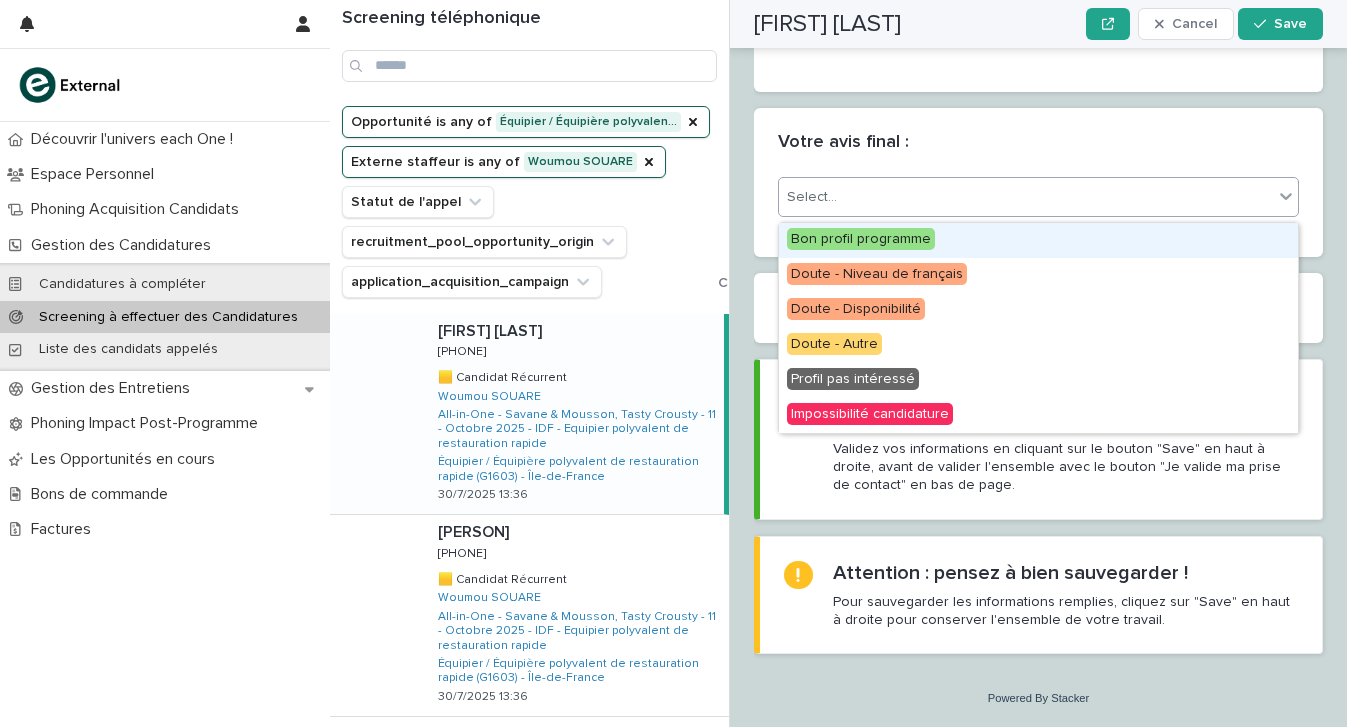 click on "Bon profil programme" at bounding box center (1038, 240) 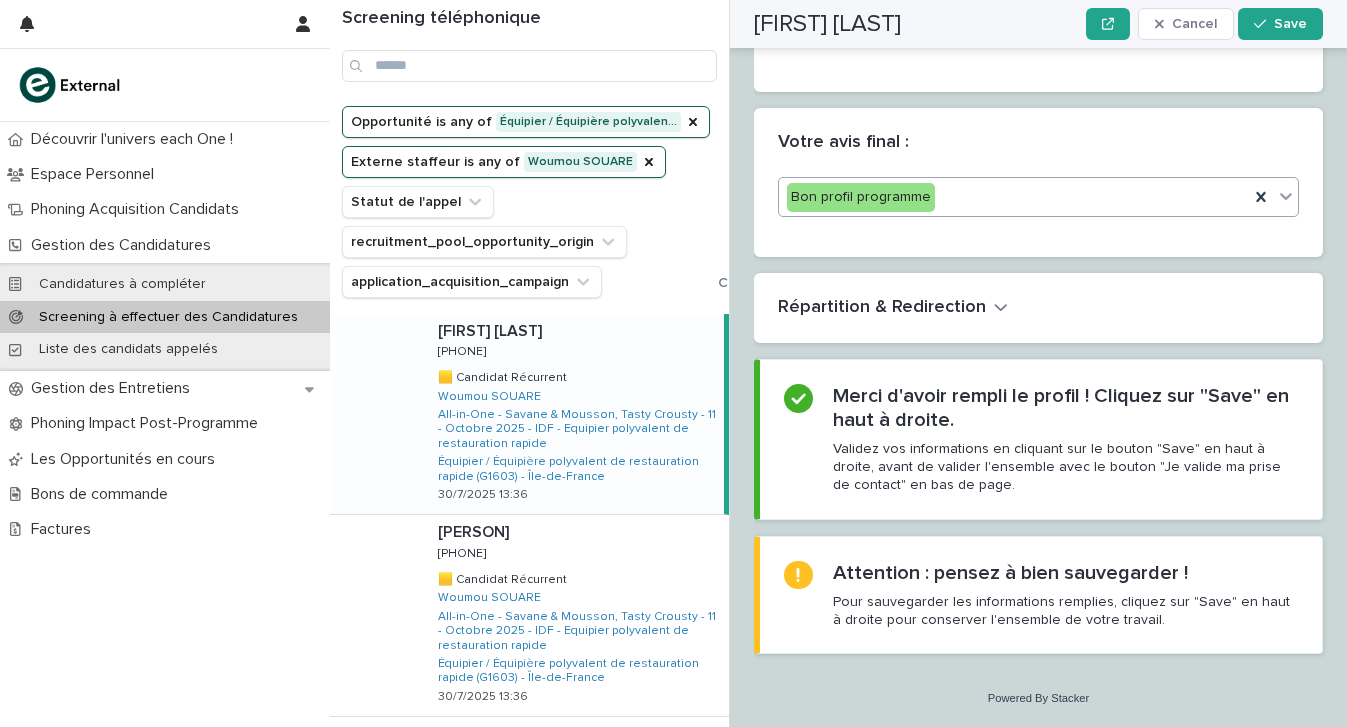 scroll, scrollTop: 3215, scrollLeft: 0, axis: vertical 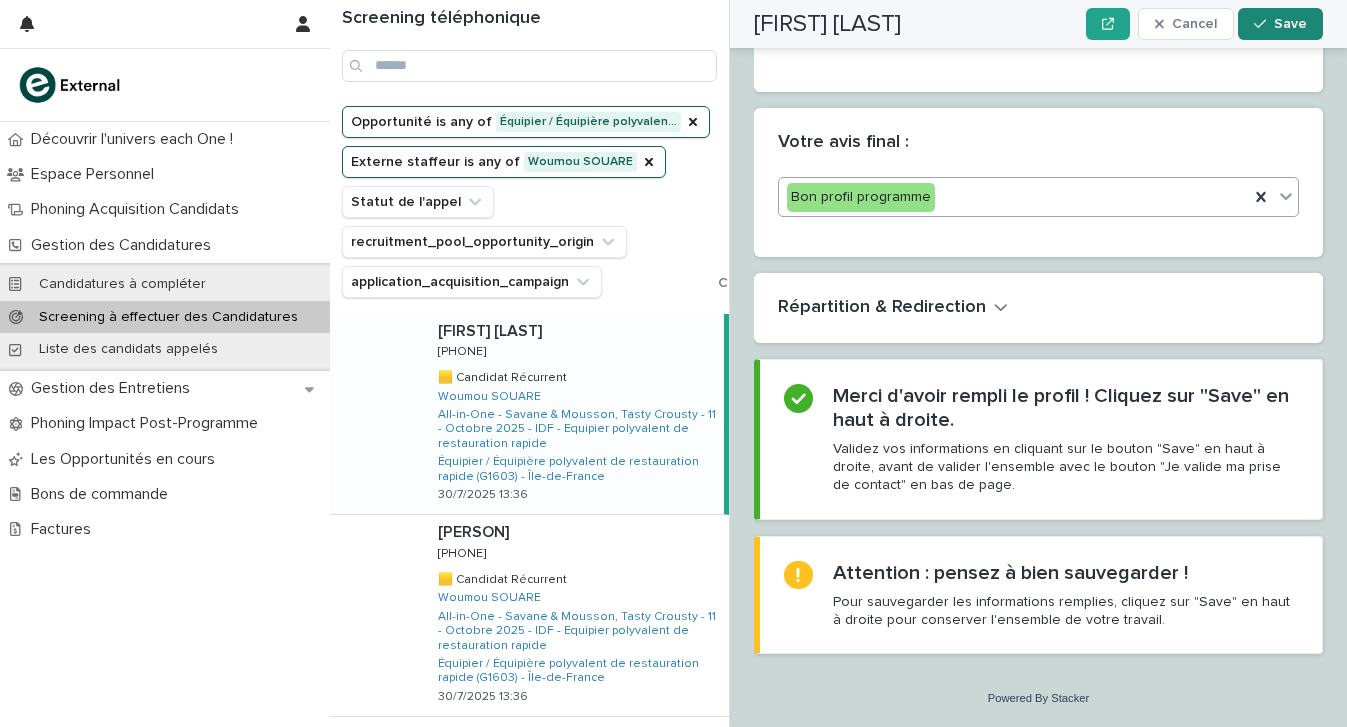 click 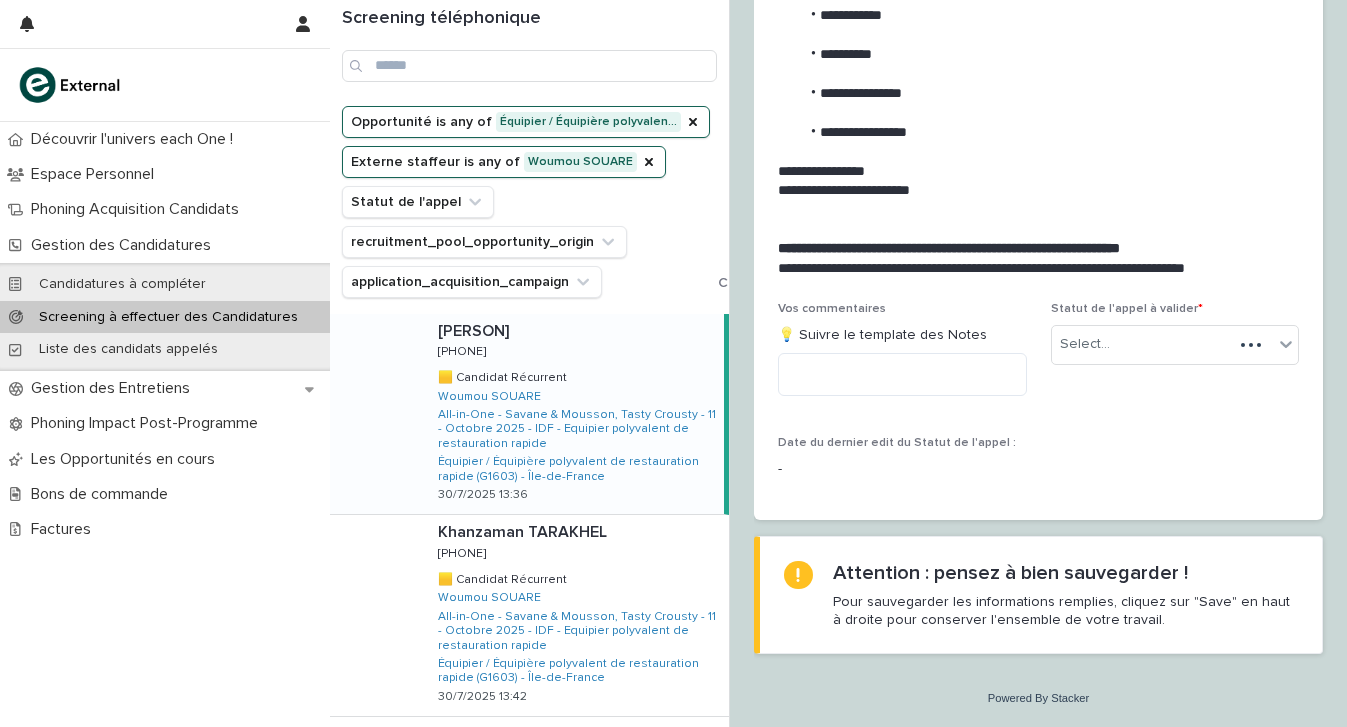 scroll, scrollTop: 2129, scrollLeft: 0, axis: vertical 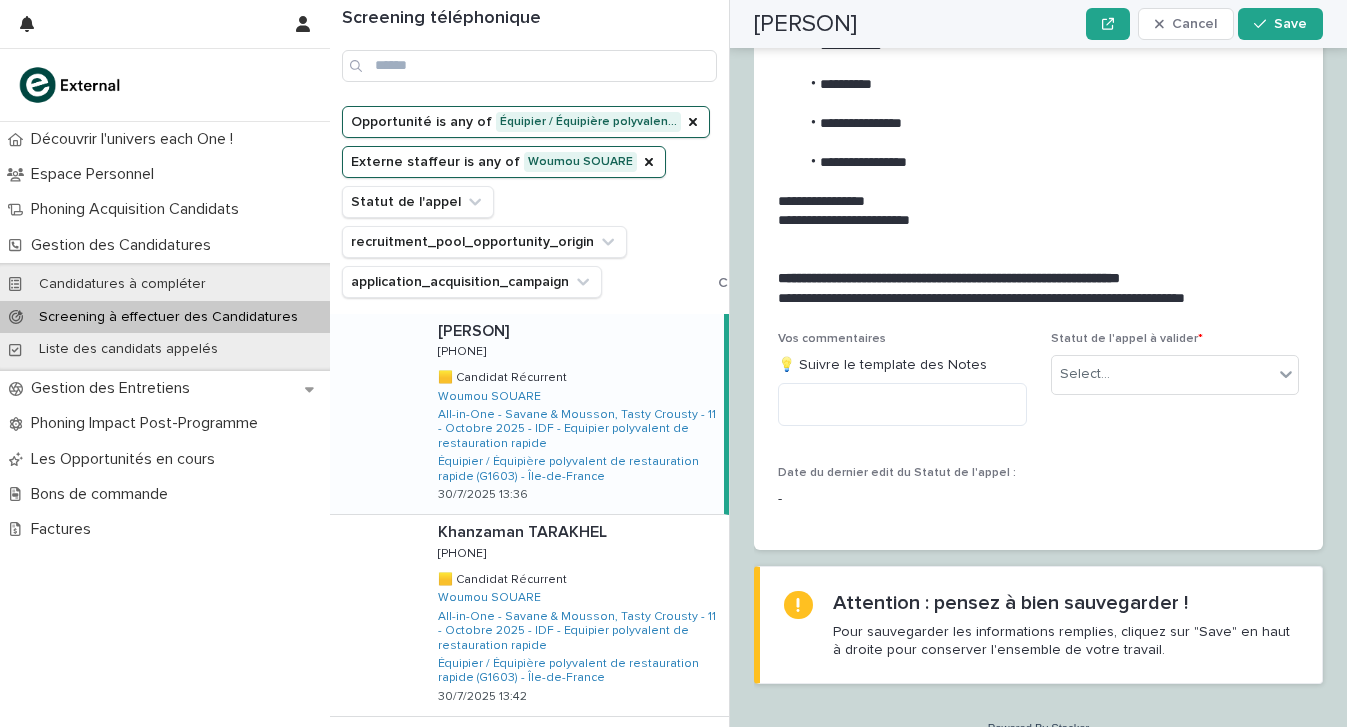 click on "[PERSON] [PERSON]   [PHONE] [PHONE]   🟨 Candidat Récurrent 🟨 Candidat Récurrent   [PERSON]   All-in-One - Savane & Mousson, Tasty Crousty - 11 - Octobre 2025 - IDF - Equipier polyvalent de restauration rapide   Équipier / Équipière polyvalent de restauration rapide (G1603) - Île-de-France   30/7/2025 13:36" at bounding box center [573, 414] 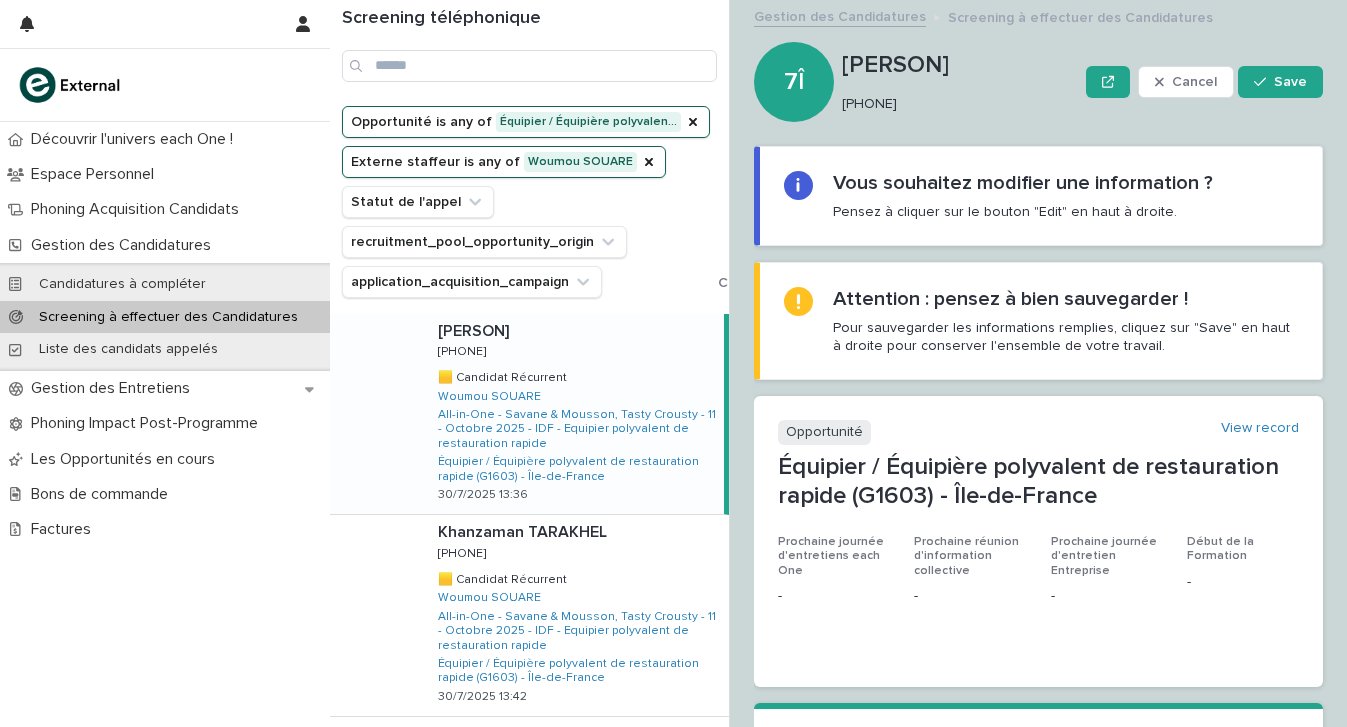 click on "[PHONE]" at bounding box center (956, 102) 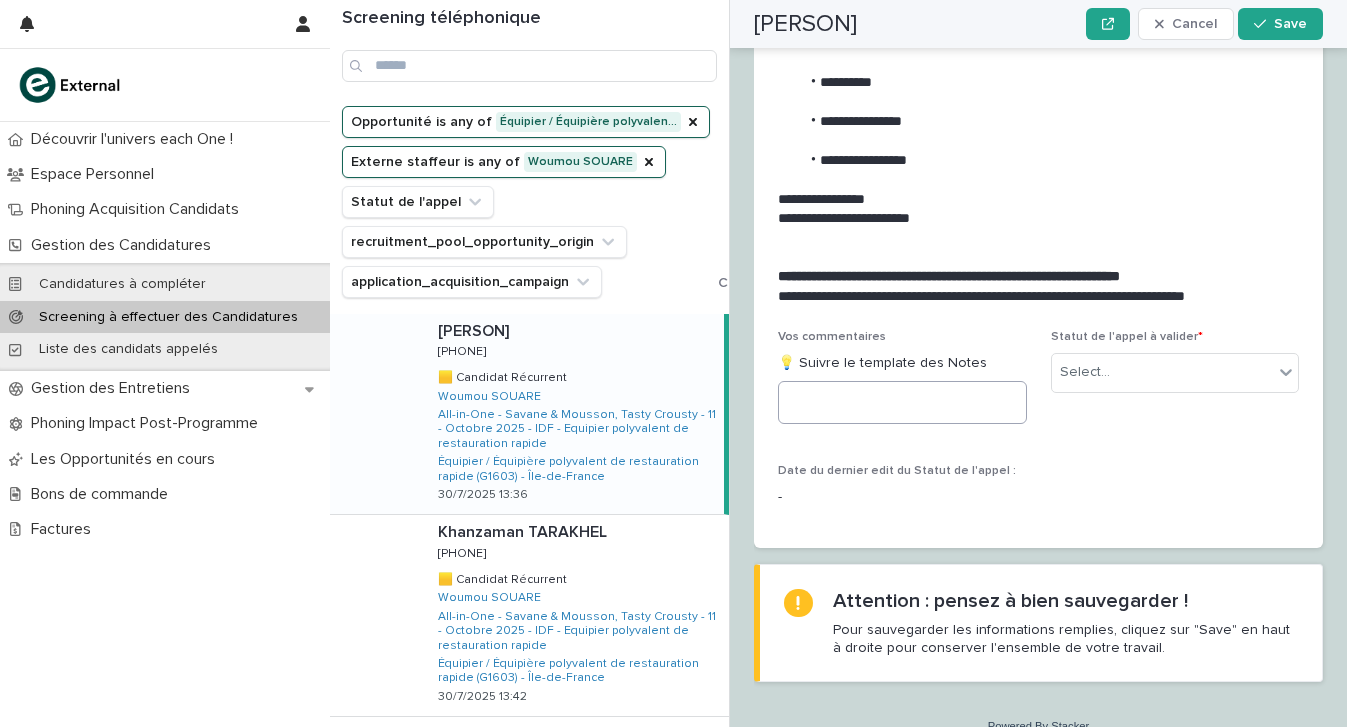 scroll, scrollTop: 2129, scrollLeft: 0, axis: vertical 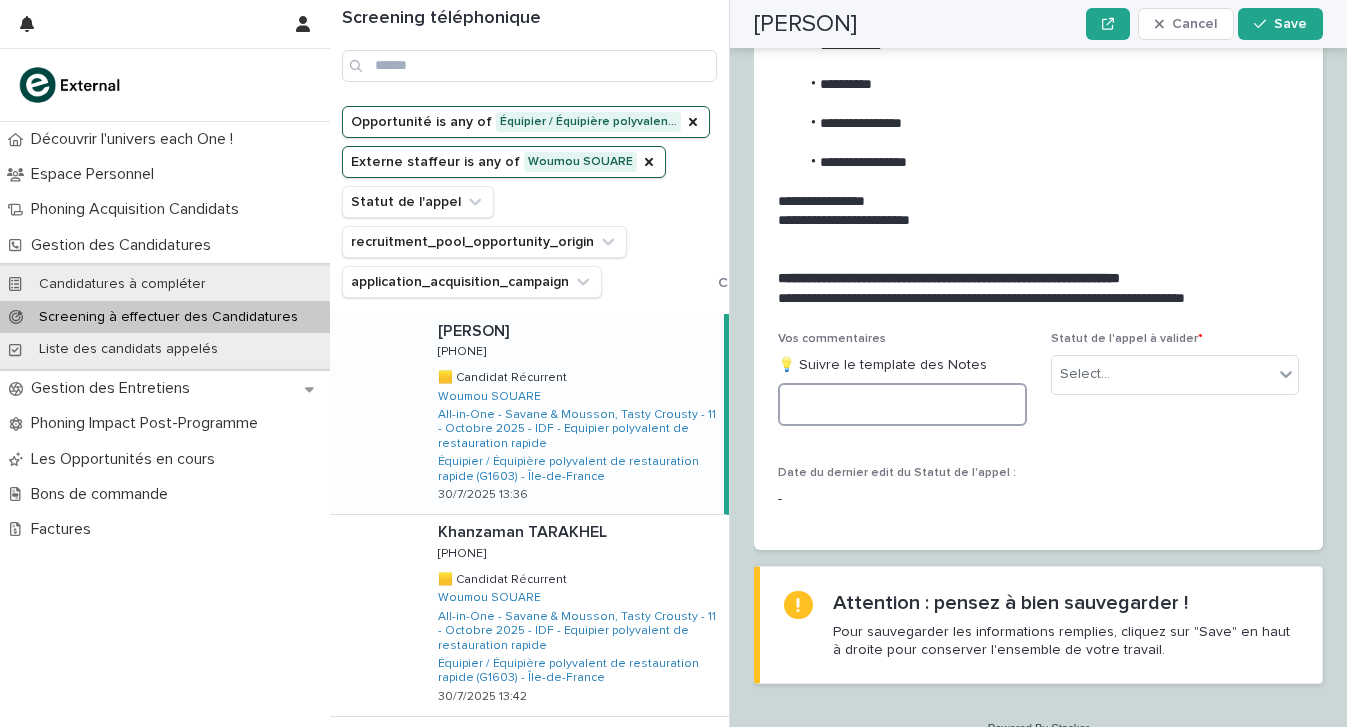 click at bounding box center [902, 404] 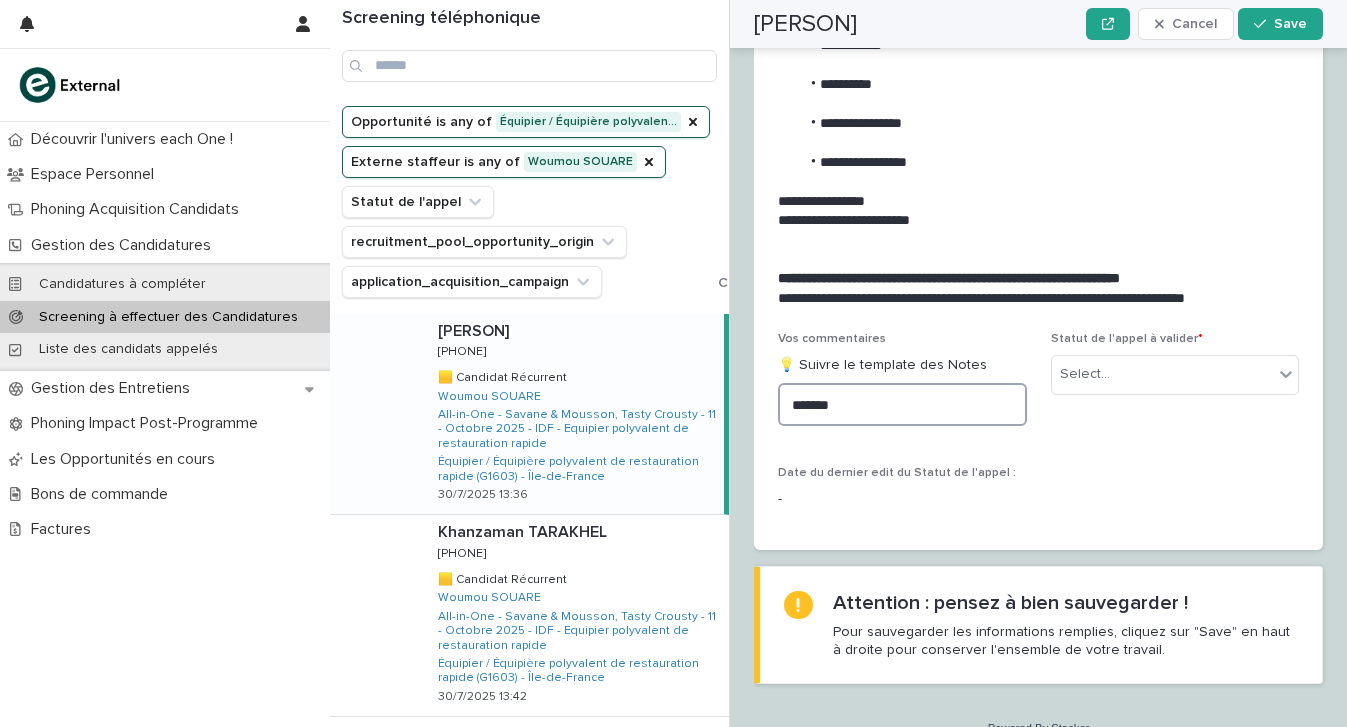 click on "******" at bounding box center (902, 404) 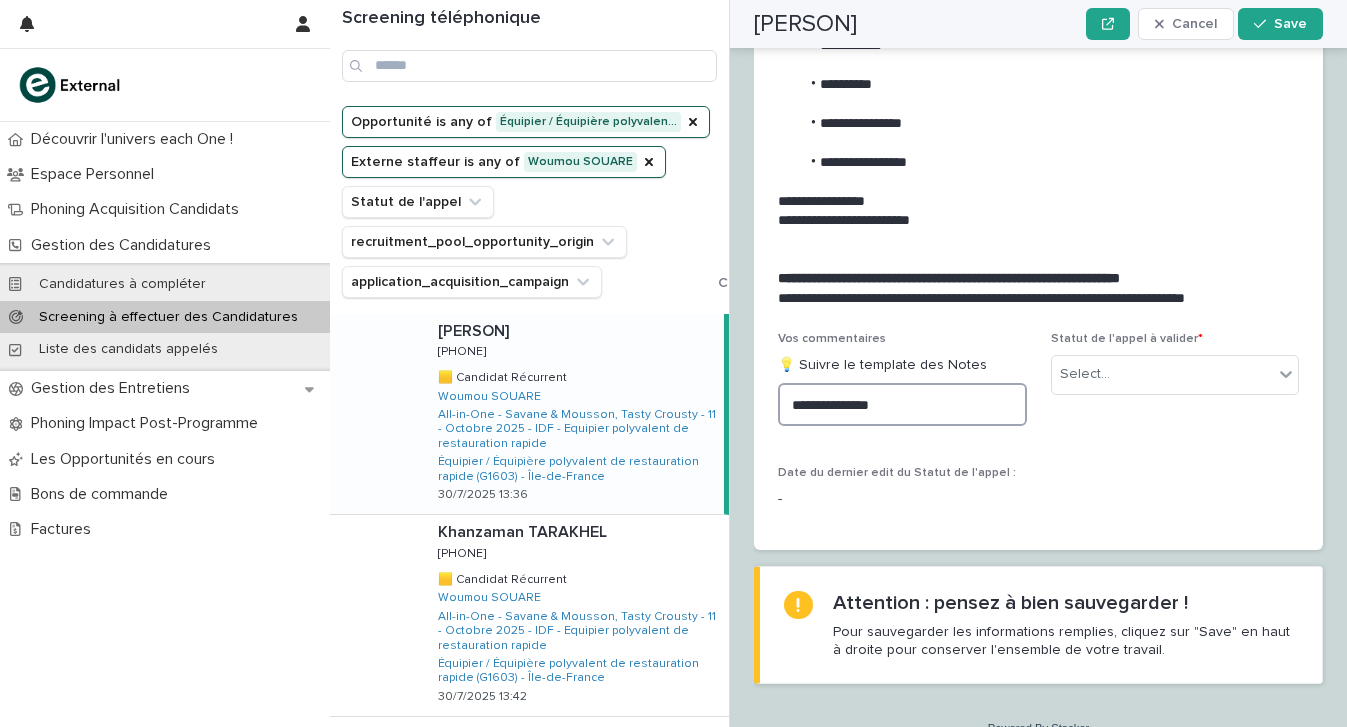 click on "**********" at bounding box center [902, 404] 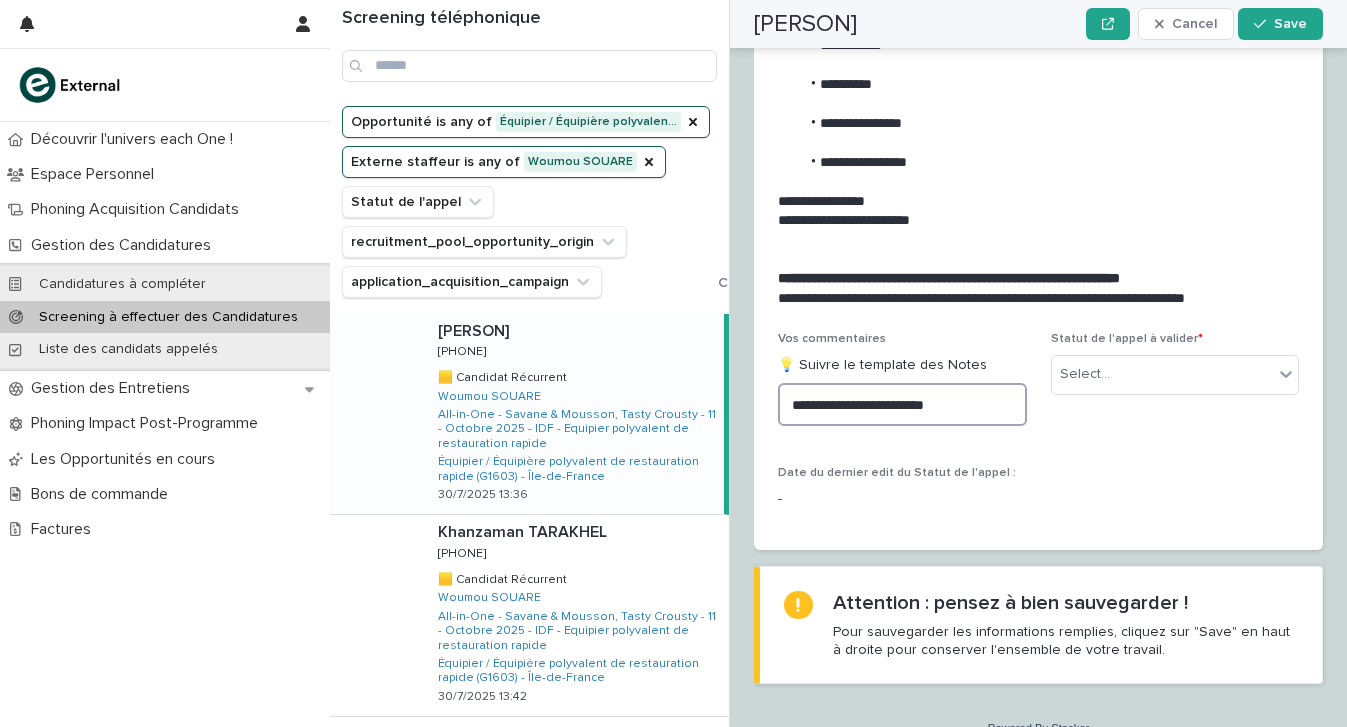 click on "**********" at bounding box center (902, 404) 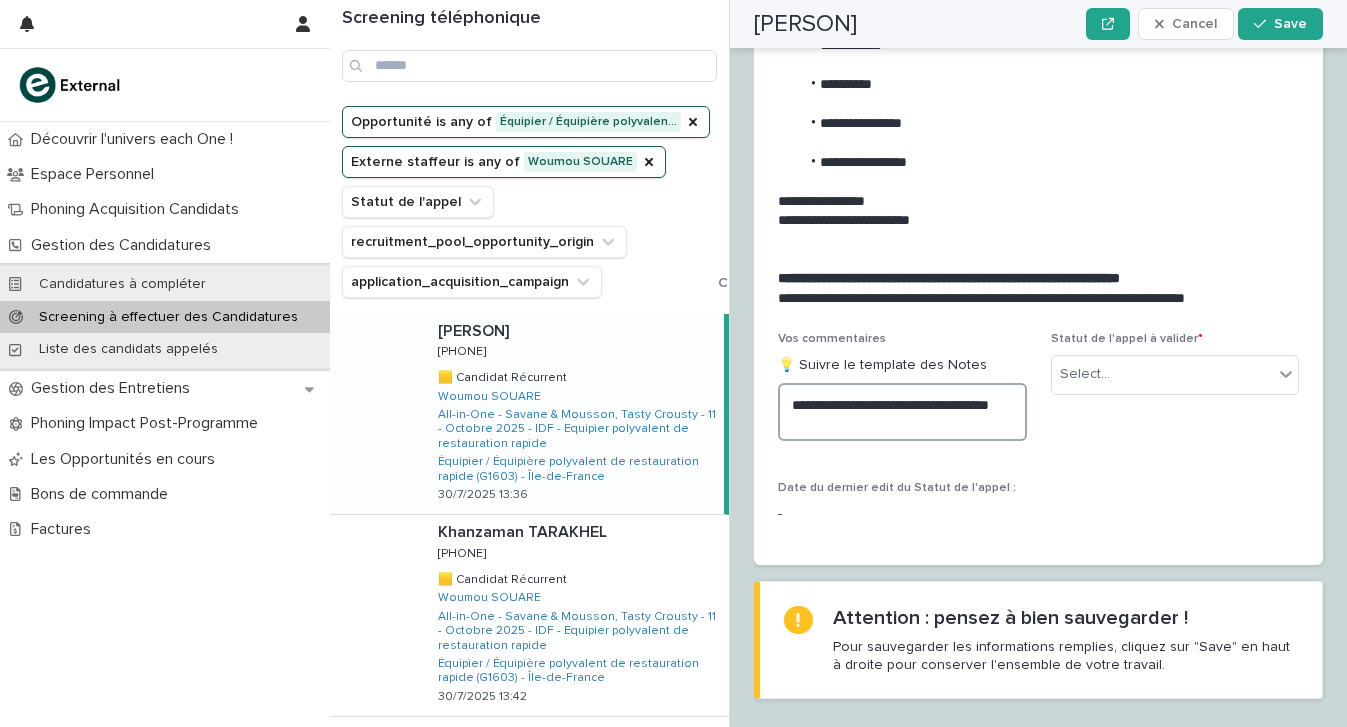 click on "**********" at bounding box center [902, 412] 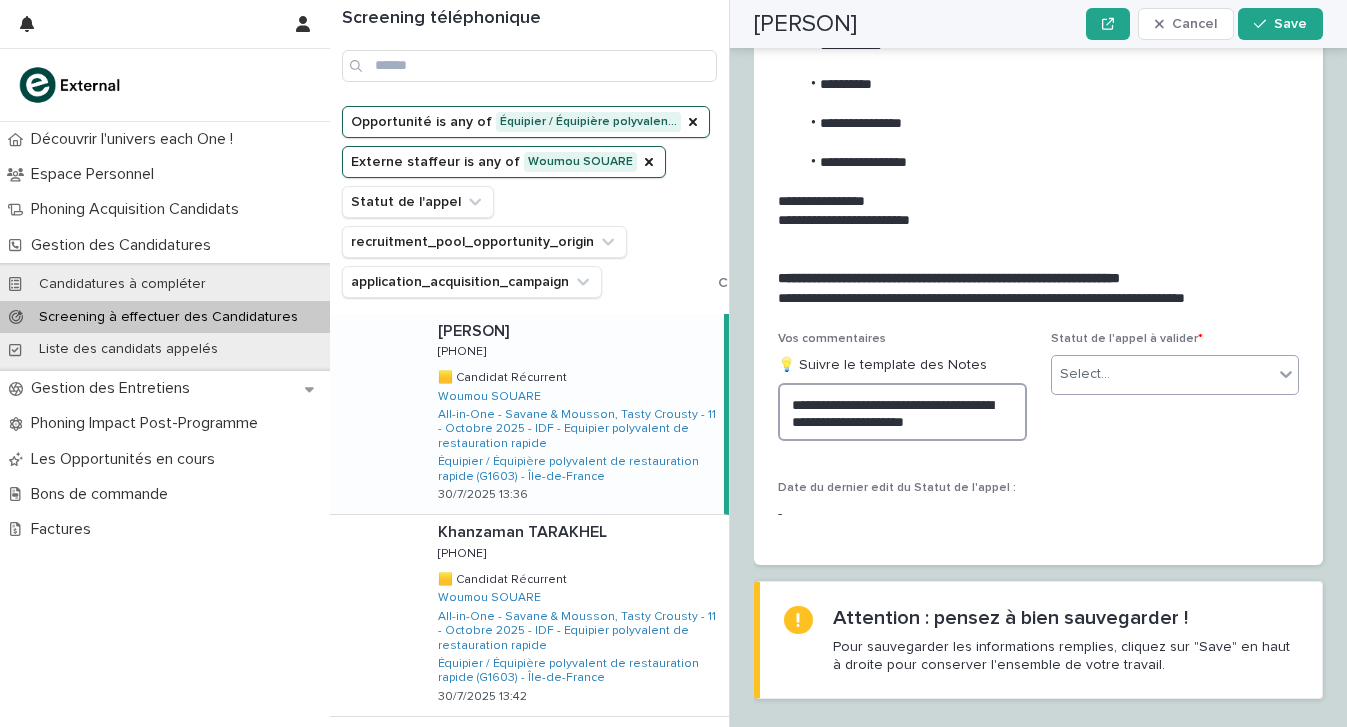 type on "**********" 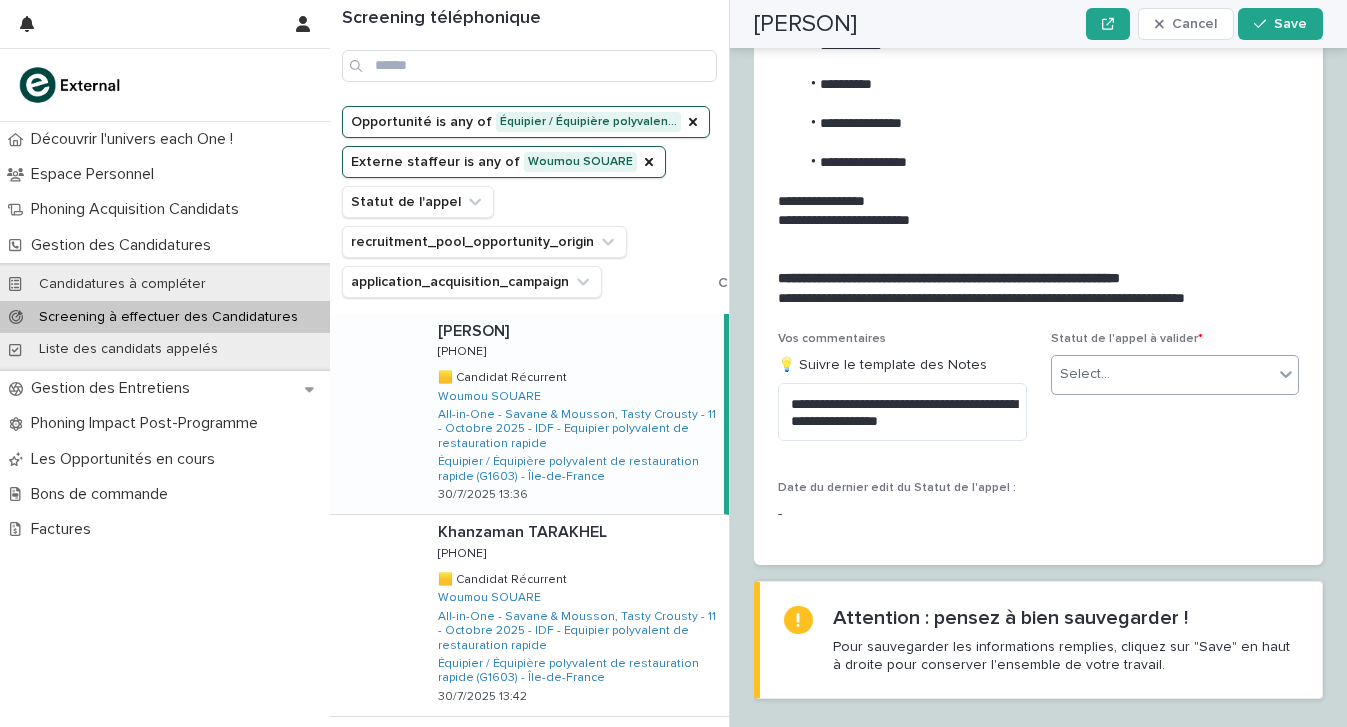 click on "Select..." at bounding box center [1163, 374] 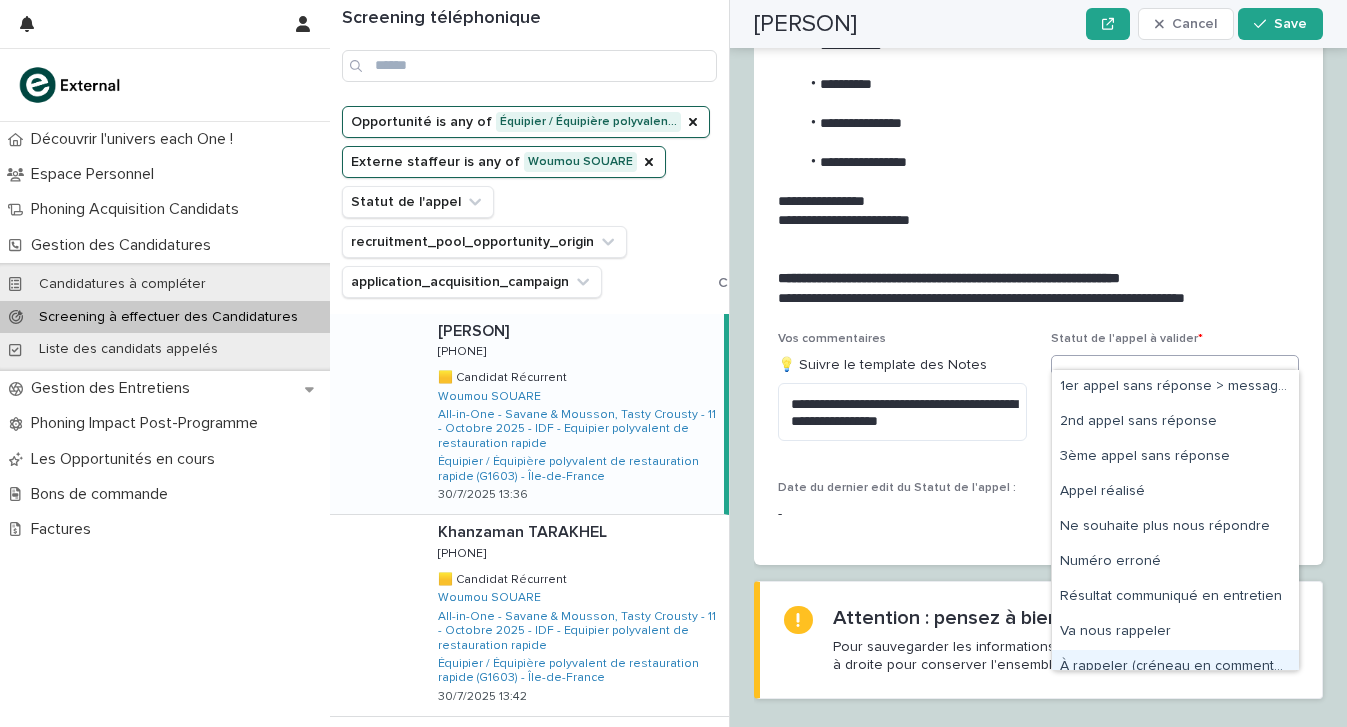 click on "À rappeler (créneau en commentaire)" at bounding box center (1175, 667) 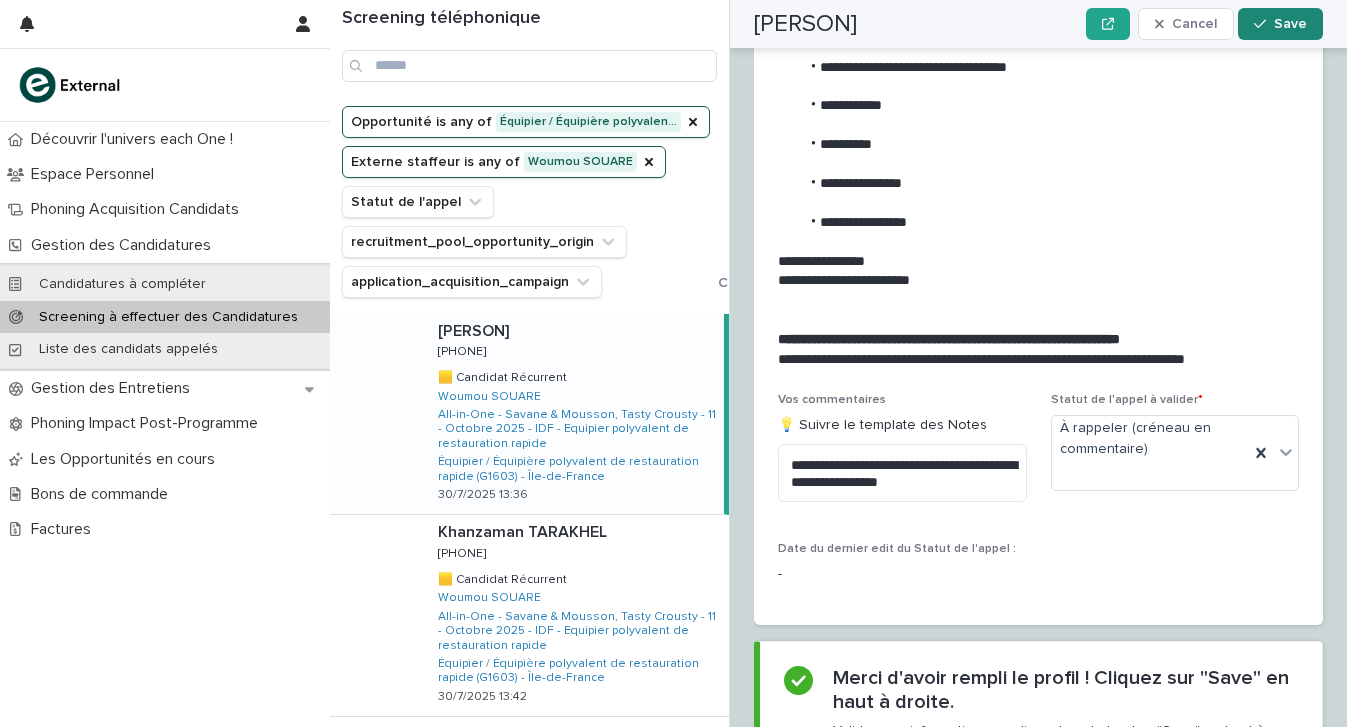 click on "Save" at bounding box center [1290, 24] 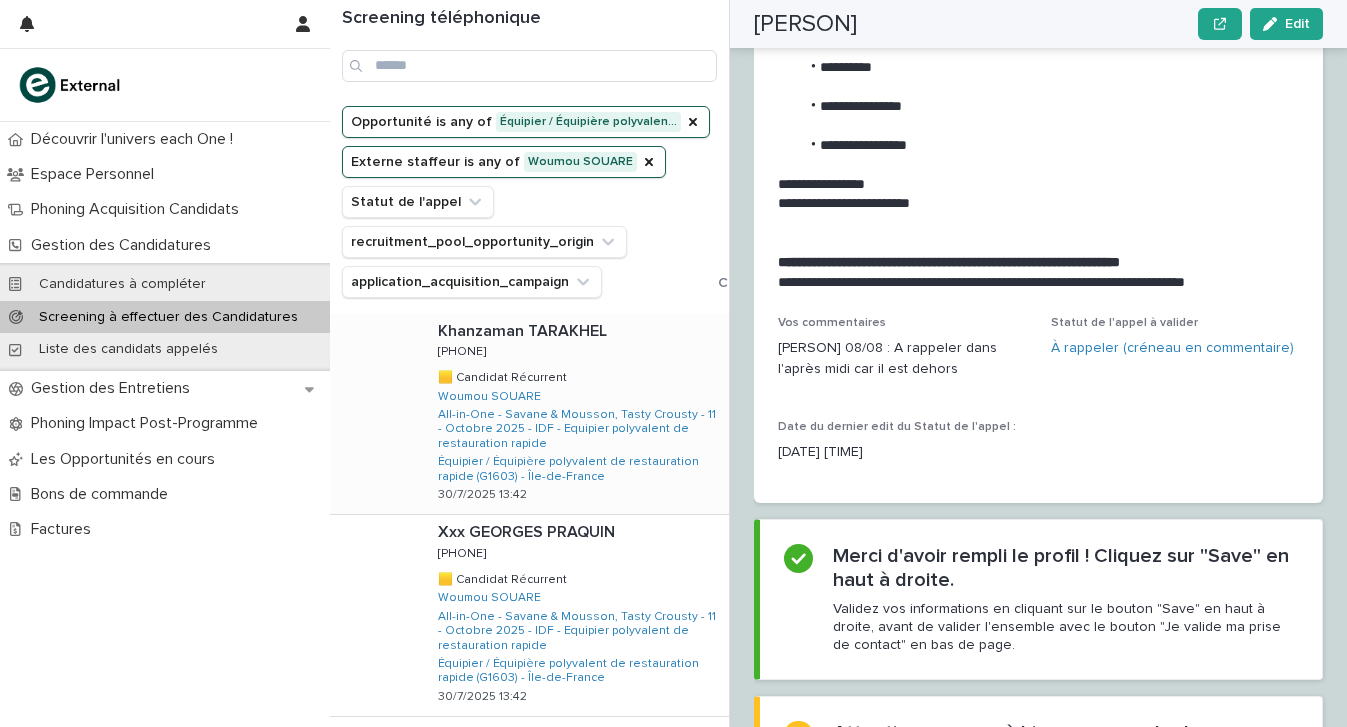 click on "[FIRST] [LAST] [FIRST] [LAST]  [PHONE] [PHONE]  🟨 Candidat Récurrent 🟨 Candidat Récurrent  Woumou SOUARE   All-in-One - Savane & Mousson, Tasty Crousty - 11 - Octobre 2025 - IDF - Equipier polyvalent de restauration rapide   Équipier / Équipière polyvalent de restauration rapide (G1603) - Île-de-France   [DATE] [TIME]" at bounding box center (575, 414) 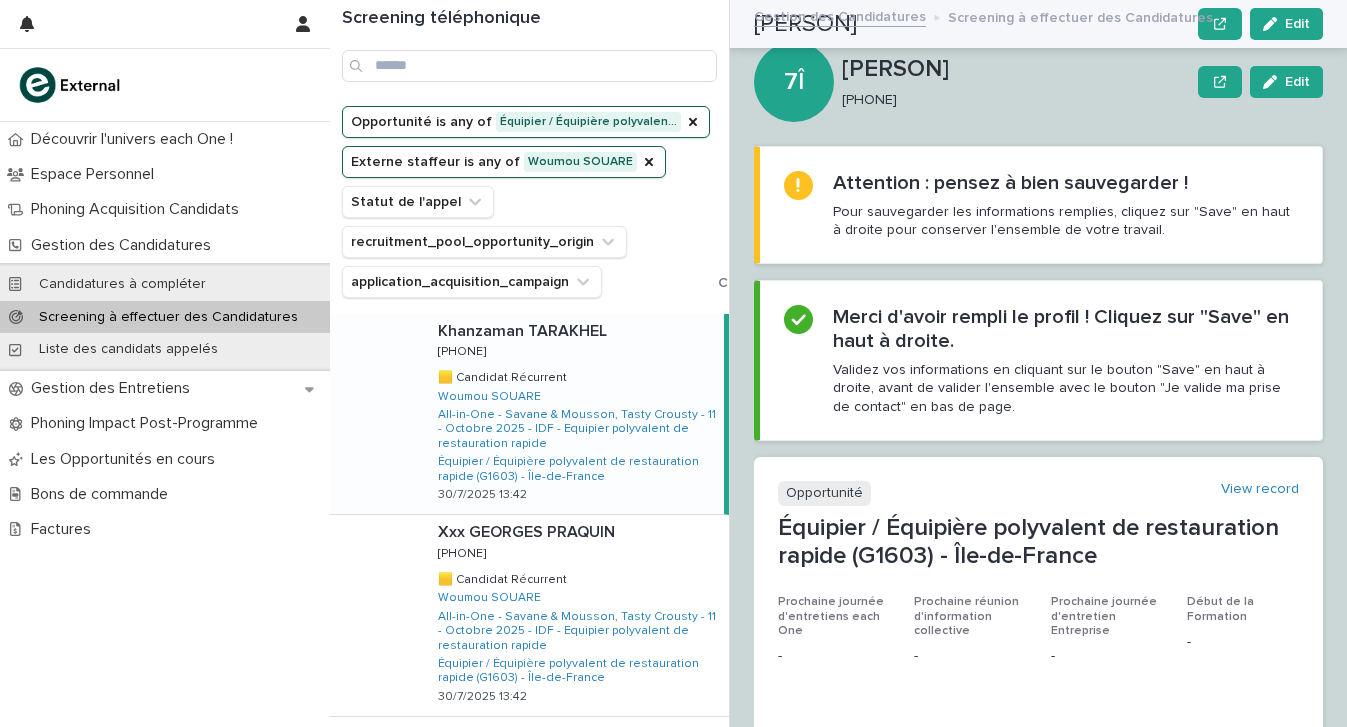 scroll, scrollTop: 0, scrollLeft: 0, axis: both 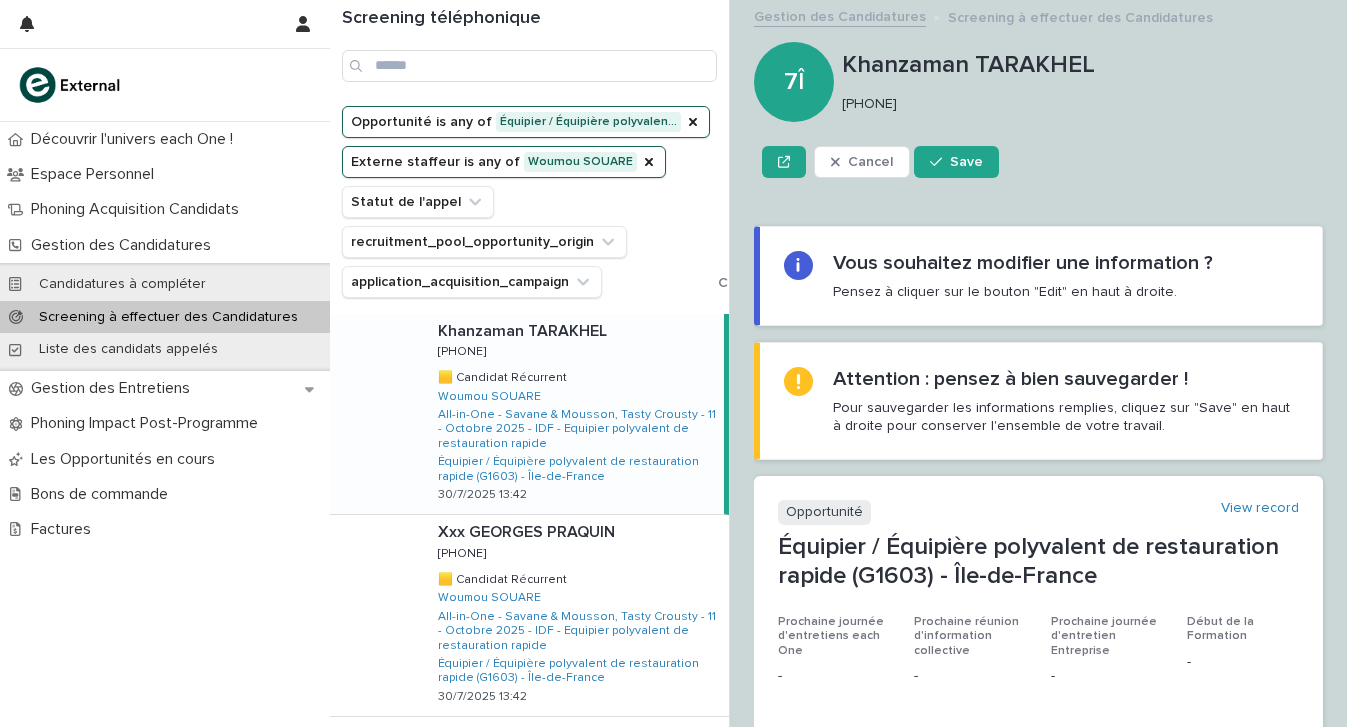 click on "[PHONE]" at bounding box center (1078, 102) 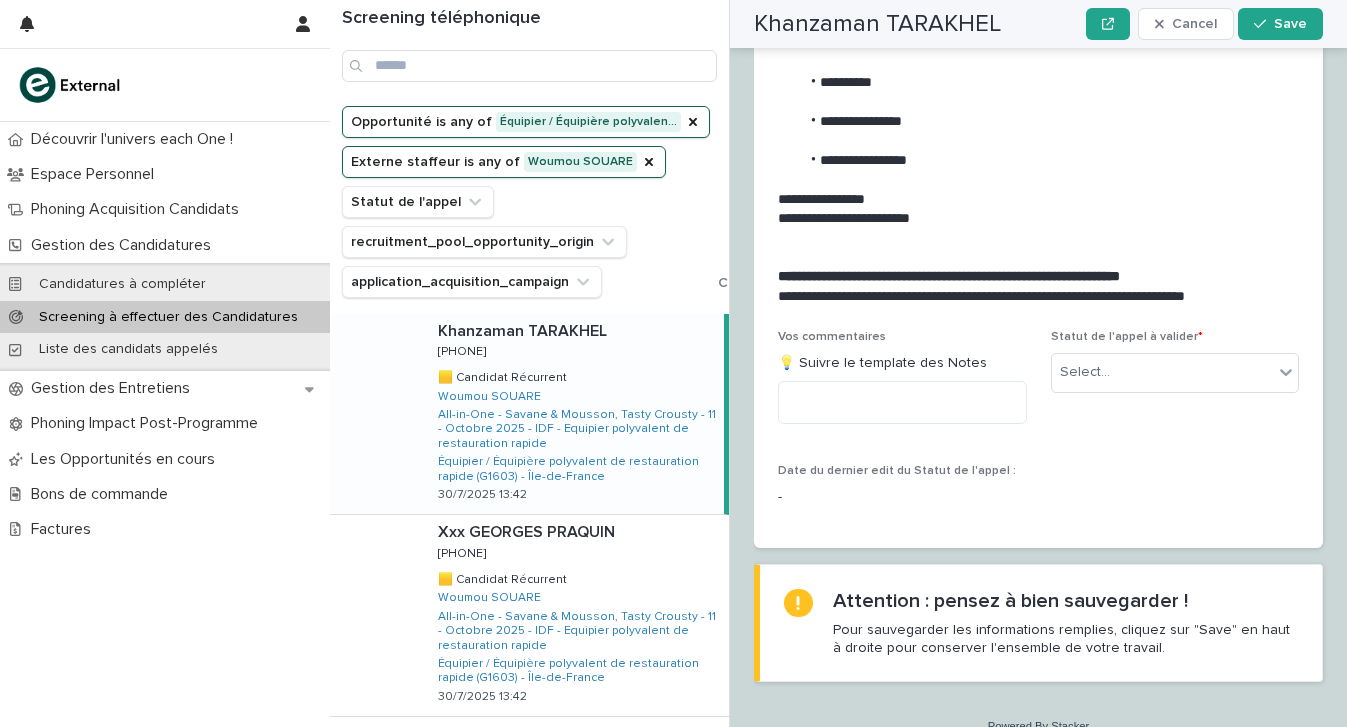 scroll, scrollTop: 2209, scrollLeft: 0, axis: vertical 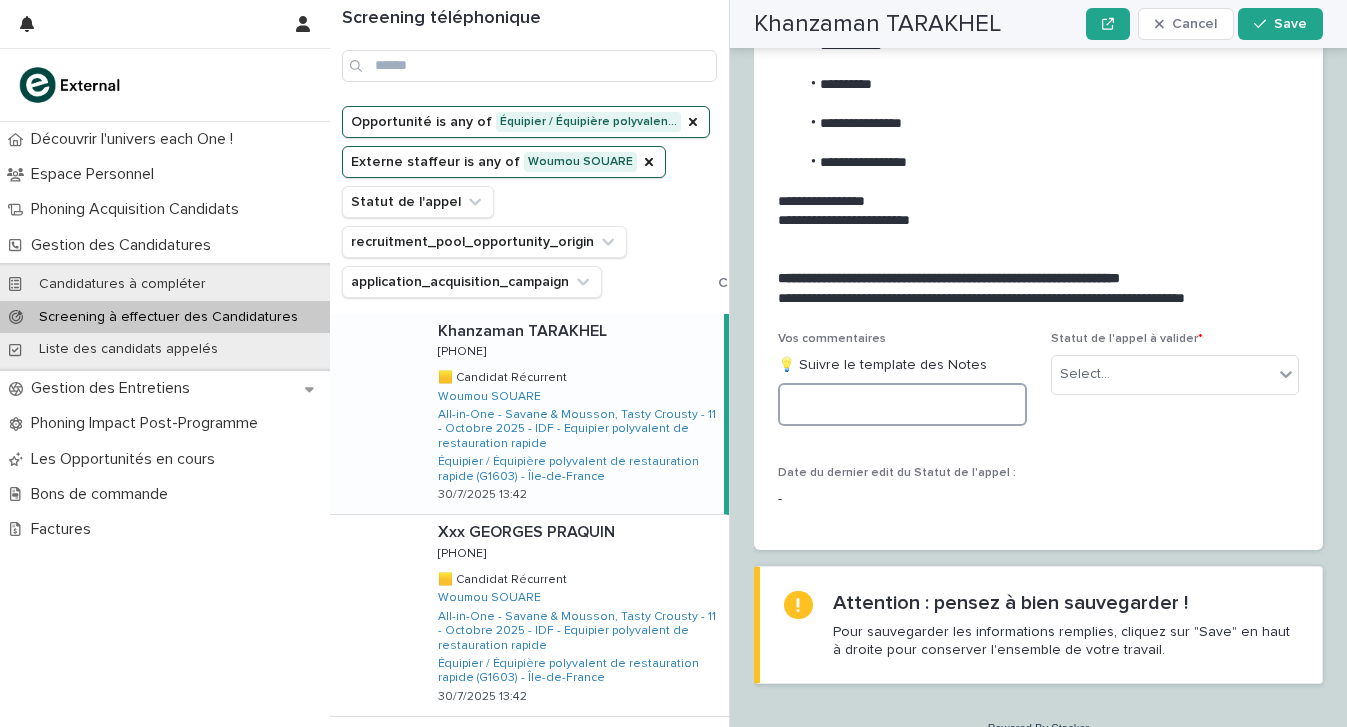 click at bounding box center (902, 404) 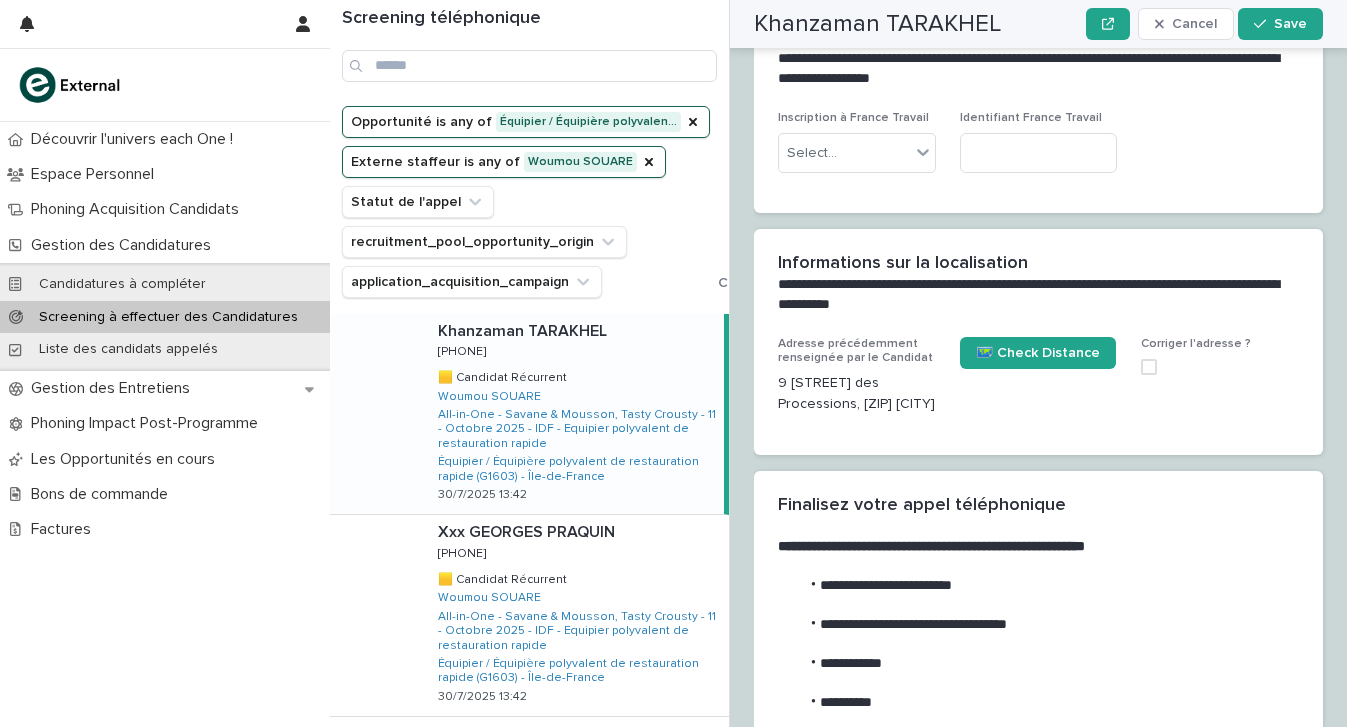 scroll, scrollTop: 1593, scrollLeft: 0, axis: vertical 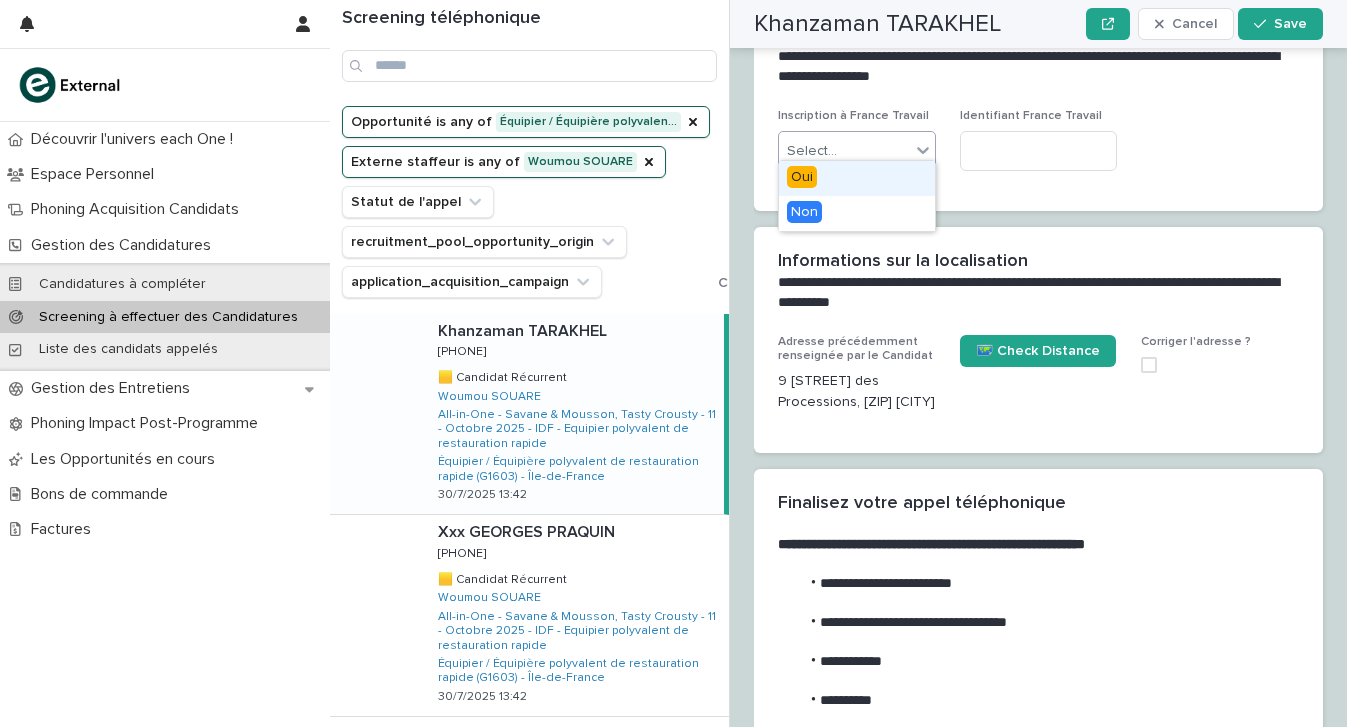 click on "Select..." at bounding box center (844, 151) 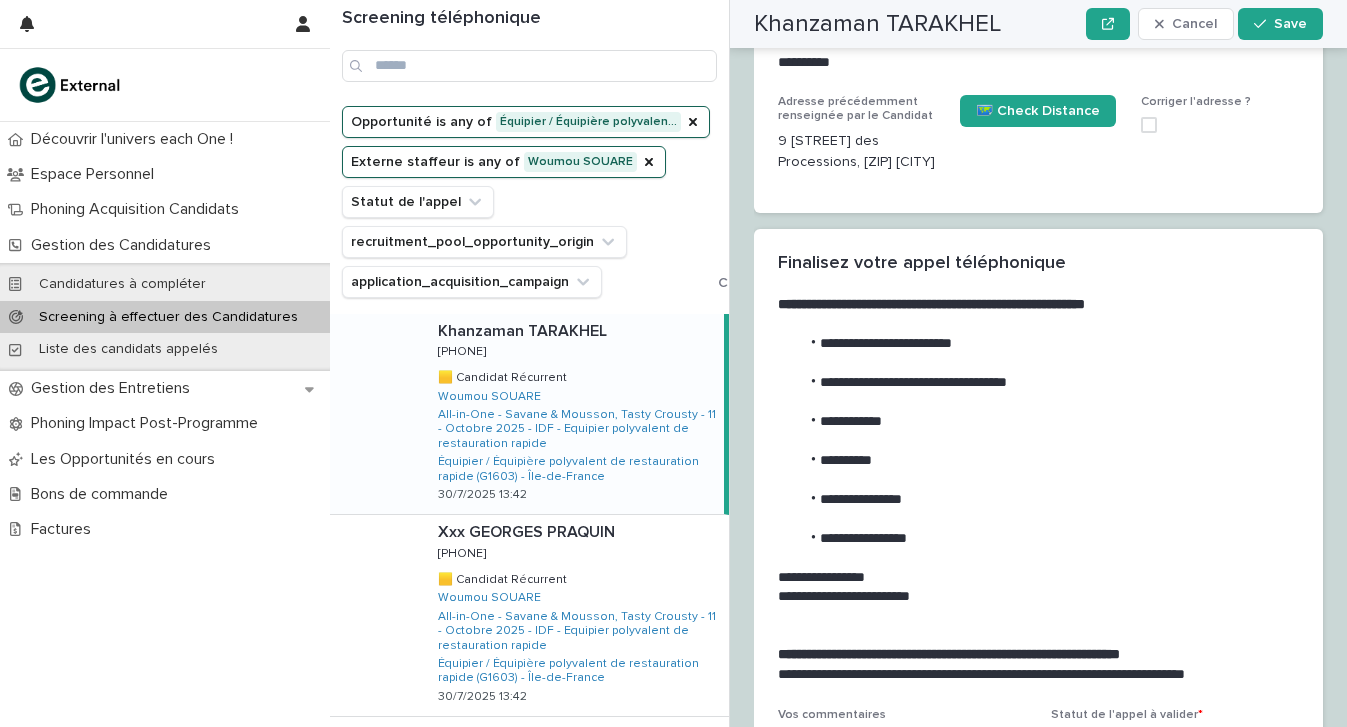 scroll, scrollTop: 1836, scrollLeft: 0, axis: vertical 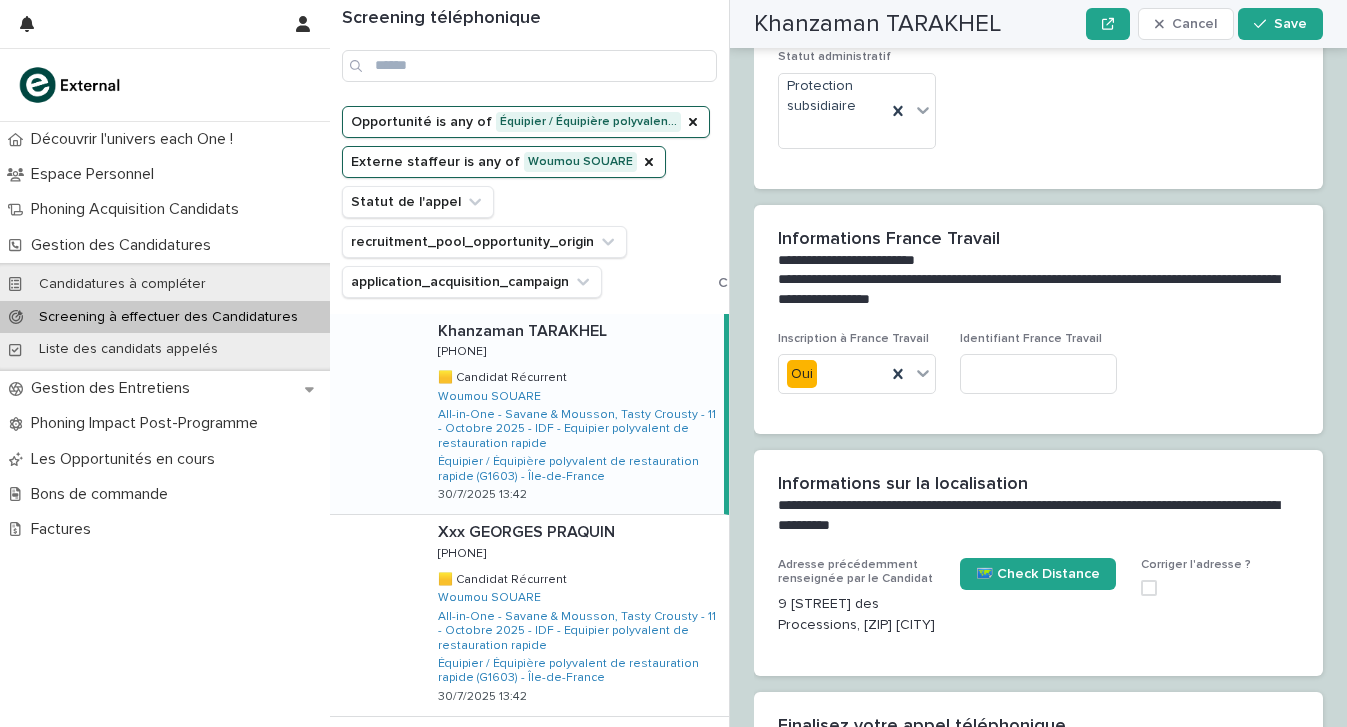 click on "[FIRST] [LAST] [FIRST] [LAST]  [PHONE] [PHONE]  🟨 Candidat Récurrent 🟨 Candidat Récurrent  Woumou SOUARE   All-in-One - Savane & Mousson, Tasty Crousty - 11 - Octobre 2025 - IDF - Equipier polyvalent de restauration rapide   Équipier / Équipière polyvalent de restauration rapide (G1603) - Île-de-France   [DATE] [TIME]" at bounding box center [573, 414] 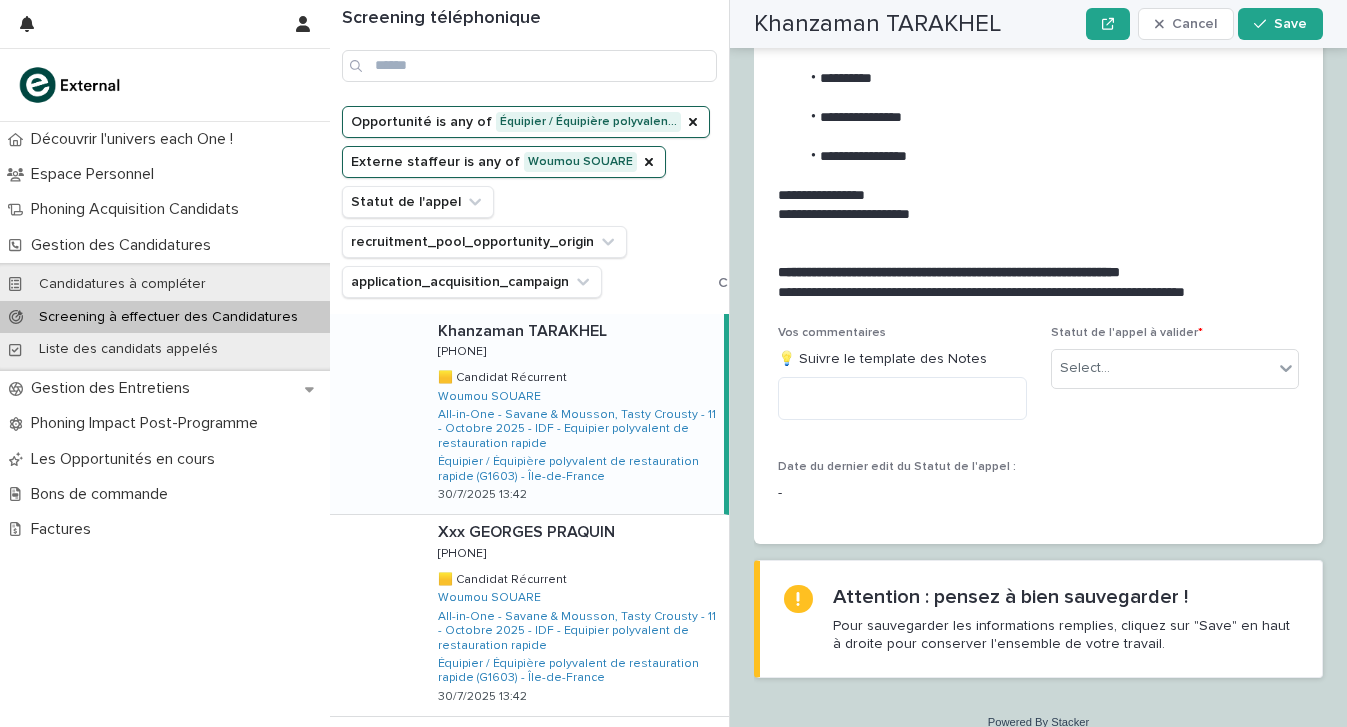 scroll, scrollTop: 2209, scrollLeft: 0, axis: vertical 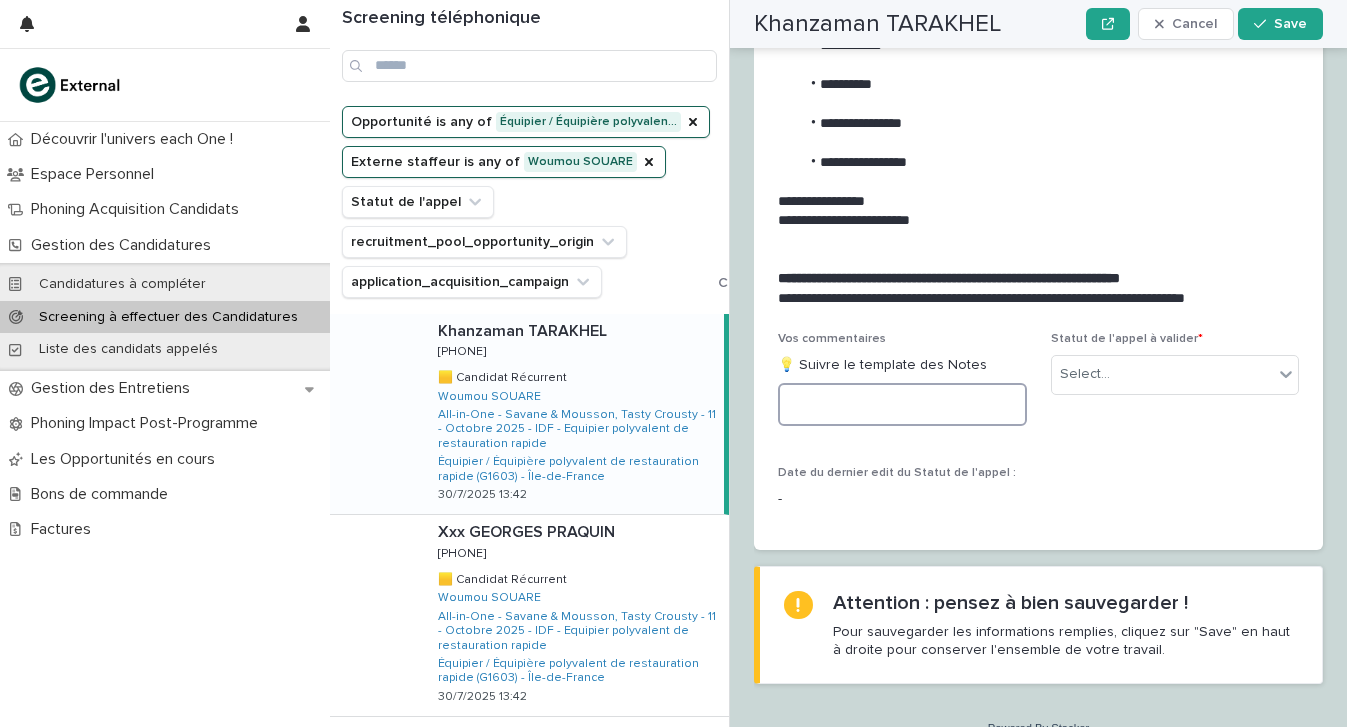 click at bounding box center [902, 404] 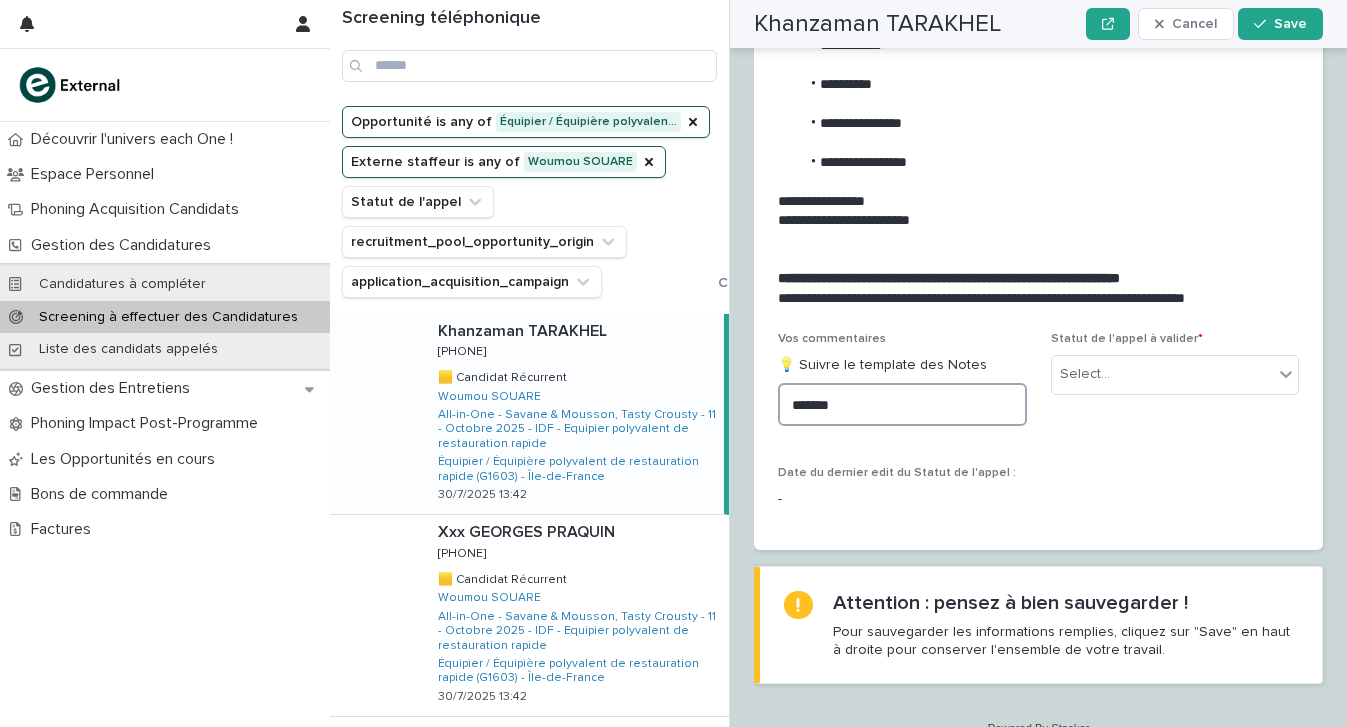 click on "******" at bounding box center [902, 404] 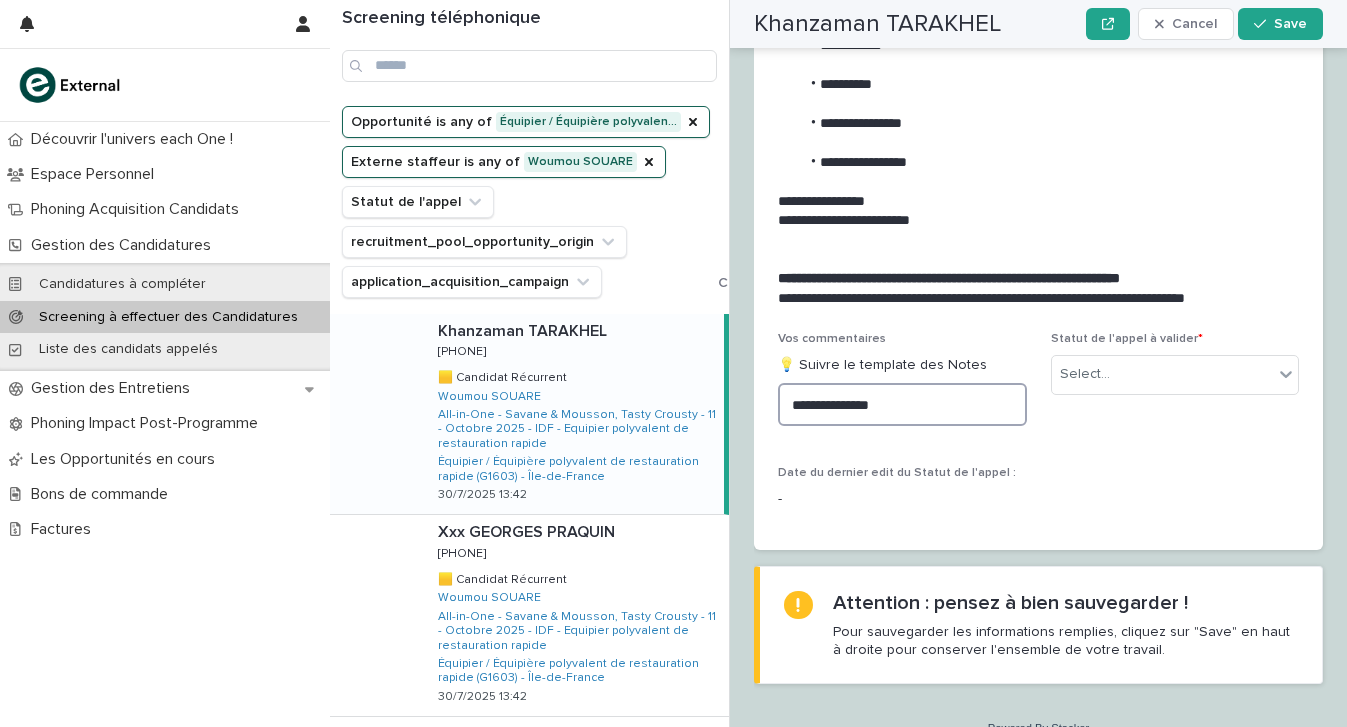 click on "**********" at bounding box center [902, 404] 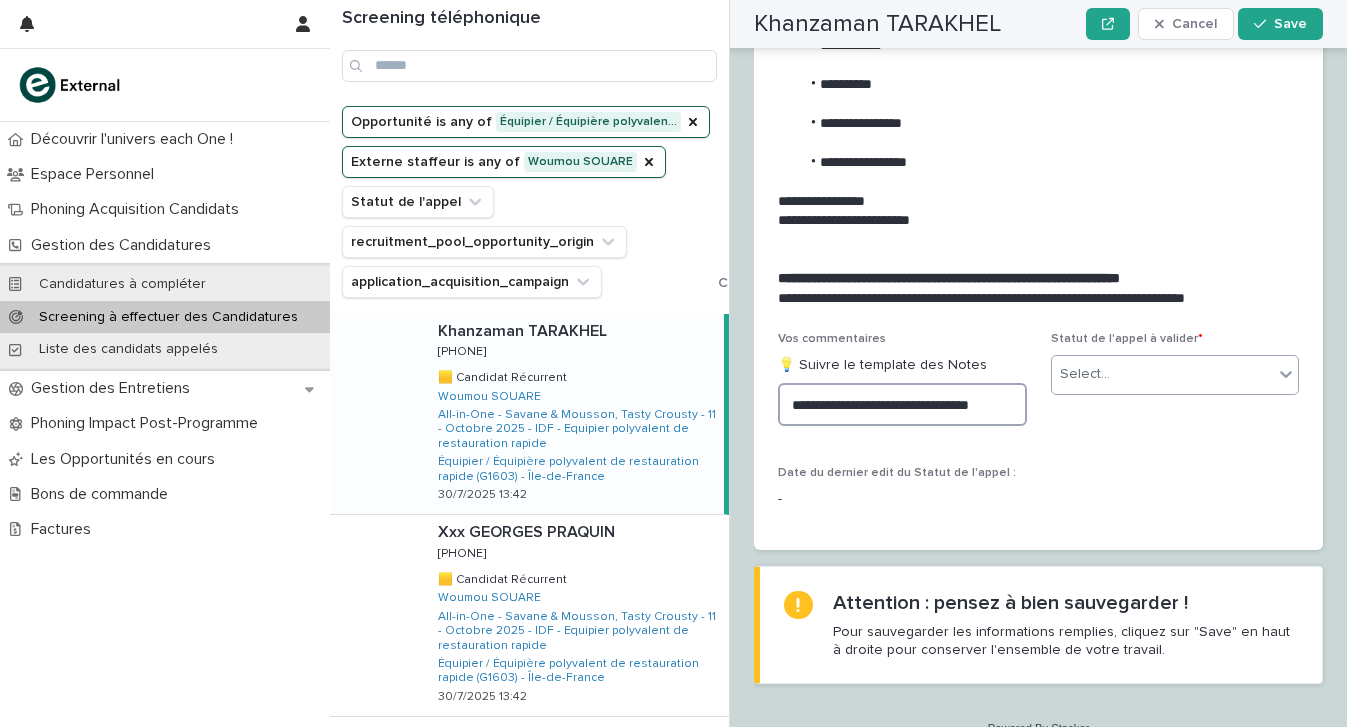 type on "**********" 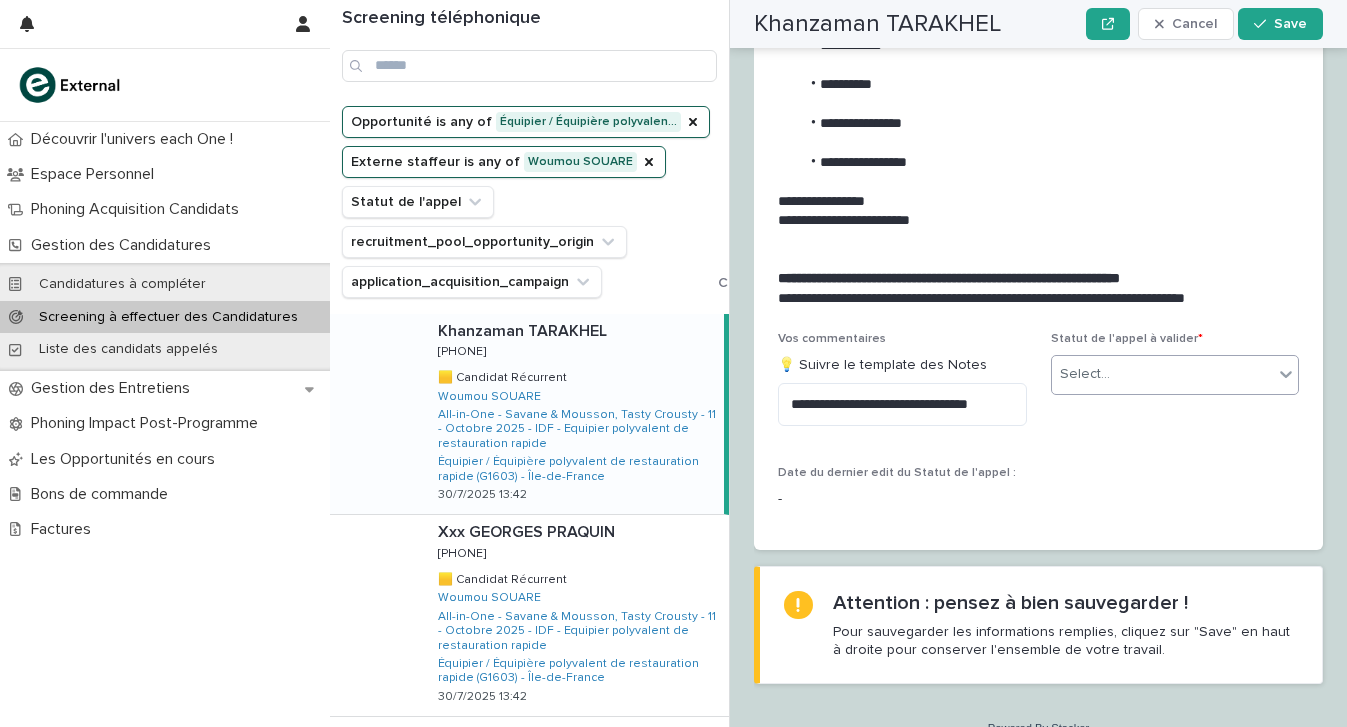 click on "Select..." at bounding box center (1163, 374) 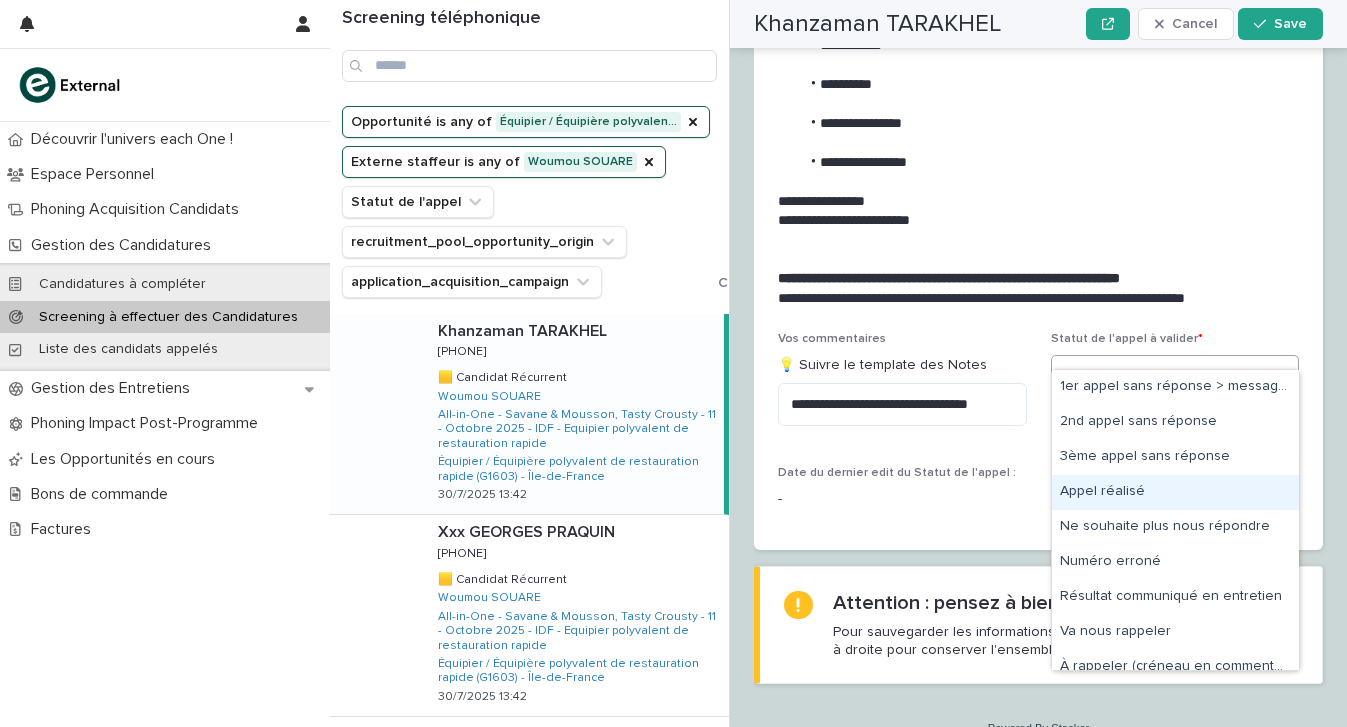 click on "Appel réalisé" at bounding box center [1175, 492] 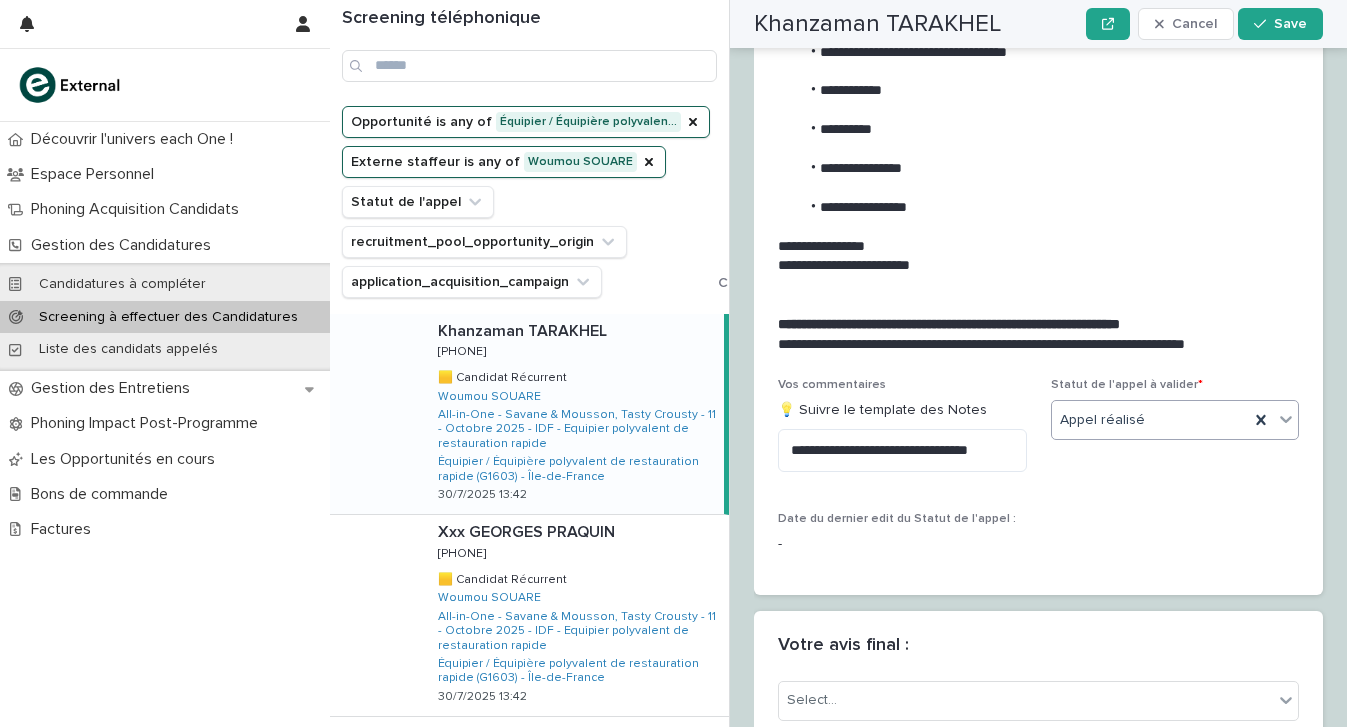 scroll, scrollTop: 2227, scrollLeft: 0, axis: vertical 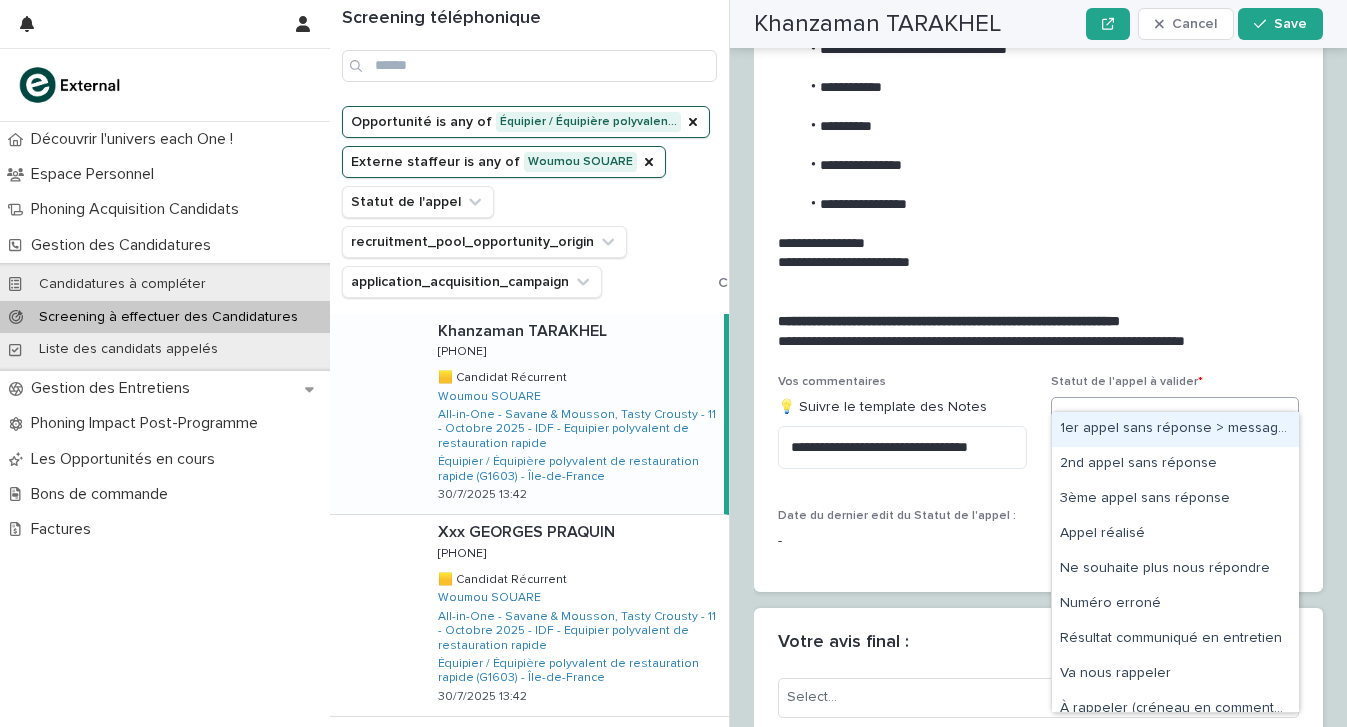 click on "Appel réalisé" at bounding box center [1175, 417] 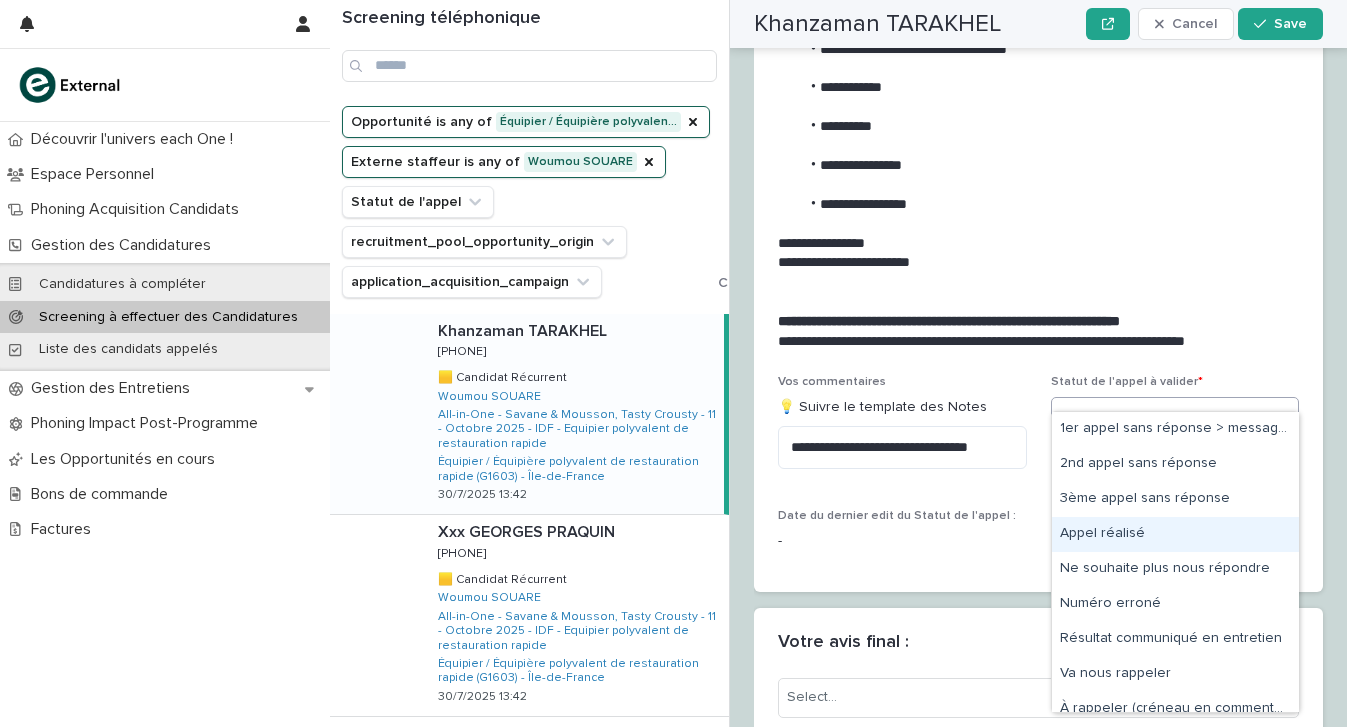 scroll, scrollTop: 15, scrollLeft: 0, axis: vertical 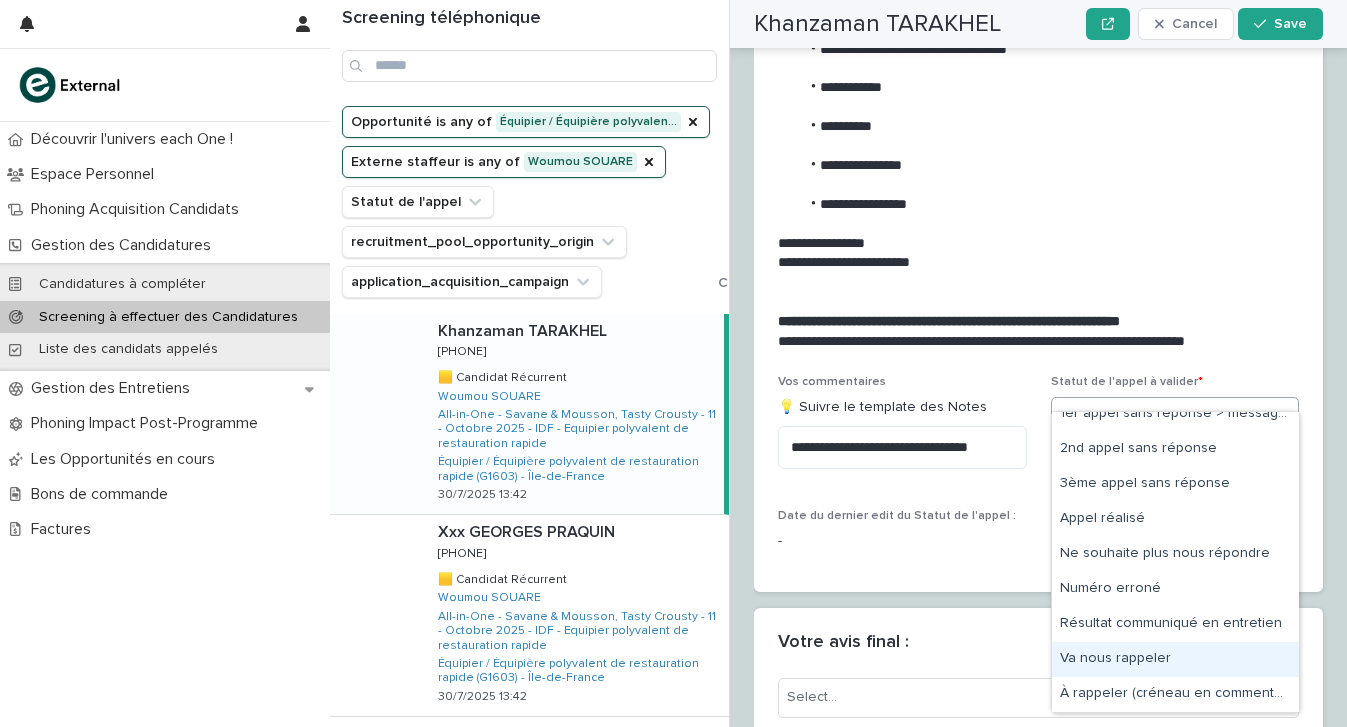 click on "Va nous rappeler" at bounding box center (1175, 659) 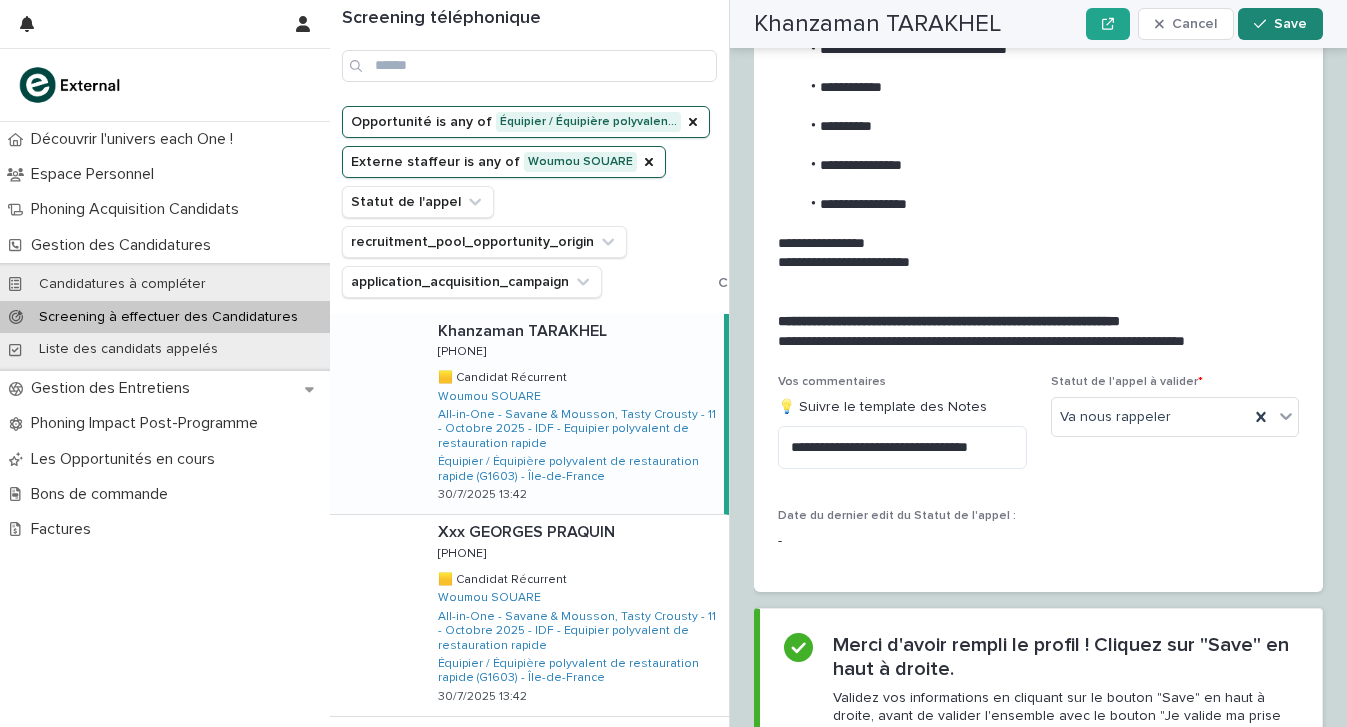 click on "Save" at bounding box center (1280, 24) 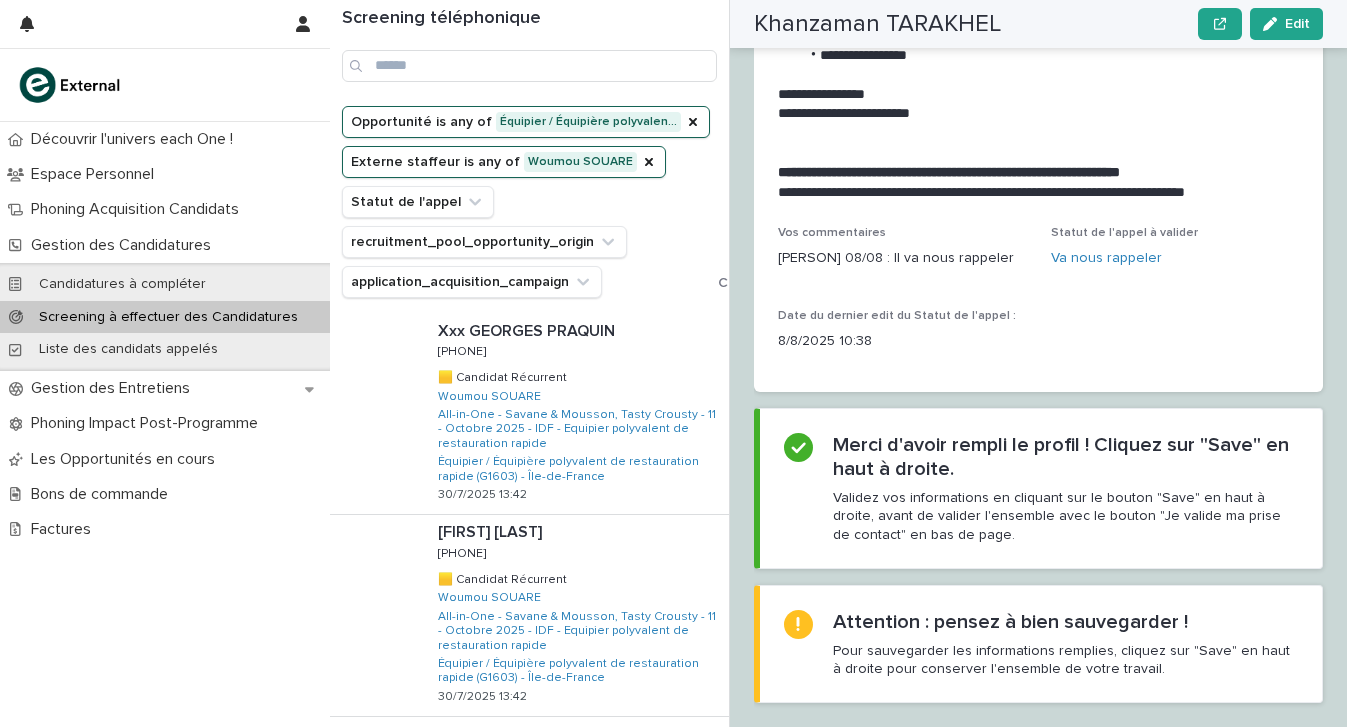click on "Edit" at bounding box center (1286, 24) 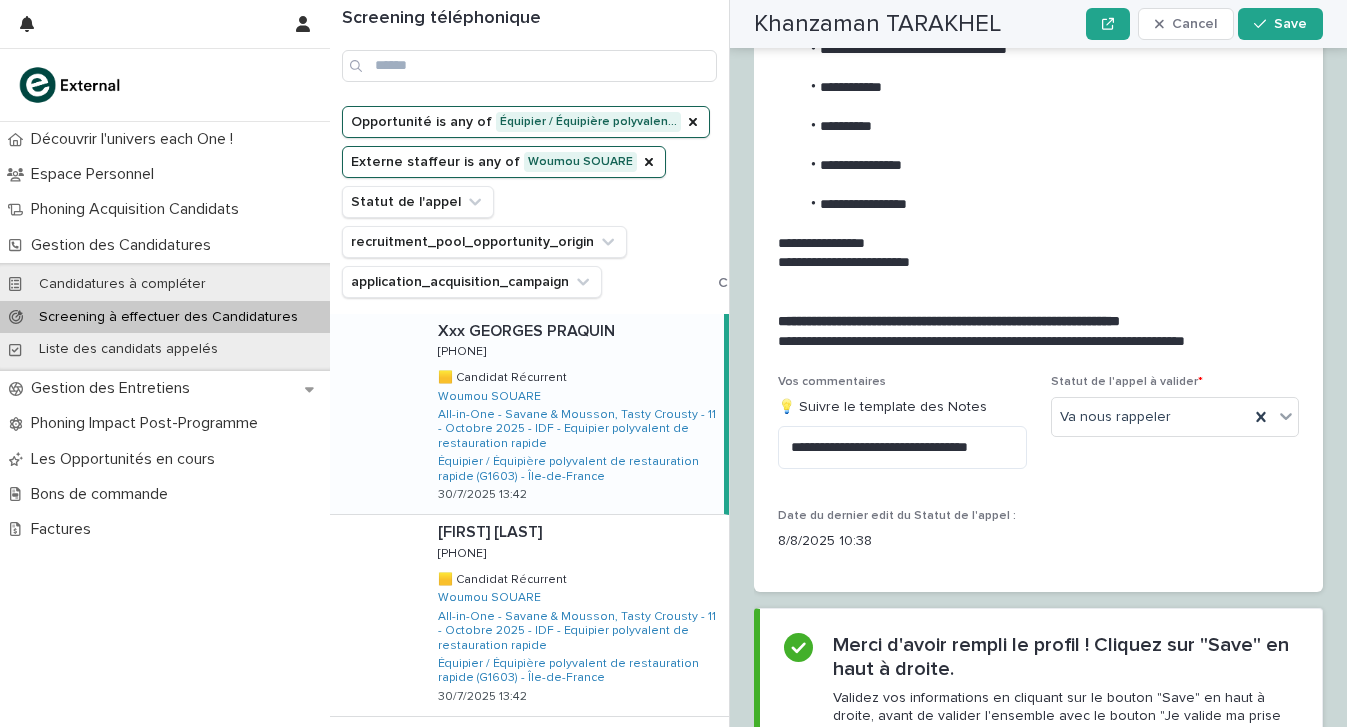 click on "Xxx [LAST] Xxx [LAST]  [PHONE] [PHONE]  🟨 Candidat Récurrent 🟨 Candidat Récurrent  Woumou SOUARE   All-in-One - Savane & Mousson, Tasty Crousty - 11 - Octobre 2025 - IDF - Equipier polyvalent de restauration rapide   Équipier / Équipière polyvalent de restauration rapide (G1603) - Île-de-France   [DATE] [TIME]" at bounding box center [573, 414] 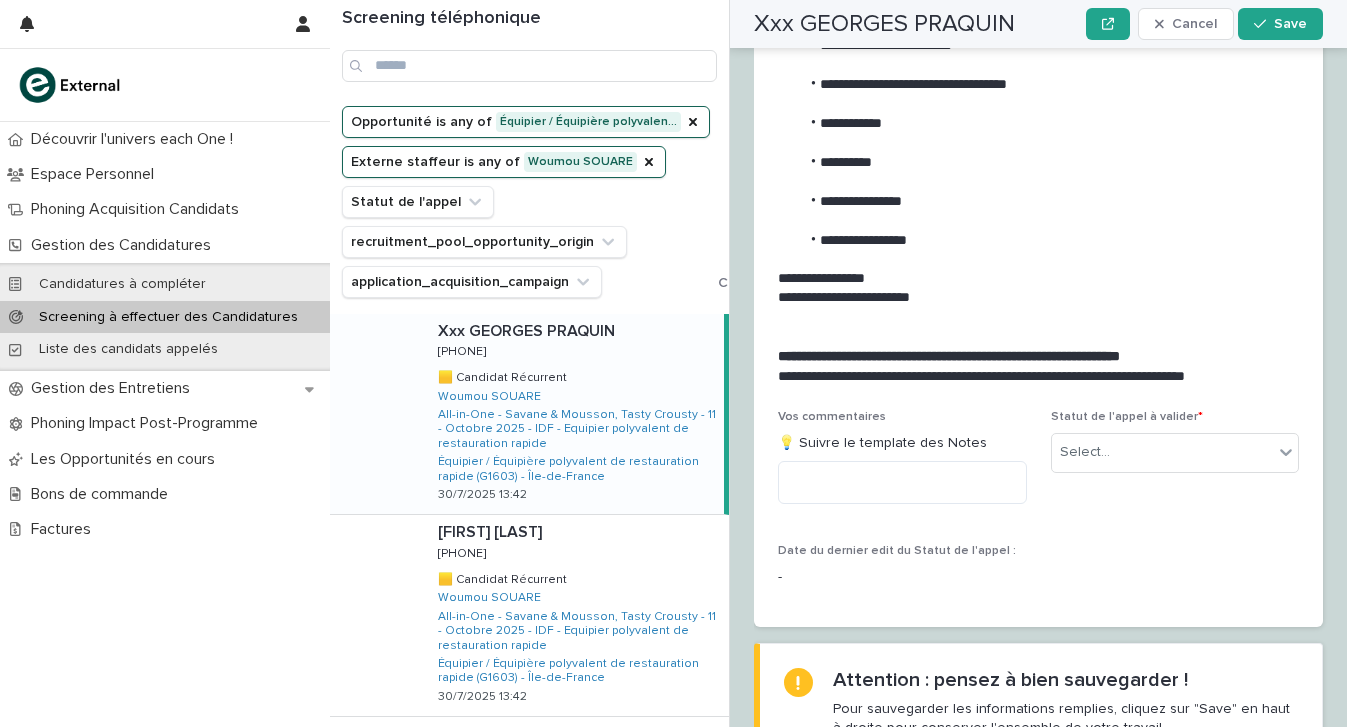 click at bounding box center [577, 331] 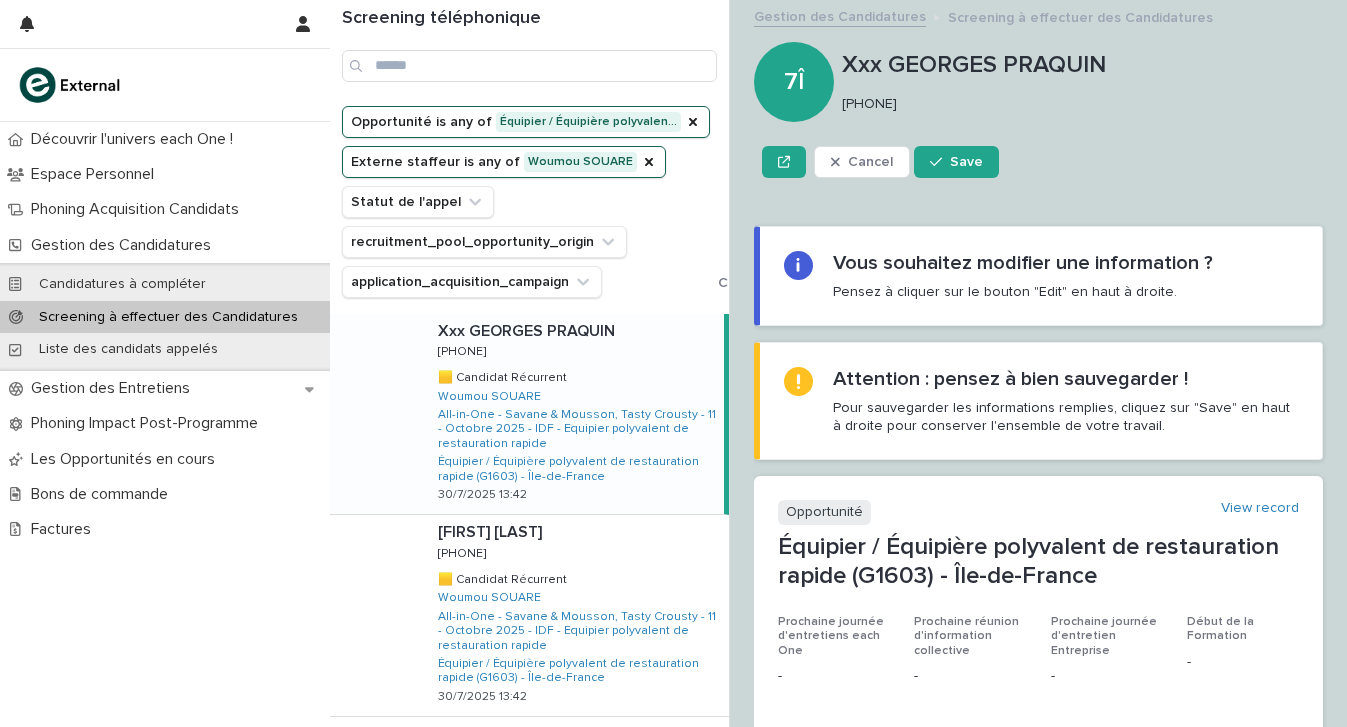 scroll, scrollTop: 0, scrollLeft: 0, axis: both 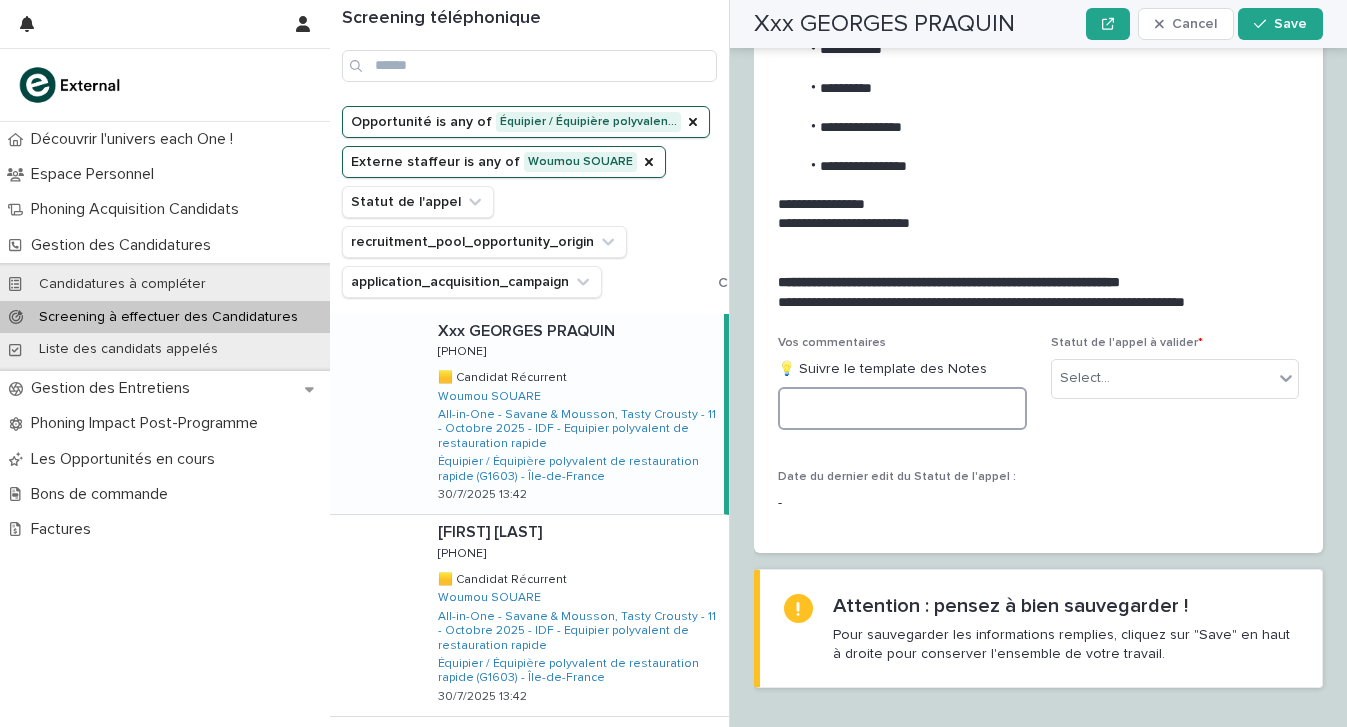 click at bounding box center (902, 408) 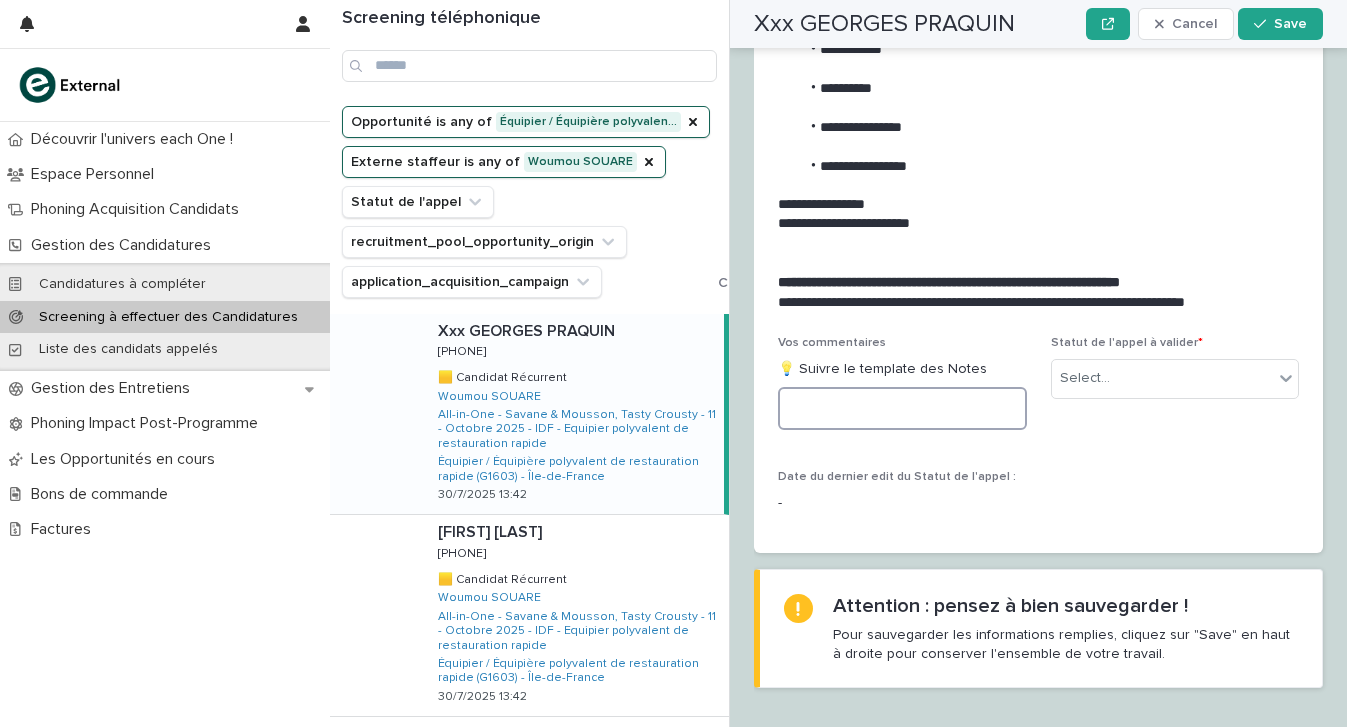 click at bounding box center [902, 408] 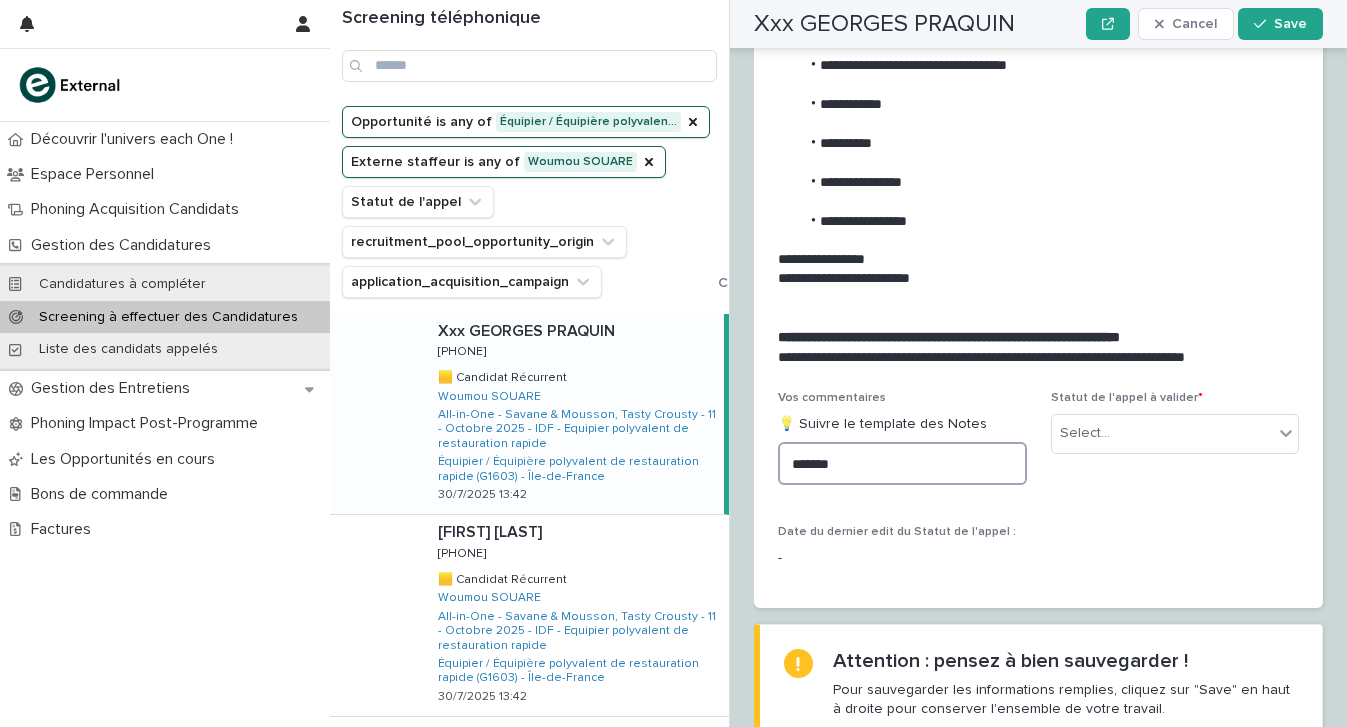 scroll, scrollTop: 2249, scrollLeft: 0, axis: vertical 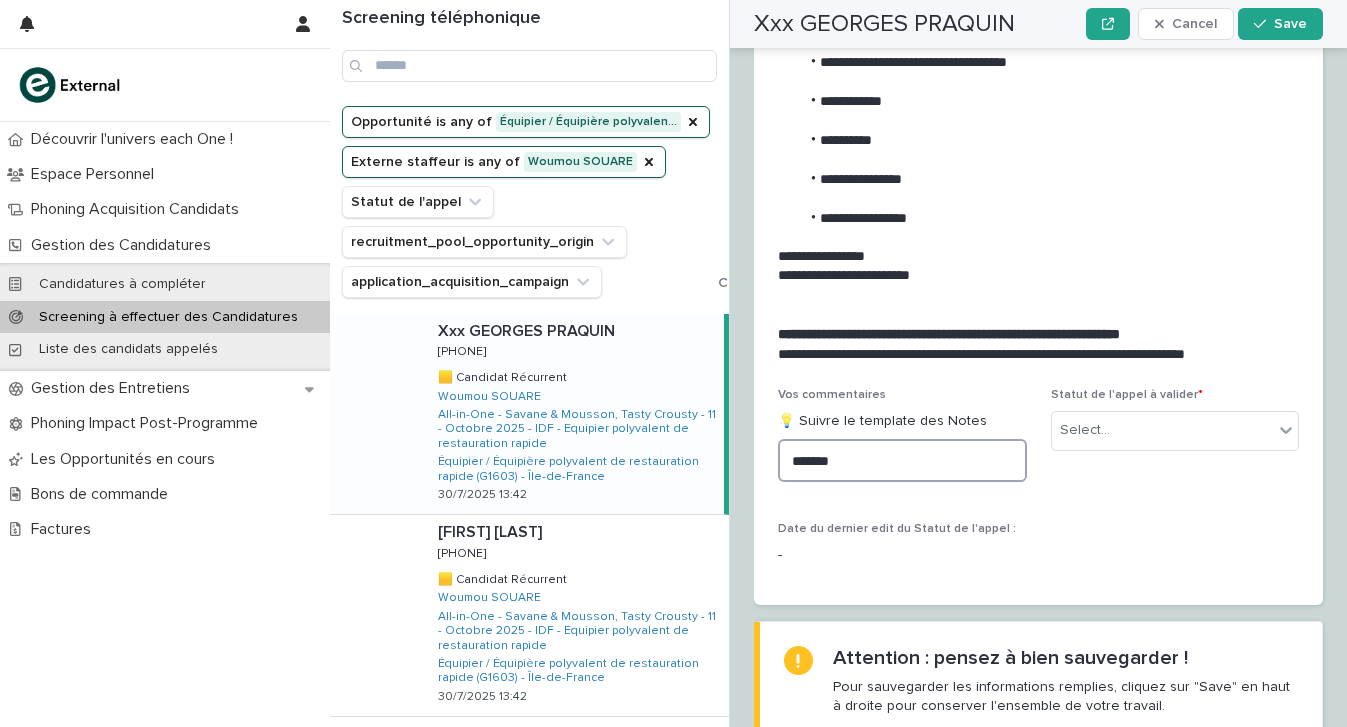 click on "******" at bounding box center (902, 460) 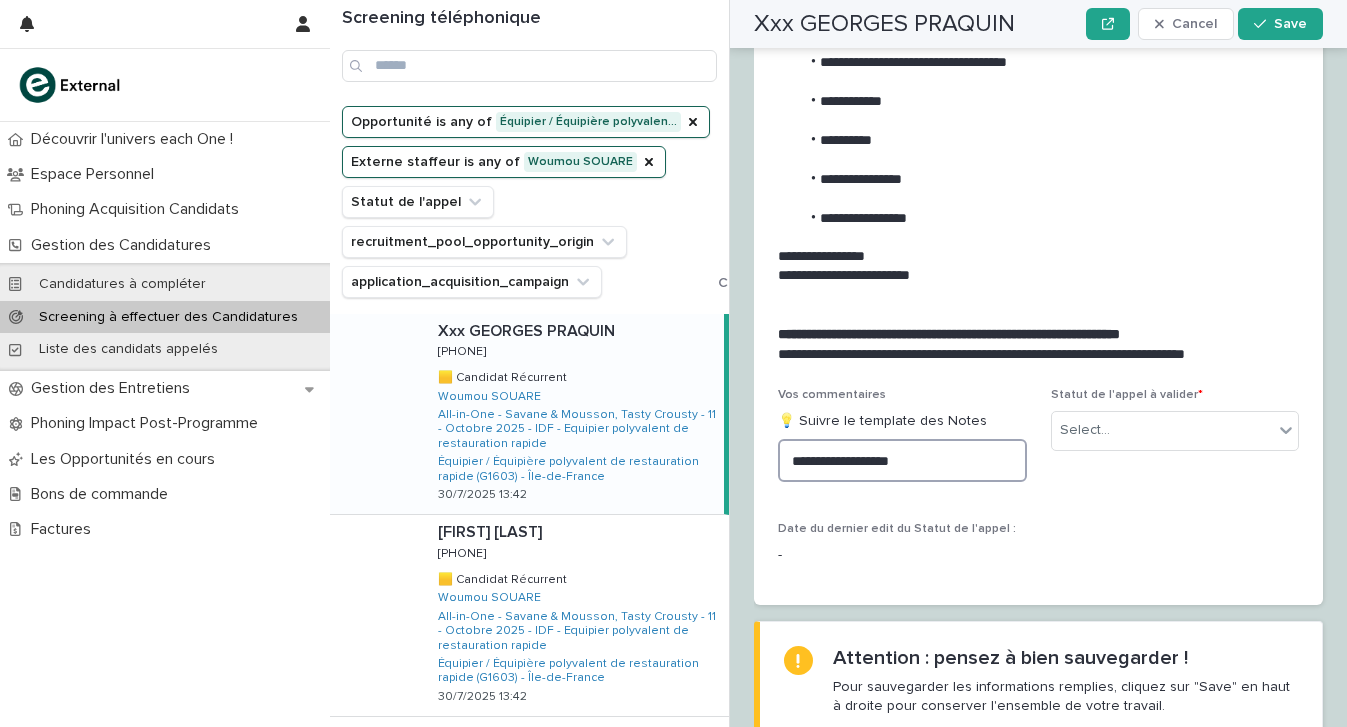 click on "**********" at bounding box center [902, 460] 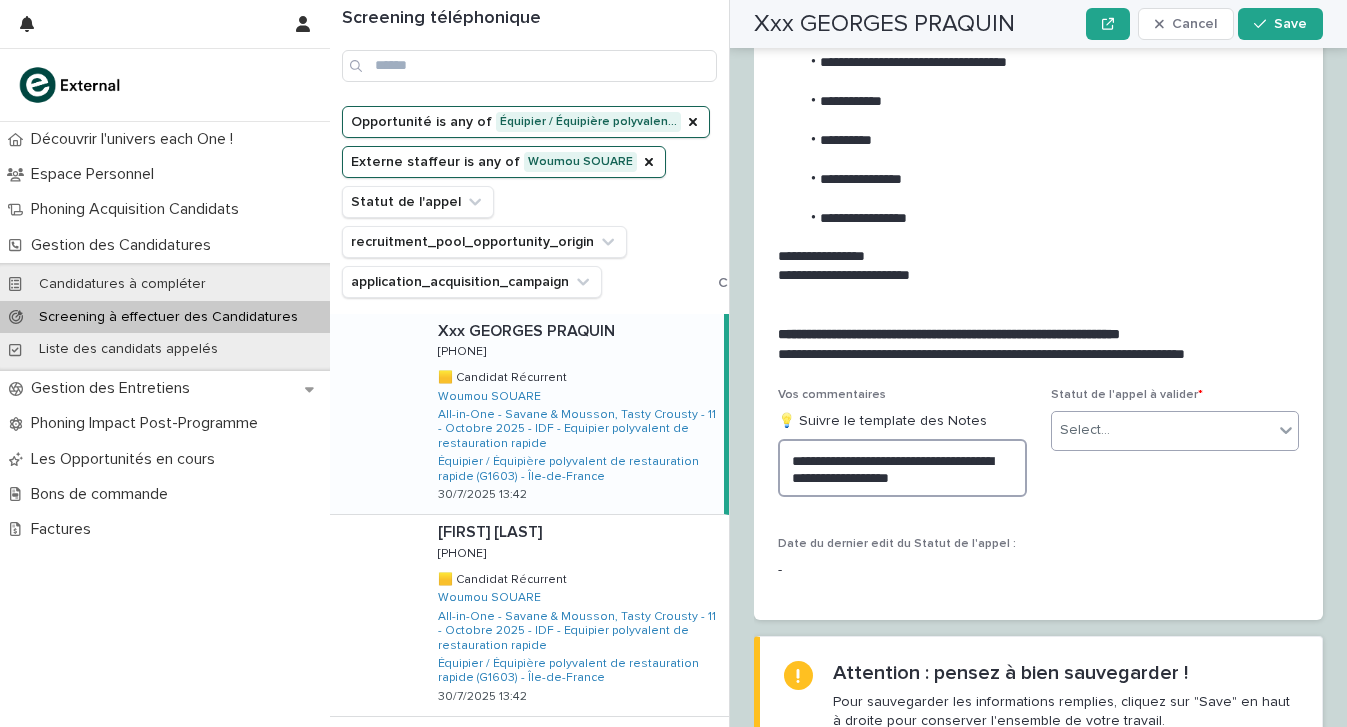 type on "**********" 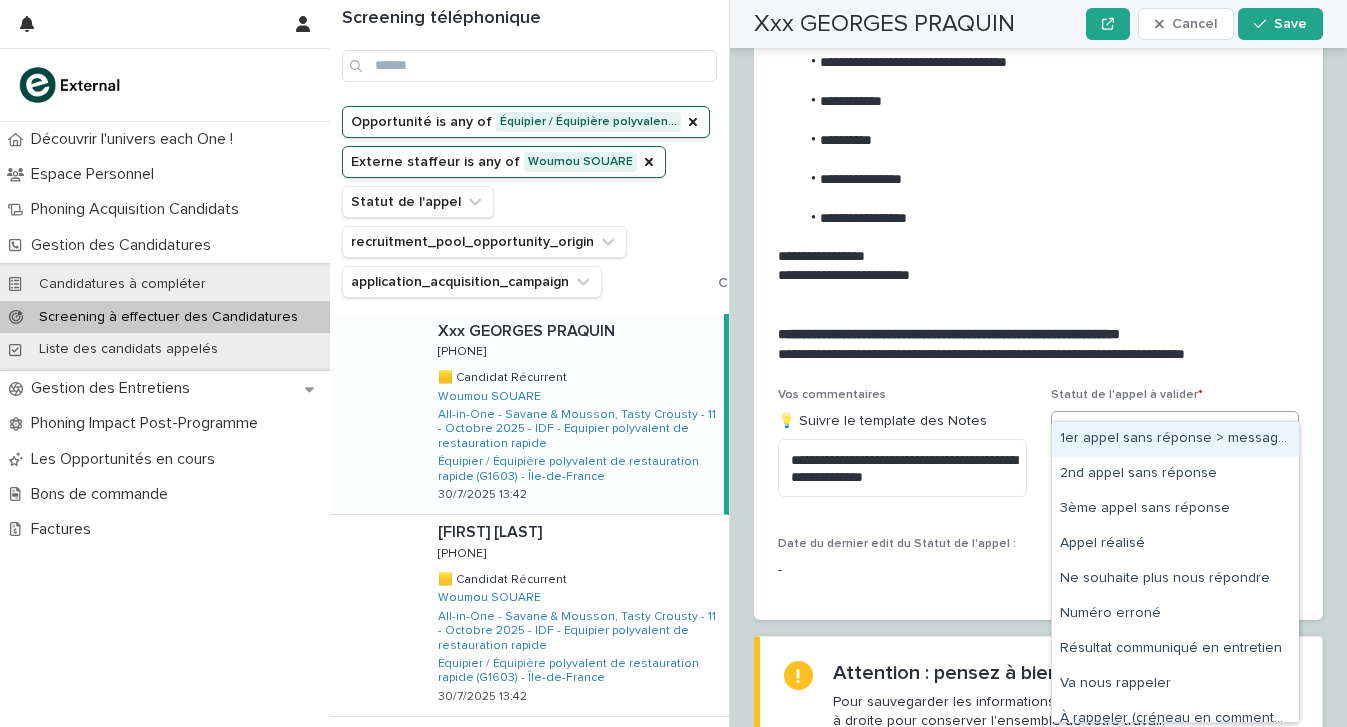 drag, startPoint x: 1125, startPoint y: 400, endPoint x: 1125, endPoint y: 444, distance: 44 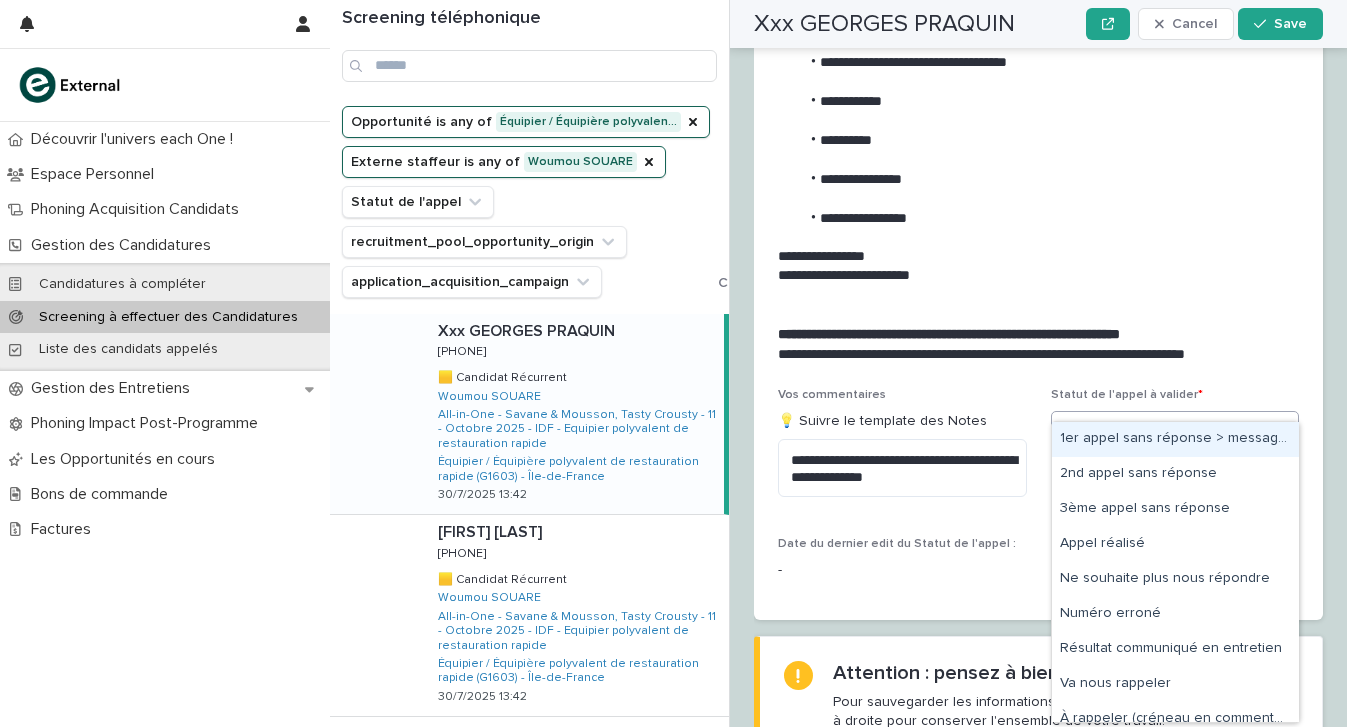 click on "Select..." at bounding box center [1163, 430] 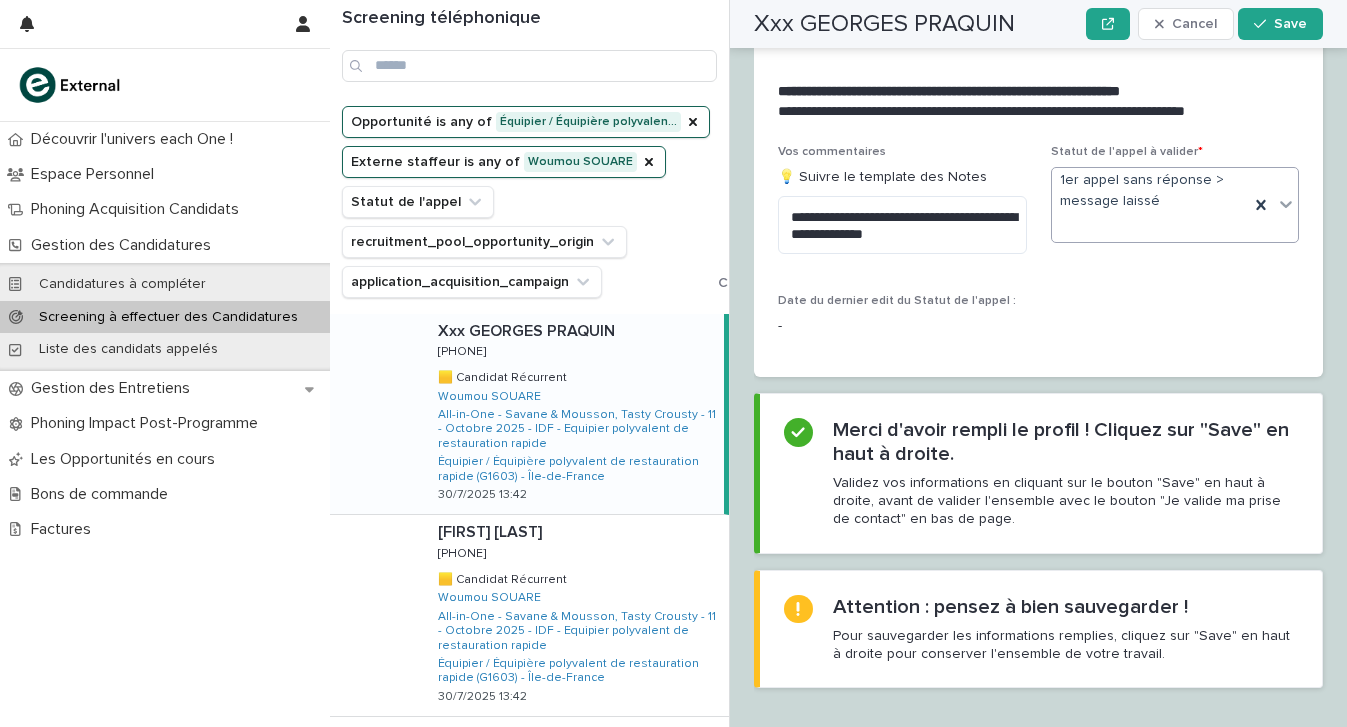 scroll, scrollTop: 2551, scrollLeft: 0, axis: vertical 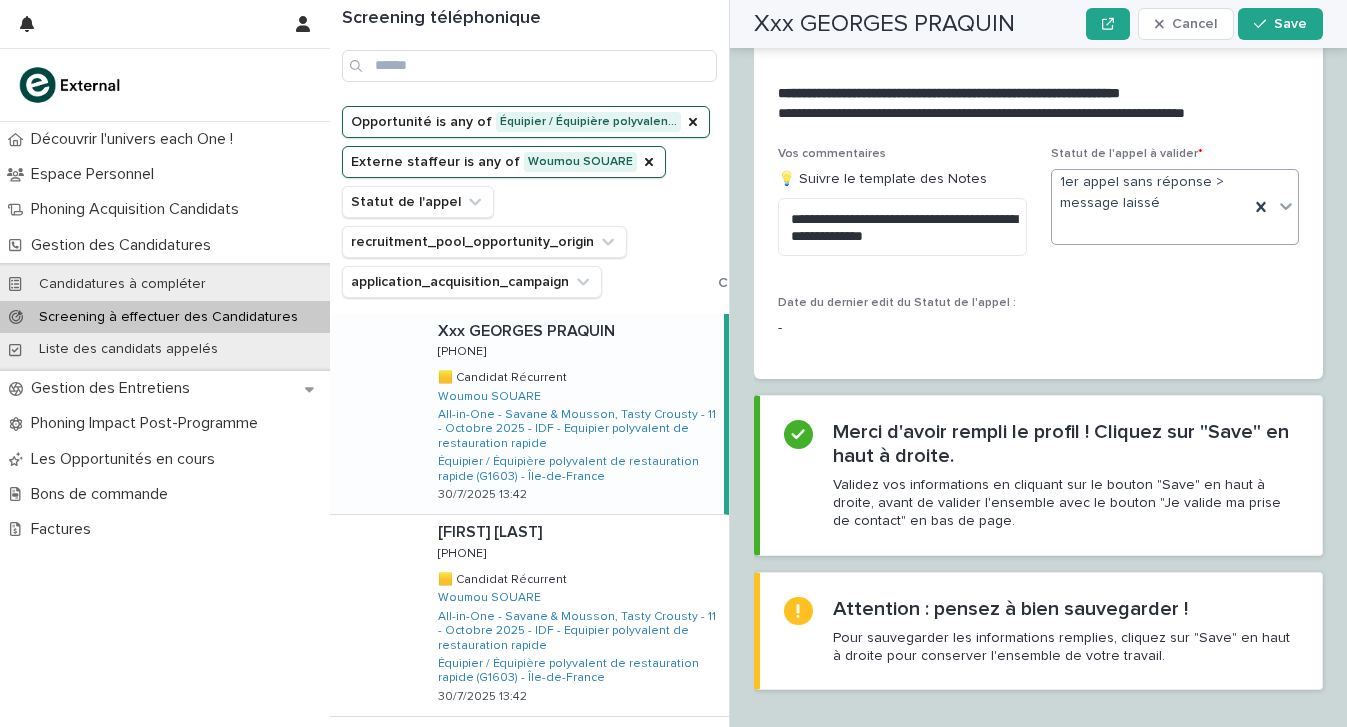 click on "1er appel sans réponse > message laissé" at bounding box center [1151, 207] 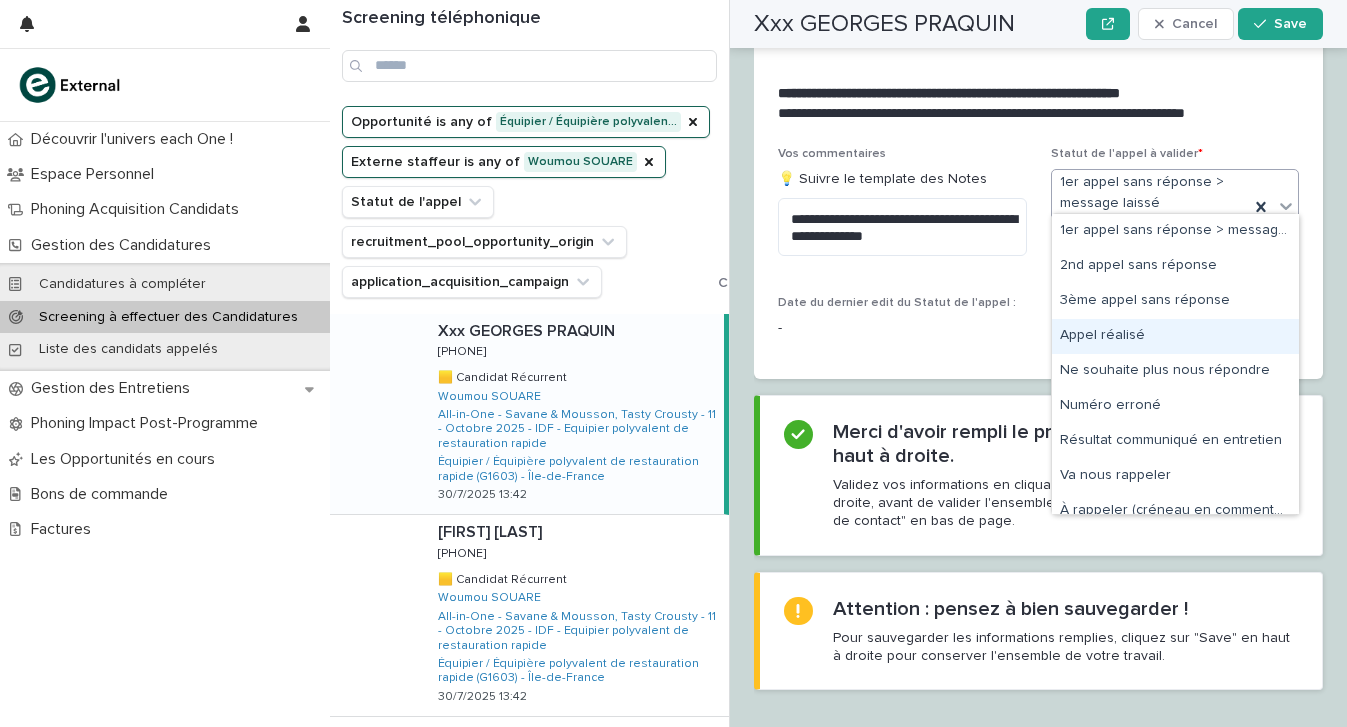 click on "Appel réalisé" at bounding box center (1175, 336) 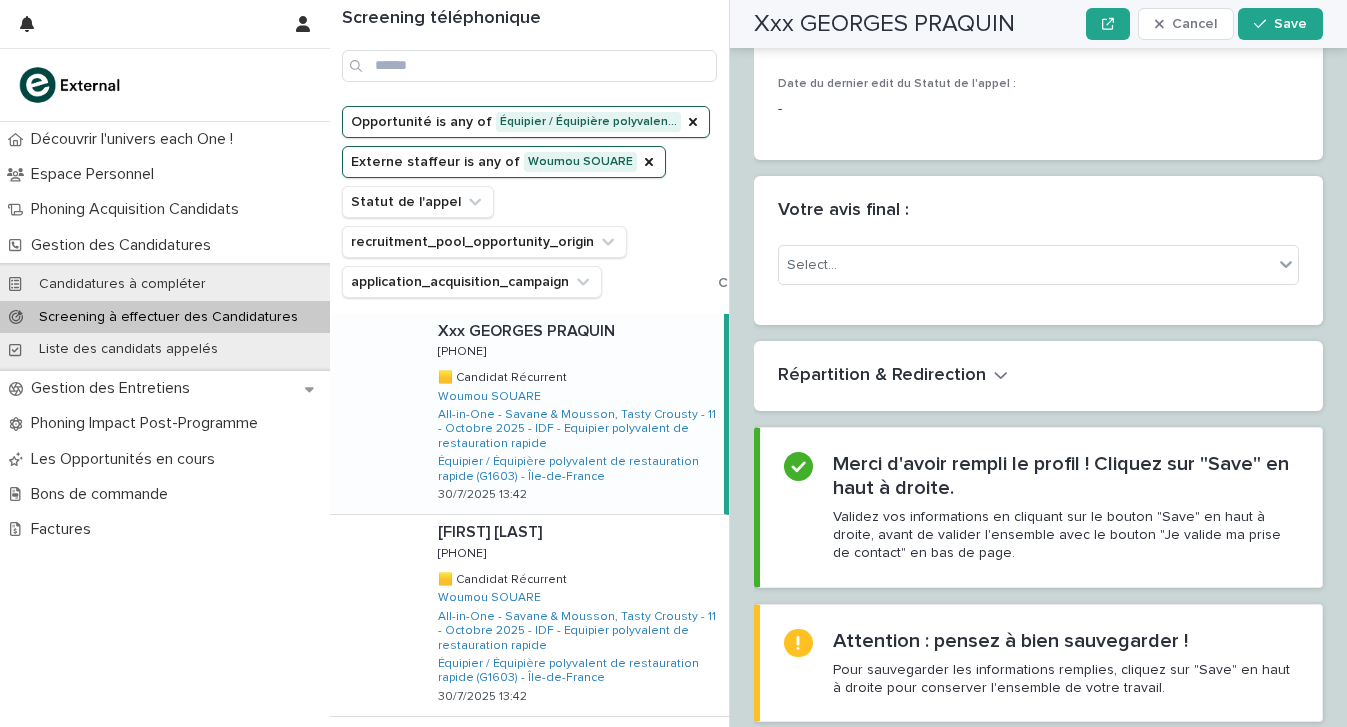 scroll, scrollTop: 2790, scrollLeft: 0, axis: vertical 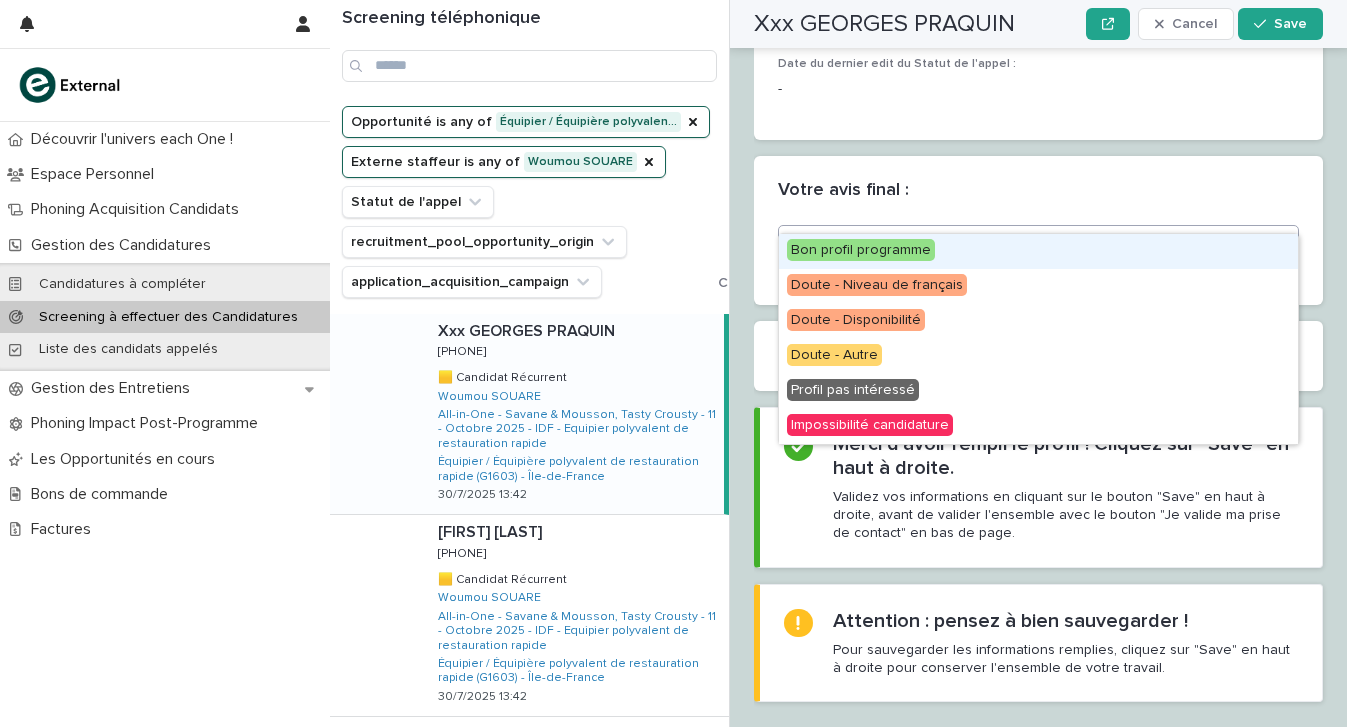 click on "Select..." at bounding box center (1026, 245) 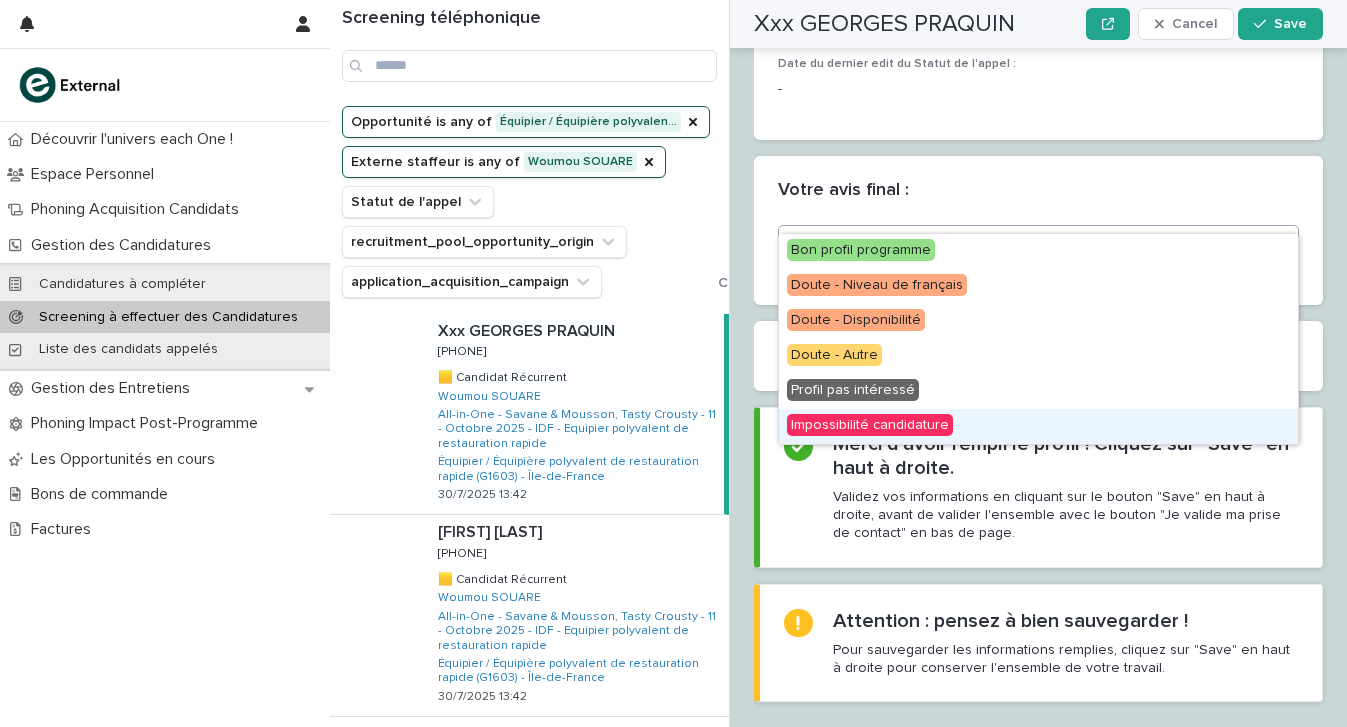 click on "Impossibilité candidature" at bounding box center [870, 425] 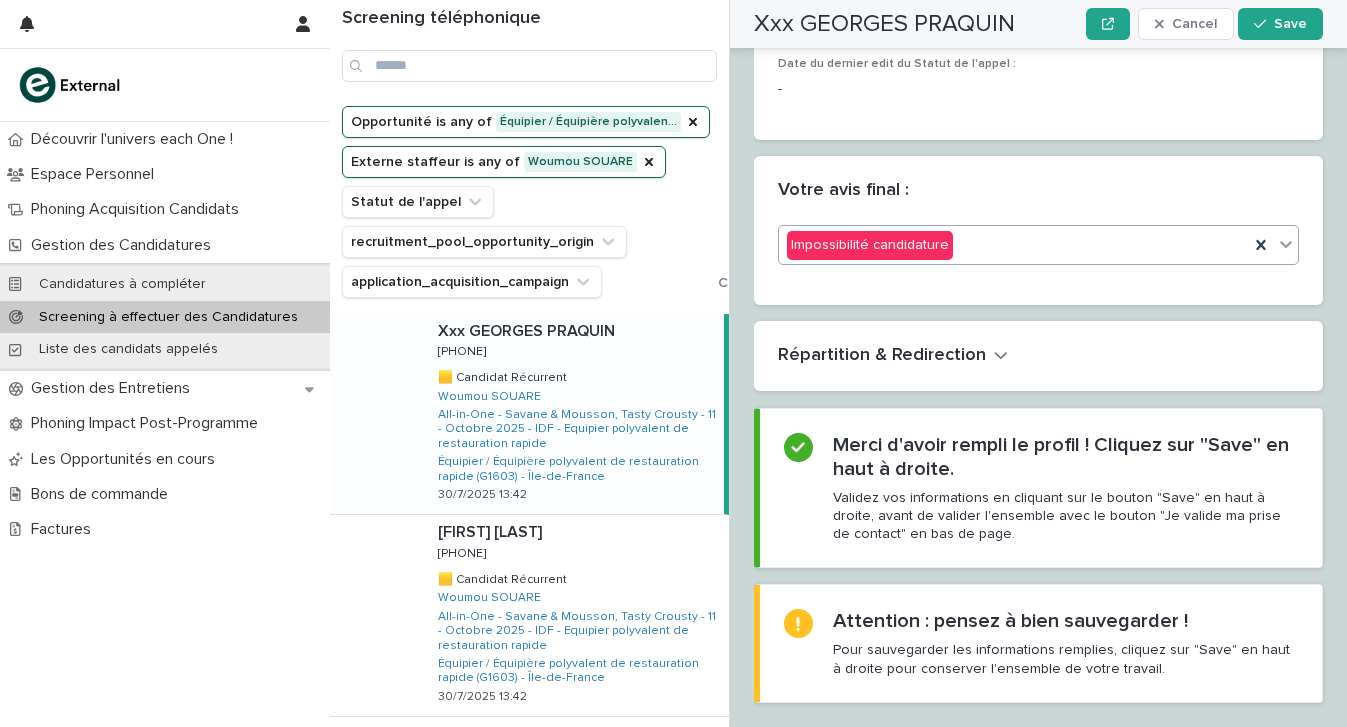 scroll, scrollTop: 2826, scrollLeft: 0, axis: vertical 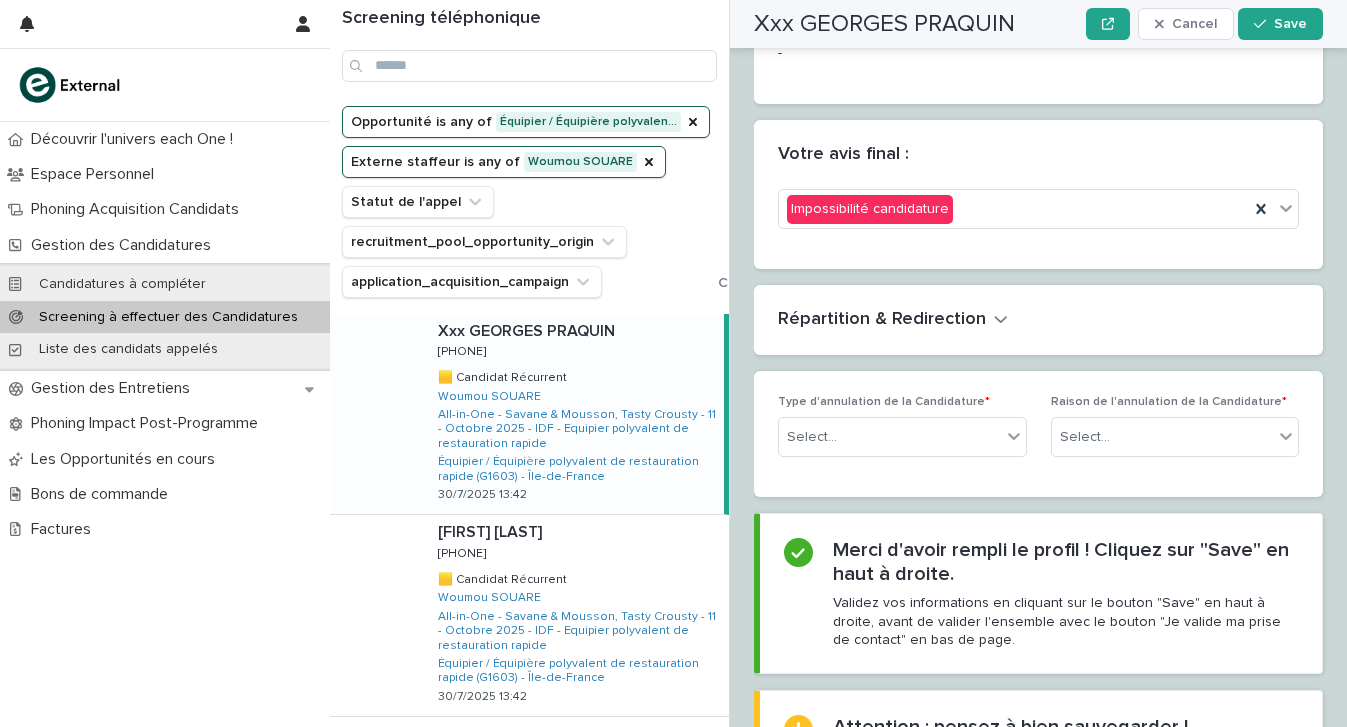 click on "Type d'annulation de la Candidature * Select..." at bounding box center (902, 434) 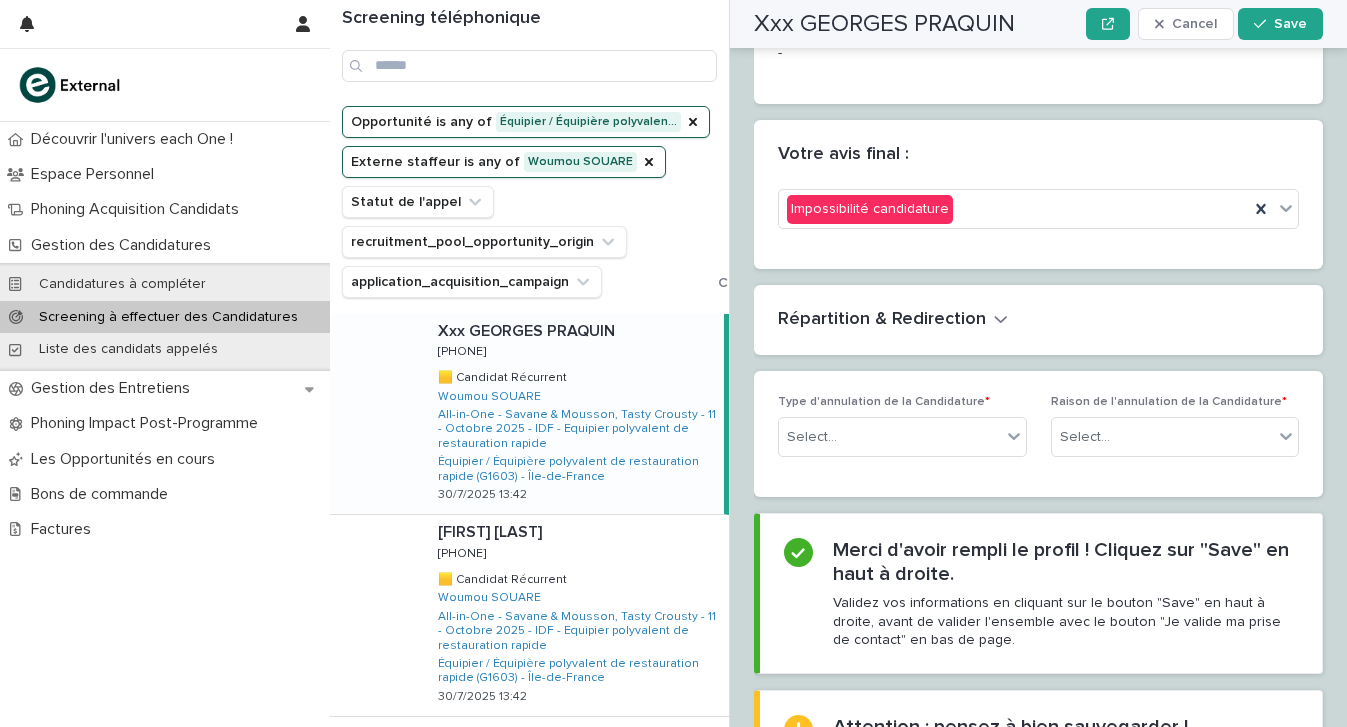 click on "Type d'annulation de la Candidature * Select..." at bounding box center [902, 434] 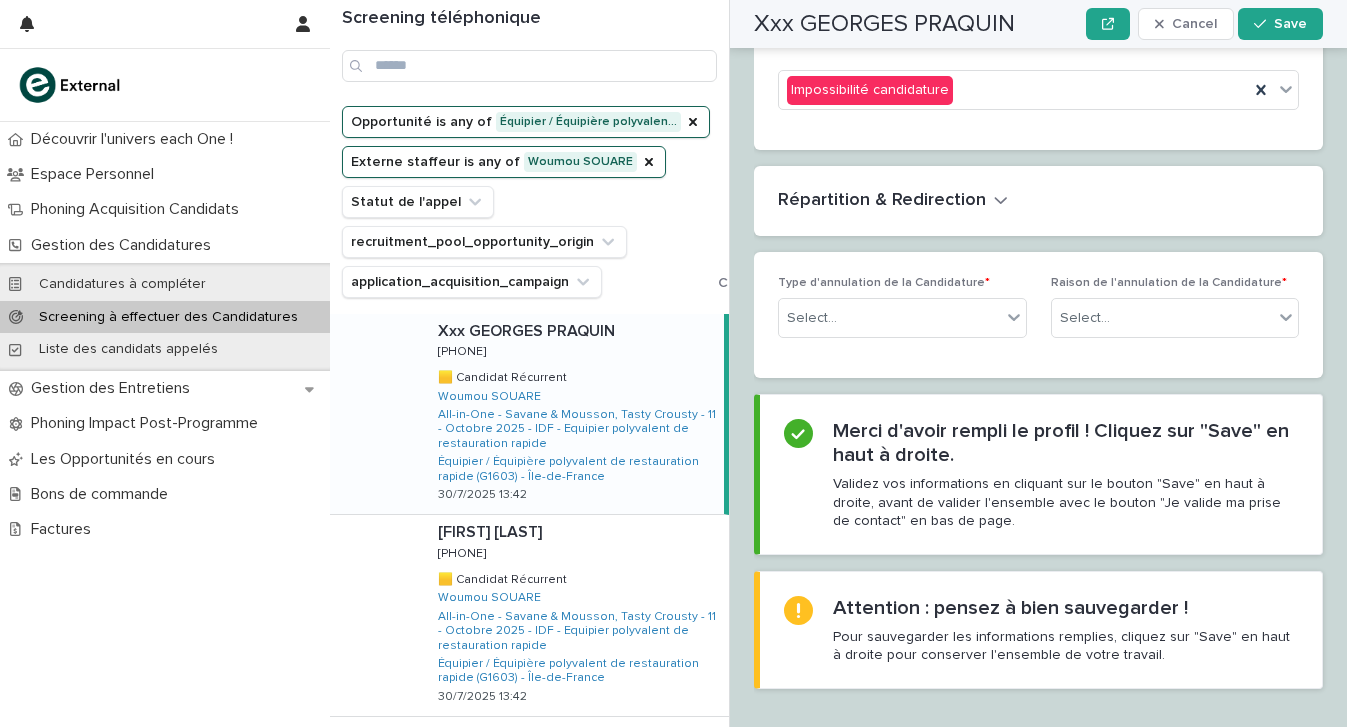 scroll, scrollTop: 2943, scrollLeft: 0, axis: vertical 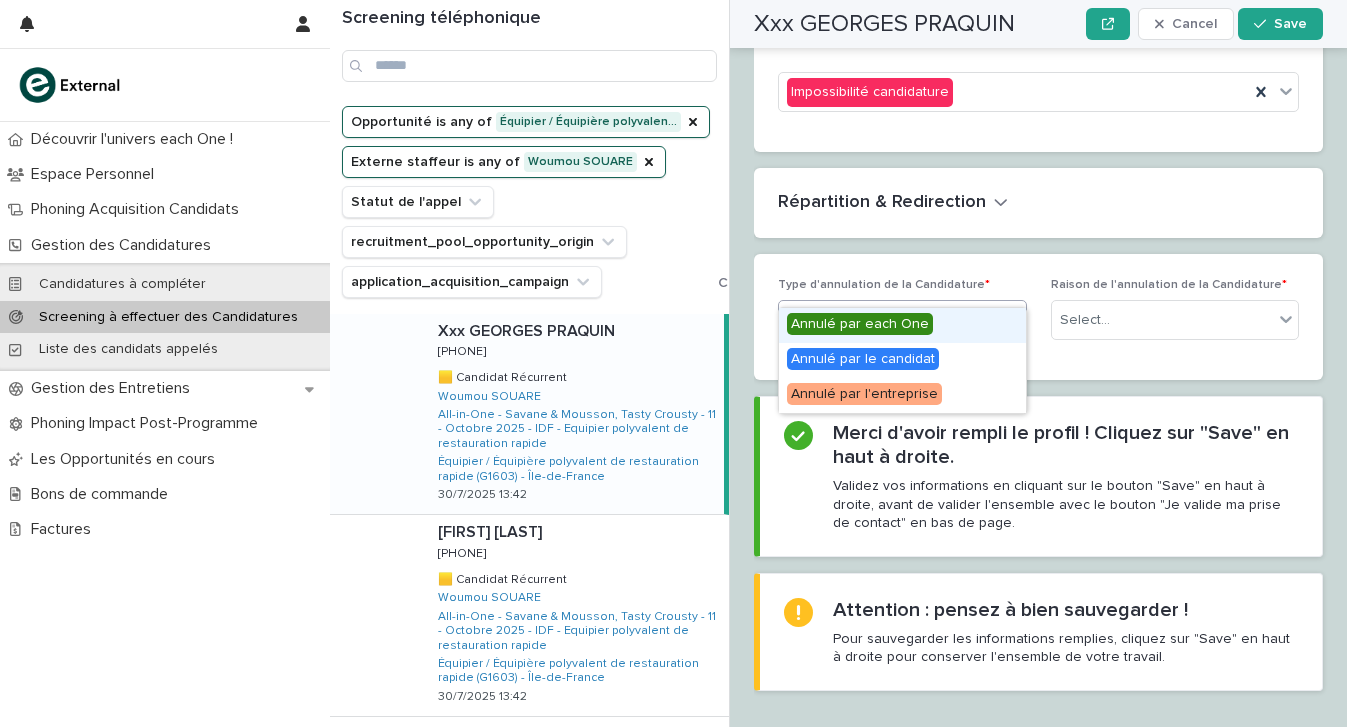 click on "Select..." at bounding box center [890, 320] 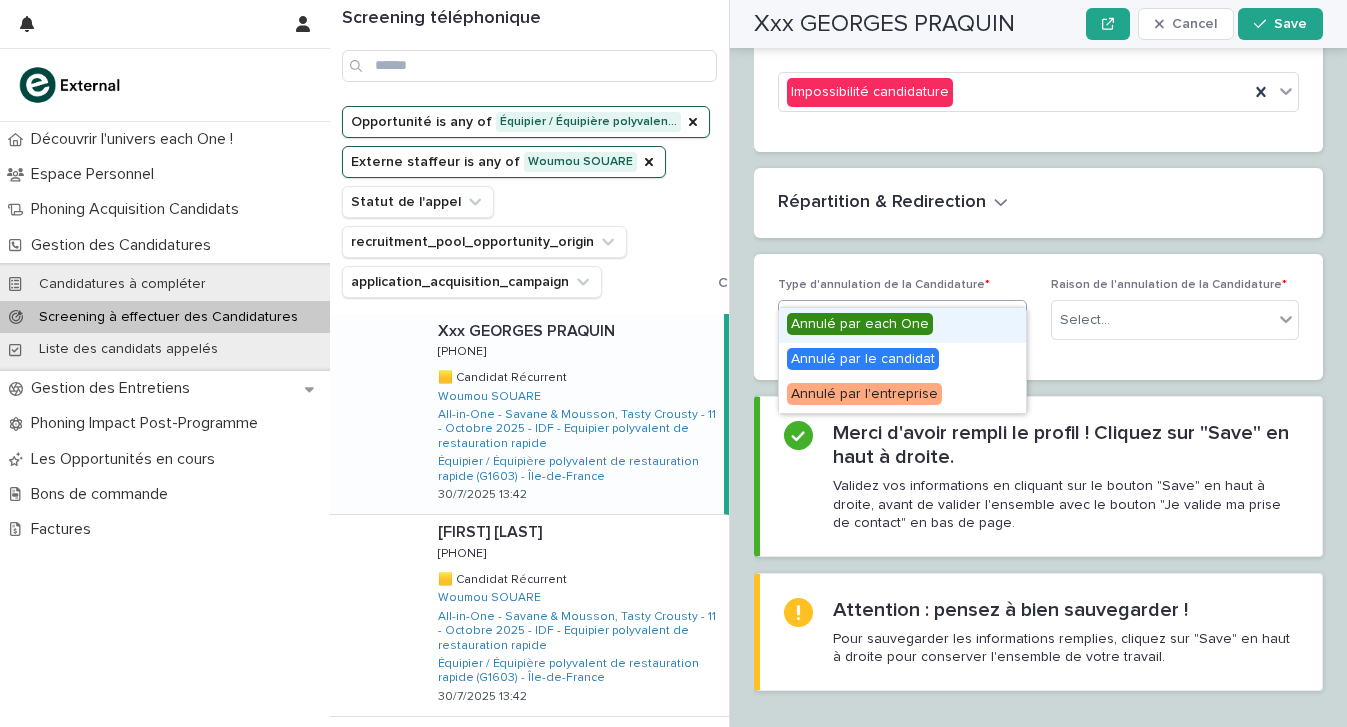click on "Annulé par each One" at bounding box center [860, 324] 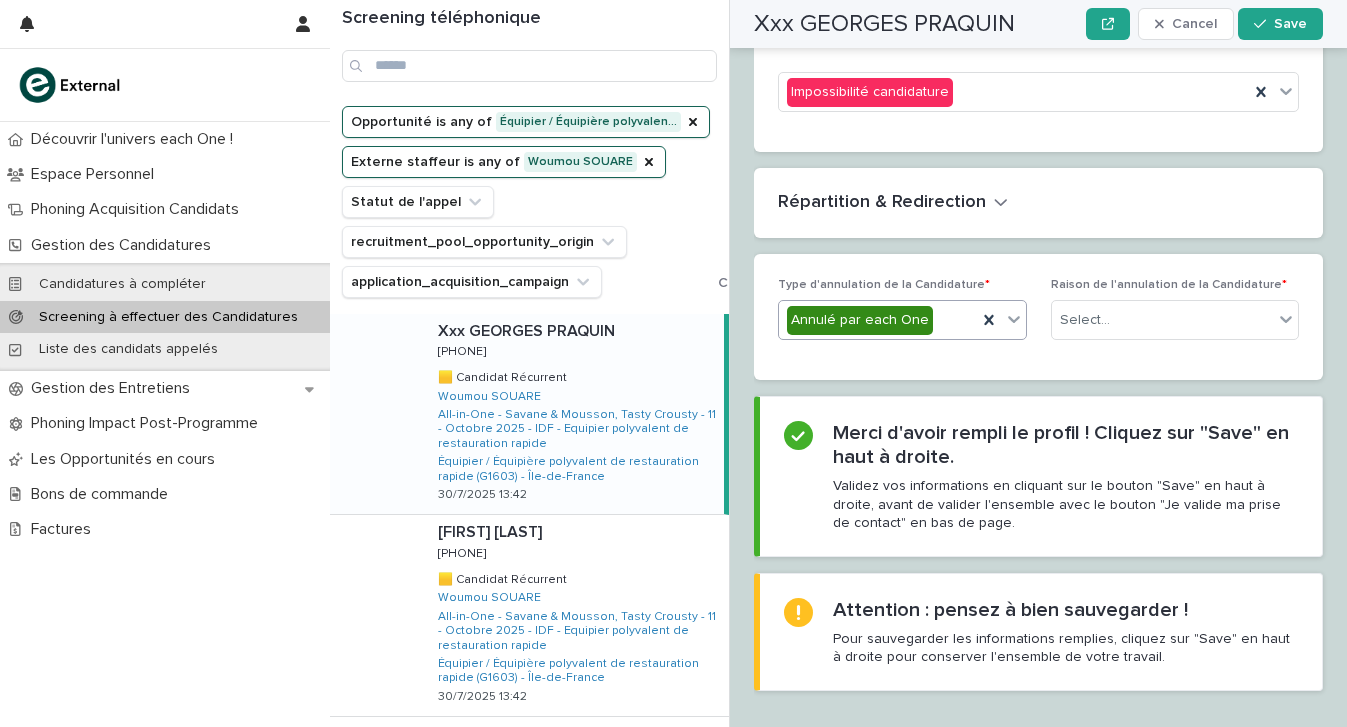scroll, scrollTop: 2943, scrollLeft: 0, axis: vertical 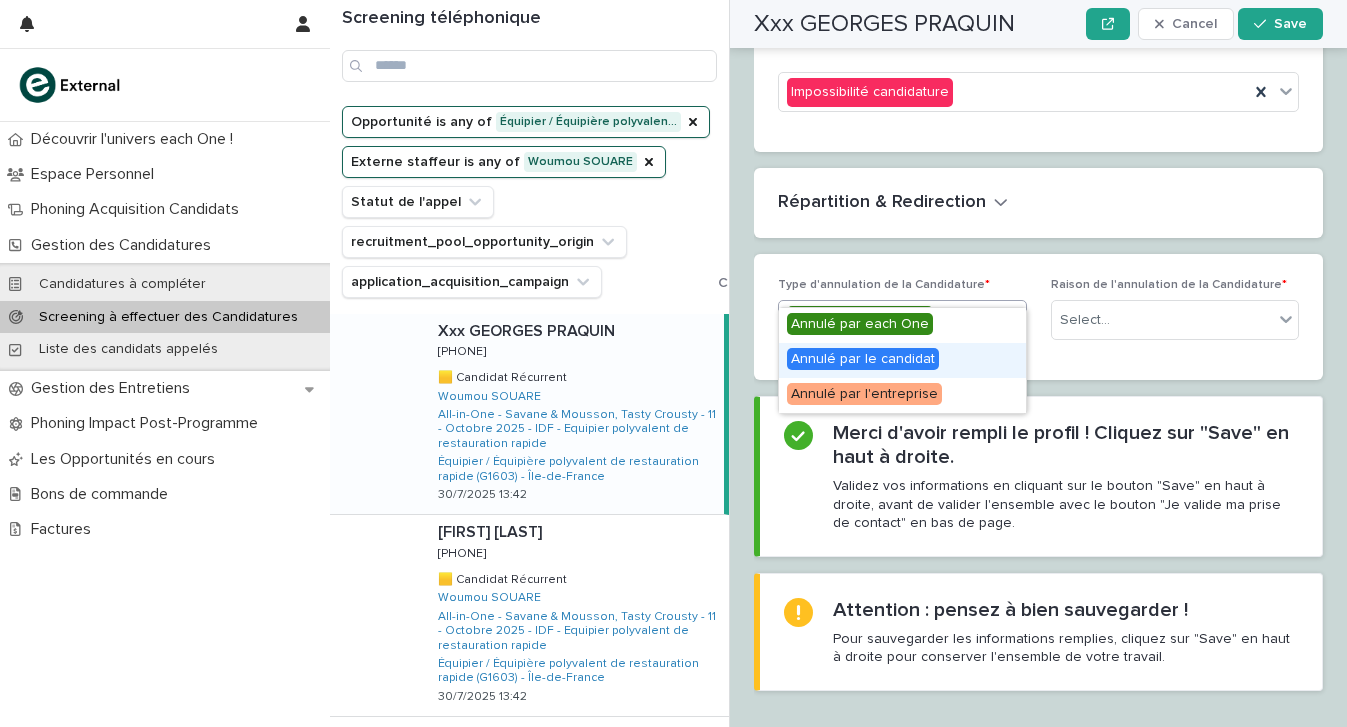 click on "Annulé par le candidat" at bounding box center [863, 359] 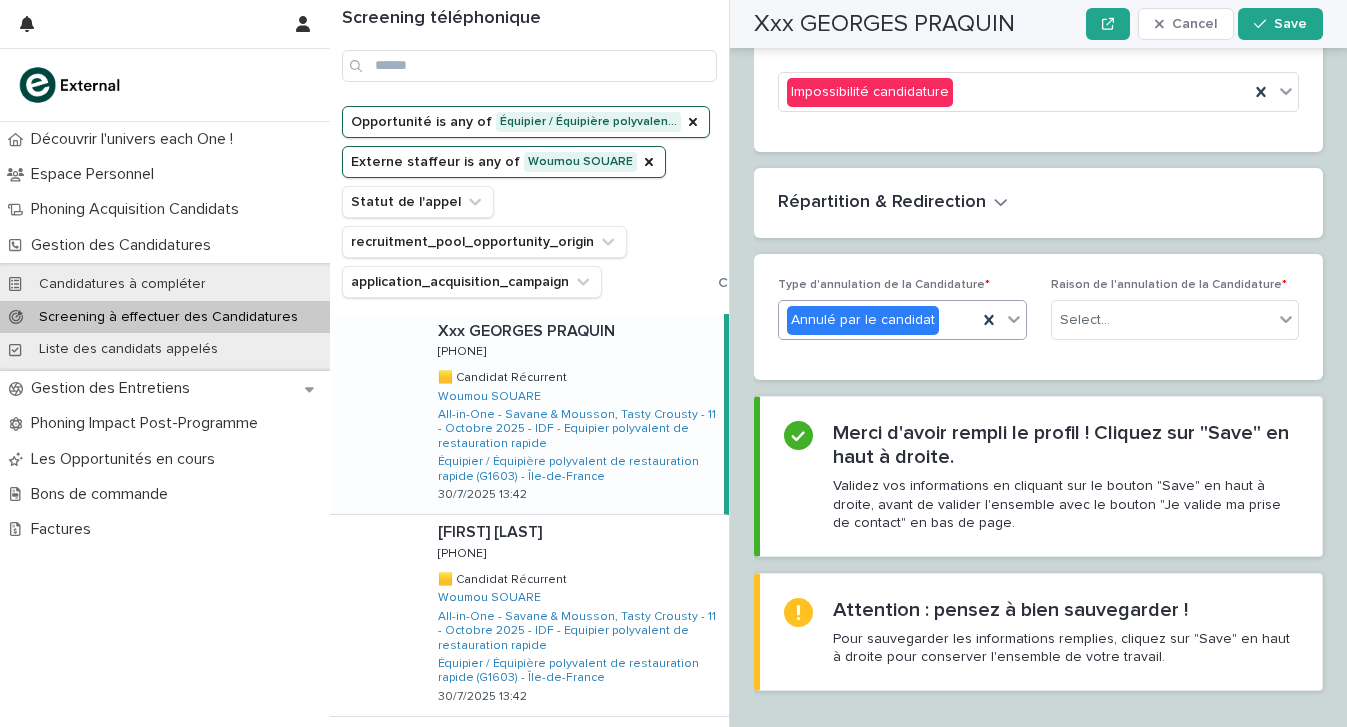 scroll, scrollTop: 2943, scrollLeft: 0, axis: vertical 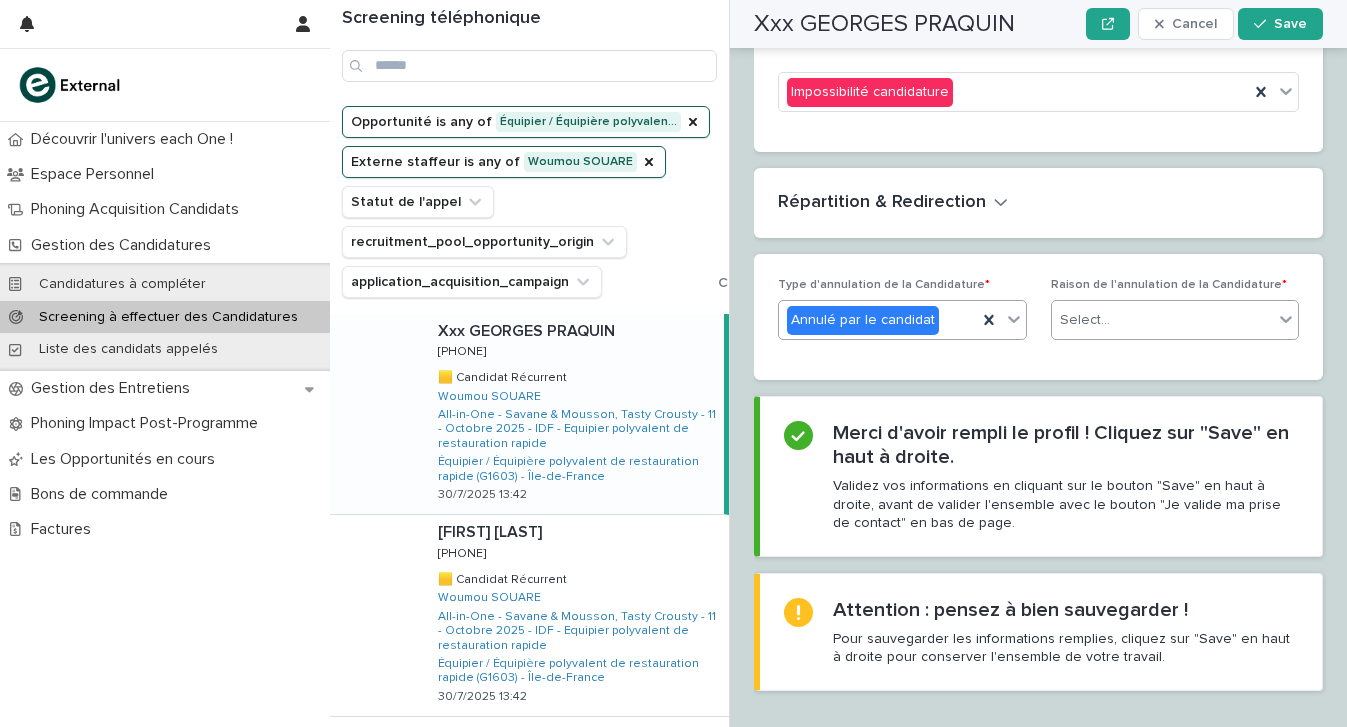 click on "Select..." at bounding box center [1163, 320] 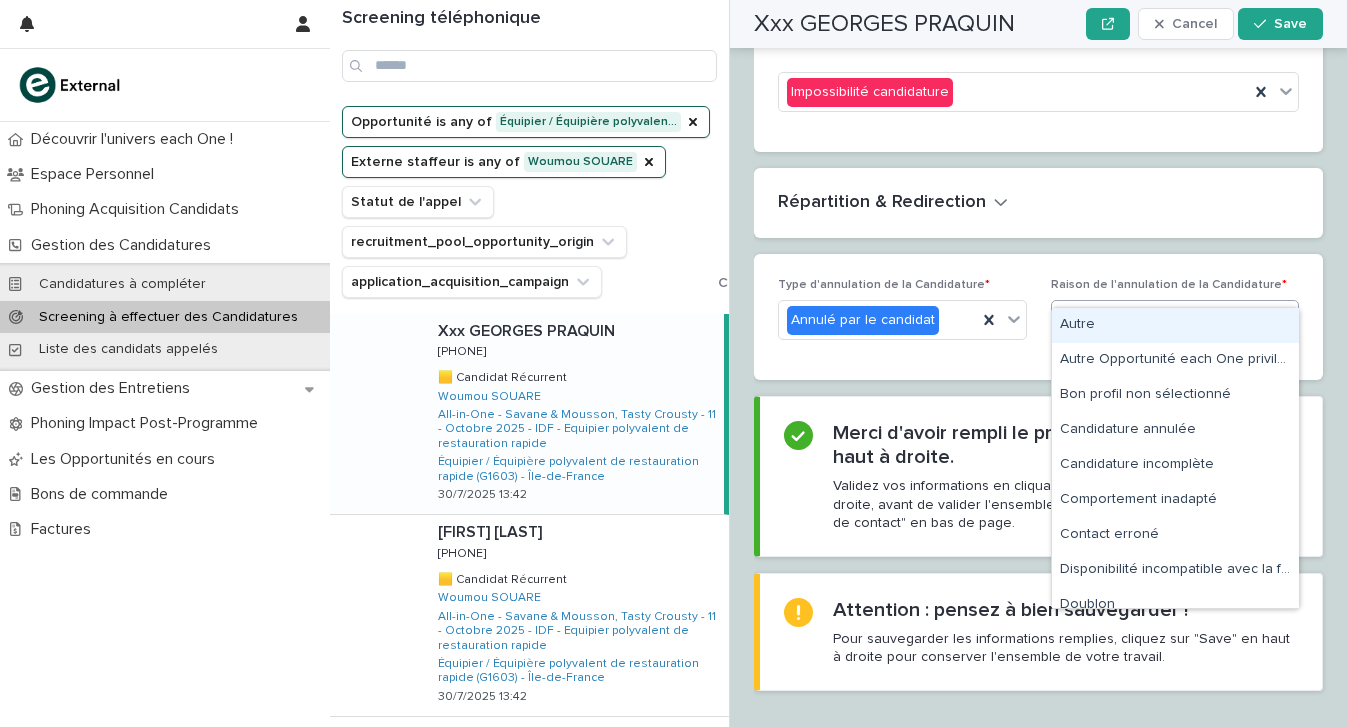 click on "Autre" at bounding box center [1175, 325] 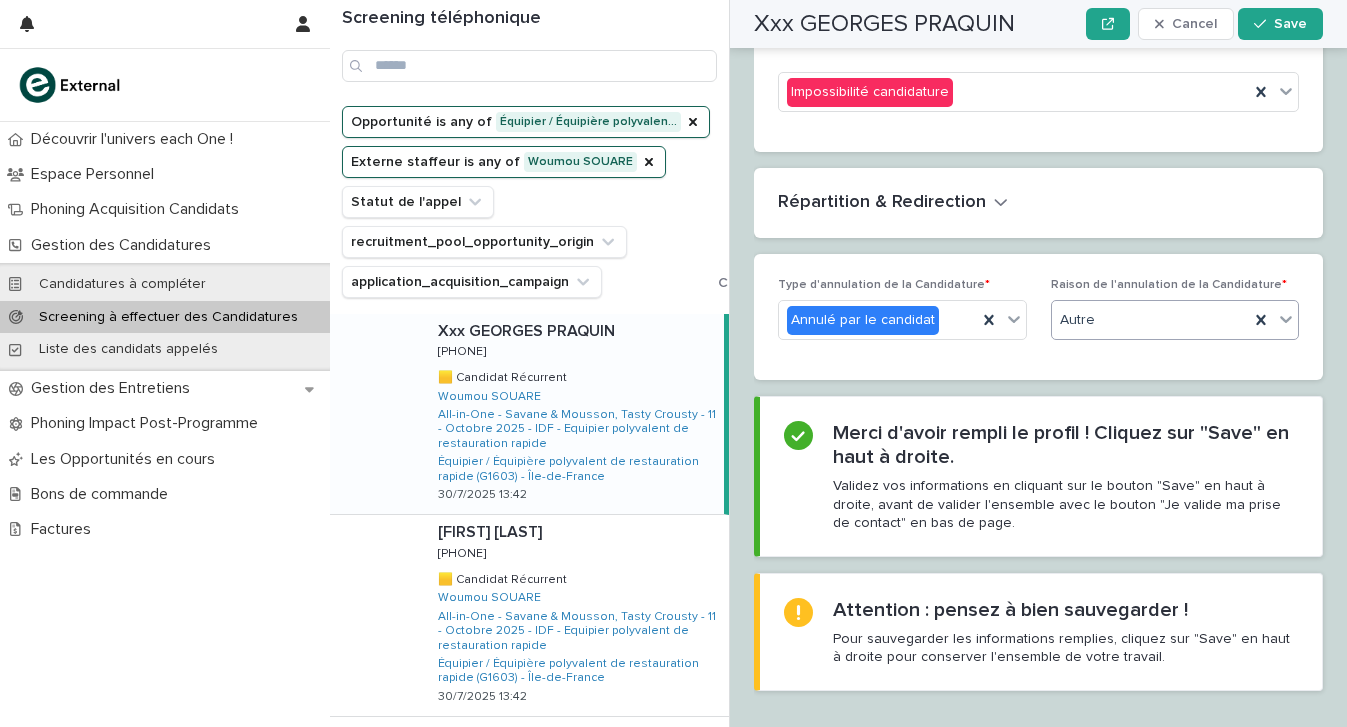 scroll, scrollTop: 2943, scrollLeft: 0, axis: vertical 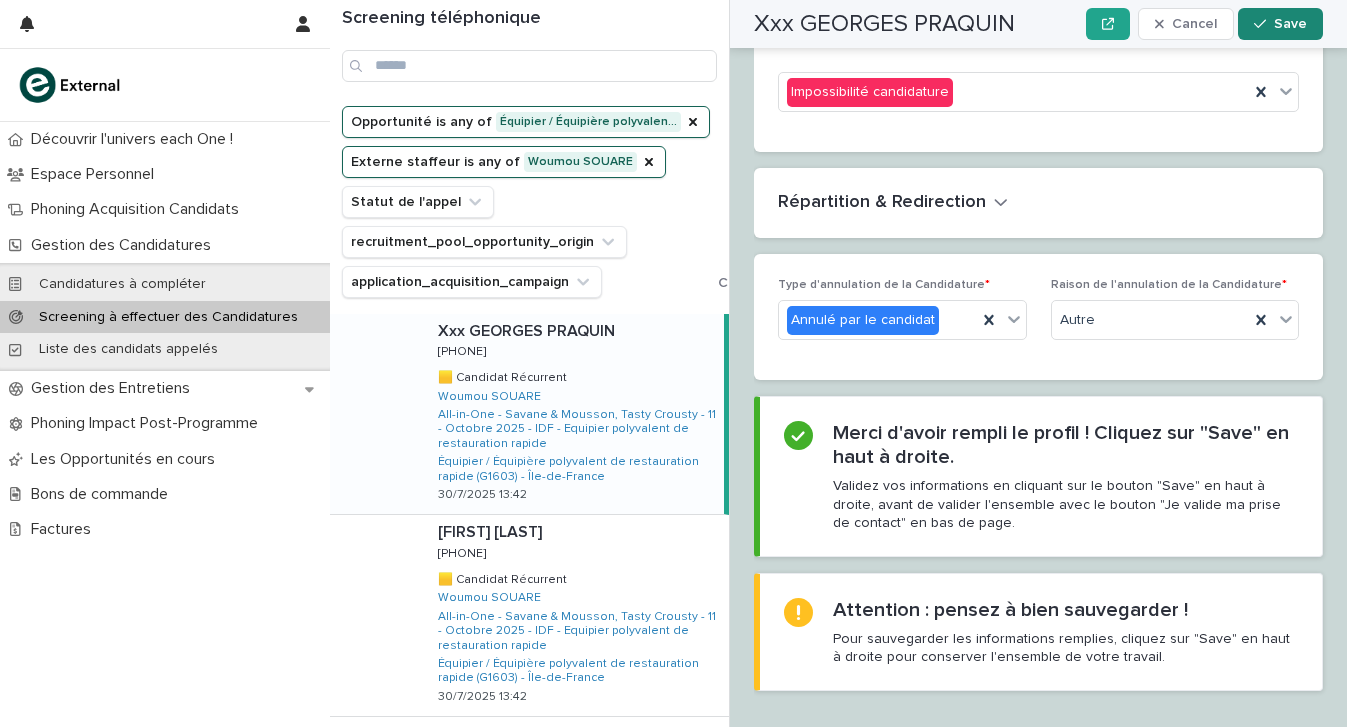 click on "Save" at bounding box center (1280, 24) 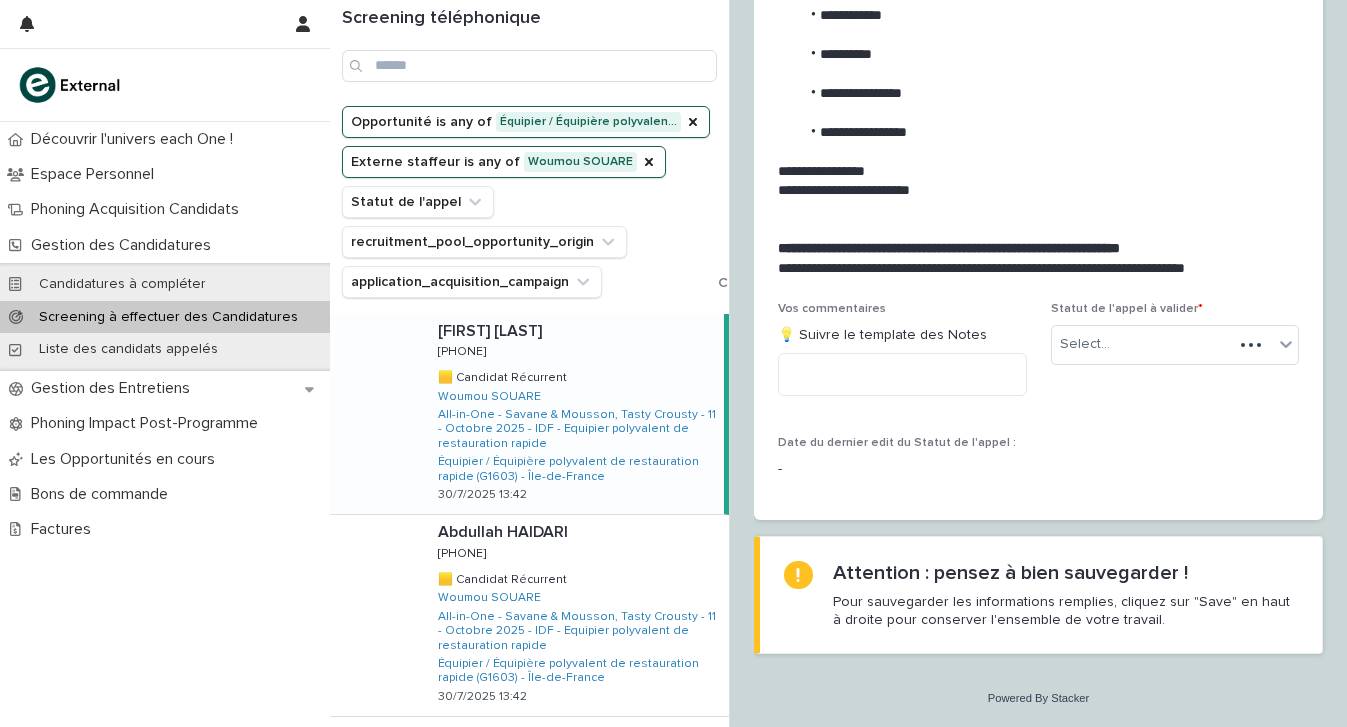 scroll, scrollTop: 2129, scrollLeft: 0, axis: vertical 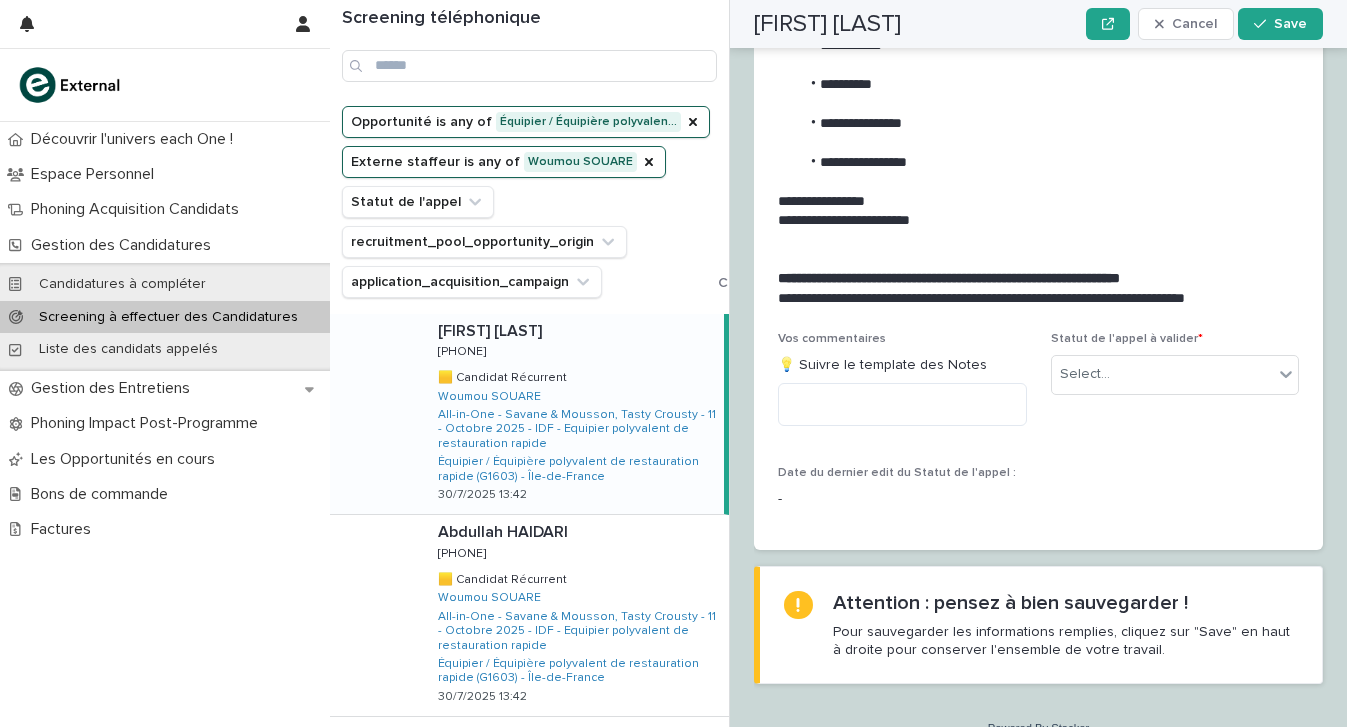 click on "[FIRST] [LAST] [FIRST] [LAST]  [PHONE] [PHONE]  🟨 Candidat Récurrent 🟨 Candidat Récurrent  Woumou SOUARE   All-in-One - Savane & Mousson, Tasty Crousty - 11 - Octobre 2025 - IDF - Equipier polyvalent de restauration rapide   Équipier / Équipière polyvalent de restauration rapide (G1603) - Île-de-France   [DATE] [TIME]" at bounding box center (573, 414) 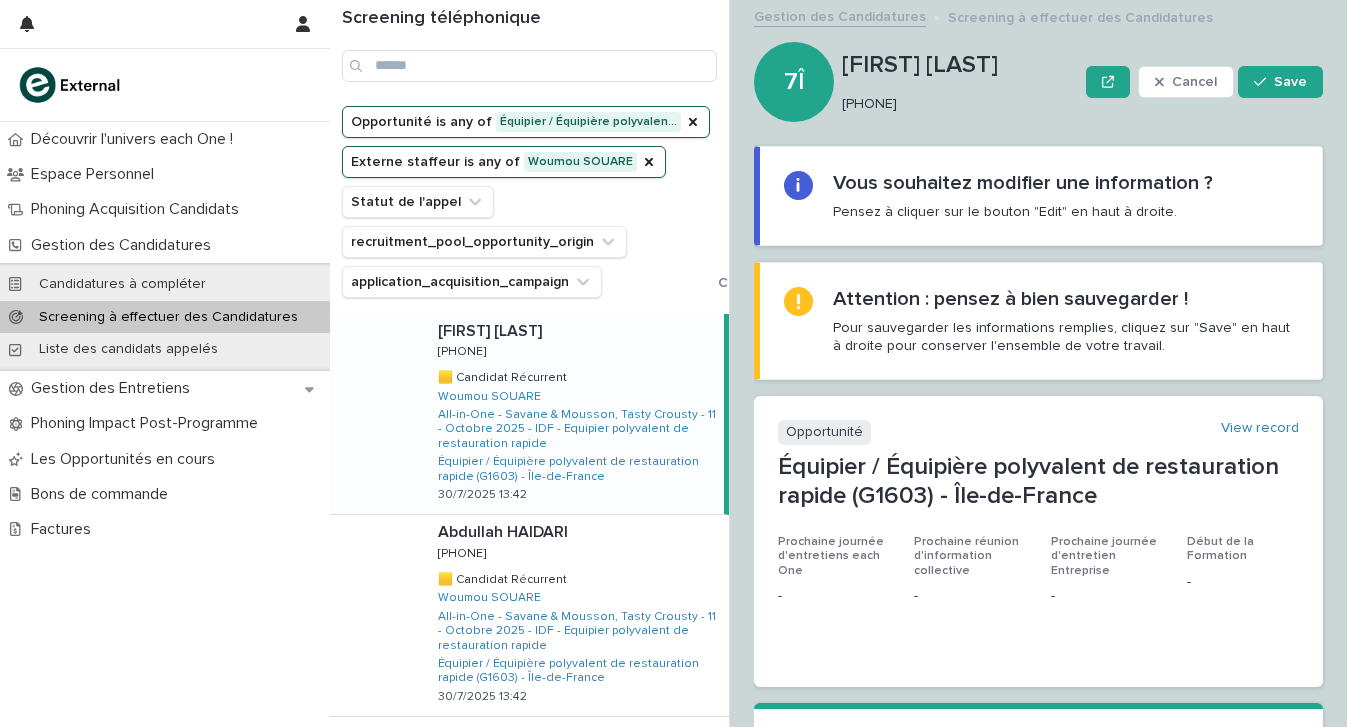 scroll, scrollTop: 0, scrollLeft: 0, axis: both 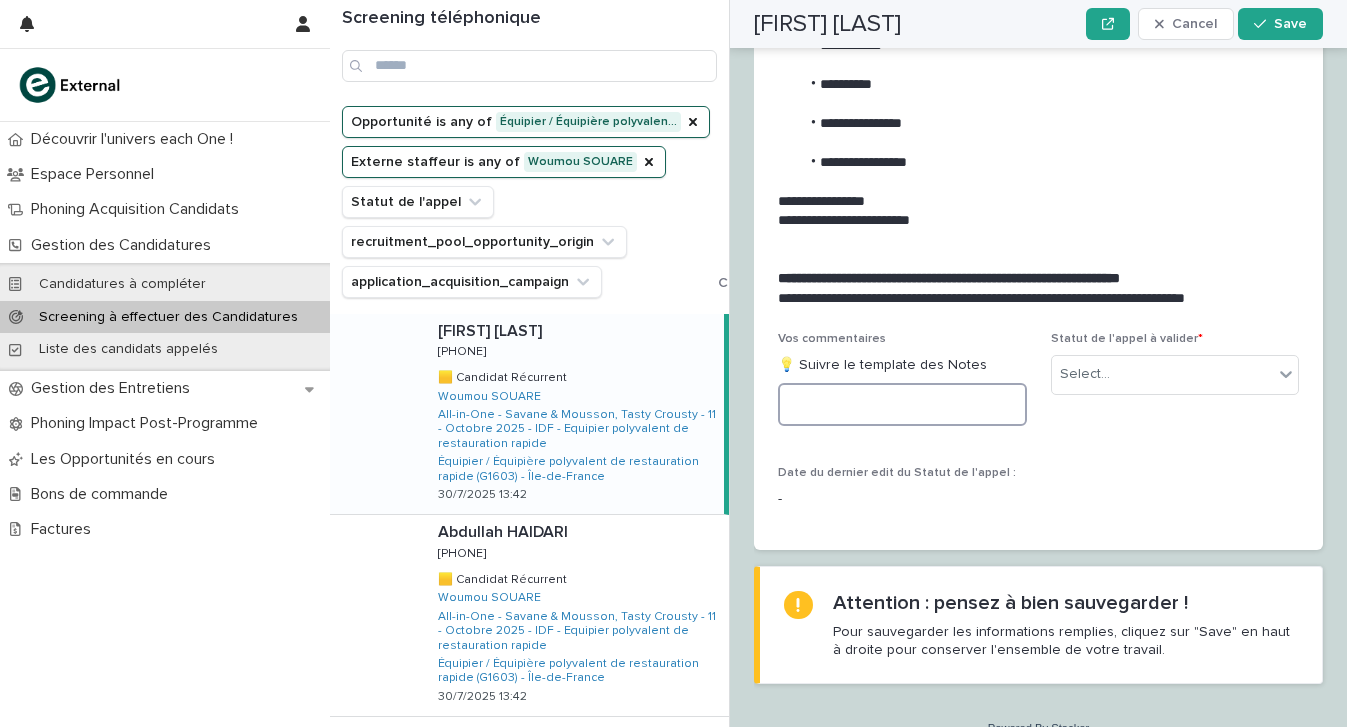 click at bounding box center (902, 404) 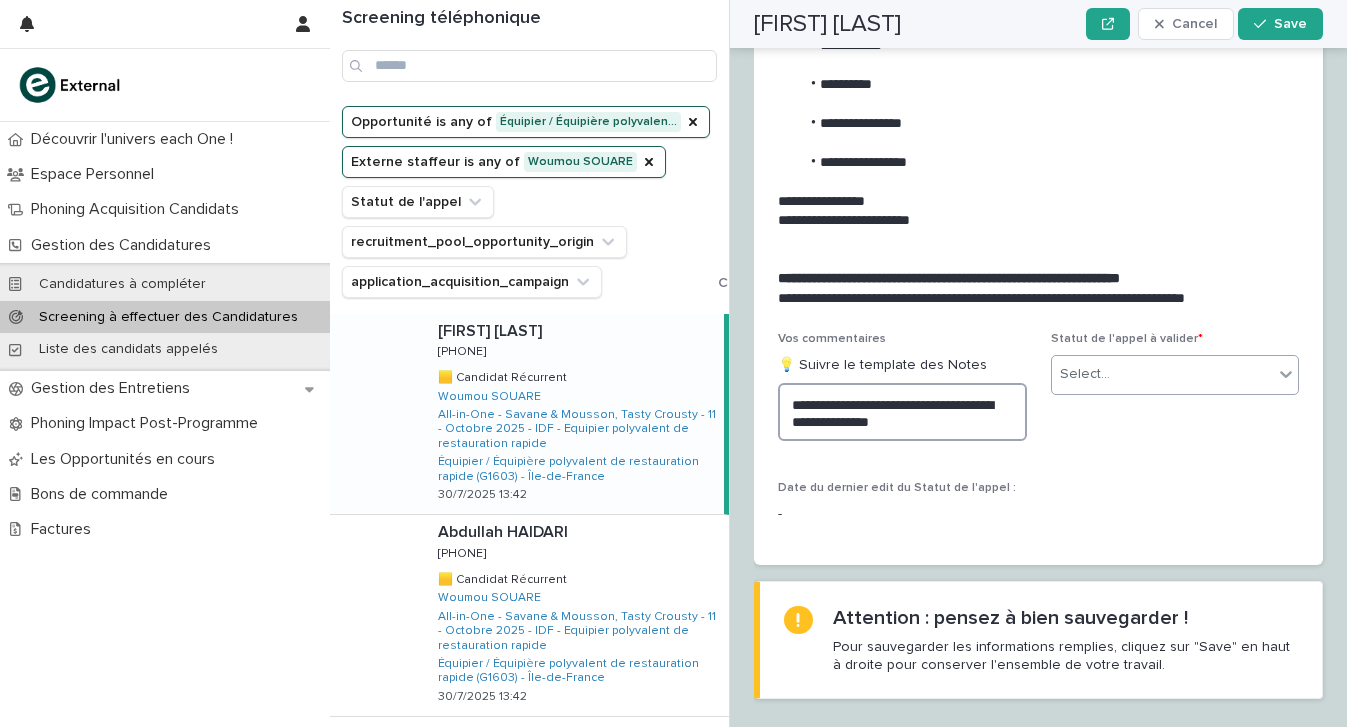 type on "**********" 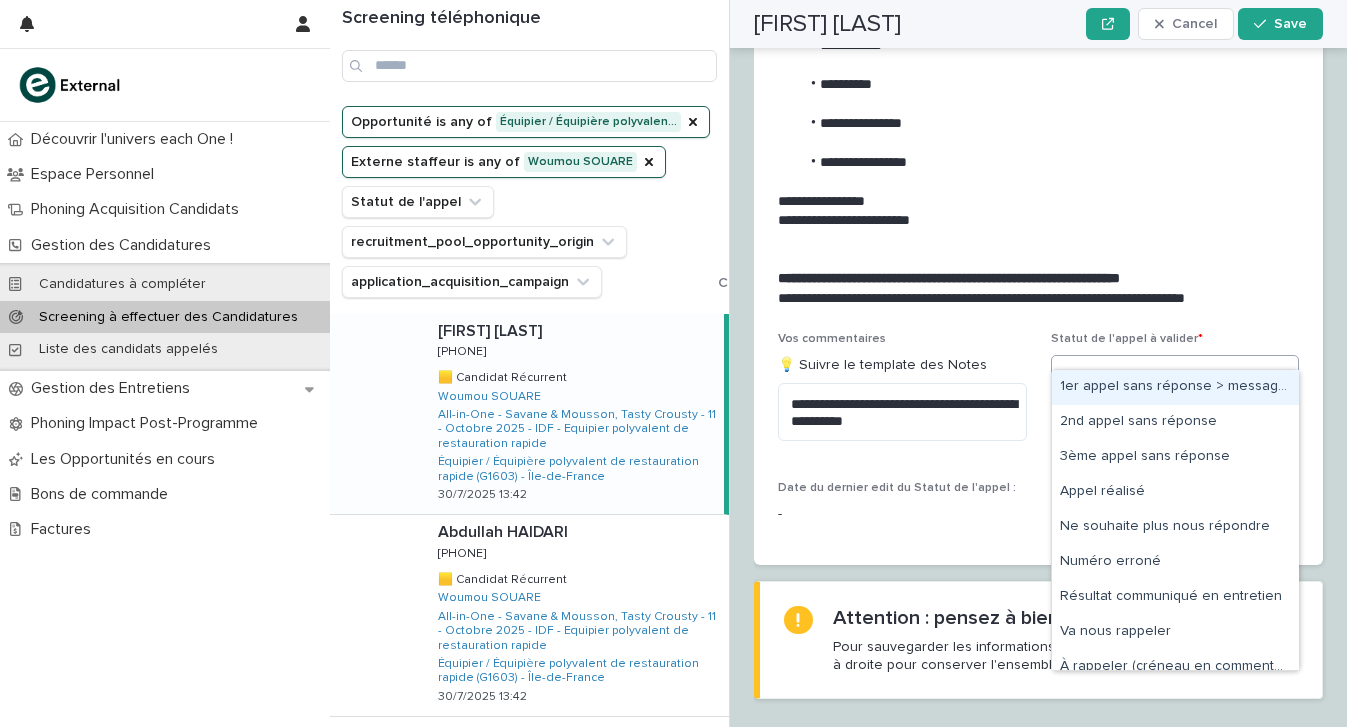 click on "Select..." at bounding box center (1163, 374) 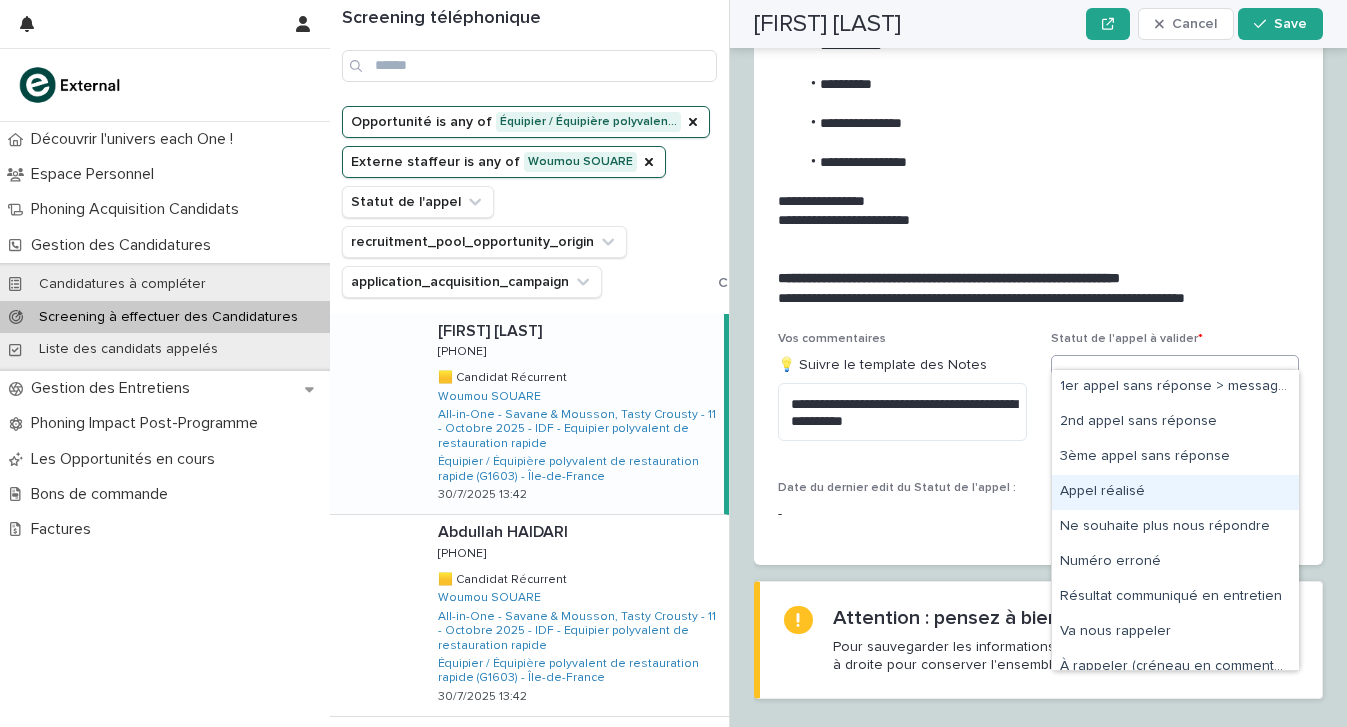 click on "Appel réalisé" at bounding box center [1175, 492] 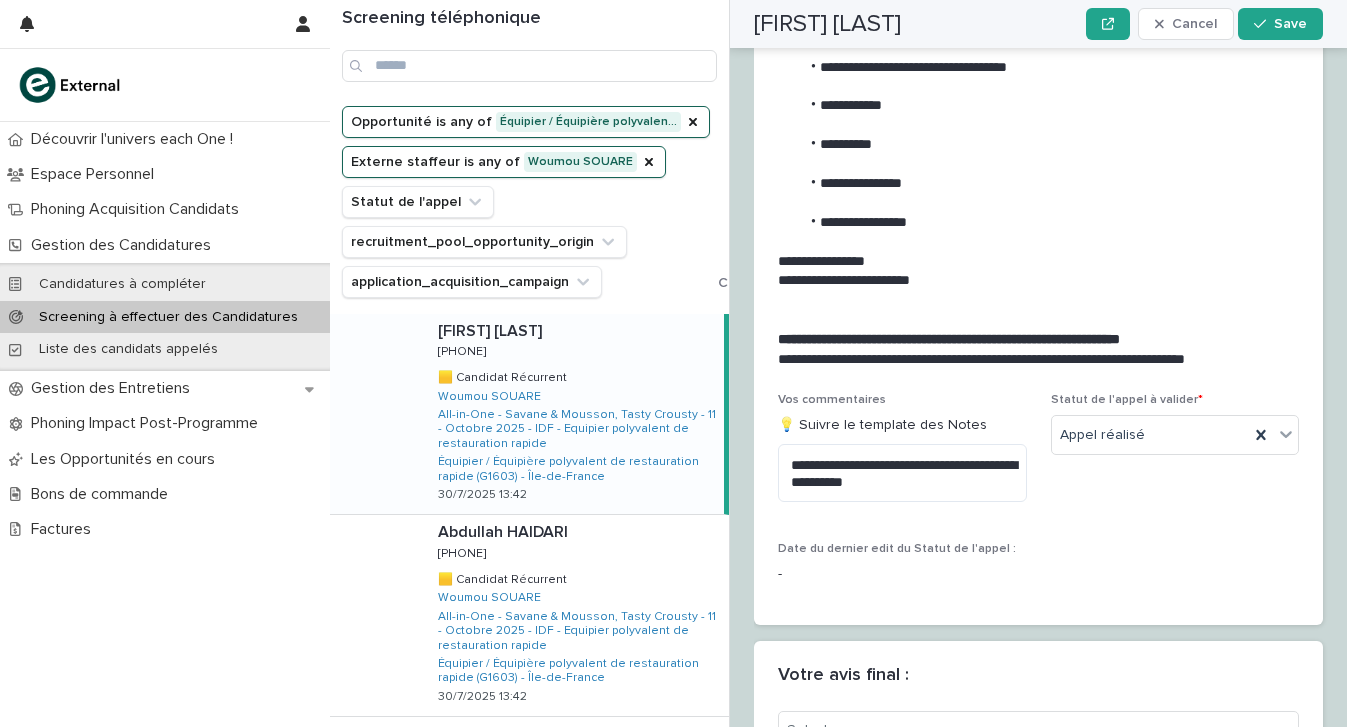 click on "Statut de l'appel à valider * Appel réalisé" at bounding box center (1175, 455) 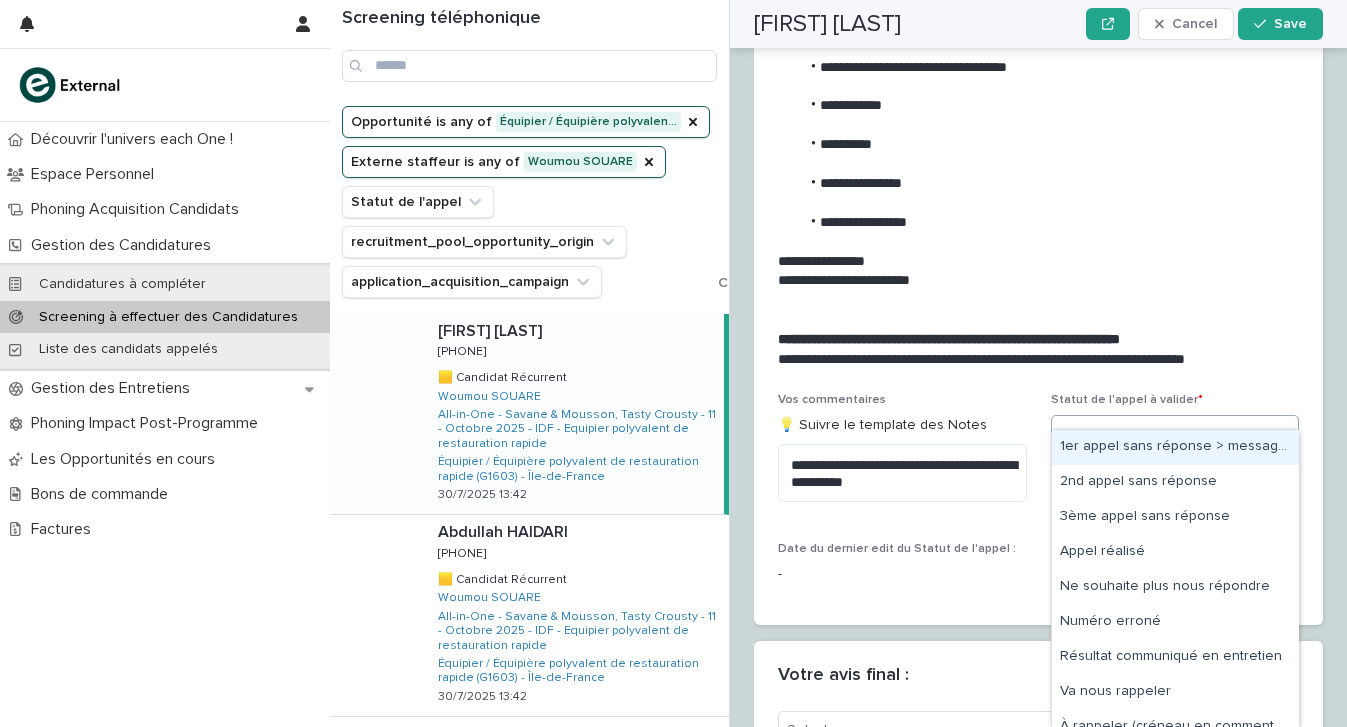 click on "Appel réalisé" at bounding box center (1151, 435) 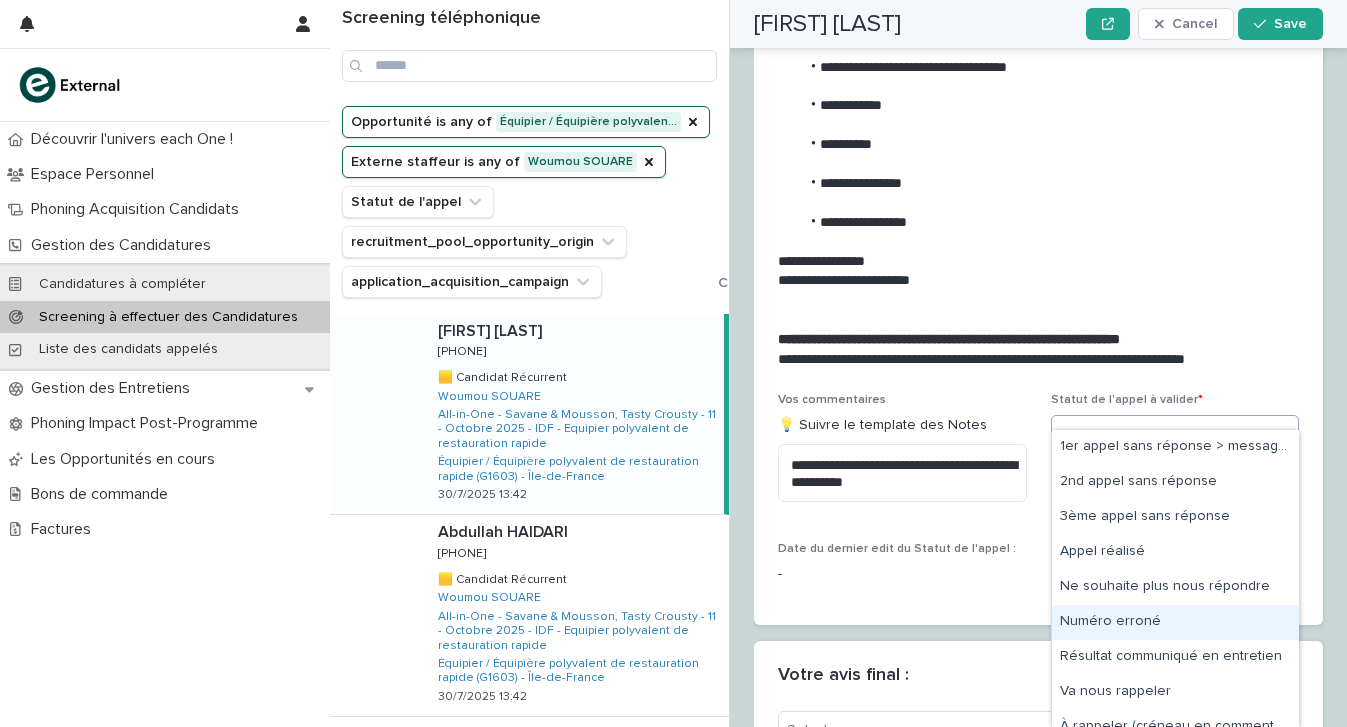 scroll, scrollTop: 17, scrollLeft: 0, axis: vertical 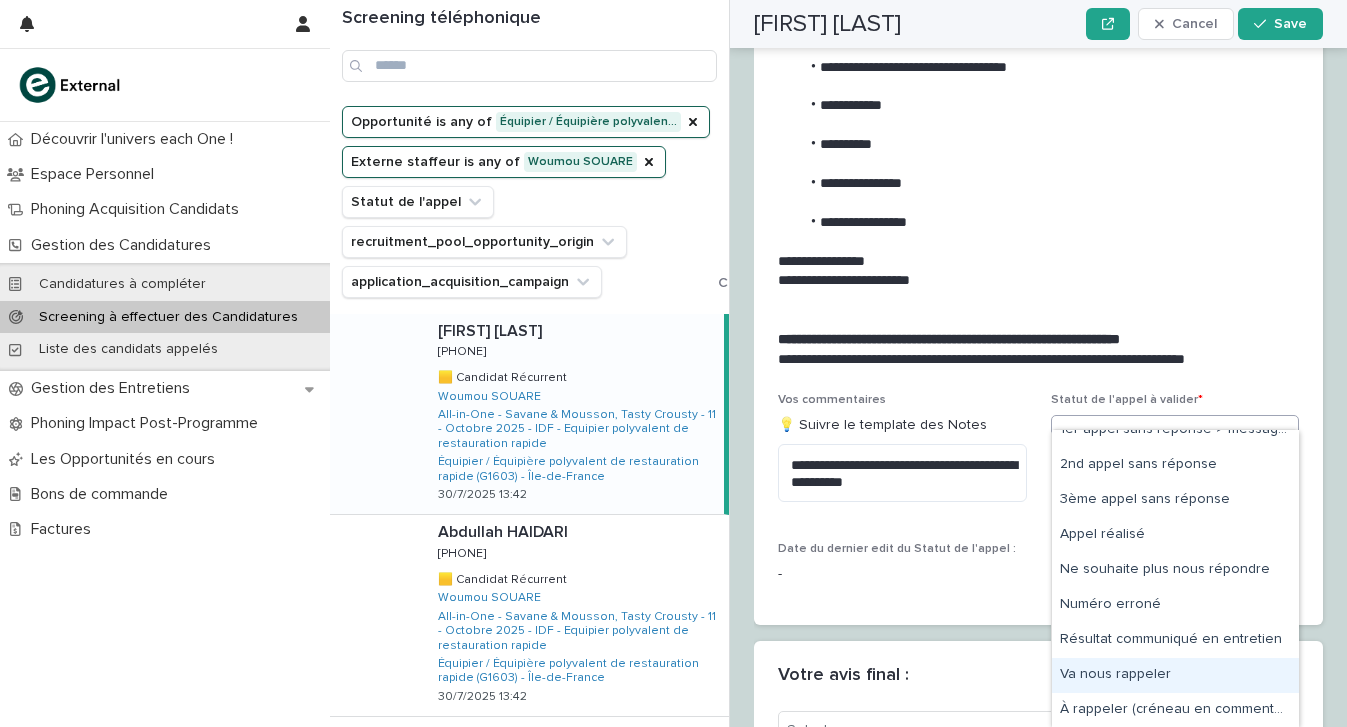 click on "Va nous rappeler" at bounding box center (1175, 675) 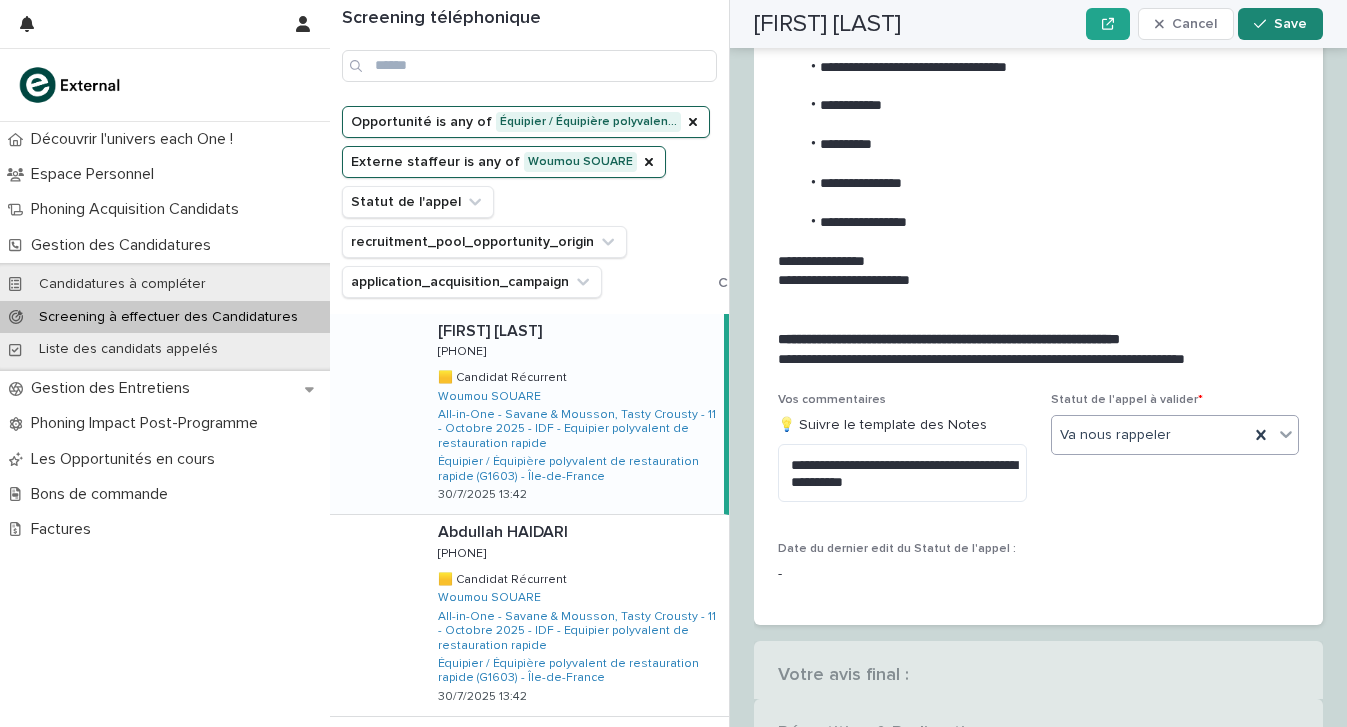 click 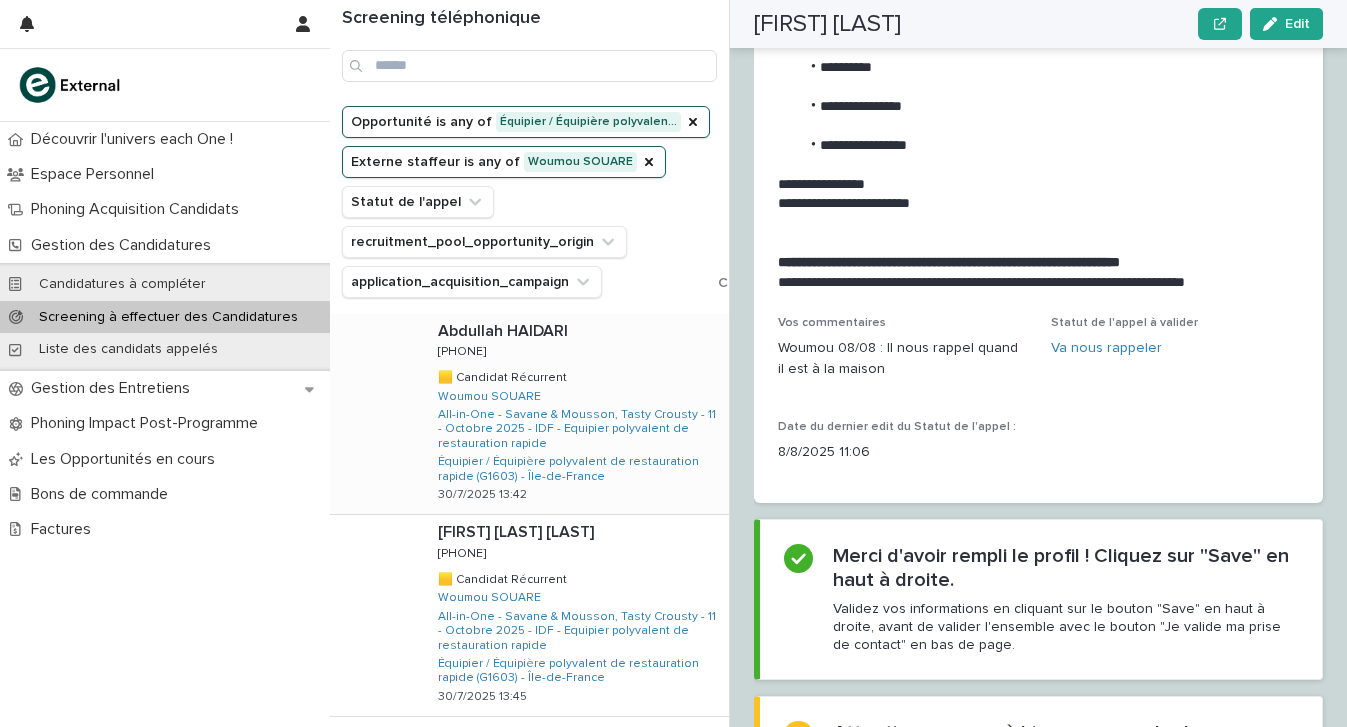 click on "[PERSON] [PERSON]   [PHONE] [PHONE]   🟨 Candidat Récurrent 🟨 Candidat Récurrent   [PERSON]   All-in-One - Savane & Mousson, Tasty Crousty - 11 - Octobre 2025 - IDF - Equipier polyvalent de restauration rapide   Équipier / Équipière polyvalent de restauration rapide (G1603) - Île-de-France   30/7/2025 13:42" at bounding box center [575, 414] 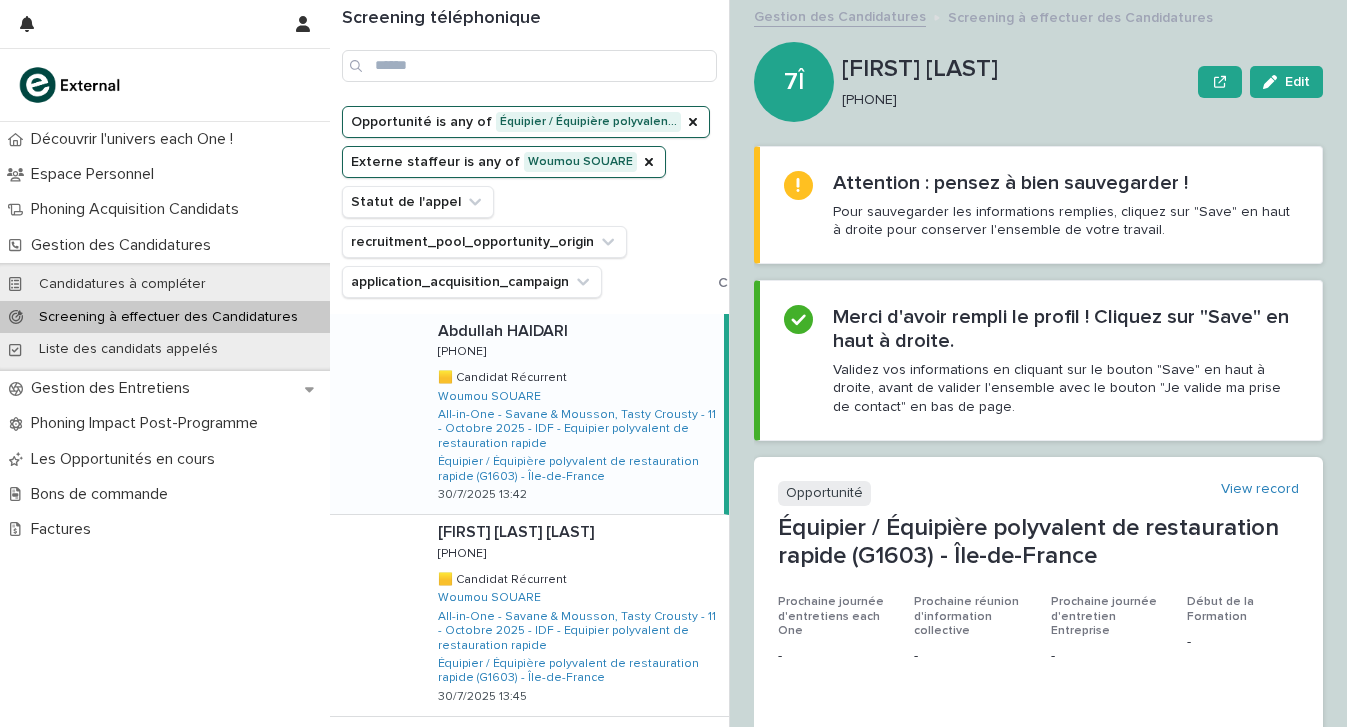 scroll, scrollTop: -1, scrollLeft: 0, axis: vertical 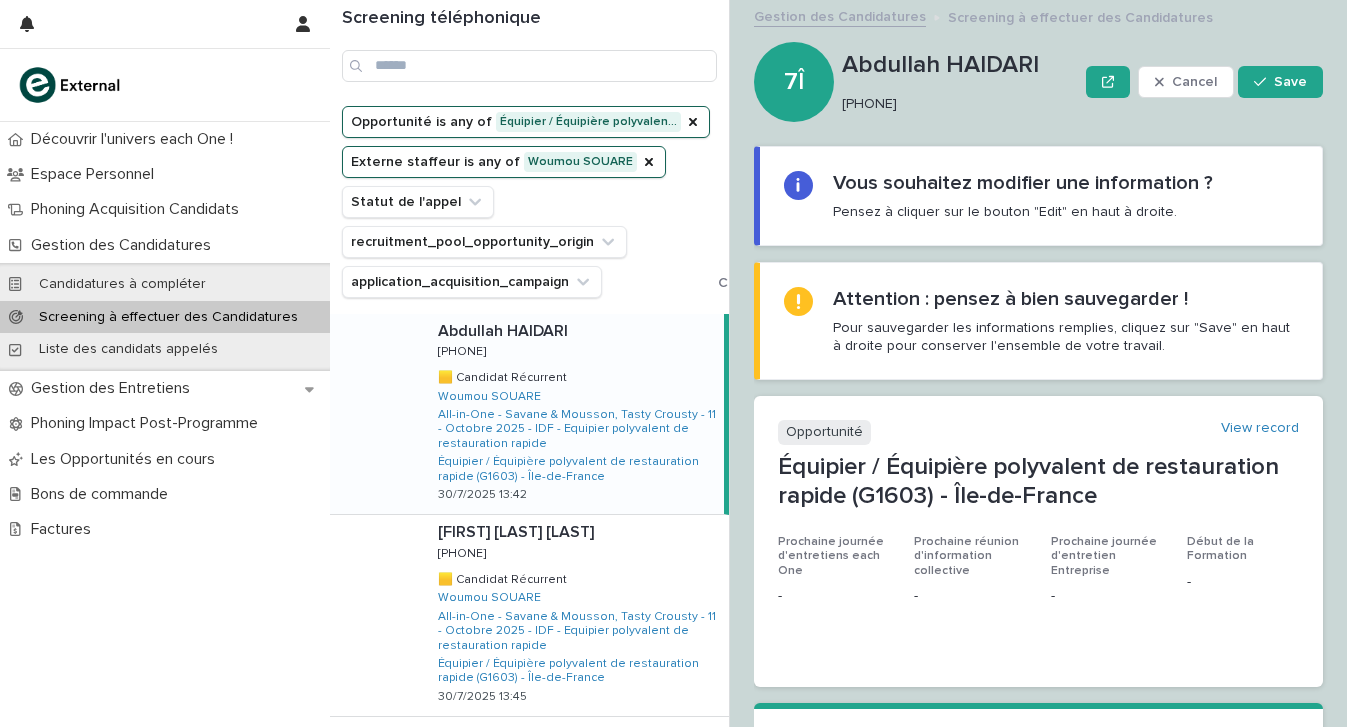 click on "[PERSON] [PHONE]" at bounding box center [960, 82] 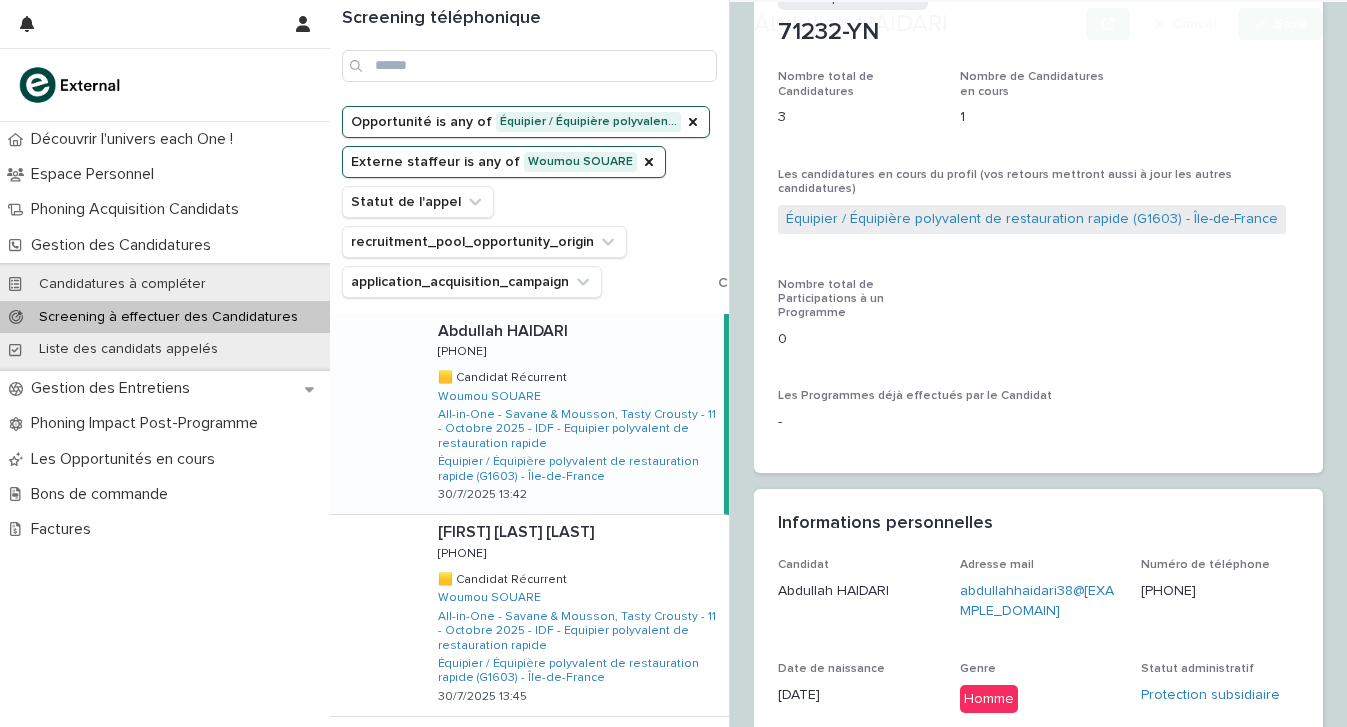 scroll, scrollTop: 982, scrollLeft: 0, axis: vertical 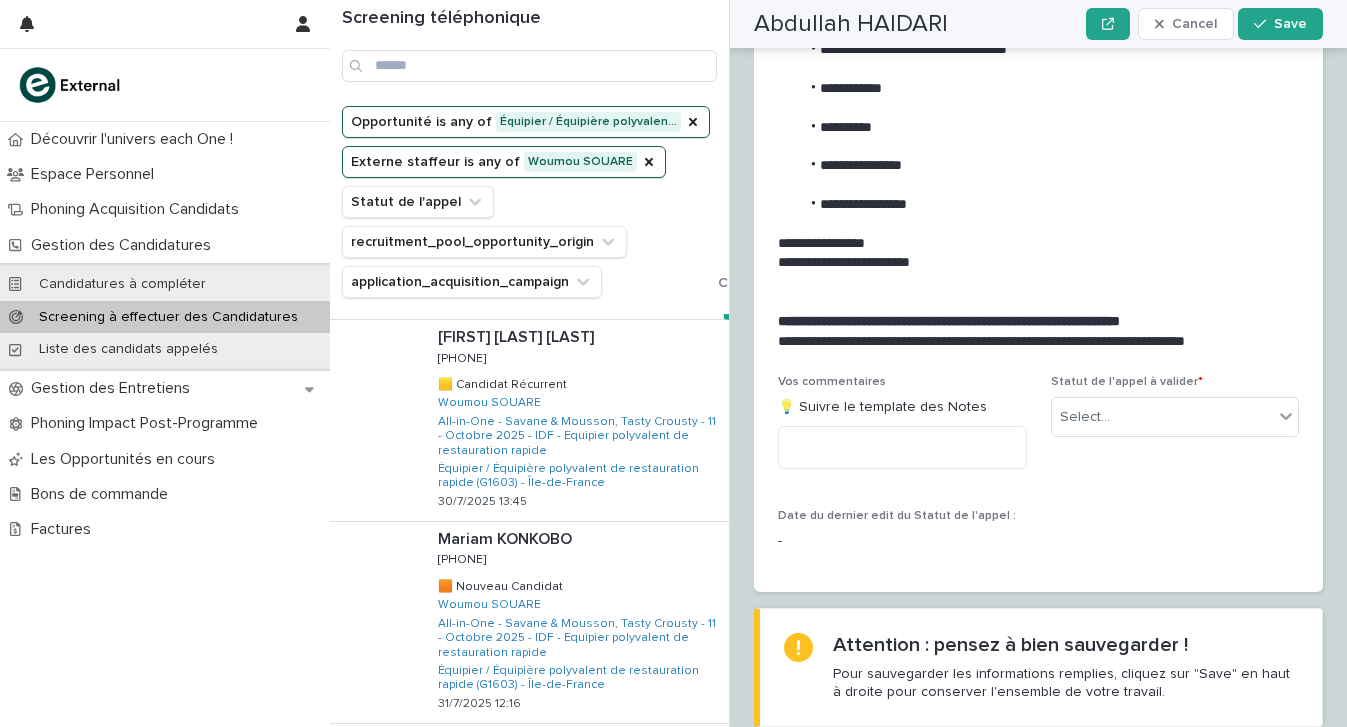 click on "Vos commentaires 💡 Suivre le template des Notes" at bounding box center [902, 430] 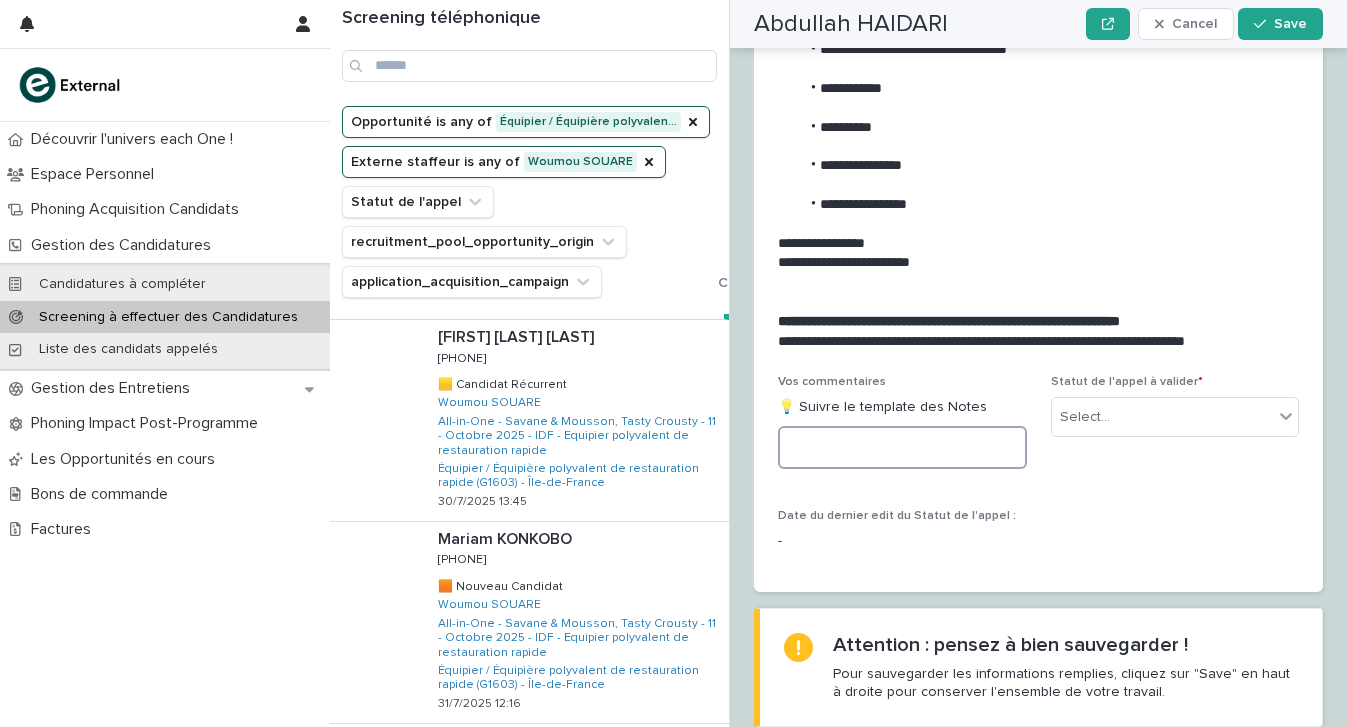 click at bounding box center [902, 447] 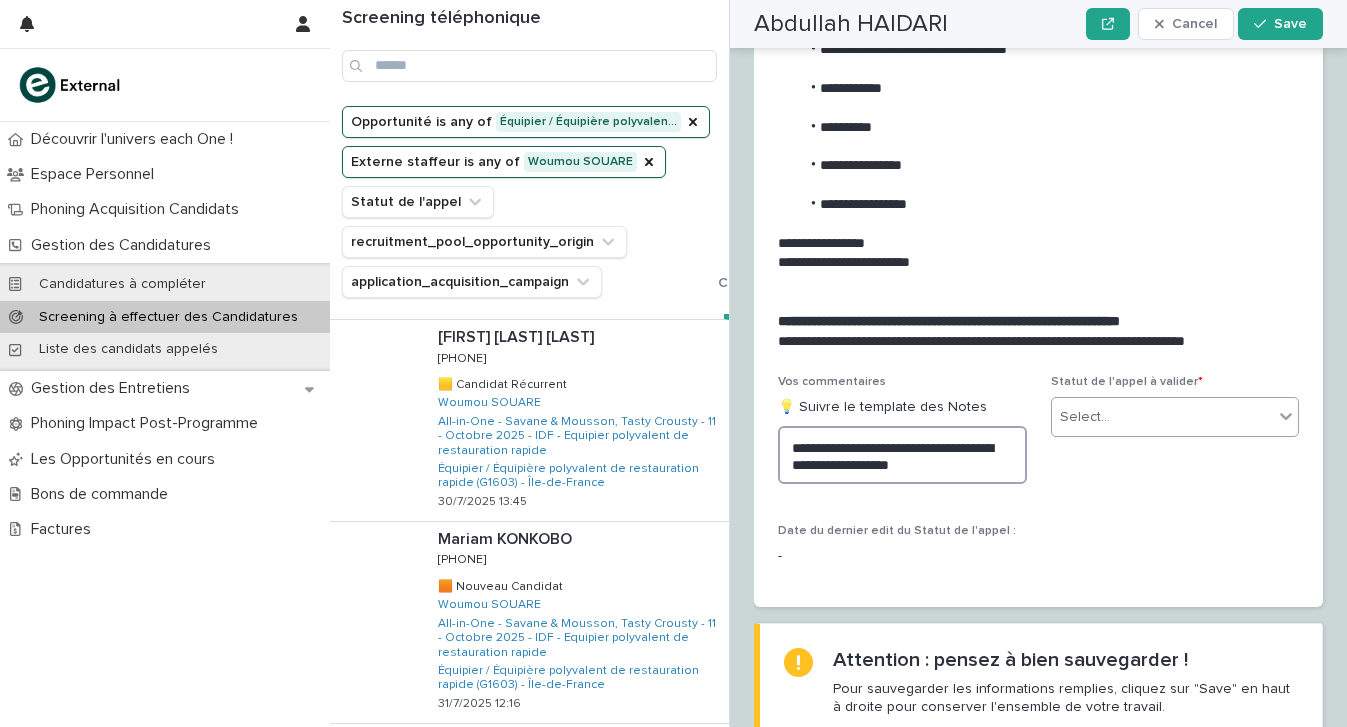 type on "**********" 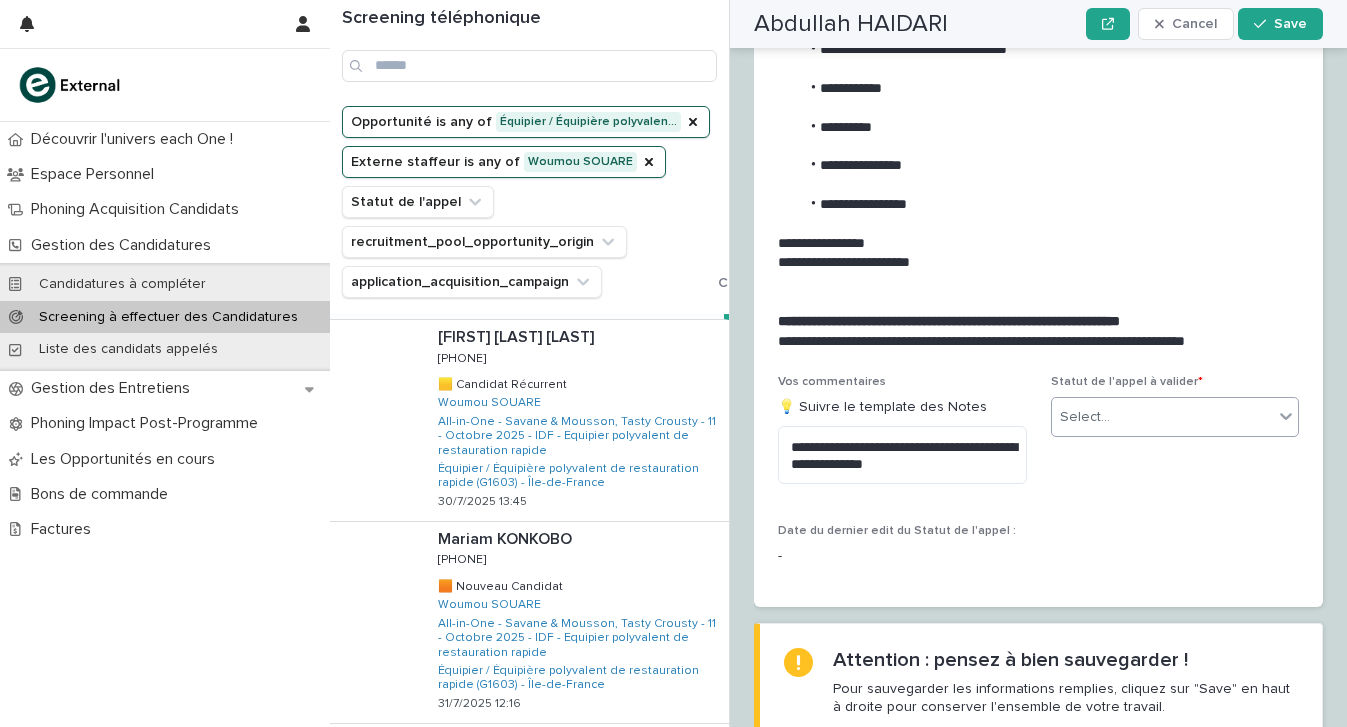 click on "Select..." at bounding box center (1163, 417) 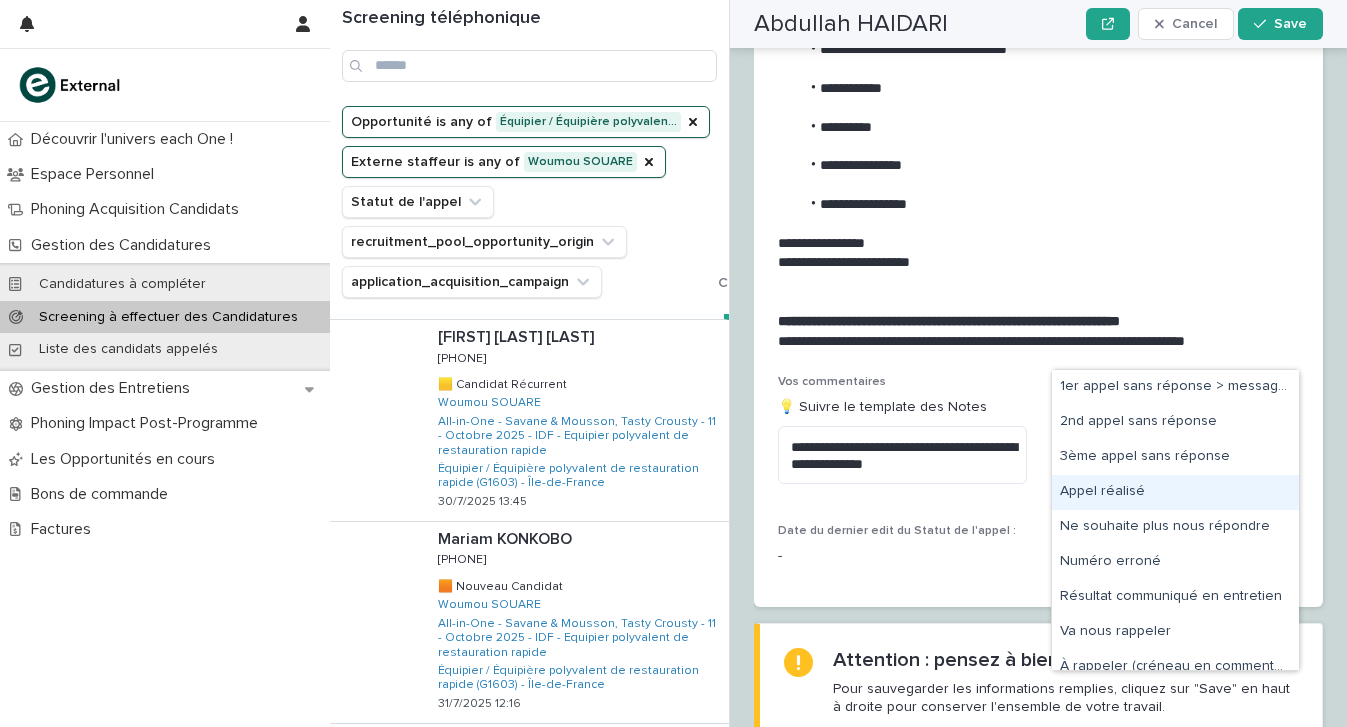 click on "Appel réalisé" at bounding box center [1175, 492] 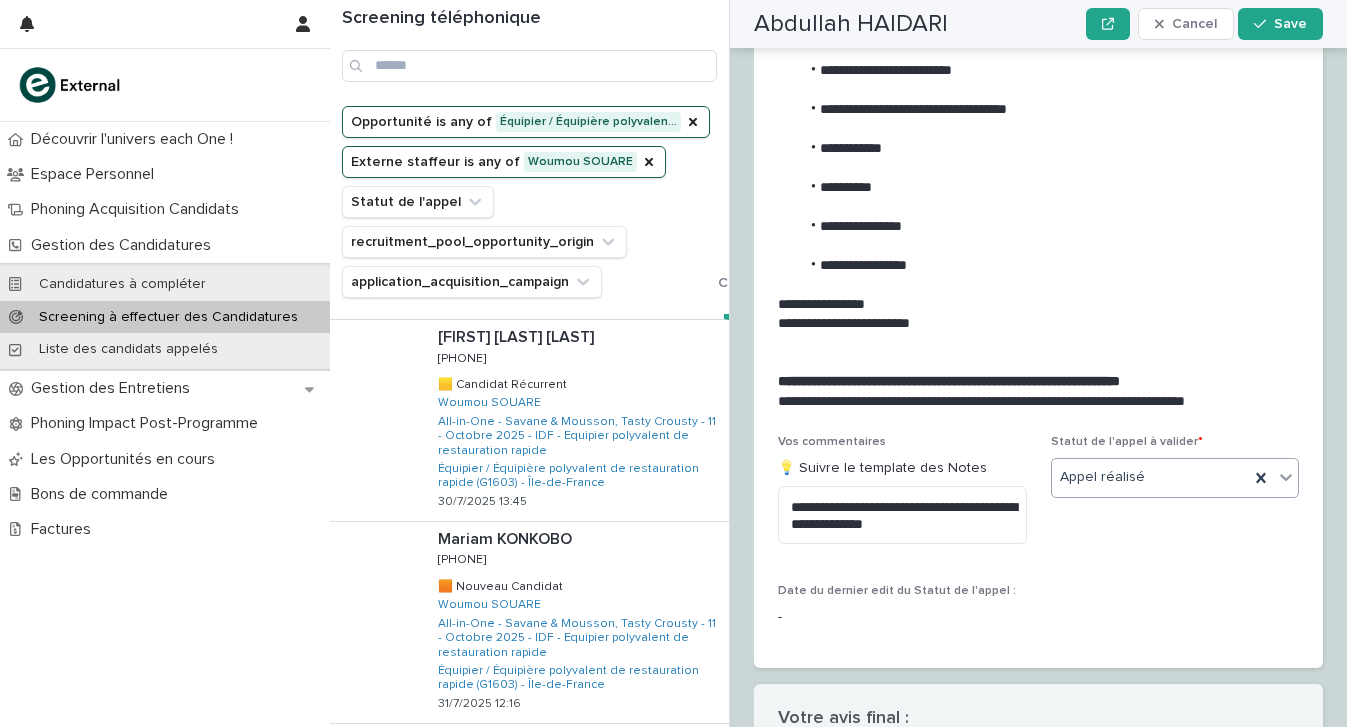 scroll, scrollTop: 2912, scrollLeft: 0, axis: vertical 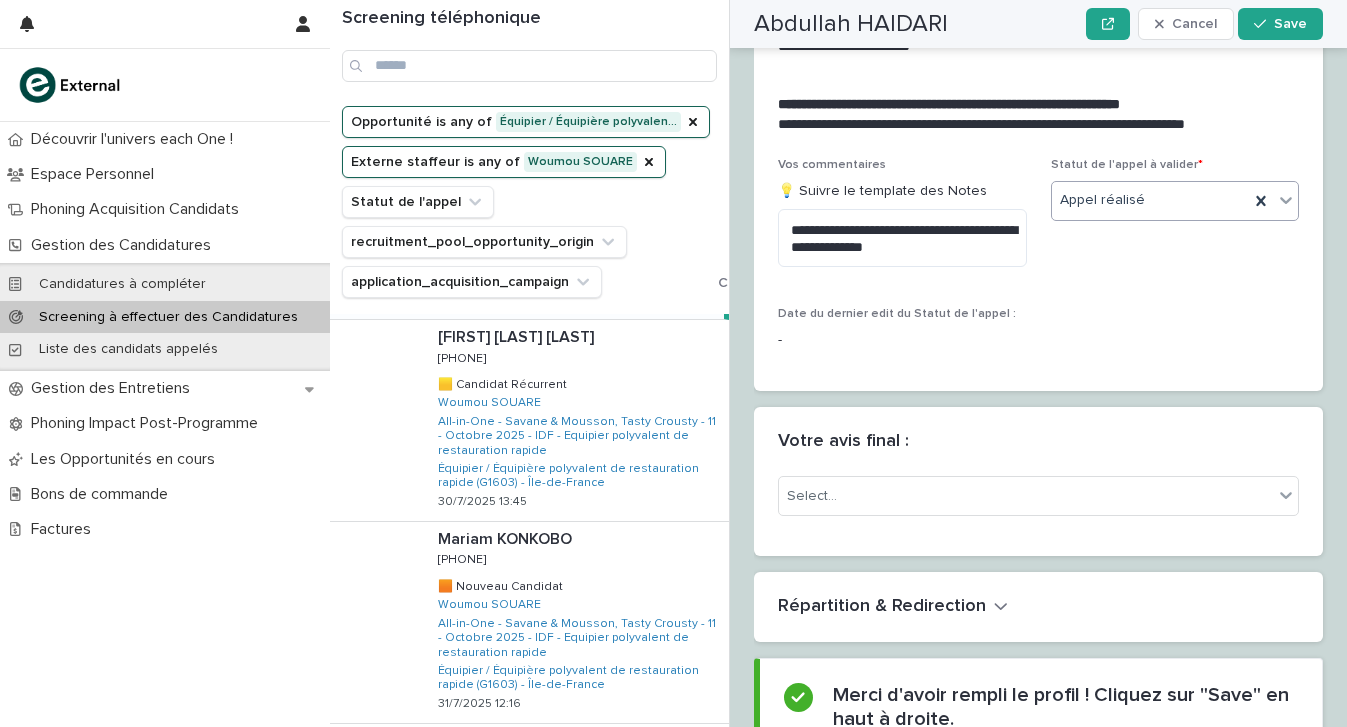 click on "Appel réalisé" at bounding box center (1102, 200) 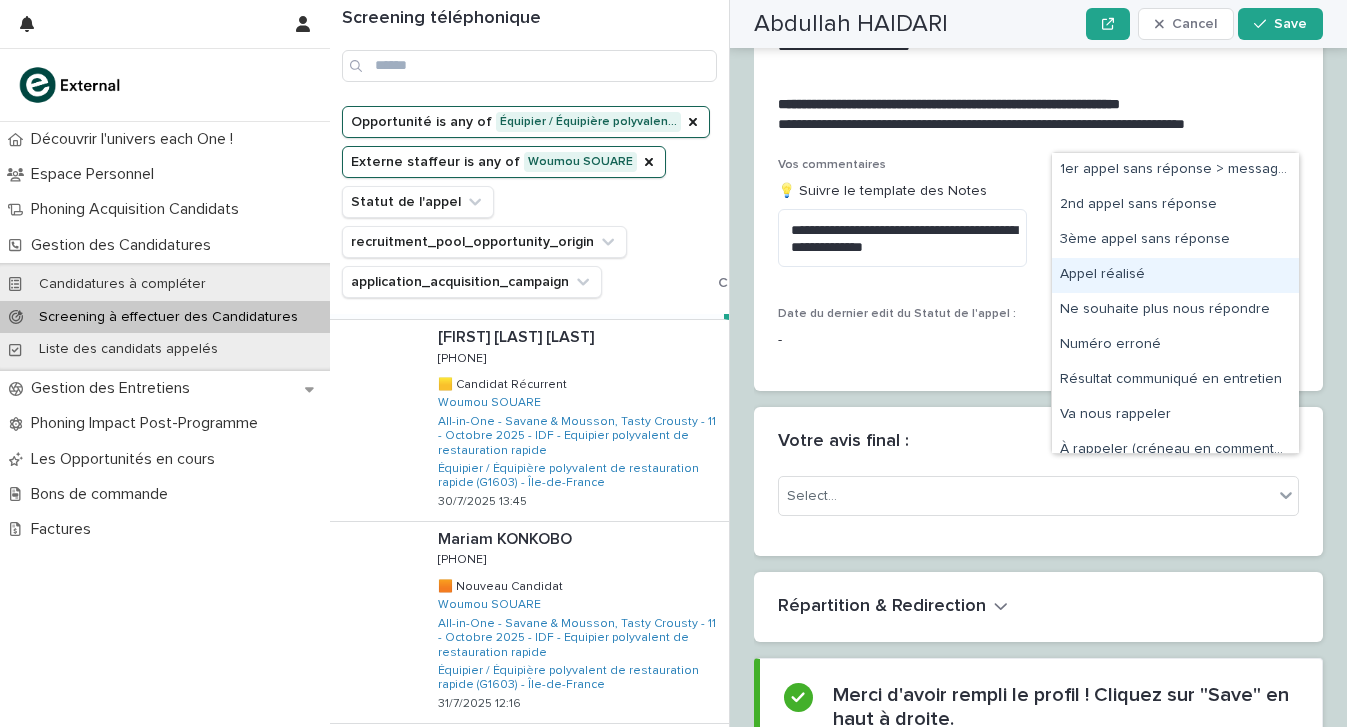 click on "Appel réalisé" at bounding box center (1175, 275) 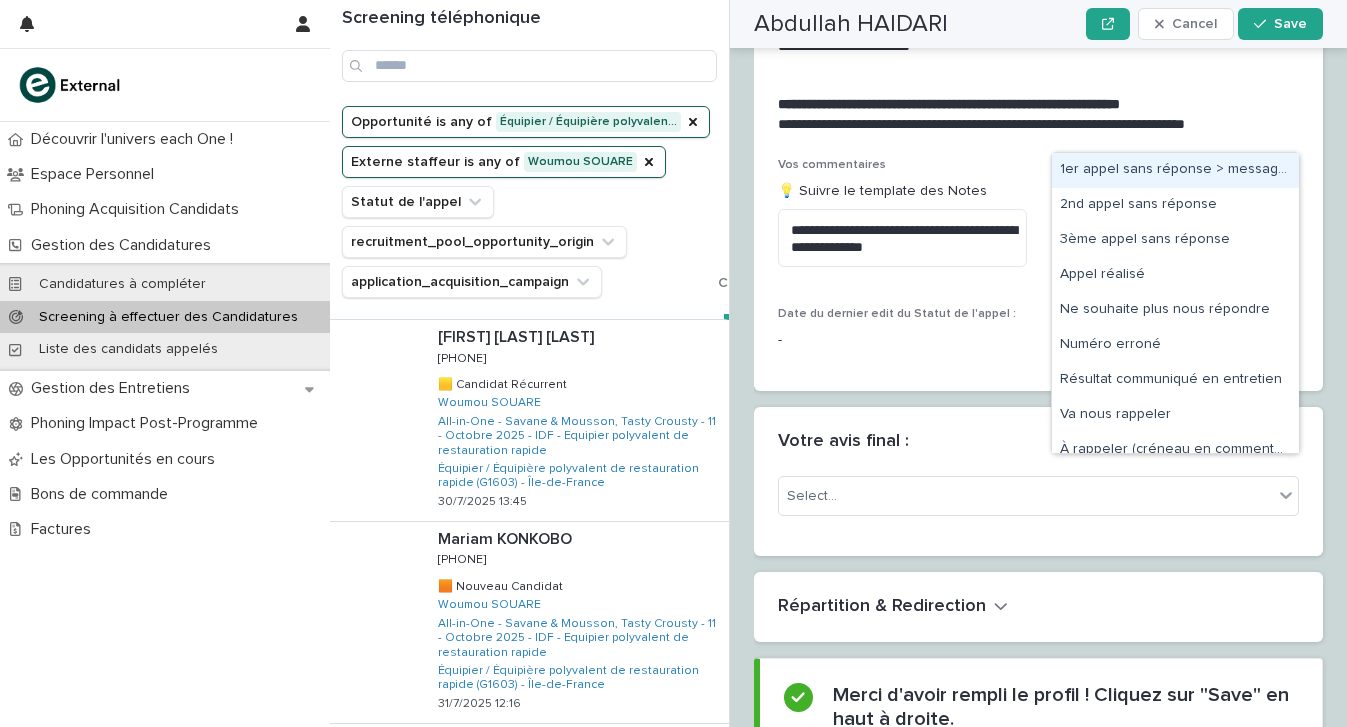 click on "Appel réalisé" at bounding box center [1102, 200] 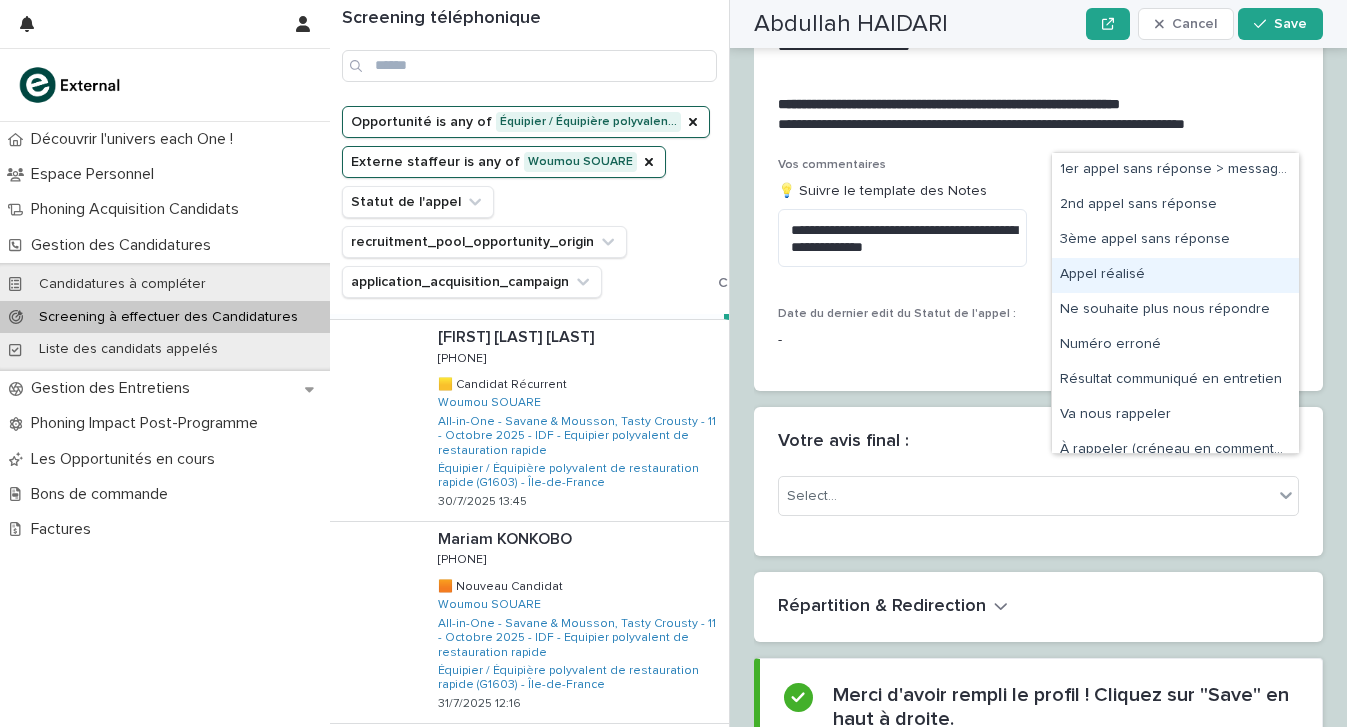 click on "Appel réalisé" at bounding box center (1175, 275) 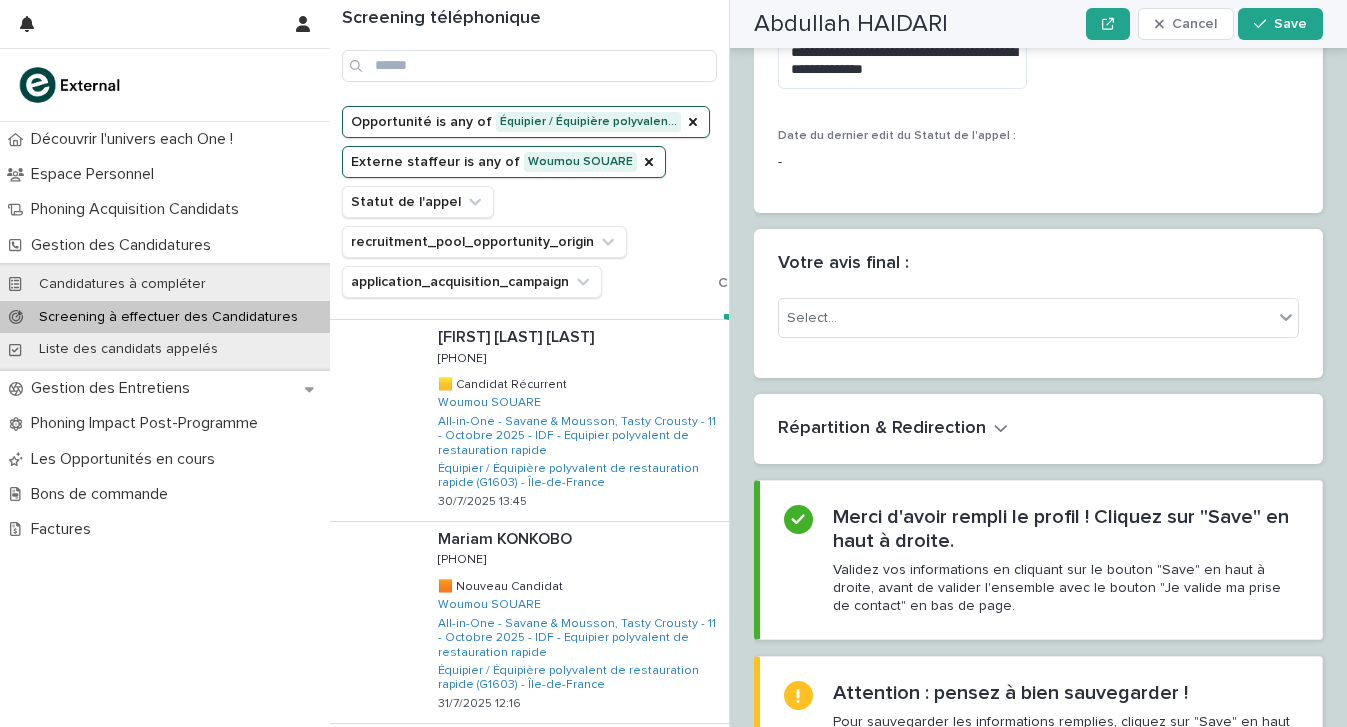 scroll, scrollTop: 3095, scrollLeft: 0, axis: vertical 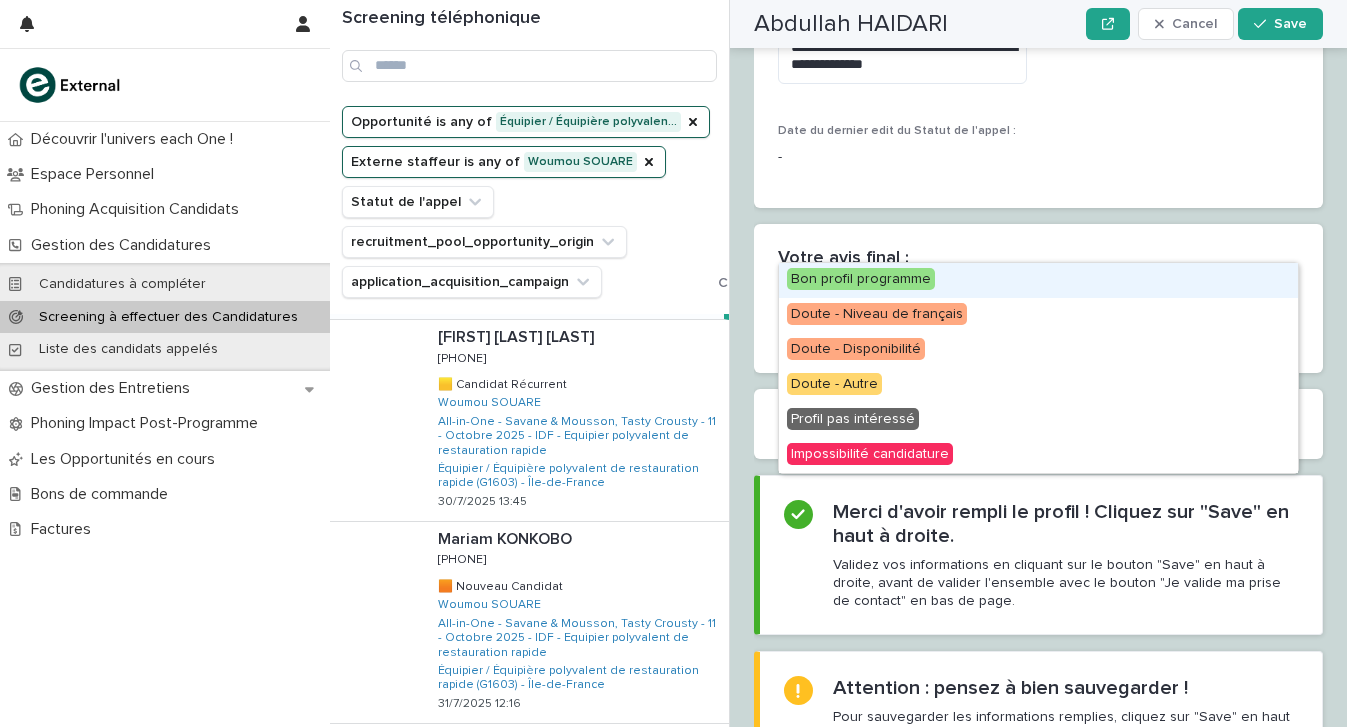 click on "Select..." at bounding box center (1026, 313) 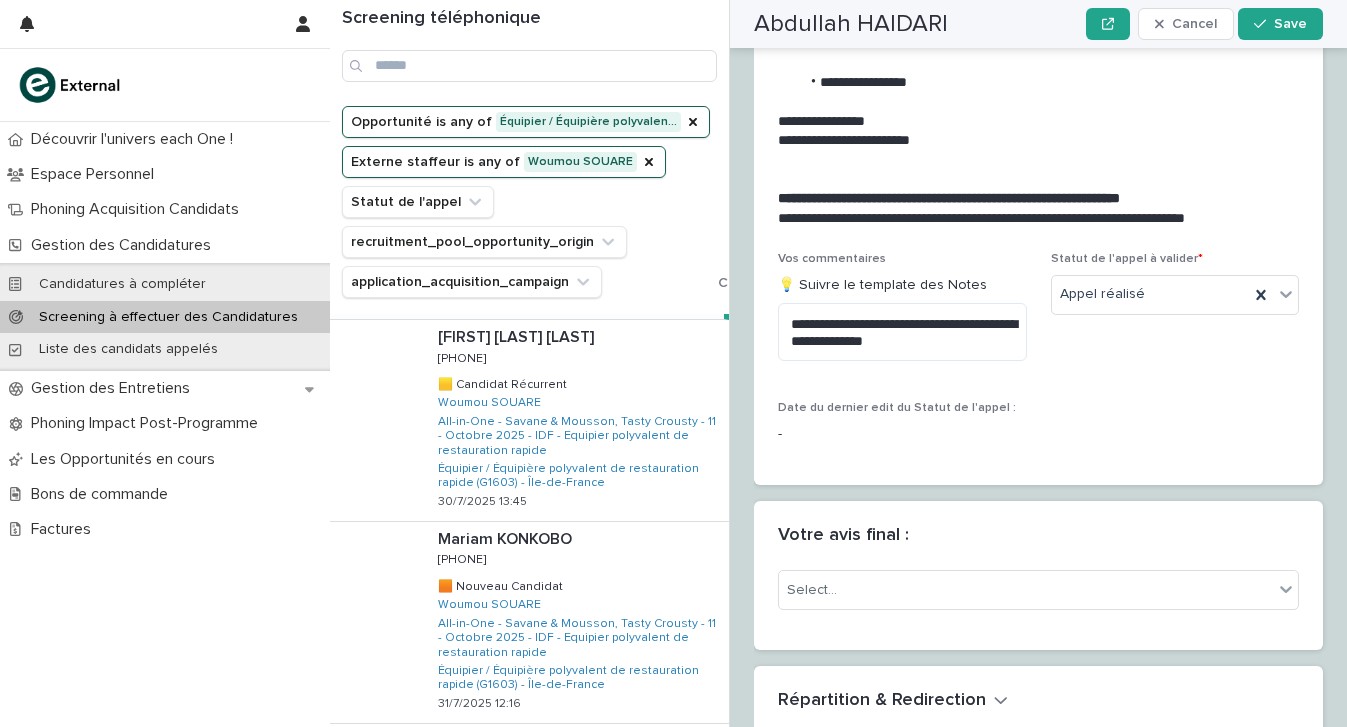scroll, scrollTop: 2832, scrollLeft: 0, axis: vertical 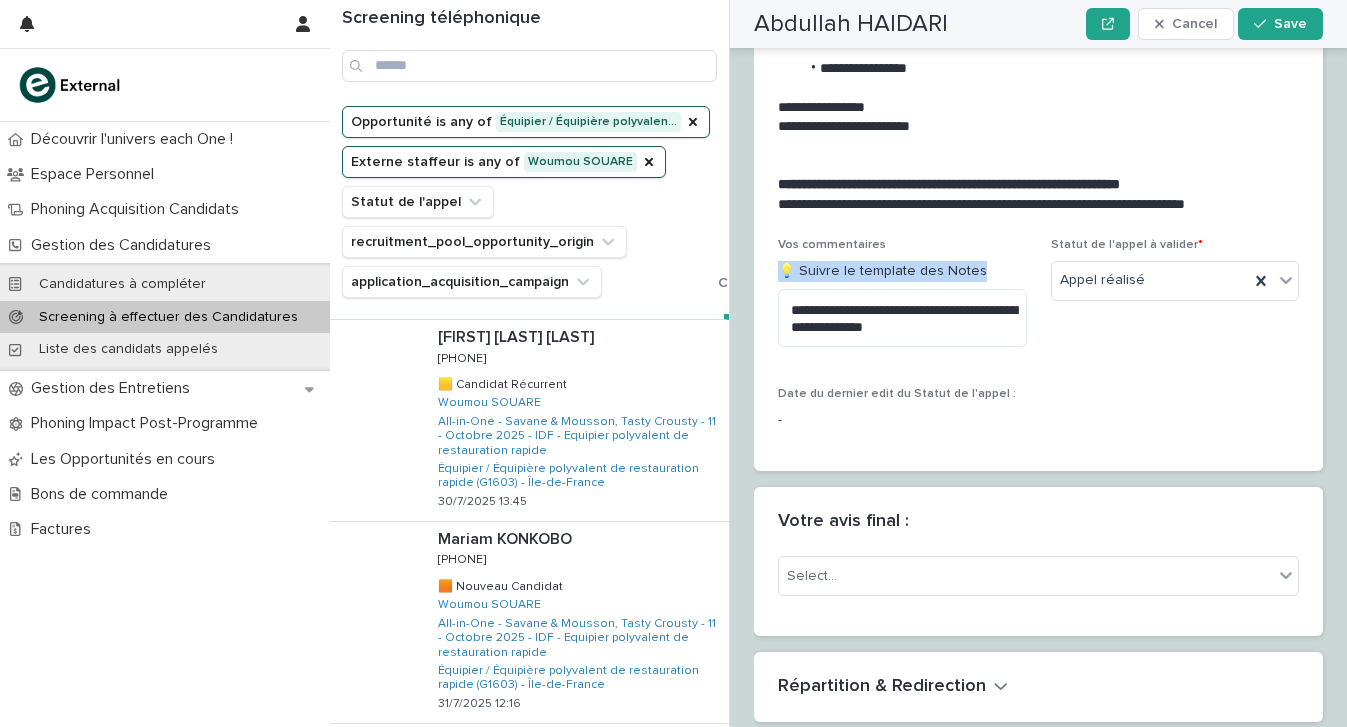click on "**********" at bounding box center (902, 300) 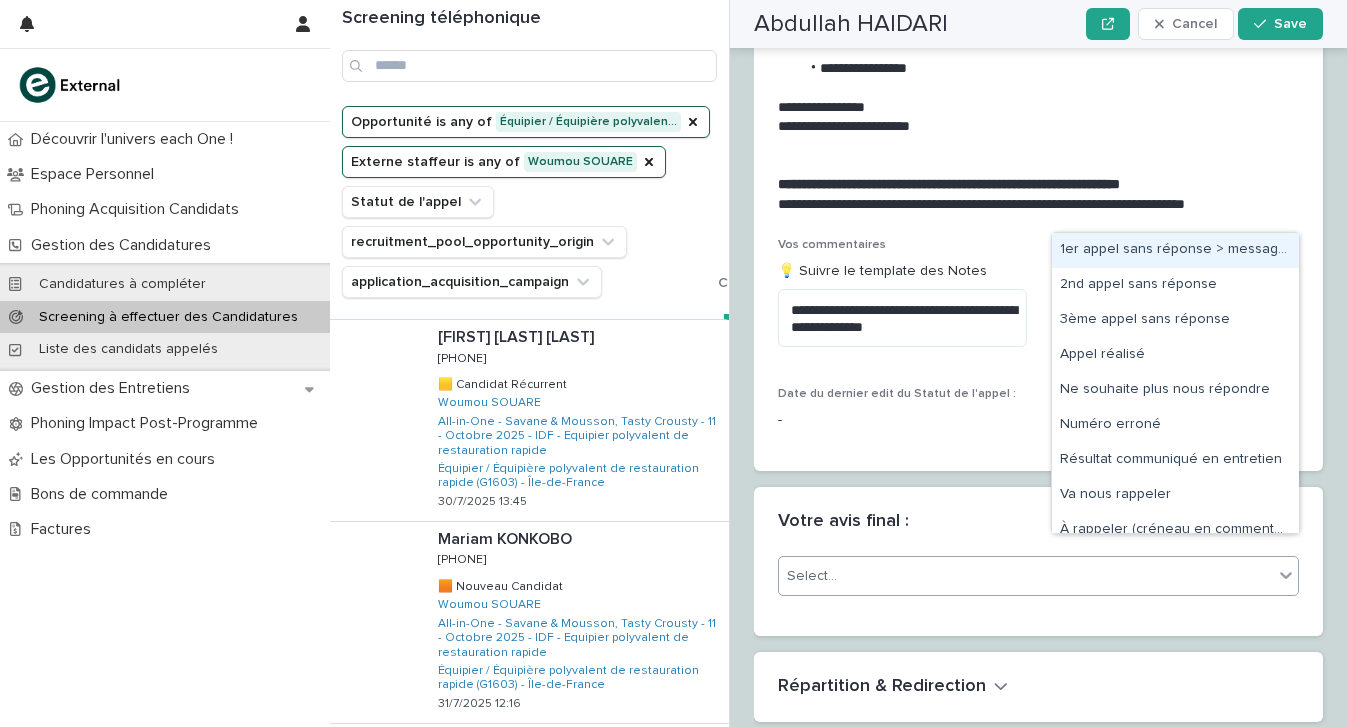 click on "Select..." at bounding box center [1026, 576] 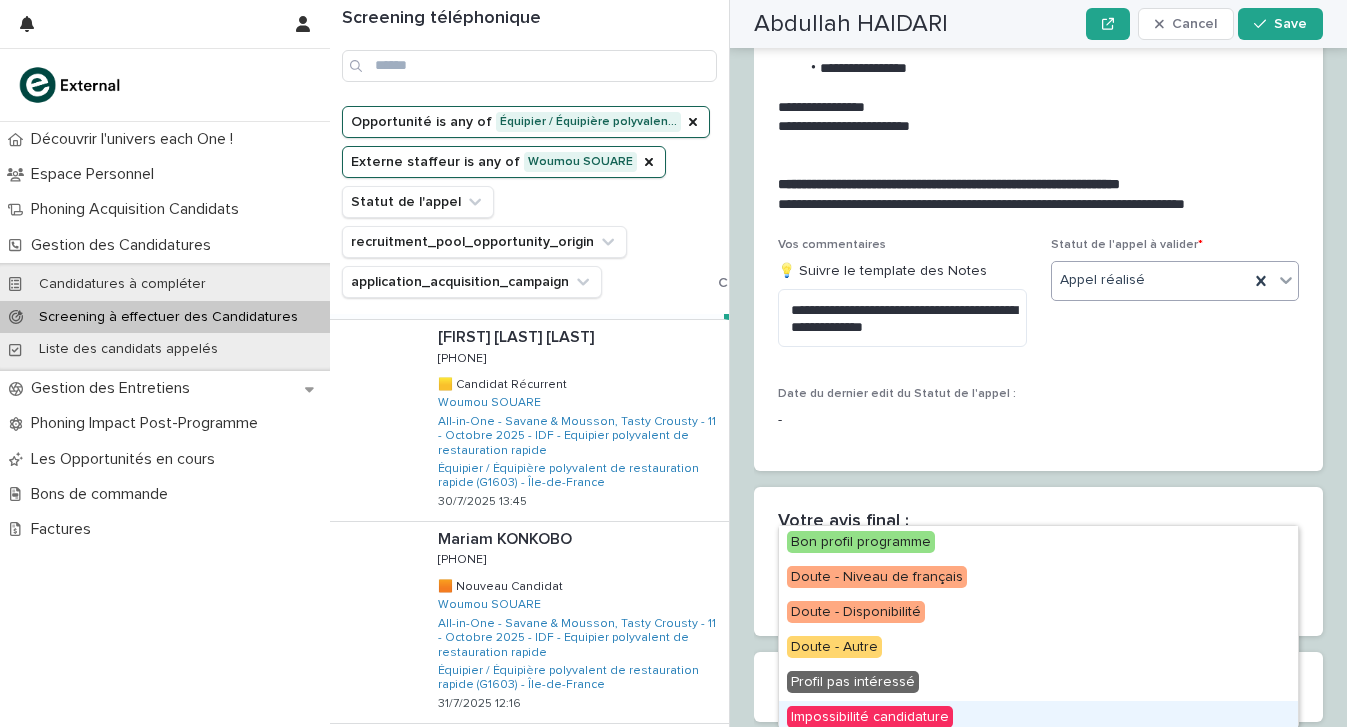 click on "Impossibilité candidature" at bounding box center [1038, 718] 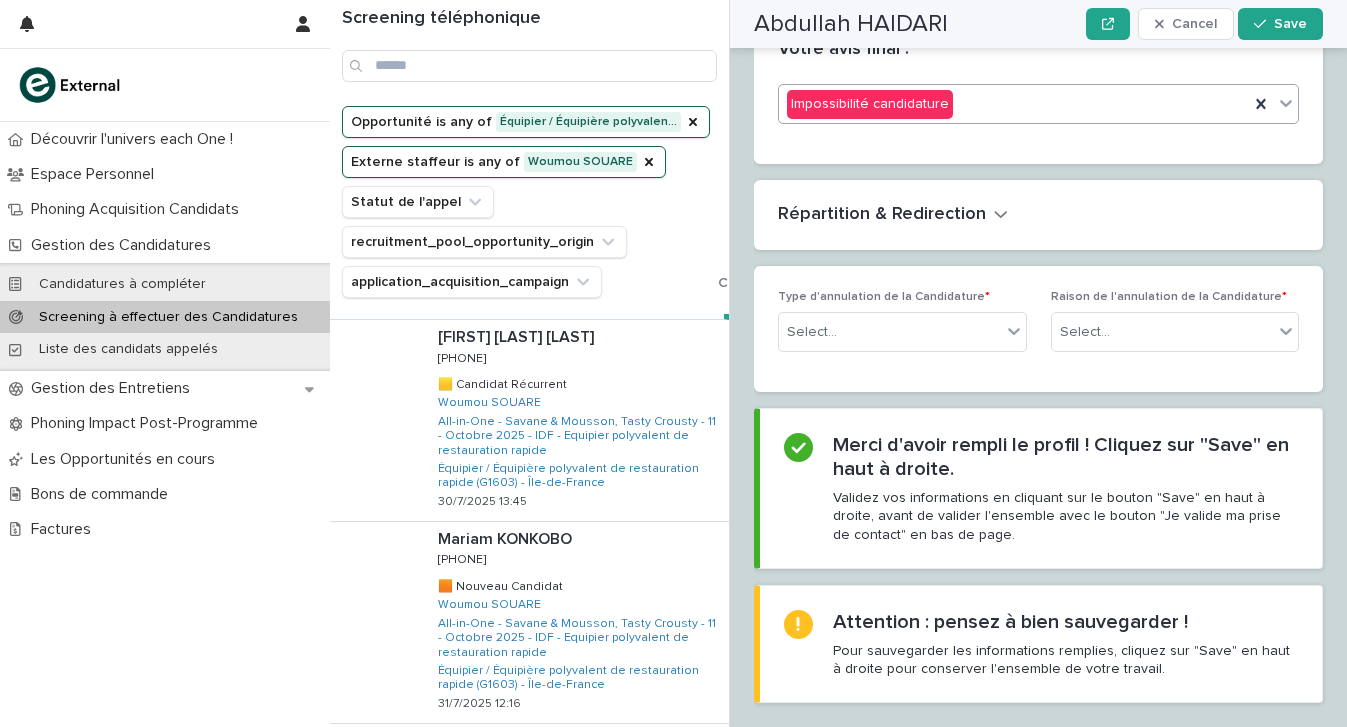 scroll, scrollTop: 3277, scrollLeft: 0, axis: vertical 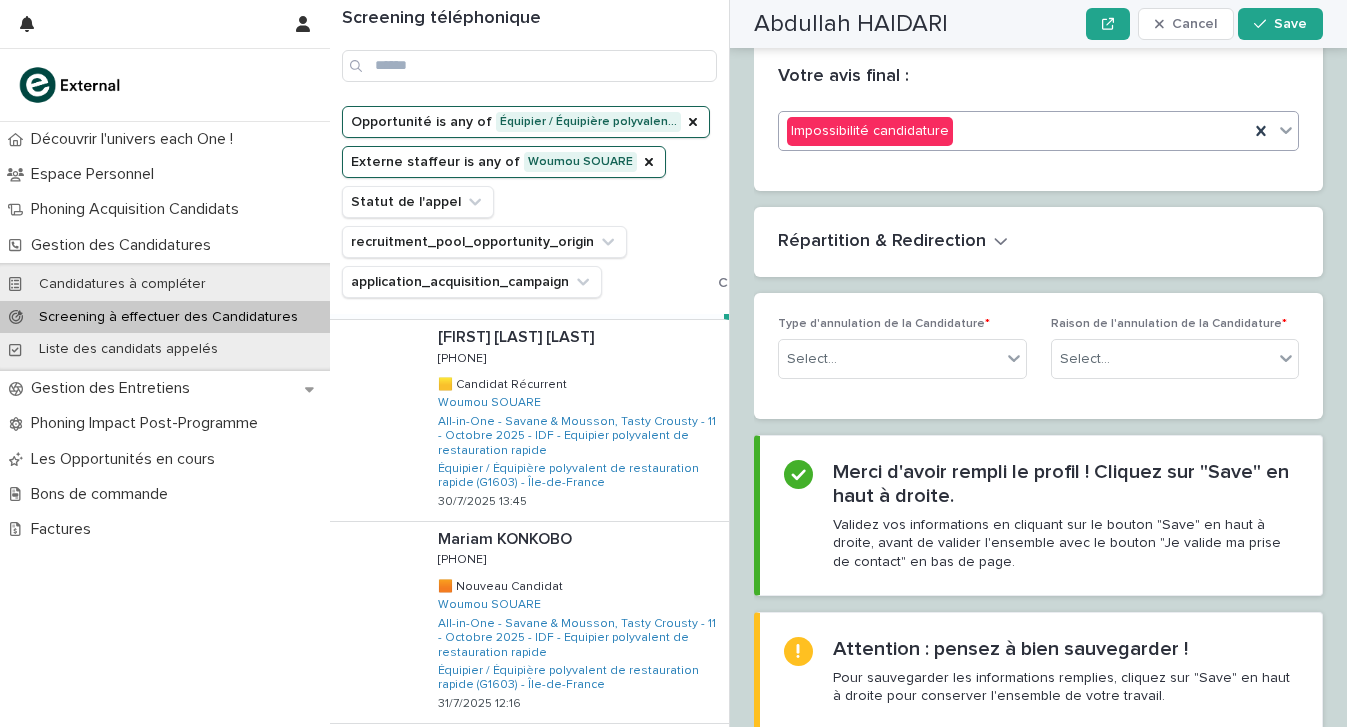click on "Type d'annulation de la Candidature * Select... Raison de l'annulation de la Candidature * Select..." at bounding box center [1038, 356] 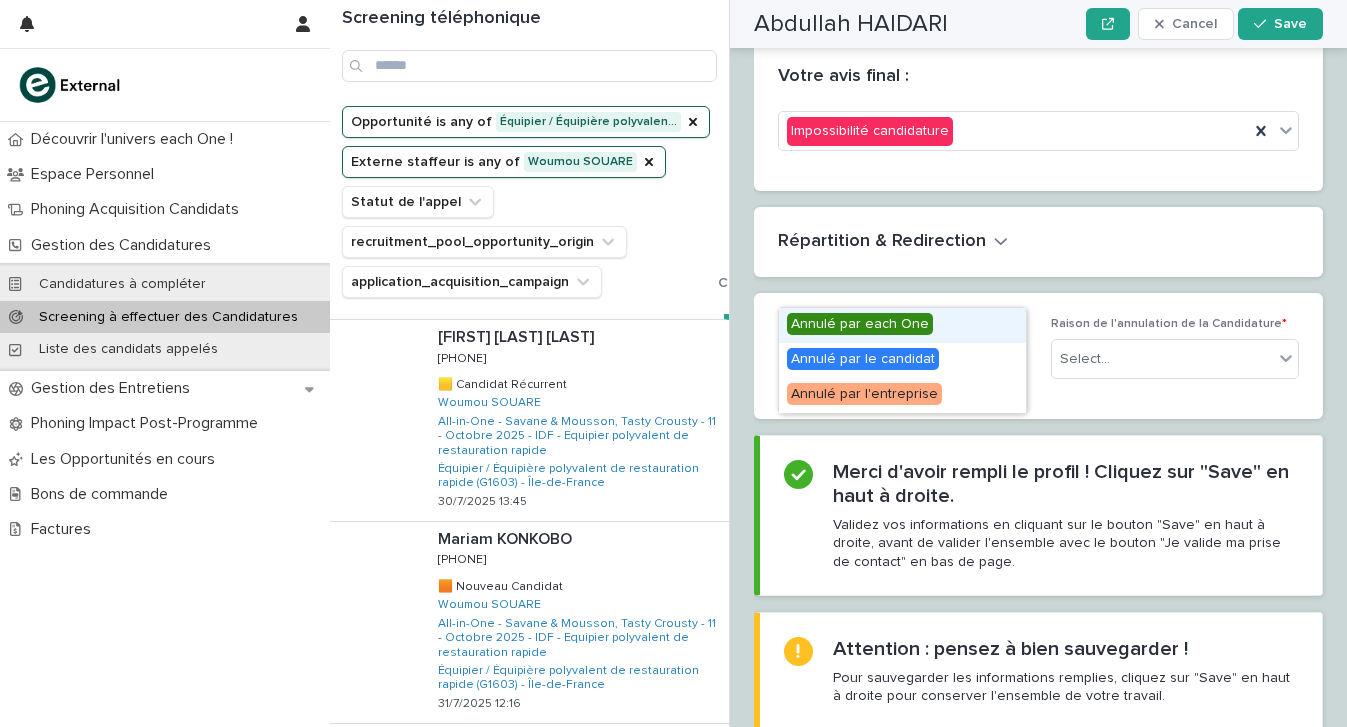 click on "Select..." at bounding box center [902, 359] 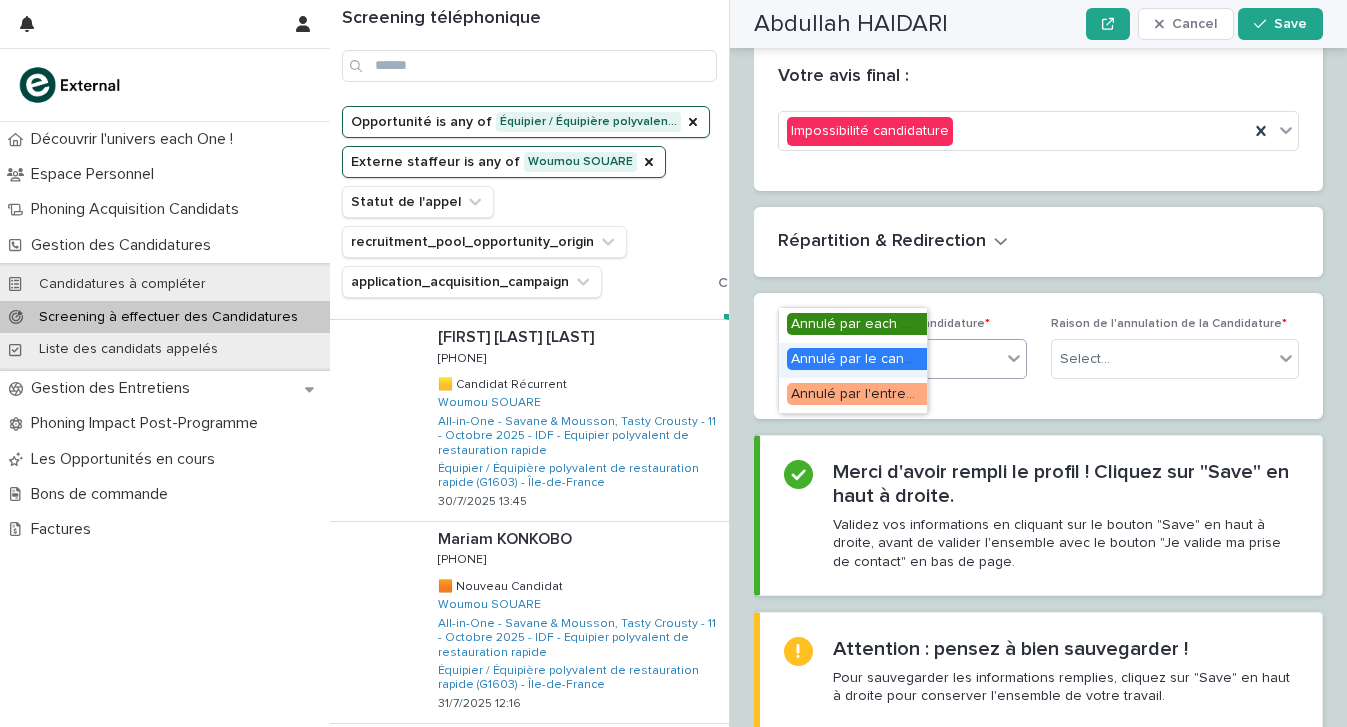 click on "Annulé par le candidat" at bounding box center (863, 359) 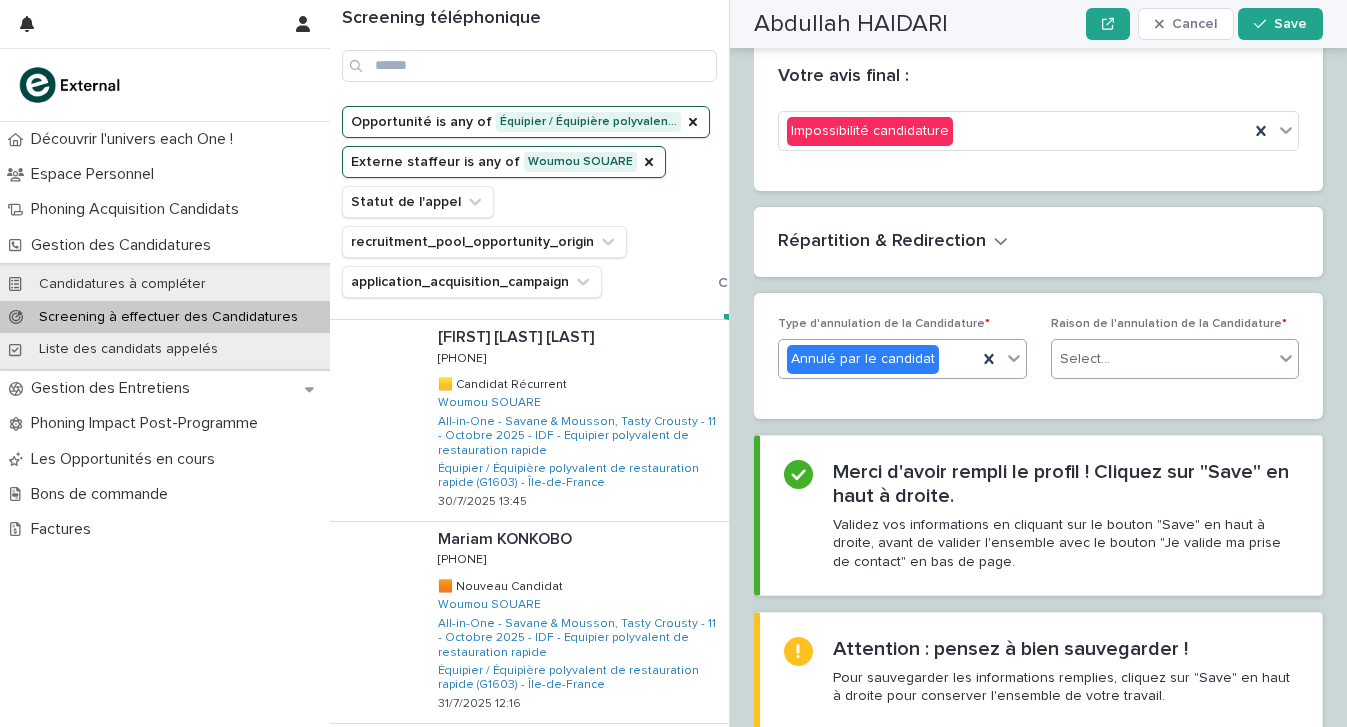 scroll, scrollTop: 3277, scrollLeft: 0, axis: vertical 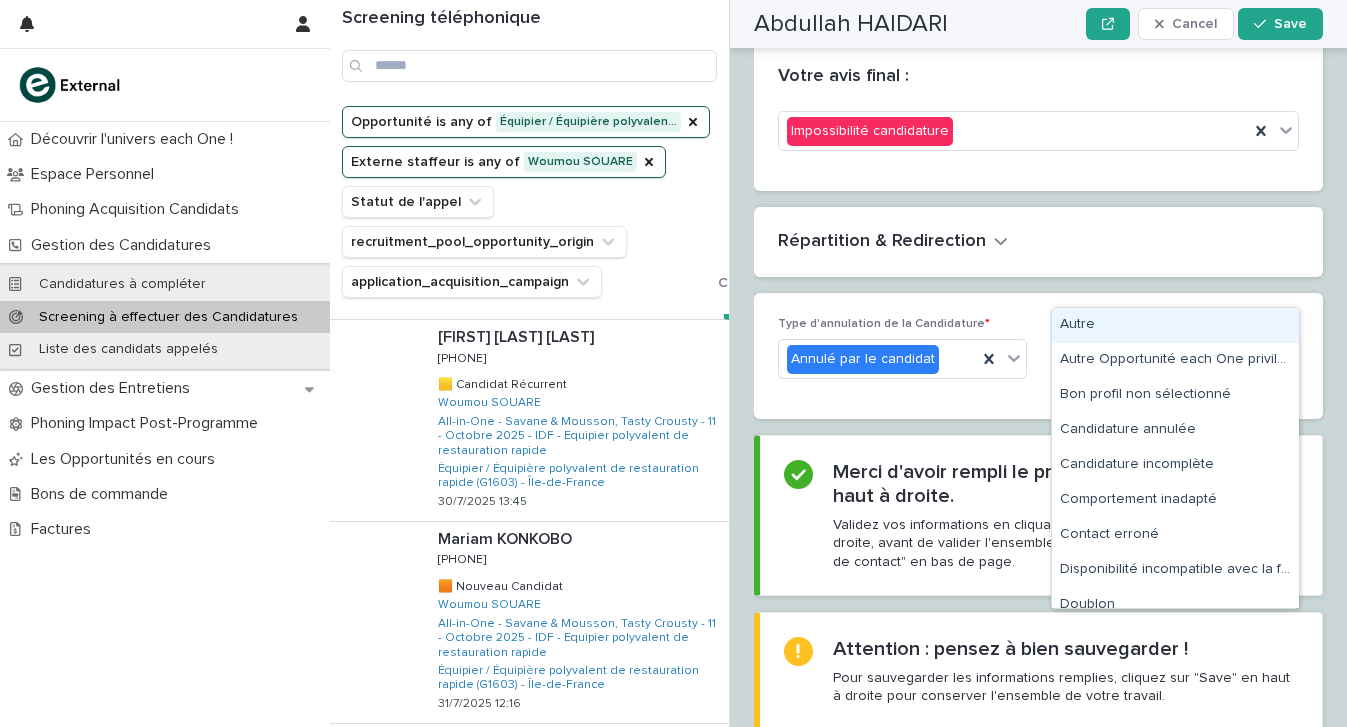 click on "Autre" at bounding box center [1175, 325] 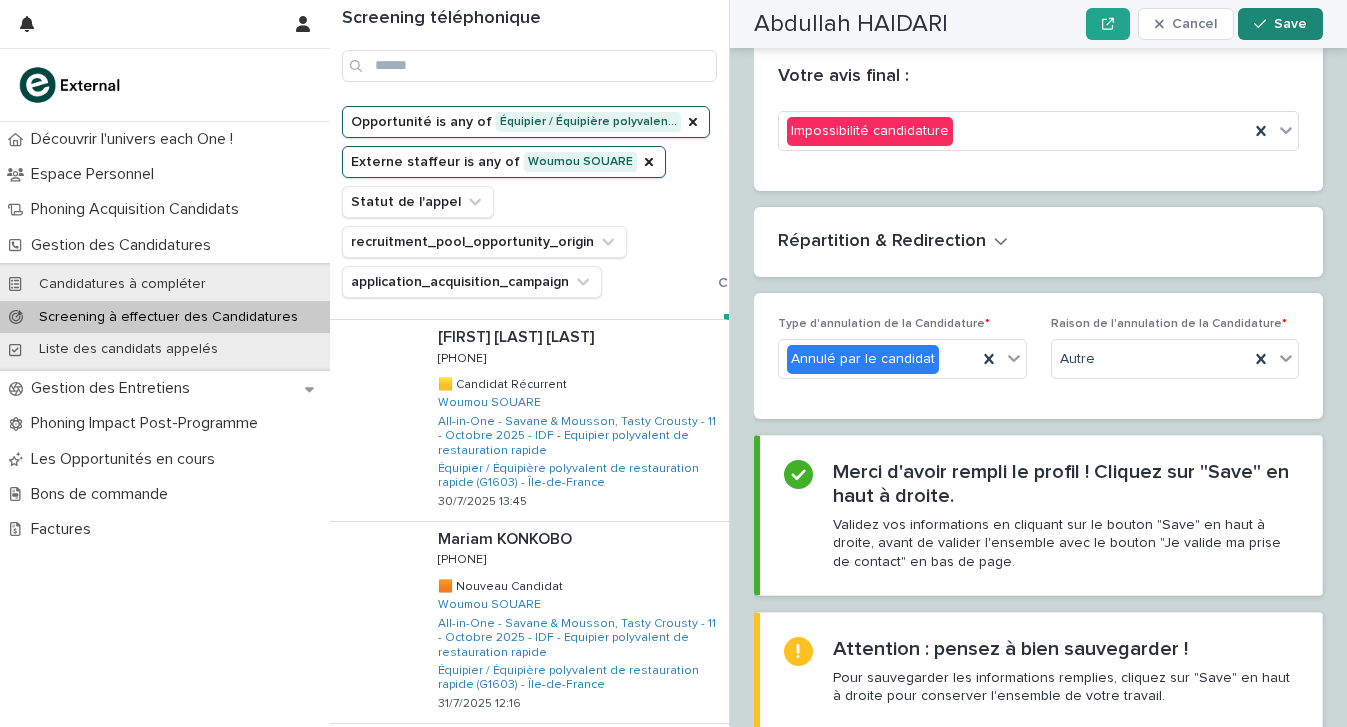 click on "Save" at bounding box center [1290, 24] 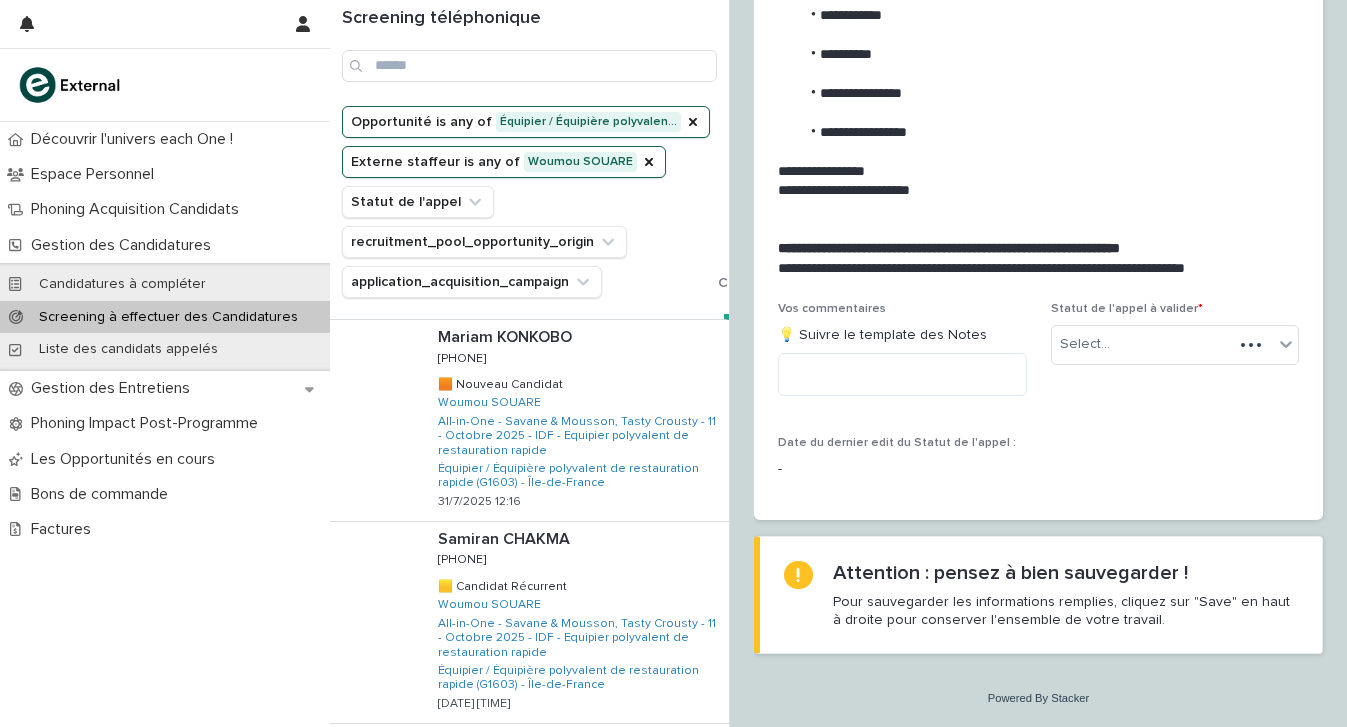 scroll, scrollTop: 2129, scrollLeft: 0, axis: vertical 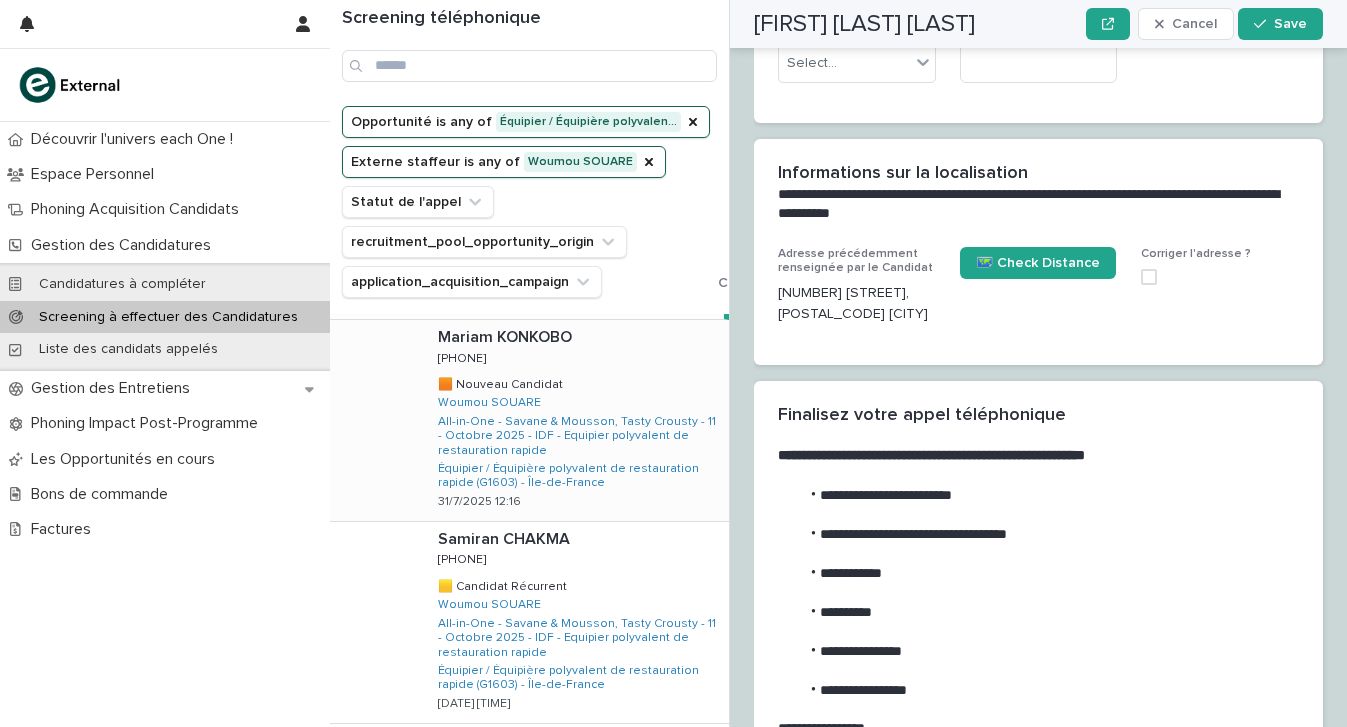 click at bounding box center [579, 337] 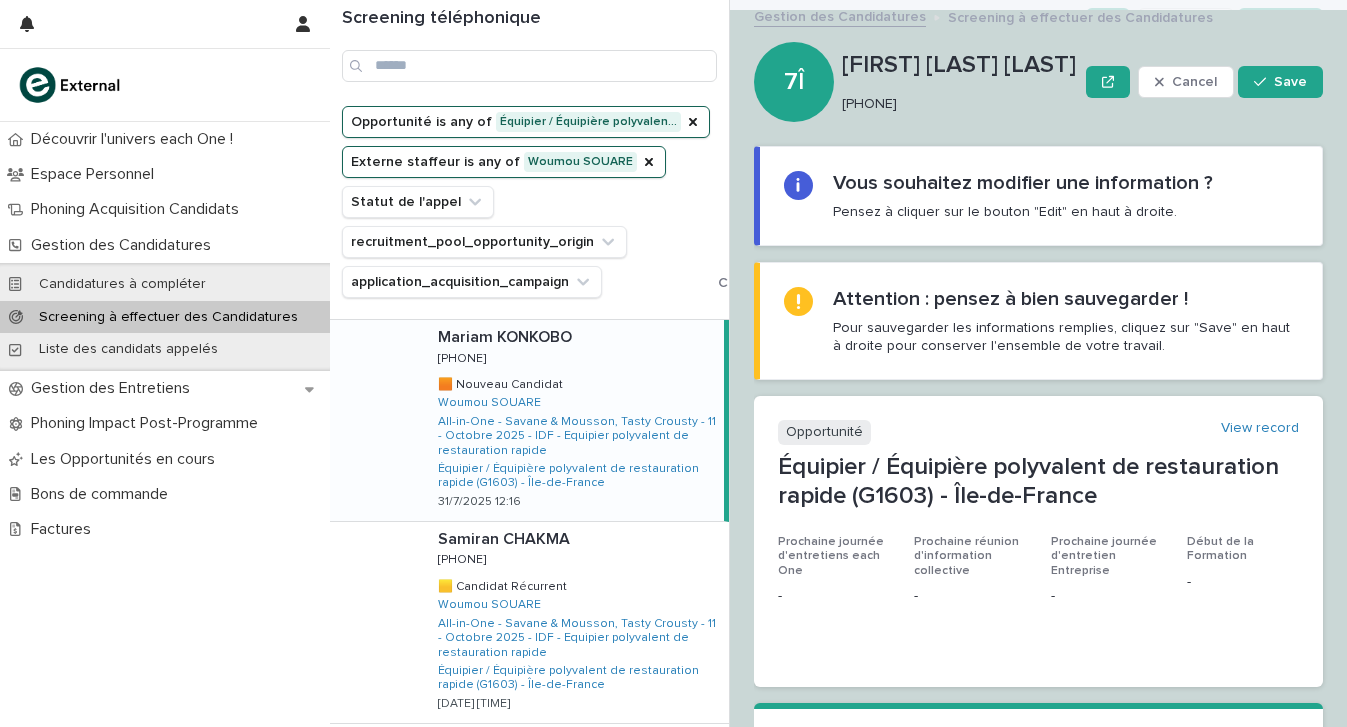 scroll, scrollTop: 0, scrollLeft: 0, axis: both 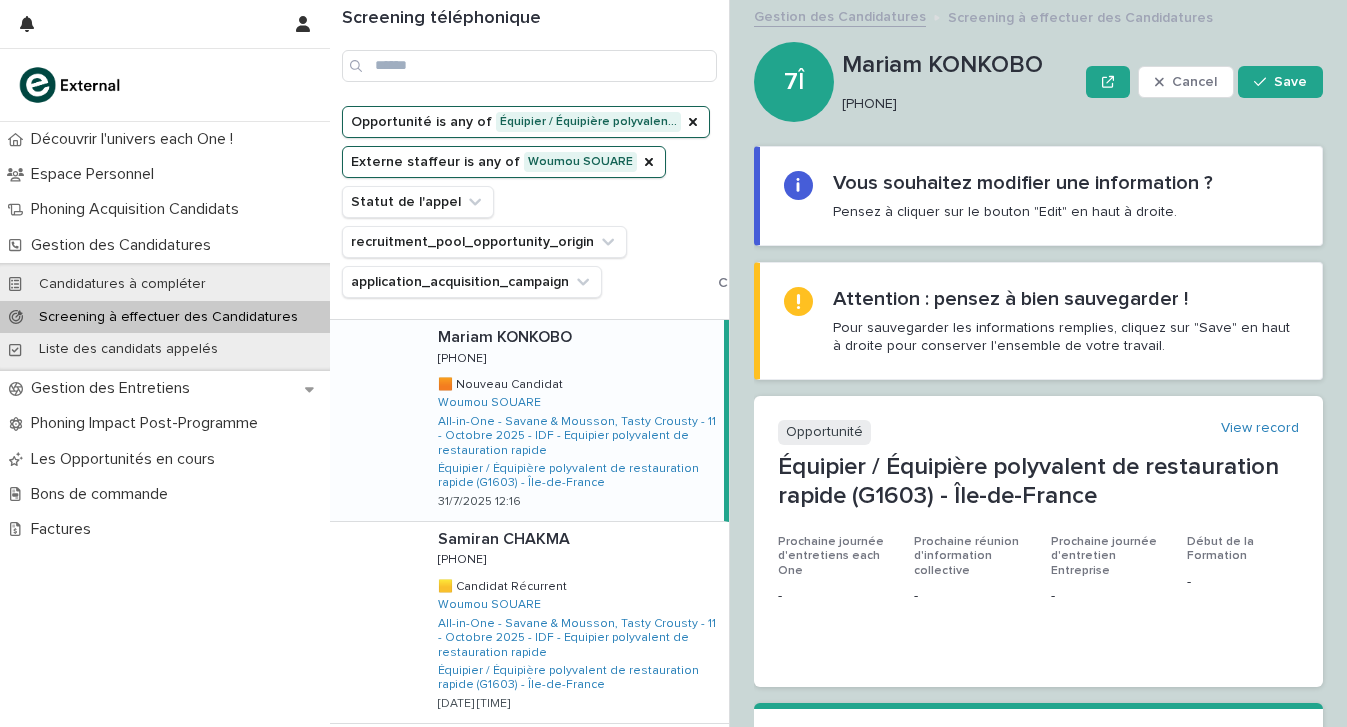 click on "[PERSON] [PERSON]   [PHONE] [PHONE]   🟧 Nouveau Candidat 🟧 Nouveau Candidat   [PERSON]   All-in-One - Savane & Mousson, Tasty Crousty - 11 - Octobre 2025 - IDF - Equipier polyvalent de restauration rapide   Équipier / Équipière polyvalent de restauration rapide (G1603) - Île-de-France   31/7/2025 12:16" at bounding box center [573, 420] 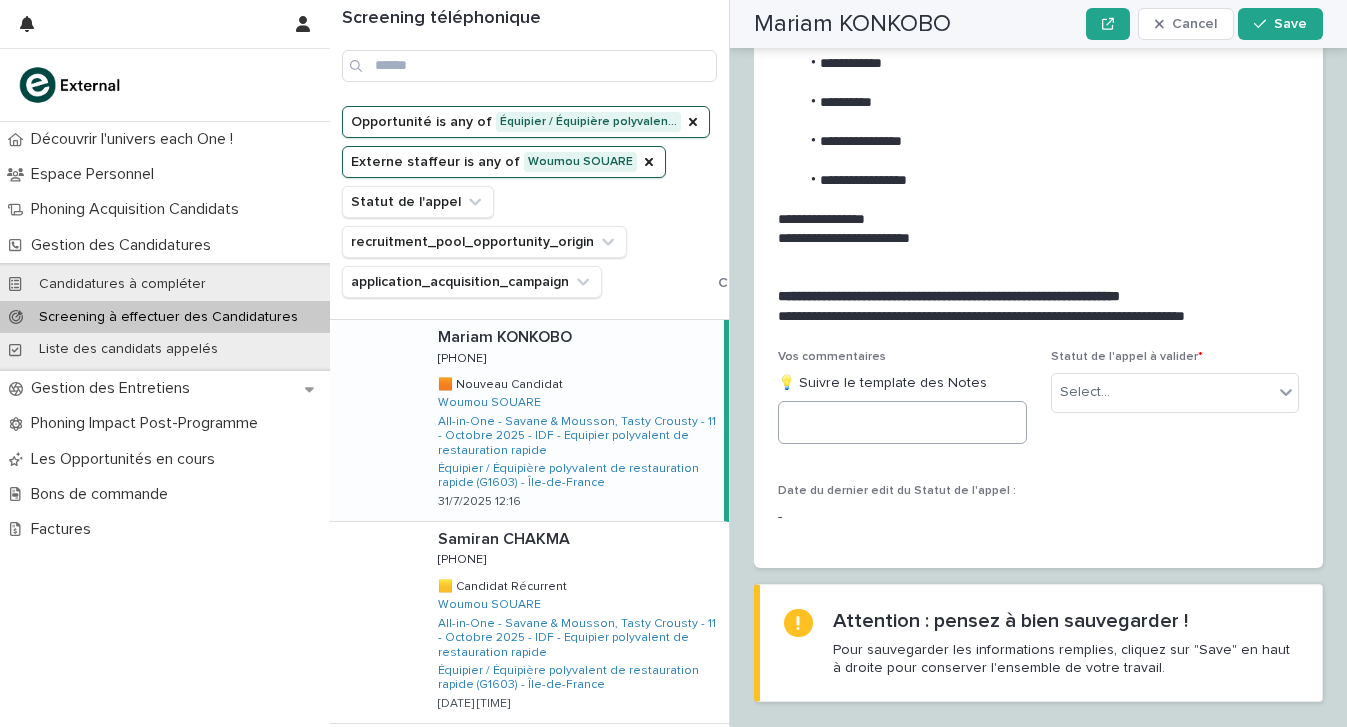 scroll, scrollTop: 2109, scrollLeft: 0, axis: vertical 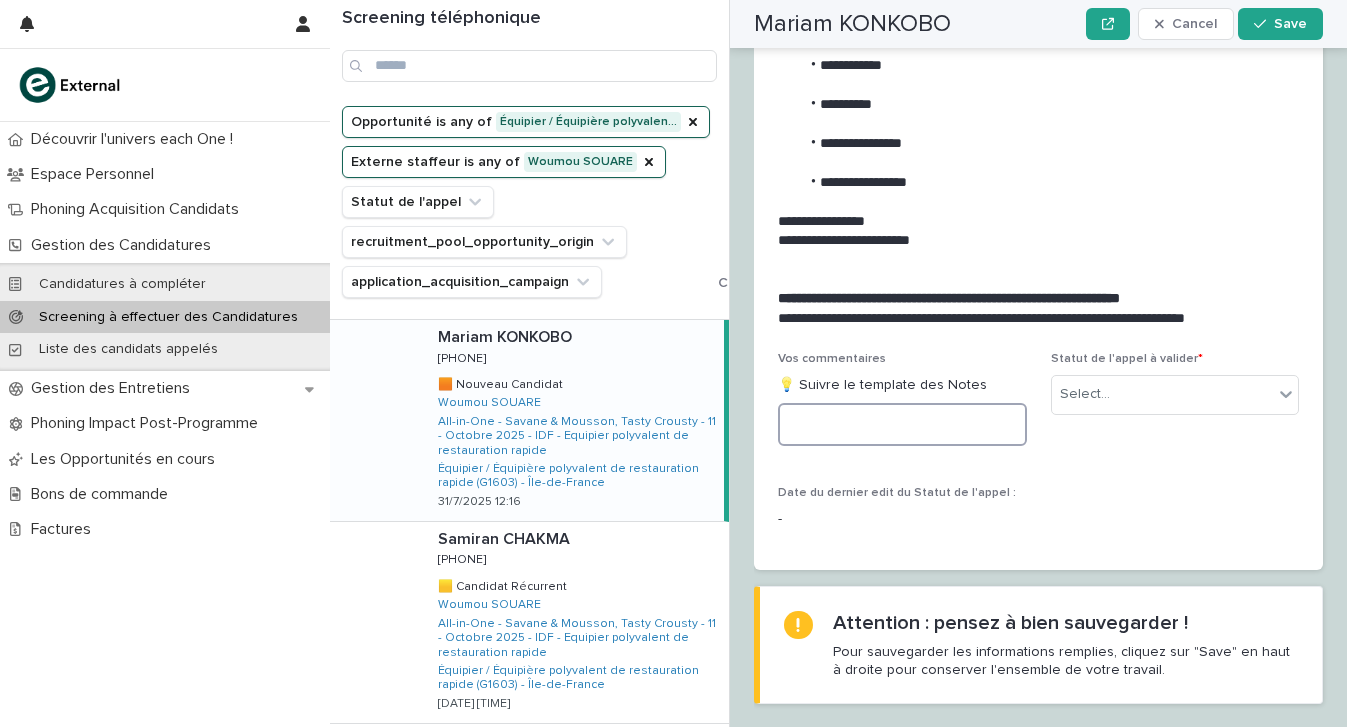 click at bounding box center (902, 424) 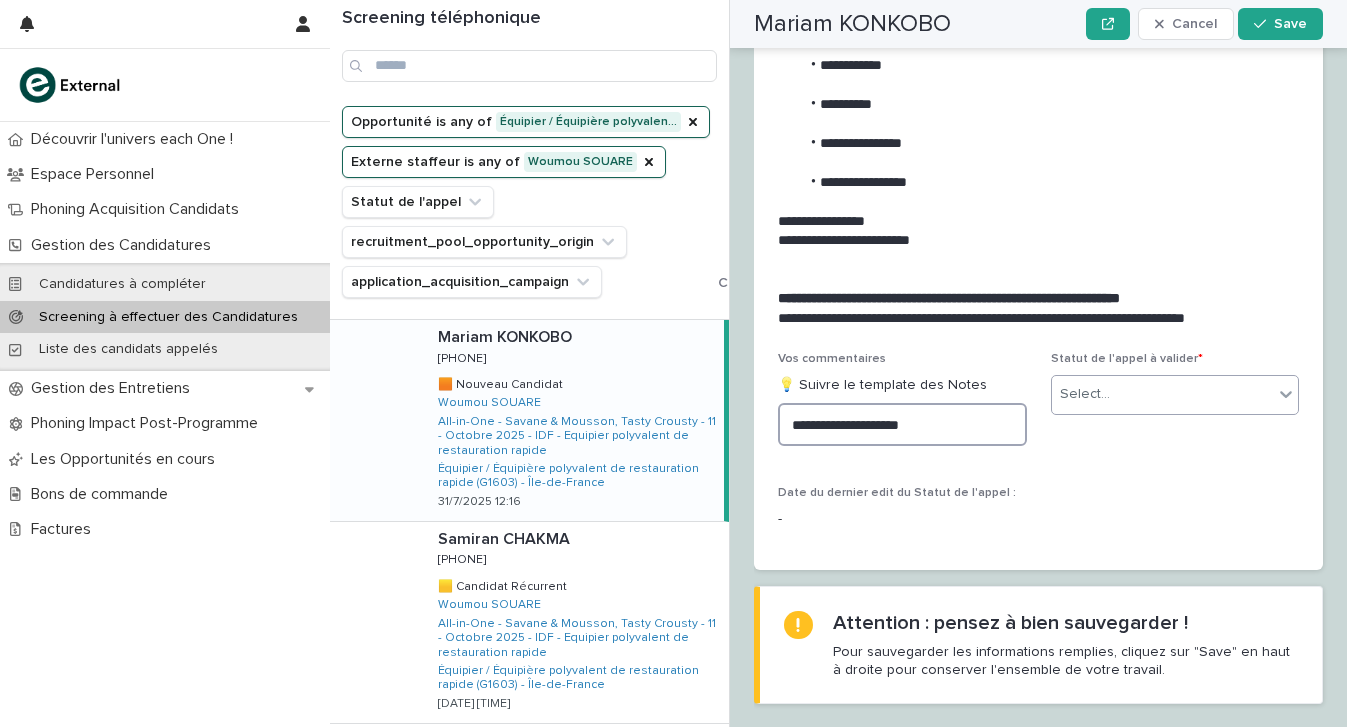 type on "**********" 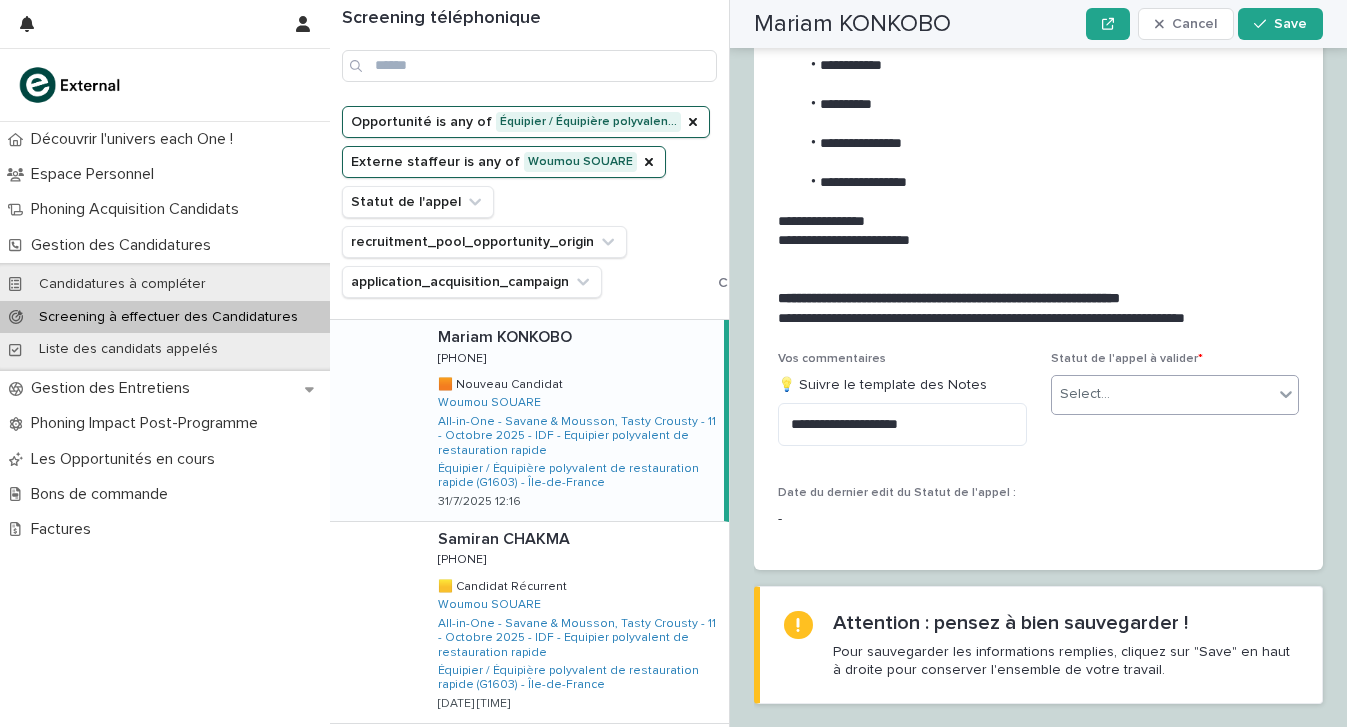click on "Select..." at bounding box center [1163, 394] 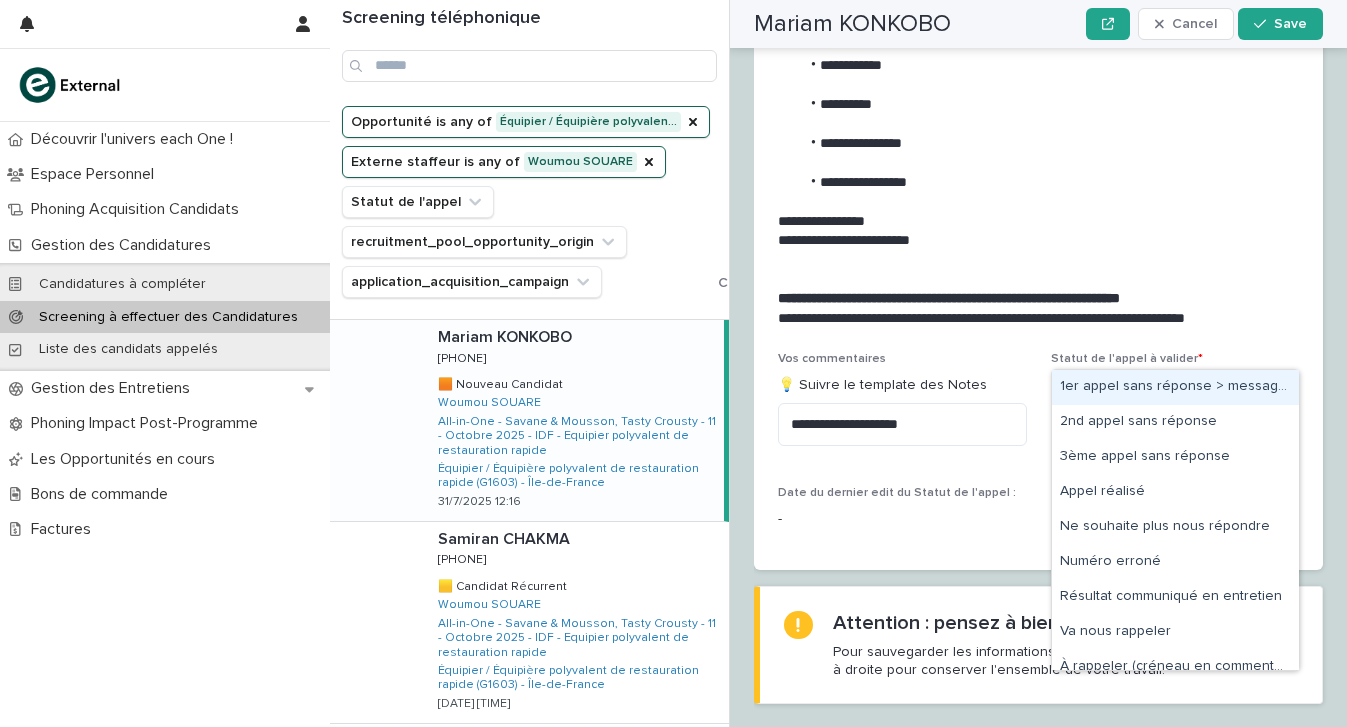 click on "1er appel sans réponse > message laissé" at bounding box center (1175, 387) 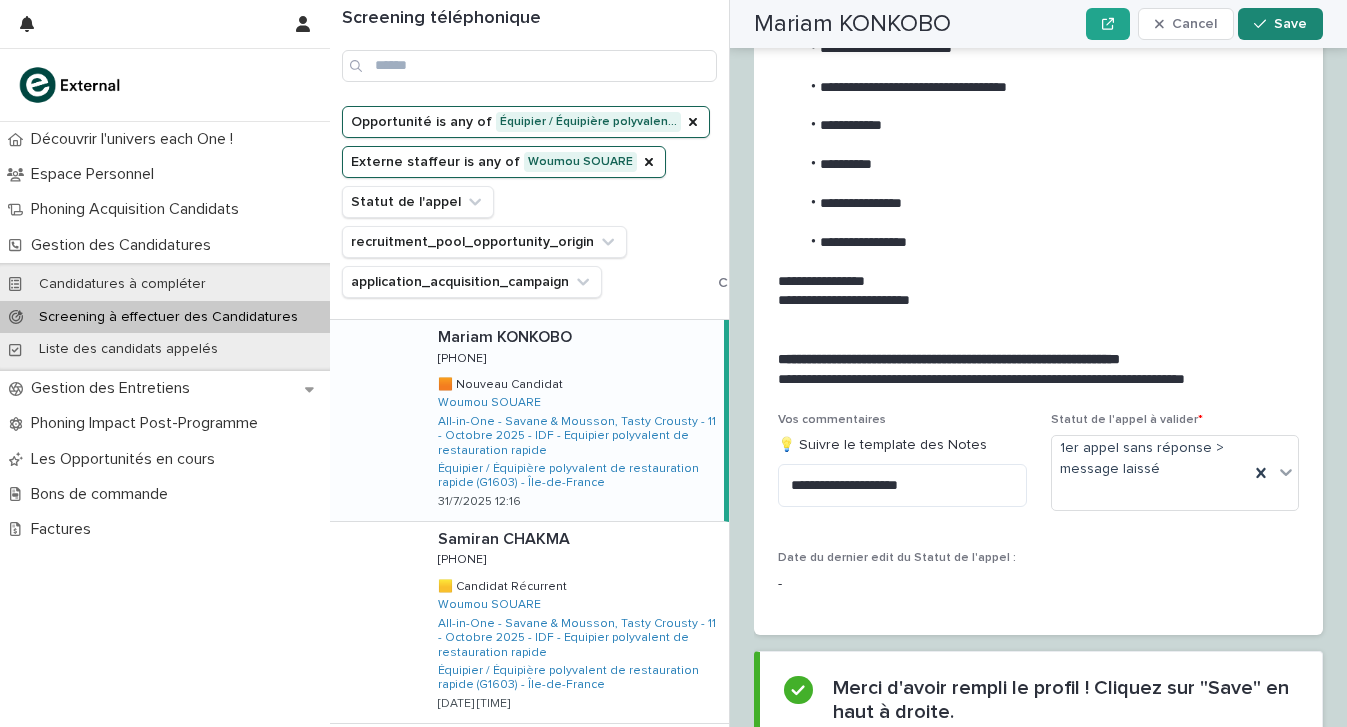 click on "Save" at bounding box center (1280, 24) 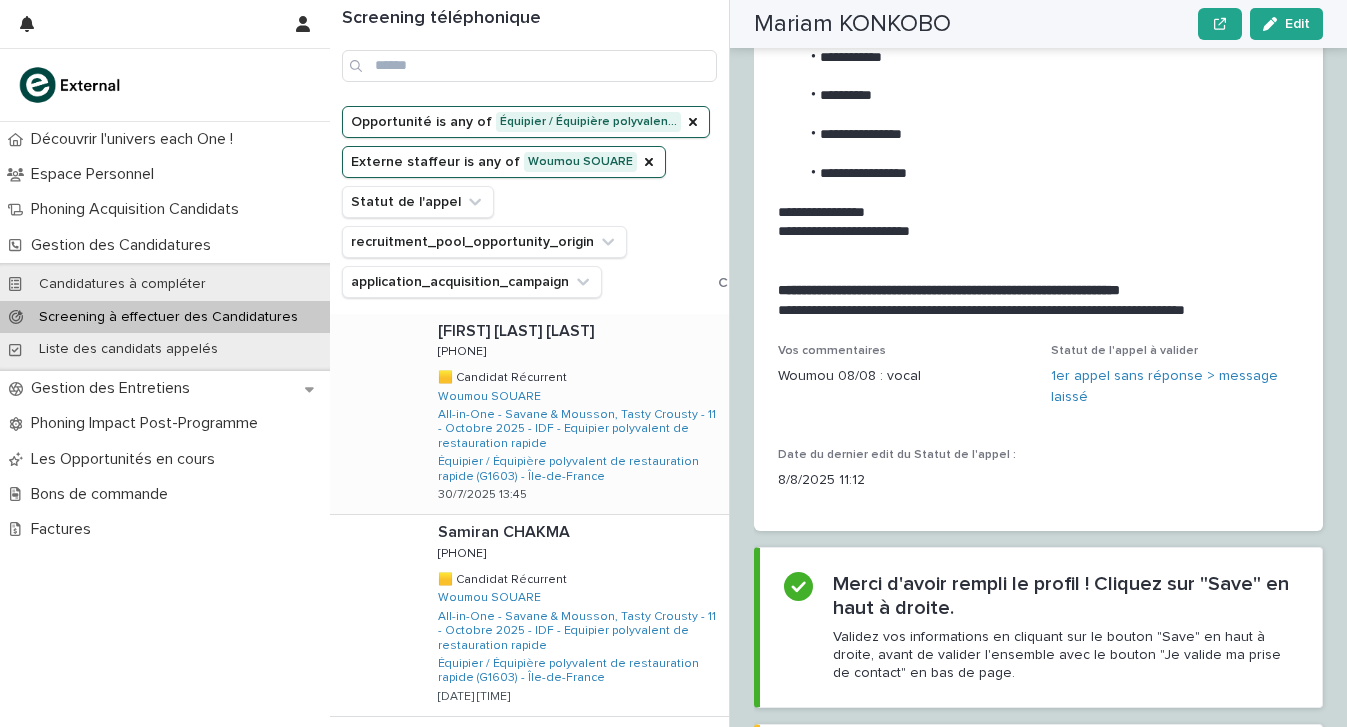 scroll, scrollTop: 0, scrollLeft: 0, axis: both 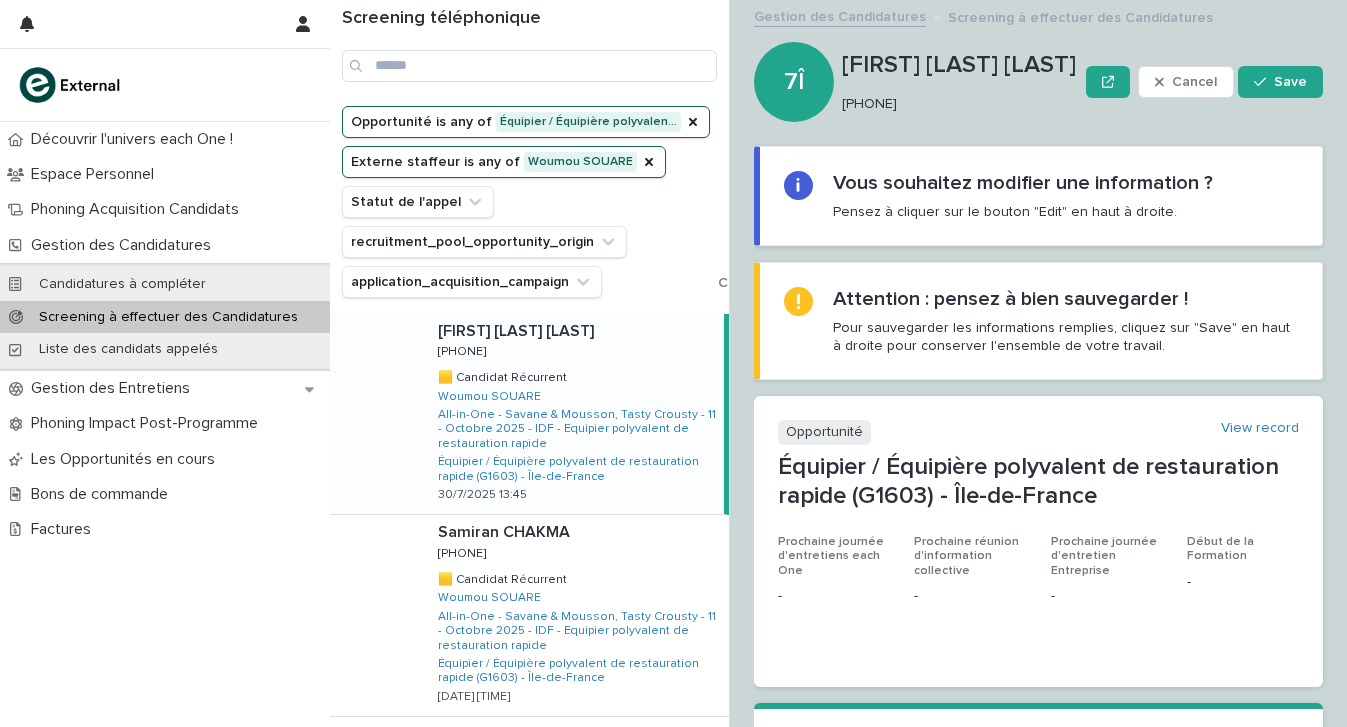 click on "[PHONE]" at bounding box center [956, 104] 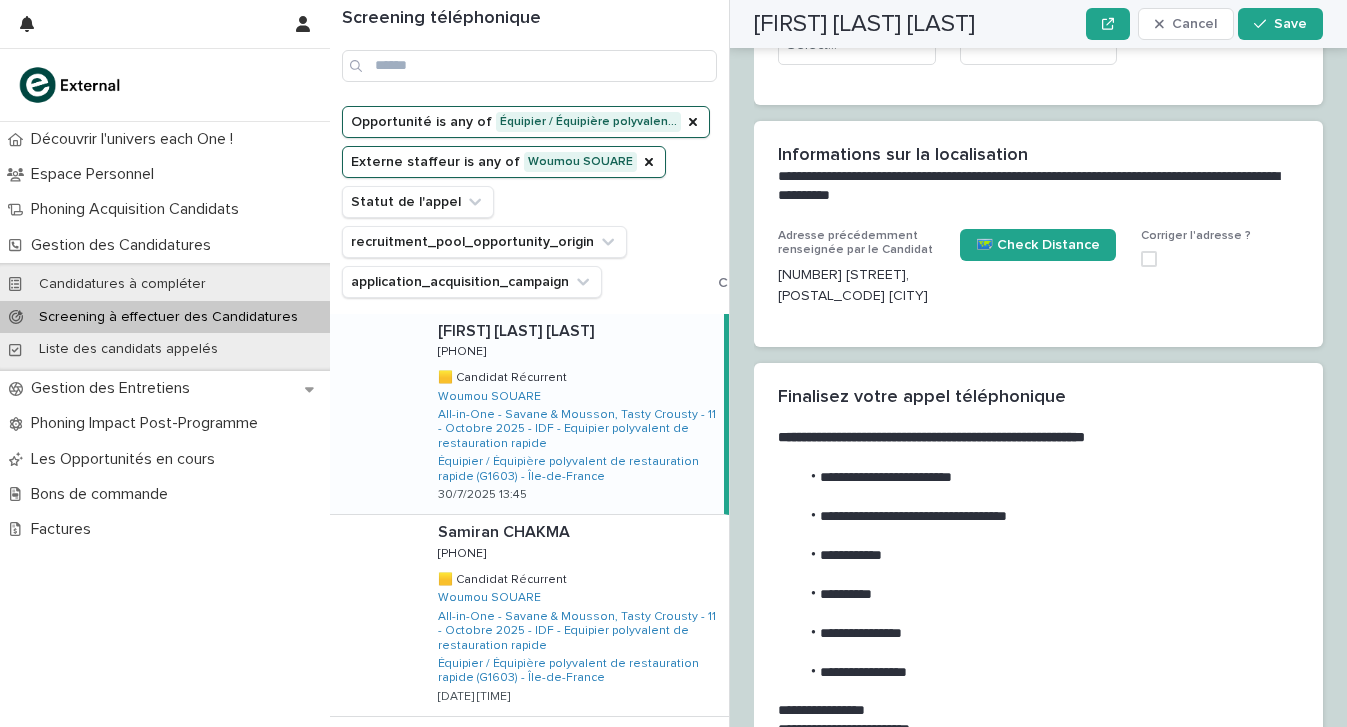 scroll, scrollTop: 2635, scrollLeft: 0, axis: vertical 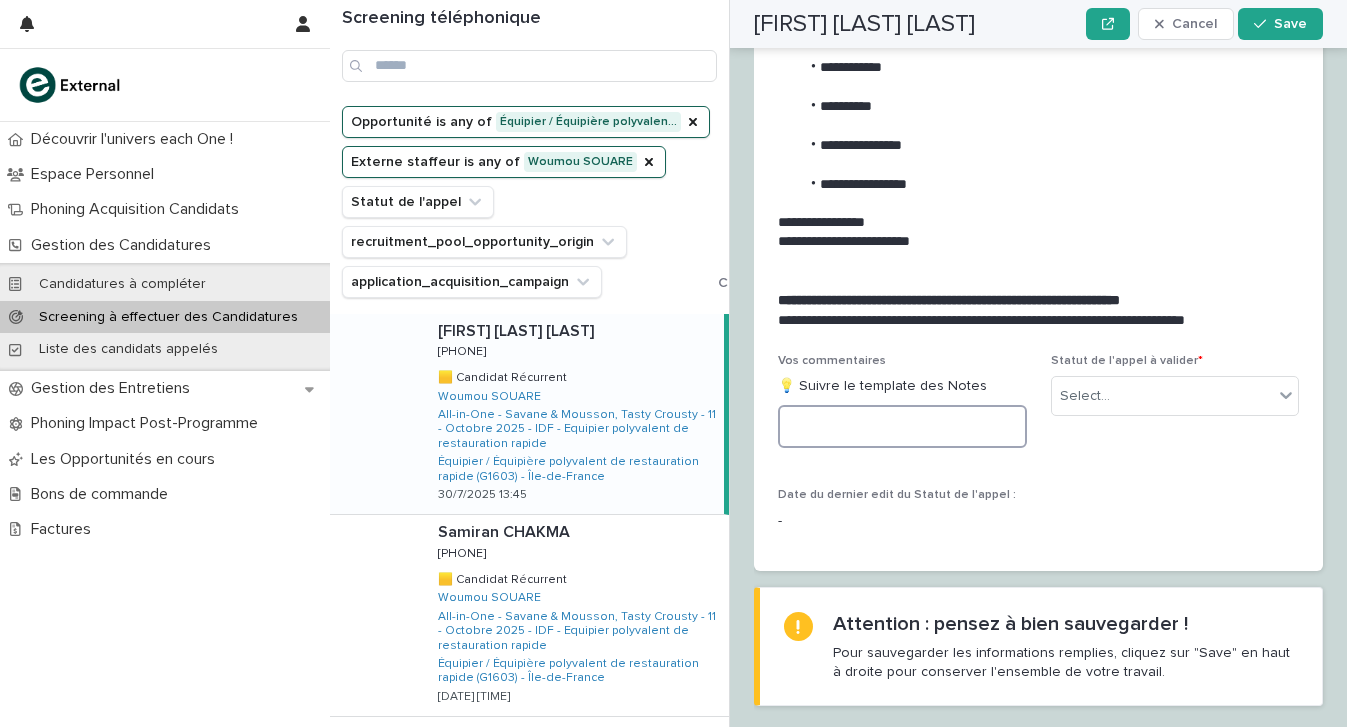 click at bounding box center [902, 426] 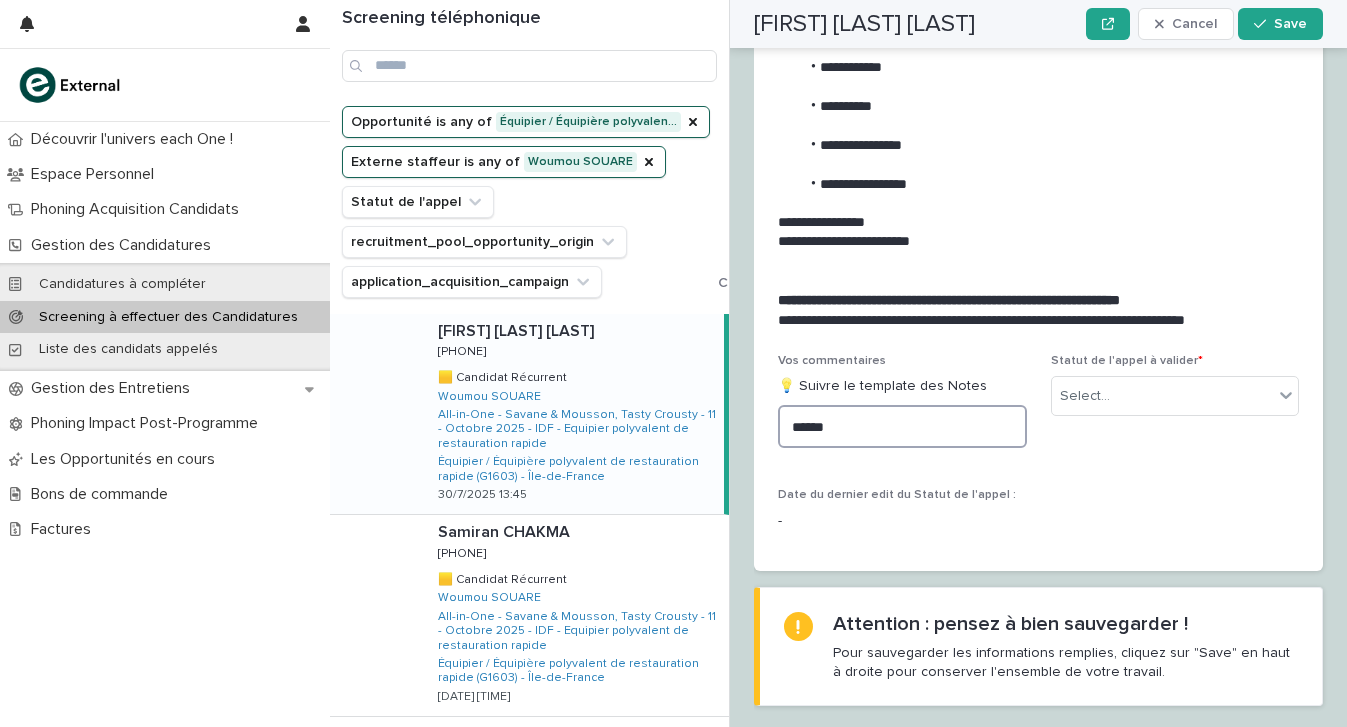 type on "******" 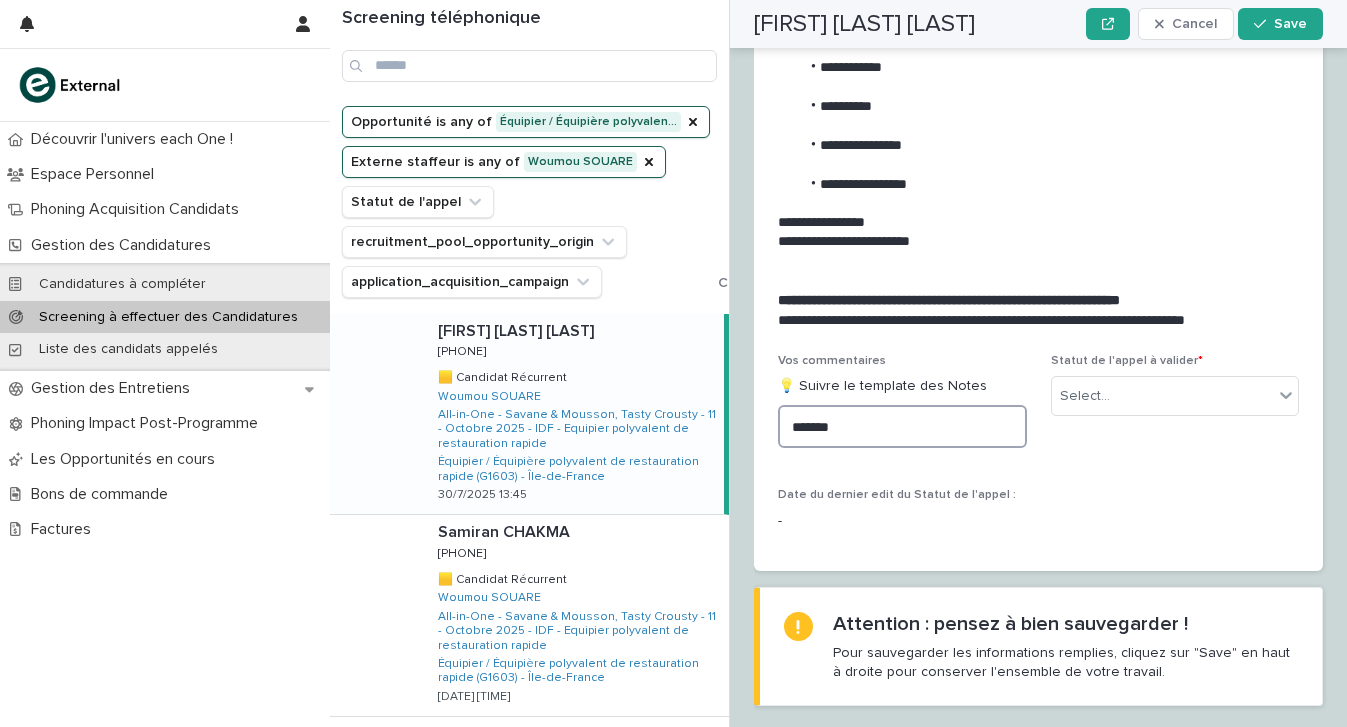 click on "******" at bounding box center (902, 426) 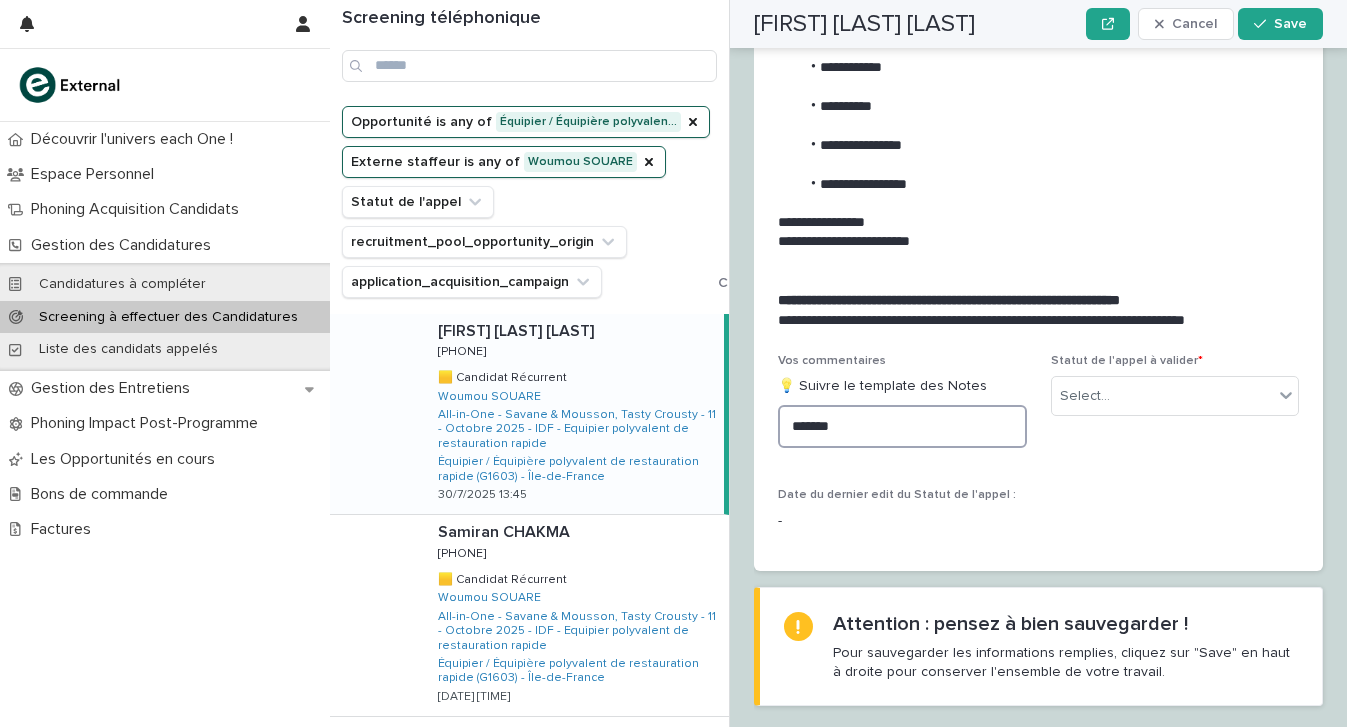click on "******" at bounding box center (902, 426) 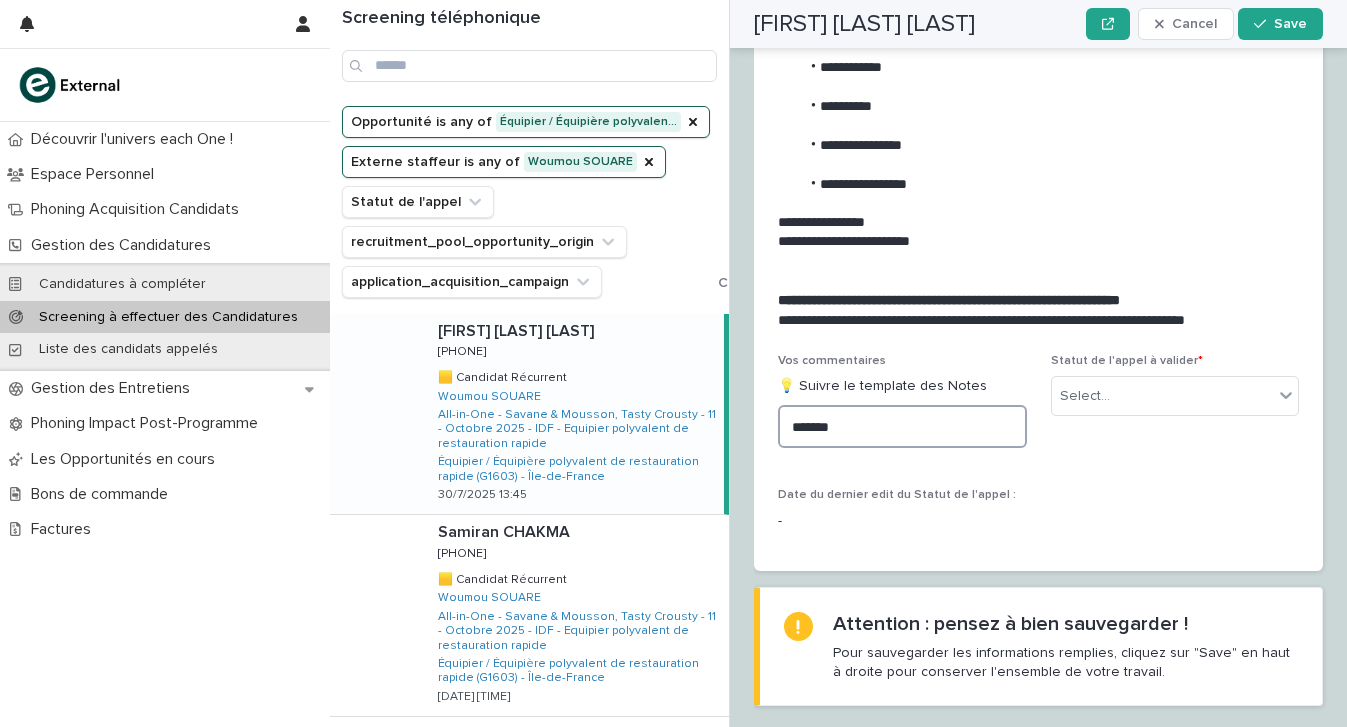 drag, startPoint x: 885, startPoint y: 377, endPoint x: 632, endPoint y: 368, distance: 253.16003 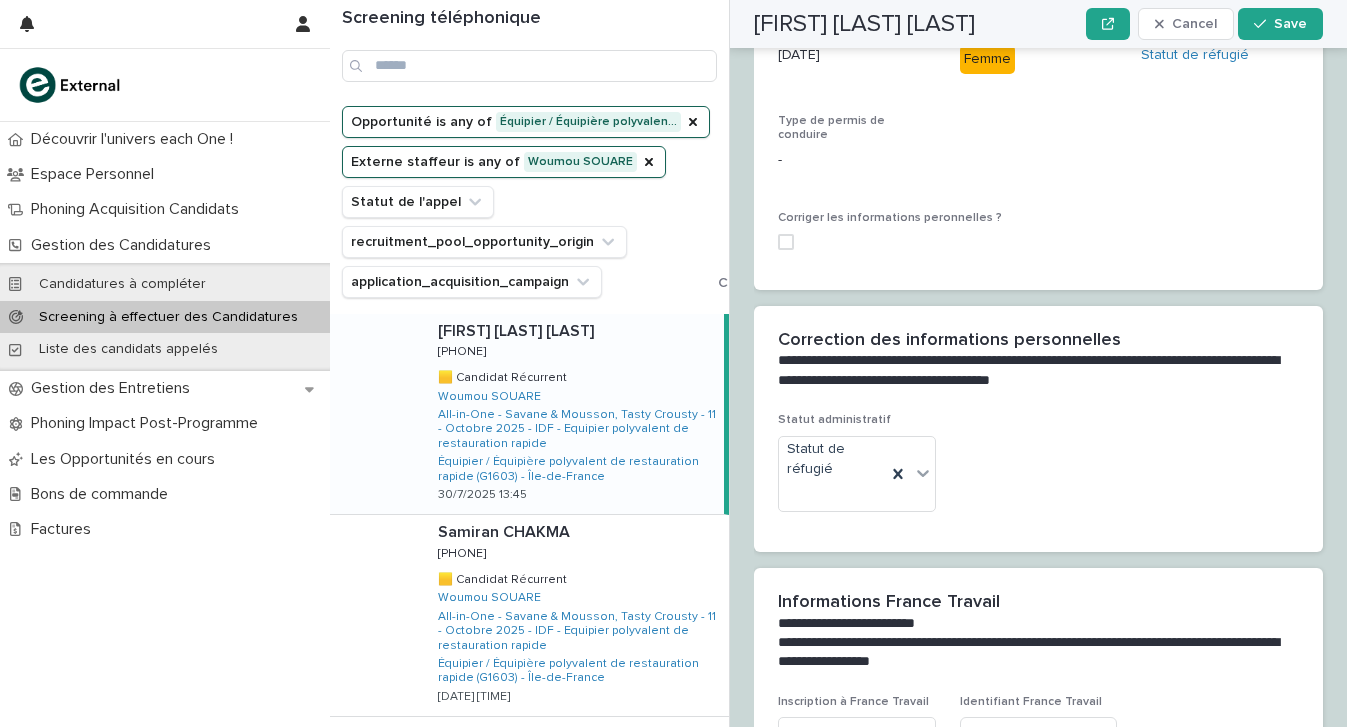 scroll, scrollTop: 1458, scrollLeft: 0, axis: vertical 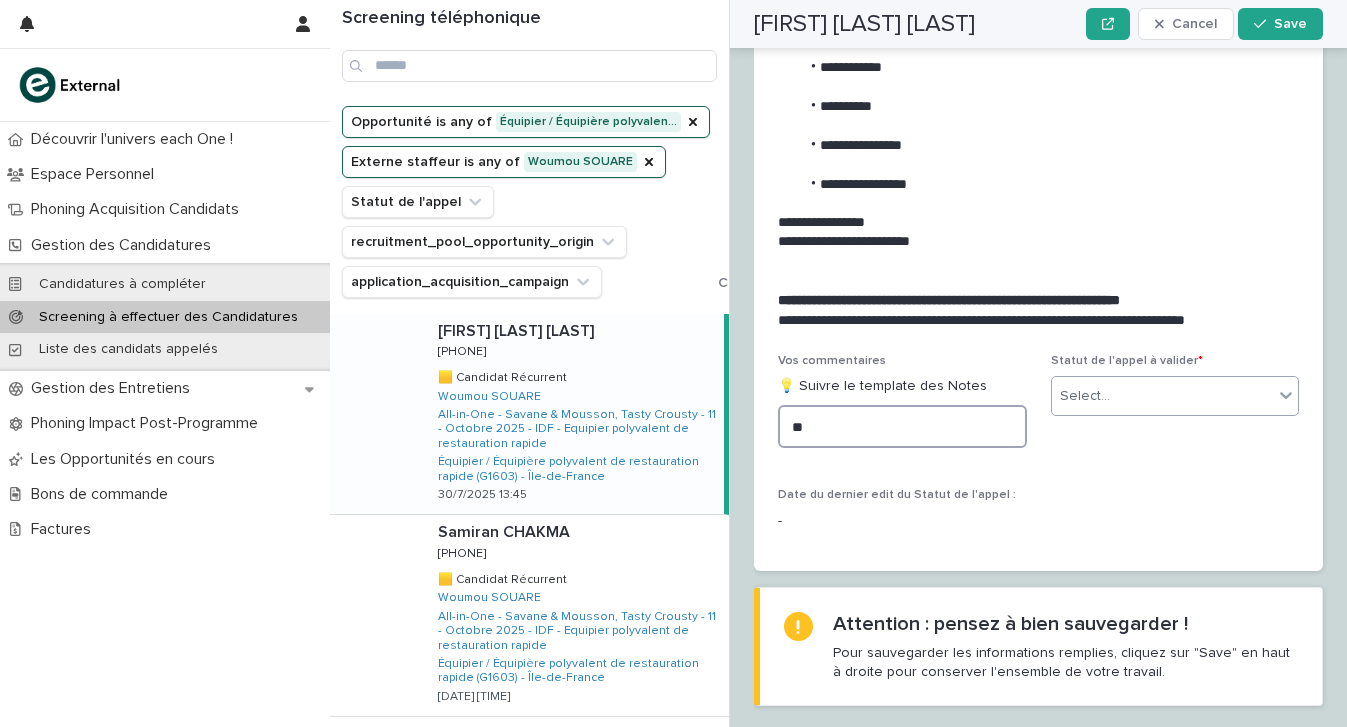 type on "*" 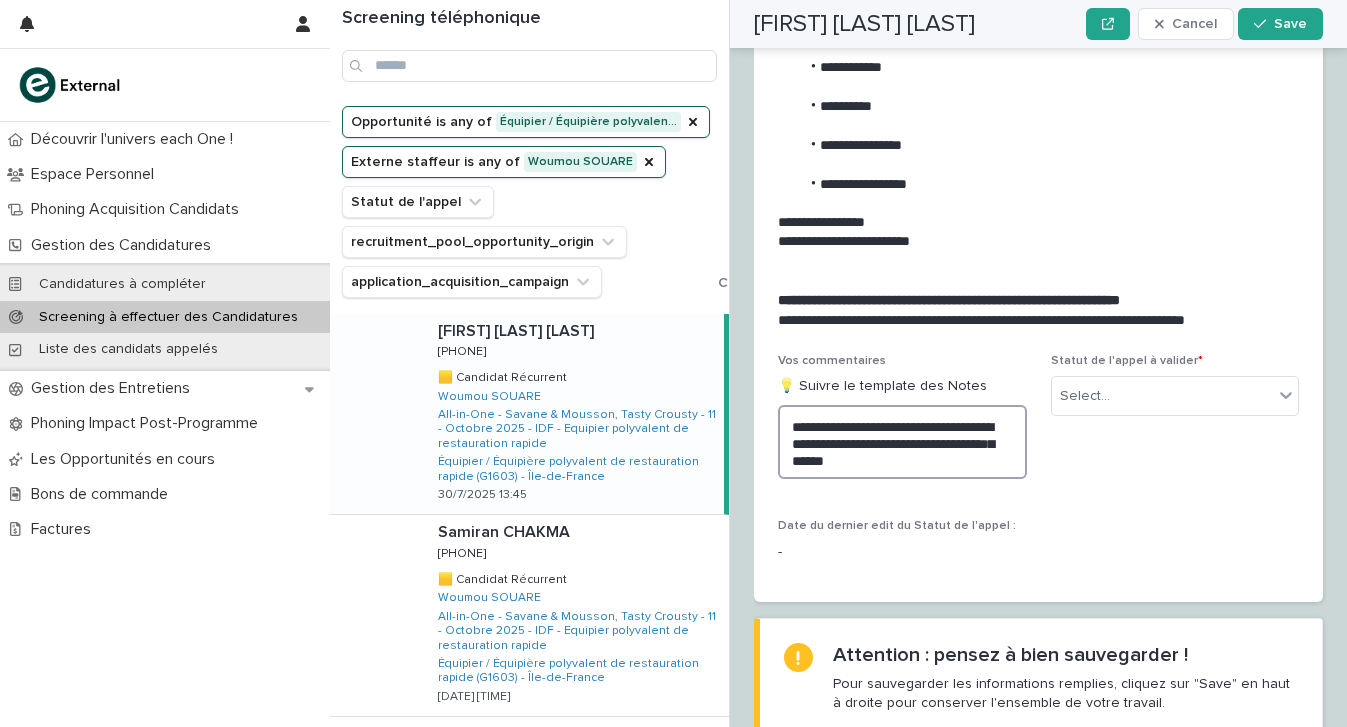 click on "**********" at bounding box center [902, 442] 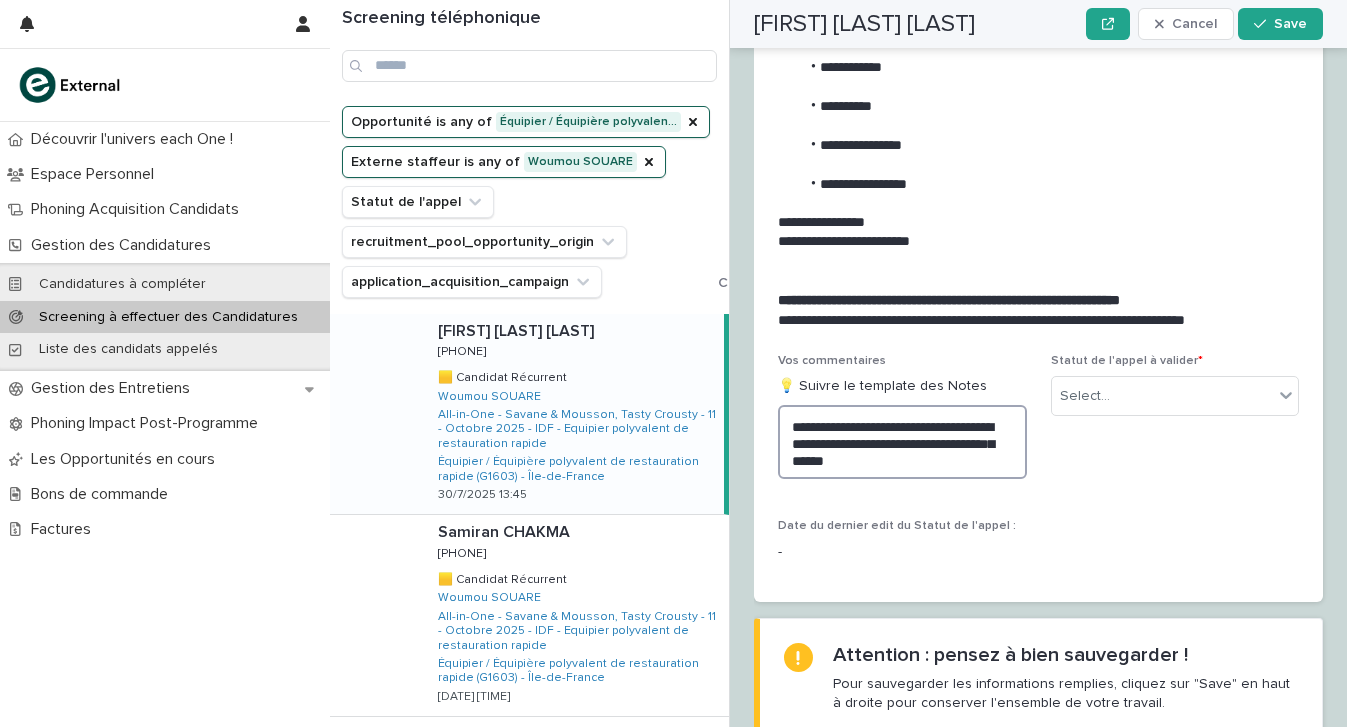 click on "**********" at bounding box center (902, 442) 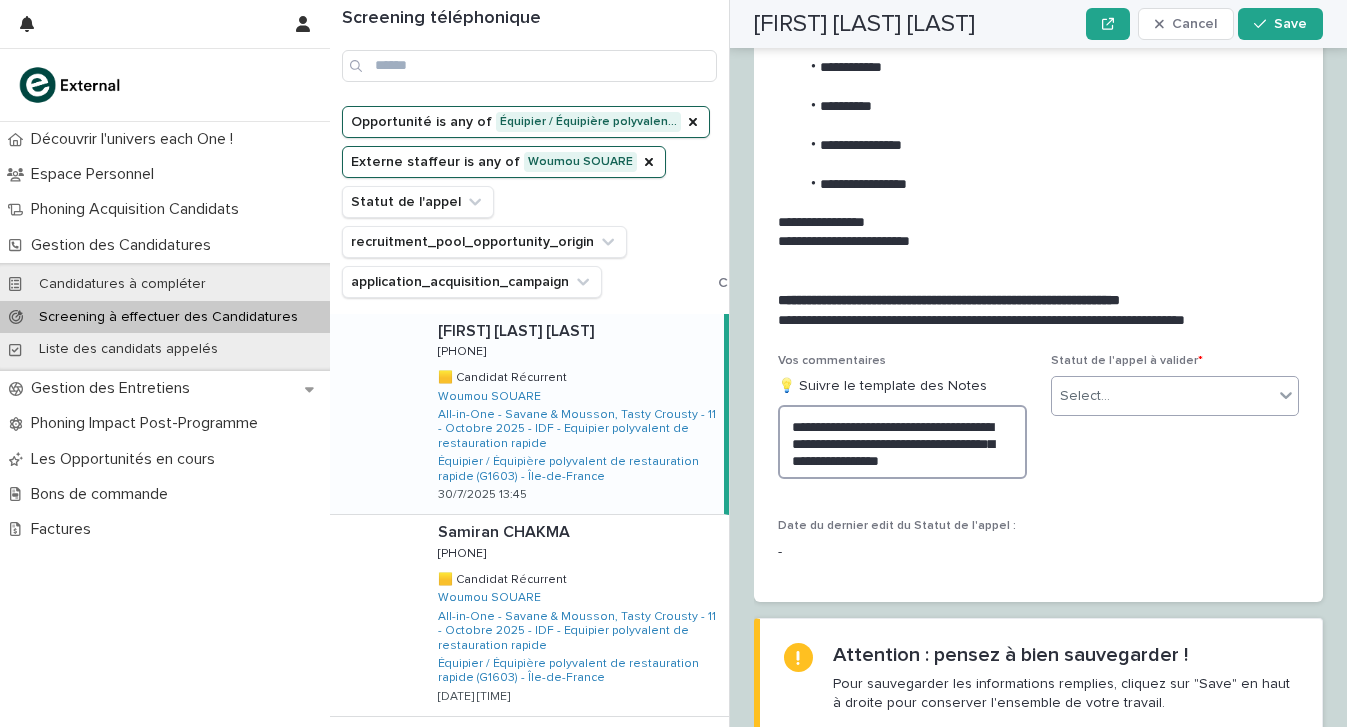 type on "**********" 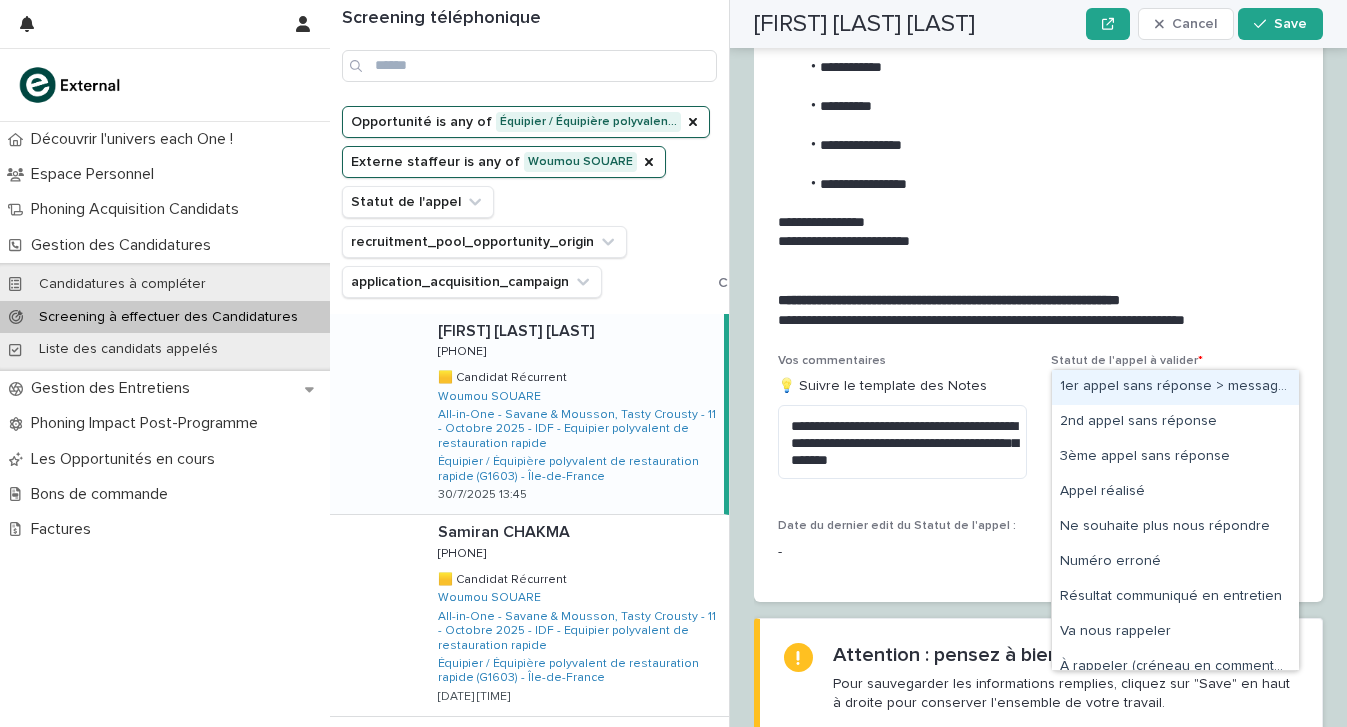 click on "Select..." at bounding box center (1163, 396) 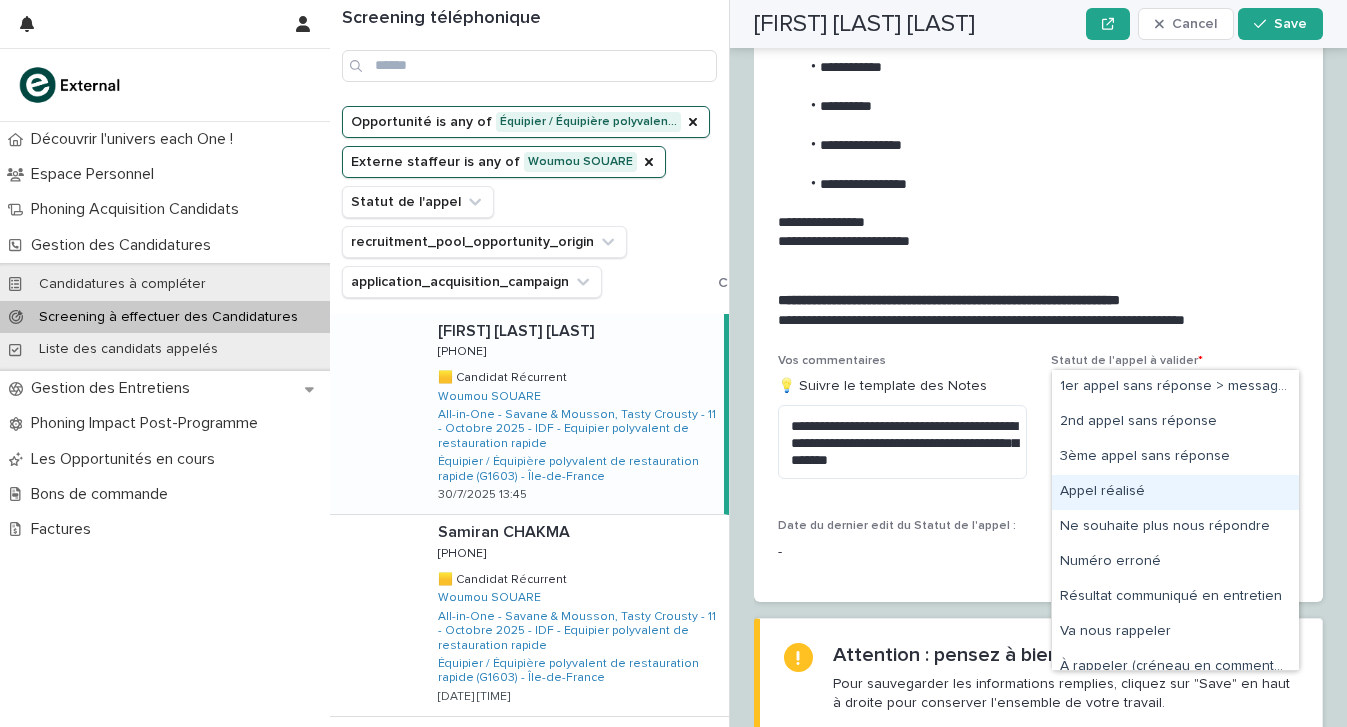 click on "Appel réalisé" at bounding box center [1175, 492] 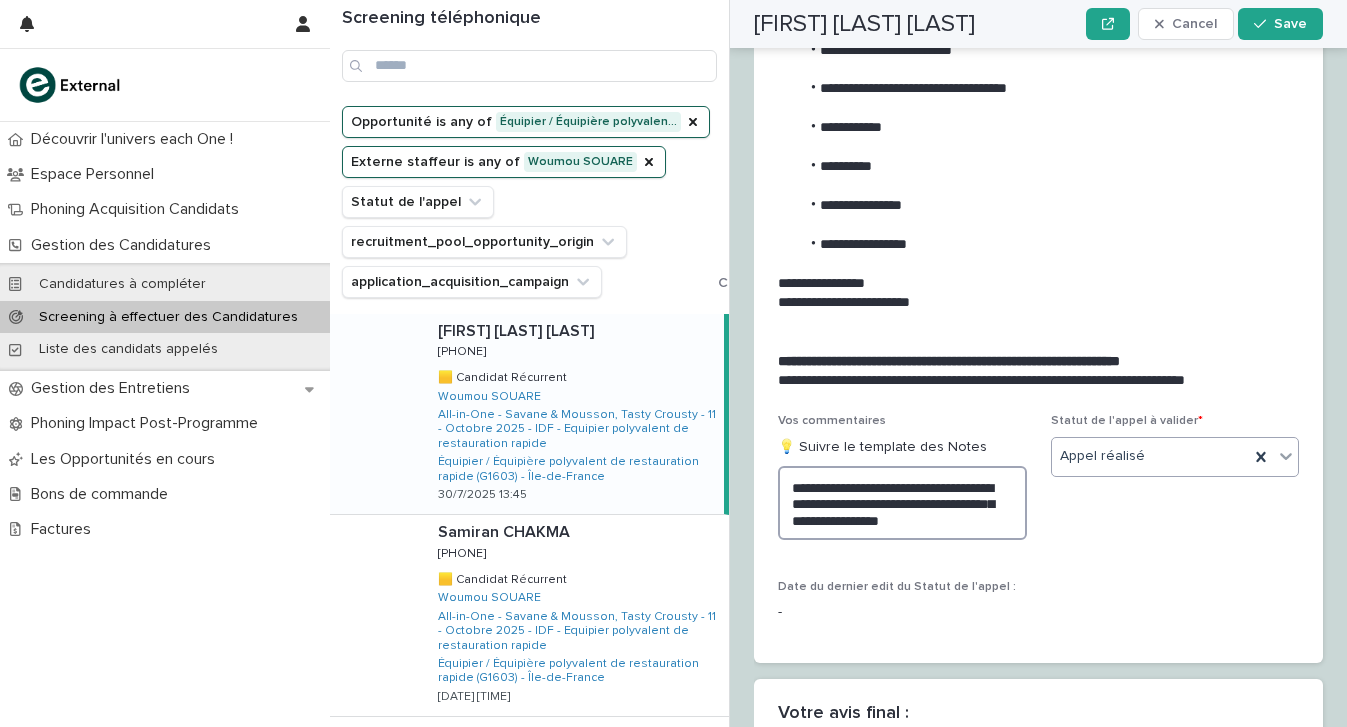 click on "**********" at bounding box center [902, 503] 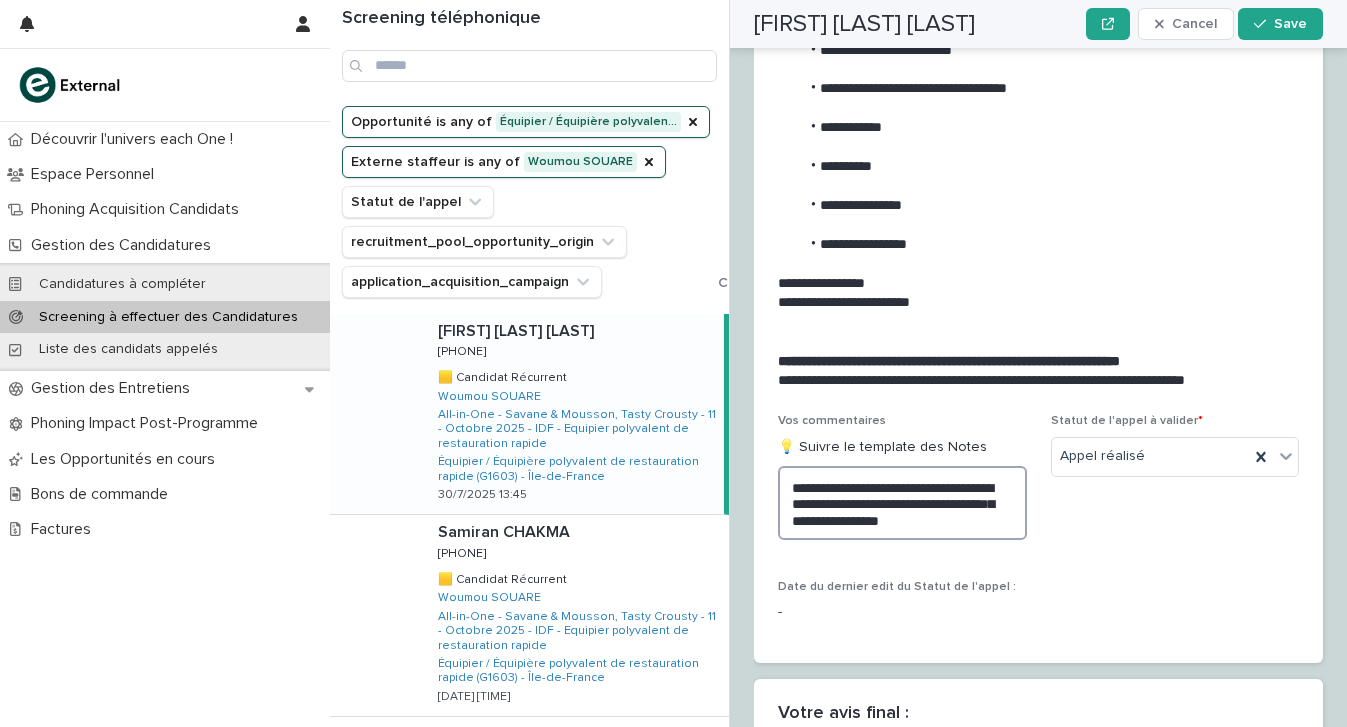 click on "**********" at bounding box center [902, 503] 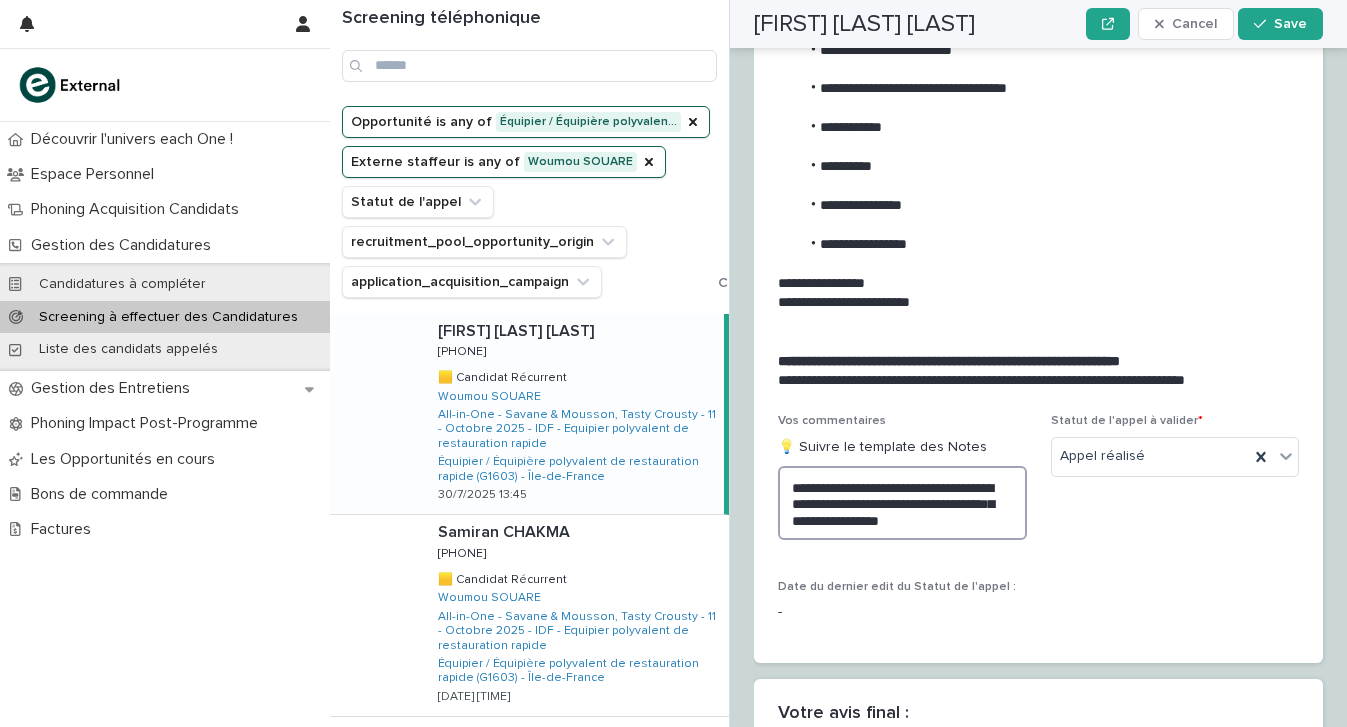 click on "**********" at bounding box center (902, 503) 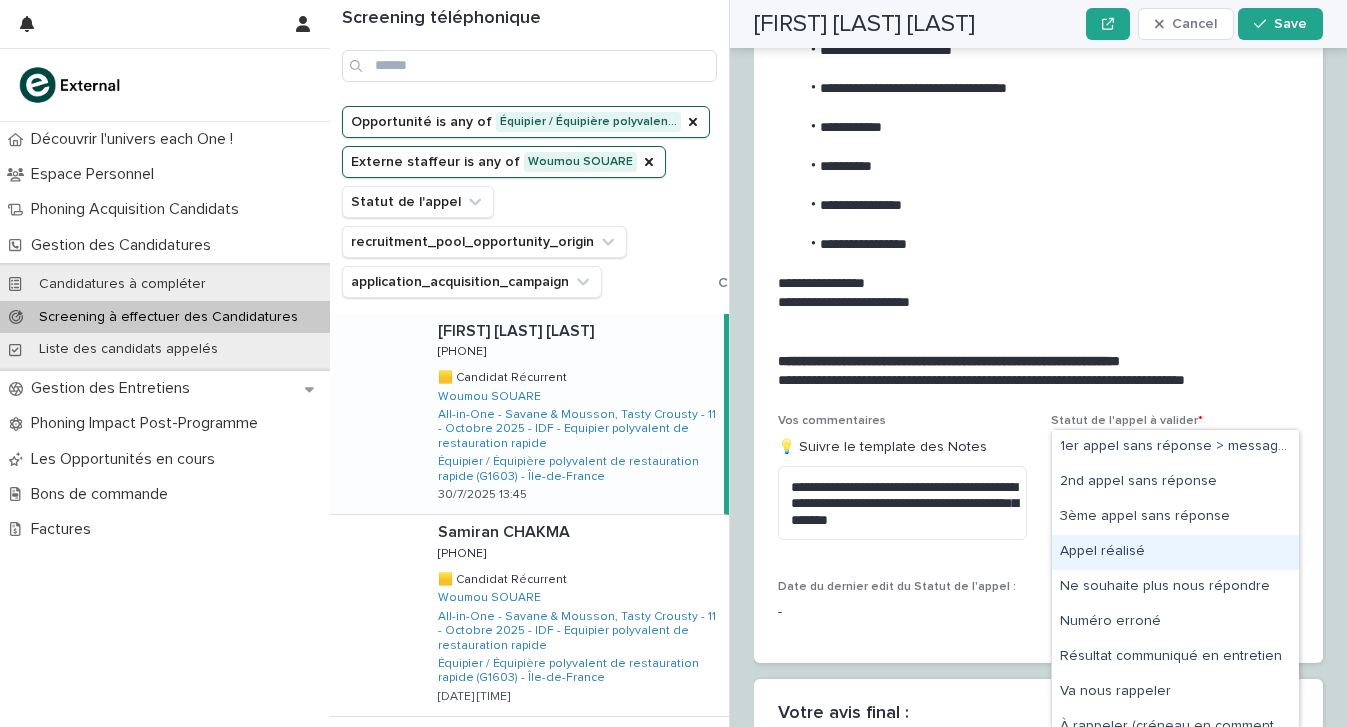 click on "Appel réalisé" at bounding box center (1175, 552) 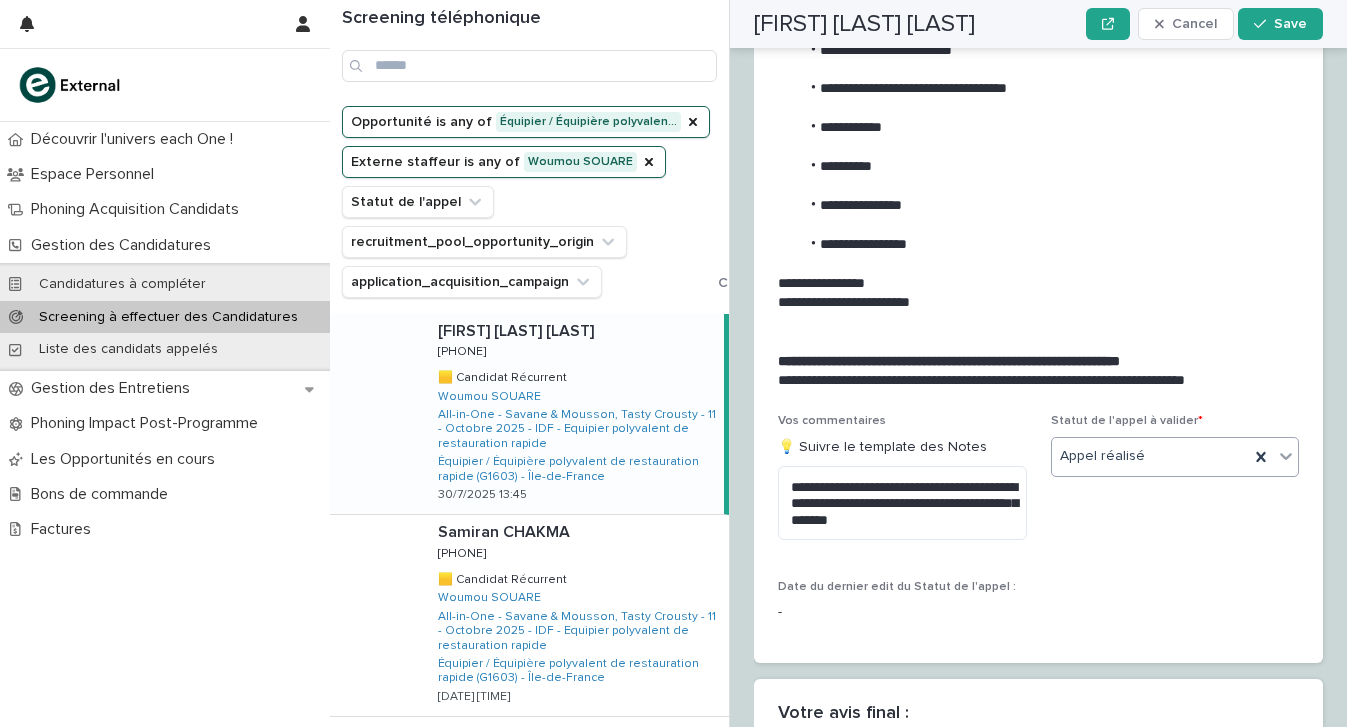 scroll, scrollTop: 3151, scrollLeft: 0, axis: vertical 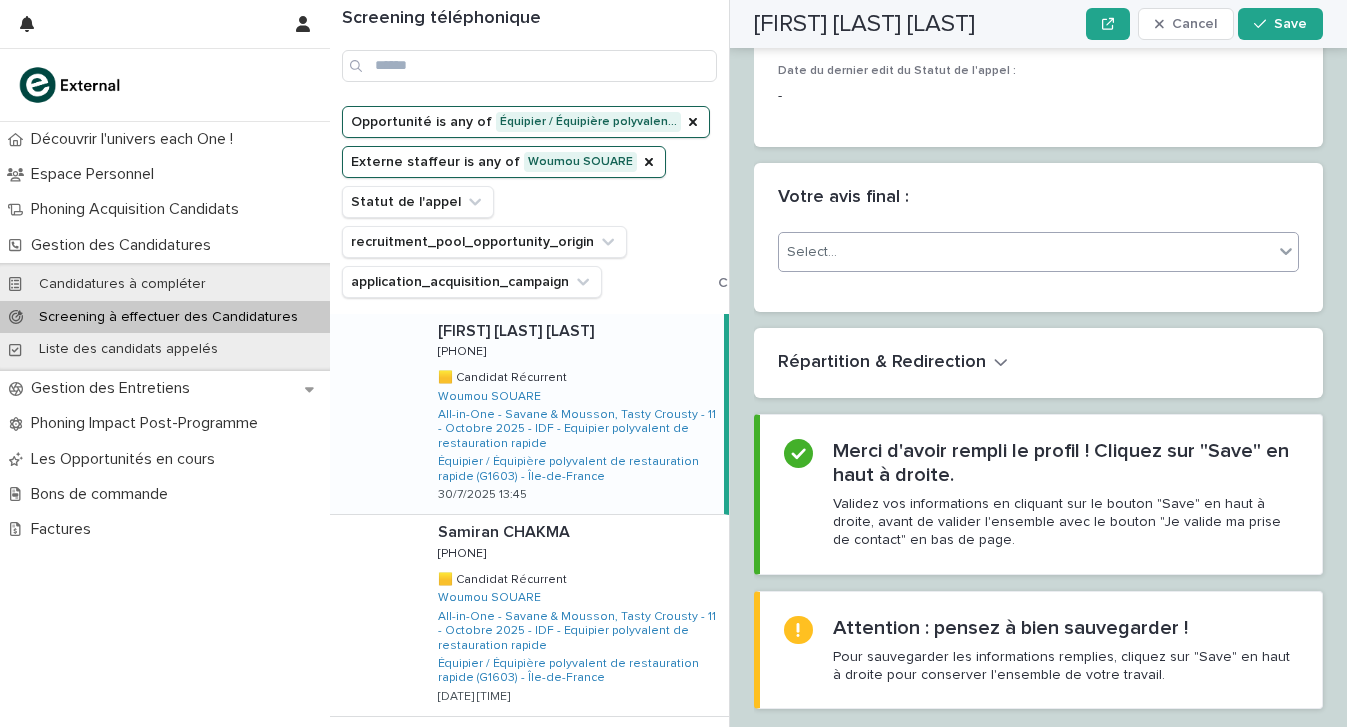 click on "Select..." at bounding box center (1038, 252) 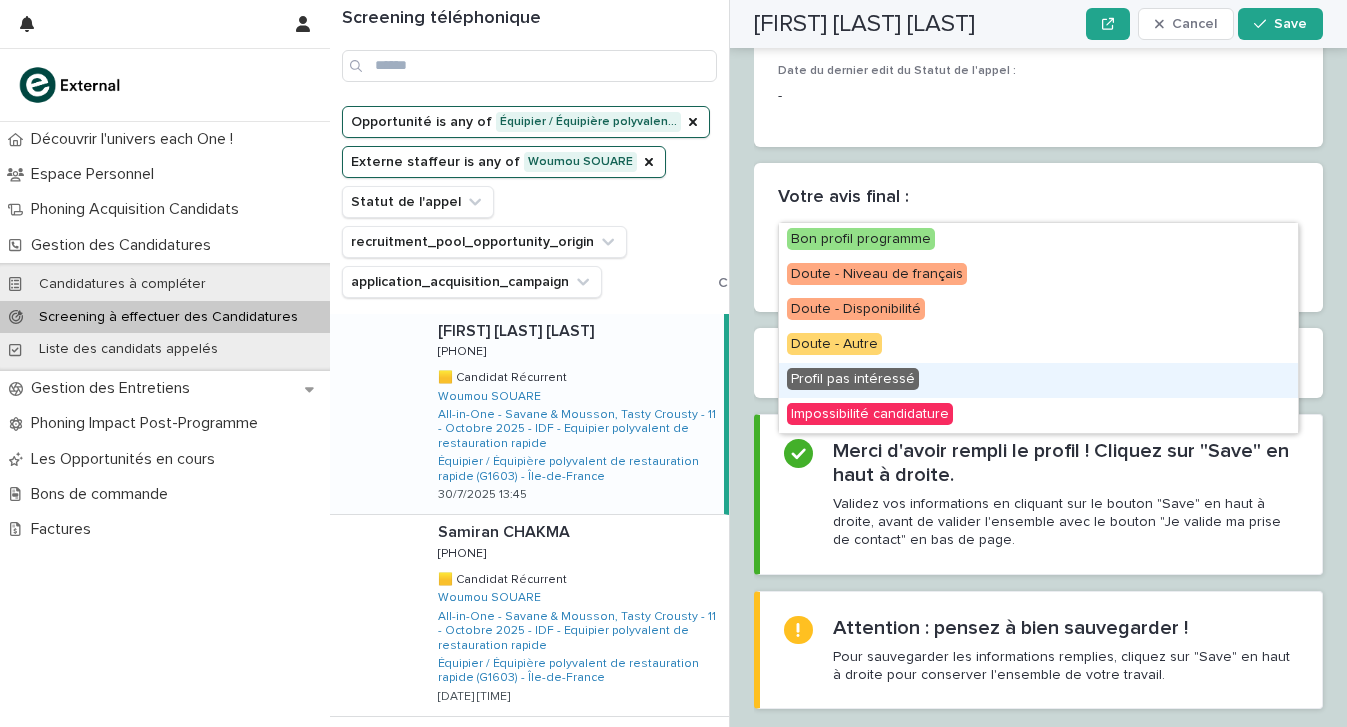 click on "Profil pas intéressé" at bounding box center [1038, 380] 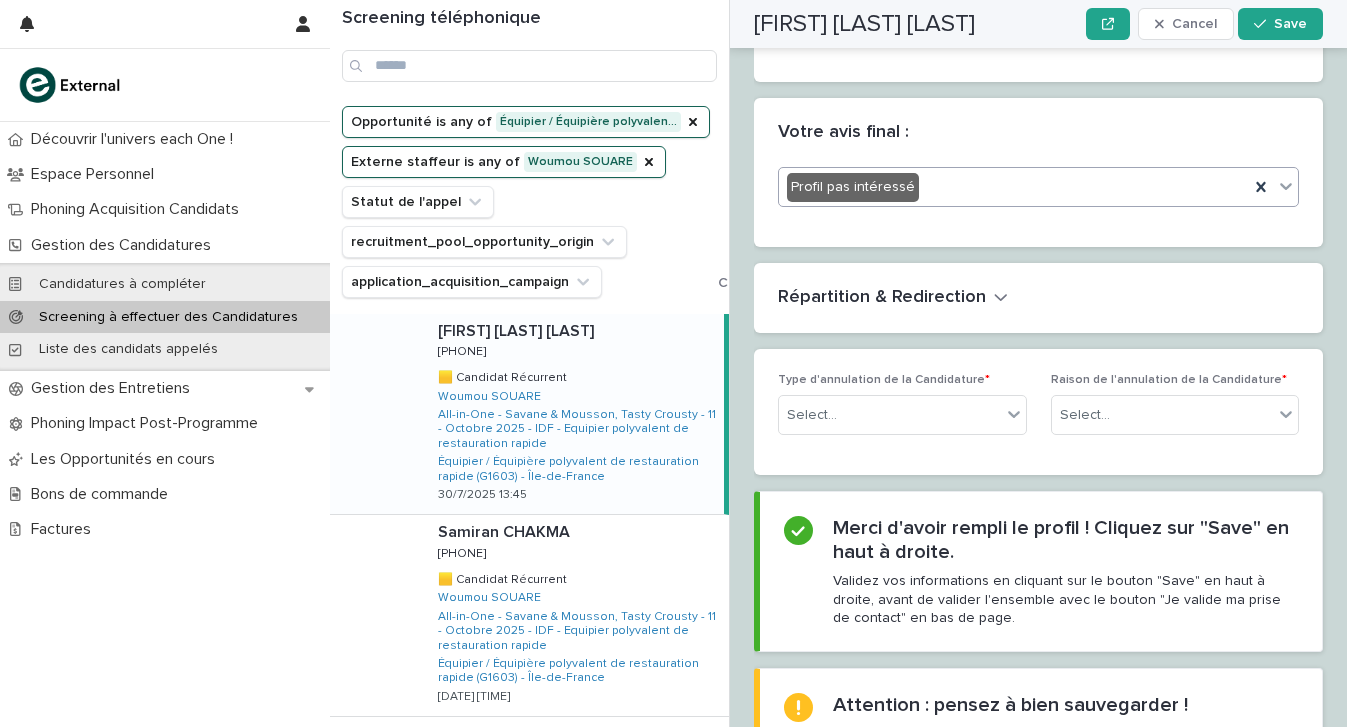 scroll, scrollTop: 3217, scrollLeft: 0, axis: vertical 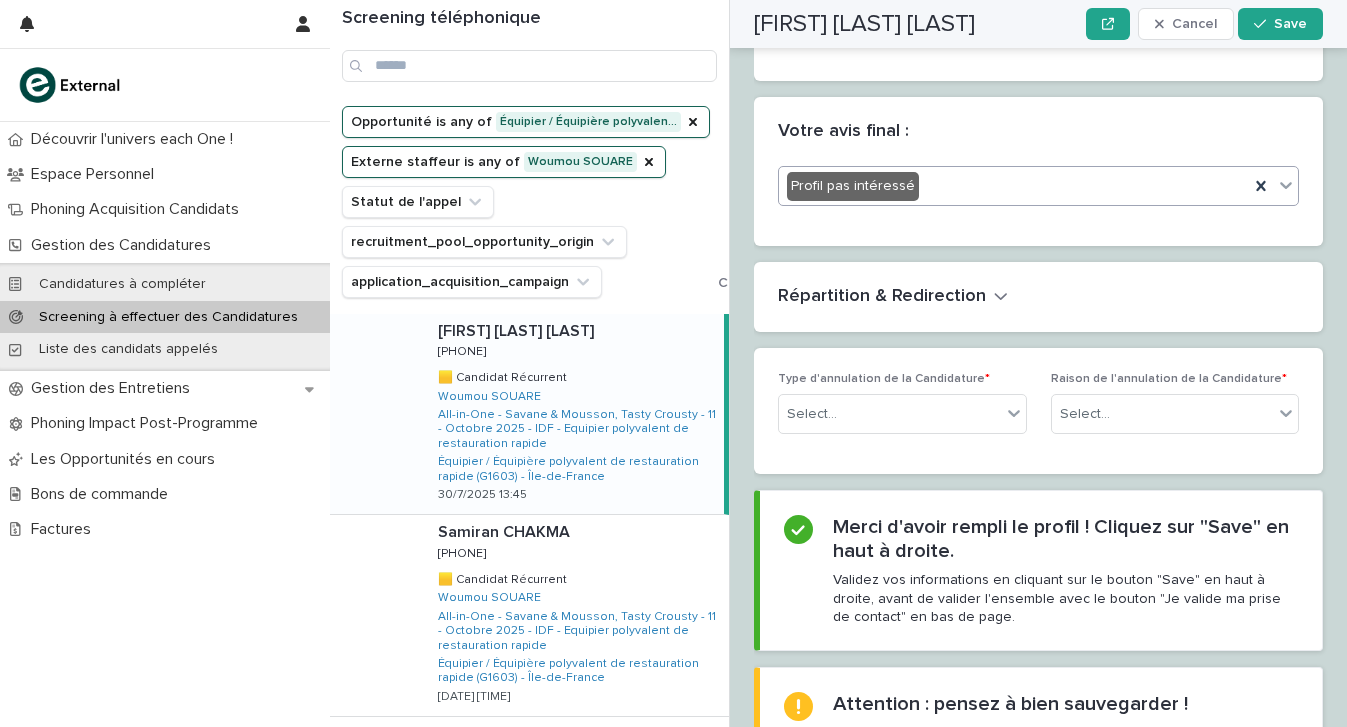 click 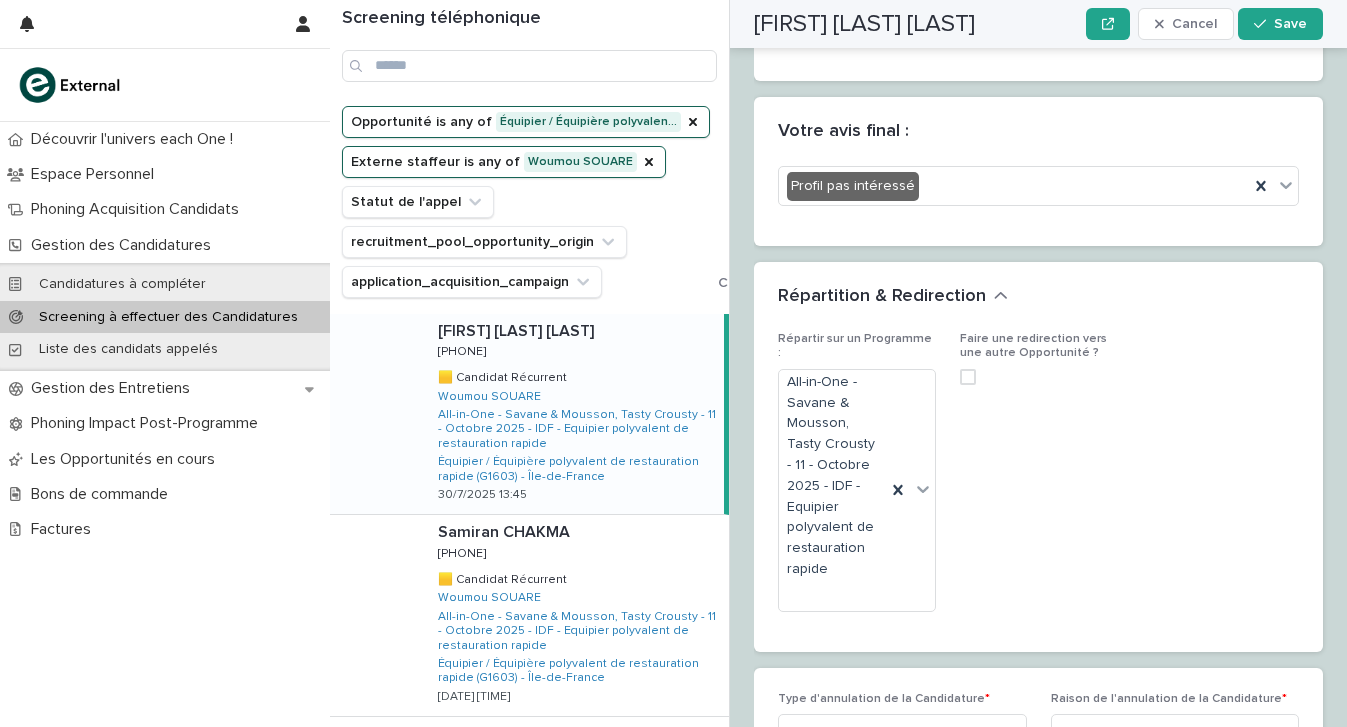 click at bounding box center [968, 377] 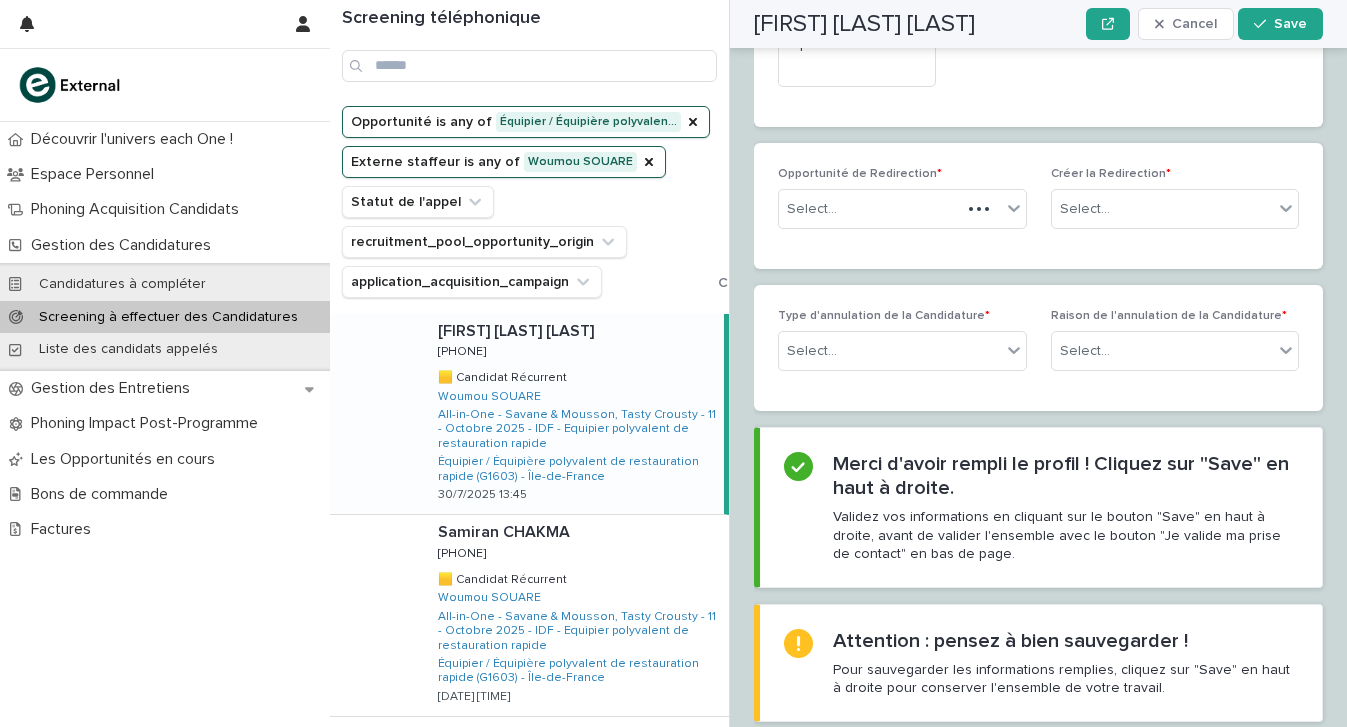 scroll, scrollTop: 3731, scrollLeft: 0, axis: vertical 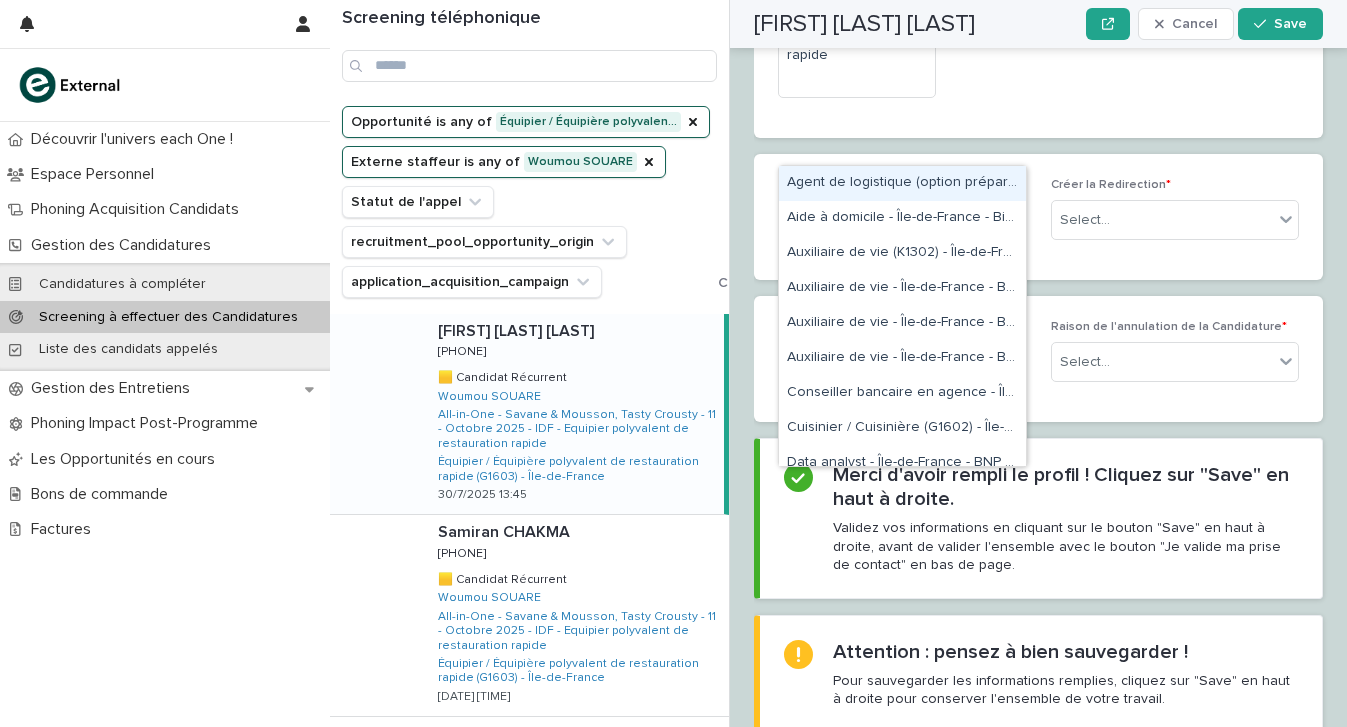 click on "Select..." at bounding box center (902, 220) 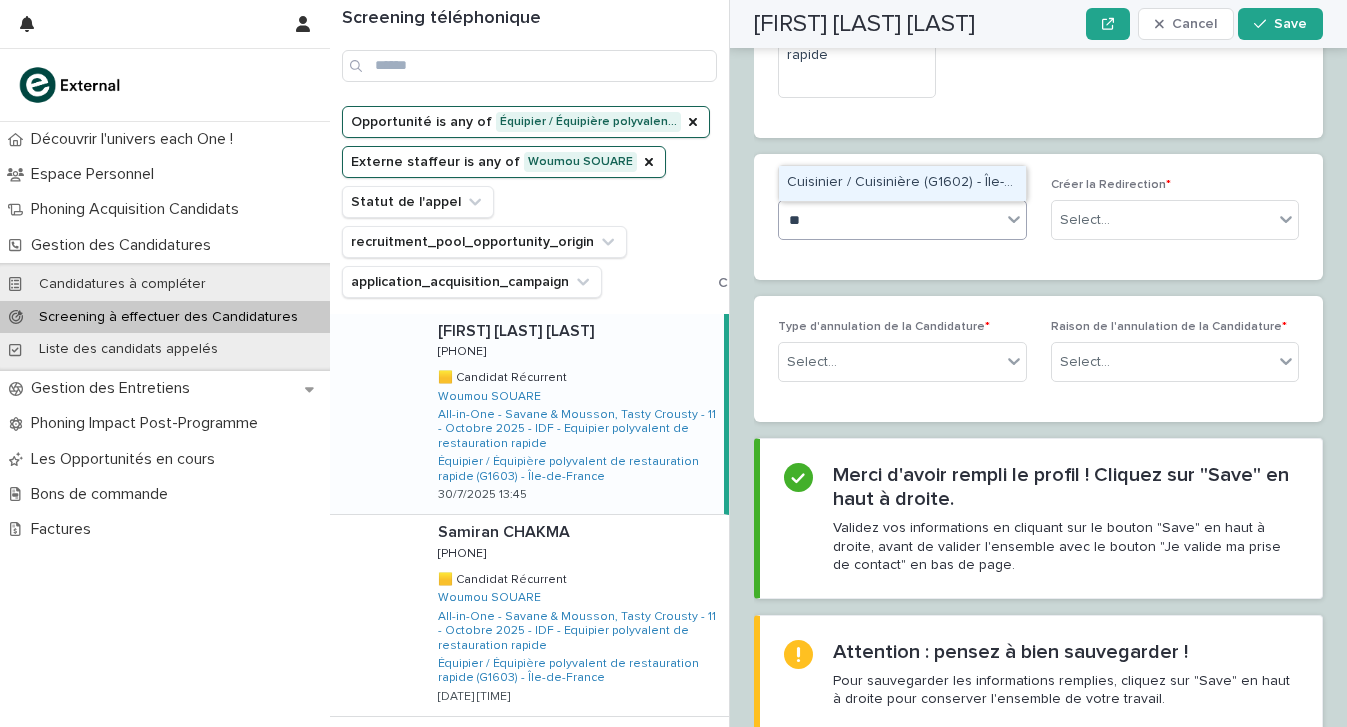 type on "***" 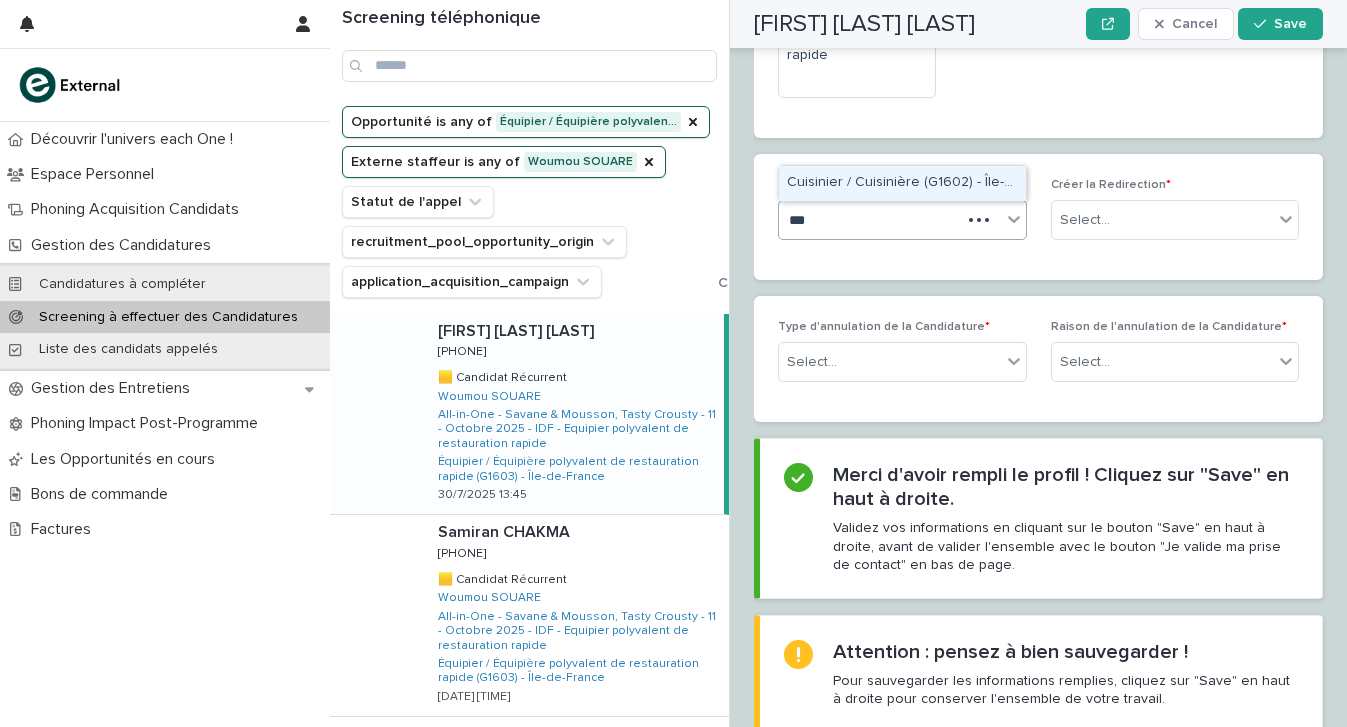 click on "Cuisinier / Cuisinière (G1602) - Île-de-France" at bounding box center (902, 183) 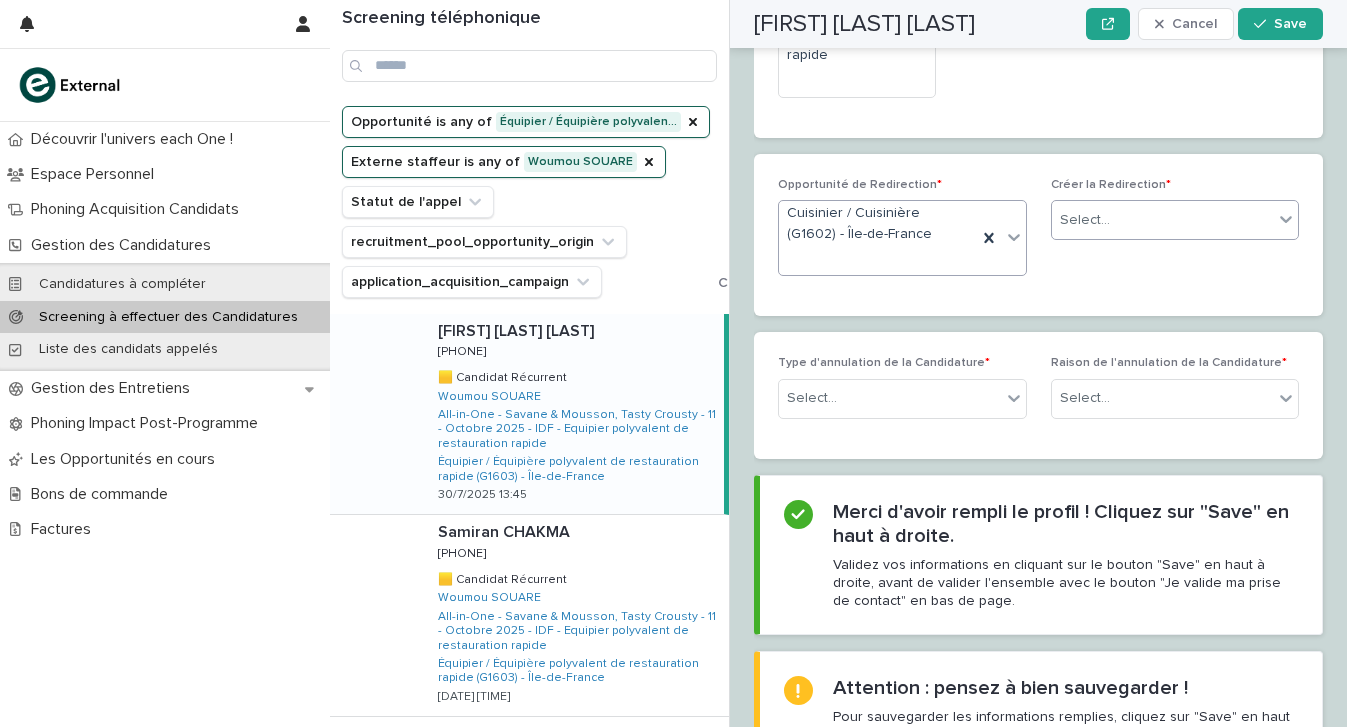 scroll, scrollTop: 3731, scrollLeft: 0, axis: vertical 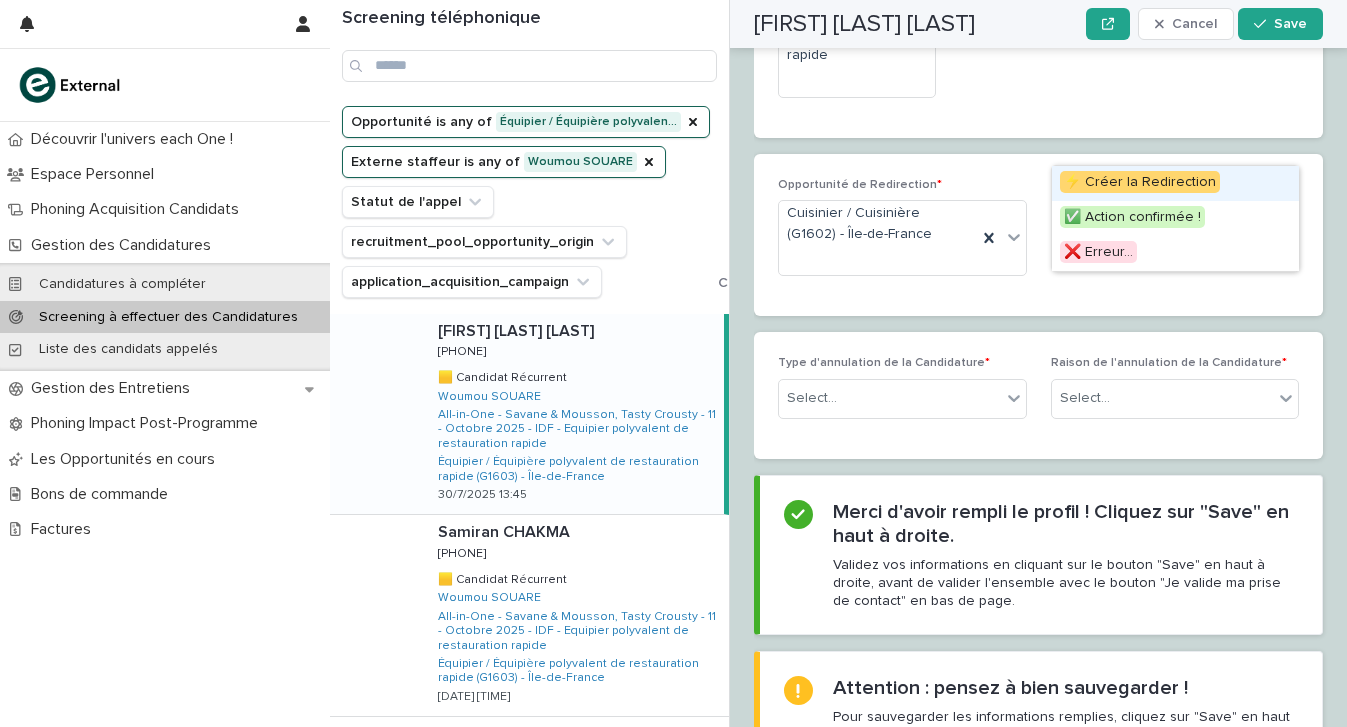click on "⚡ Créer la Redirection" at bounding box center [1140, 182] 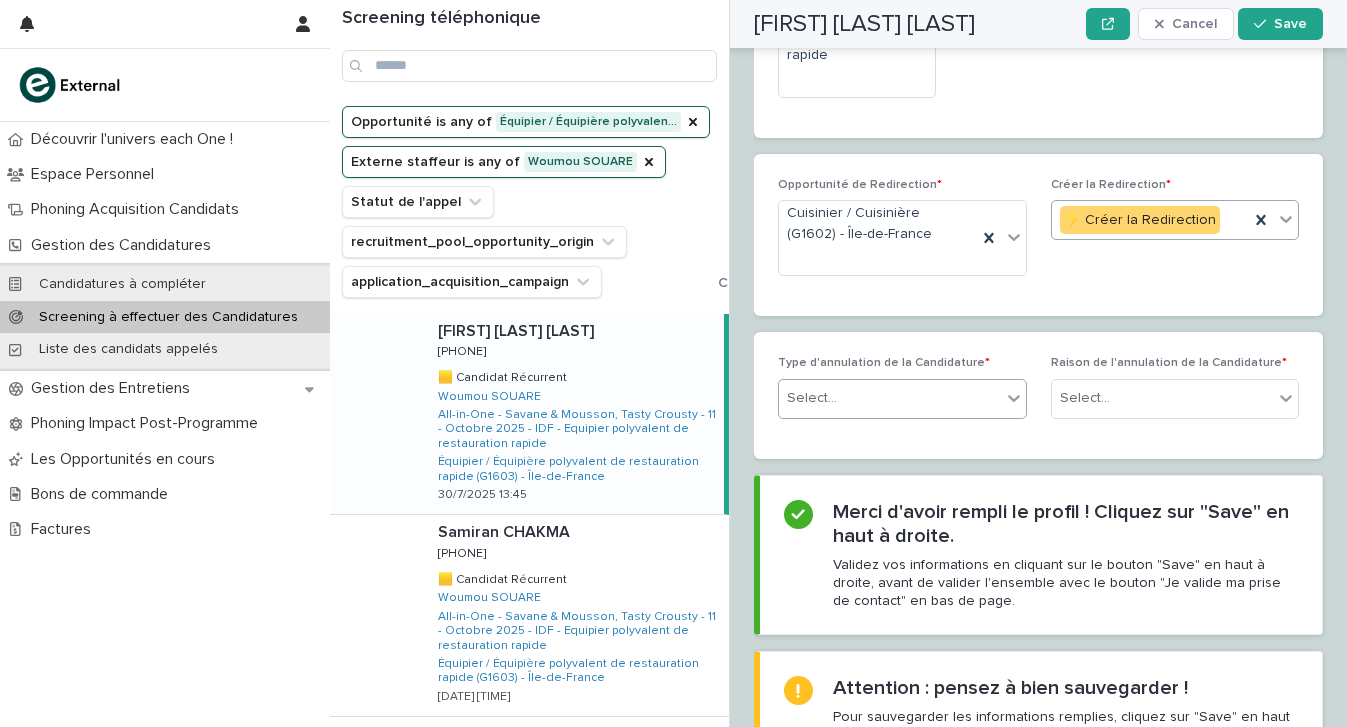 click on "Select..." at bounding box center [890, 398] 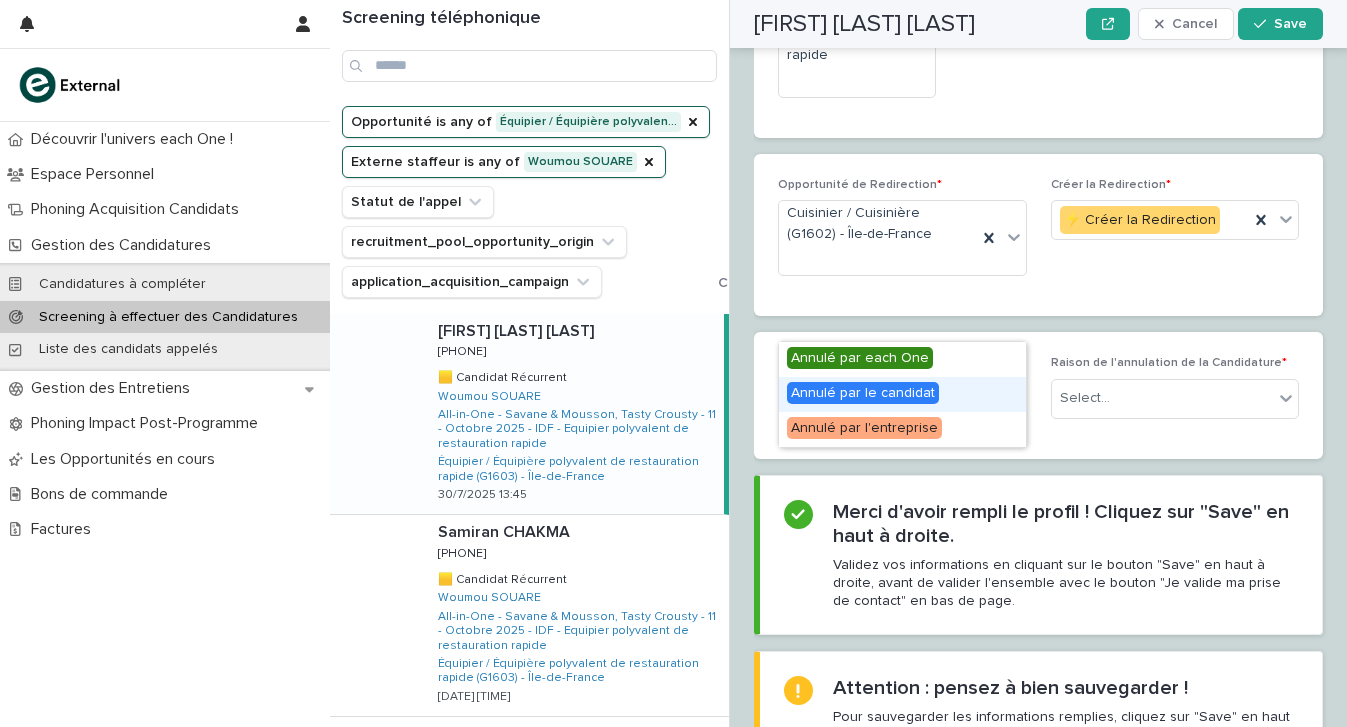 click on "Annulé par le candidat" at bounding box center (902, 394) 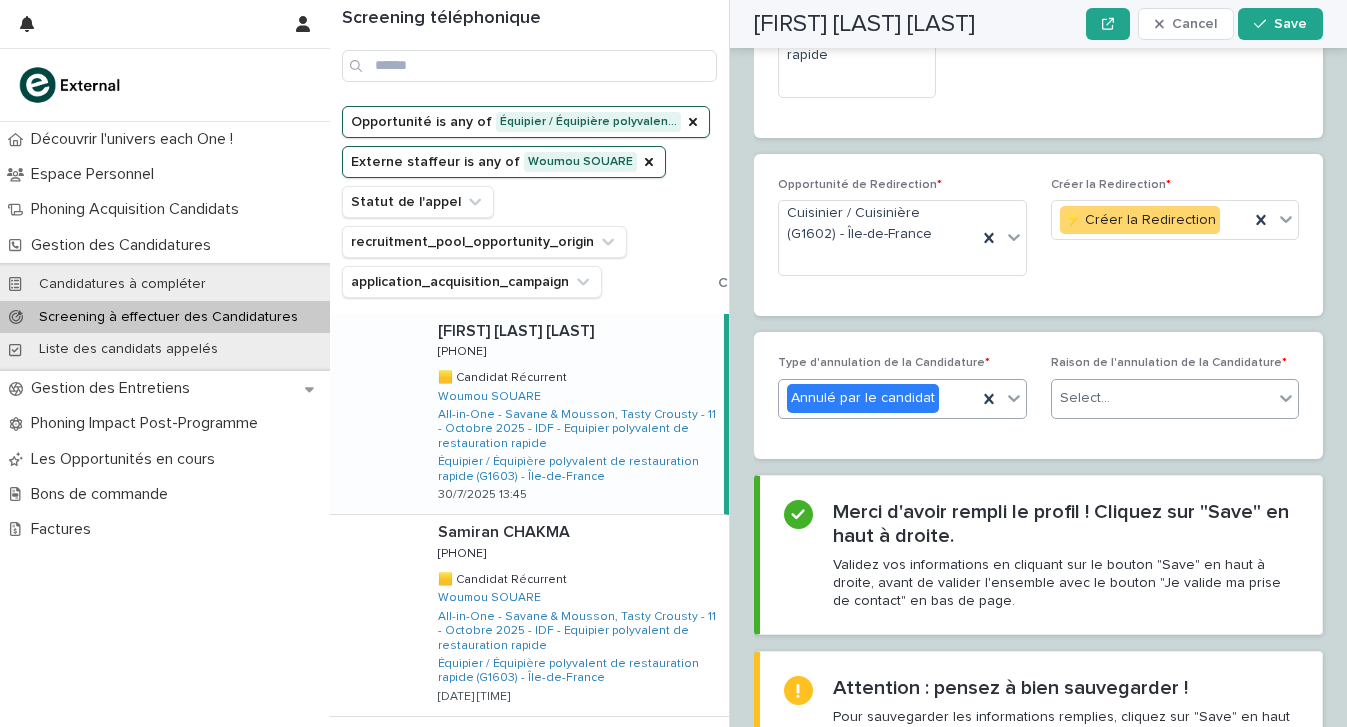 click on "Select..." at bounding box center [1163, 398] 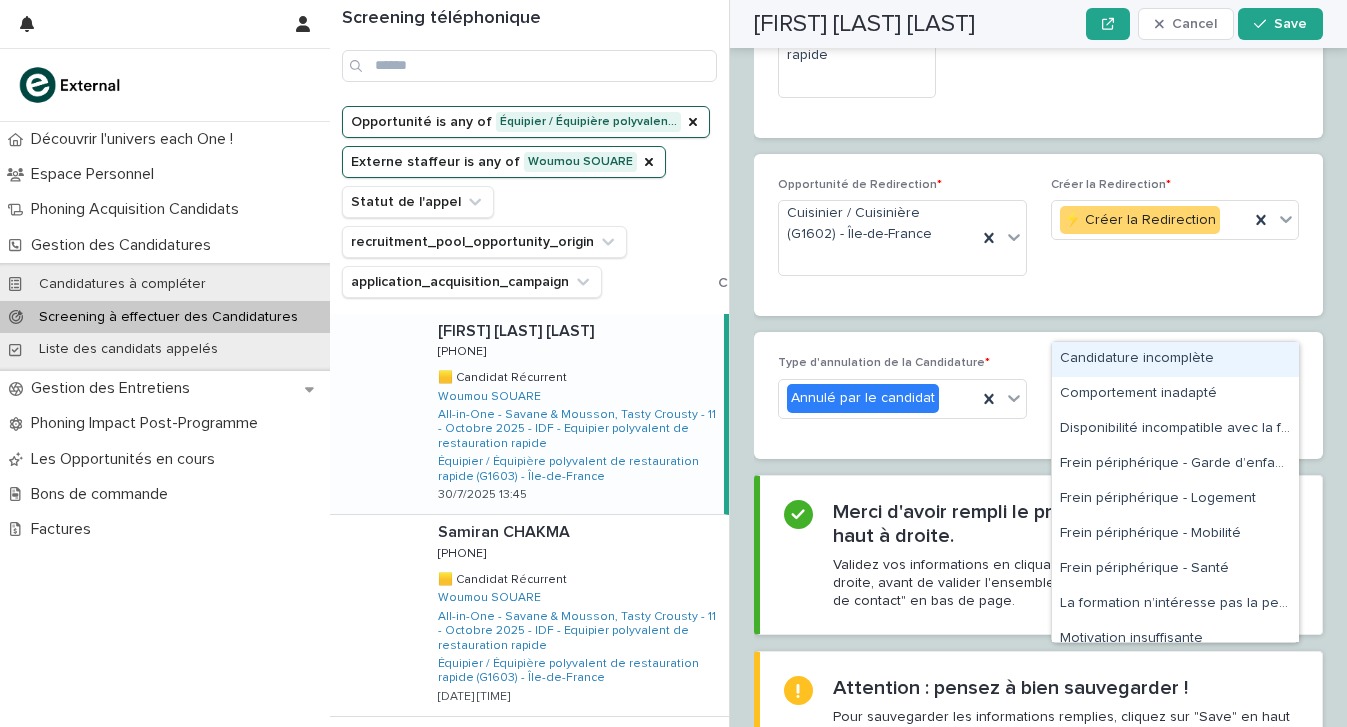 type on "****" 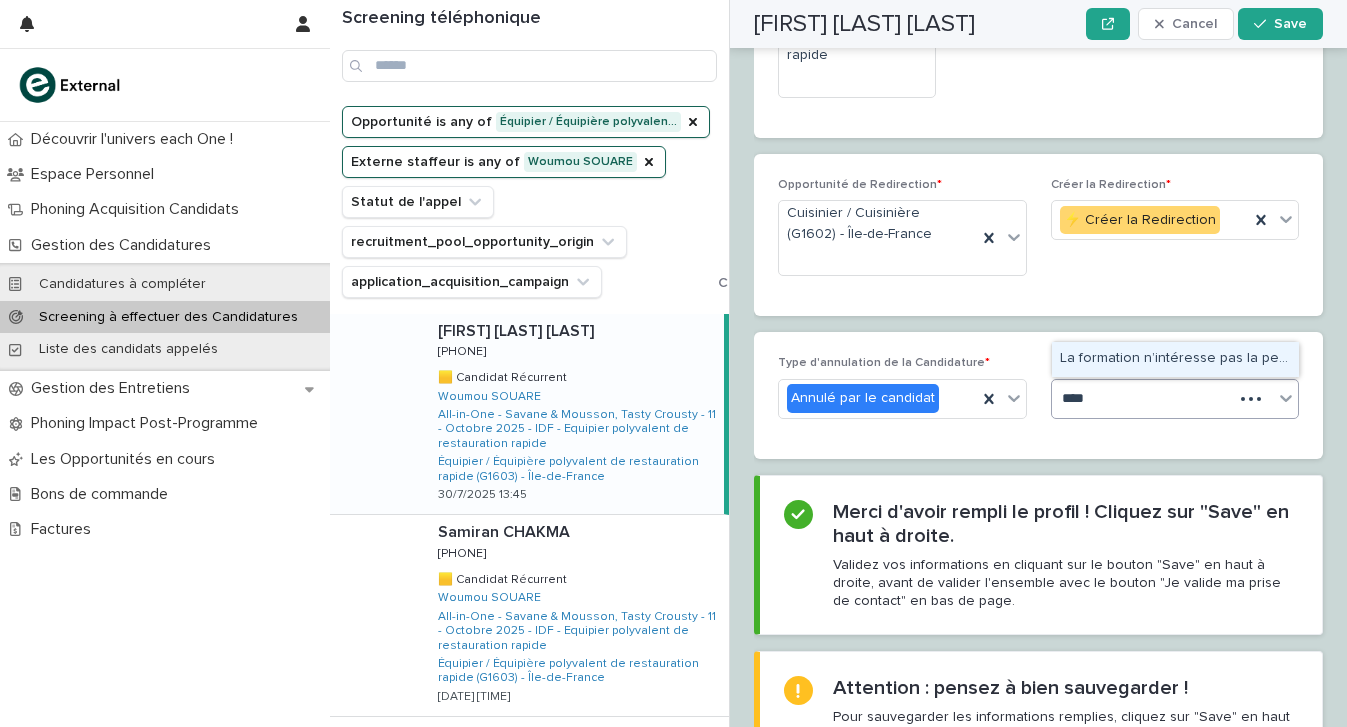 click on "La formation n’intéresse pas la personne" at bounding box center (1175, 359) 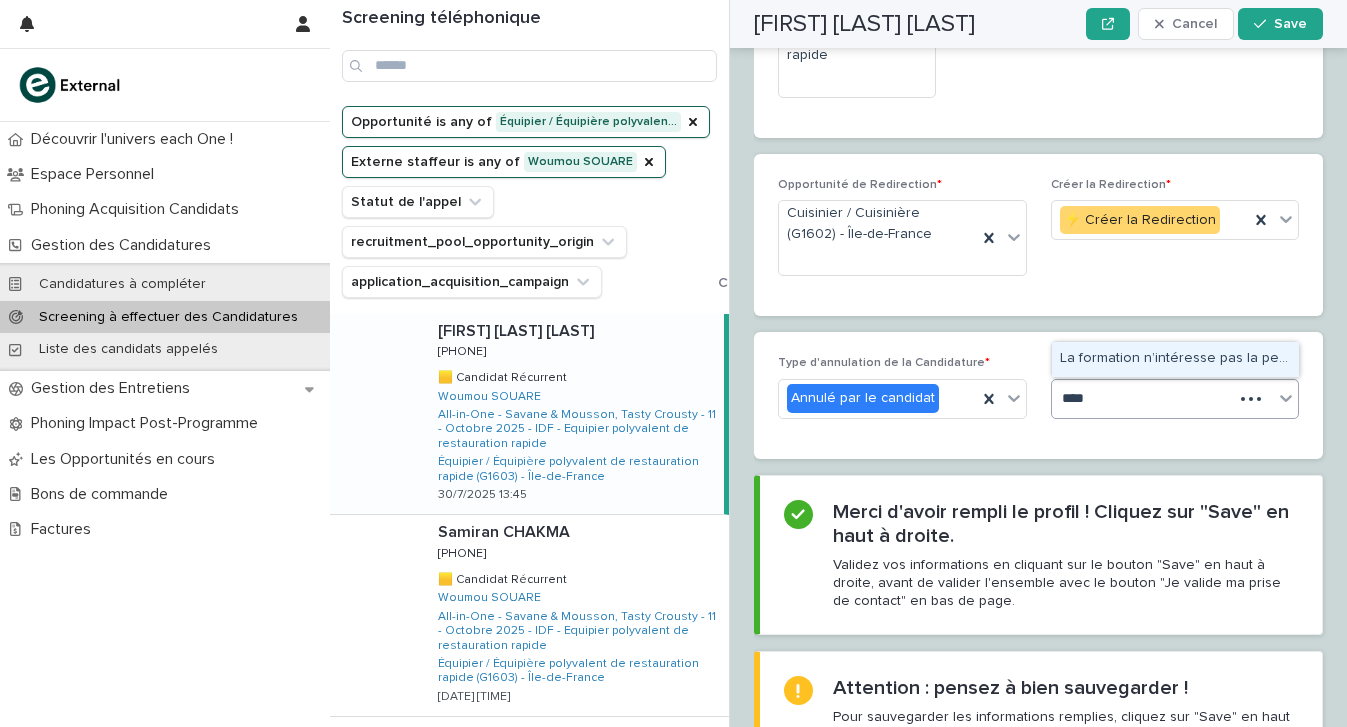 type 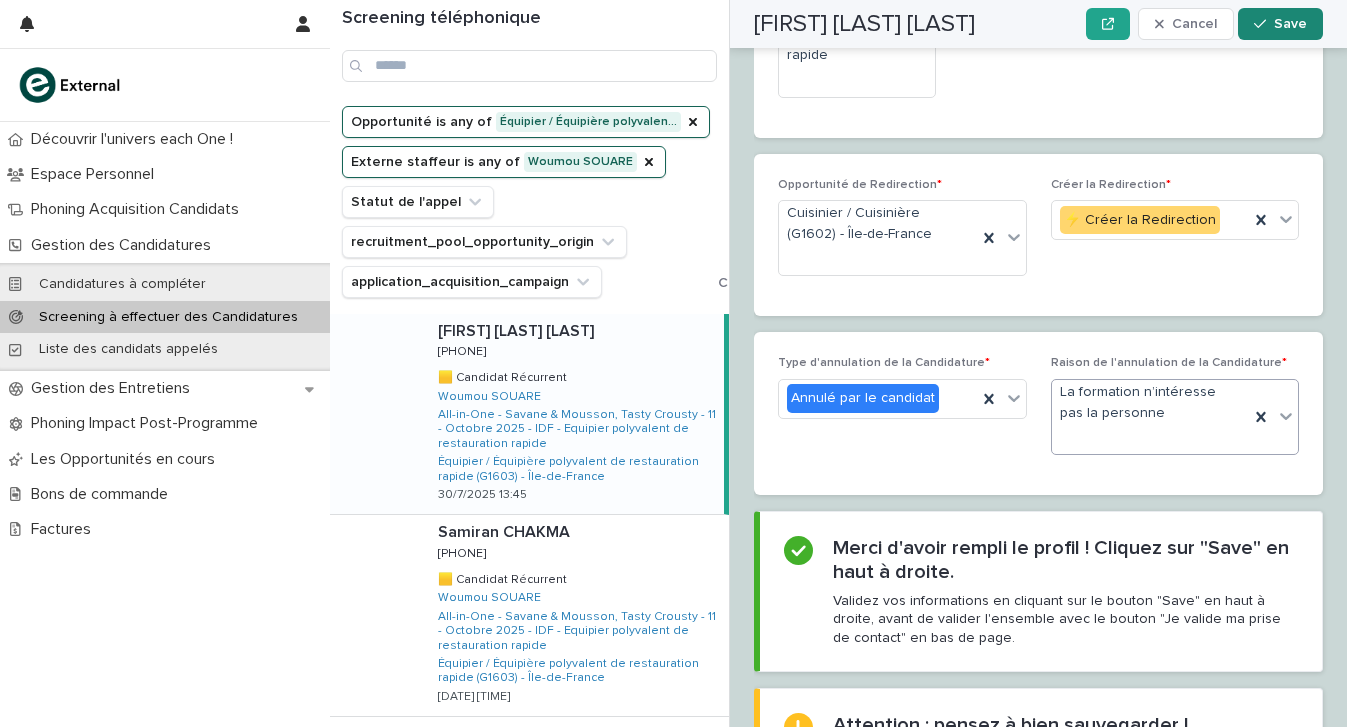 click on "Save" at bounding box center [1280, 24] 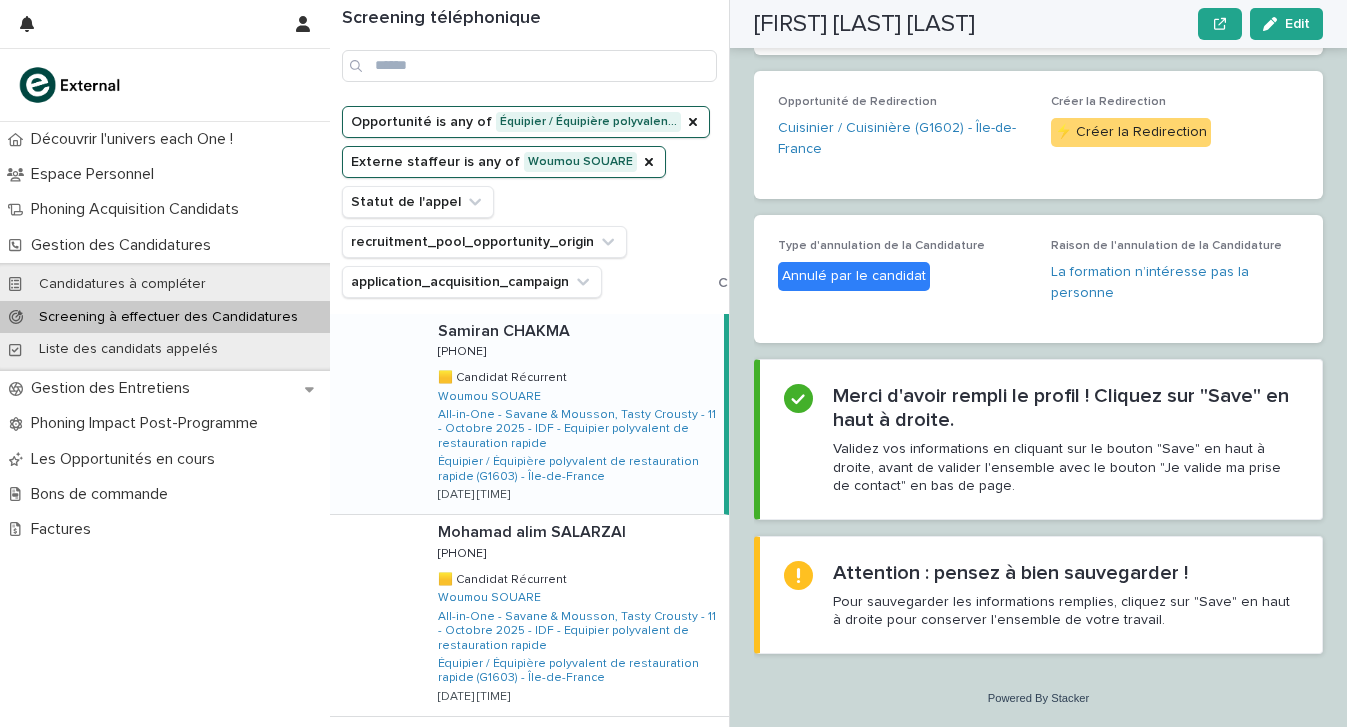 scroll, scrollTop: 0, scrollLeft: 0, axis: both 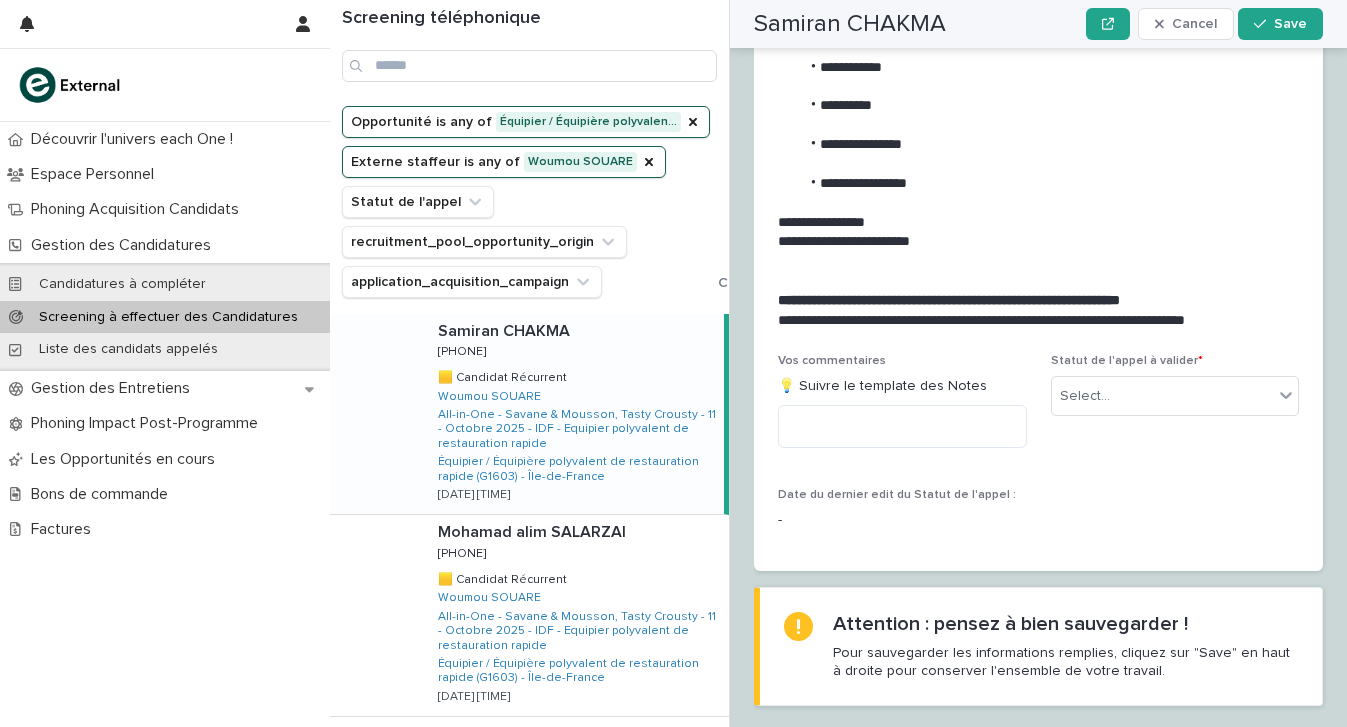 click on "Opportunité is any of Équipier / Équipière polyvalen… Externe staffeur is any of Woumou SOUARE Statut de l'appel recruitment_pool_opportunity_origin application_acquisition_campaign" at bounding box center (526, 202) 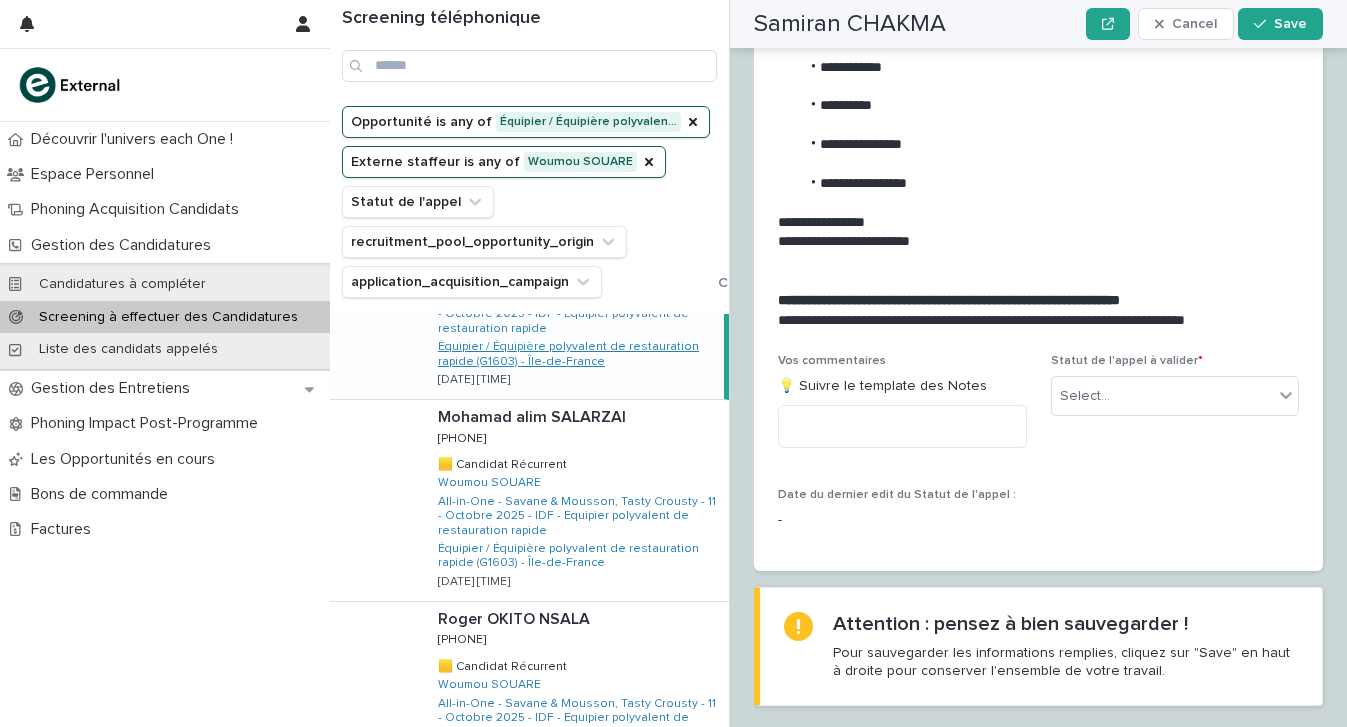 scroll, scrollTop: 119, scrollLeft: 0, axis: vertical 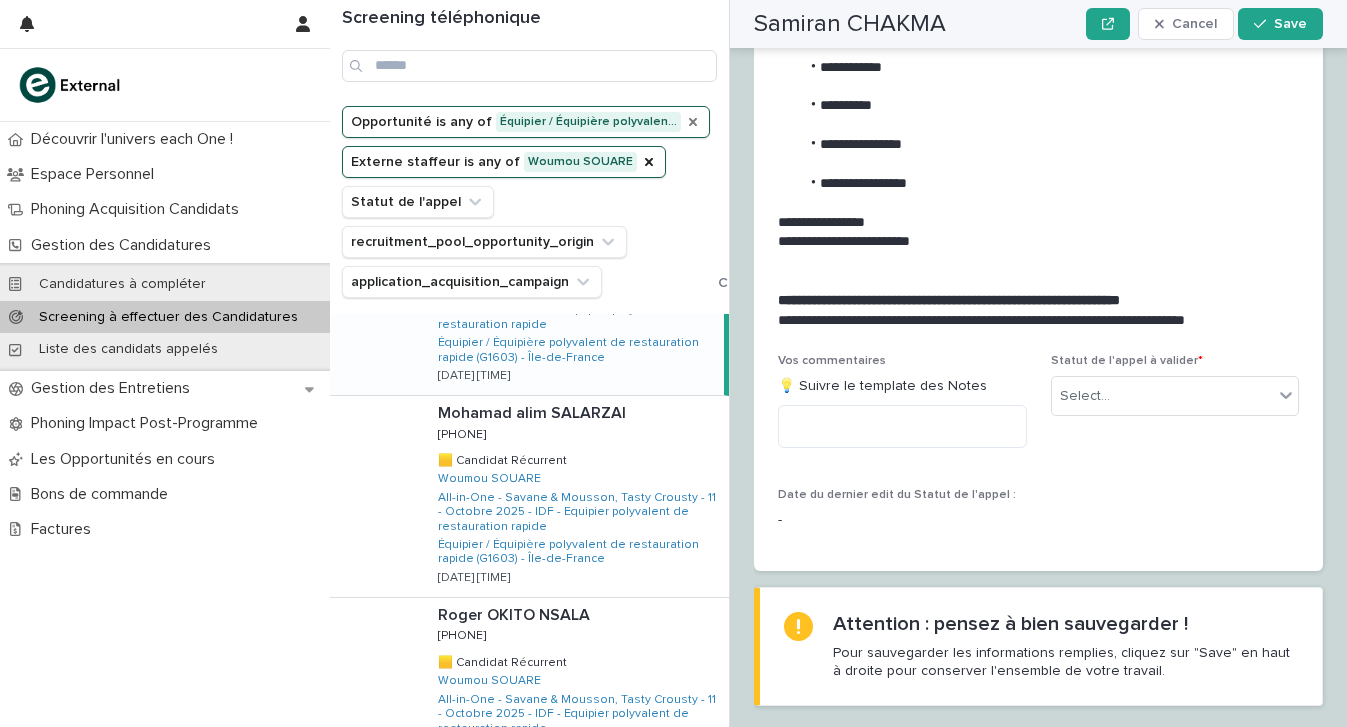 click 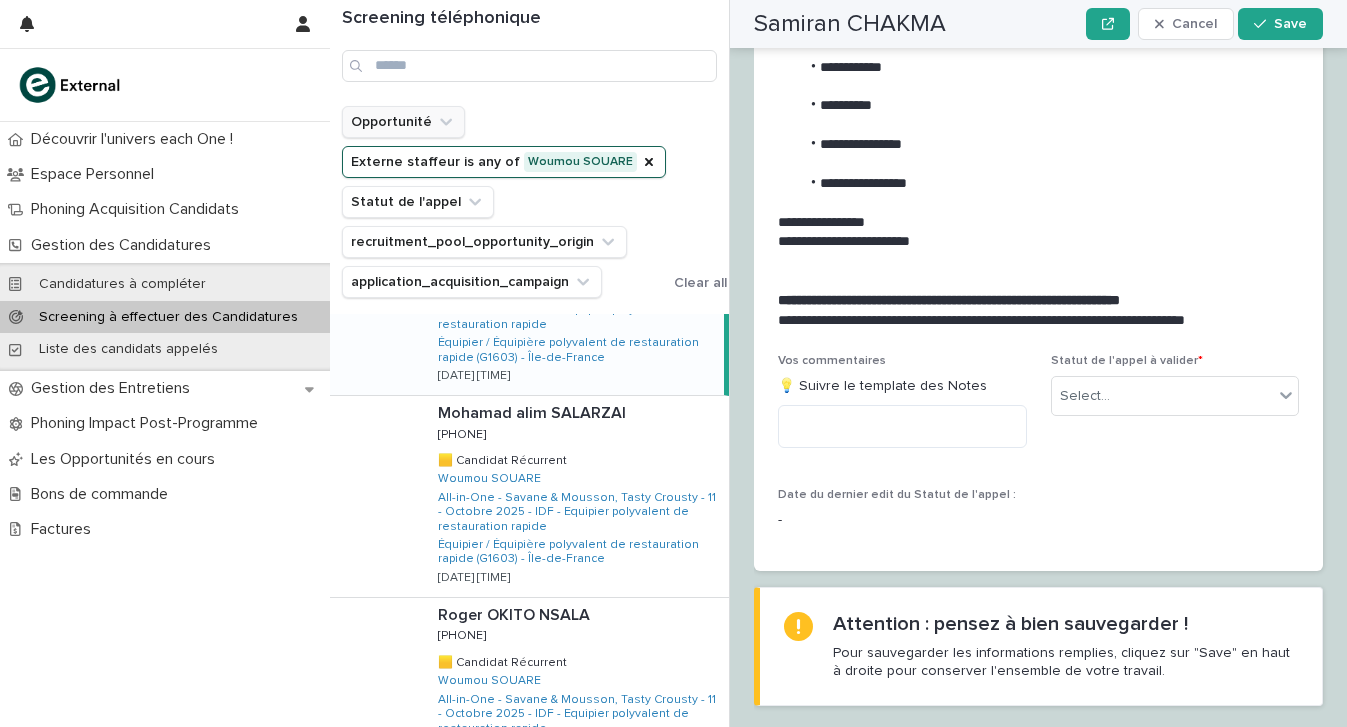 click on "Opportunité Externe staffeur is any of Woumou SOUARE Statut de l'appel recruitment_pool_opportunity_origin application_acquisition_campaign" at bounding box center [504, 202] 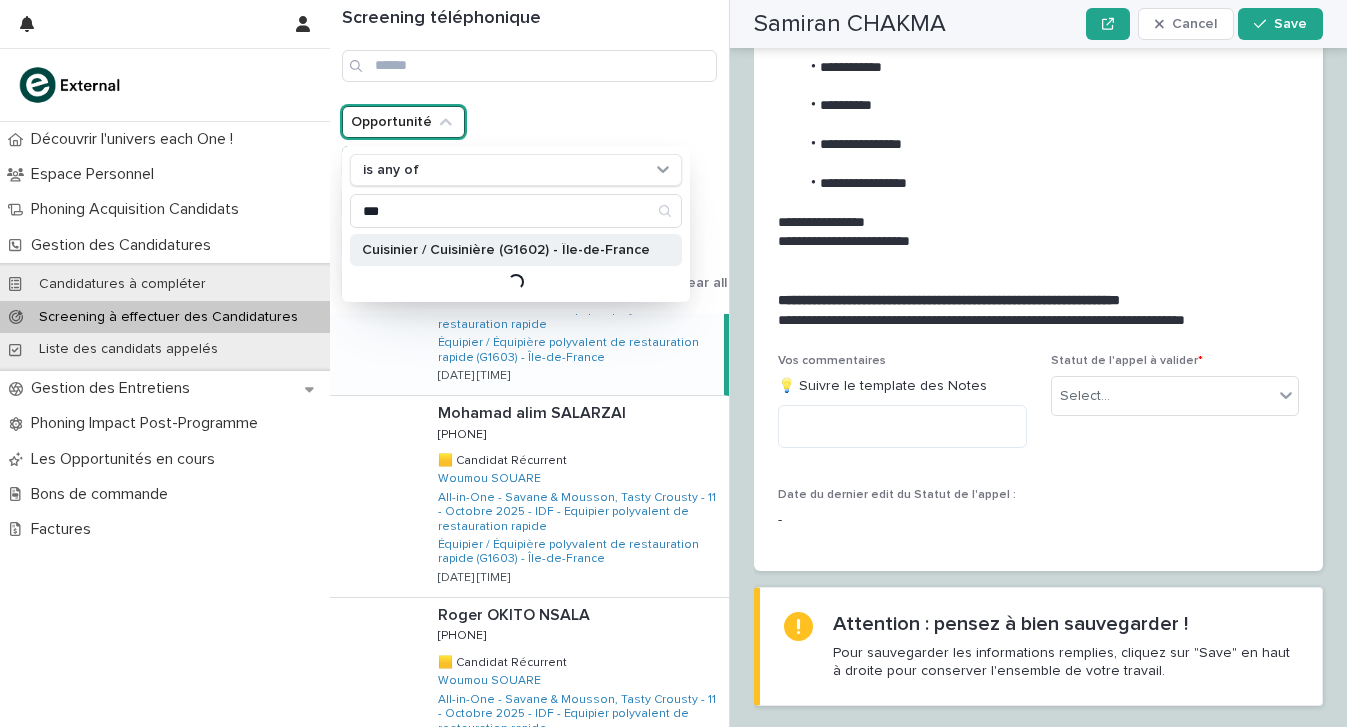 type on "***" 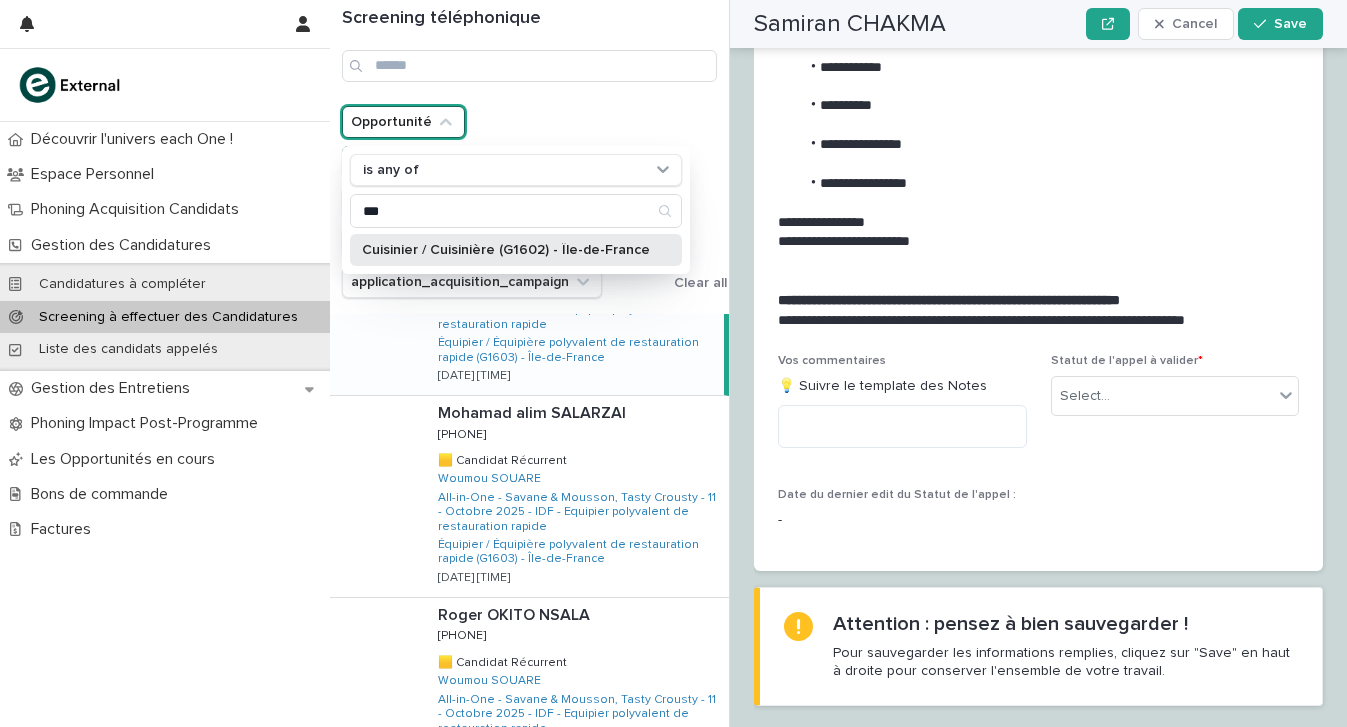 click on "Cuisinier / Cuisinière (G1602) - Île-de-France" at bounding box center (506, 250) 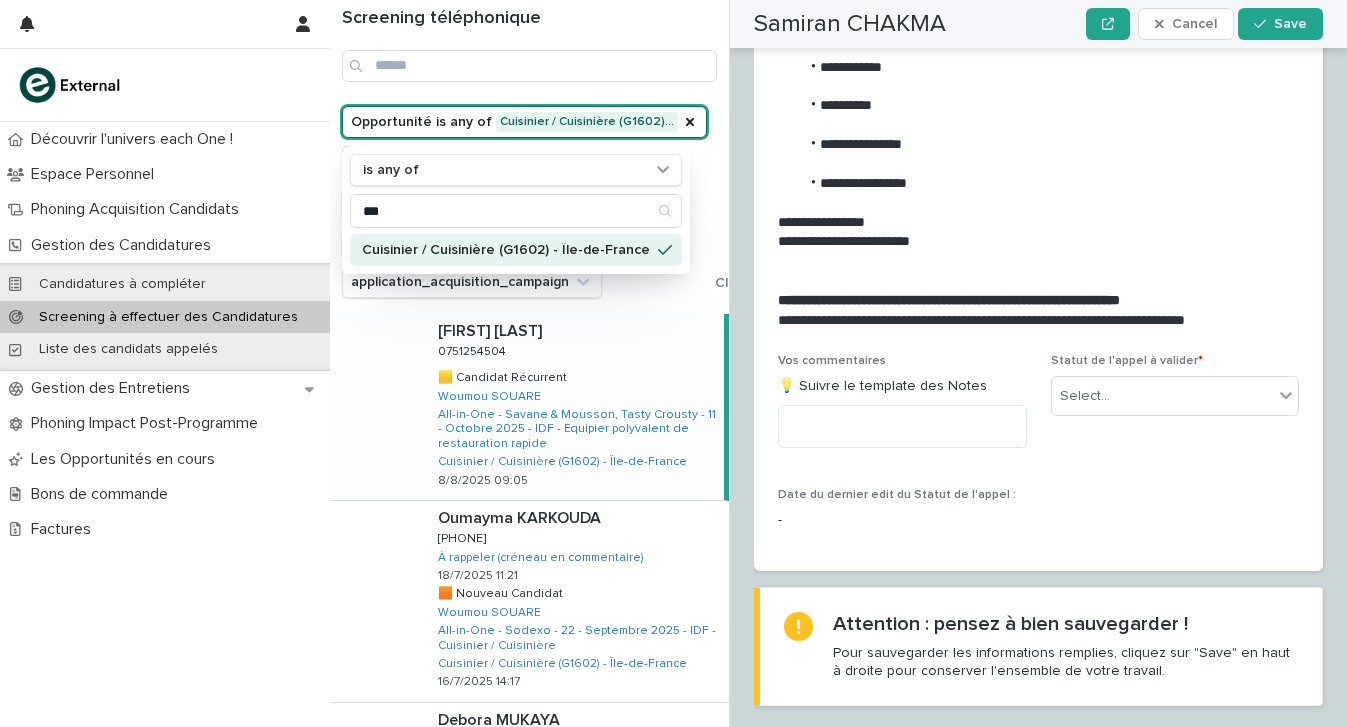 scroll, scrollTop: 0, scrollLeft: 0, axis: both 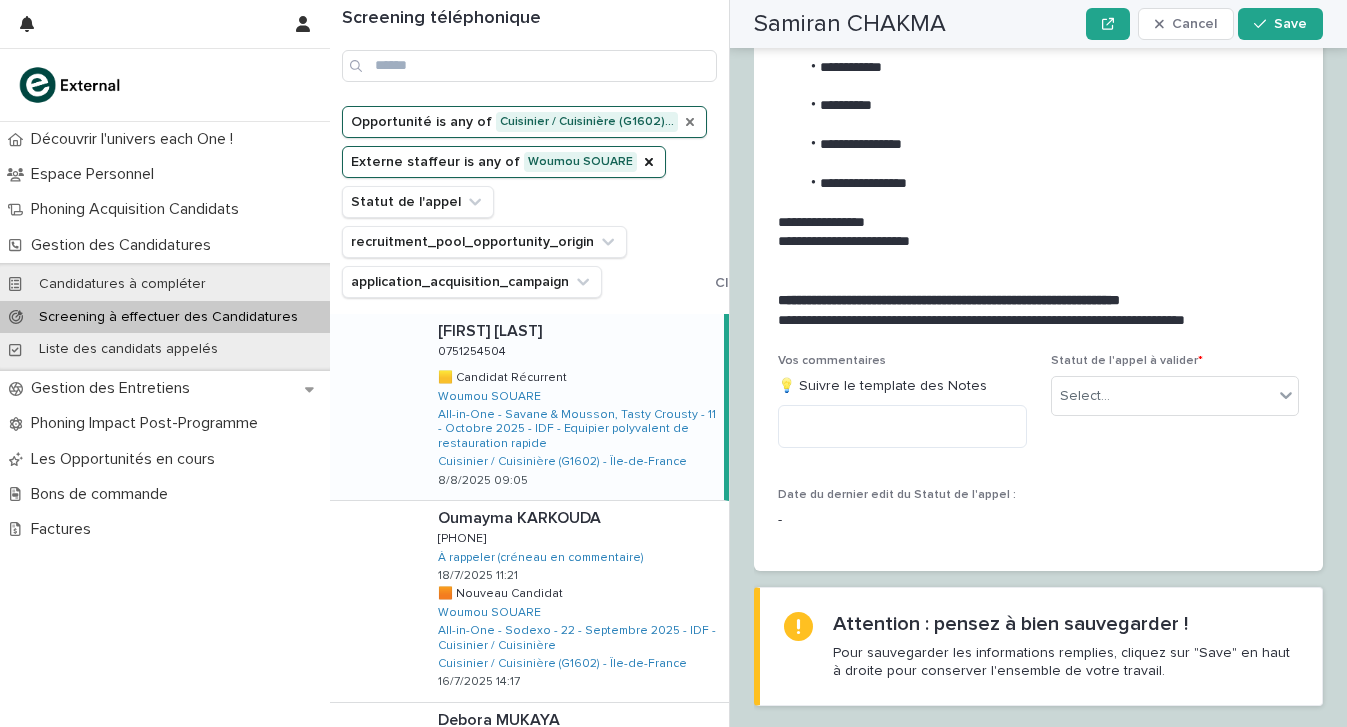 click 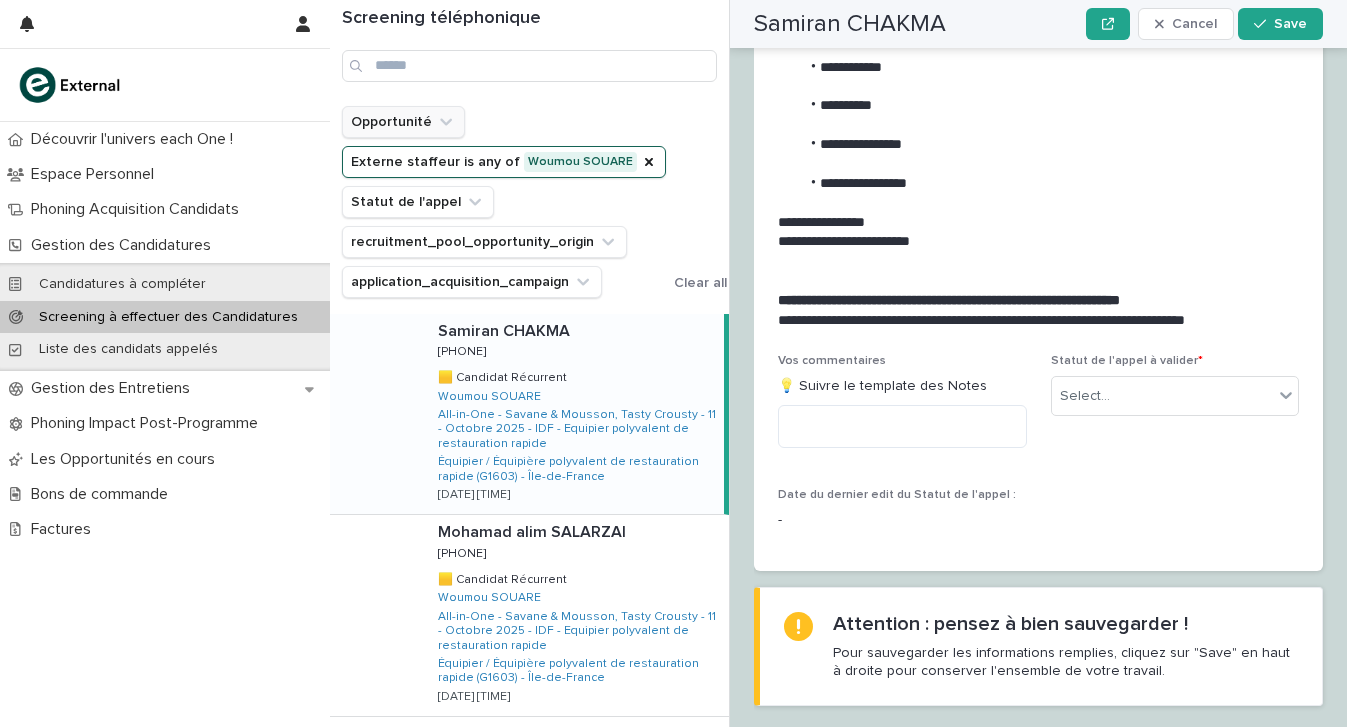 click 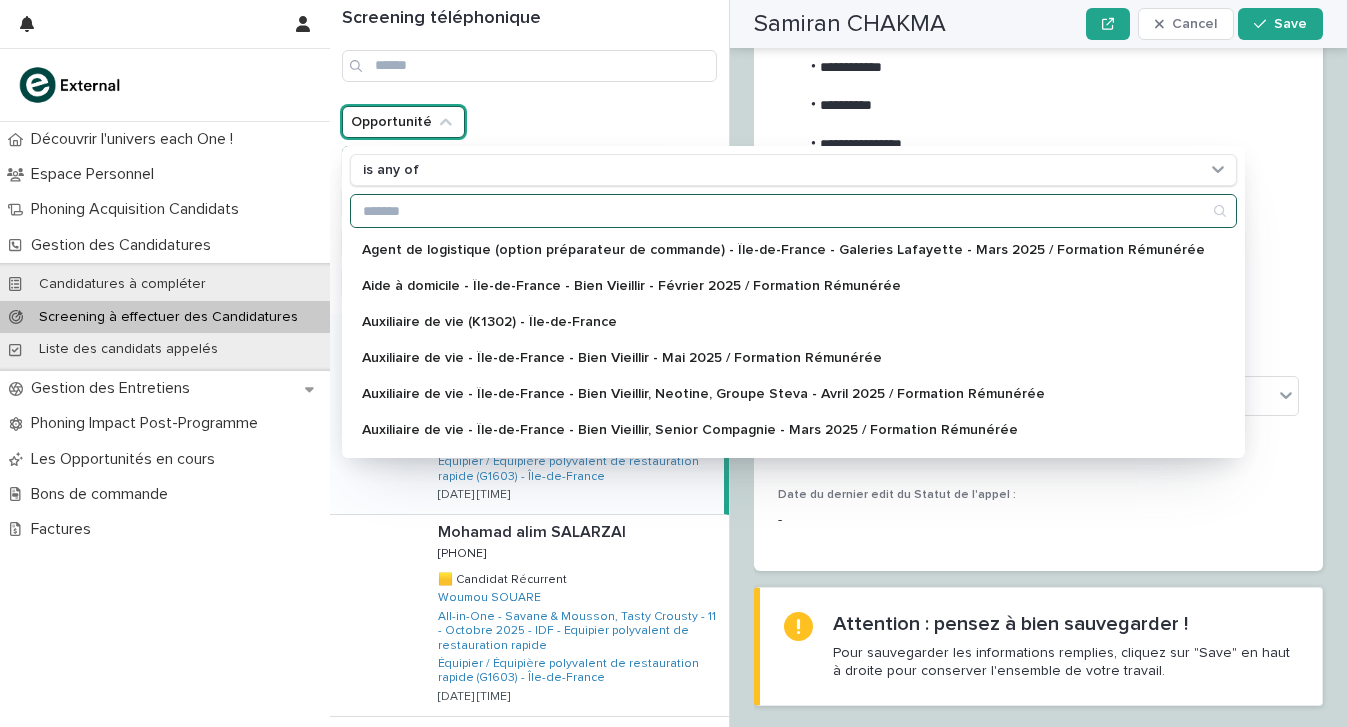 click at bounding box center [793, 211] 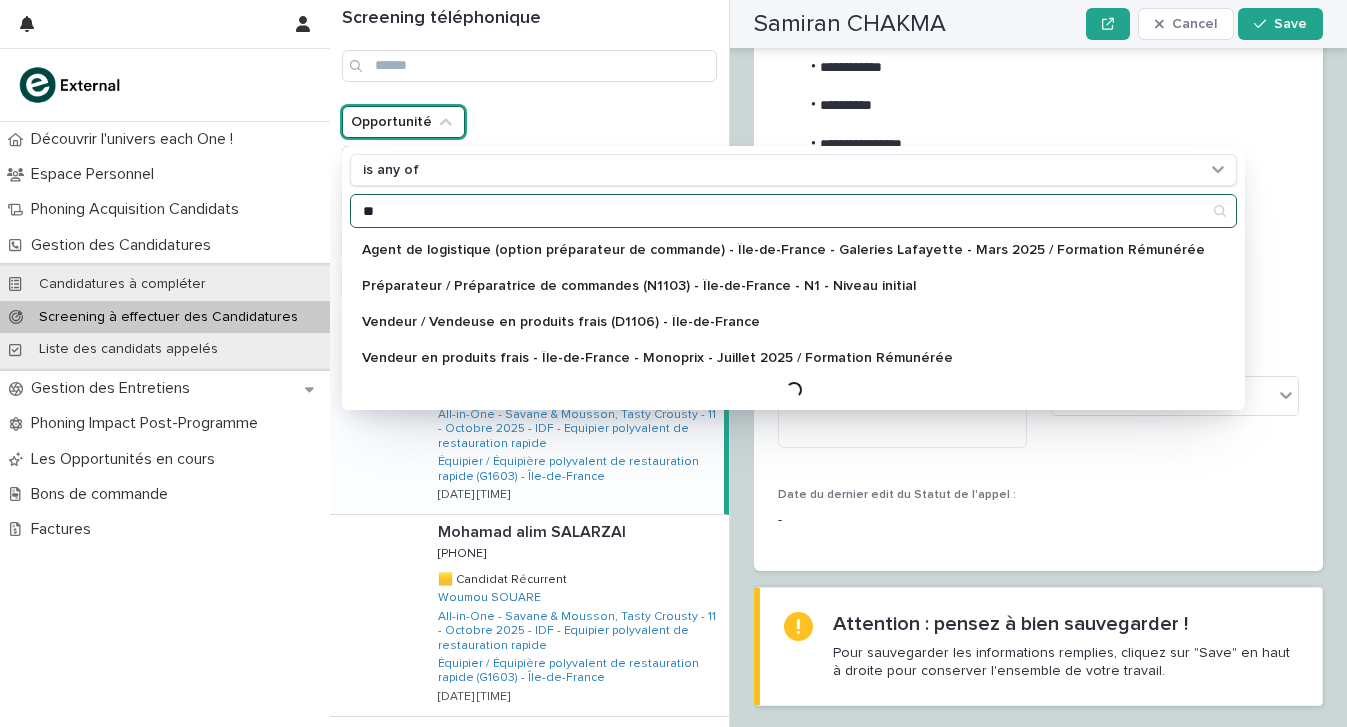 type on "*" 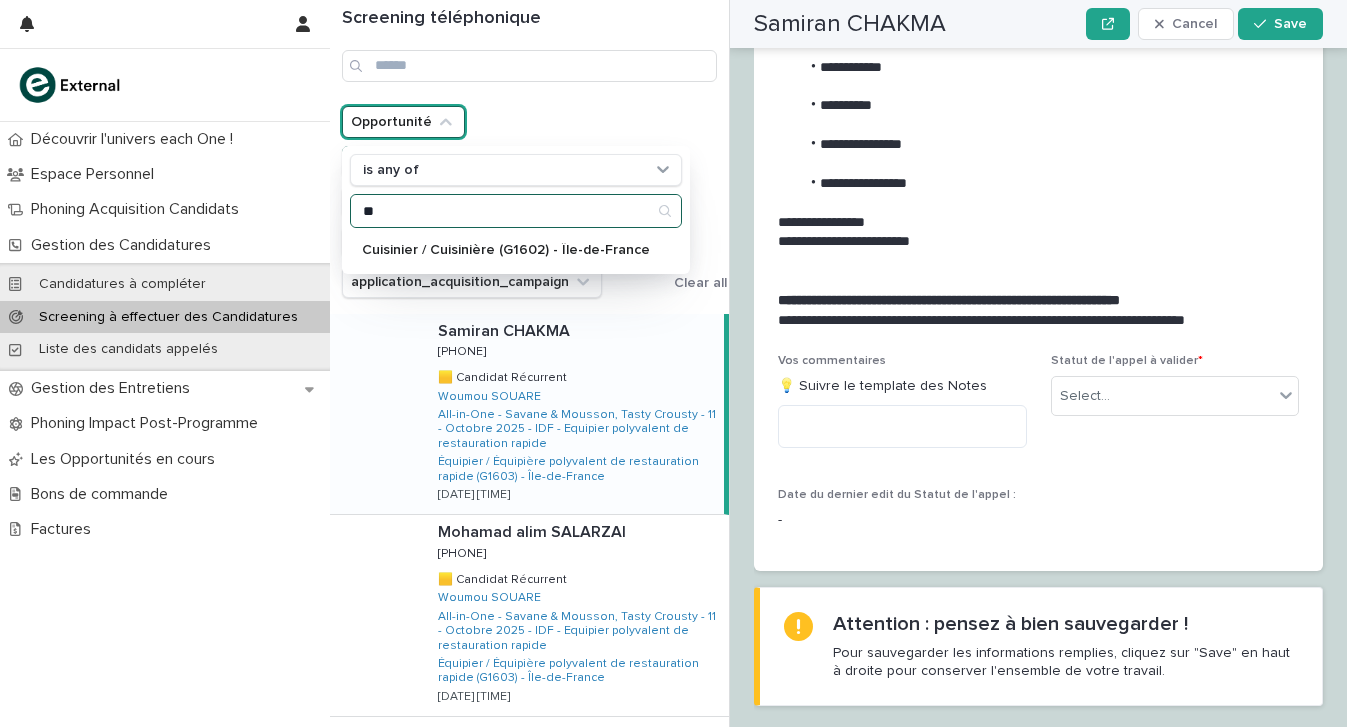 type on "*" 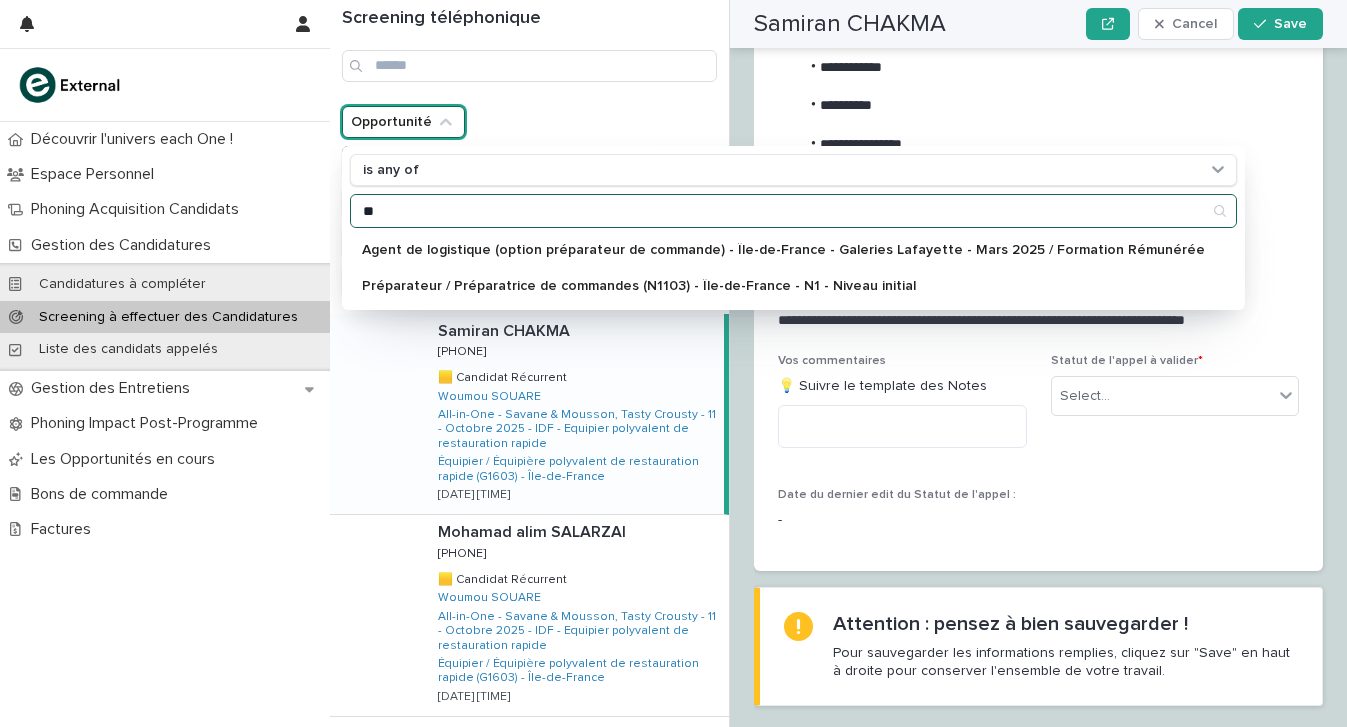 type on "*" 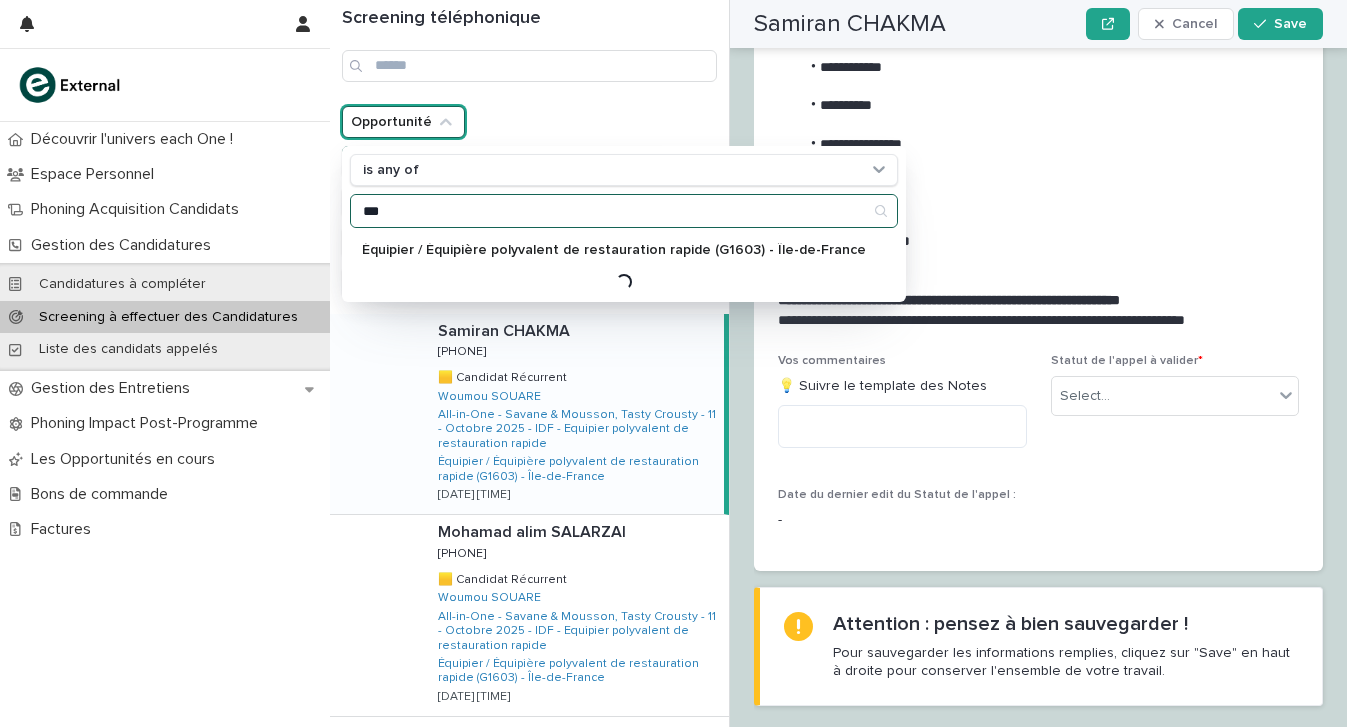 type on "******" 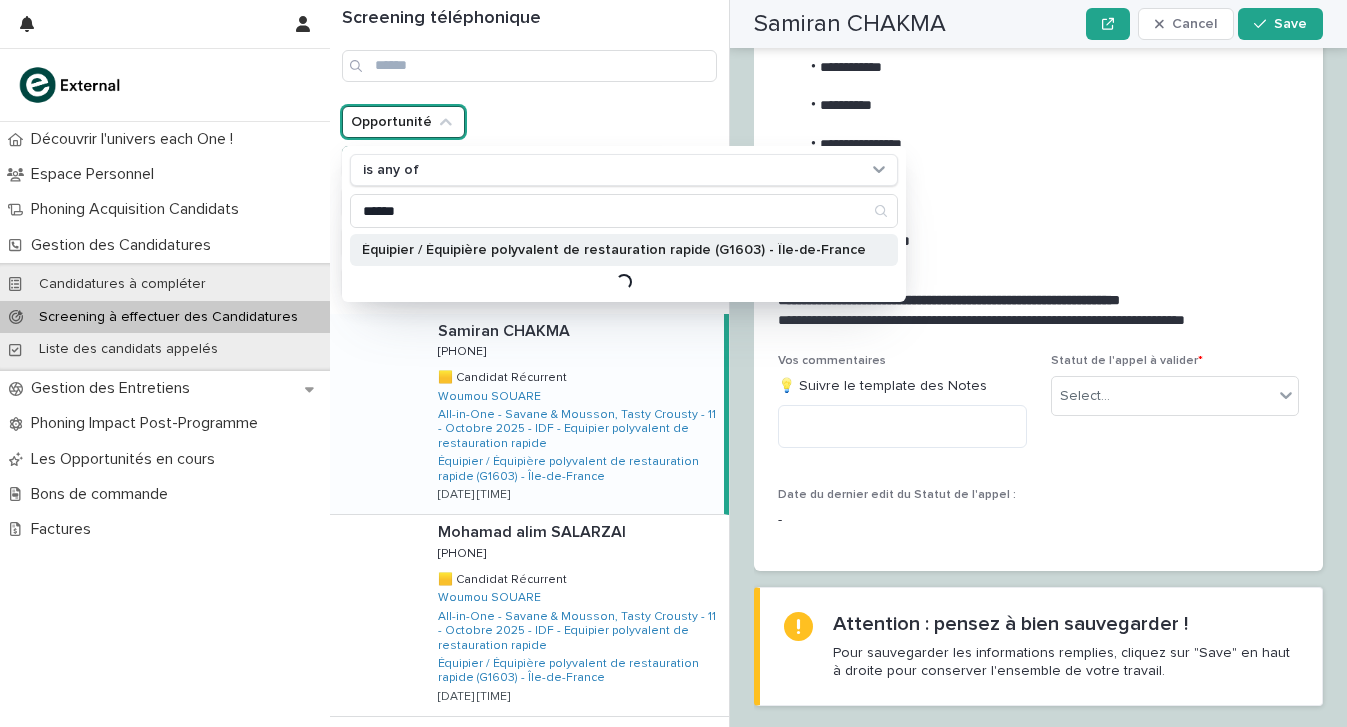 drag, startPoint x: 499, startPoint y: 339, endPoint x: 611, endPoint y: 248, distance: 144.3087 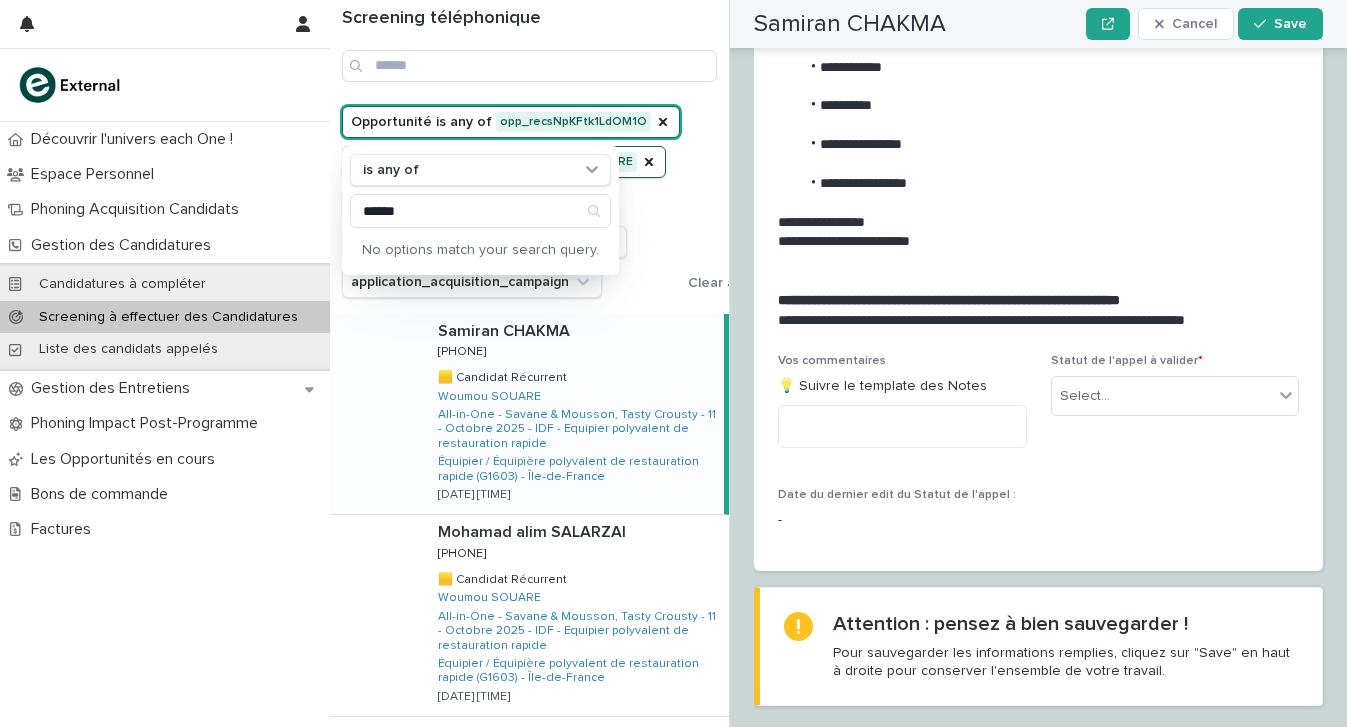 click on "Samiran CHAKMA Samiran CHAKMA   [PHONE] [PHONE]   🟨 Candidat Récurrent 🟨 Candidat Récurrent   Woumou SOUARE   All-in-One - Savane & Mousson, Tasty Crousty - 11 - Octobre 2025 - IDF - Equipier polyvalent de restauration rapide   Équipier / Équipière polyvalent de restauration rapide (G1603) - Île-de-France   31/7/2025 13:34" at bounding box center (573, 414) 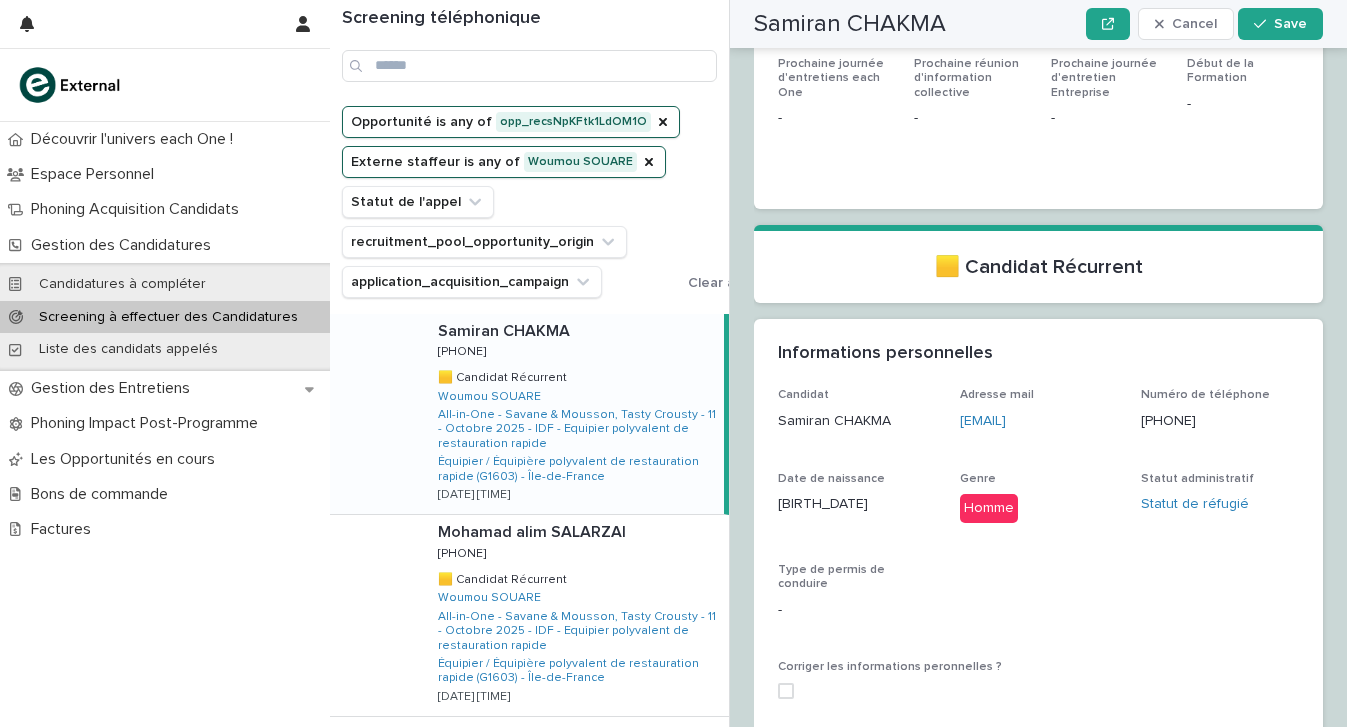 scroll, scrollTop: 0, scrollLeft: 0, axis: both 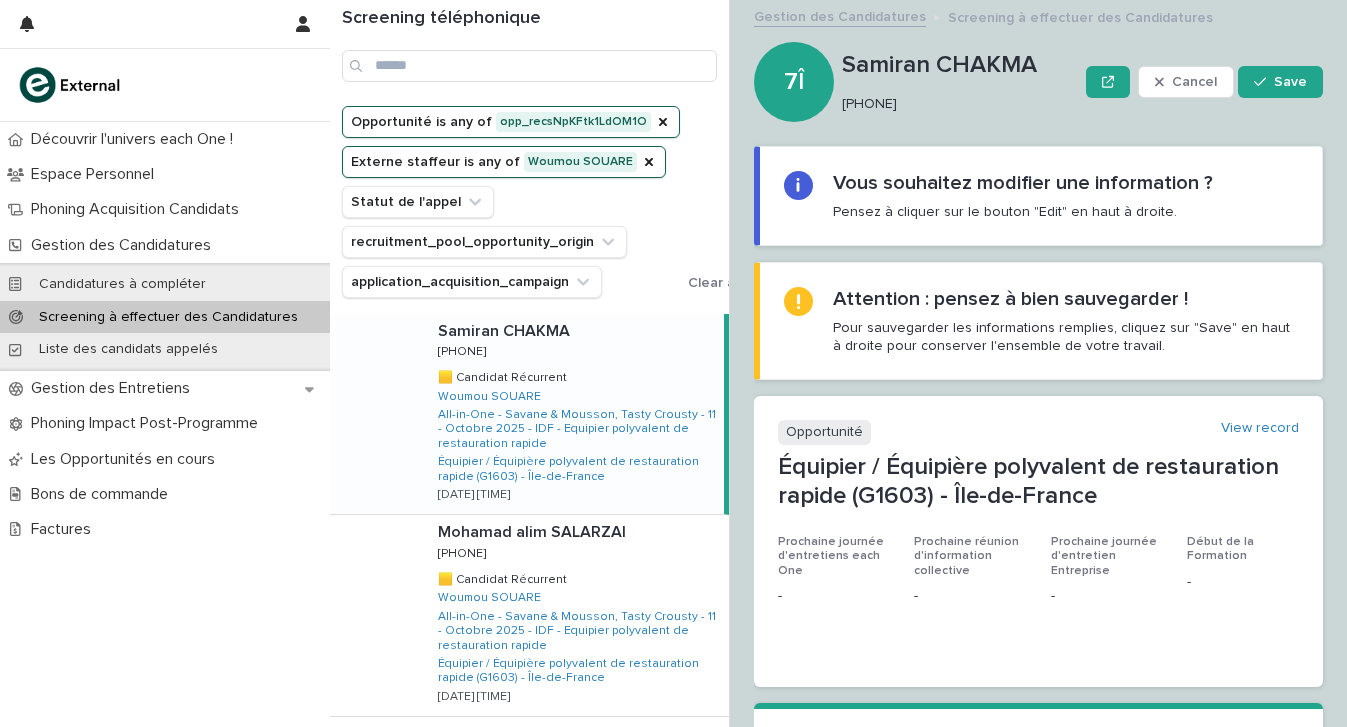 click on "[PHONE]" at bounding box center [956, 102] 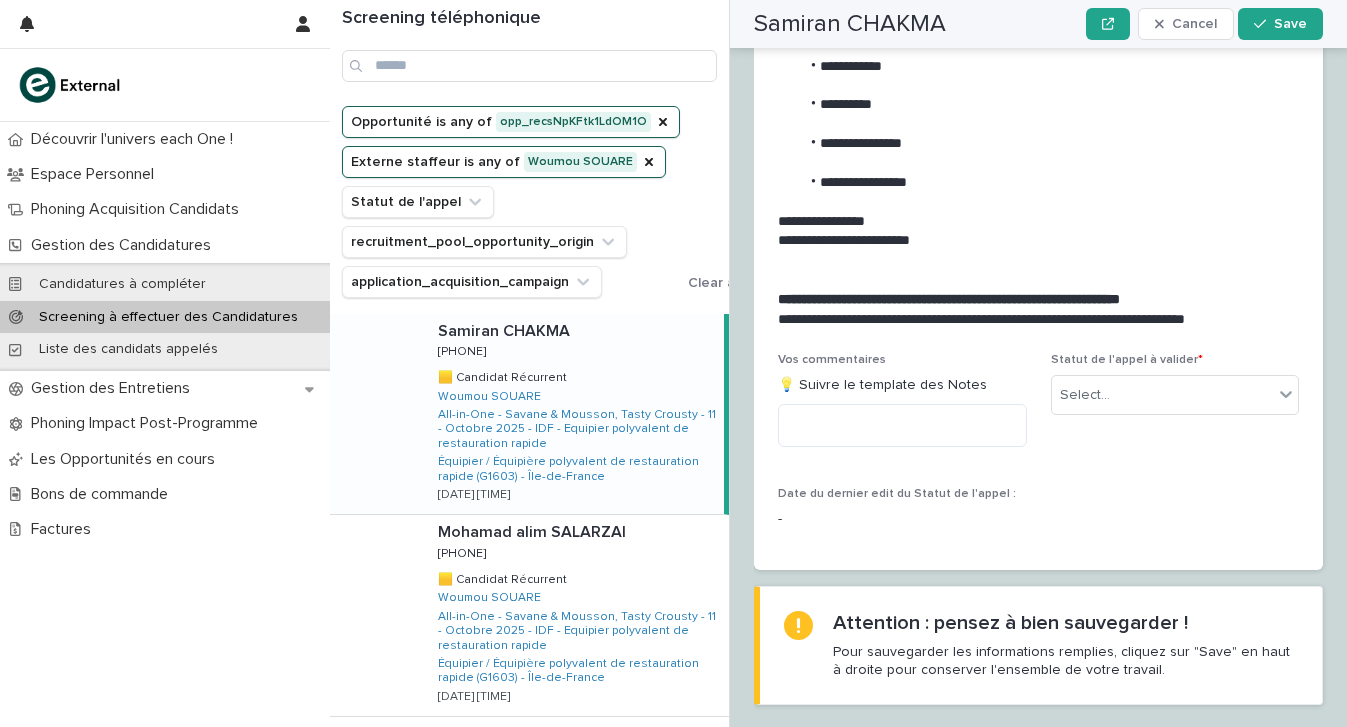 scroll, scrollTop: 2149, scrollLeft: 0, axis: vertical 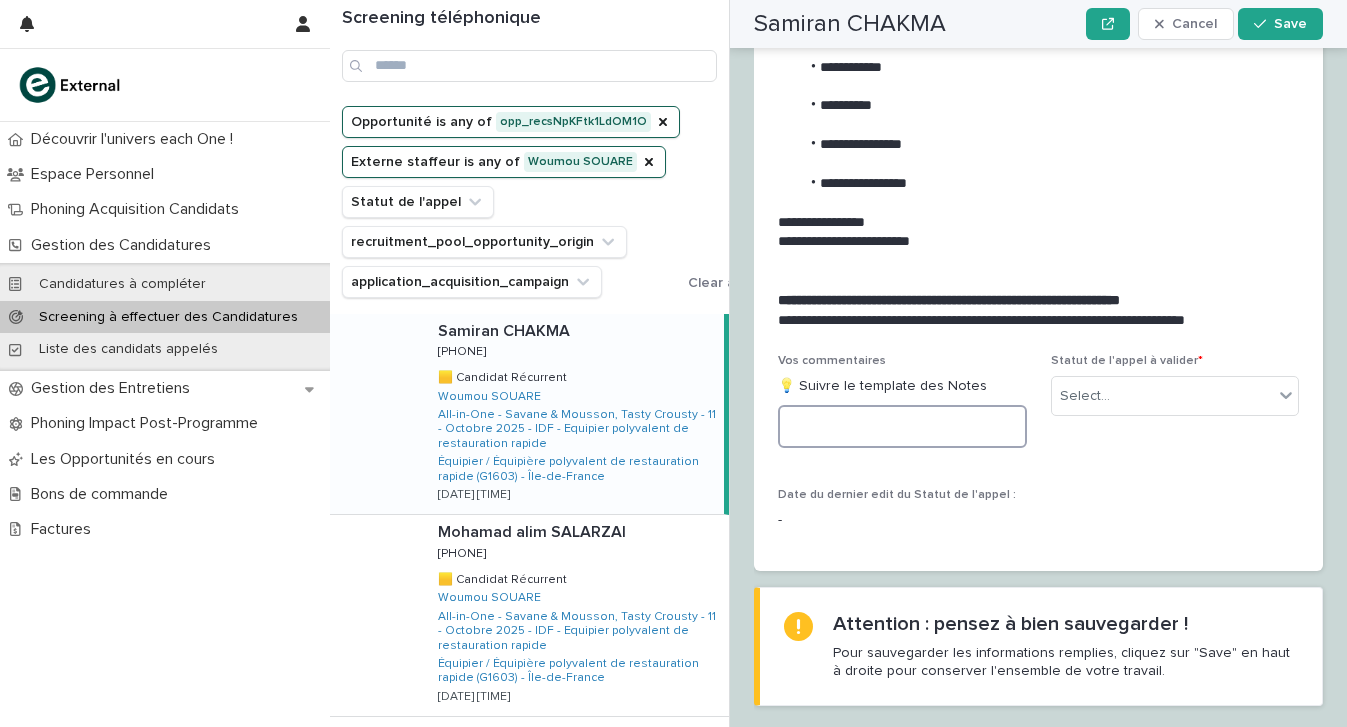 click at bounding box center (902, 426) 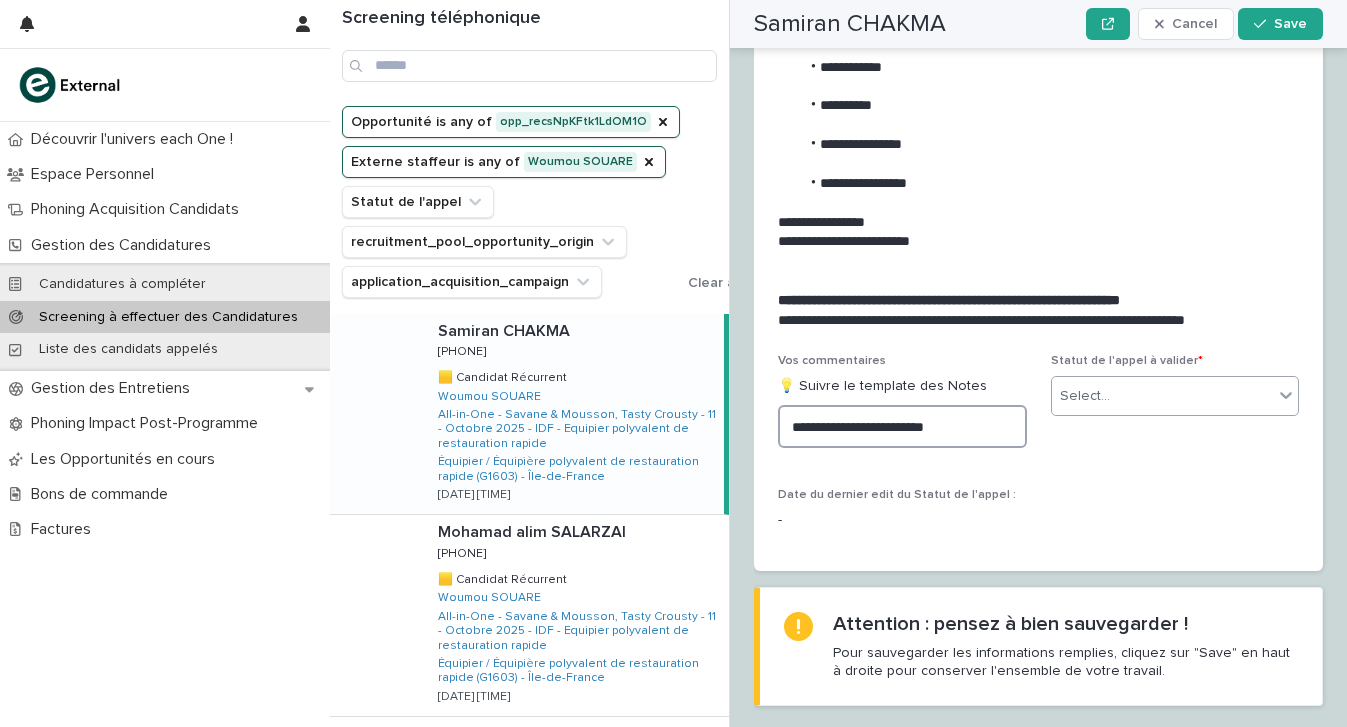 type on "**********" 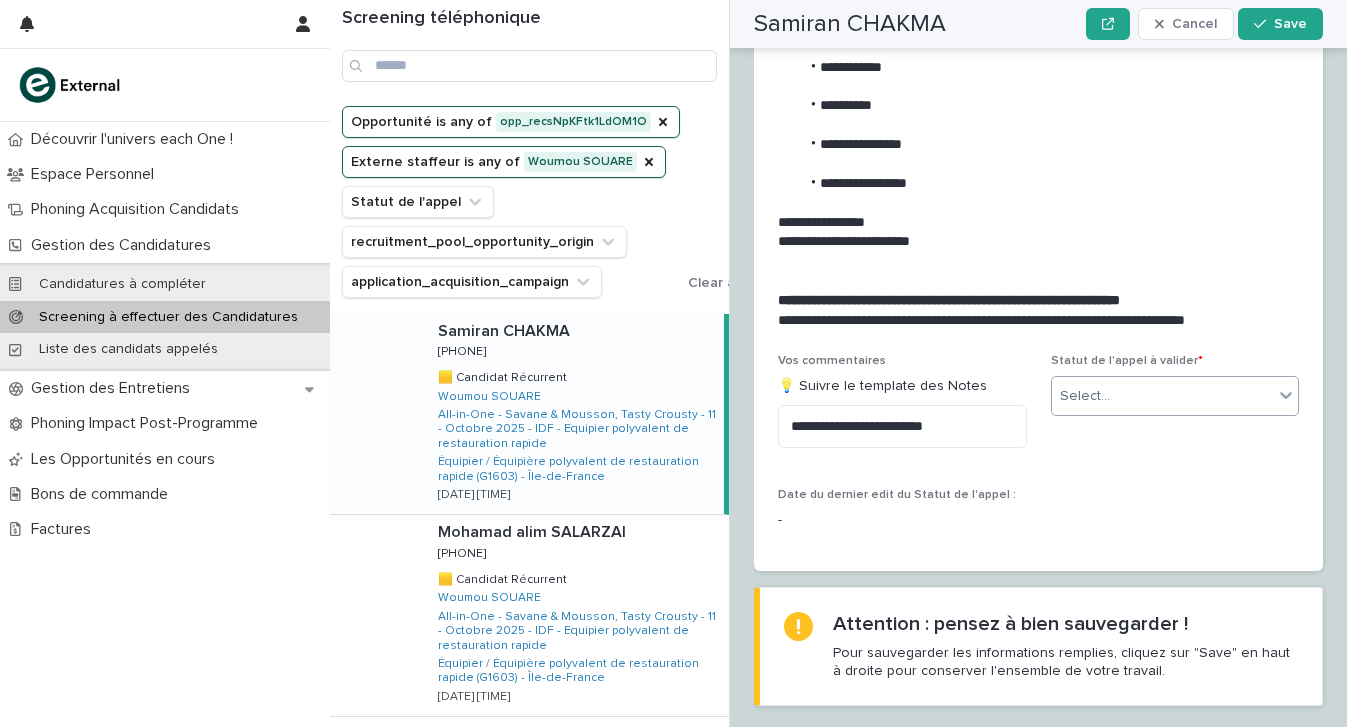click on "Select..." at bounding box center [1085, 396] 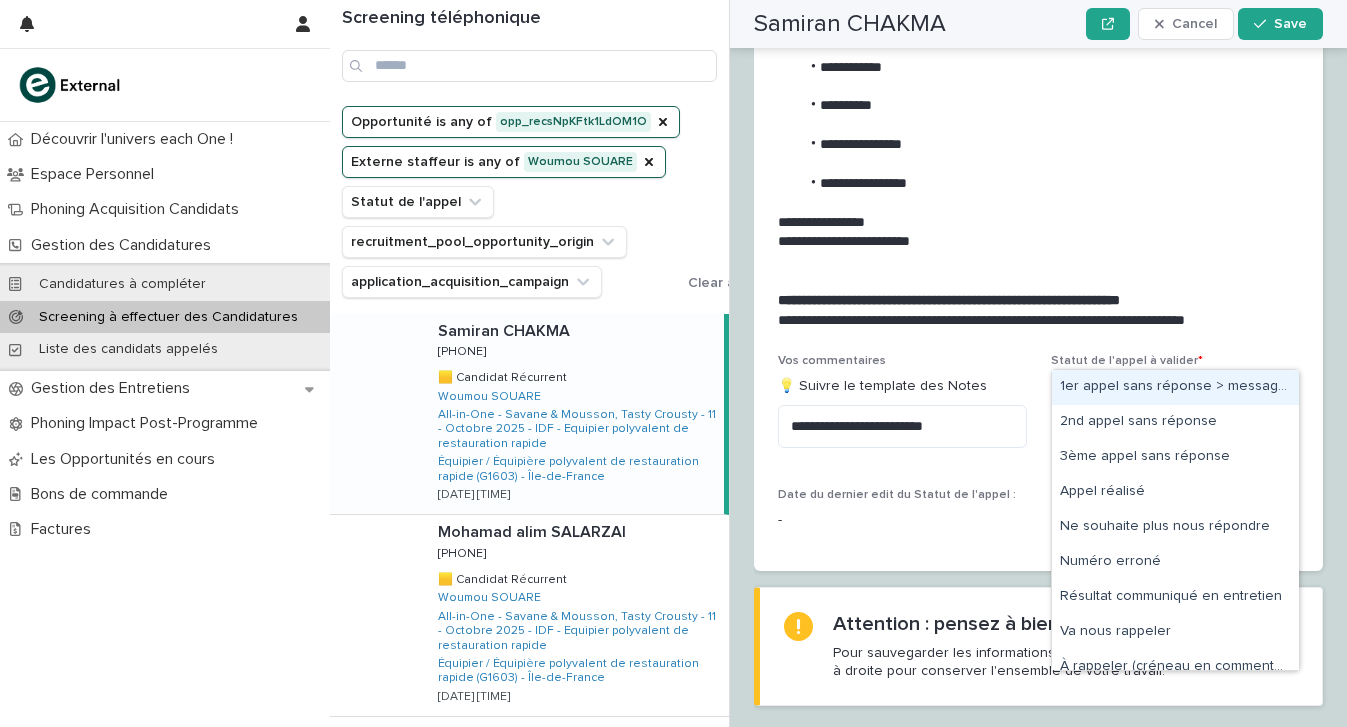 click on "1er appel sans réponse > message laissé" at bounding box center [1175, 387] 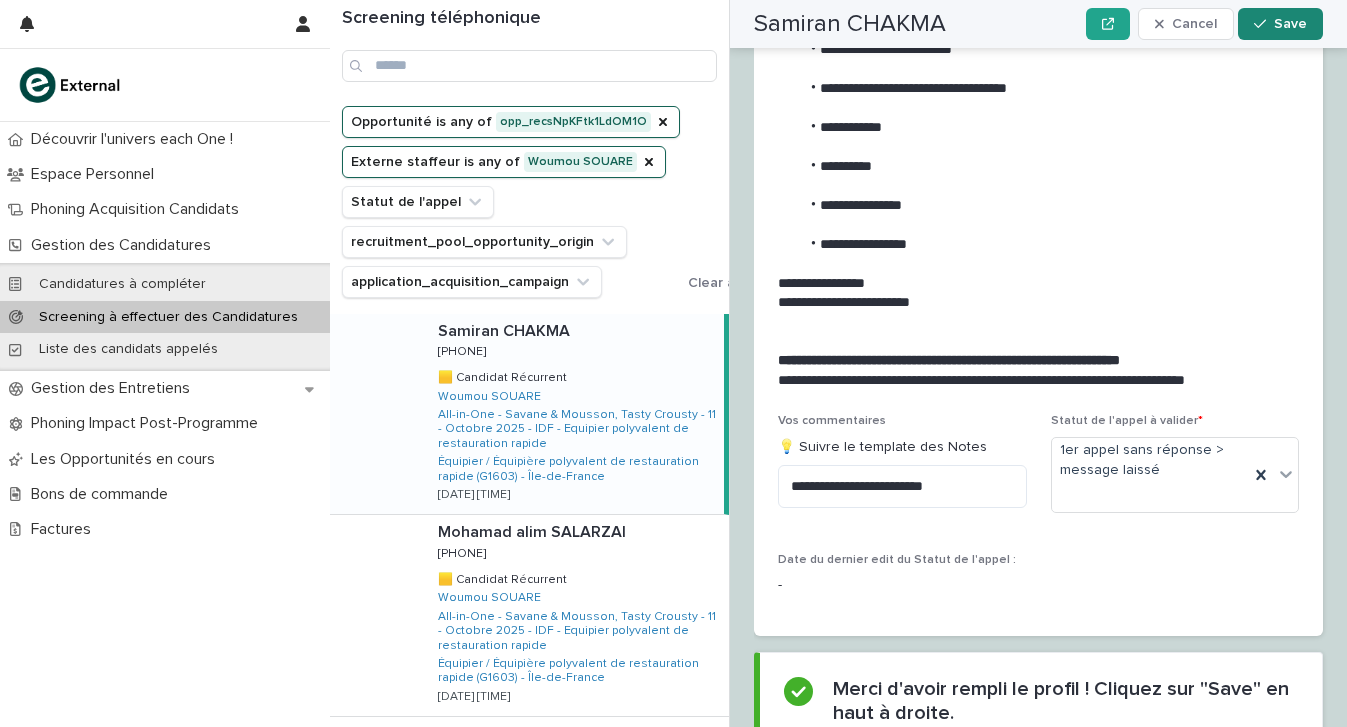 click on "Save" at bounding box center (1280, 24) 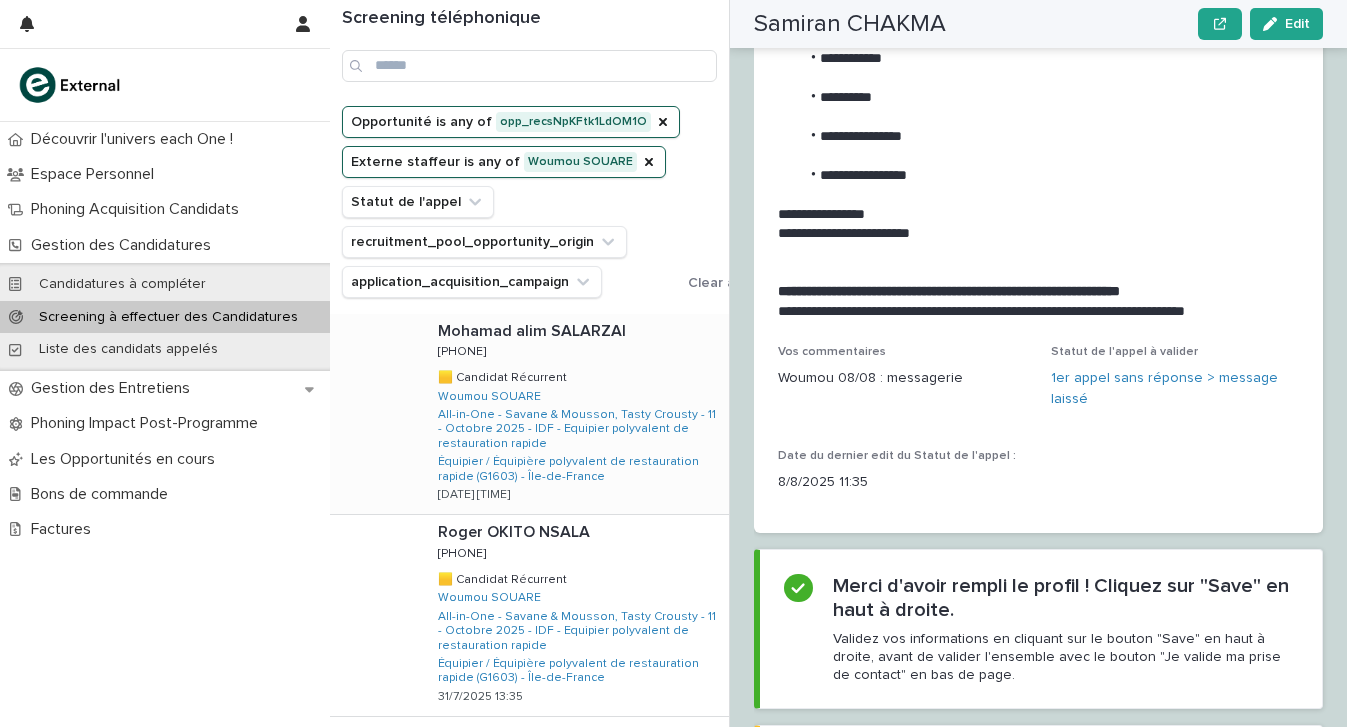 click on "[PERSON] [PERSON]   [PHONE] [PHONE]   🟨 Candidat Récurrent 🟨 Candidat Récurrent   [PERSON]   All-in-One - Savane & Mousson, Tasty Crousty - 11 - Octobre 2025 - IDF - Equipier polyvalent de restauration rapide   Équipier / Équipière polyvalent de restauration rapide (G1603) - Île-de-France   31/7/2025 13:34" at bounding box center [575, 414] 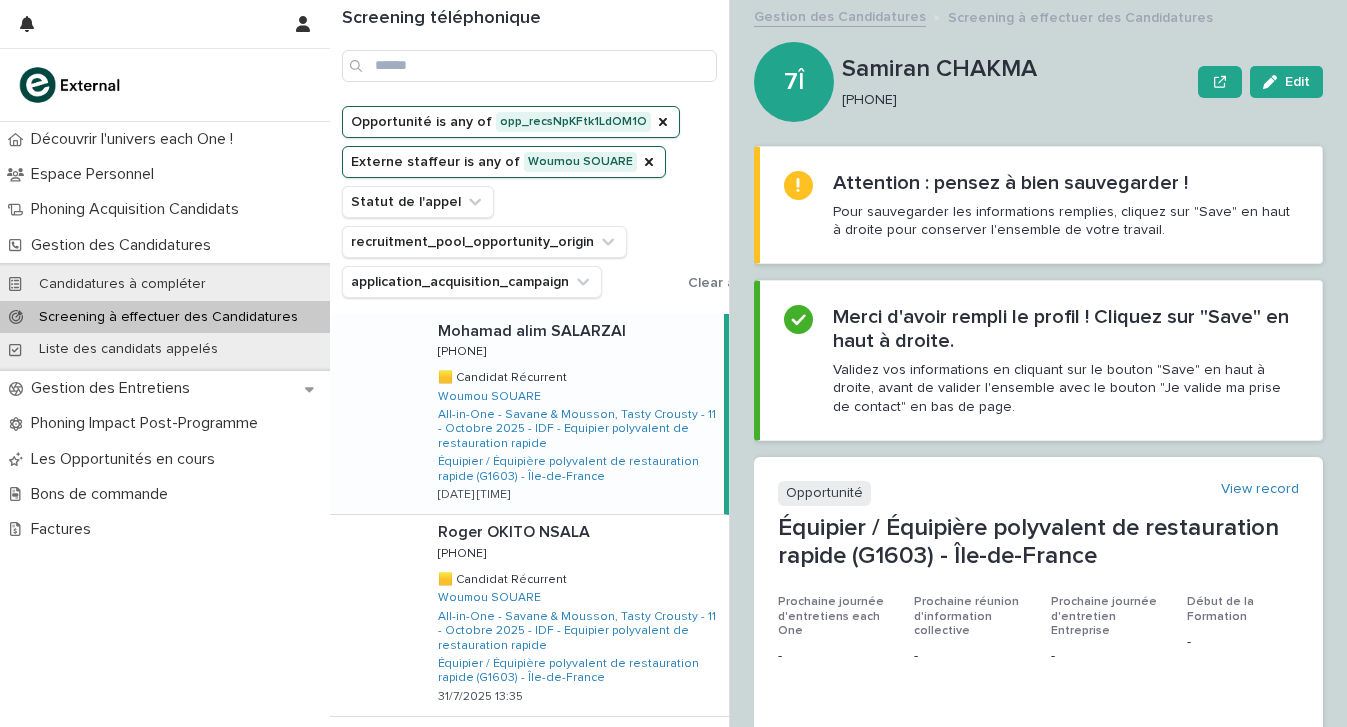 scroll, scrollTop: 0, scrollLeft: 0, axis: both 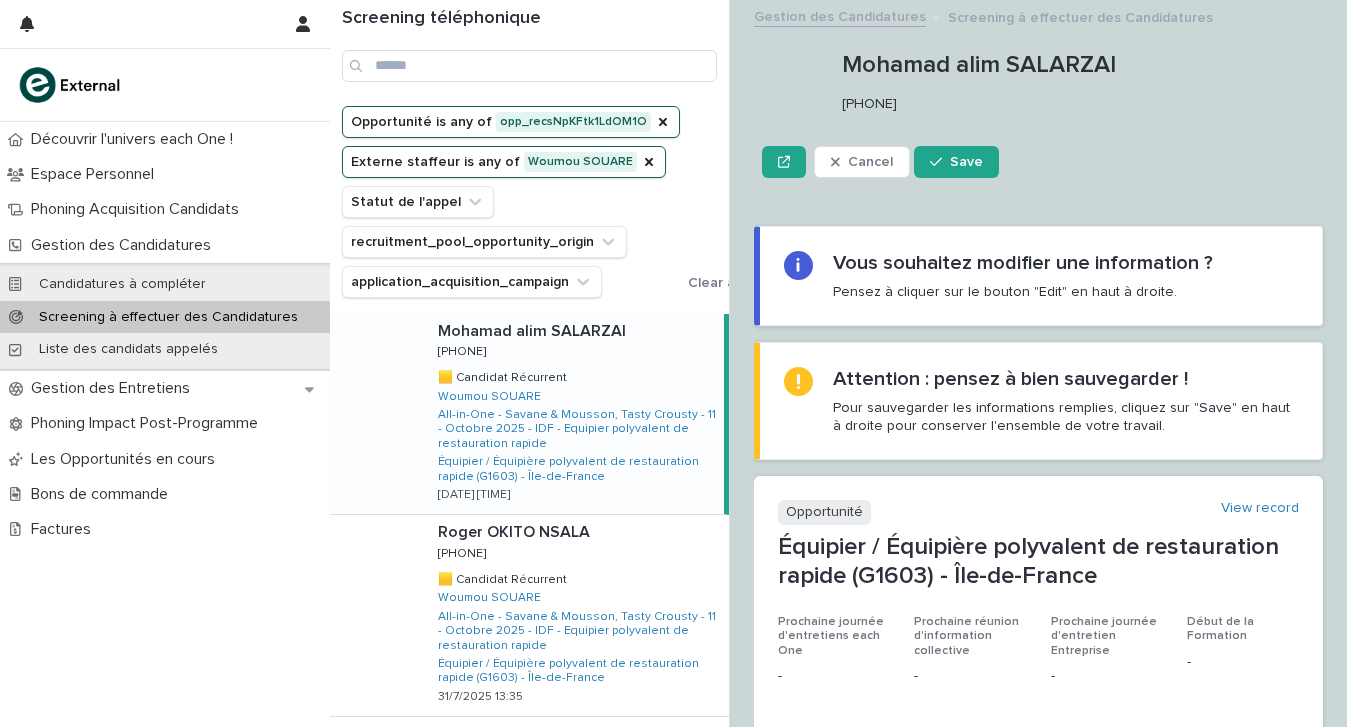 click on "[PERSON] [PERSON]   [PHONE] [PHONE]   🟨 Candidat Récurrent 🟨 Candidat Récurrent   [PERSON]   All-in-One - Savane & Mousson, Tasty Crousty - 11 - Octobre 2025 - IDF - Equipier polyvalent de restauration rapide   Équipier / Équipière polyvalent de restauration rapide (G1603) - Île-de-France   31/7/2025 13:34" at bounding box center [573, 414] 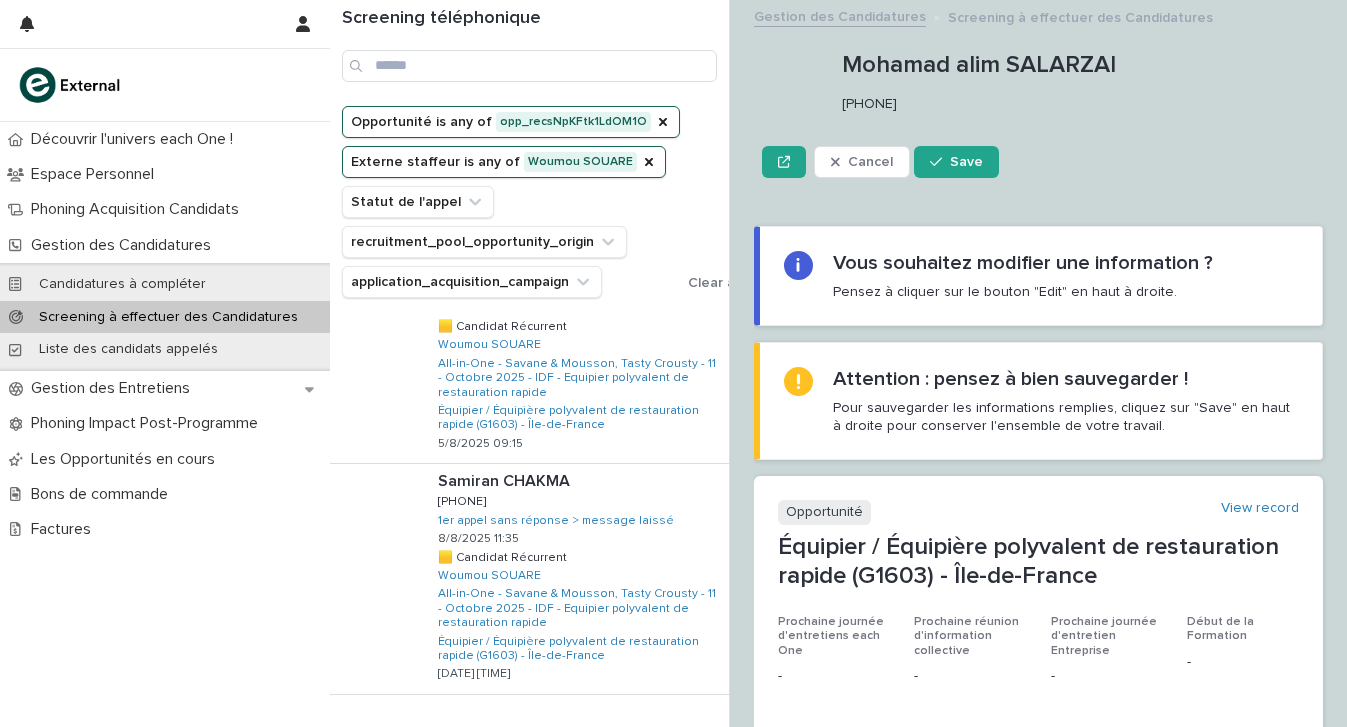 scroll, scrollTop: 1665, scrollLeft: 0, axis: vertical 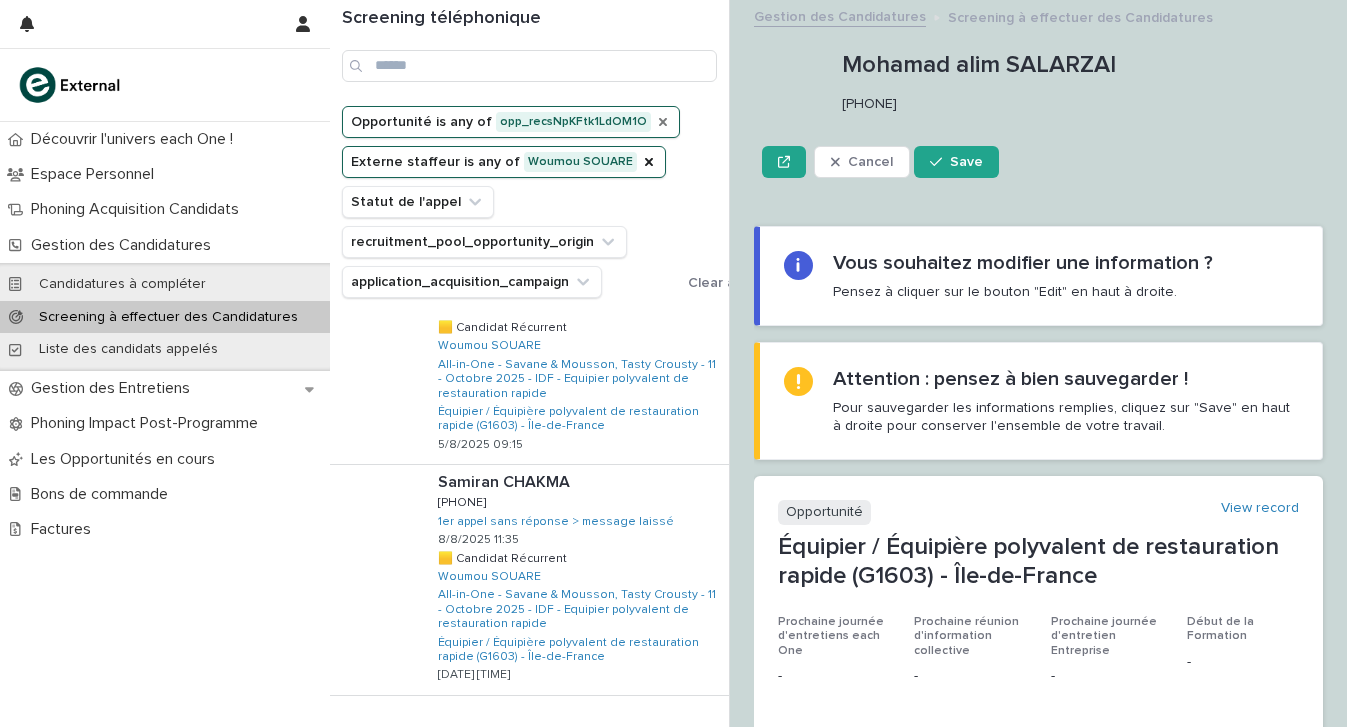 click 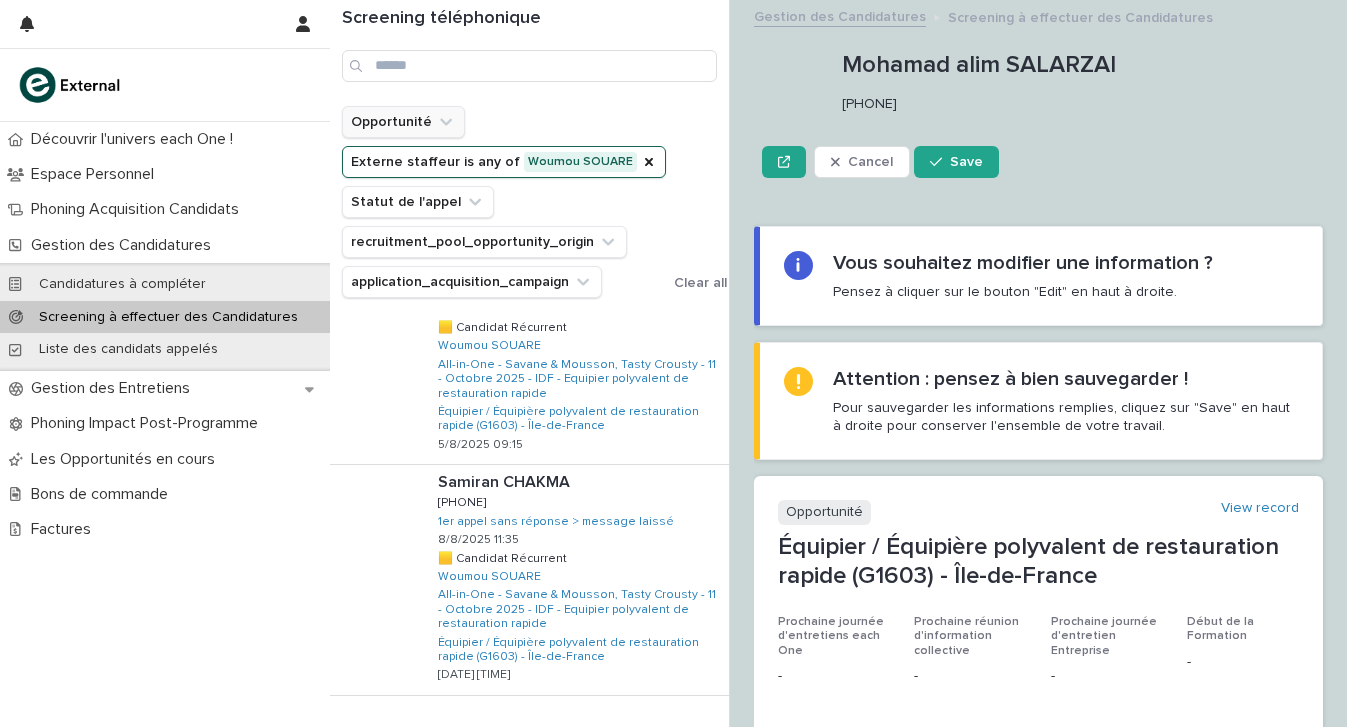 click 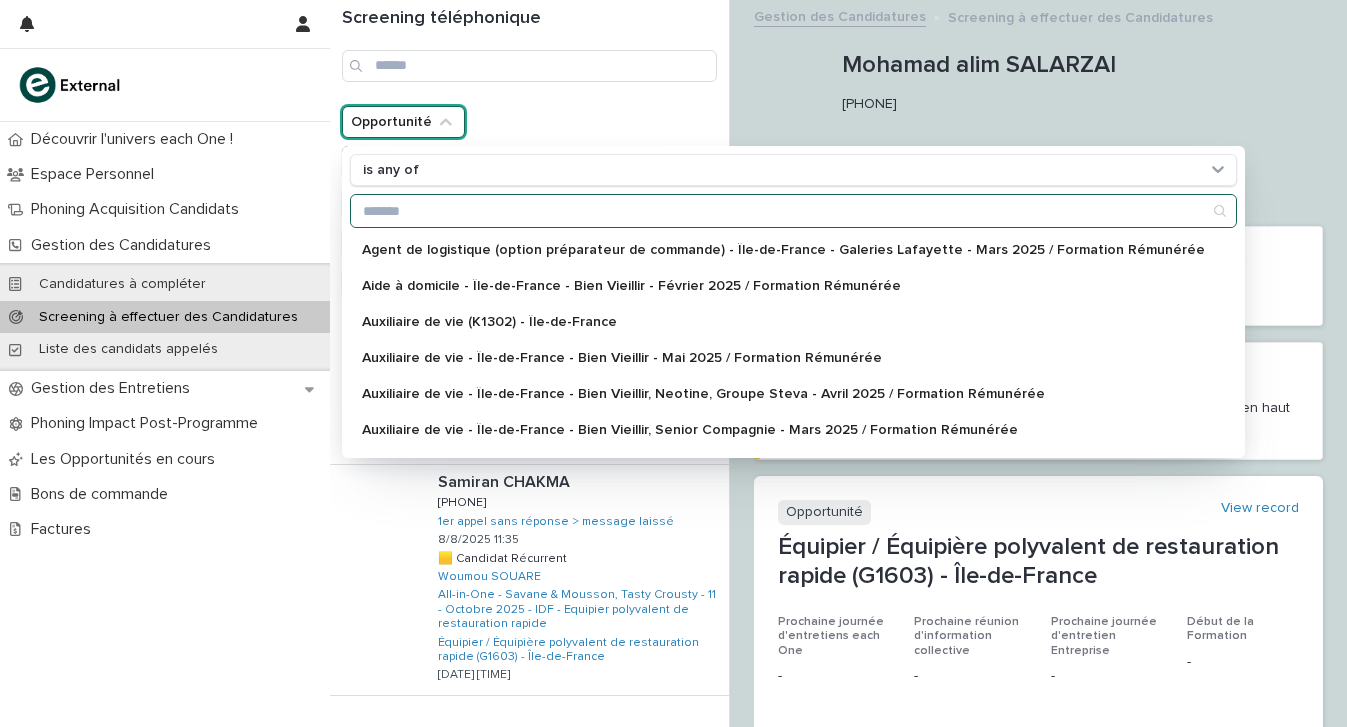click at bounding box center (793, 211) 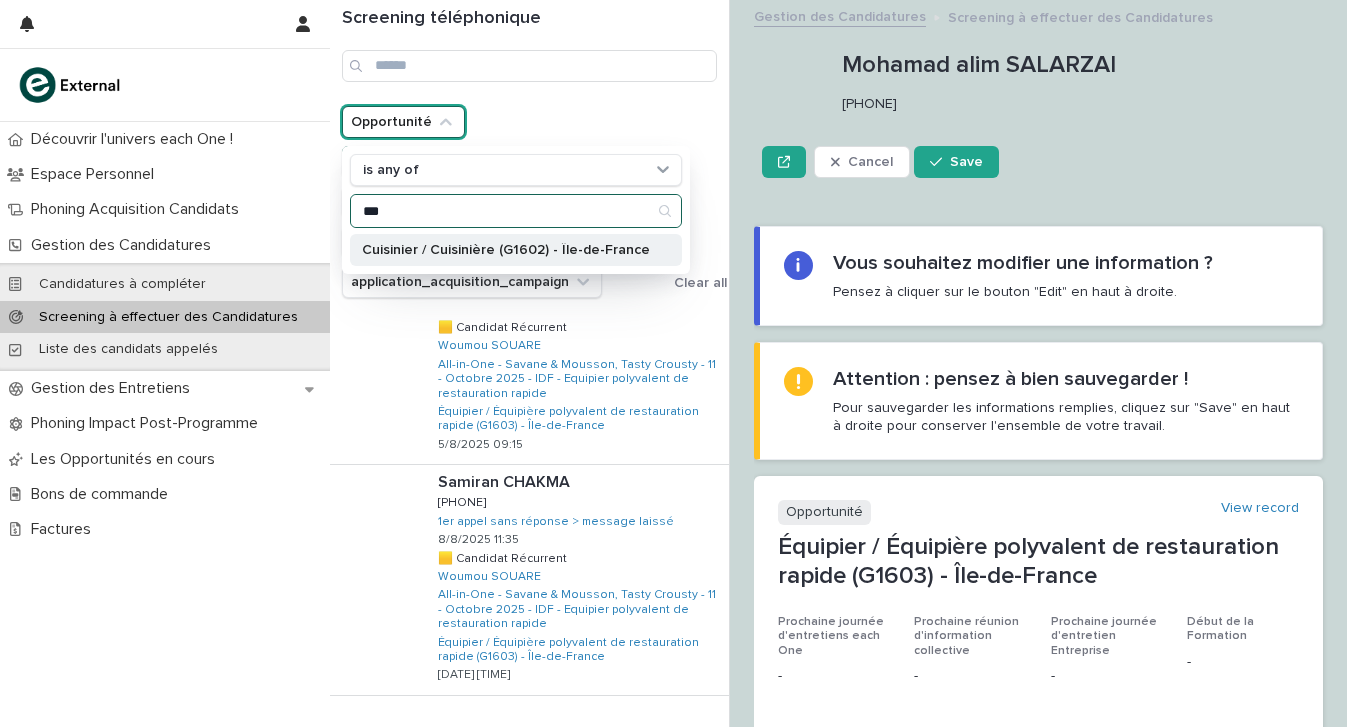 type on "***" 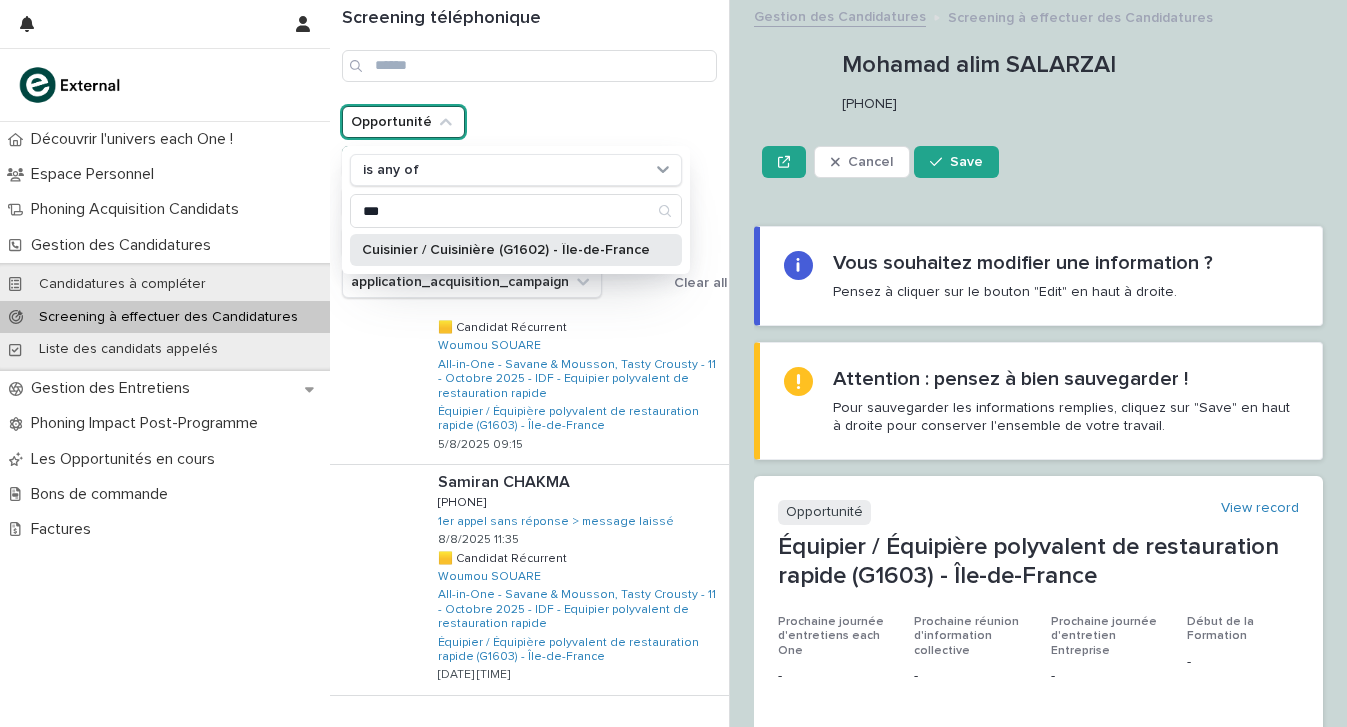 click on "Cuisinier / Cuisinière (G1602) - Île-de-France" at bounding box center (506, 250) 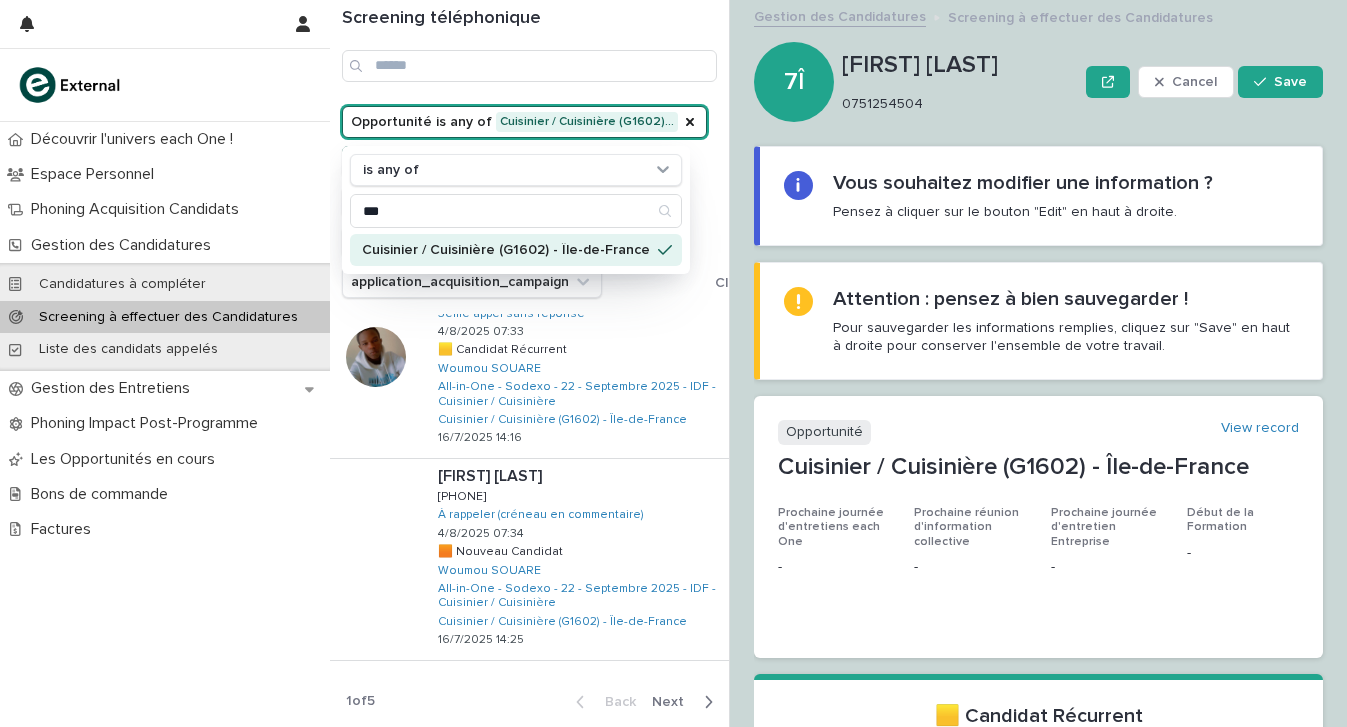 scroll, scrollTop: 1623, scrollLeft: 0, axis: vertical 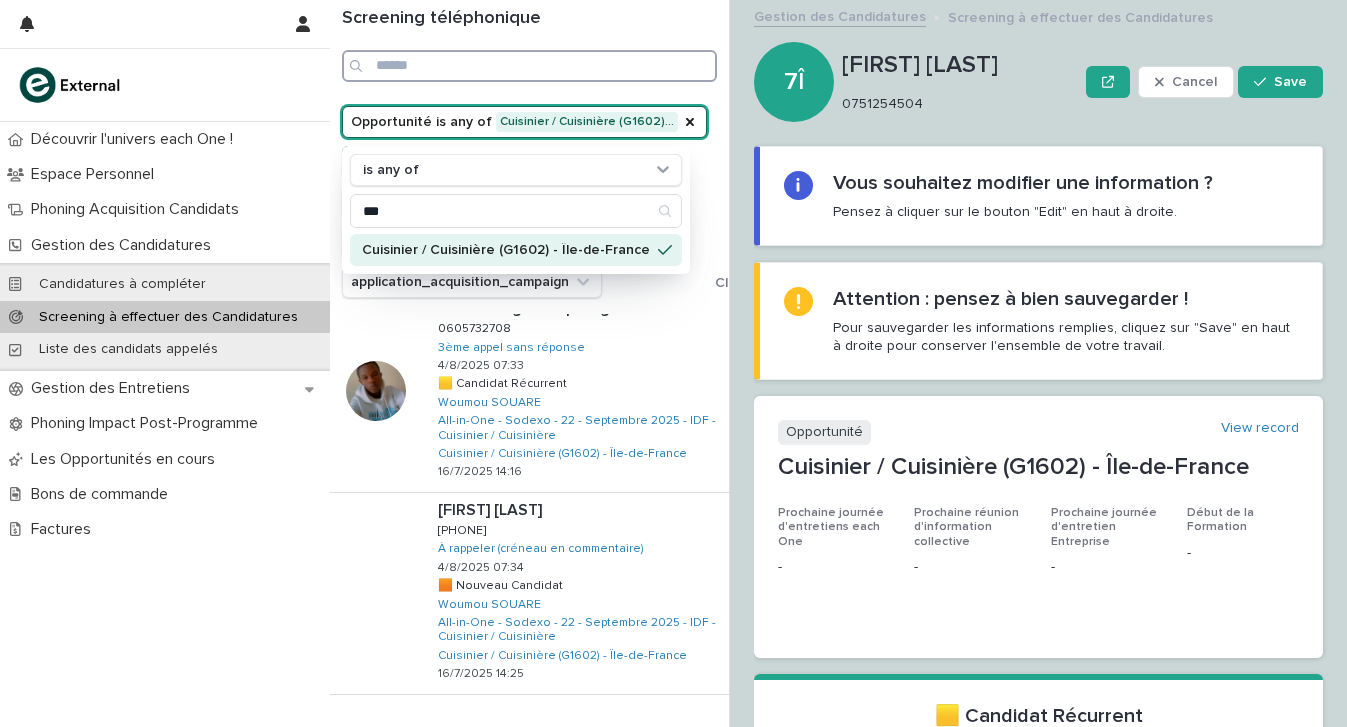 click at bounding box center (529, 66) 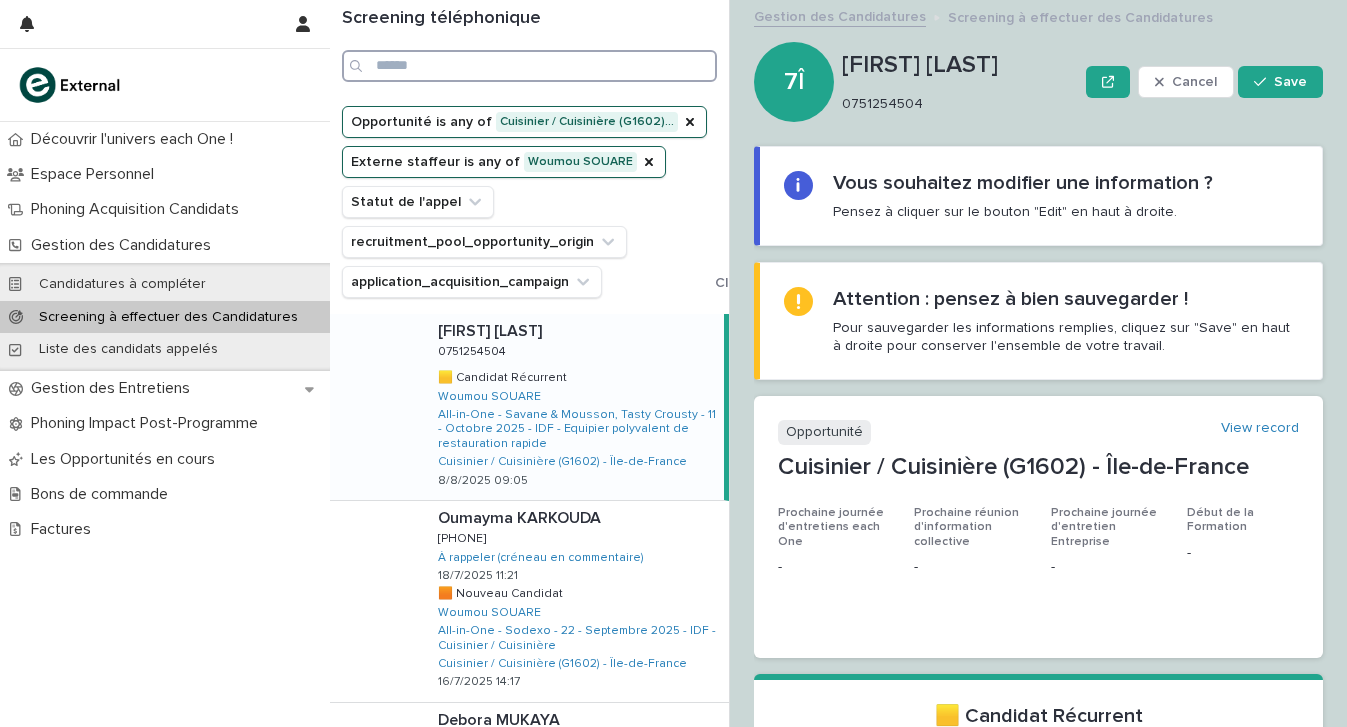 scroll, scrollTop: 0, scrollLeft: 0, axis: both 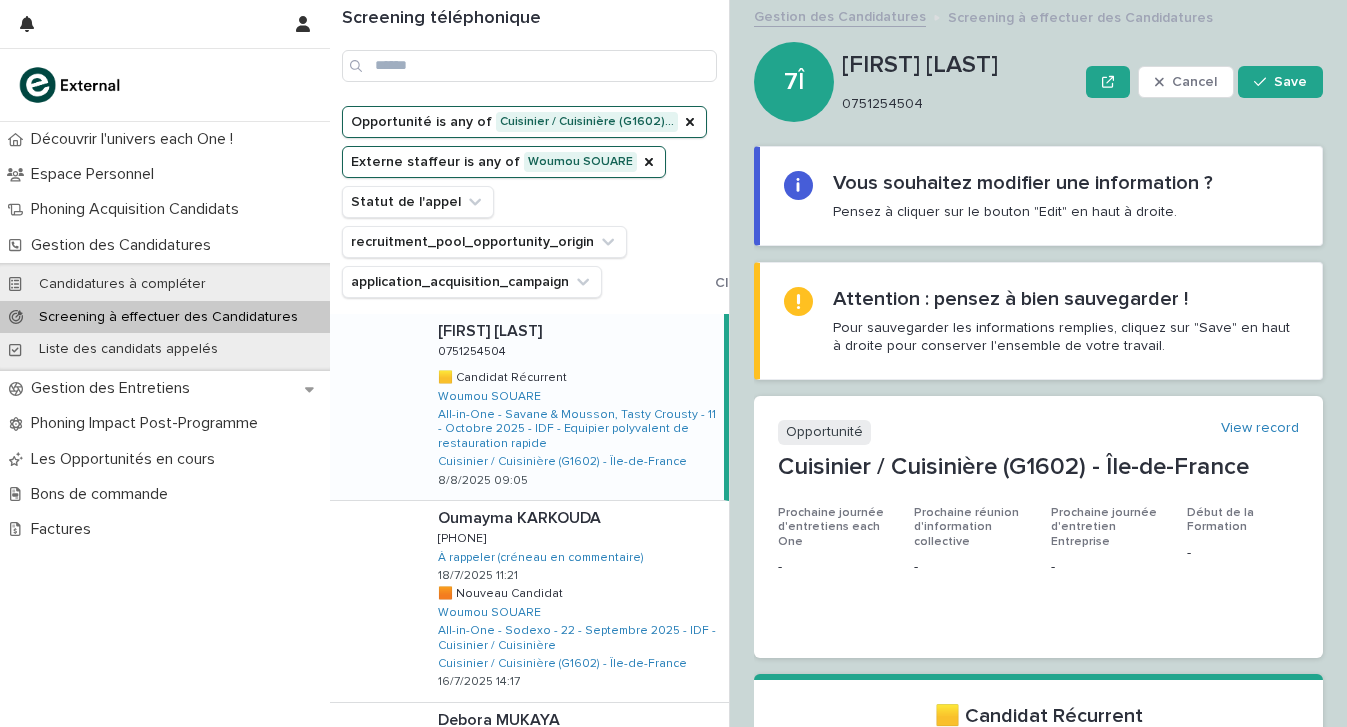 click on "[FIRST] [LAST] [FIRST] [LAST]  [PHONE] [PHONE]  🟨 Candidat Récurrent 🟨 Candidat Récurrent  Woumou SOUARE   All-in-One - Savane & Mousson, Tasty Crousty - 11 - Octobre 2025 - IDF - Equipier polyvalent de restauration rapide   Cuisinier / Cuisinière (G1602) - Île-de-France   [DATE] [TIME]" at bounding box center [573, 407] 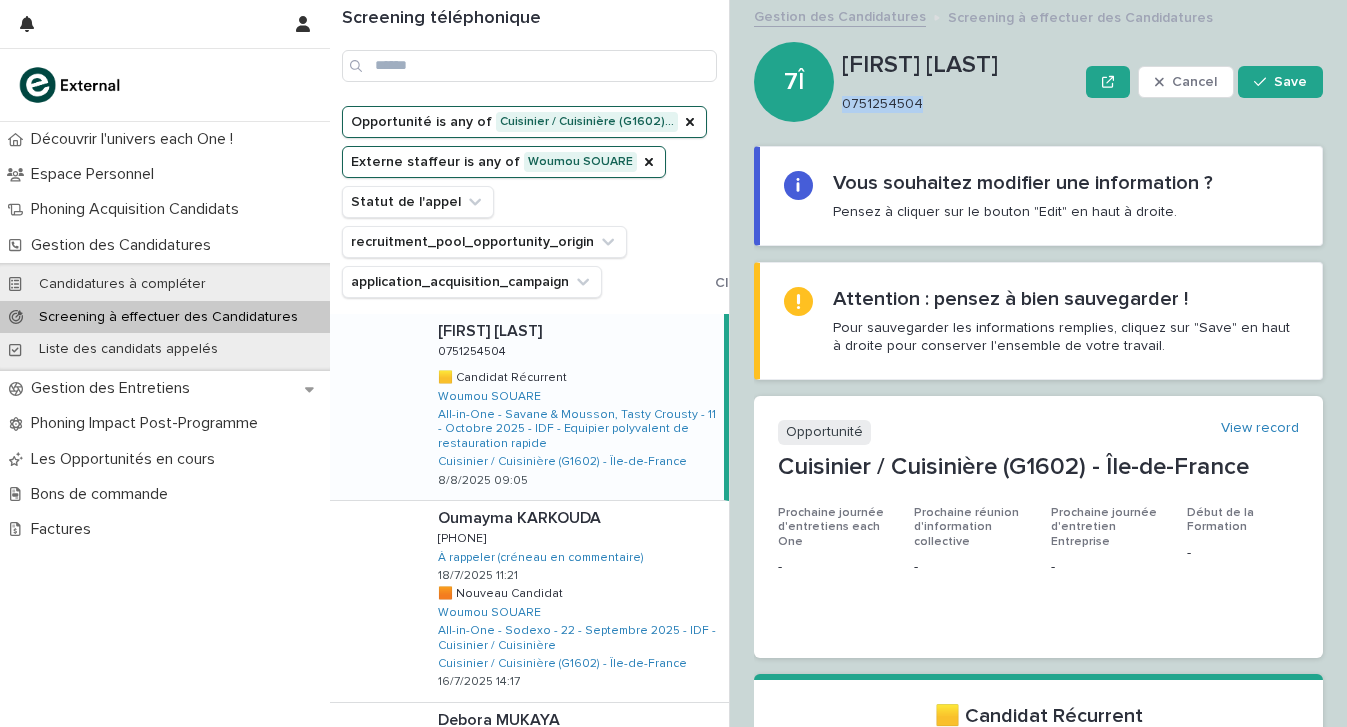 click on "0751254504" at bounding box center [956, 104] 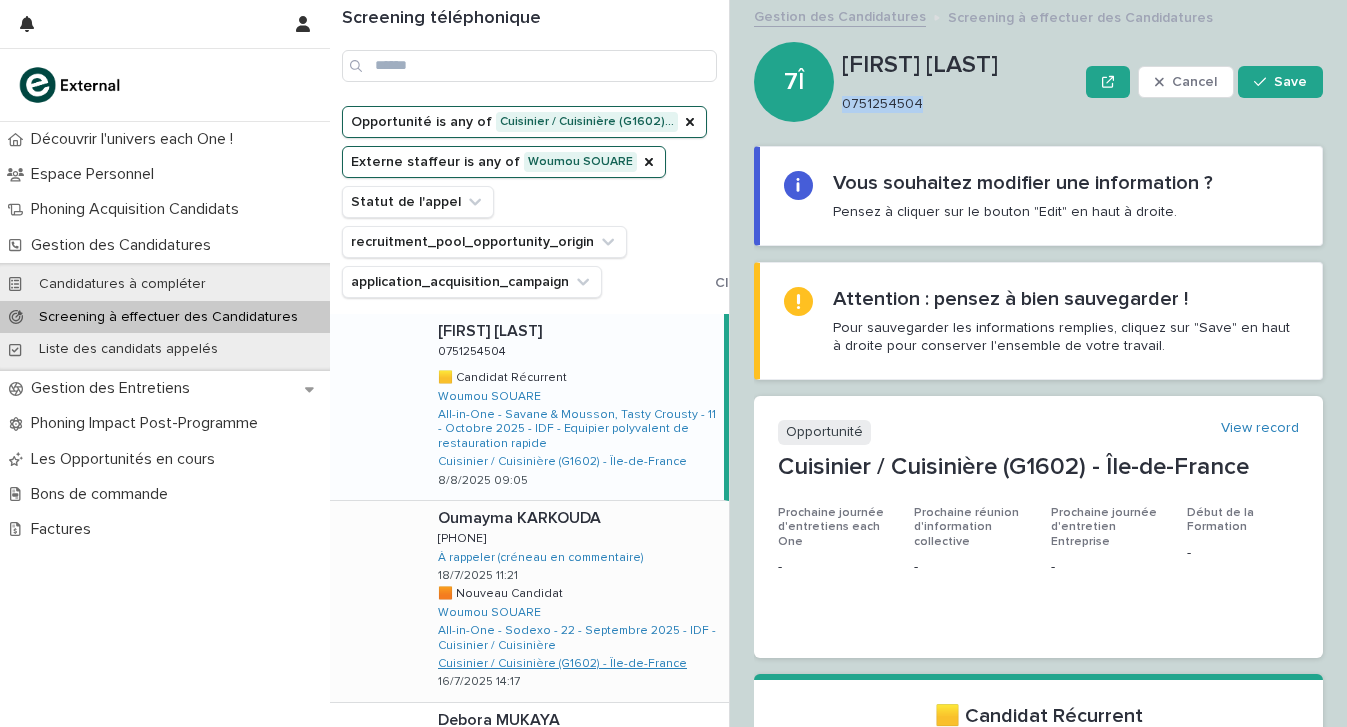 scroll, scrollTop: 0, scrollLeft: 0, axis: both 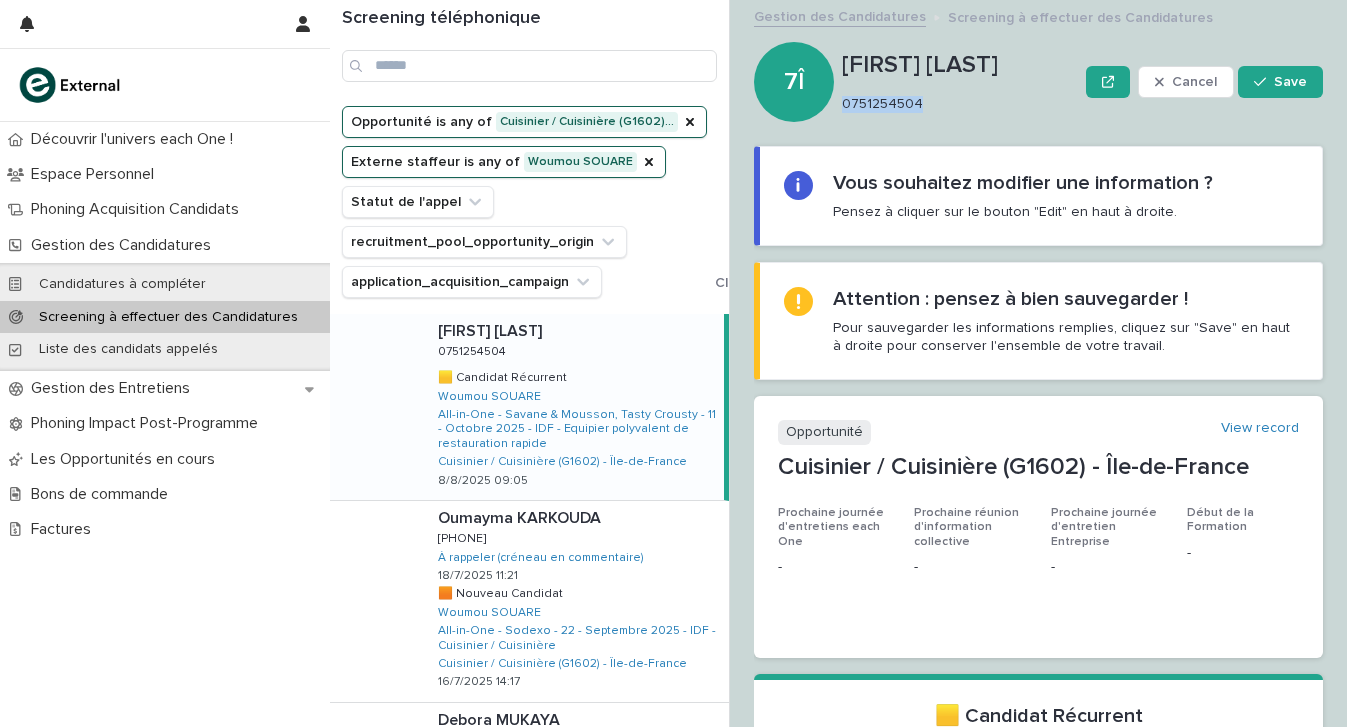 click on "[FIRST] [LAST] [FIRST] [LAST]  [PHONE] [PHONE]  🟨 Candidat Récurrent 🟨 Candidat Récurrent  Woumou SOUARE   All-in-One - Savane & Mousson, Tasty Crousty - 11 - Octobre 2025 - IDF - Equipier polyvalent de restauration rapide   Cuisinier / Cuisinière (G1602) - Île-de-France   [DATE] [TIME]" at bounding box center (573, 407) 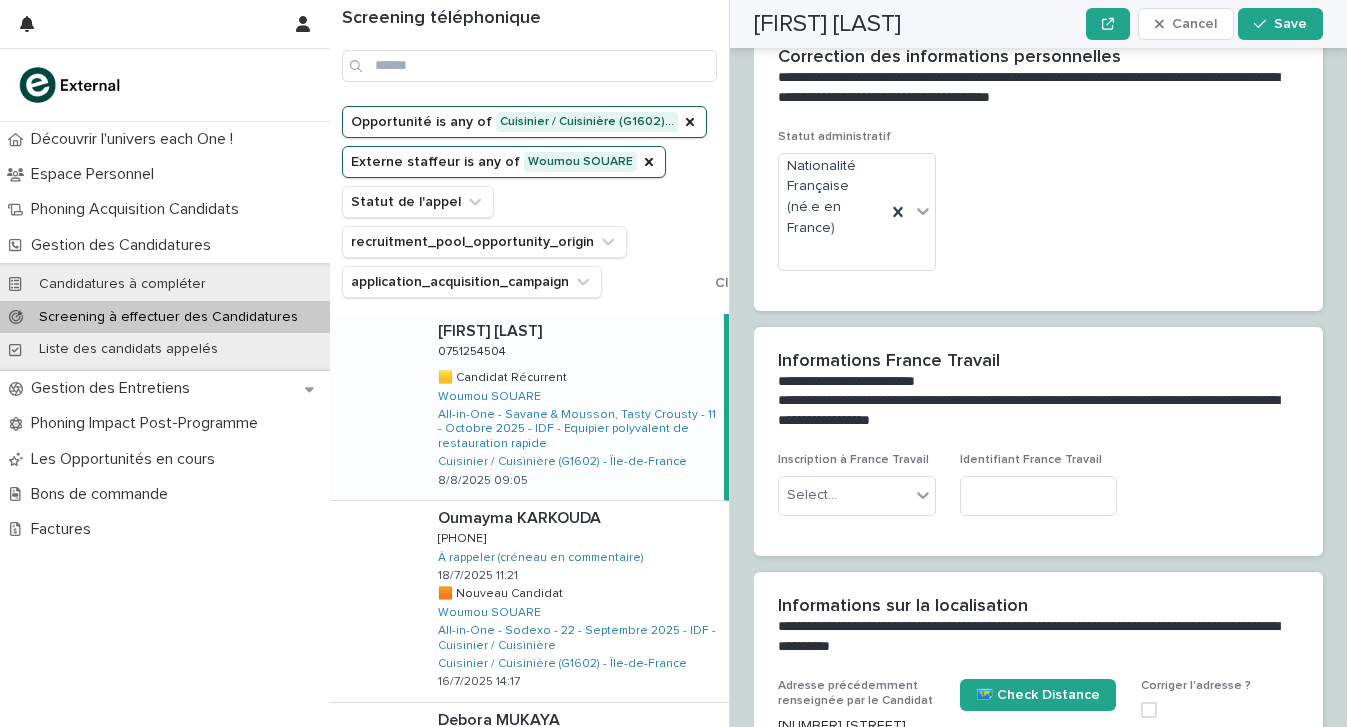 scroll, scrollTop: 1192, scrollLeft: 0, axis: vertical 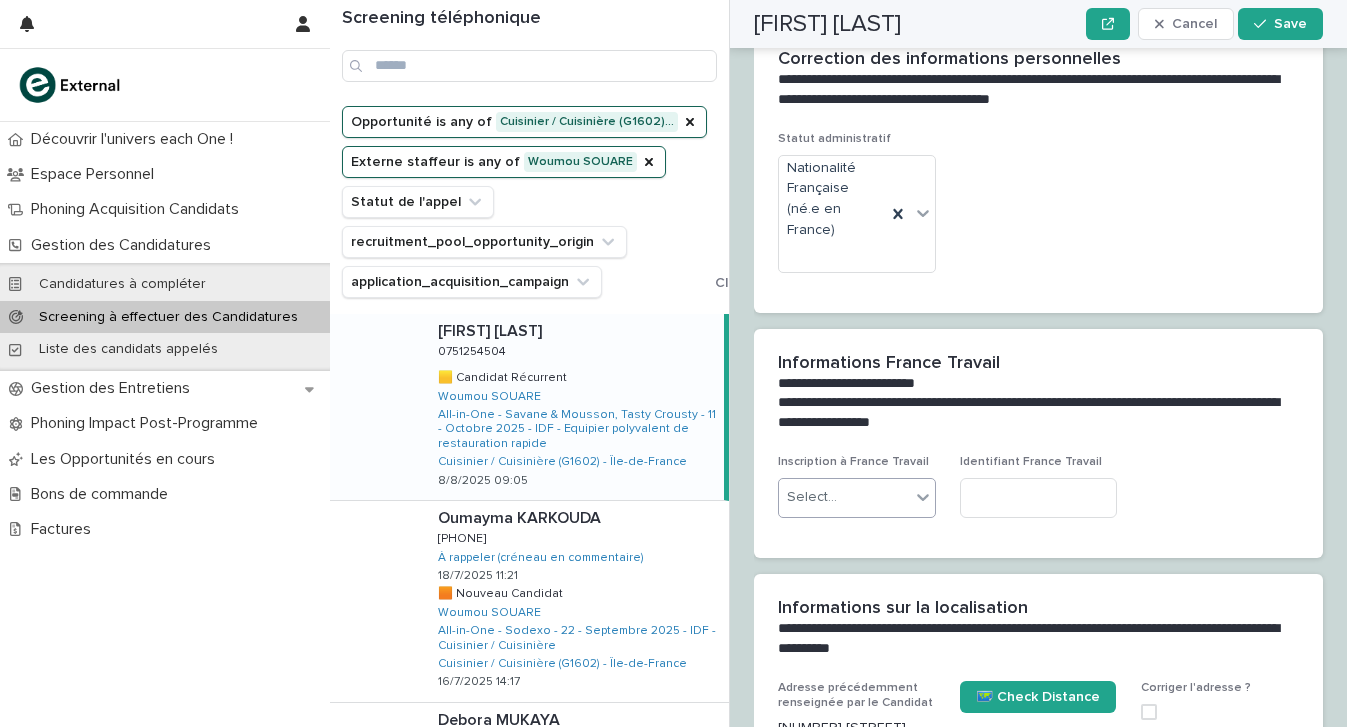 click on "Select..." at bounding box center [844, 497] 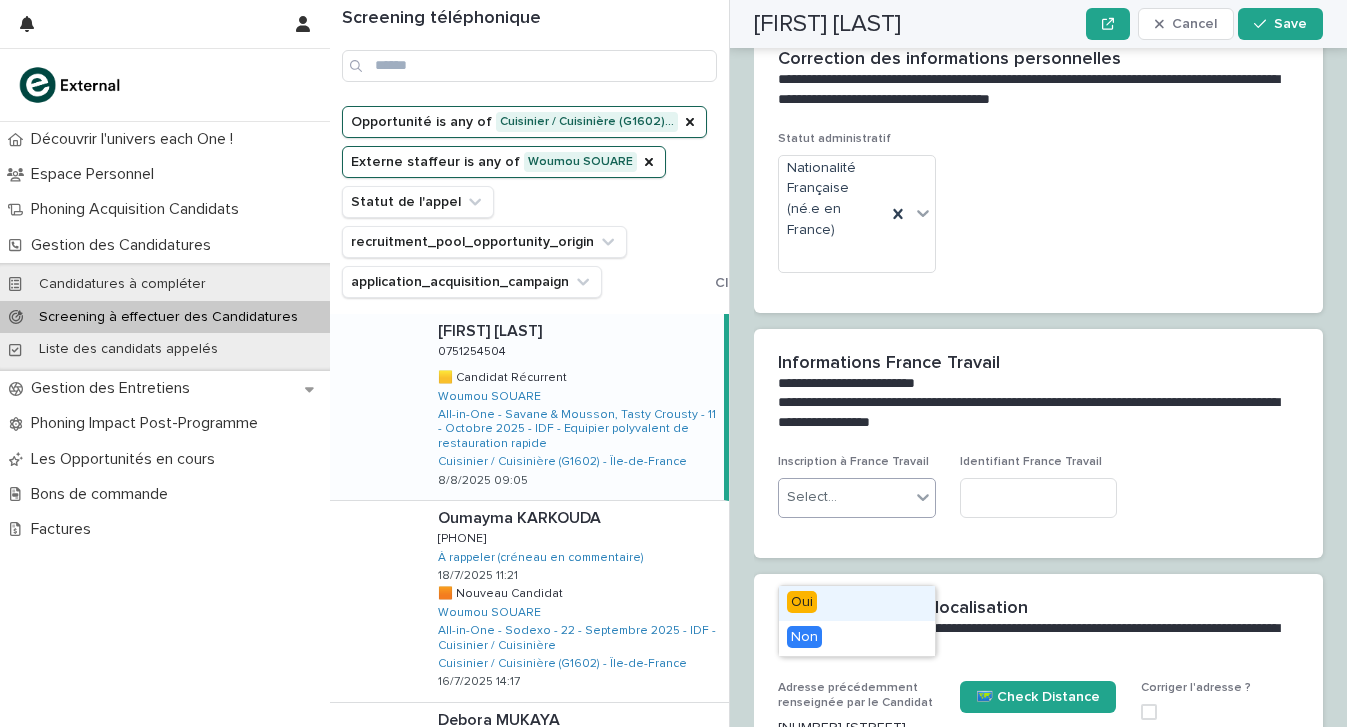 click on "Oui" at bounding box center [857, 603] 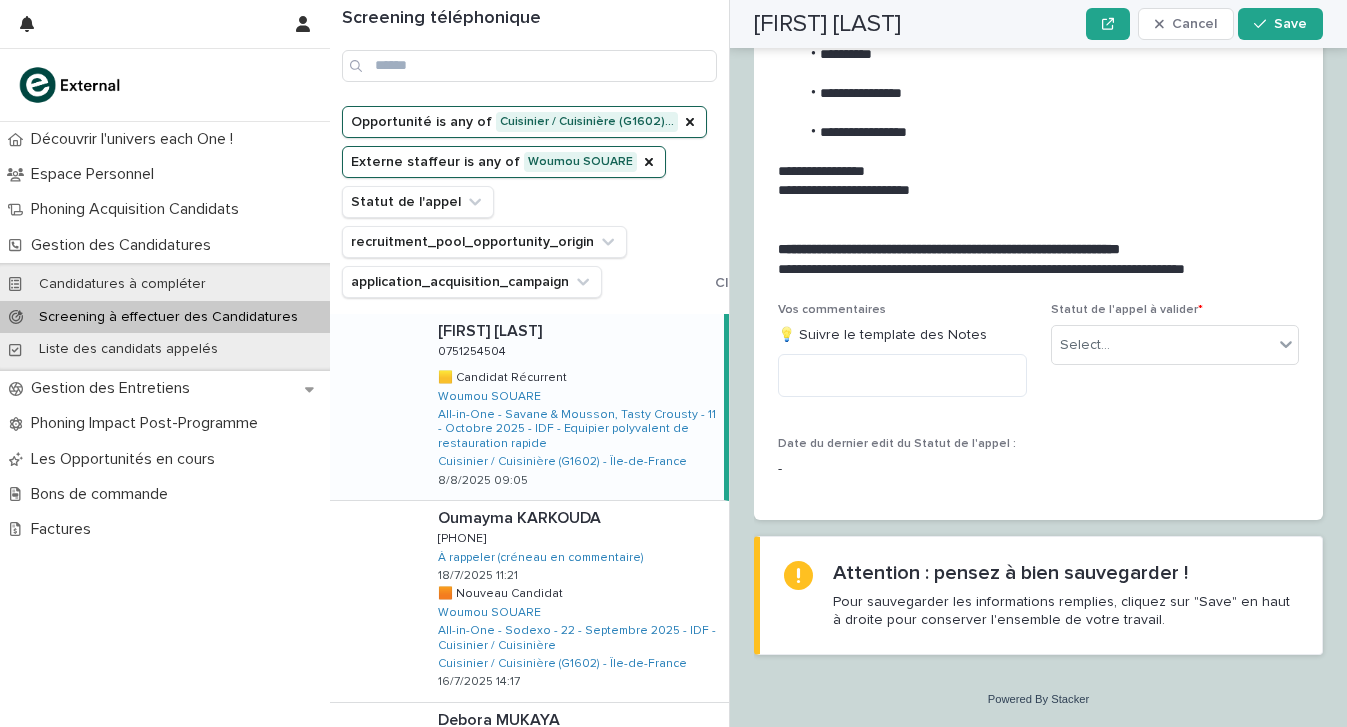scroll, scrollTop: 2233, scrollLeft: 0, axis: vertical 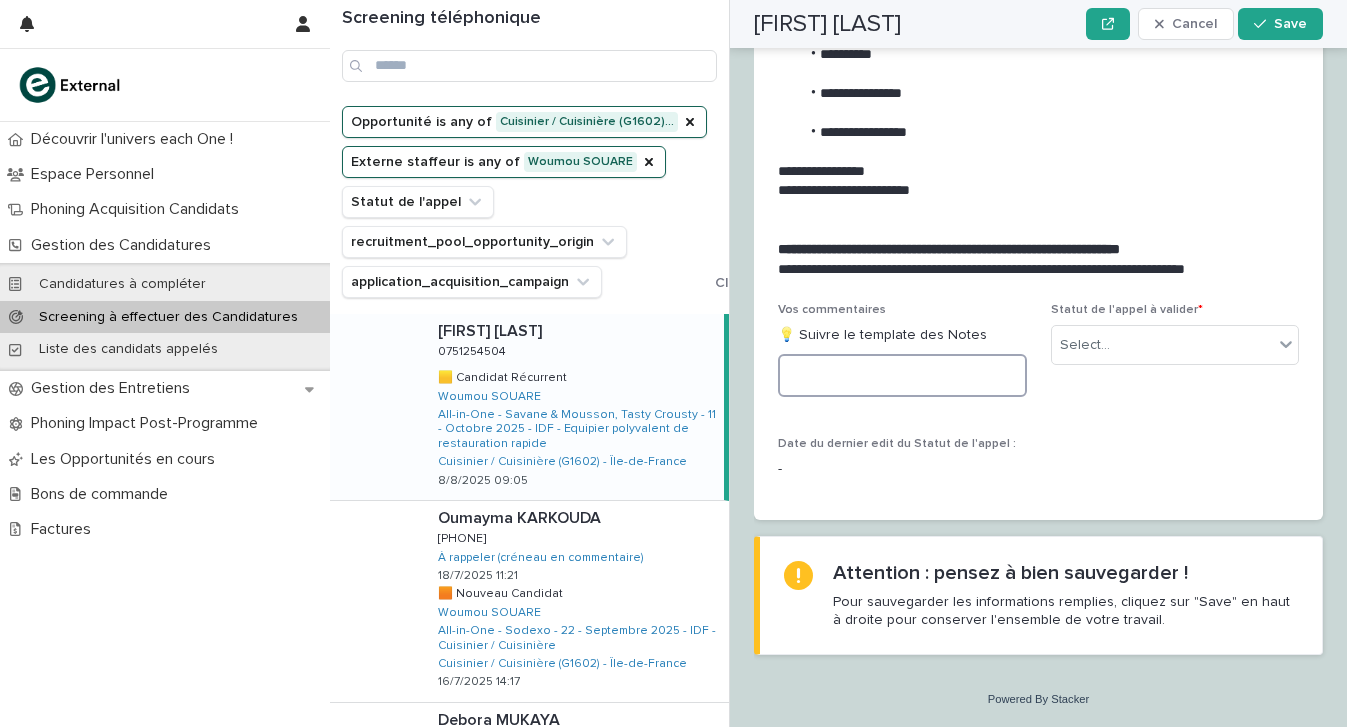 click at bounding box center [902, 375] 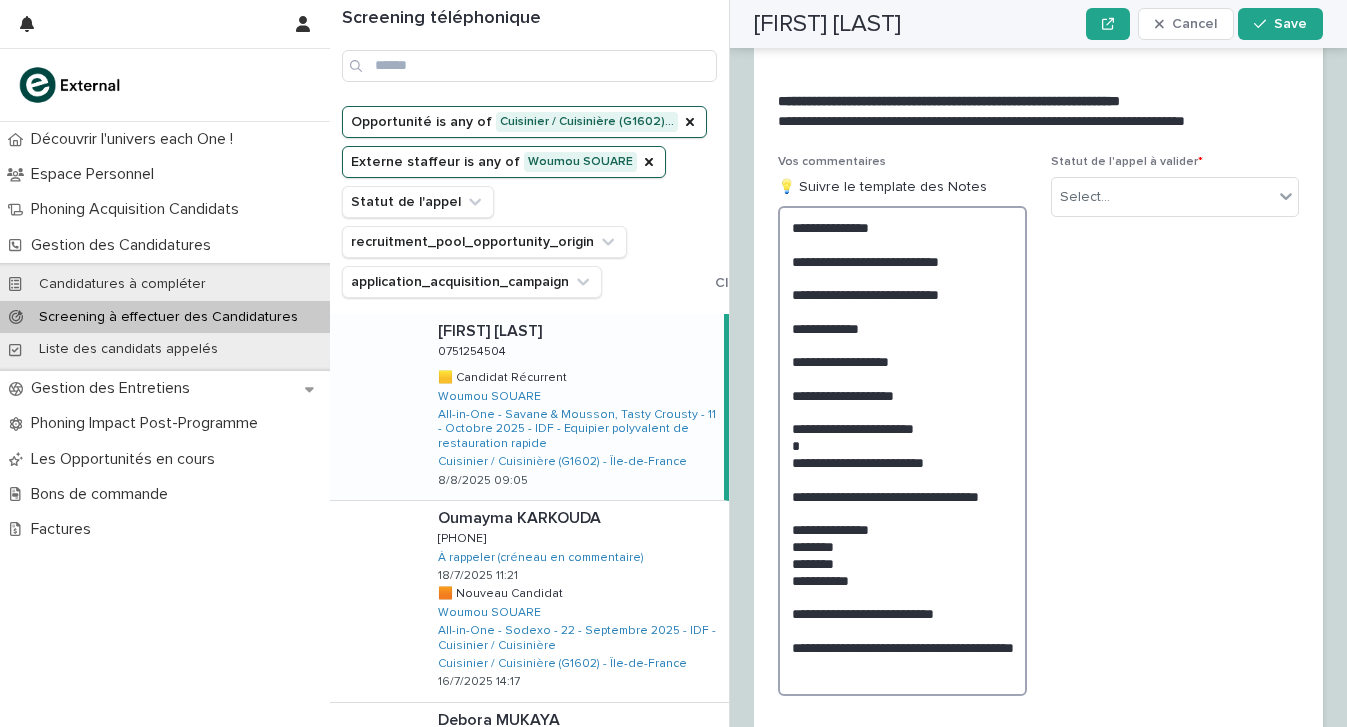 scroll, scrollTop: 2318, scrollLeft: 0, axis: vertical 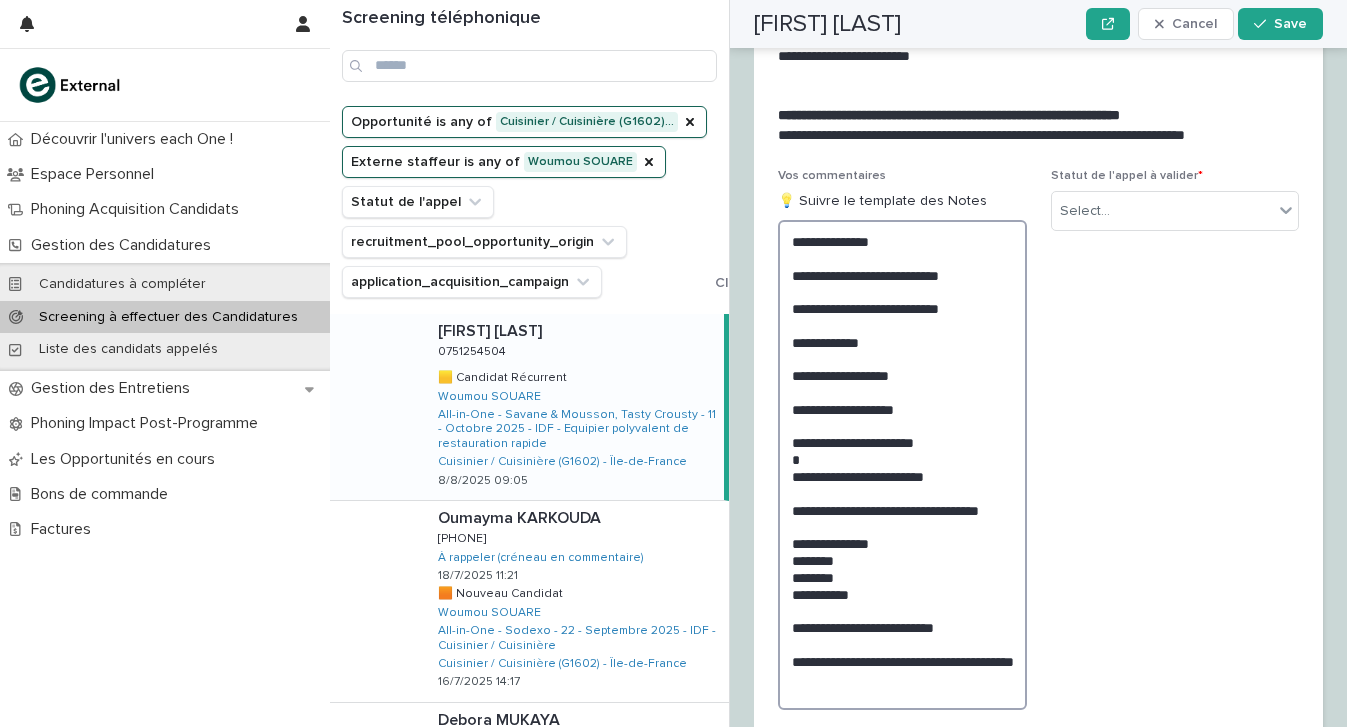 click on "**********" at bounding box center (902, 465) 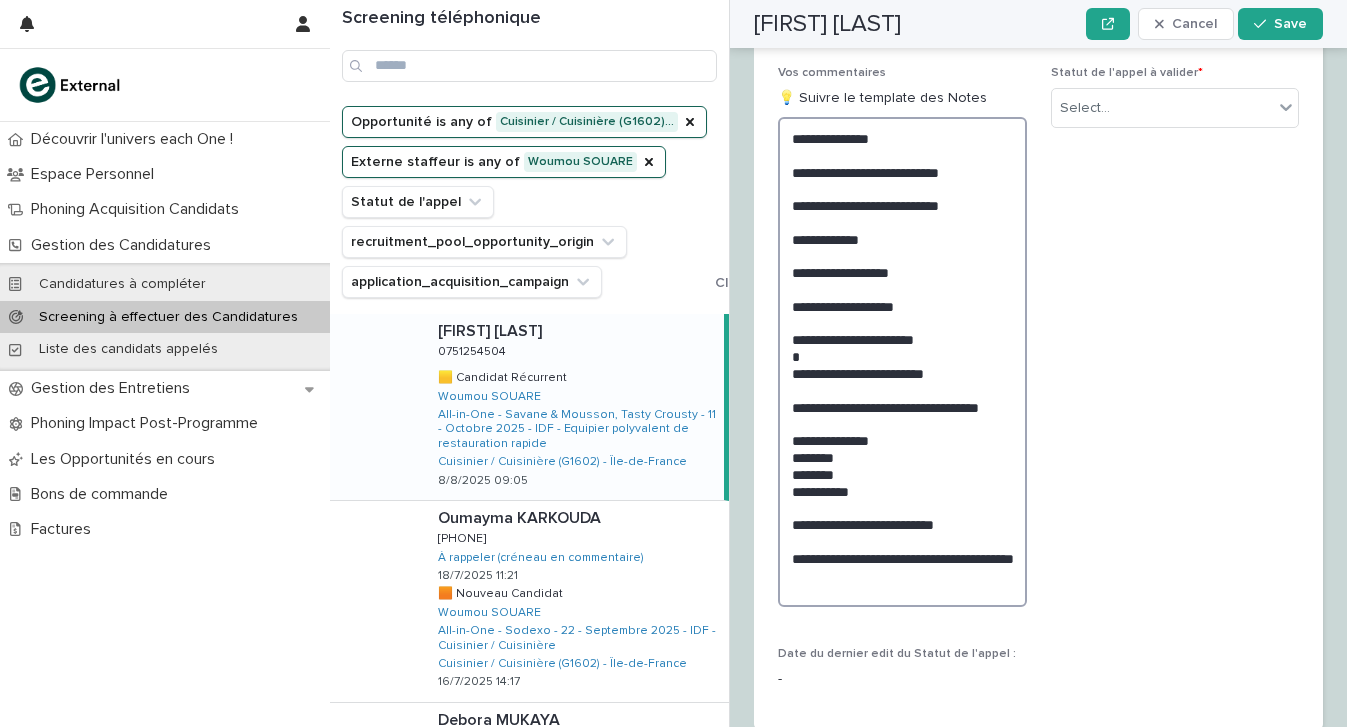 scroll, scrollTop: 2445, scrollLeft: 0, axis: vertical 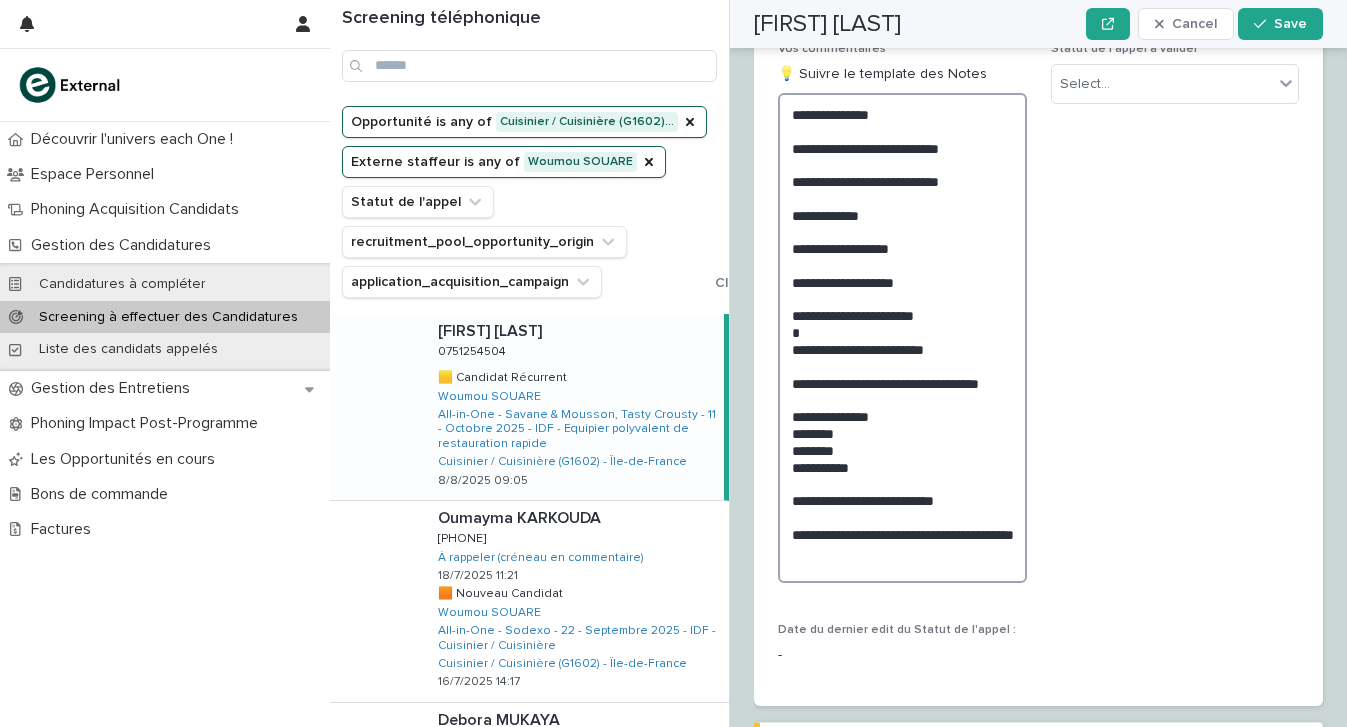 click on "**********" at bounding box center (902, 338) 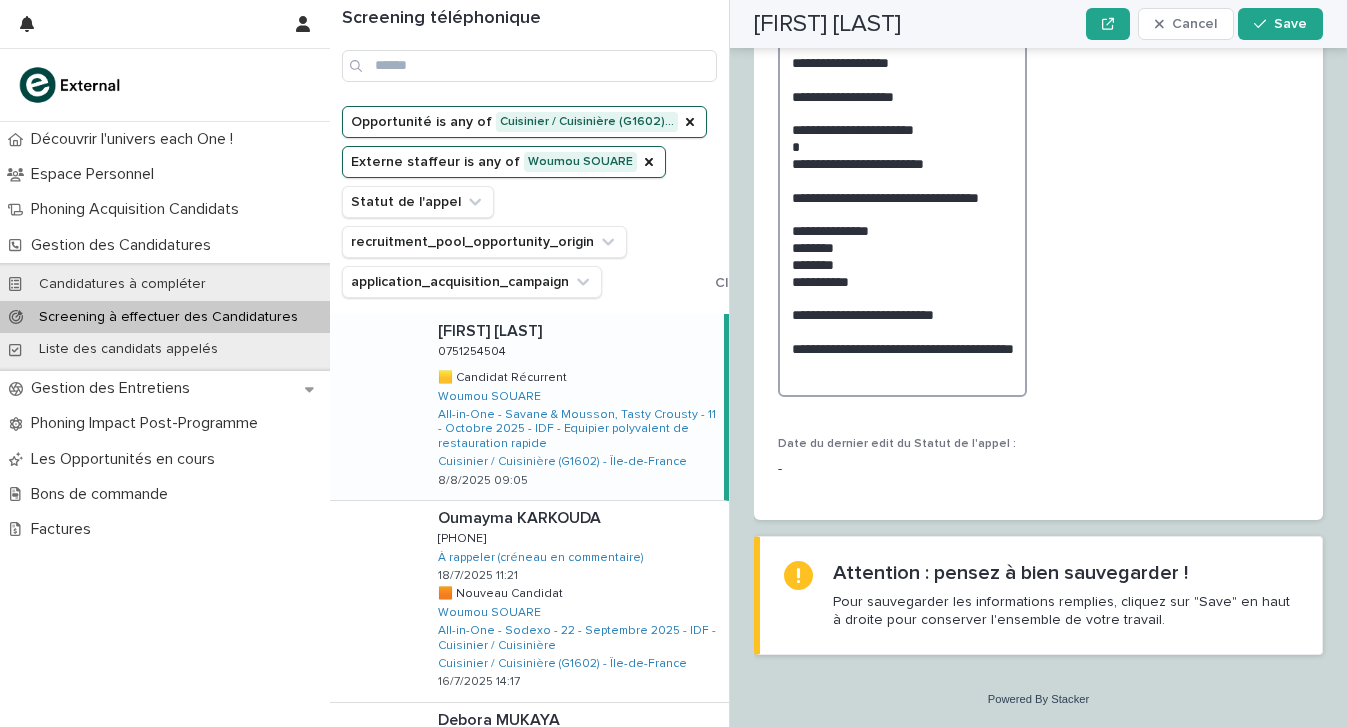 scroll, scrollTop: 2639, scrollLeft: 0, axis: vertical 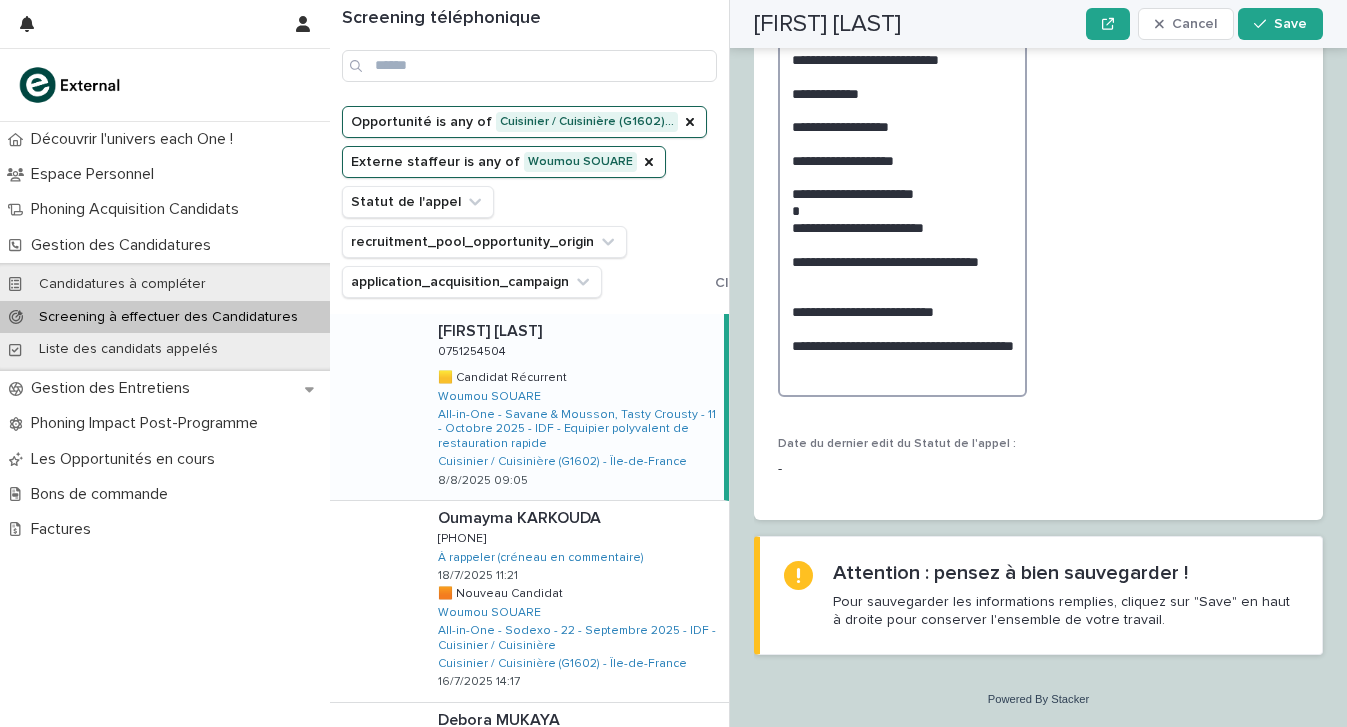 drag, startPoint x: 960, startPoint y: 313, endPoint x: 762, endPoint y: 302, distance: 198.30531 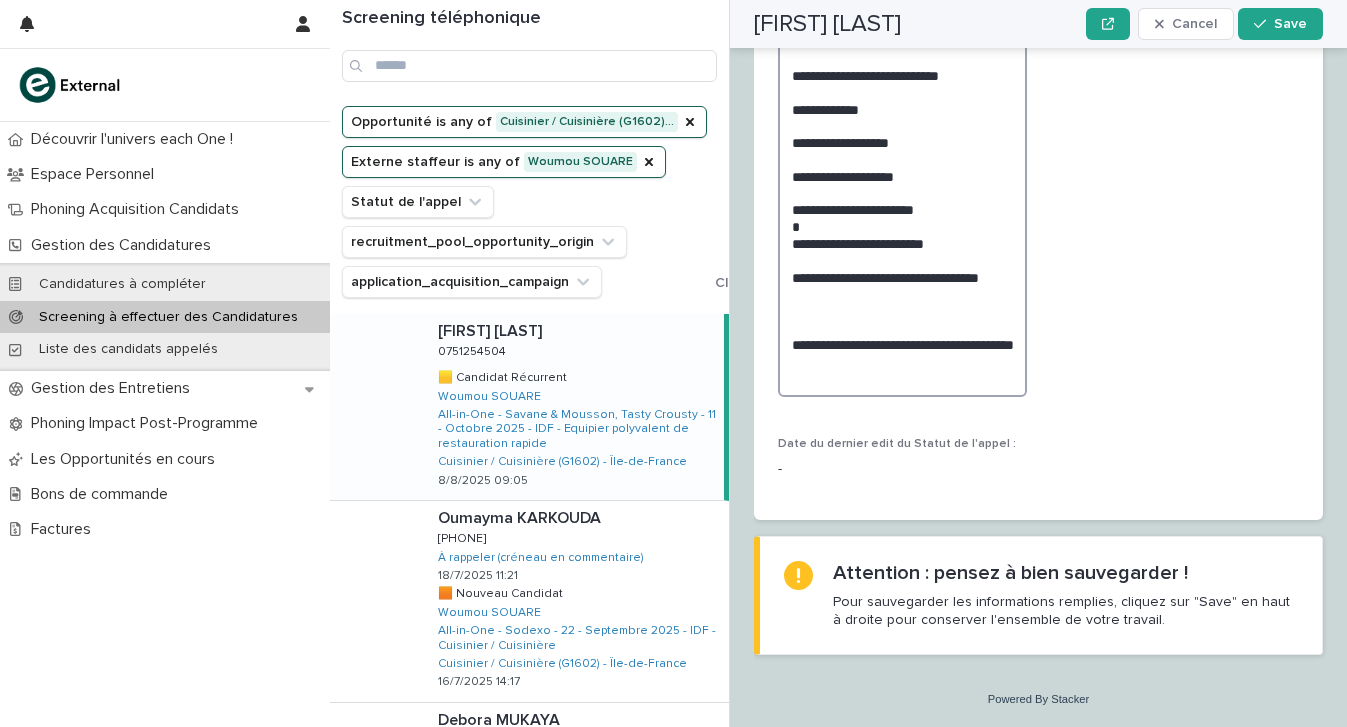 scroll, scrollTop: 2600, scrollLeft: 0, axis: vertical 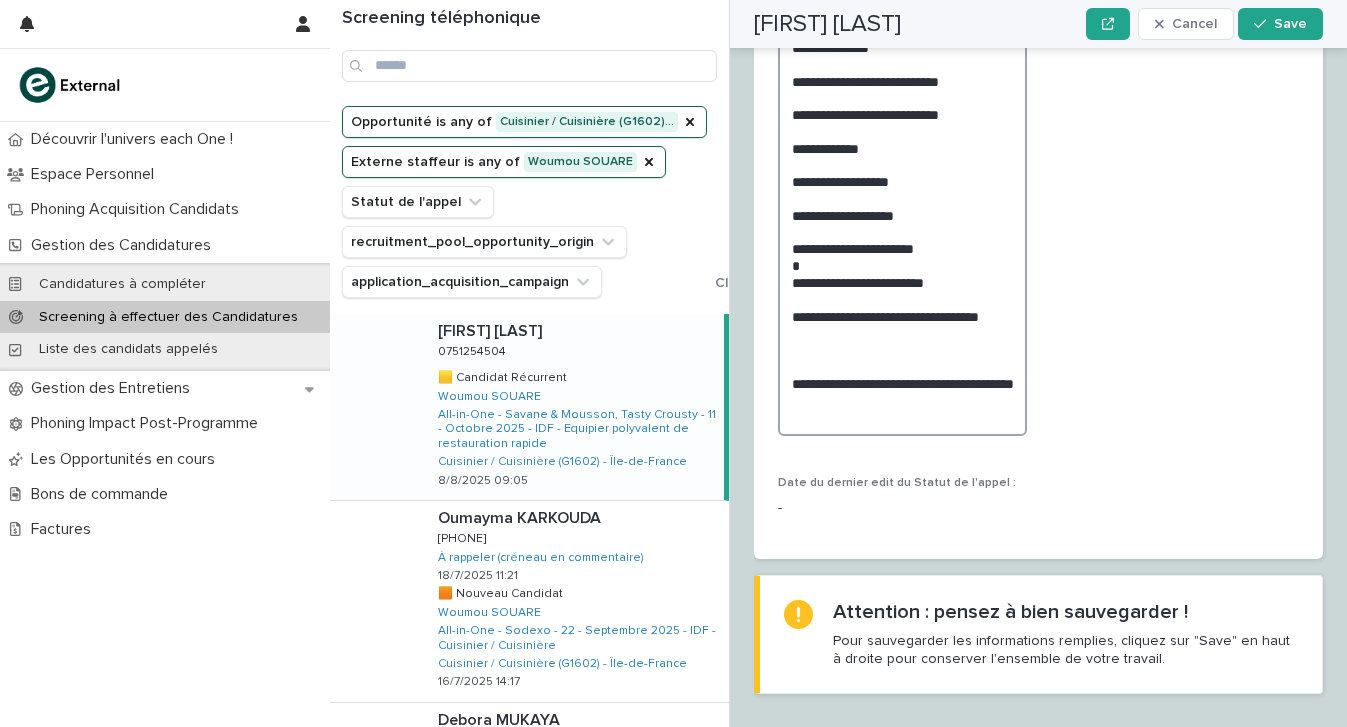 click on "**********" at bounding box center (902, 231) 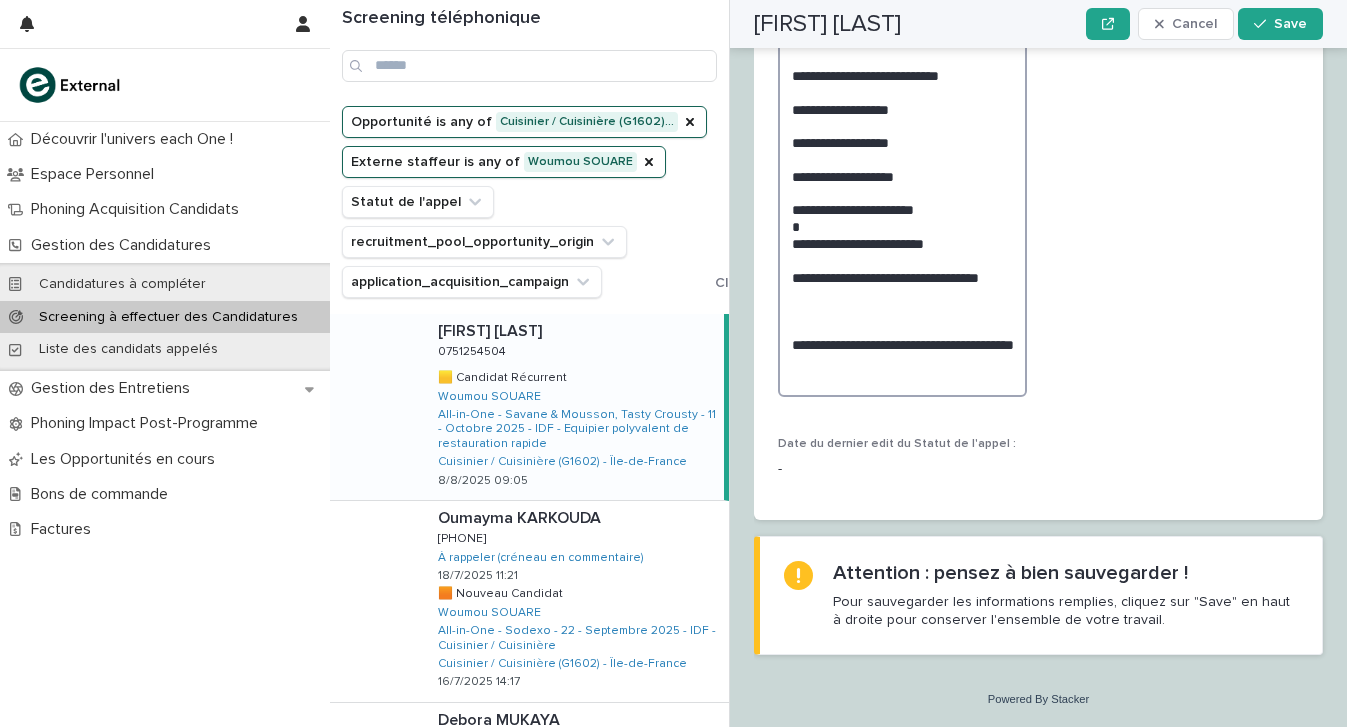 scroll, scrollTop: 2600, scrollLeft: 0, axis: vertical 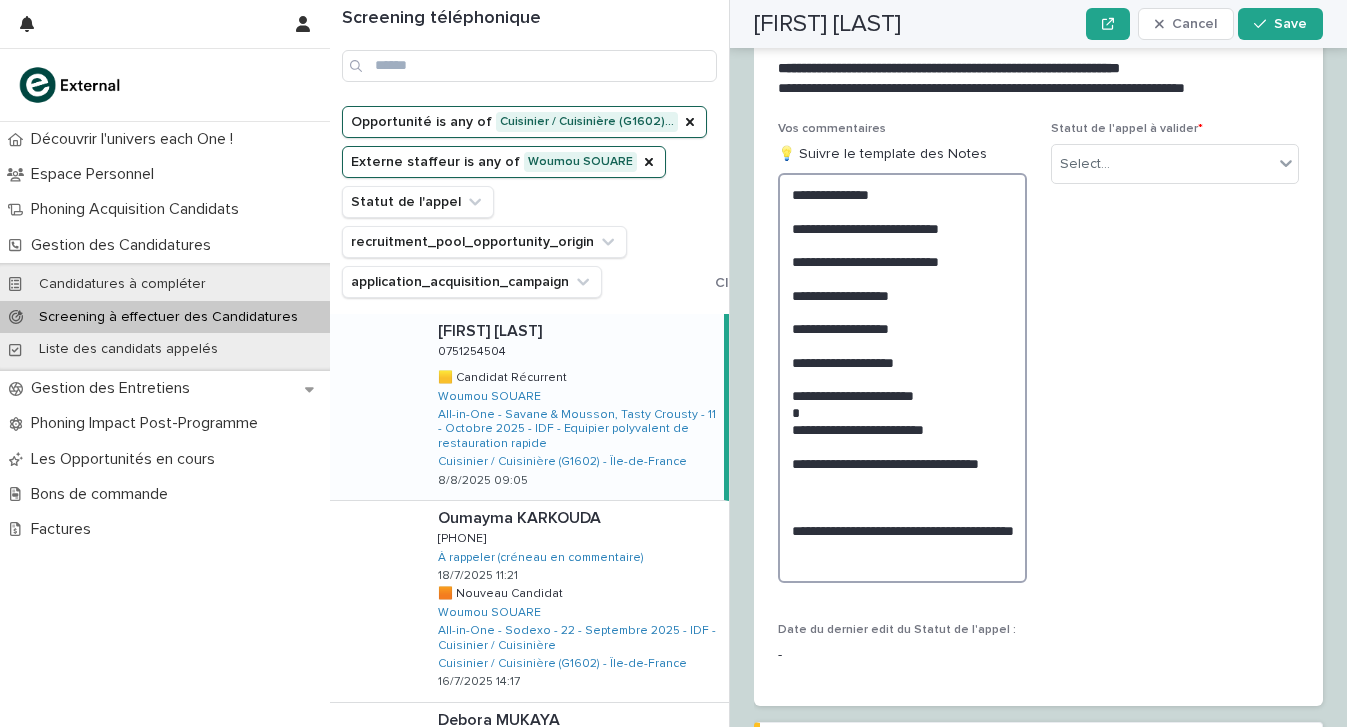 click on "**********" at bounding box center (902, 378) 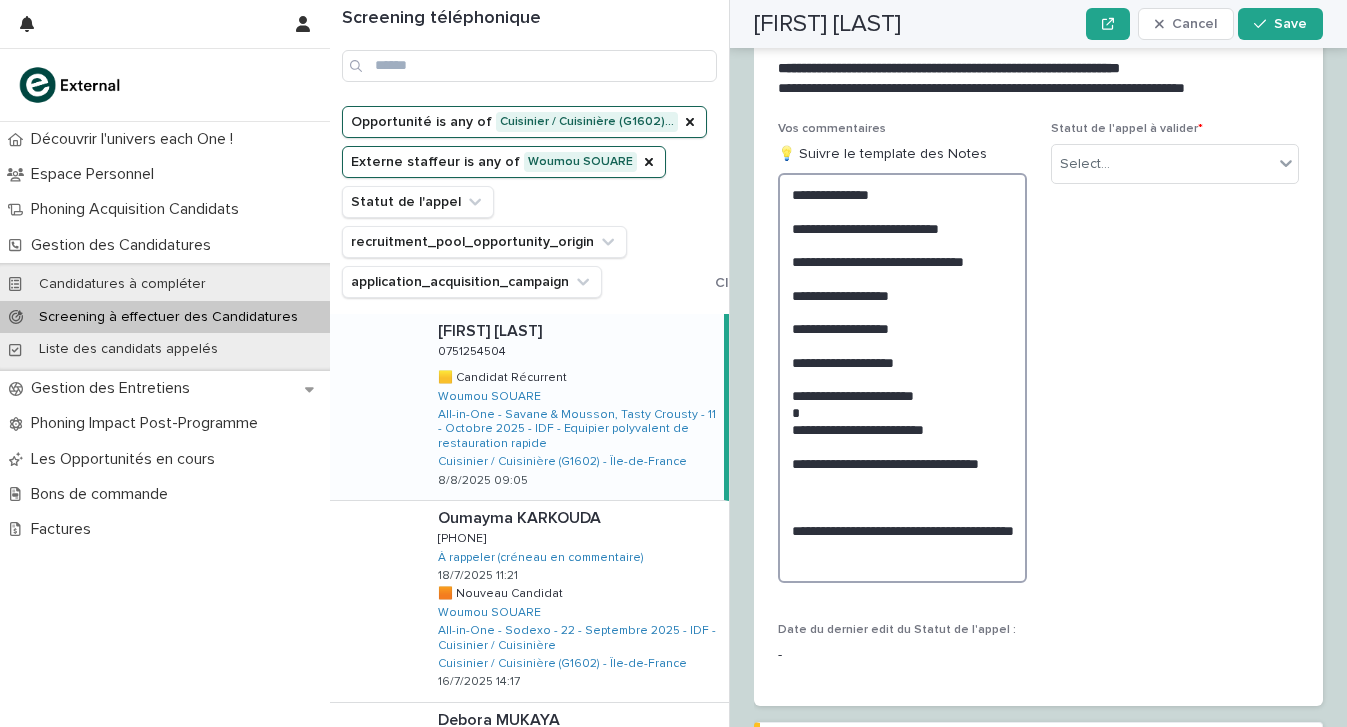 scroll, scrollTop: 2365, scrollLeft: 0, axis: vertical 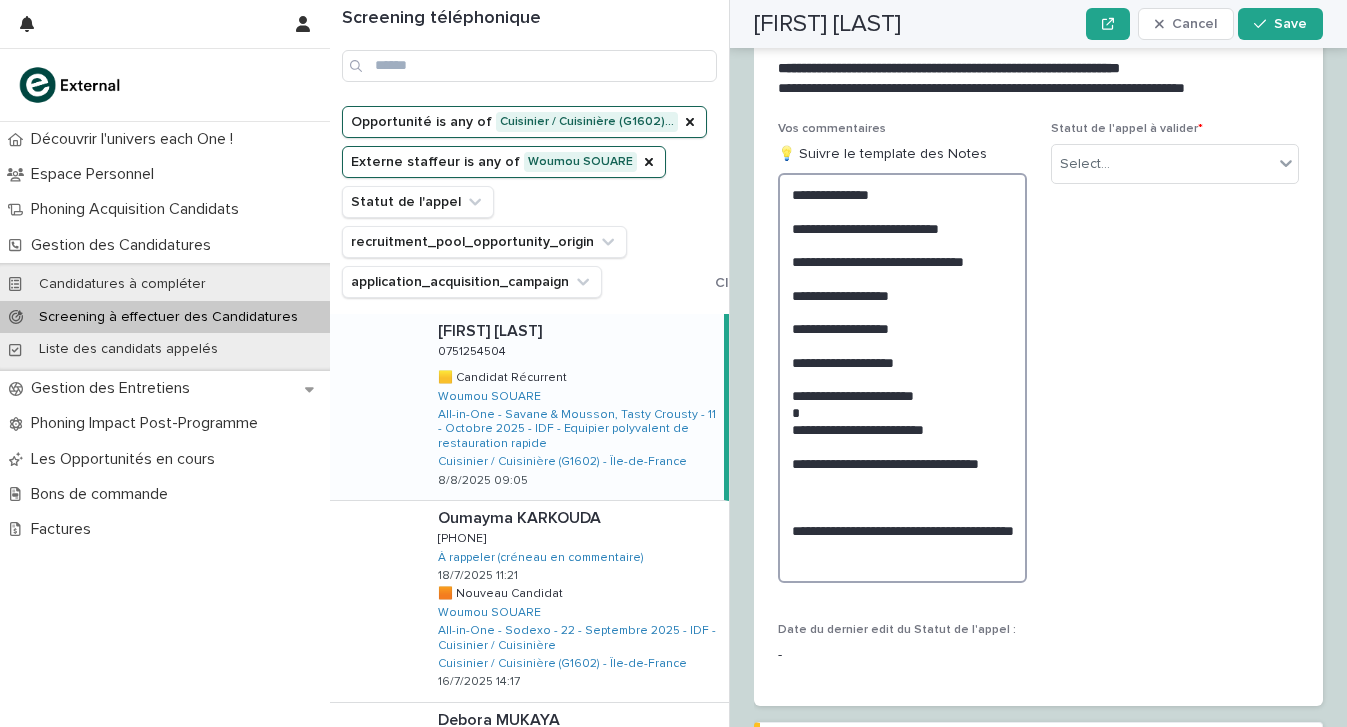 click on "**********" at bounding box center [902, 378] 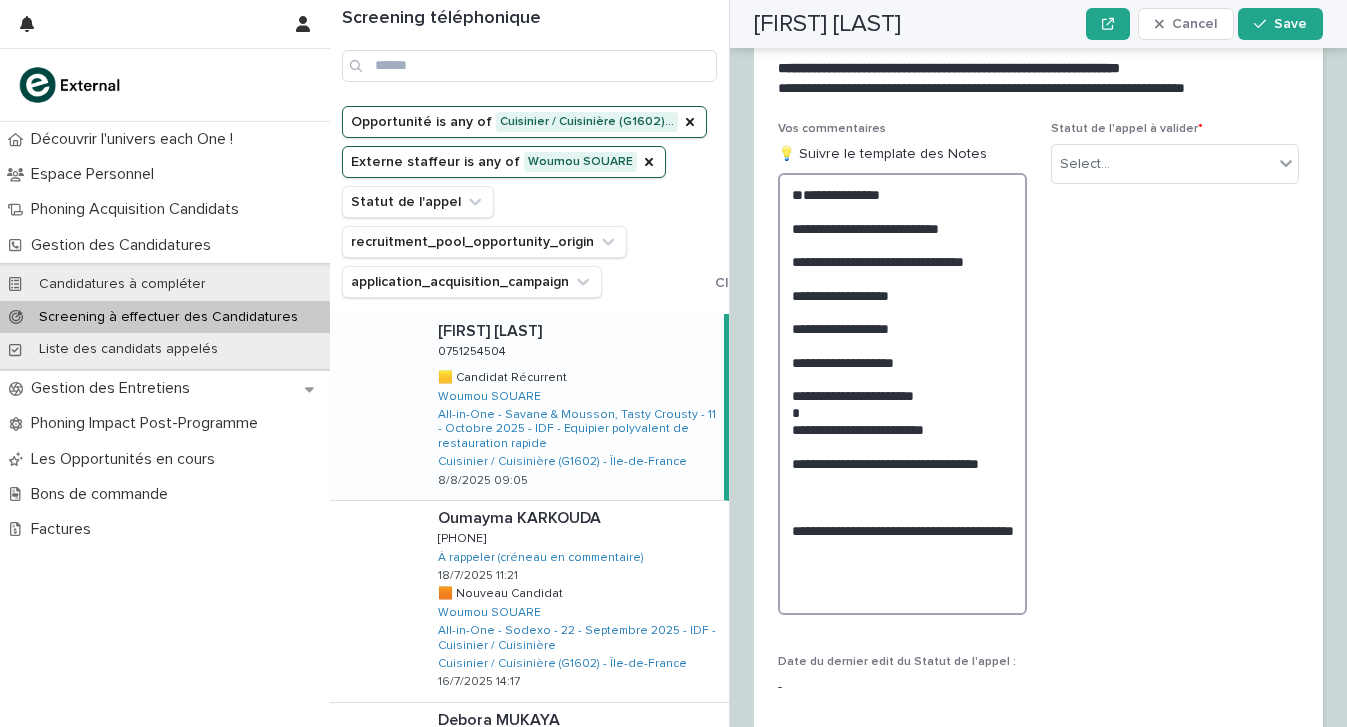 scroll, scrollTop: 2365, scrollLeft: 0, axis: vertical 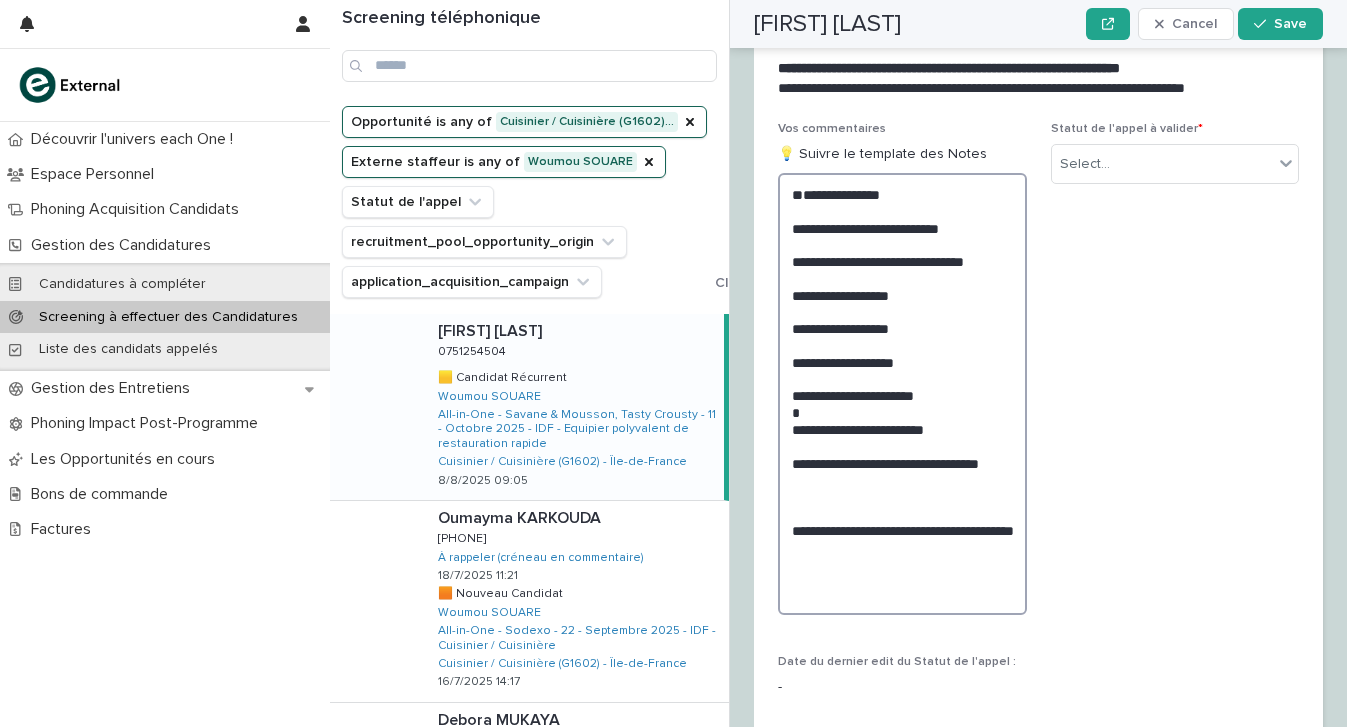 click on "**********" at bounding box center (902, 394) 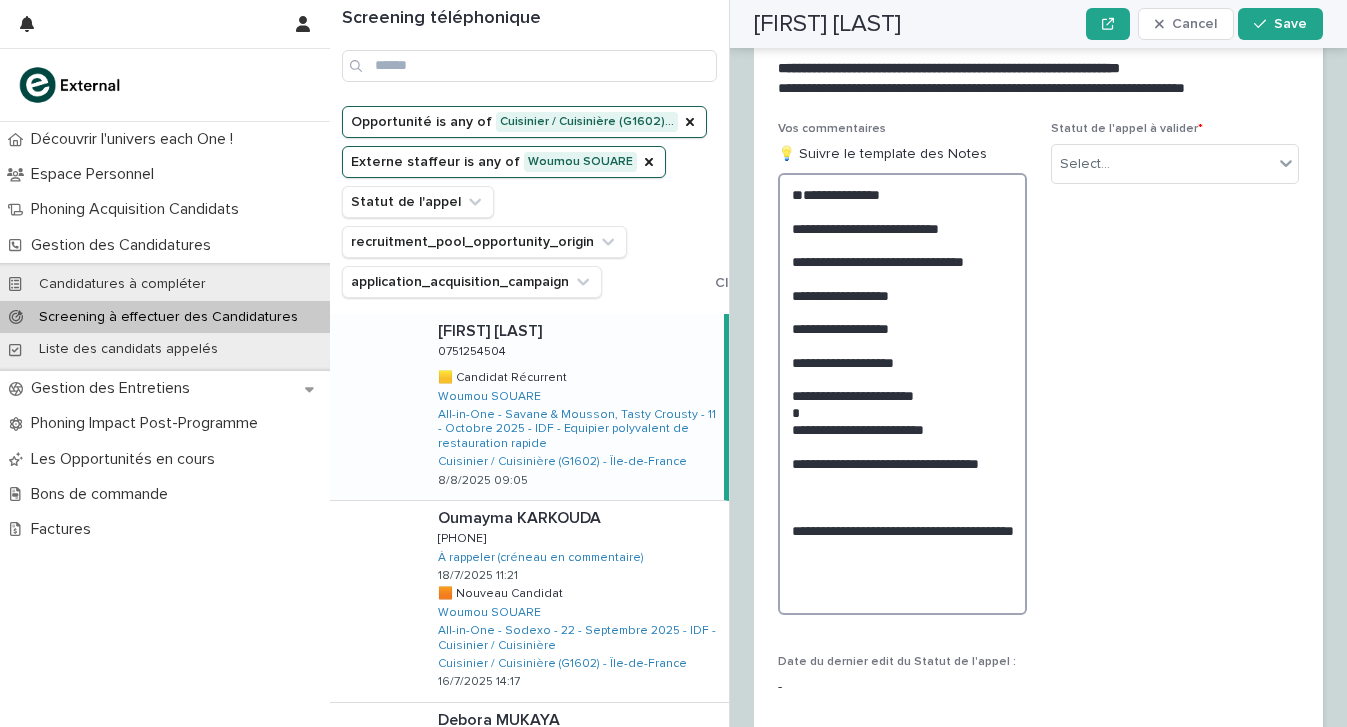 scroll, scrollTop: 2365, scrollLeft: 0, axis: vertical 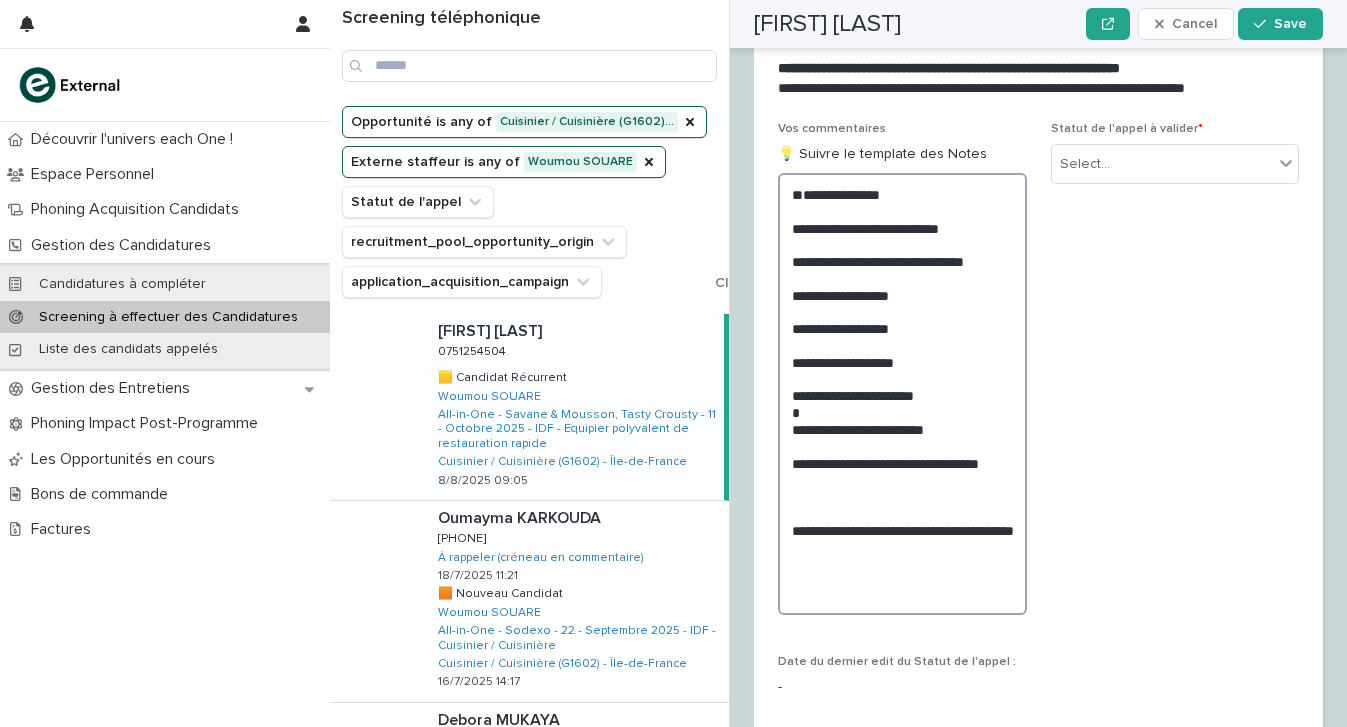 click on "**********" at bounding box center (902, 394) 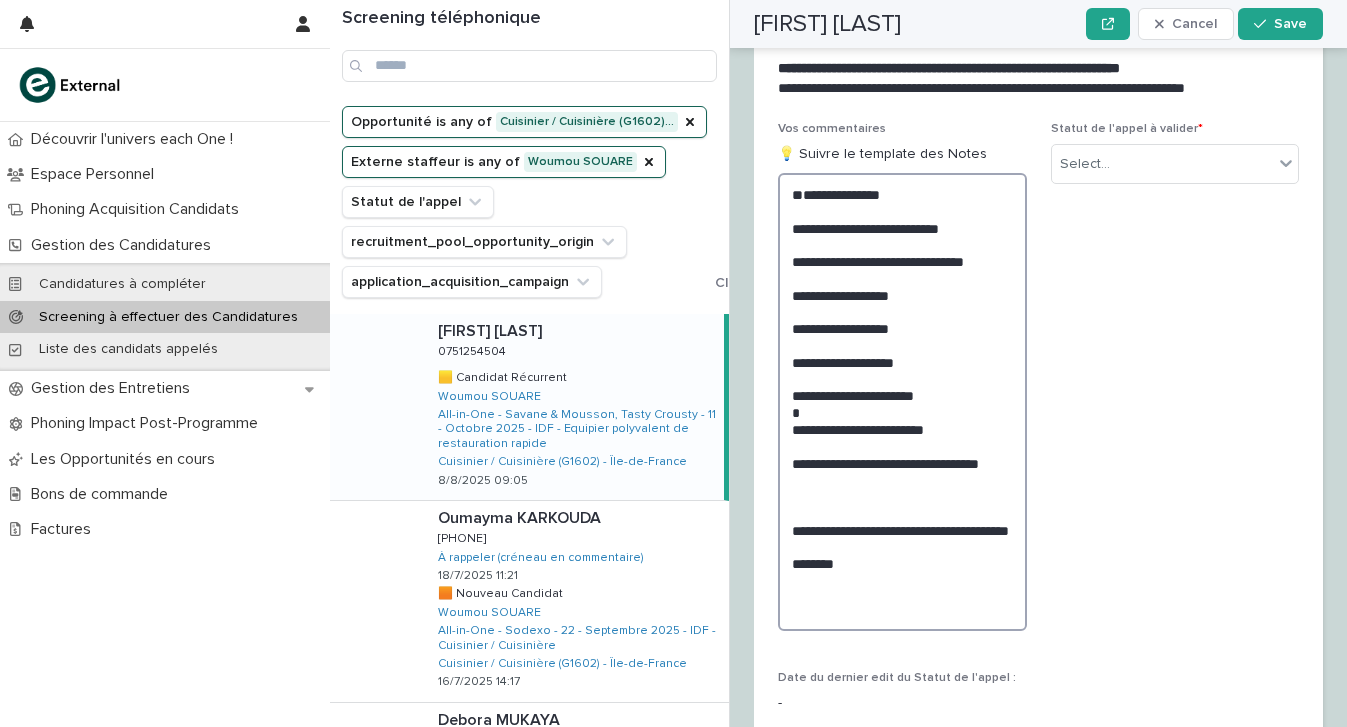 scroll, scrollTop: 2365, scrollLeft: 0, axis: vertical 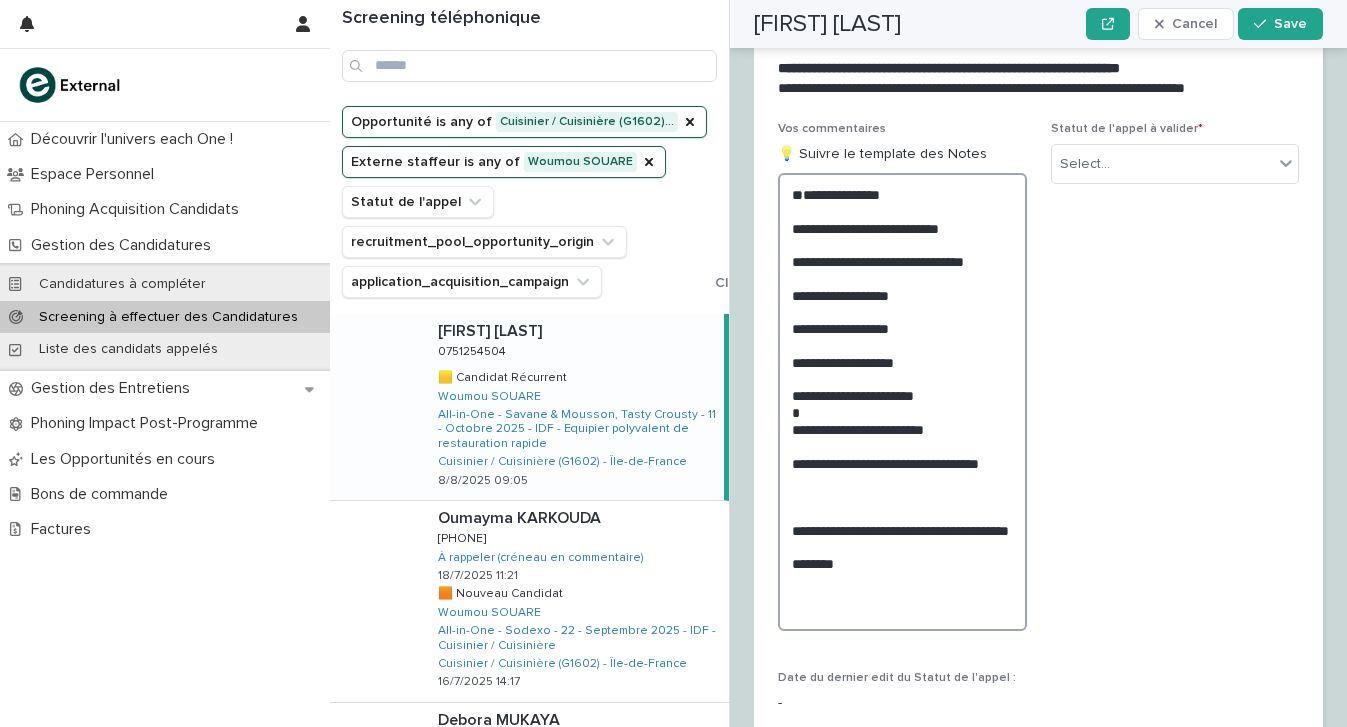click on "**********" at bounding box center [902, 402] 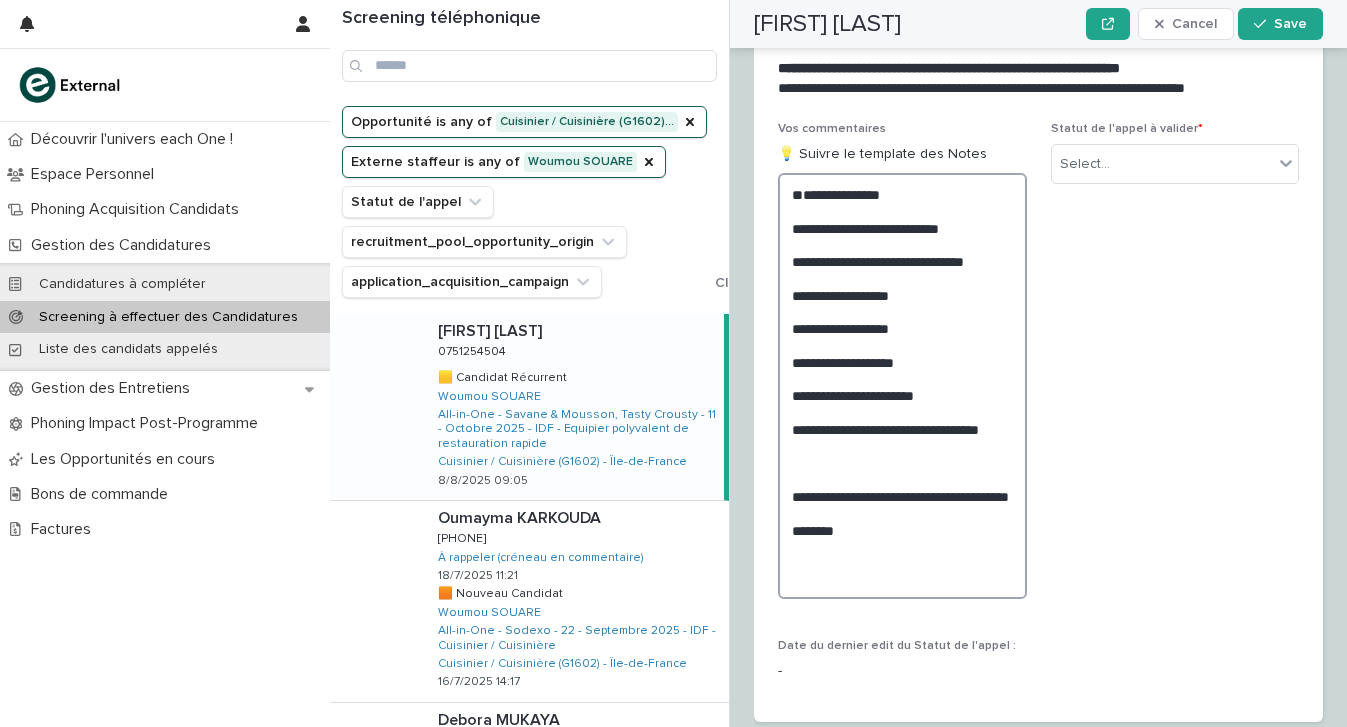 scroll, scrollTop: 2365, scrollLeft: 0, axis: vertical 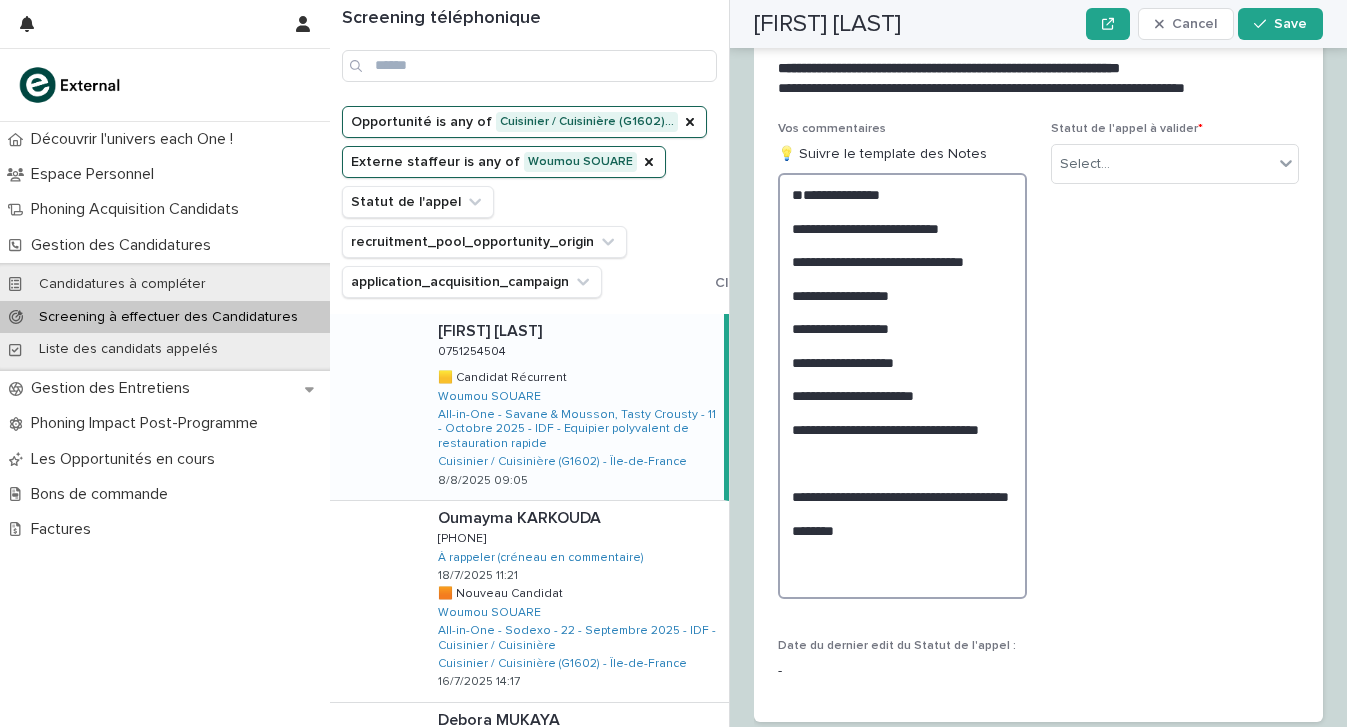 click on "**********" at bounding box center [902, 386] 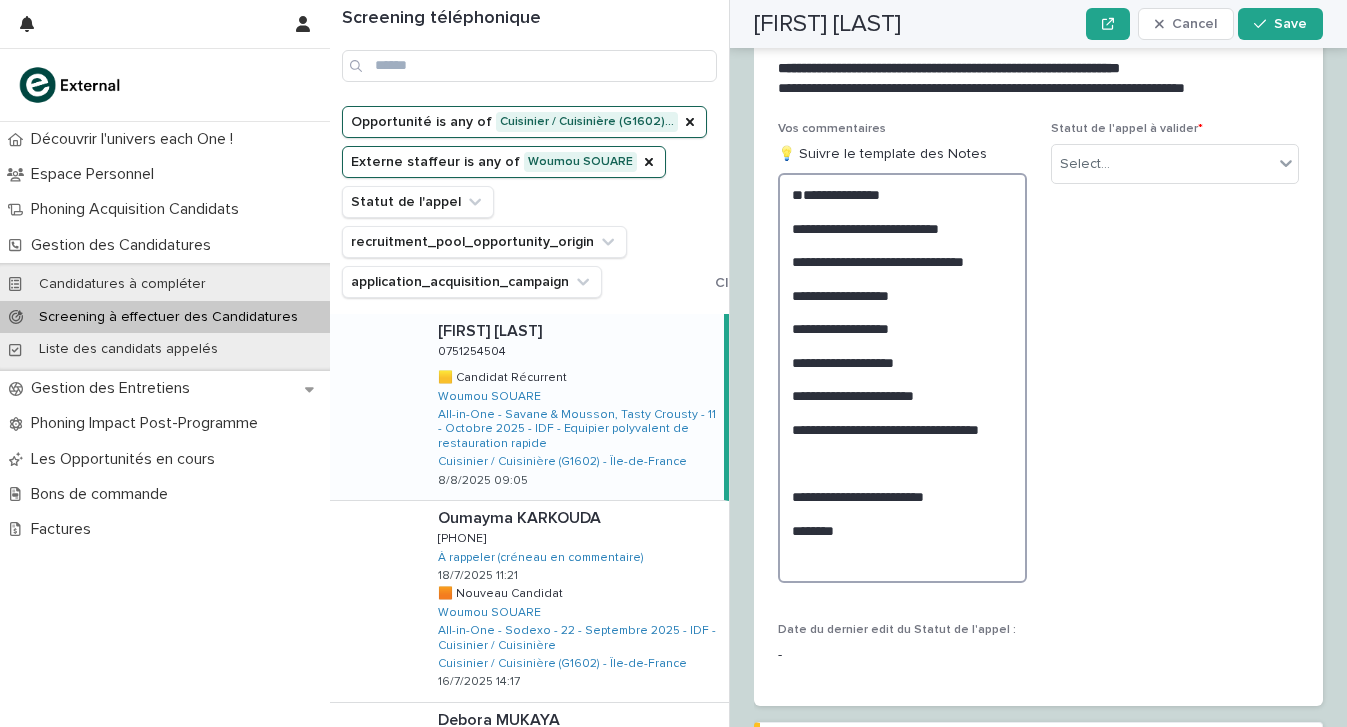 scroll, scrollTop: 2365, scrollLeft: 0, axis: vertical 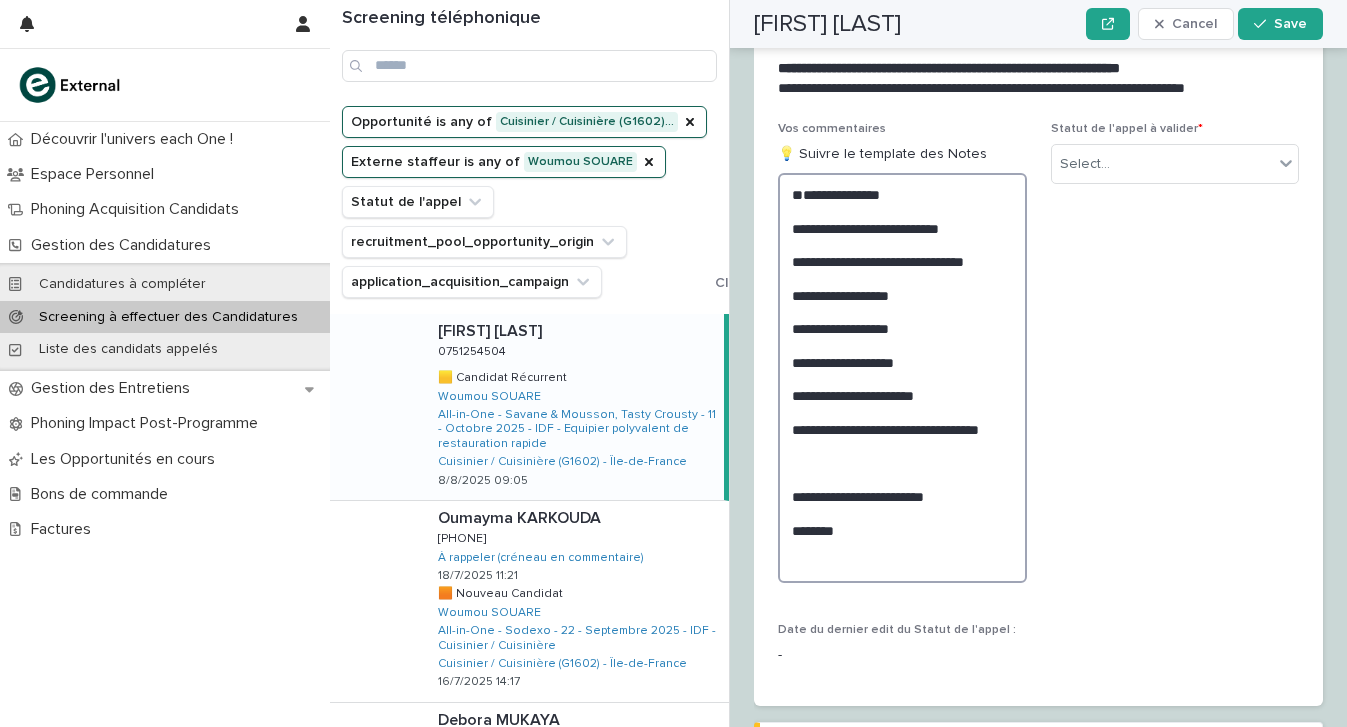 click on "**********" at bounding box center (902, 378) 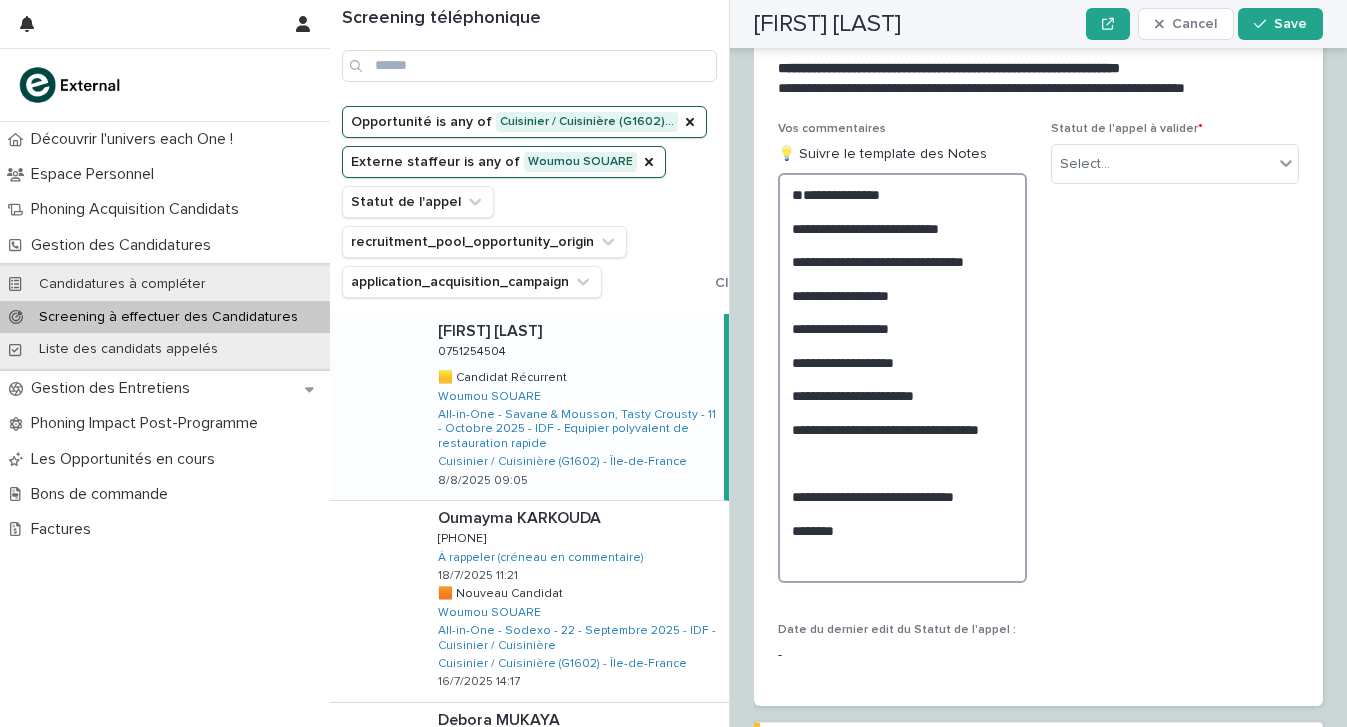 scroll, scrollTop: 2365, scrollLeft: 0, axis: vertical 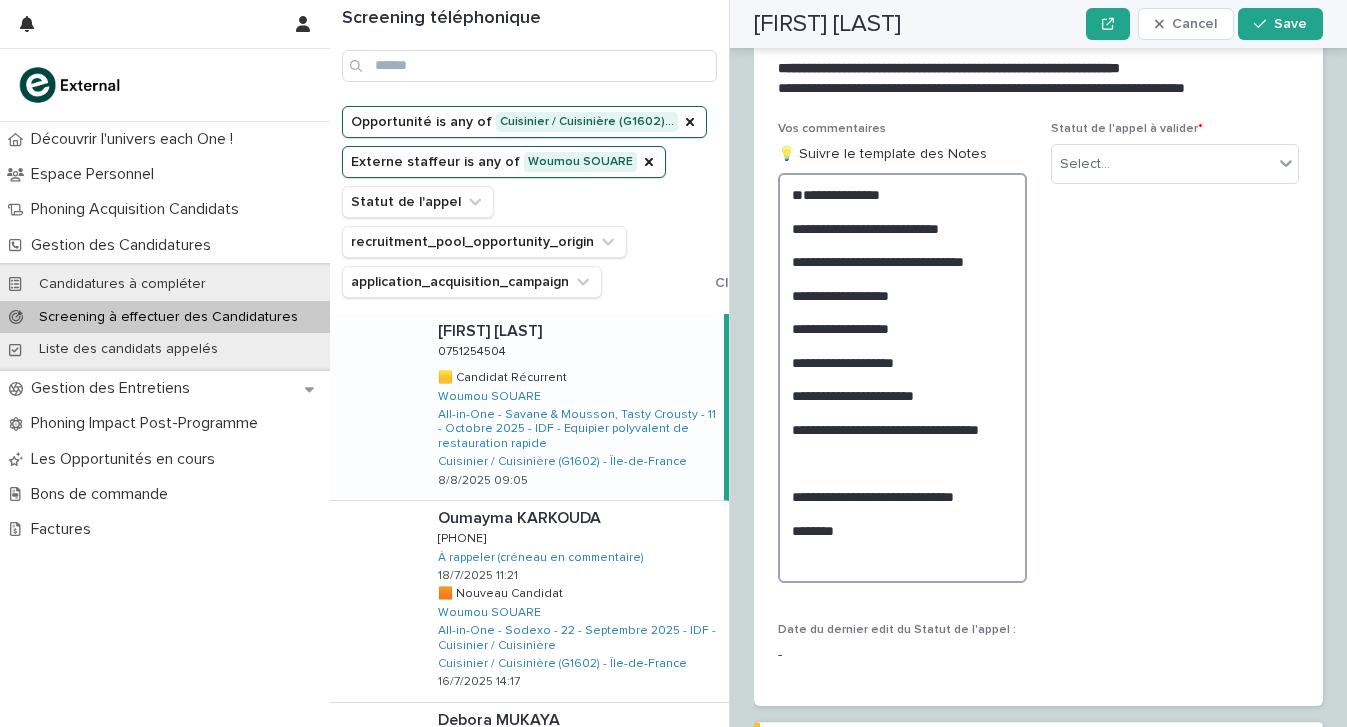 click on "**********" at bounding box center [902, 378] 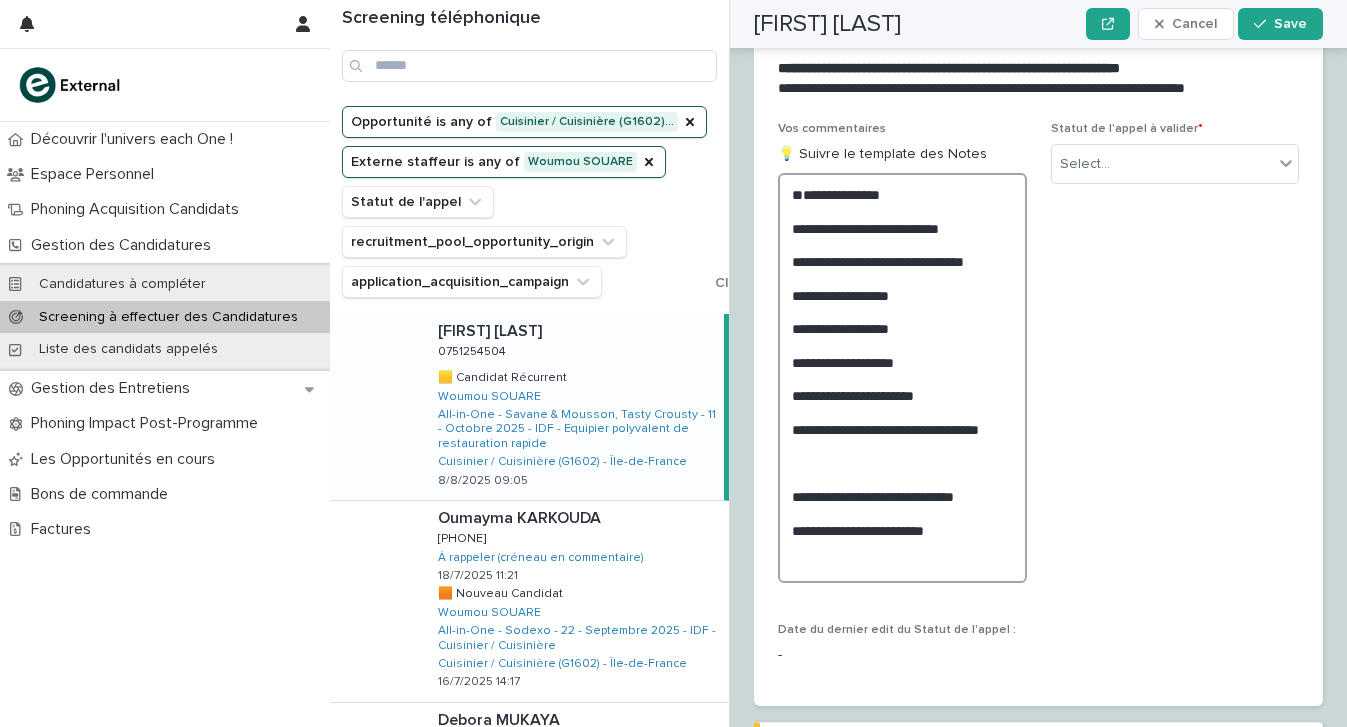 scroll, scrollTop: 2365, scrollLeft: 0, axis: vertical 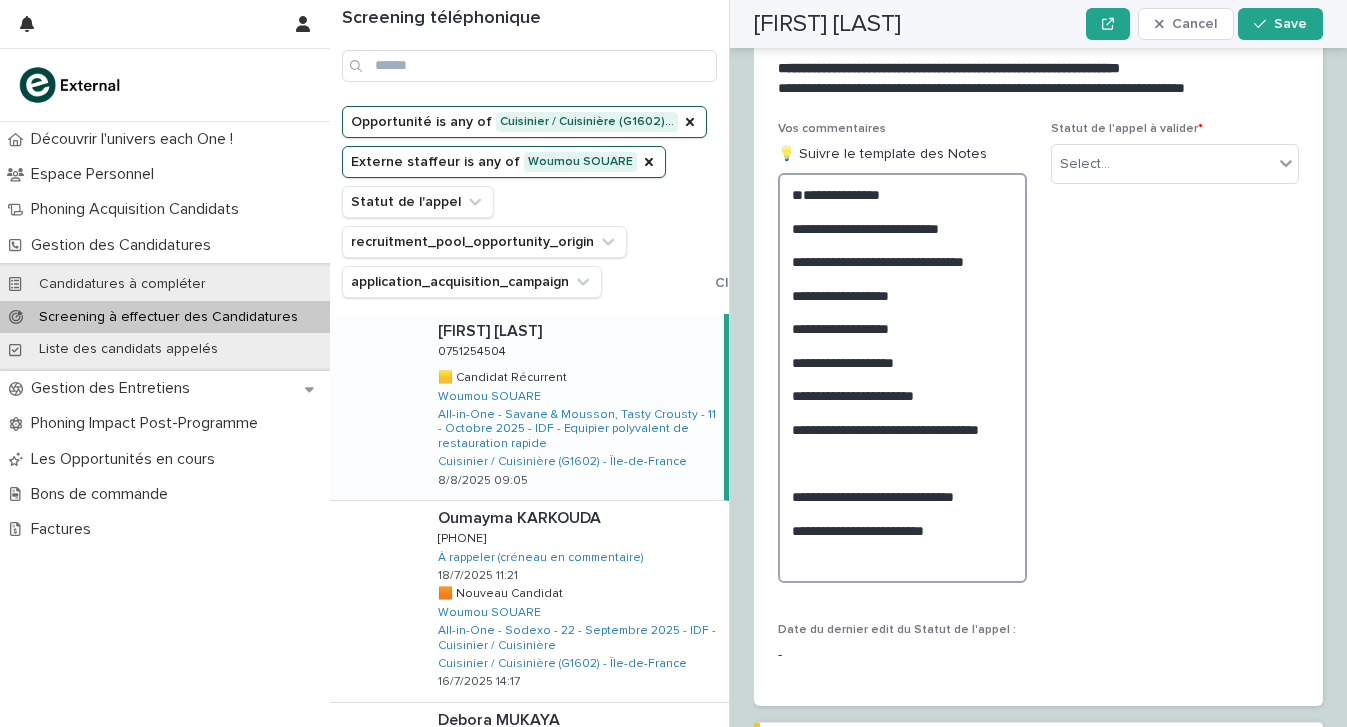 click on "**********" at bounding box center [902, 378] 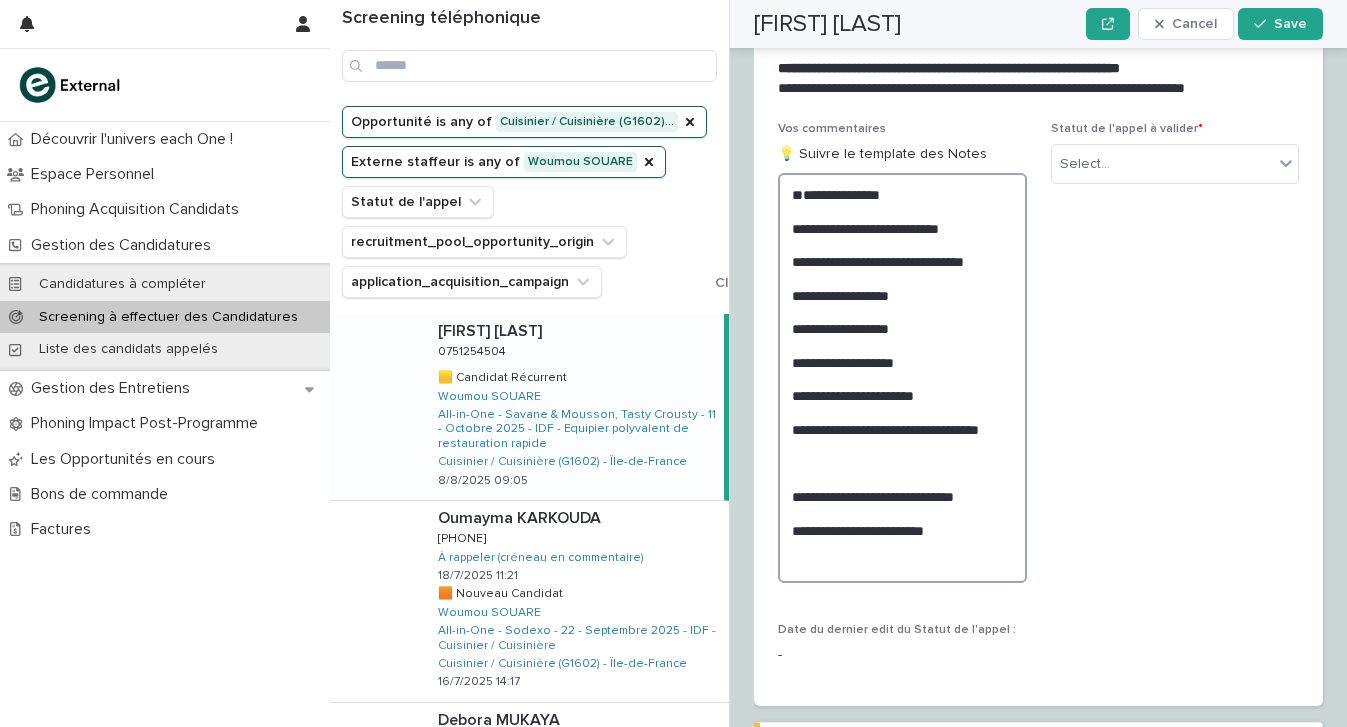 click on "**********" at bounding box center (902, 378) 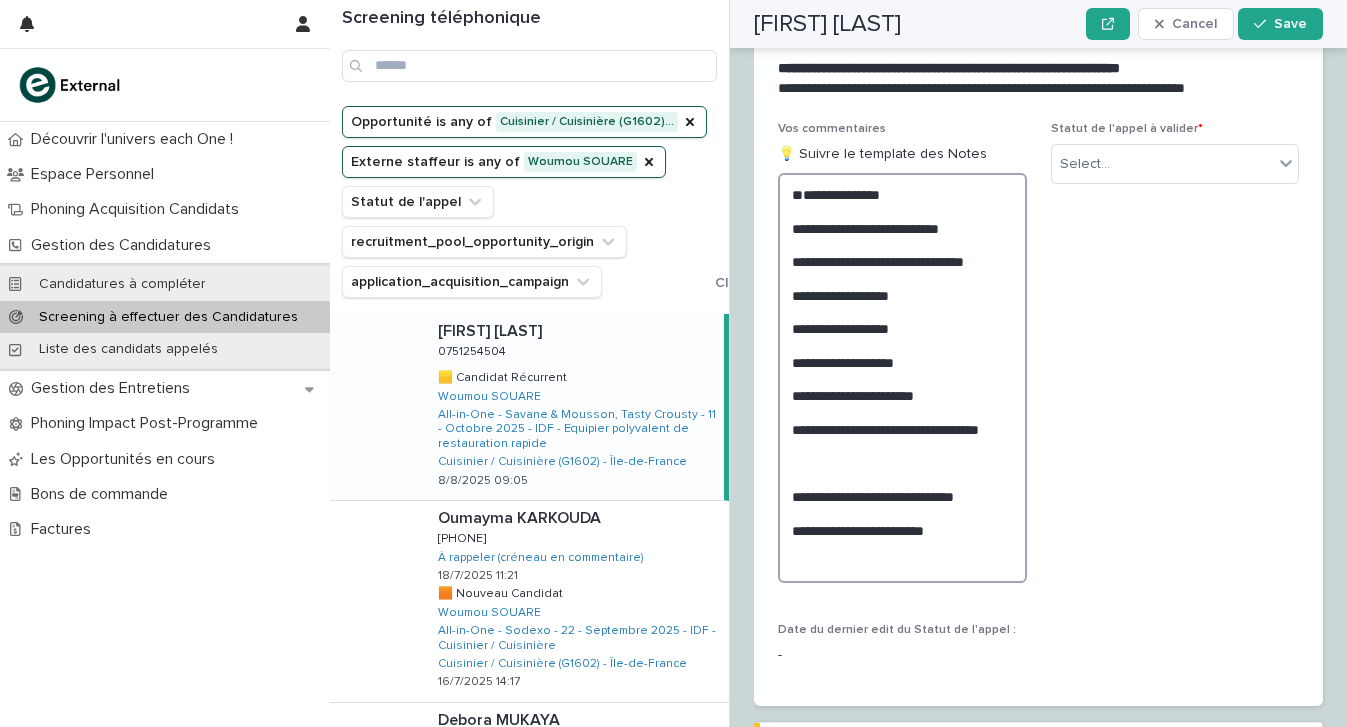 click on "**********" at bounding box center [902, 378] 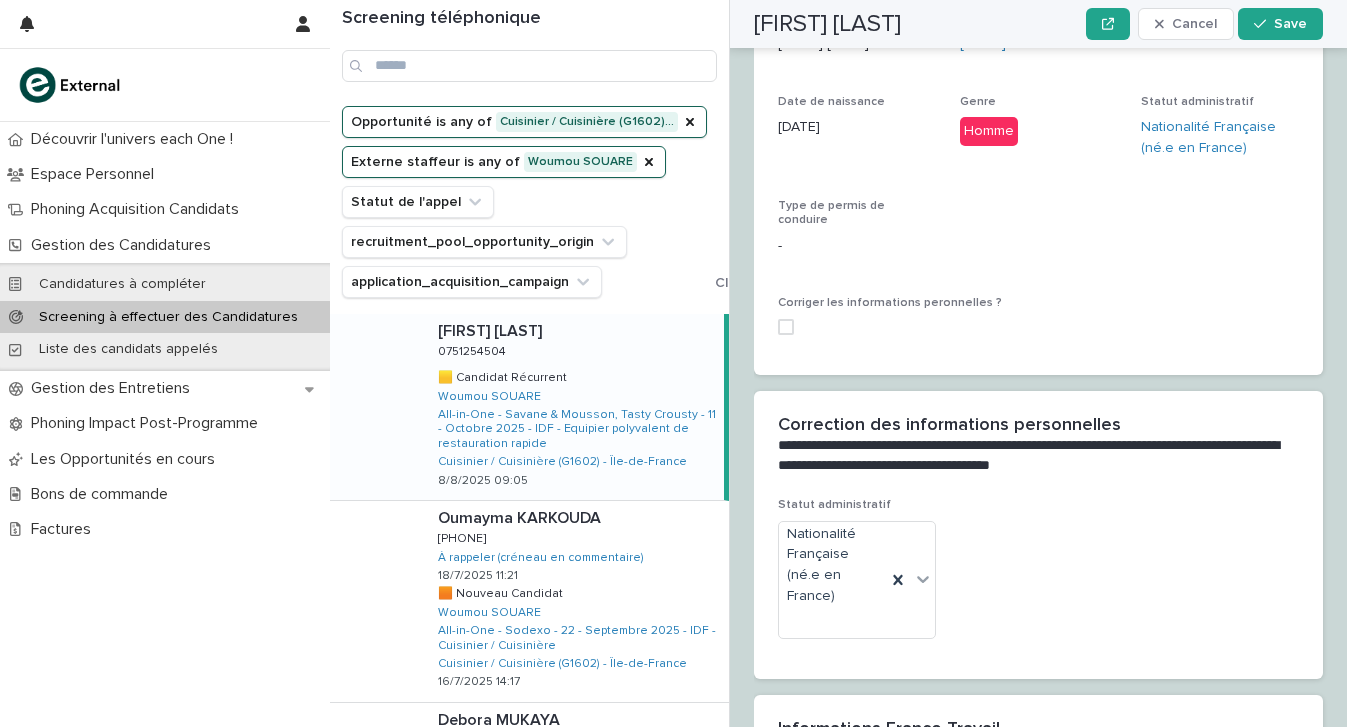 scroll, scrollTop: 834, scrollLeft: 0, axis: vertical 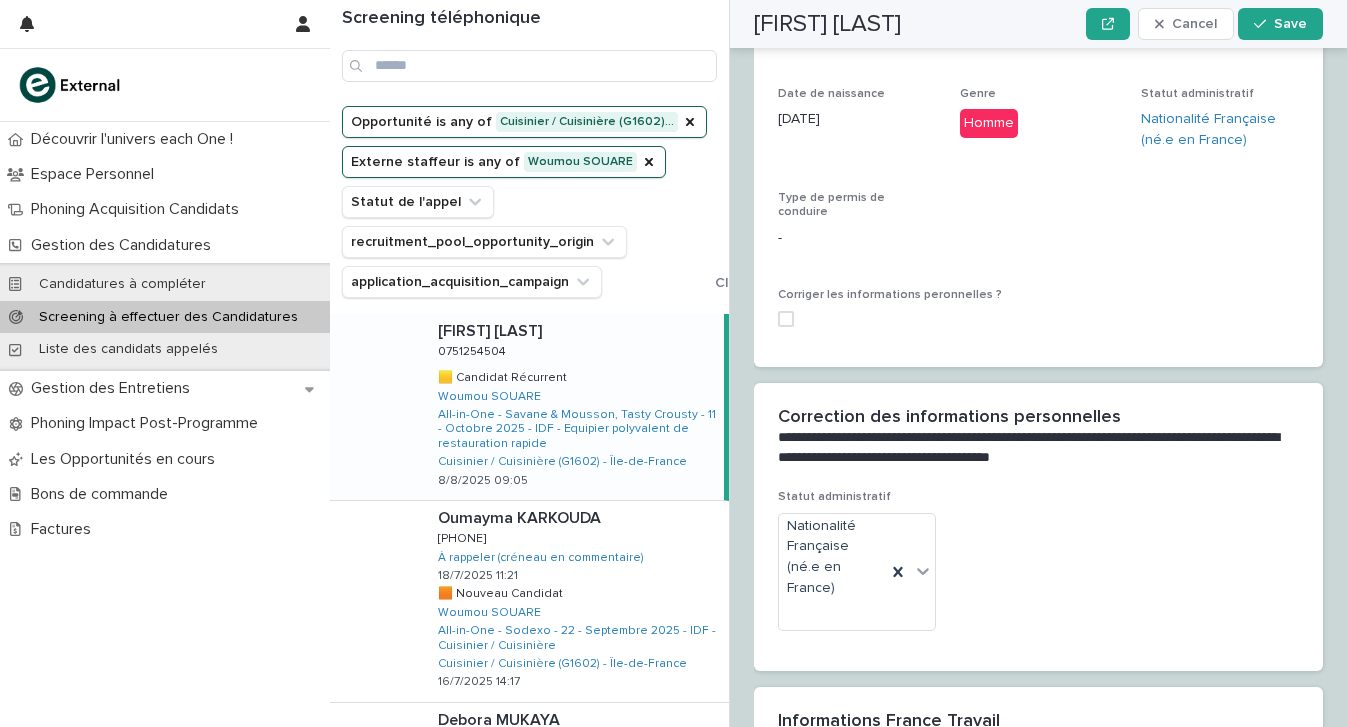 click at bounding box center (786, 319) 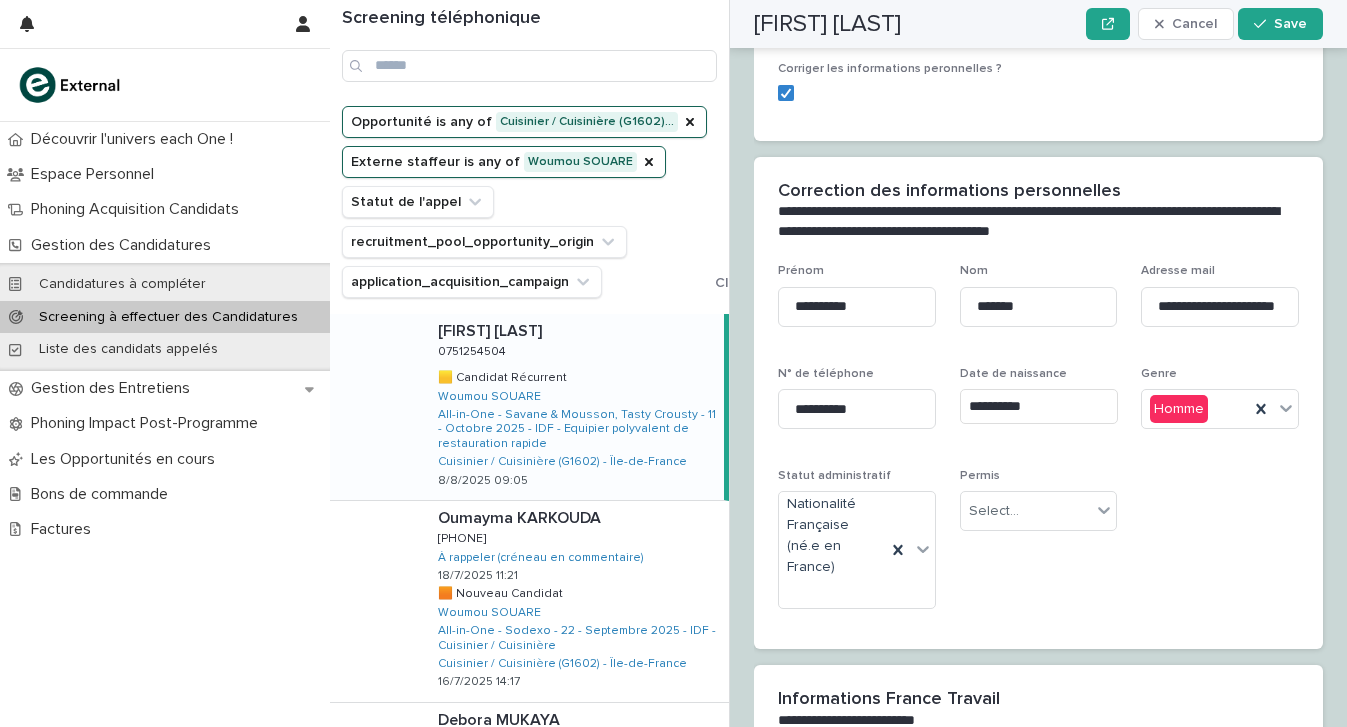 scroll, scrollTop: 1062, scrollLeft: 0, axis: vertical 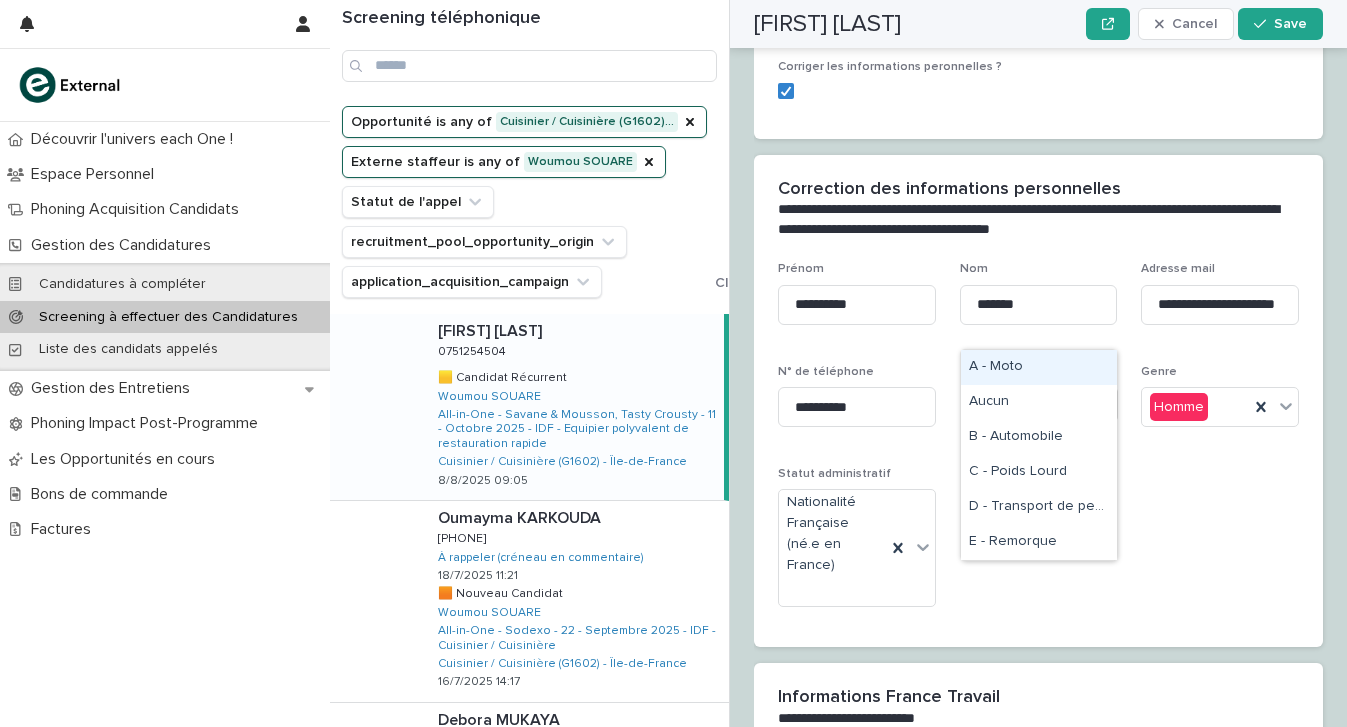 click on "Select..." at bounding box center (1026, 509) 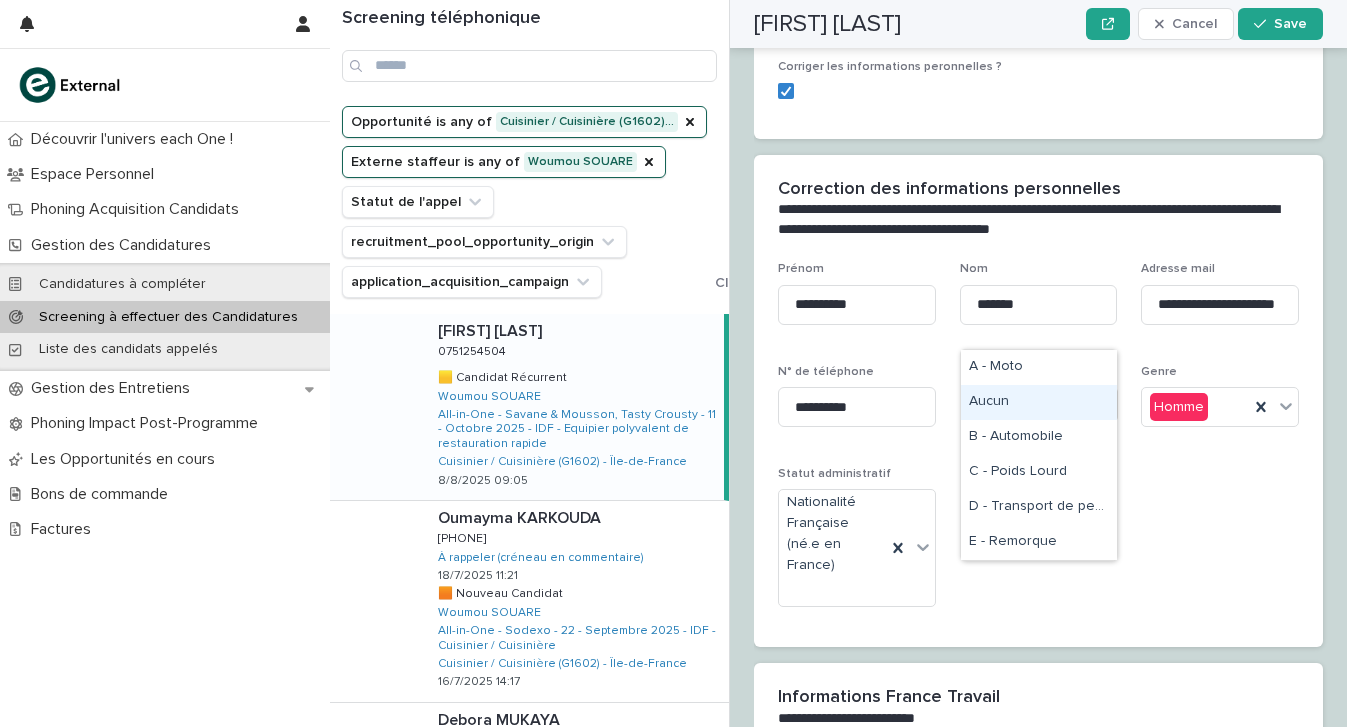click on "Aucun" at bounding box center (1039, 402) 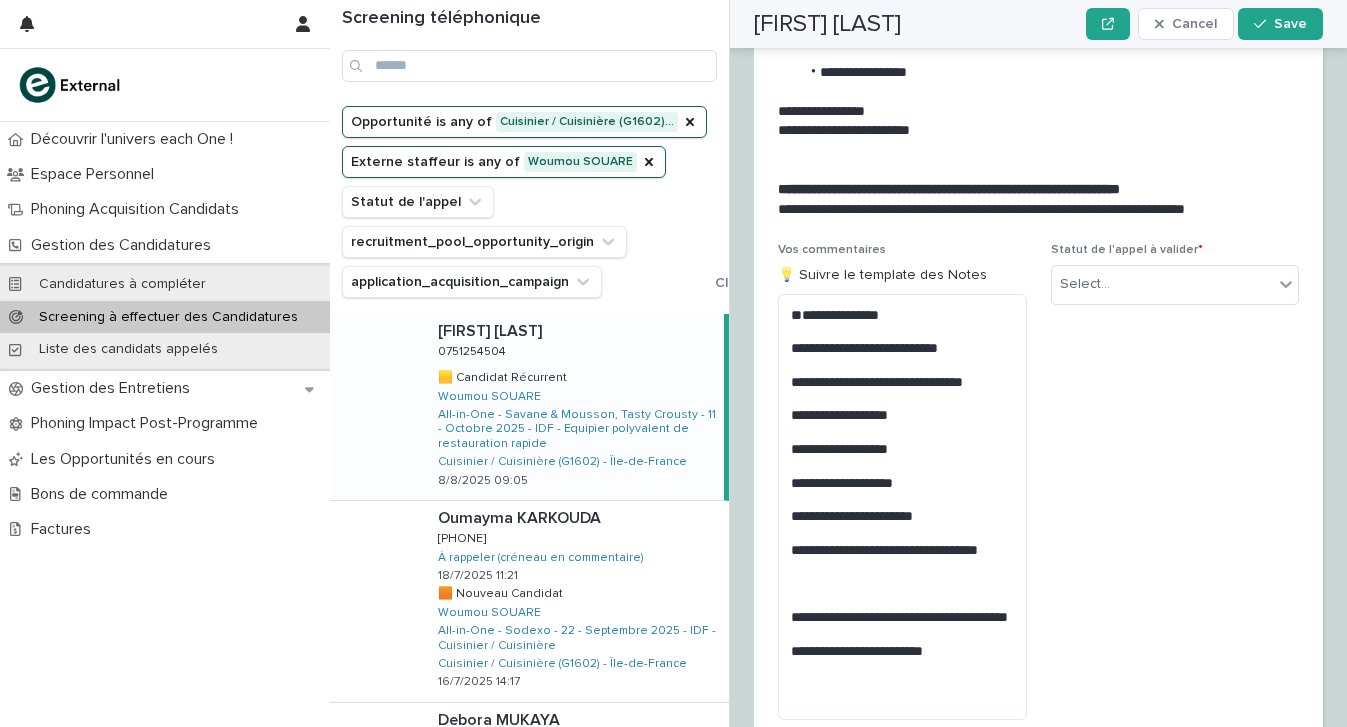 scroll, scrollTop: 2535, scrollLeft: 0, axis: vertical 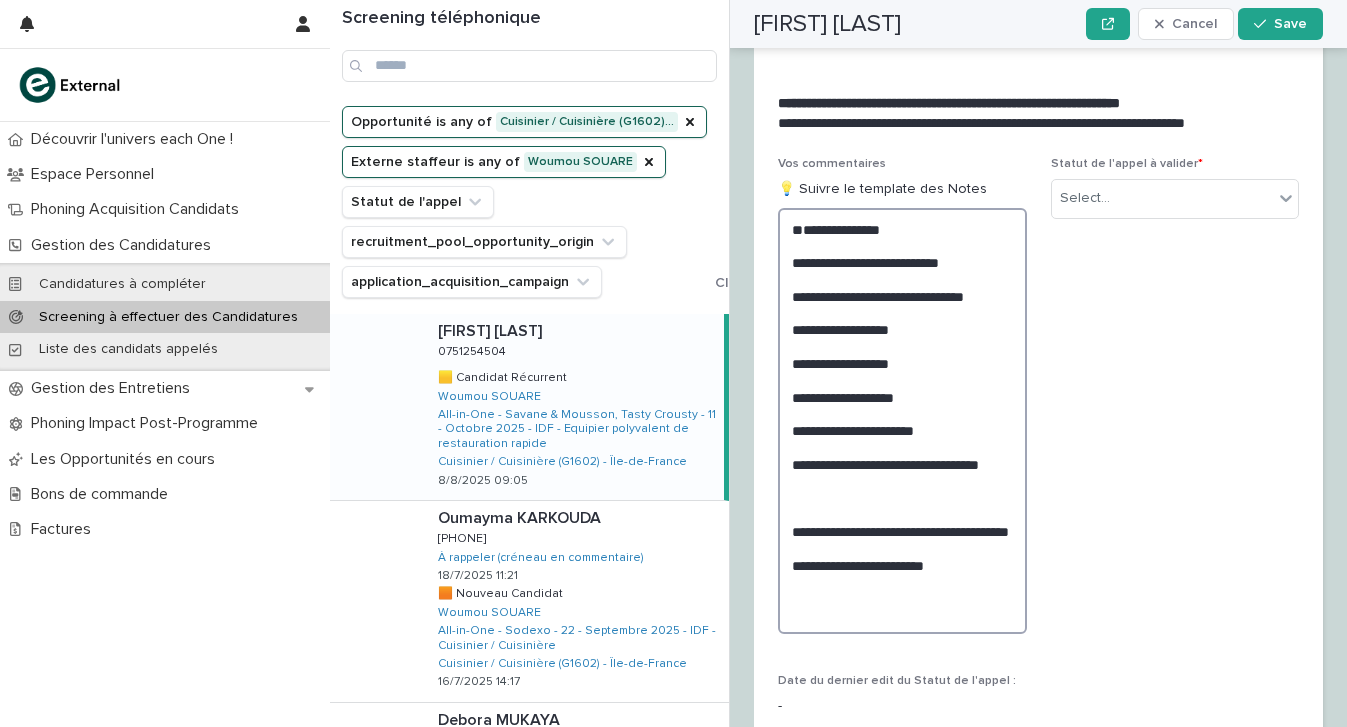 click on "**********" at bounding box center (902, 421) 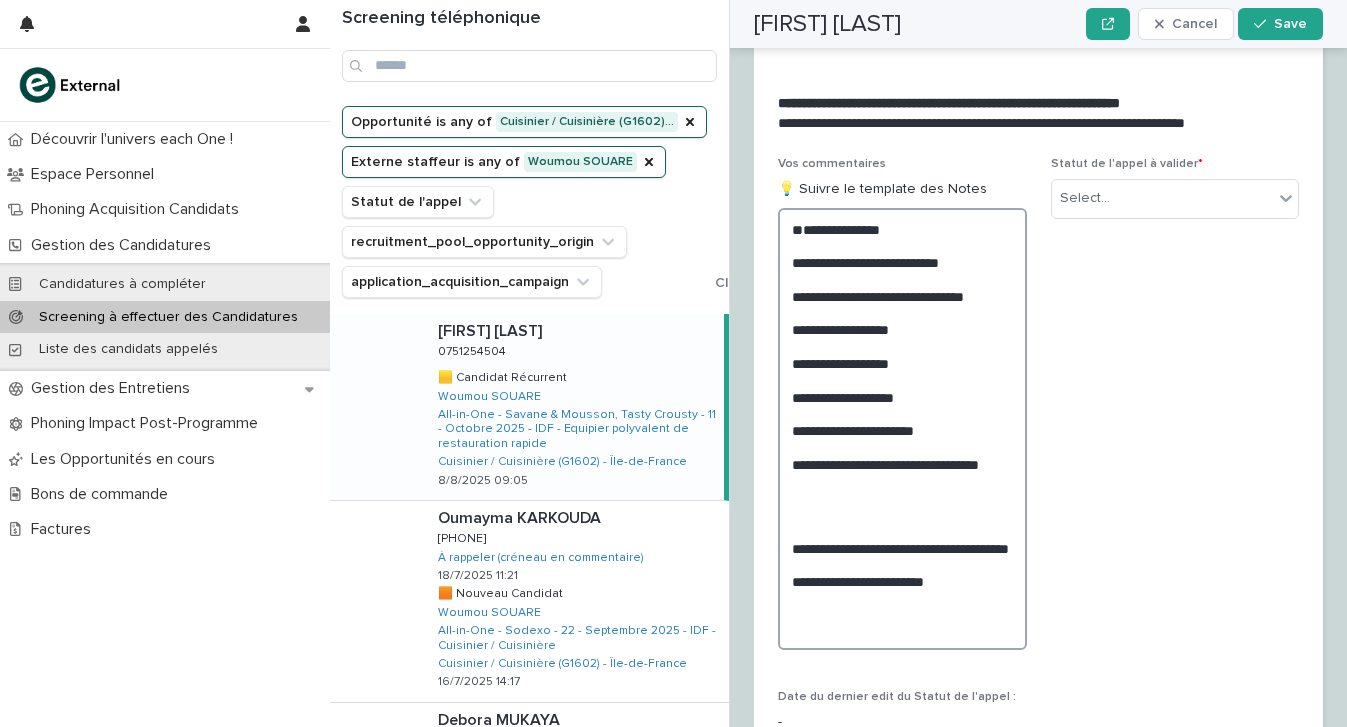 scroll, scrollTop: 2535, scrollLeft: 0, axis: vertical 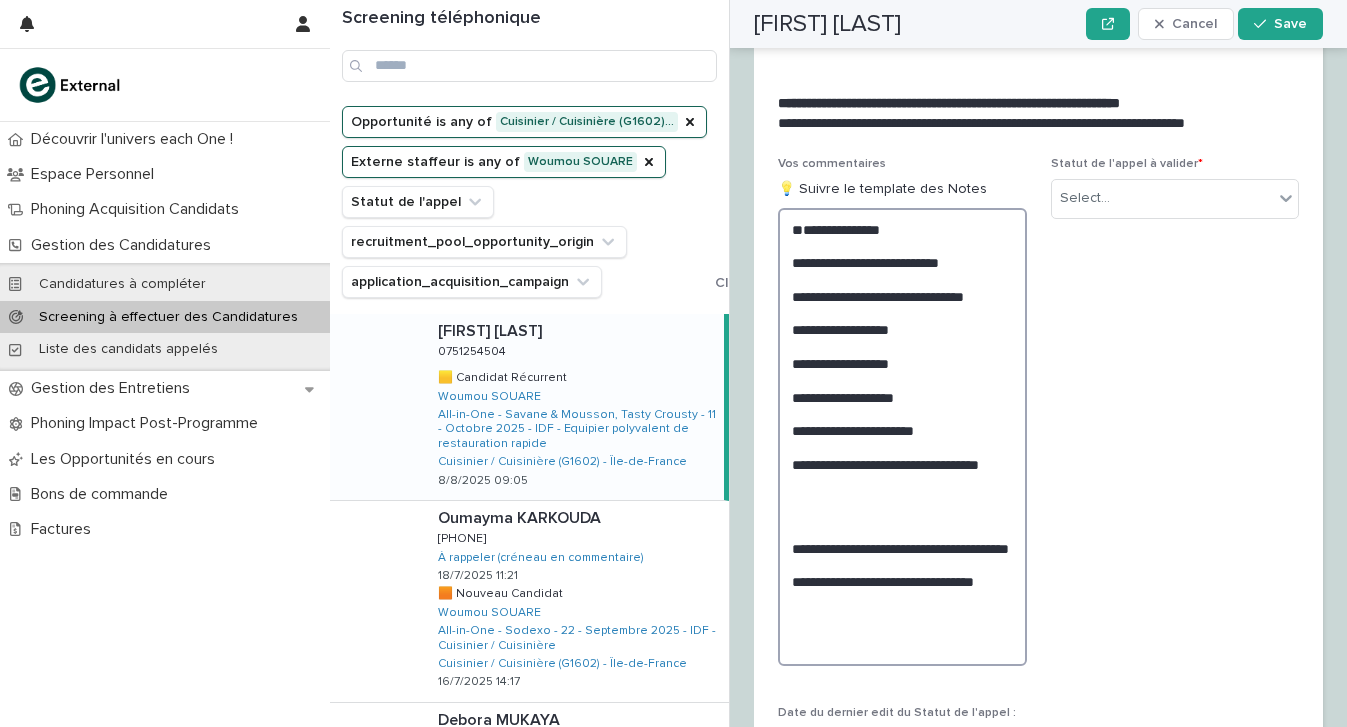 click on "**********" at bounding box center [902, 437] 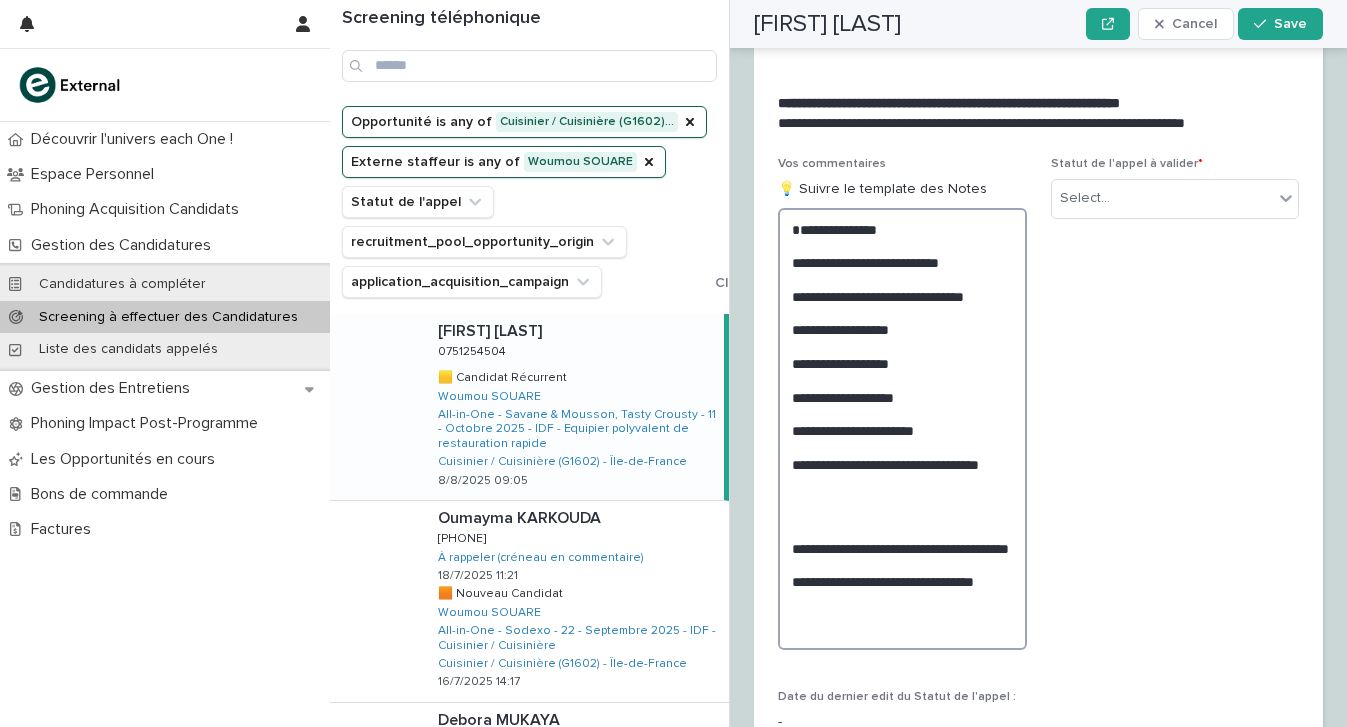 scroll, scrollTop: 2535, scrollLeft: 0, axis: vertical 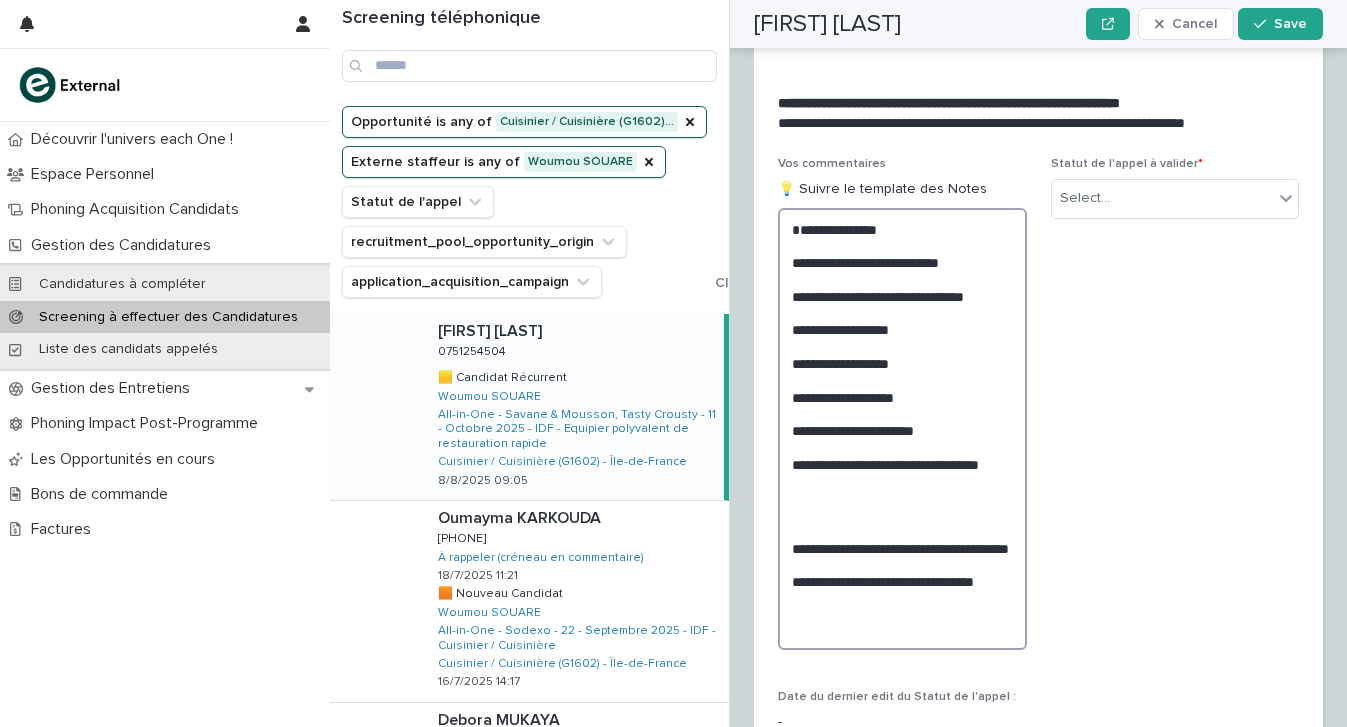 click on "**********" at bounding box center (902, 429) 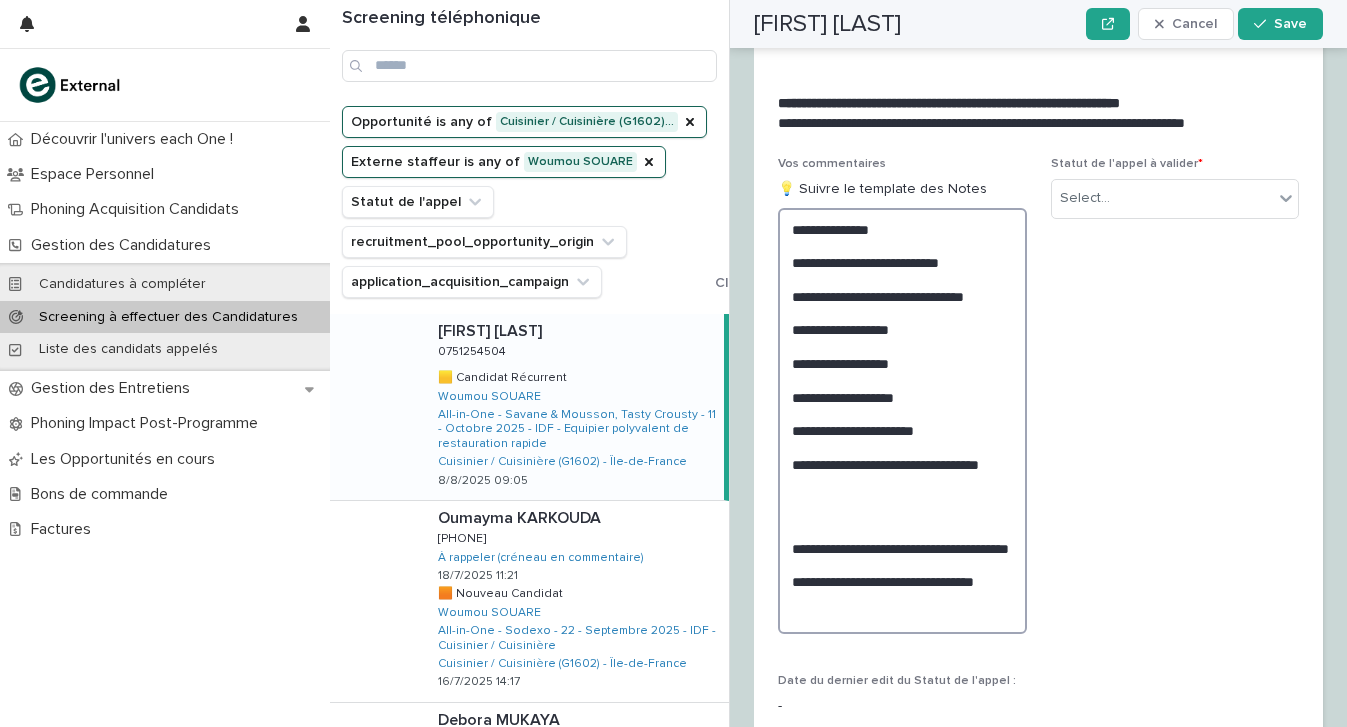scroll, scrollTop: 2535, scrollLeft: 0, axis: vertical 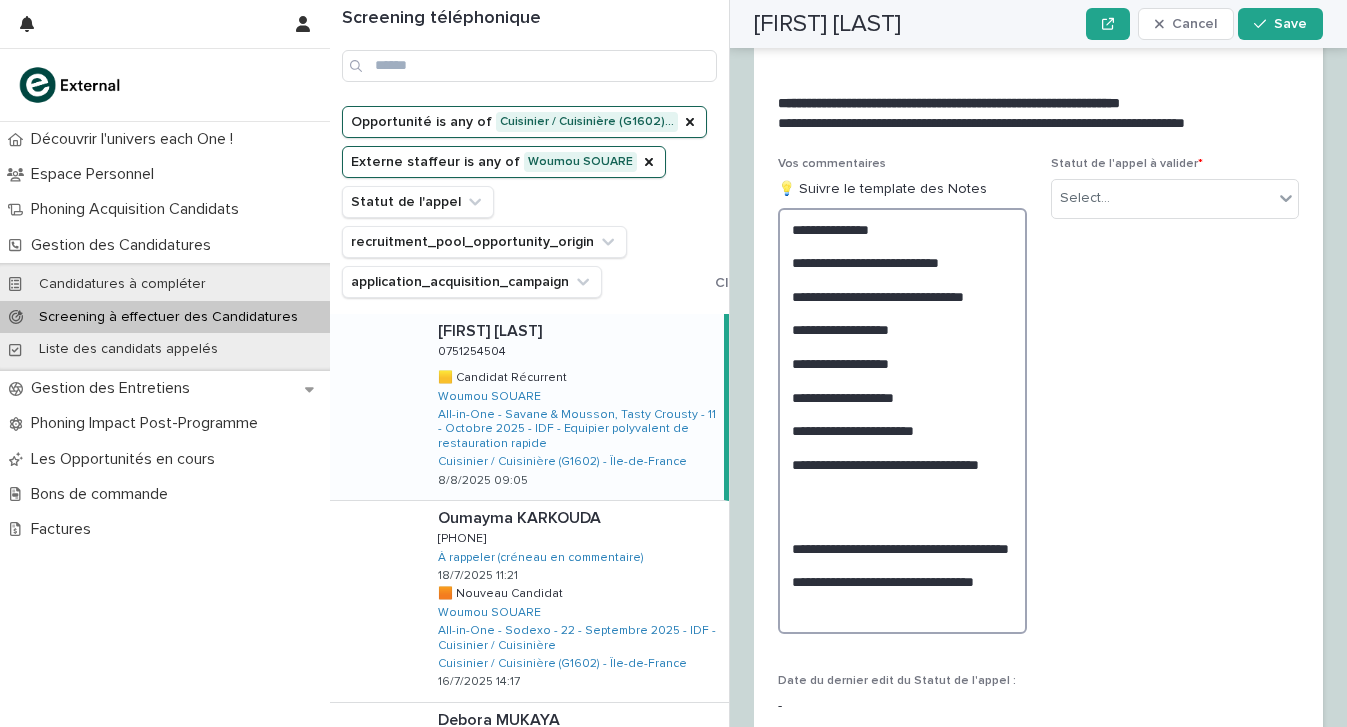 click on "**********" at bounding box center [902, 421] 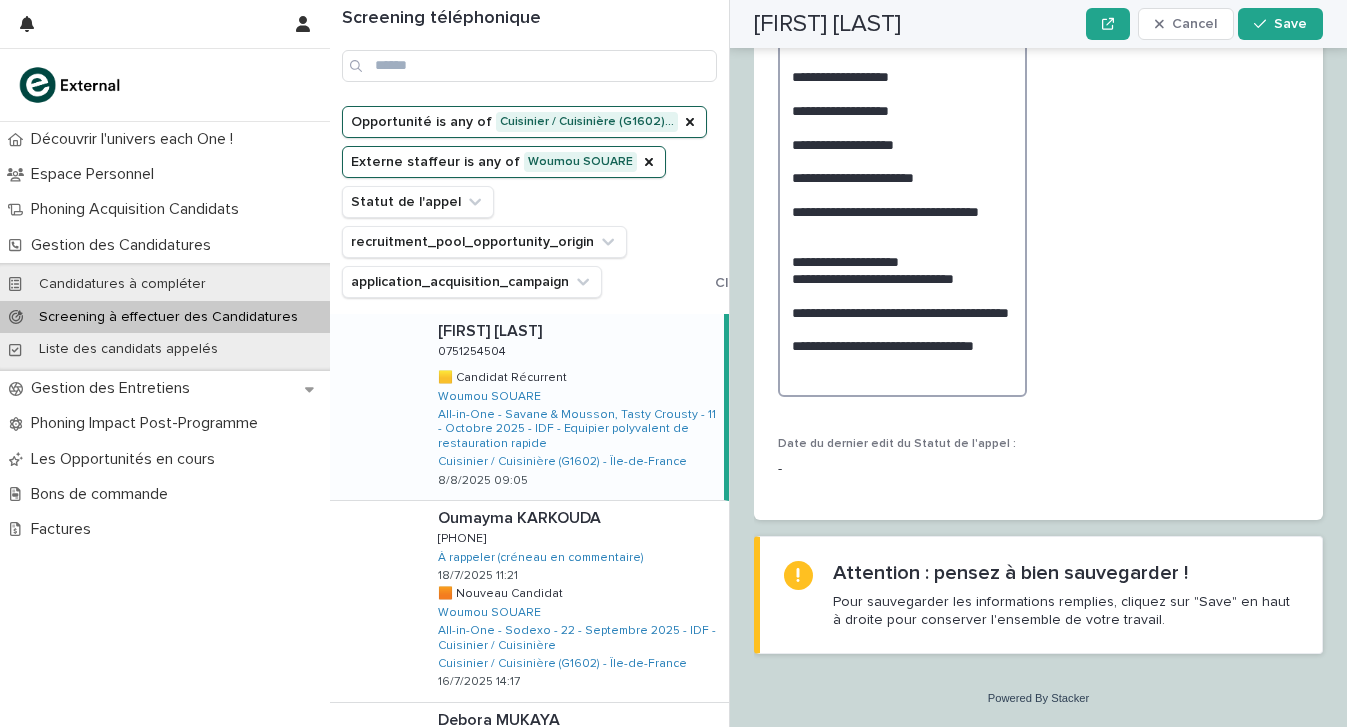 scroll, scrollTop: 2836, scrollLeft: 0, axis: vertical 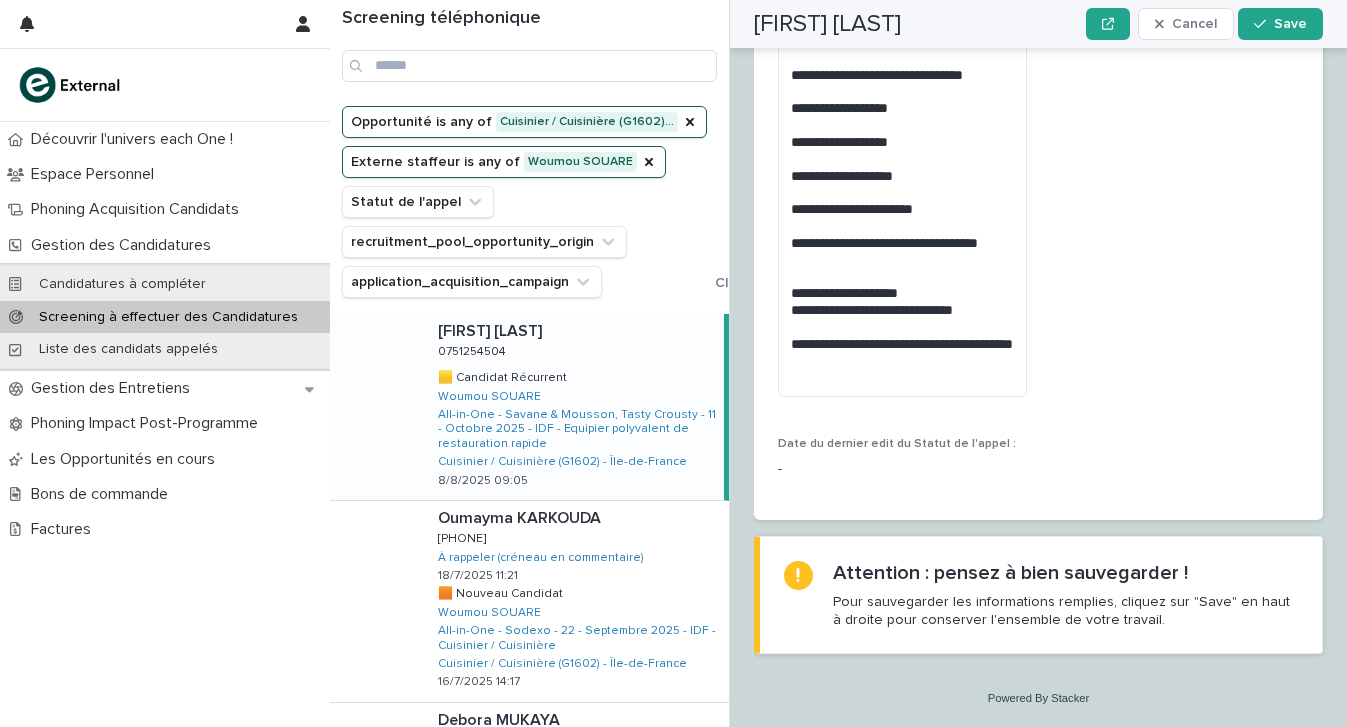 click on "Screening téléphonique     Opportunité is any of Cuisinier / Cuisinière (G1602)… Externe staffeur is any of [PERSON] Statut de l'appel recruitment_pool_opportunity_origin application_acquisition_campaign Clear all filters [PERSON] [PERSON]   [PHONE] [PHONE]   🟨 Candidat Récurrent 🟨 Candidat Récurrent   [PERSON]   All-in-One - Savane & Mousson, Tasty Crousty - 11 - Octobre 2025 - IDF - Equipier polyvalent de restauration rapide   Cuisinier / Cuisinière (G1602) - Île-de-France   8/8/2025 09:05 [PERSON] [PERSON]   [PHONE] [PHONE]   À rappeler (créneau en commentaire)   18/7/2025 11:21 🟧 Nouveau Candidat 🟧 Nouveau Candidat   [PERSON]   All-in-One - Sodexo - 22 - Septembre 2025 - IDF - Cuisinier / Cuisinière   Cuisinier / Cuisinière (G1602) - Île-de-France   16/7/2025 14:17 [PERSON] [PERSON]   [PHONE] [PHONE]   À rappeler (créneau en commentaire)   22/7/2025 07:11 🟨 Candidat Récurrent" at bounding box center (838, 363) 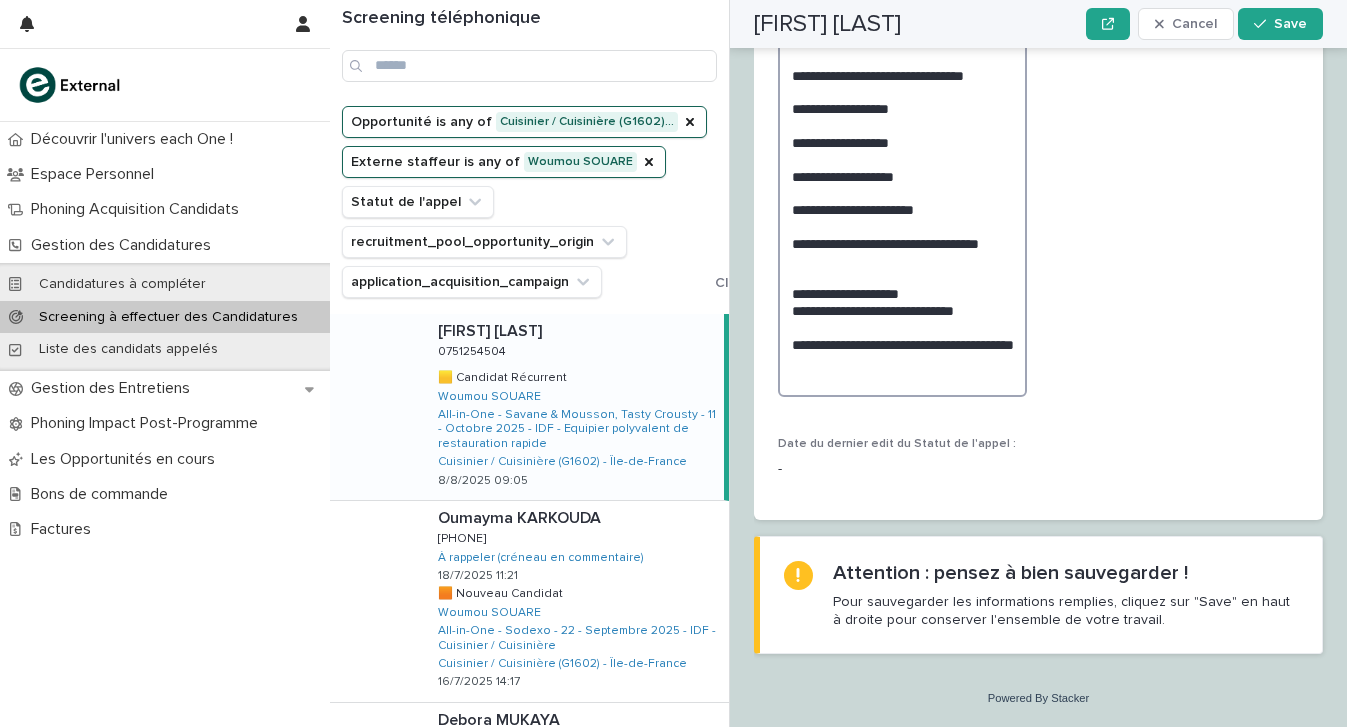 click on "**********" at bounding box center (902, 192) 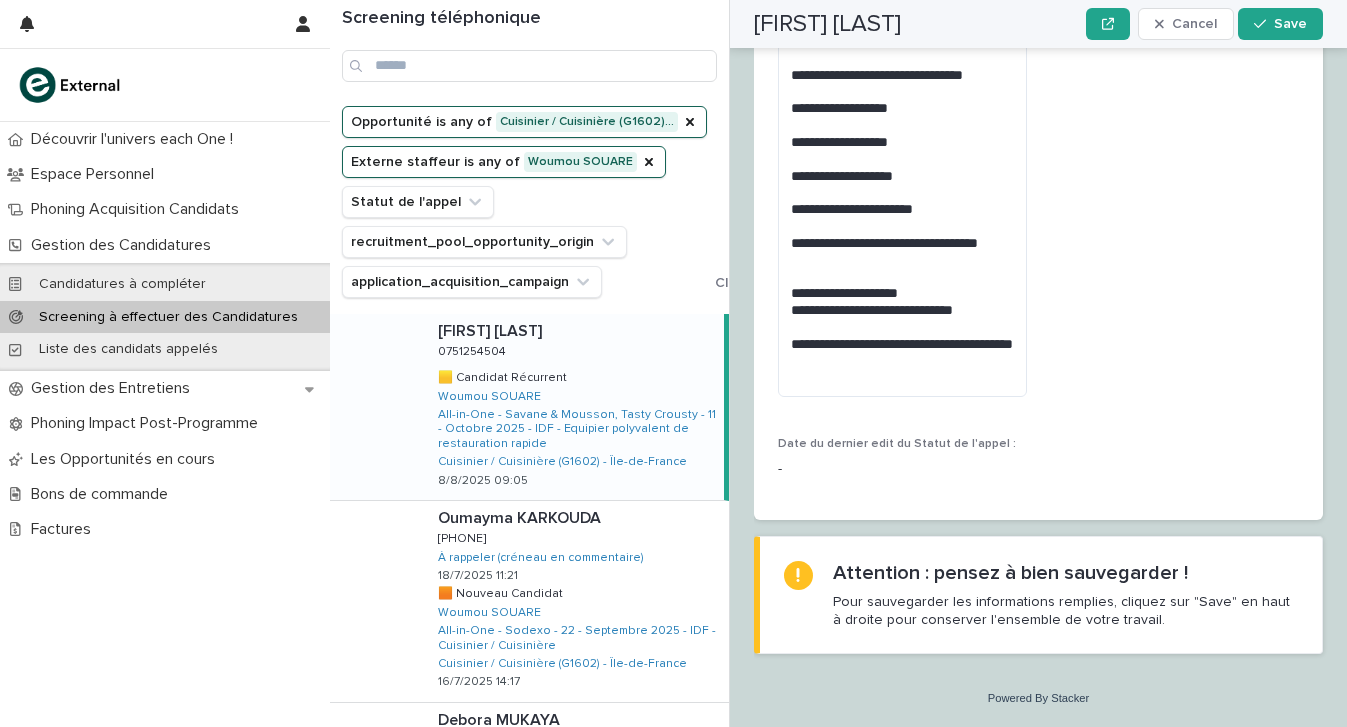 click on "**********" at bounding box center (902, 174) 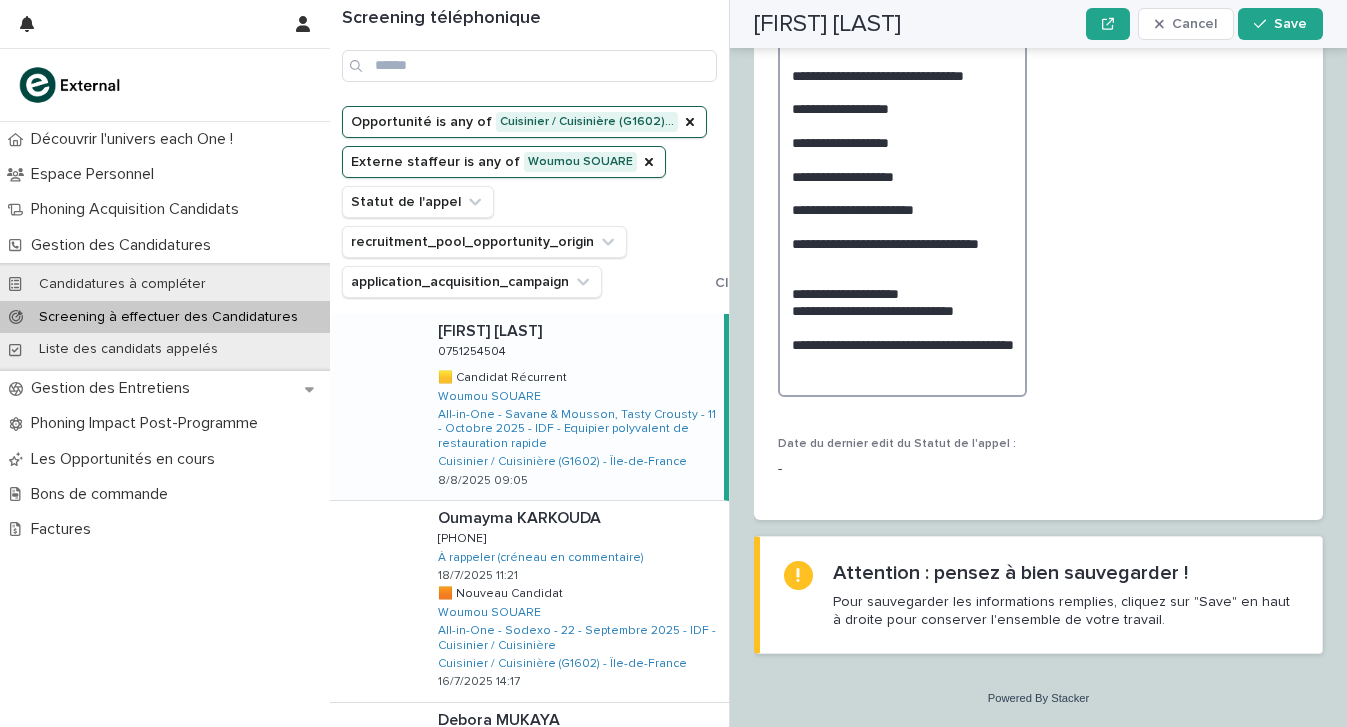 click on "**********" at bounding box center [902, 192] 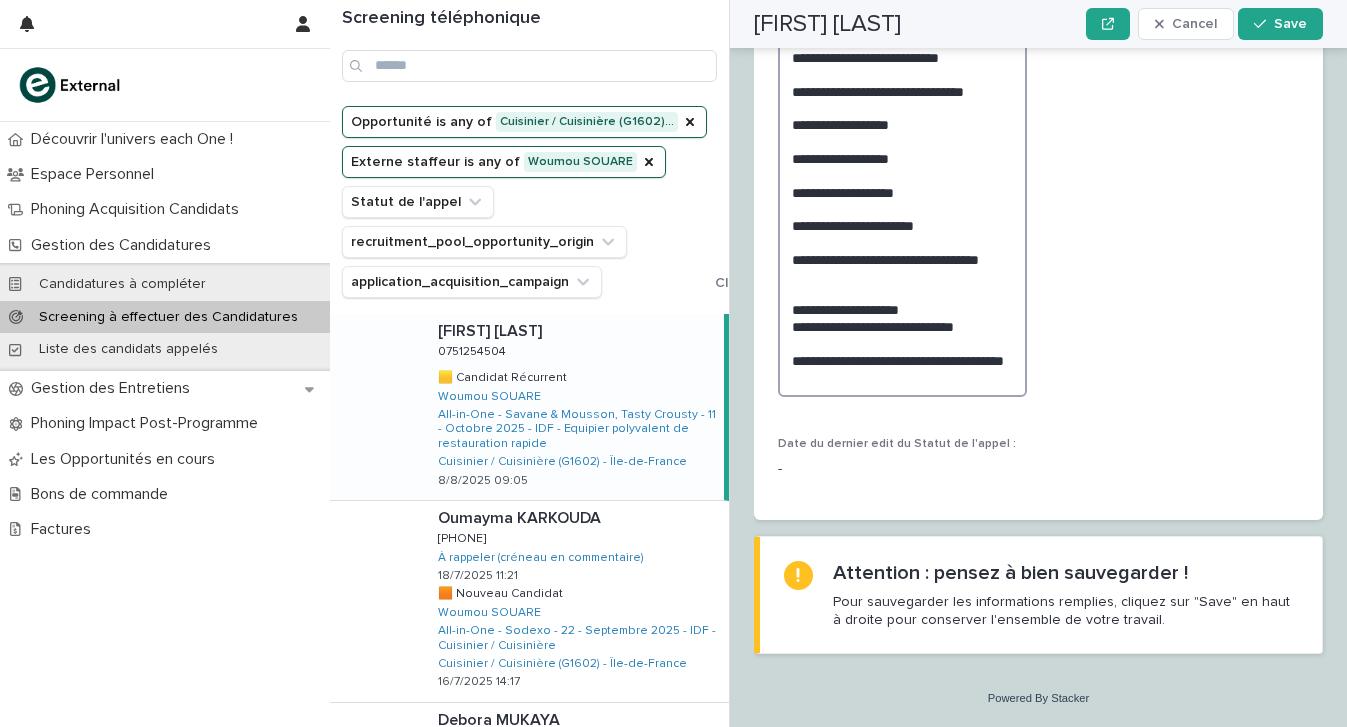 scroll, scrollTop: 2788, scrollLeft: 0, axis: vertical 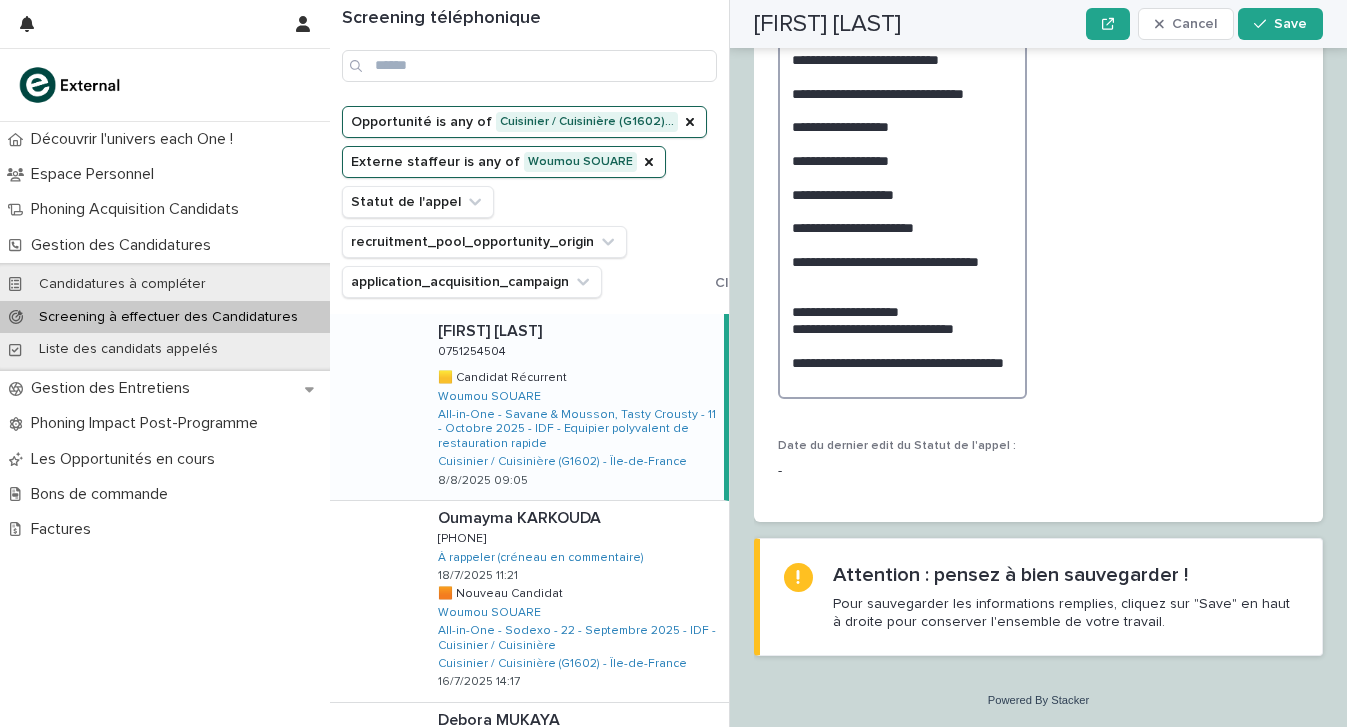 click on "**********" at bounding box center (902, 202) 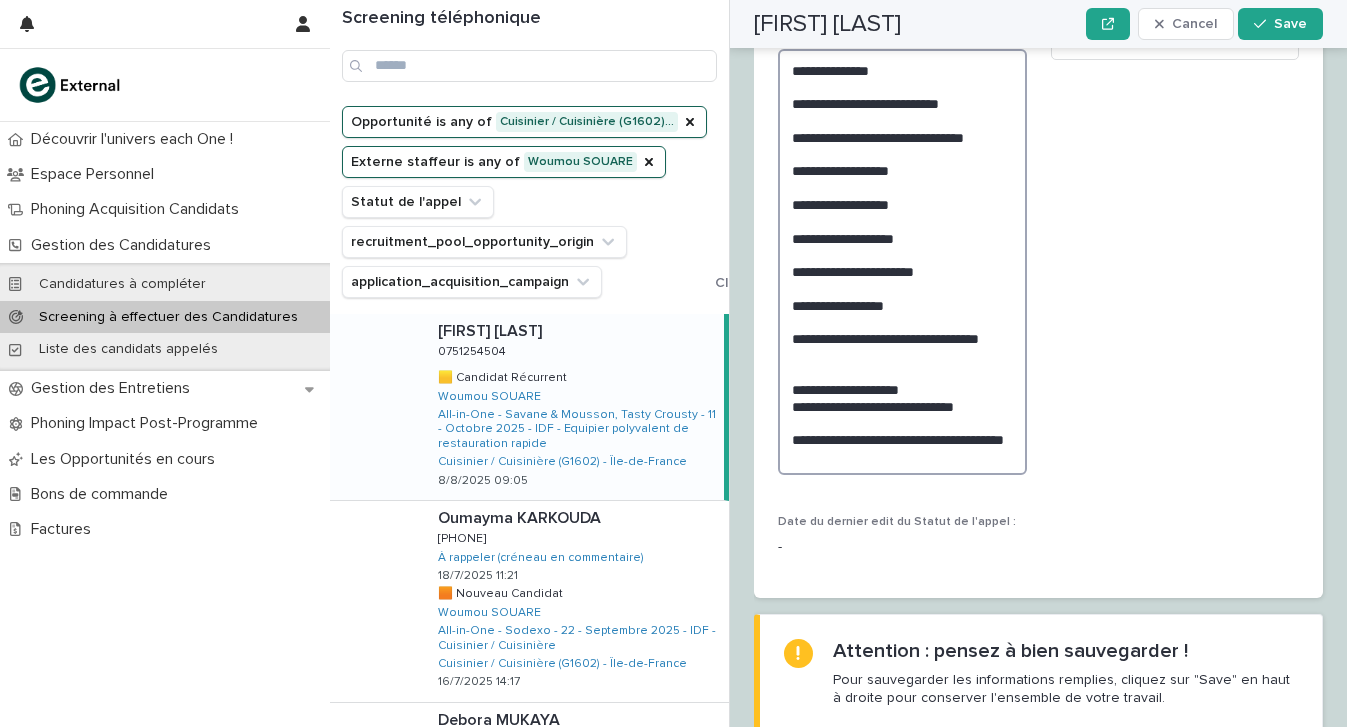 scroll, scrollTop: 2651, scrollLeft: 0, axis: vertical 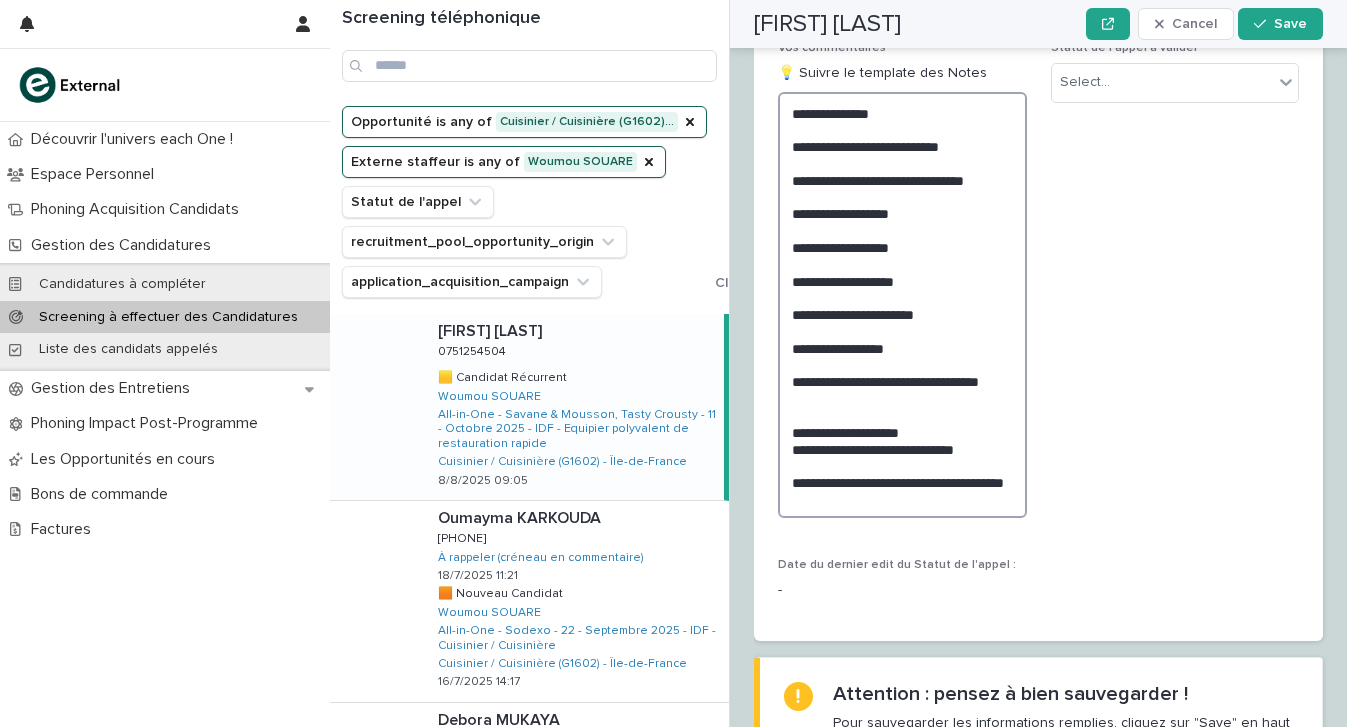 click on "**********" at bounding box center [902, 305] 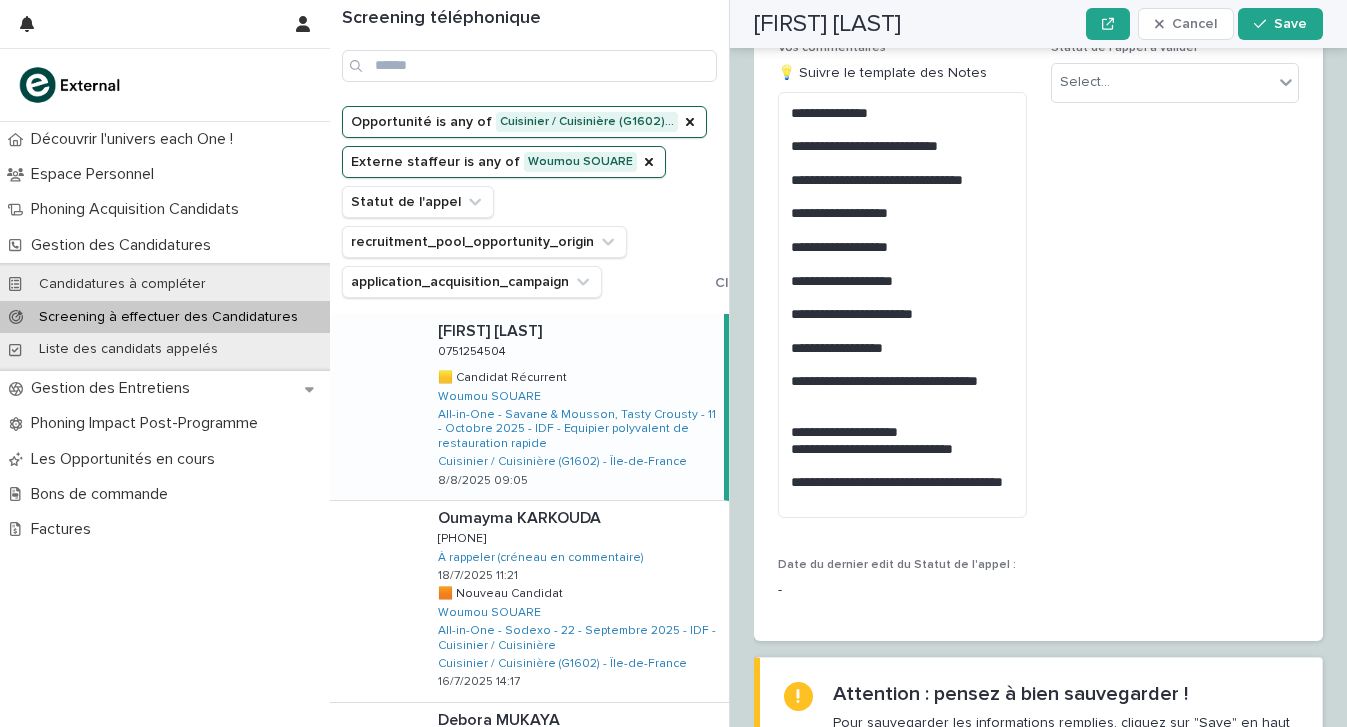 click on "Statut de l'appel à valider * Select..." at bounding box center (1175, 287) 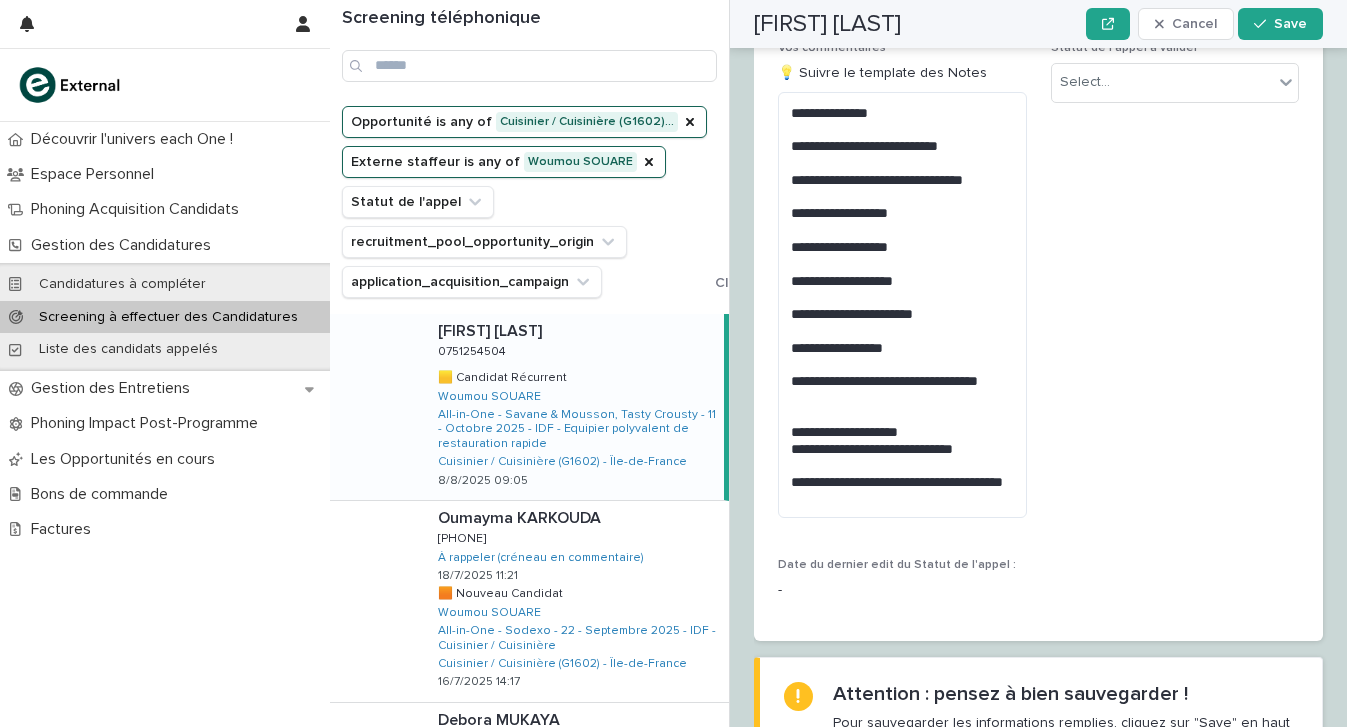 scroll, scrollTop: 2742, scrollLeft: 0, axis: vertical 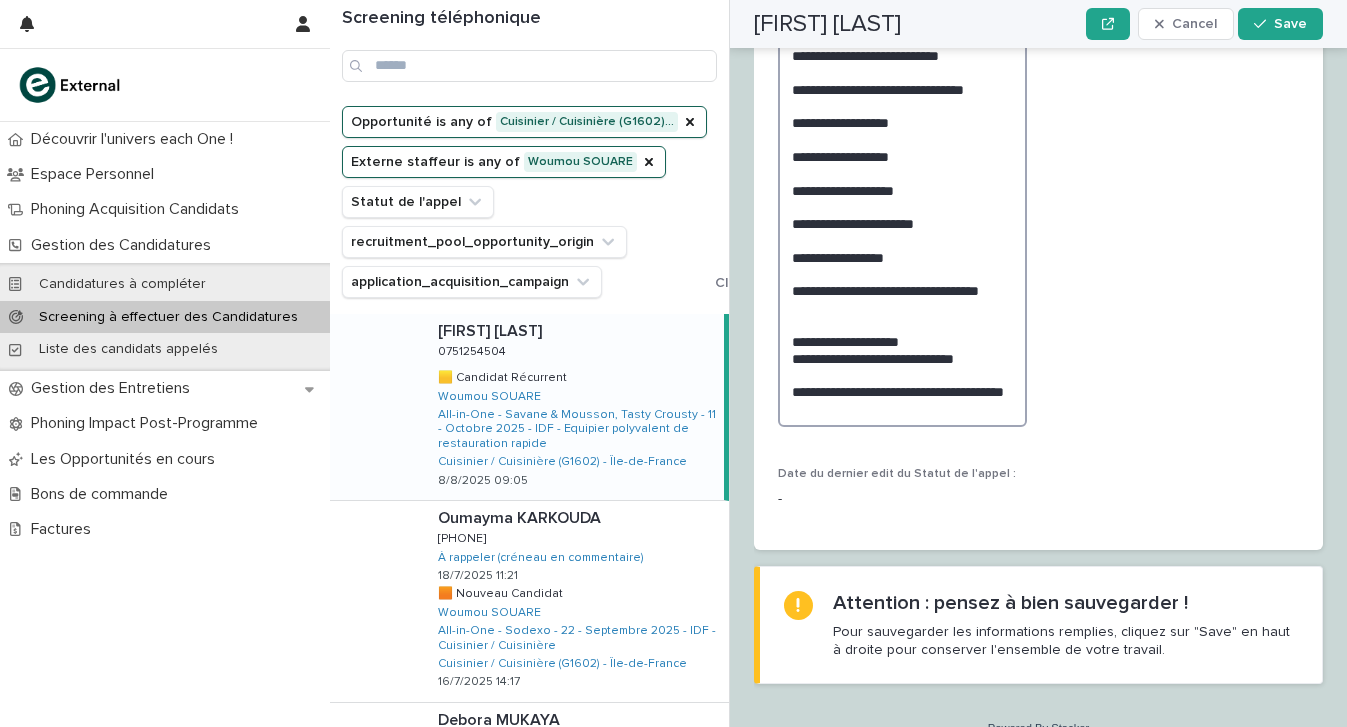 click on "**********" at bounding box center [902, 214] 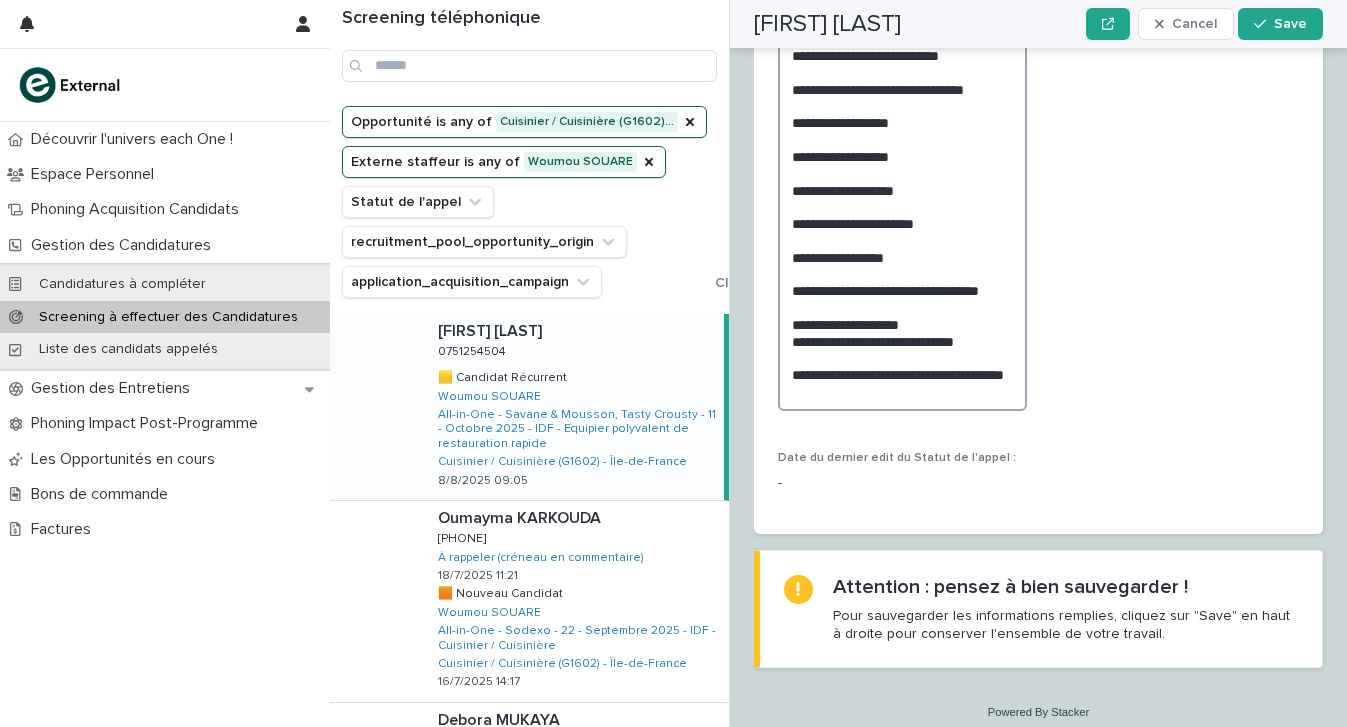 scroll, scrollTop: 2742, scrollLeft: 0, axis: vertical 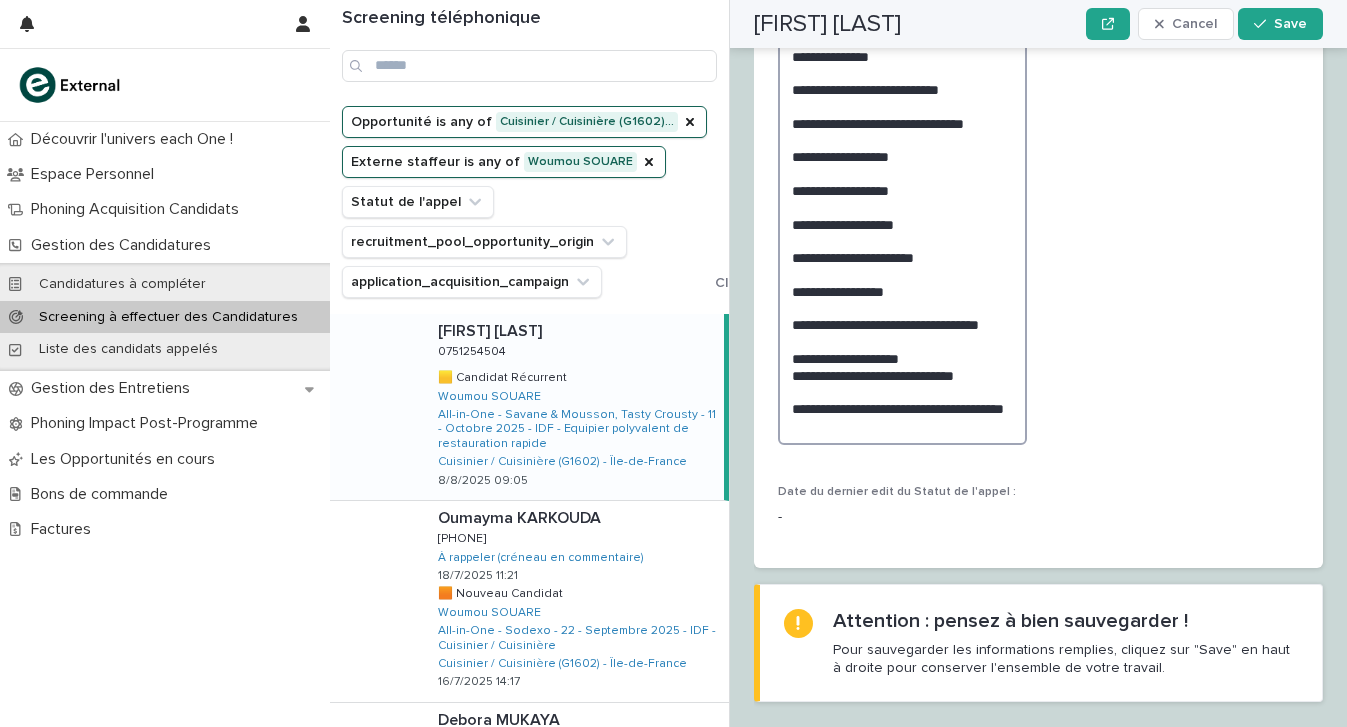 click on "**********" at bounding box center (902, 240) 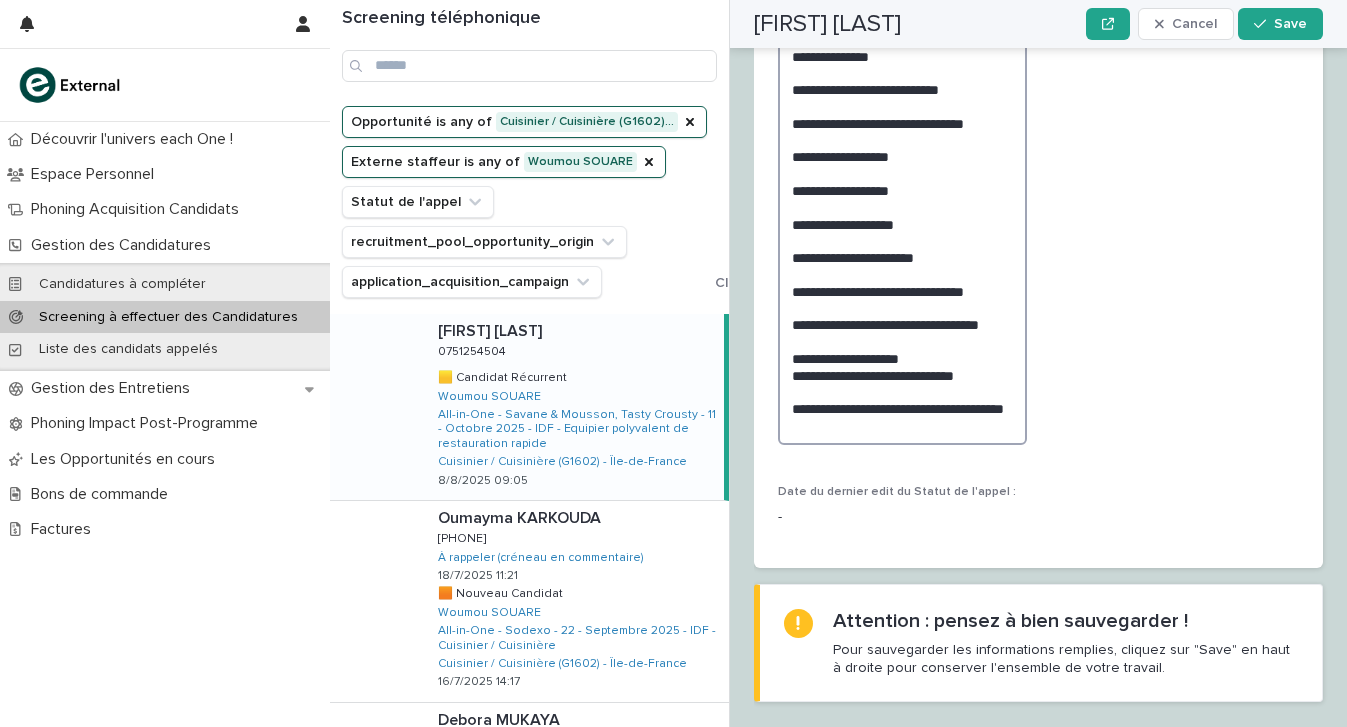 scroll, scrollTop: 2708, scrollLeft: 0, axis: vertical 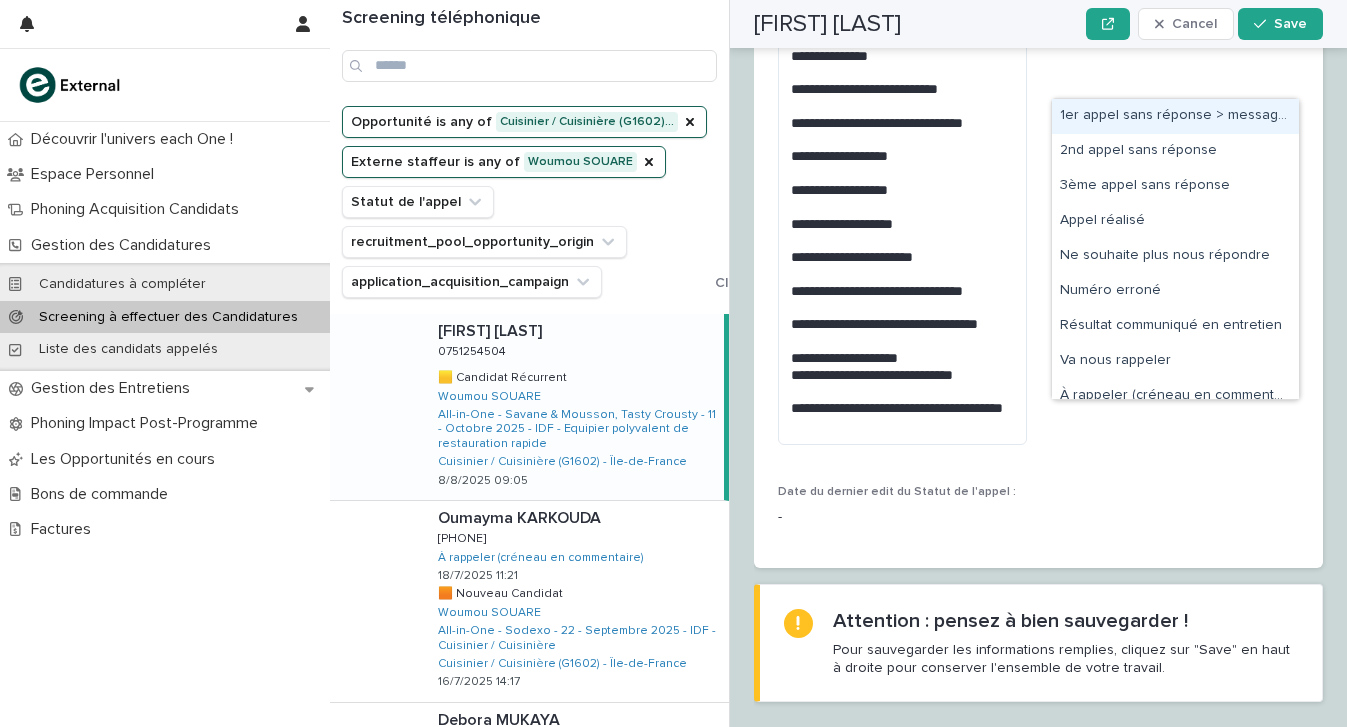drag, startPoint x: 1221, startPoint y: 91, endPoint x: 1216, endPoint y: 132, distance: 41.303753 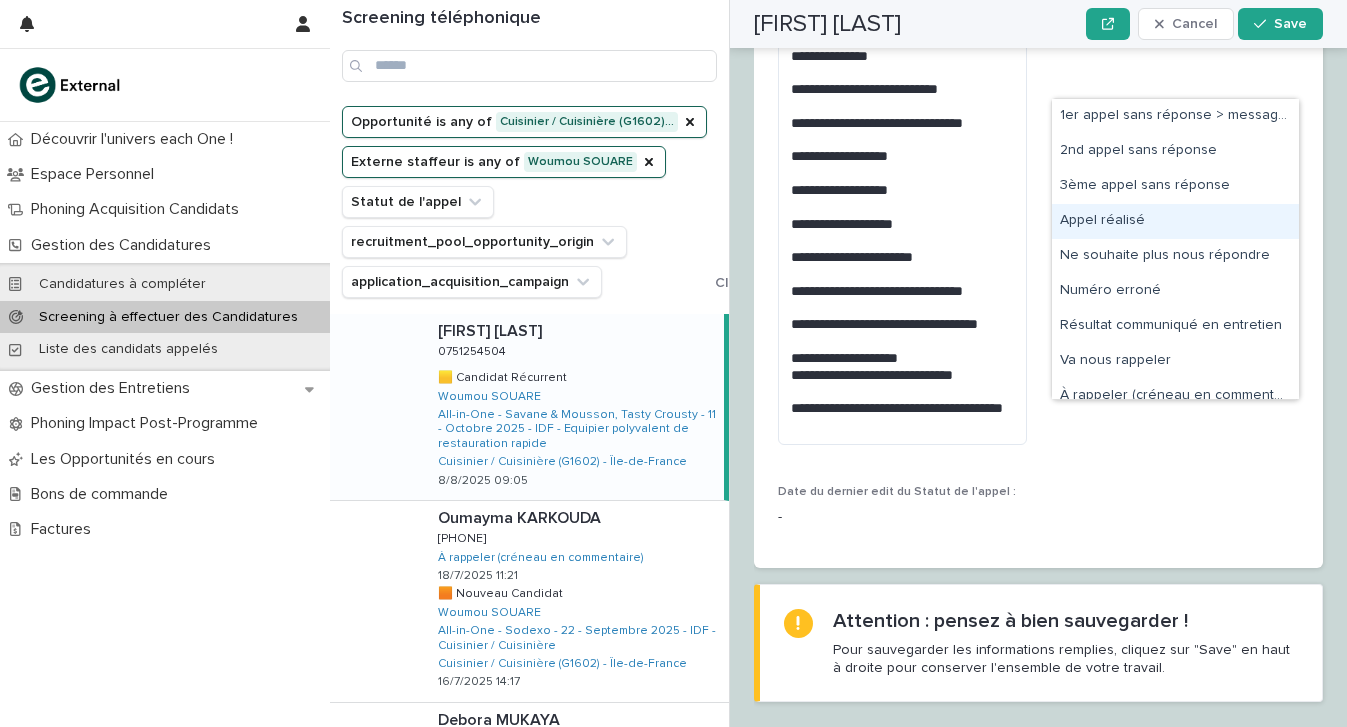 click on "Appel réalisé" at bounding box center [1175, 221] 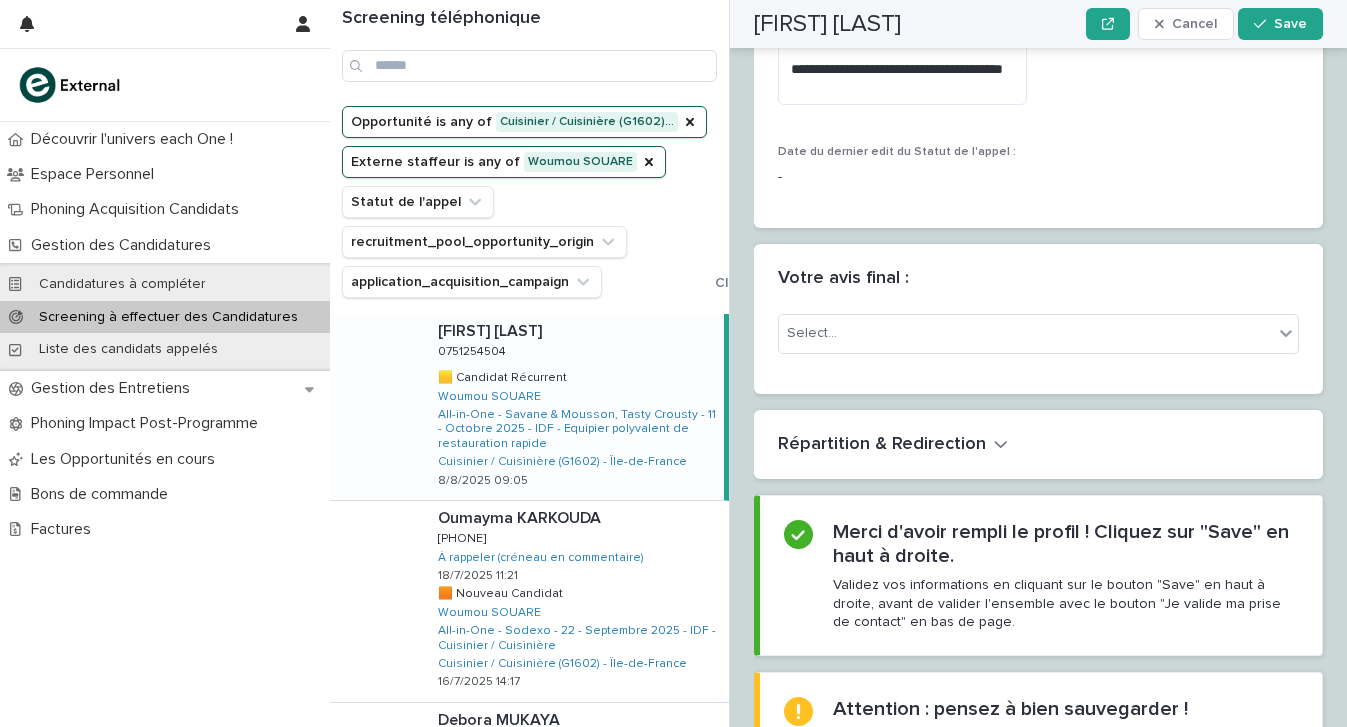 scroll, scrollTop: 3265, scrollLeft: 0, axis: vertical 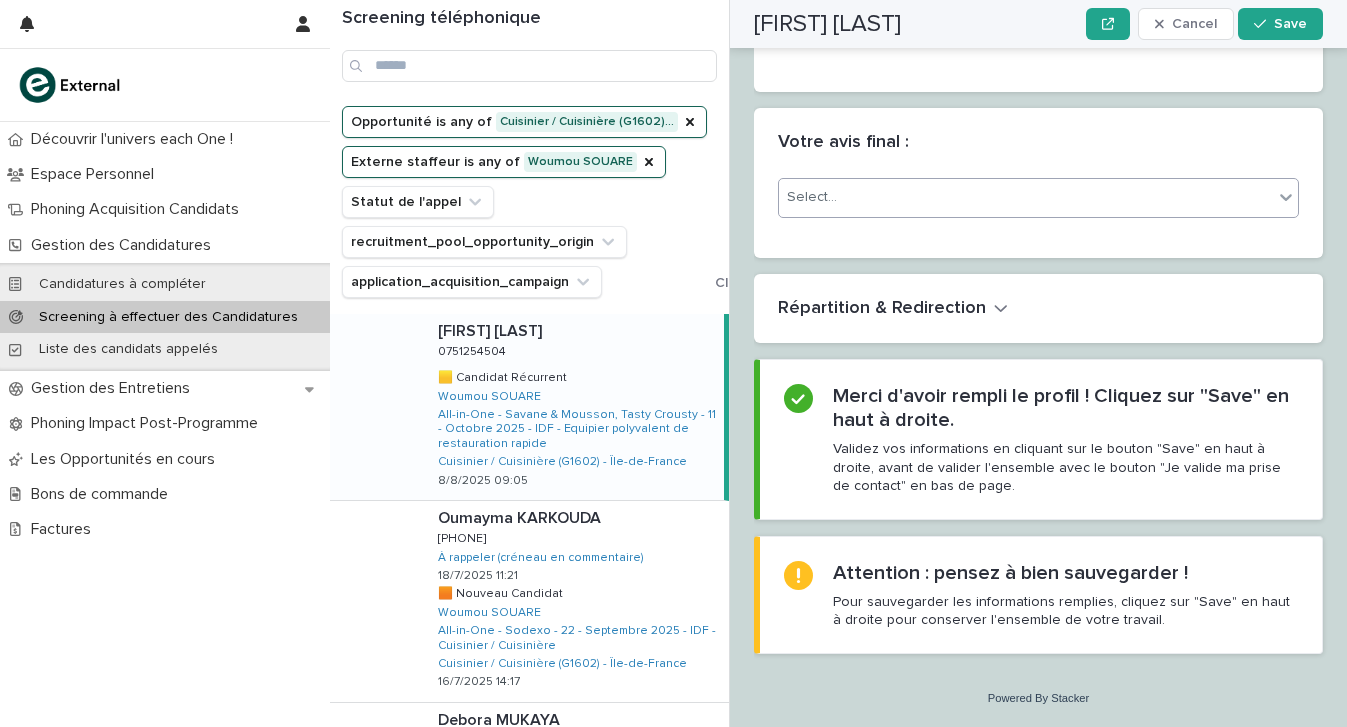 click on "Select..." at bounding box center [1026, 197] 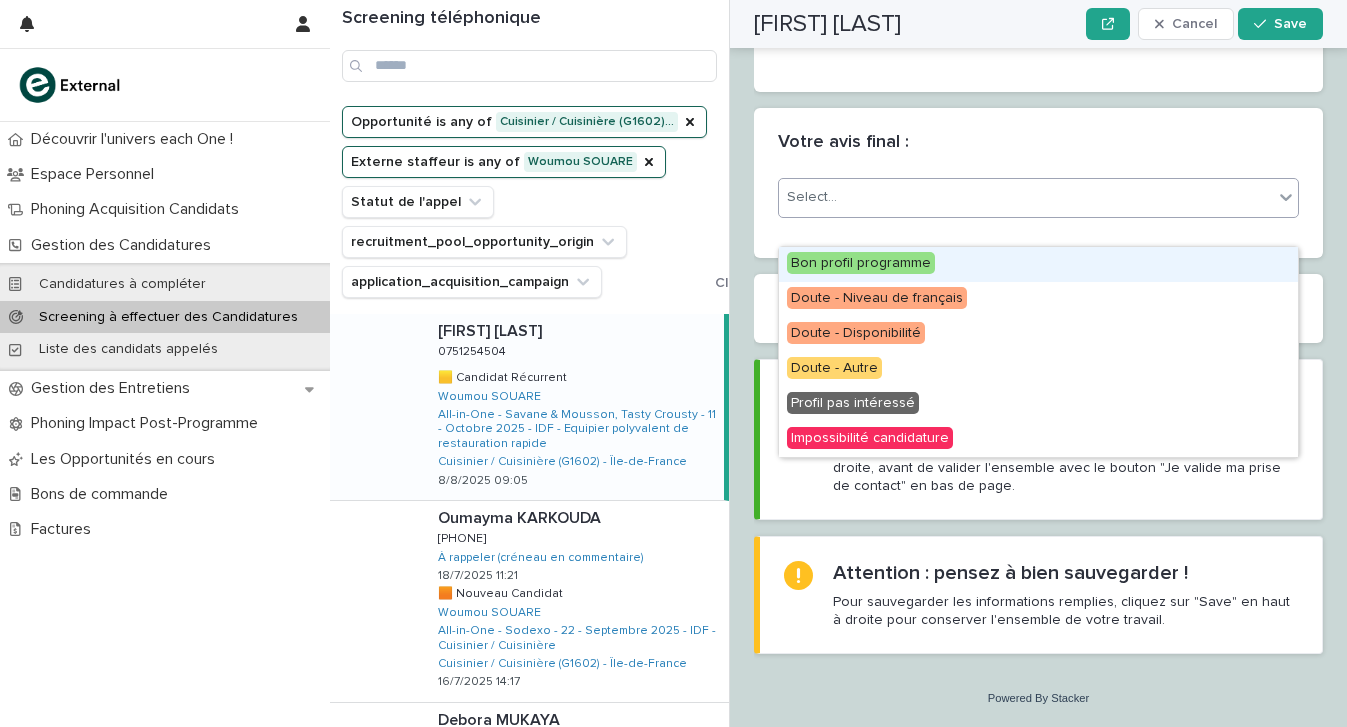 click on "Bon profil programme" at bounding box center (1038, 264) 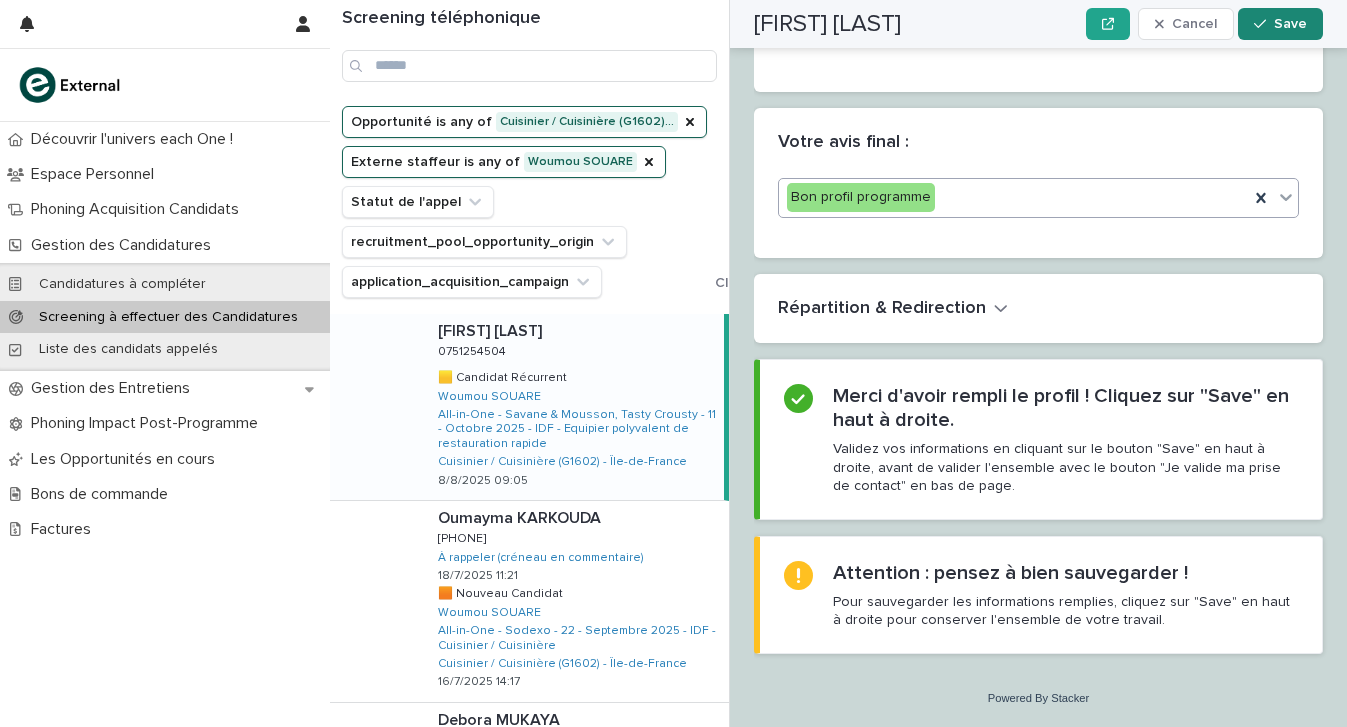 click on "Save" at bounding box center (1280, 24) 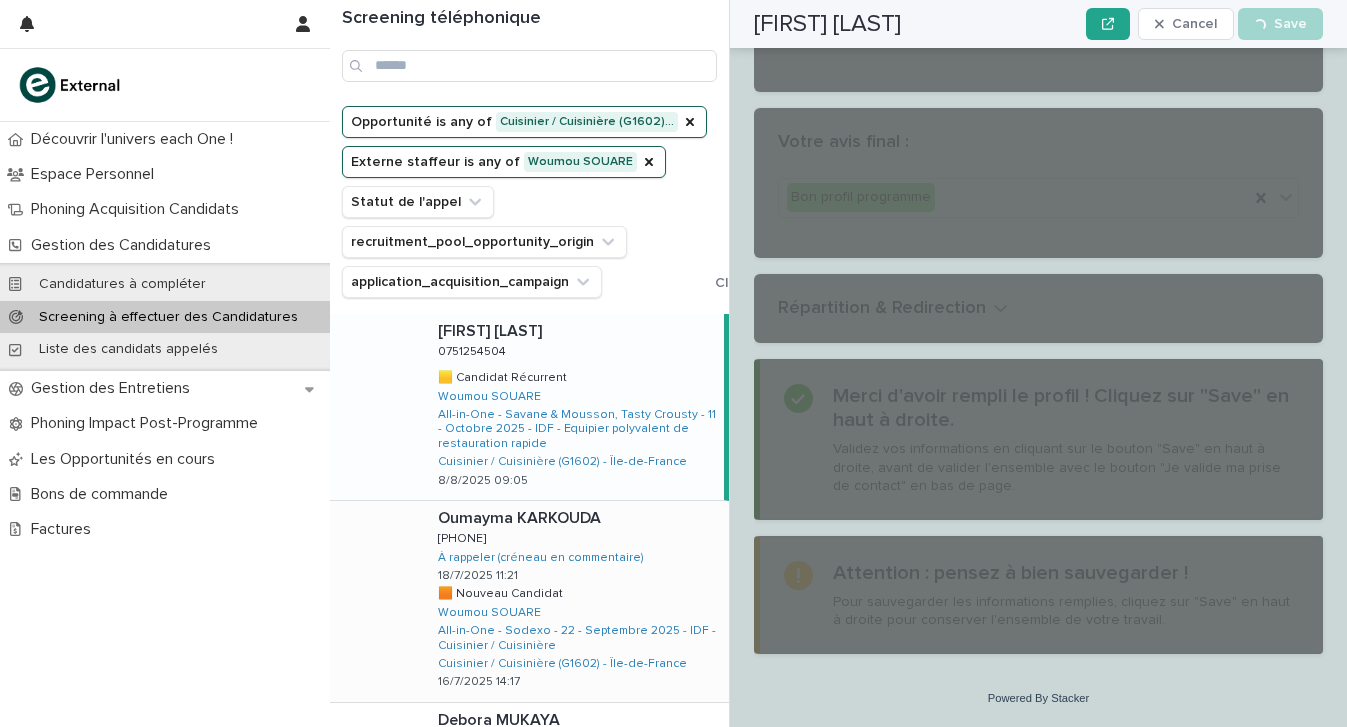 scroll, scrollTop: 3265, scrollLeft: 0, axis: vertical 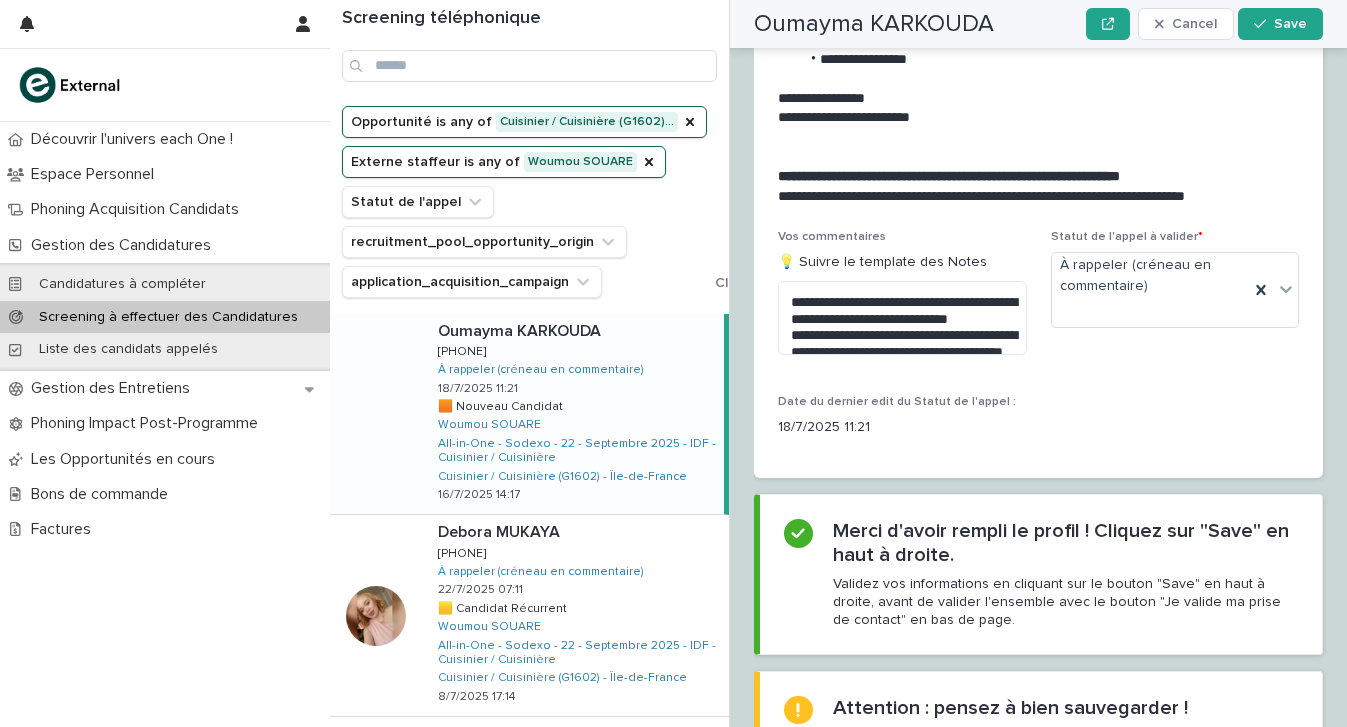 click on "Oumayma KARKOUDA Oumayma KARKOUDA   [PHONE] [PHONE]   À rappeler (créneau en commentaire)   18/7/2025 11:21 🟧 Nouveau Candidat 🟧 Nouveau Candidat   Woumou SOUARE   All-in-One - Sodexo - 22 - Septembre 2025 - IDF - Cuisinier / Cuisinière   Cuisinier / Cuisinière (G1602) - Île-de-France   16/7/2025 14:17" at bounding box center (573, 414) 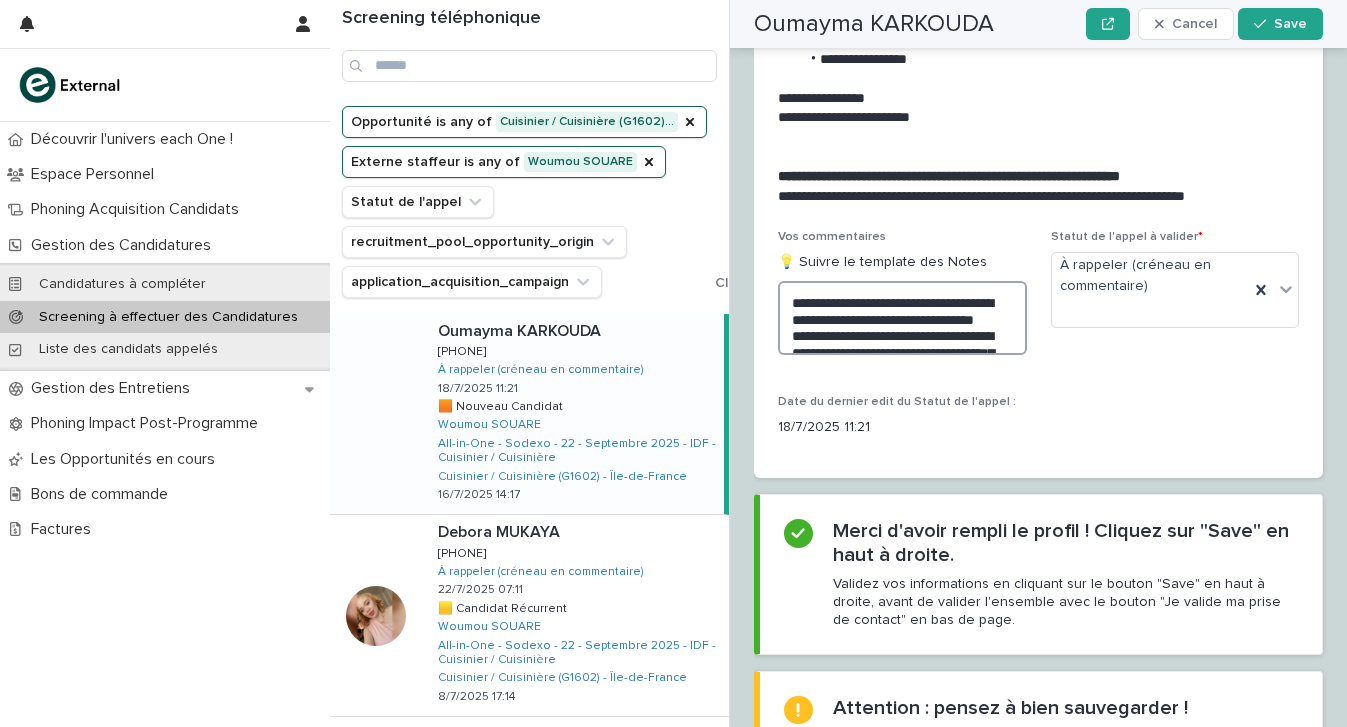 click on "**********" at bounding box center [902, 318] 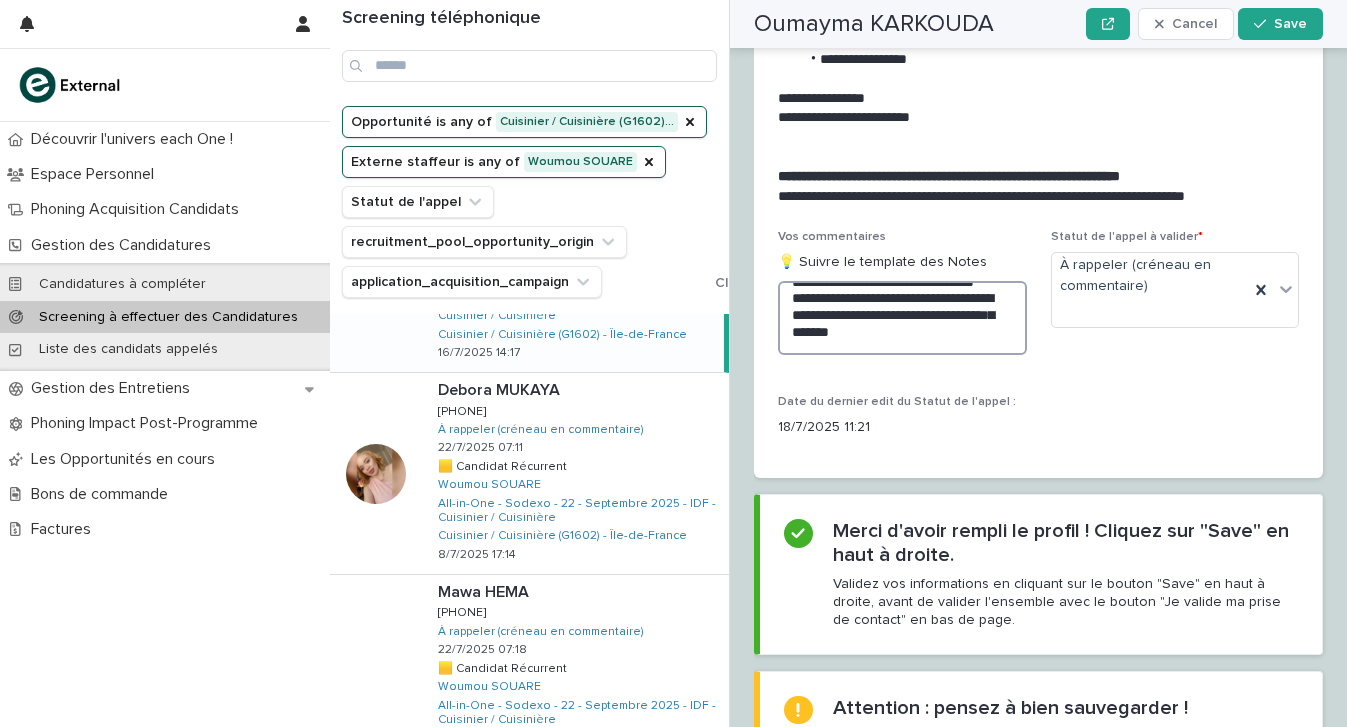 scroll, scrollTop: 286, scrollLeft: 0, axis: vertical 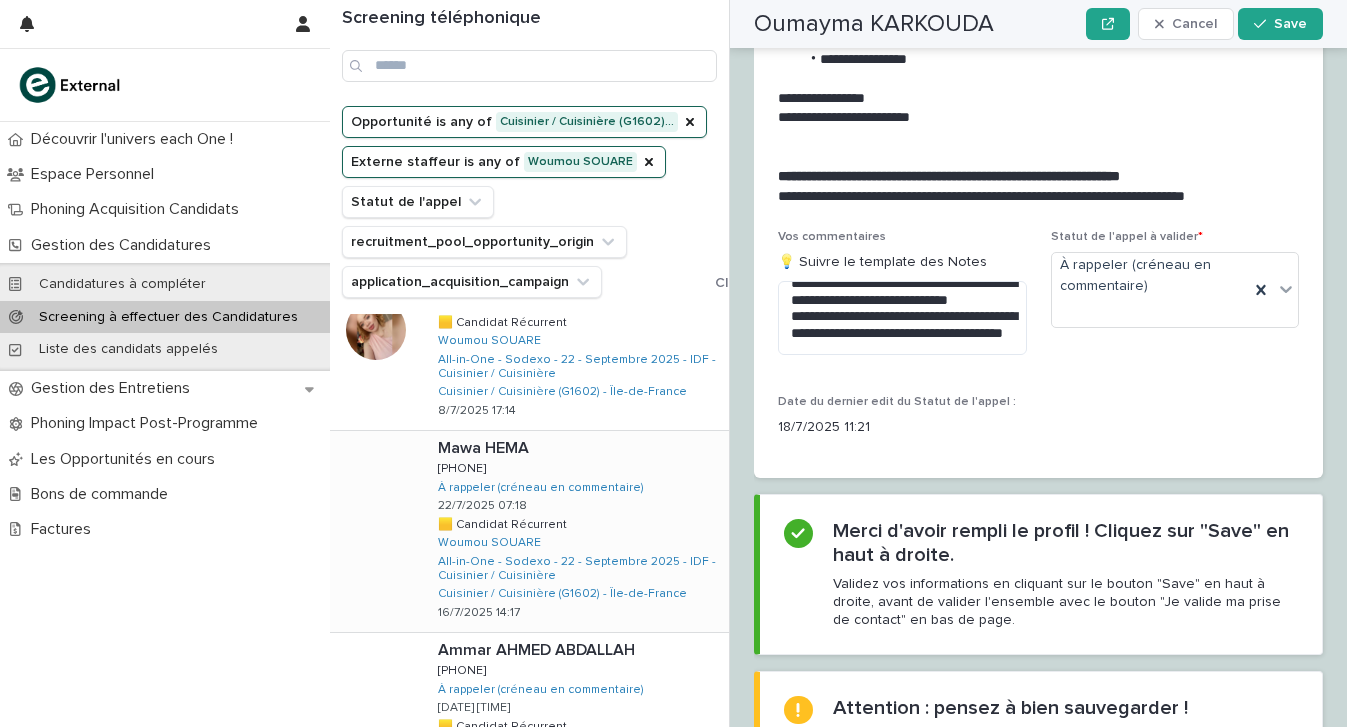 click on "[FIRST] [LAST] [FIRST] [LAST]  [PHONE] [PHONE]  À rappeler (créneau en commentaire)   [DATE] [TIME] 🟨 Candidat Récurrent 🟨 Candidat Récurrent  Woumou SOUARE   All-in-One - Sodexo - 22 - Septembre 2025 - IDF - Cuisinier / Cuisinière   Cuisinier / Cuisinière (G1602) - Île-de-France   [DATE] [TIME]" at bounding box center (575, 531) 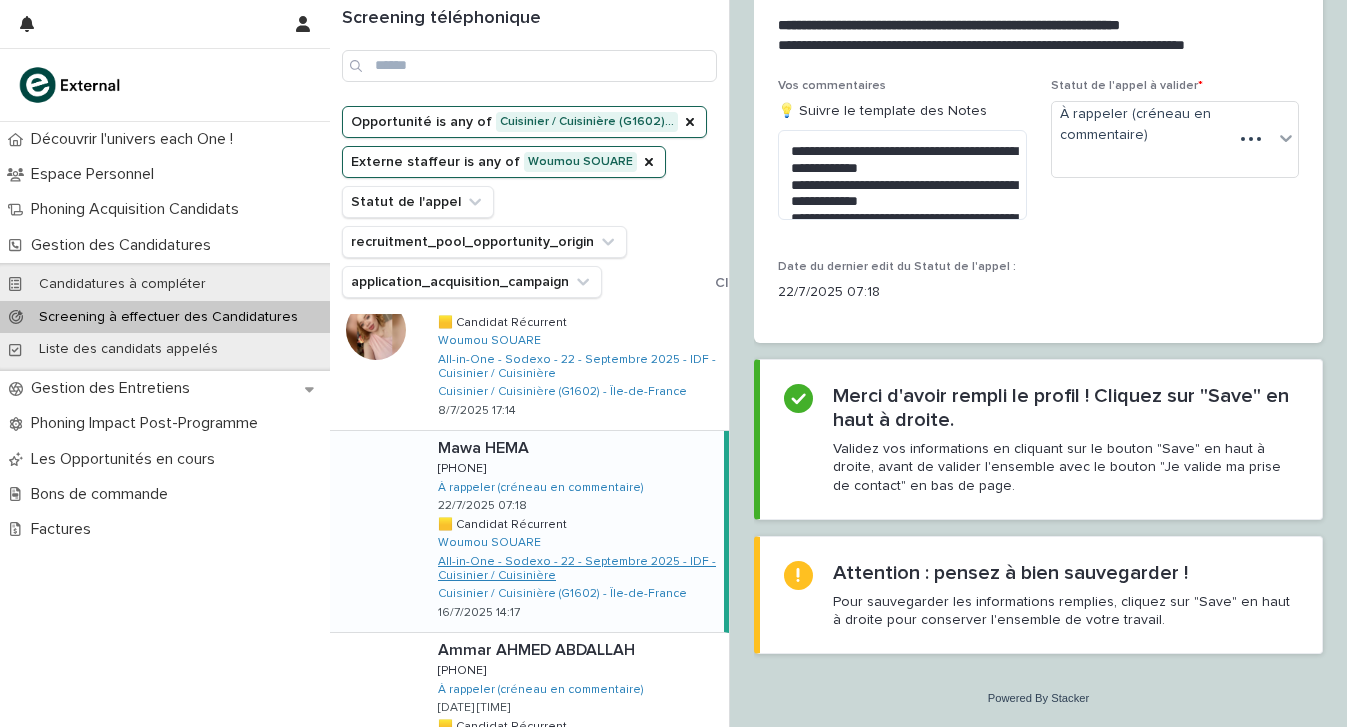 scroll, scrollTop: 2383, scrollLeft: 0, axis: vertical 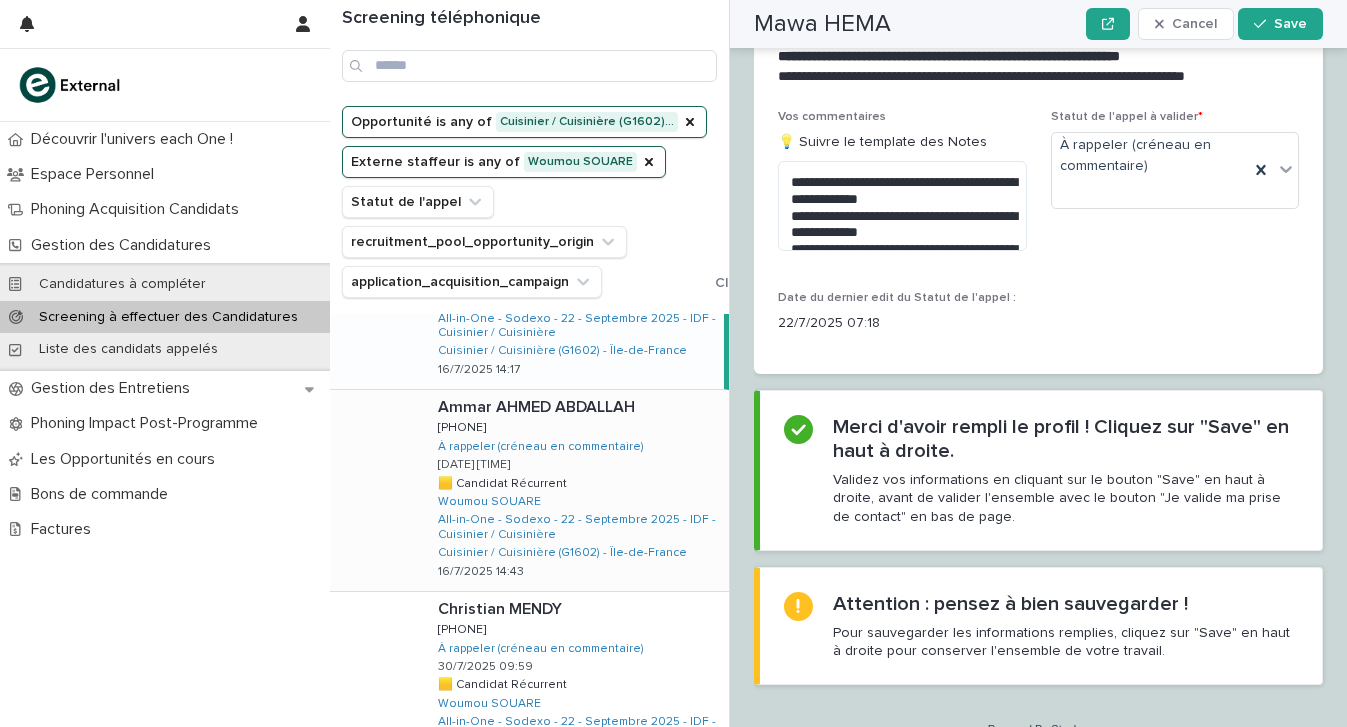 click on "[FIRST] [LAST] [FIRST] [LAST]  [PHONE] [PHONE]  À rappeler (créneau en commentaire)   [DATE] [TIME] 🟨 Candidat Récurrent 🟨 Candidat Récurrent  Woumou SOUARE   All-in-One - Sodexo - 22 - Septembre 2025 - IDF - Cuisinier / Cuisinière   Cuisinier / Cuisinière (G1602) - Île-de-France   [DATE] [TIME]" at bounding box center [575, 490] 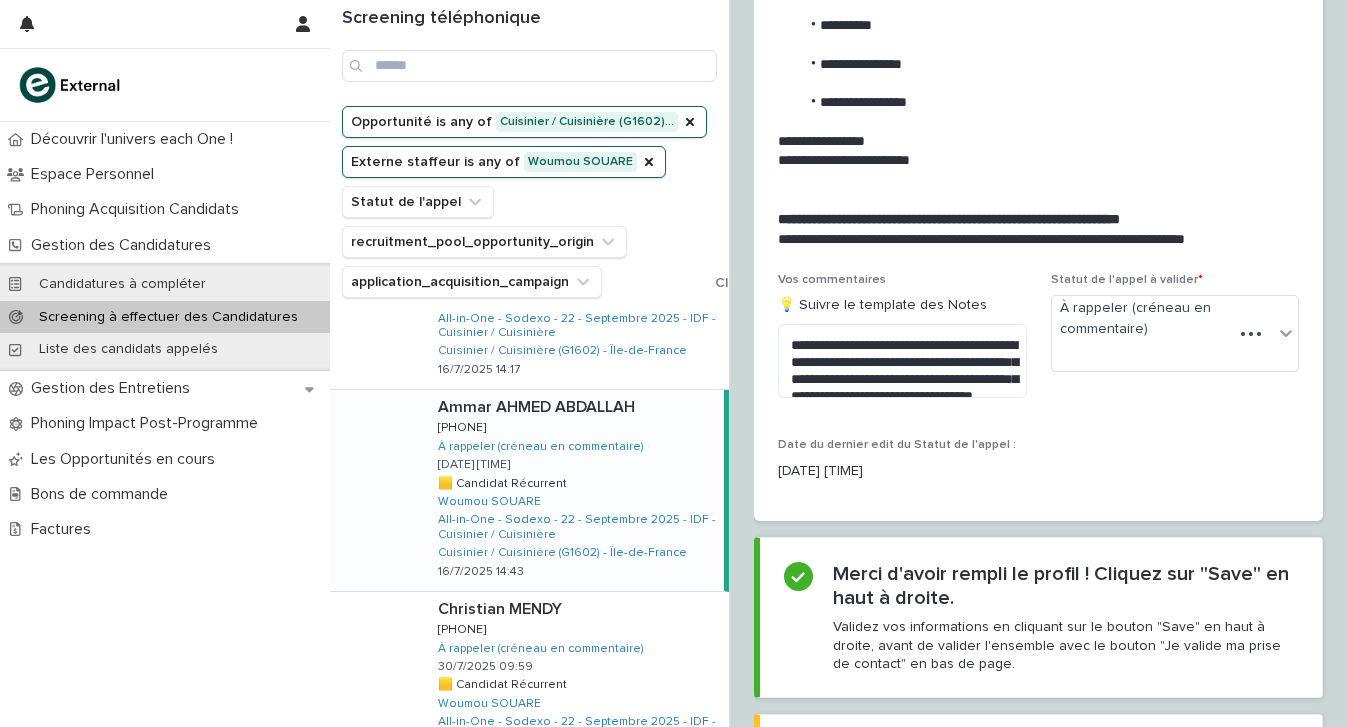 click on "[FIRST] [LAST] [FIRST] [LAST]  [PHONE] [PHONE]  À rappeler (créneau en commentaire)   [DATE] [TIME] 🟨 Candidat Récurrent 🟨 Candidat Récurrent  Woumou SOUARE   All-in-One - Sodexo - 22 - Septembre 2025 - IDF - Cuisinier / Cuisinière   Cuisinier / Cuisinière (G1602) - Île-de-France   [DATE] [TIME]" at bounding box center (573, 490) 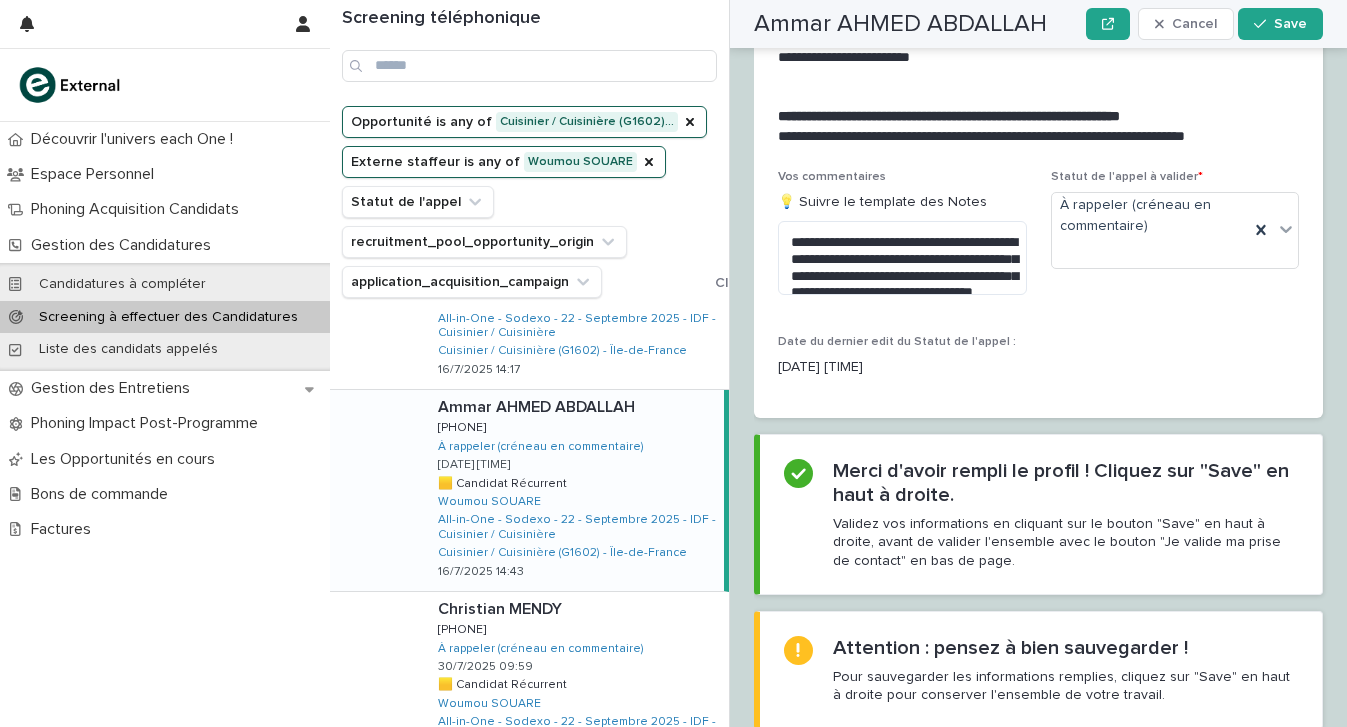 scroll, scrollTop: 3013, scrollLeft: 0, axis: vertical 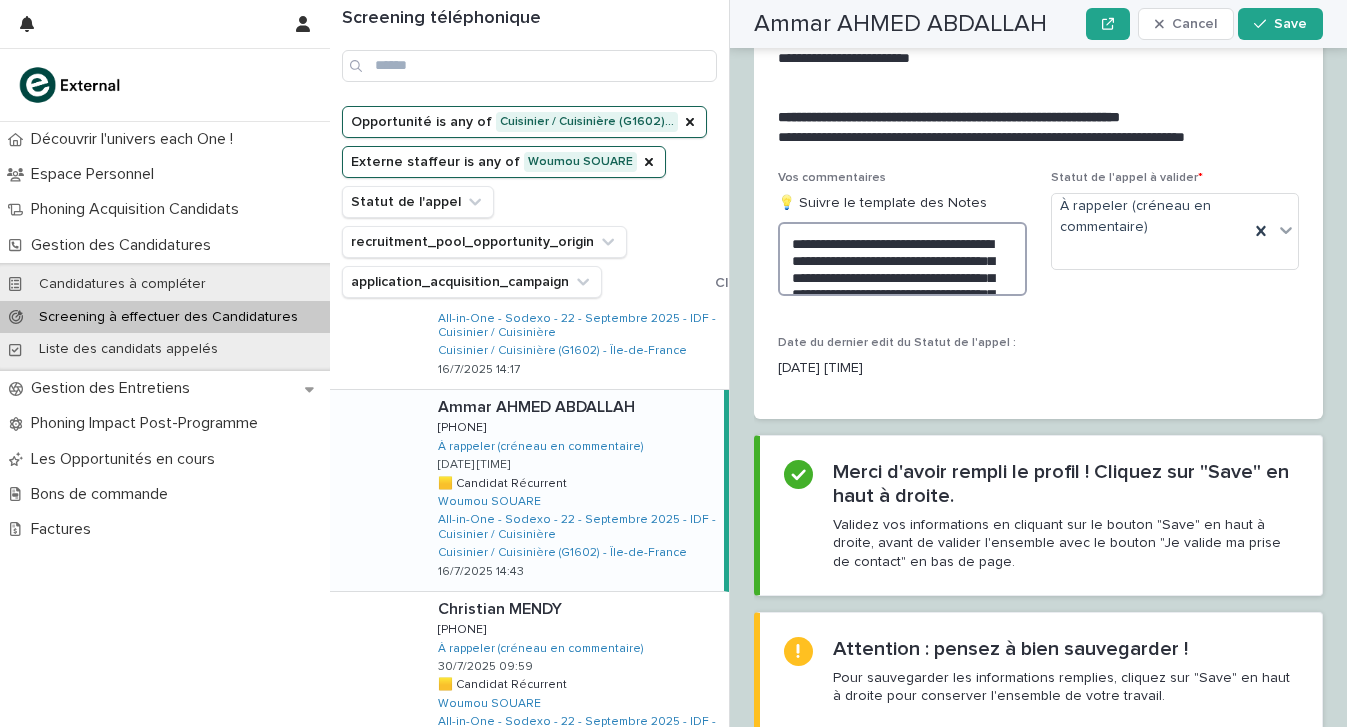 click on "**********" at bounding box center (902, 259) 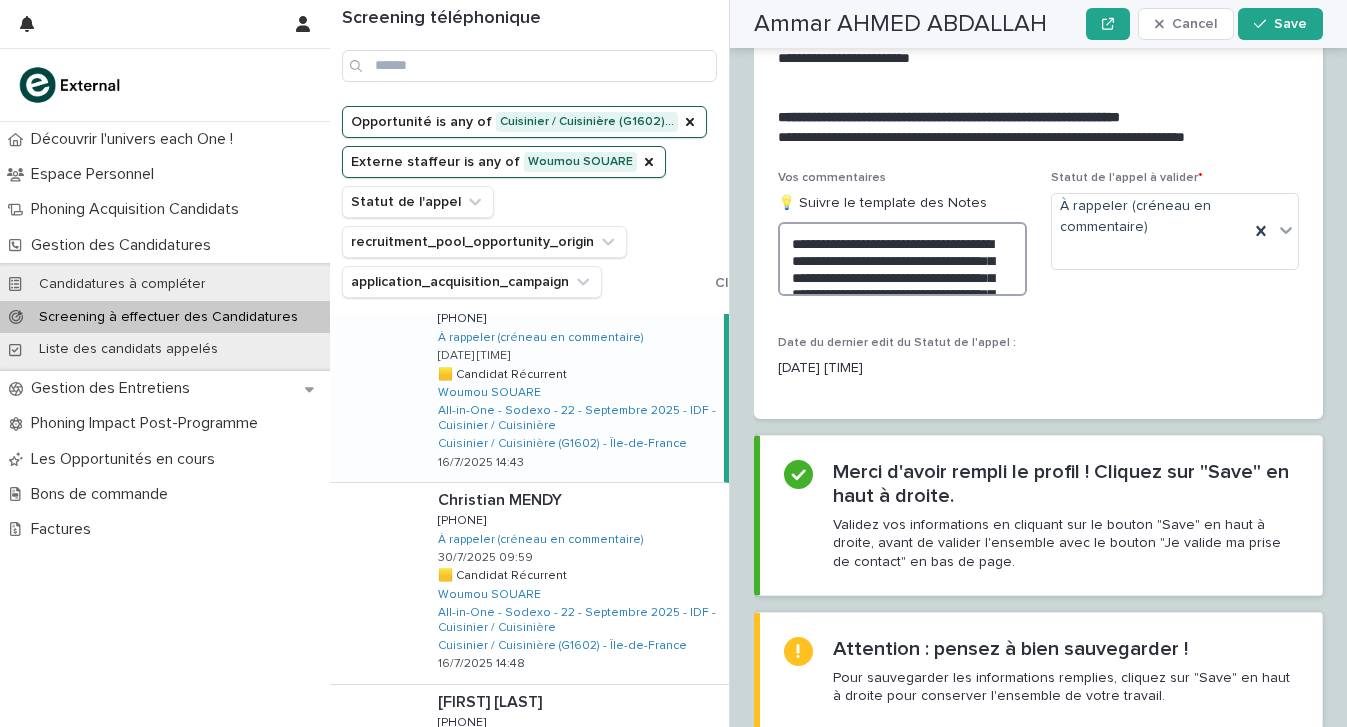 scroll, scrollTop: 677, scrollLeft: 0, axis: vertical 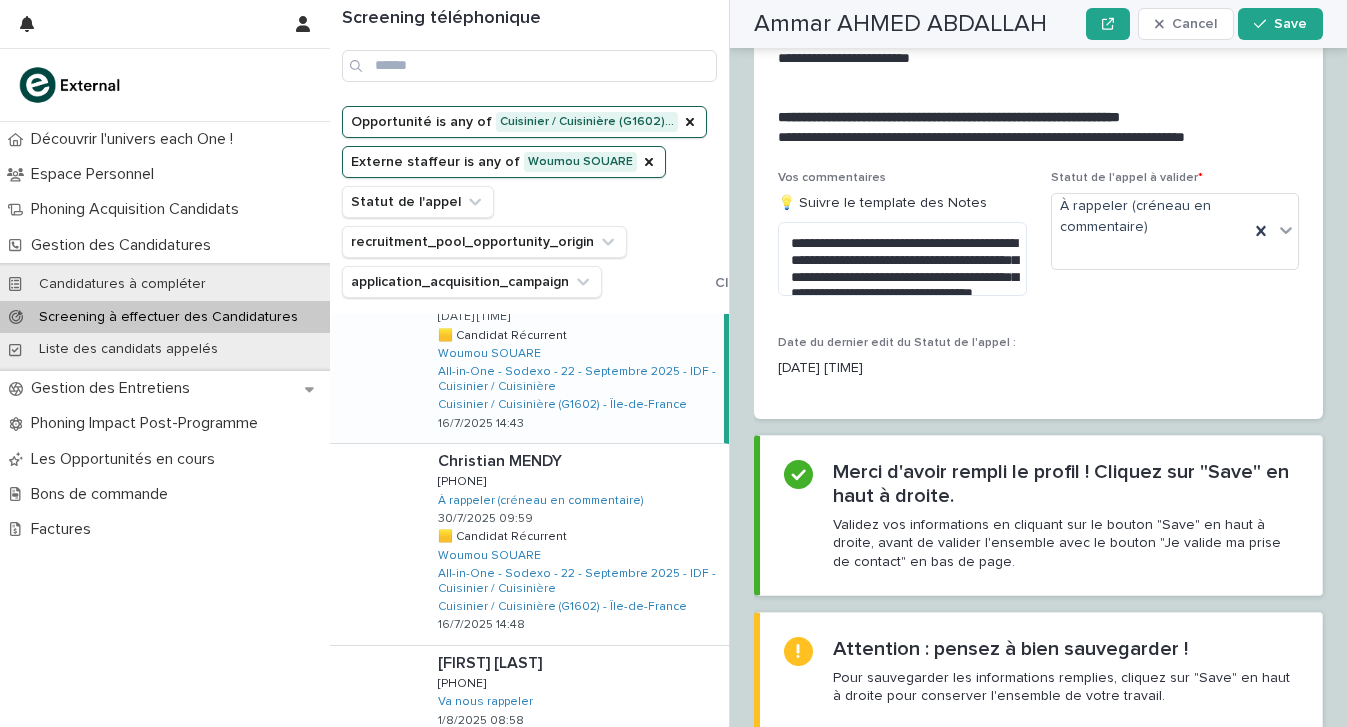 click on "[FIRST] [LAST] [FIRST] [LAST]  [PHONE] [PHONE]  À rappeler (créneau en commentaire)   [DATE] [TIME] 🟨 Candidat Récurrent 🟨 Candidat Récurrent  Woumou SOUARE   All-in-One - Sodexo - 22 - Septembre 2025 - IDF - Cuisinier / Cuisinière   Cuisinier / Cuisinière (G1602) - Île-de-France   [DATE] [TIME]" at bounding box center (529, 343) 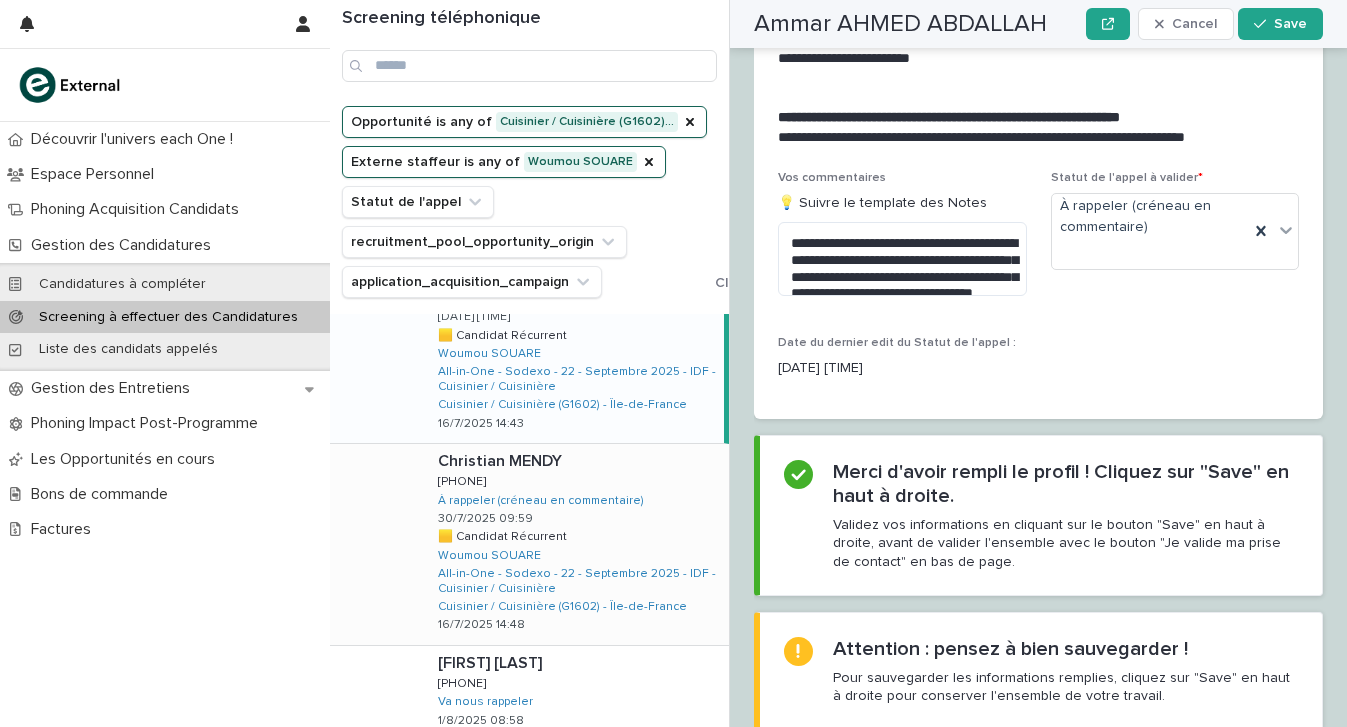 click on "Christian MENDY Christian MENDY   [PHONE] [PHONE]   À rappeler (créneau en commentaire)   30/7/2025 09:59 🟨 Candidat Récurrent 🟨 Candidat Récurrent   Woumou SOUARE   All-in-One - Sodexo - 22 - Septembre 2025 - IDF - Cuisinier / Cuisinière   Cuisinier / Cuisinière (G1602) - Île-de-France   16/7/2025 14:48" at bounding box center (575, 544) 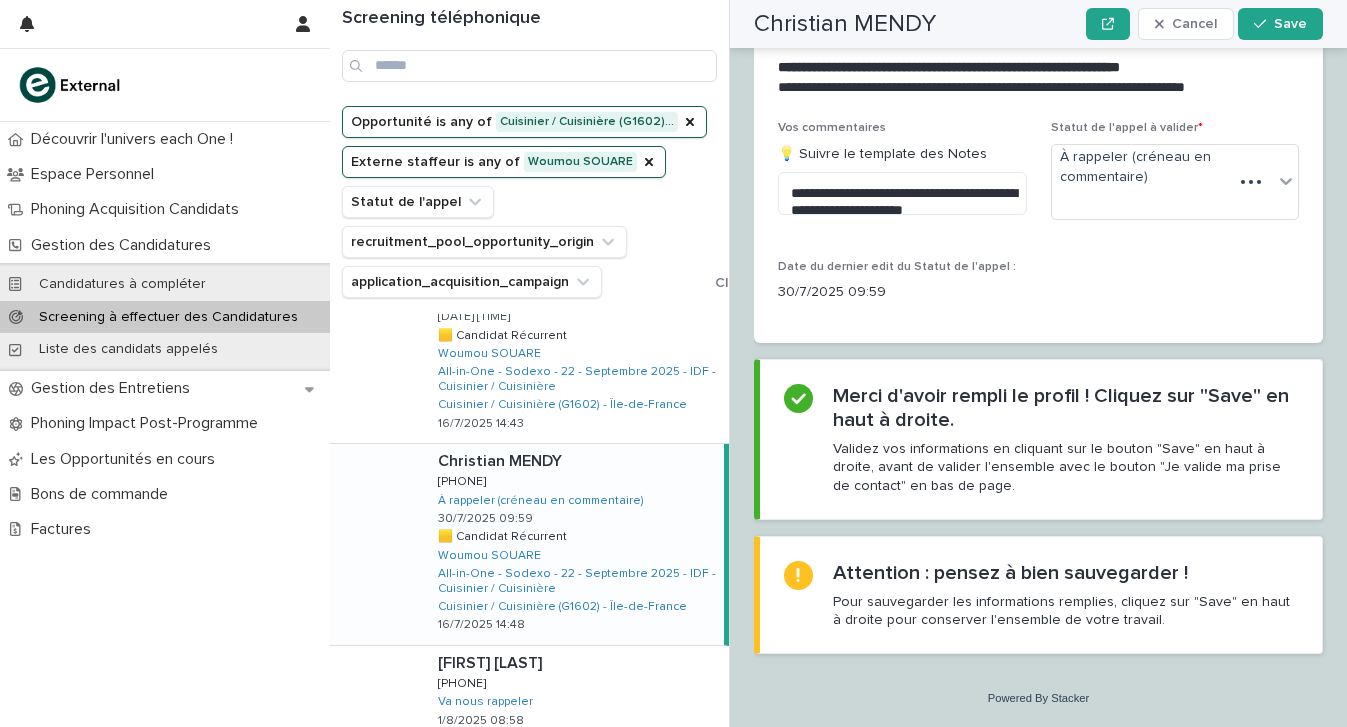 scroll, scrollTop: 2391, scrollLeft: 0, axis: vertical 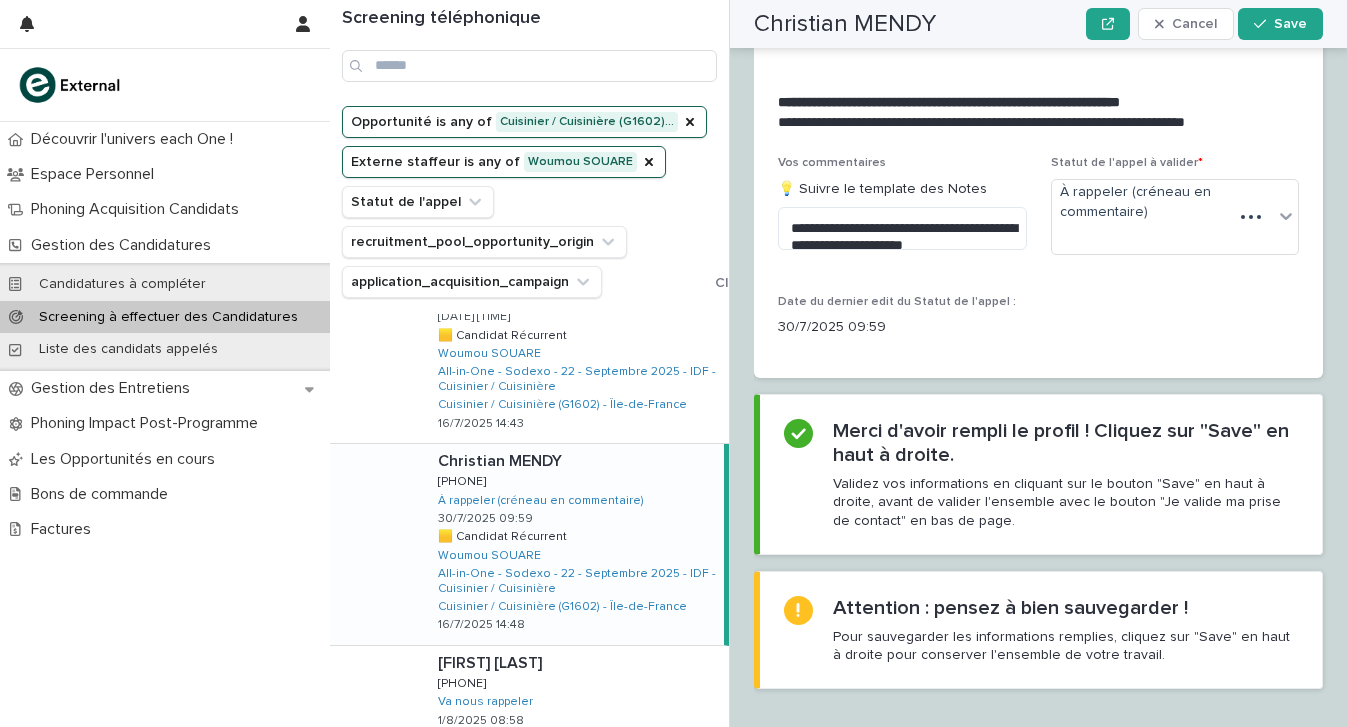 click on "Christian MENDY Christian MENDY   [PHONE] [PHONE]   À rappeler (créneau en commentaire)   30/7/2025 09:59 🟨 Candidat Récurrent 🟨 Candidat Récurrent   Woumou SOUARE   All-in-One - Sodexo - 22 - Septembre 2025 - IDF - Cuisinier / Cuisinière   Cuisinier / Cuisinière (G1602) - Île-de-France   16/7/2025 14:48" at bounding box center (573, 544) 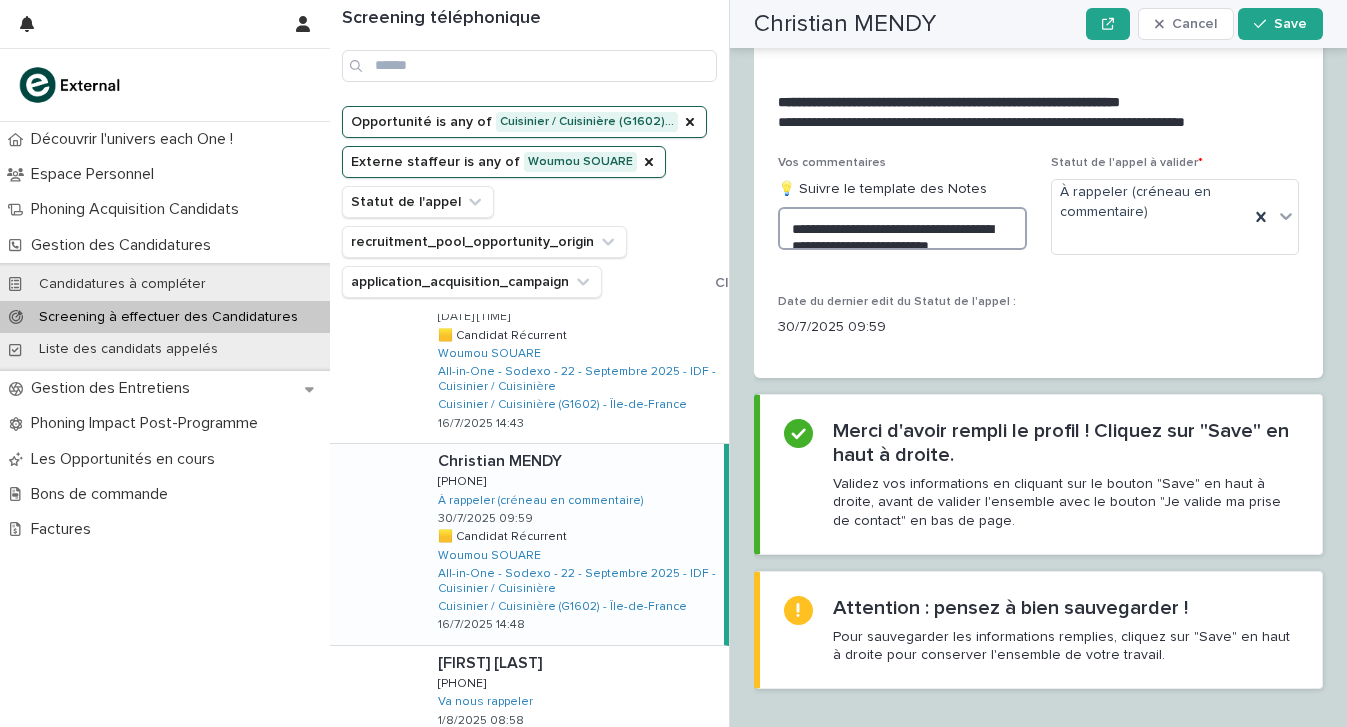 click on "**********" at bounding box center [902, 228] 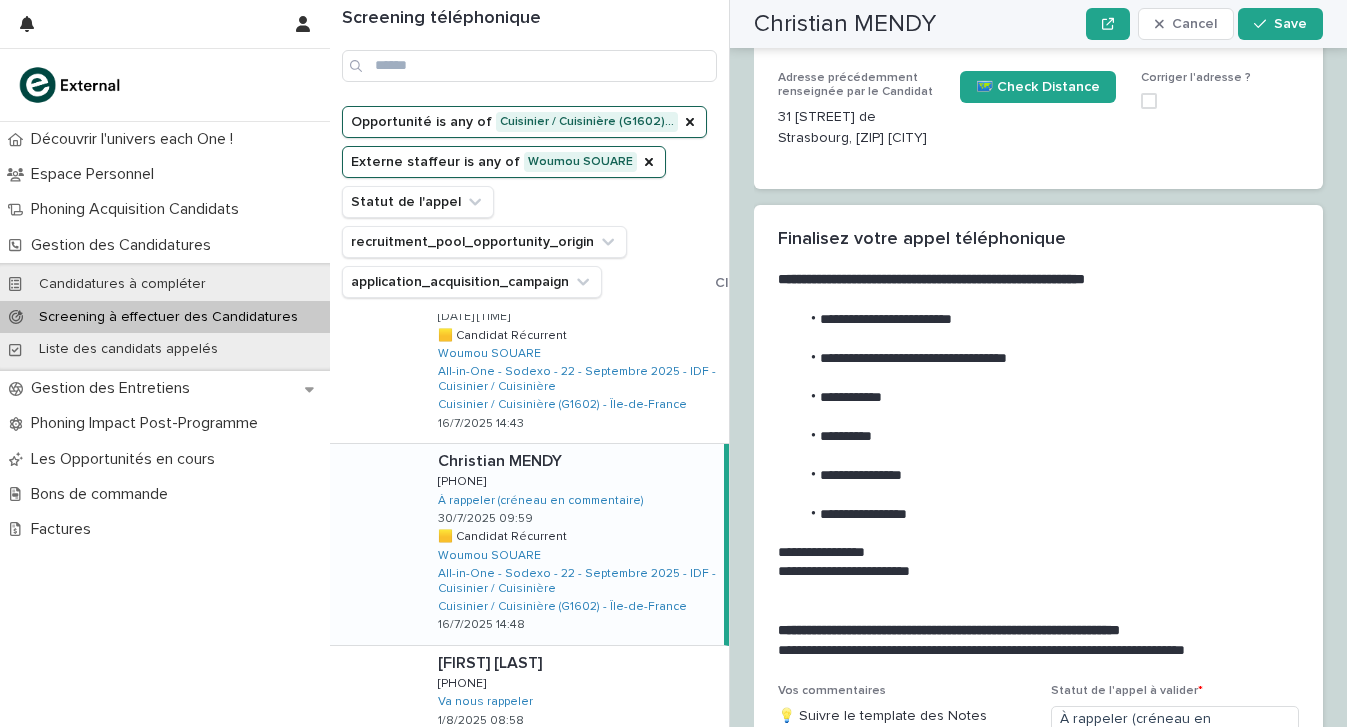 scroll, scrollTop: 4, scrollLeft: 0, axis: vertical 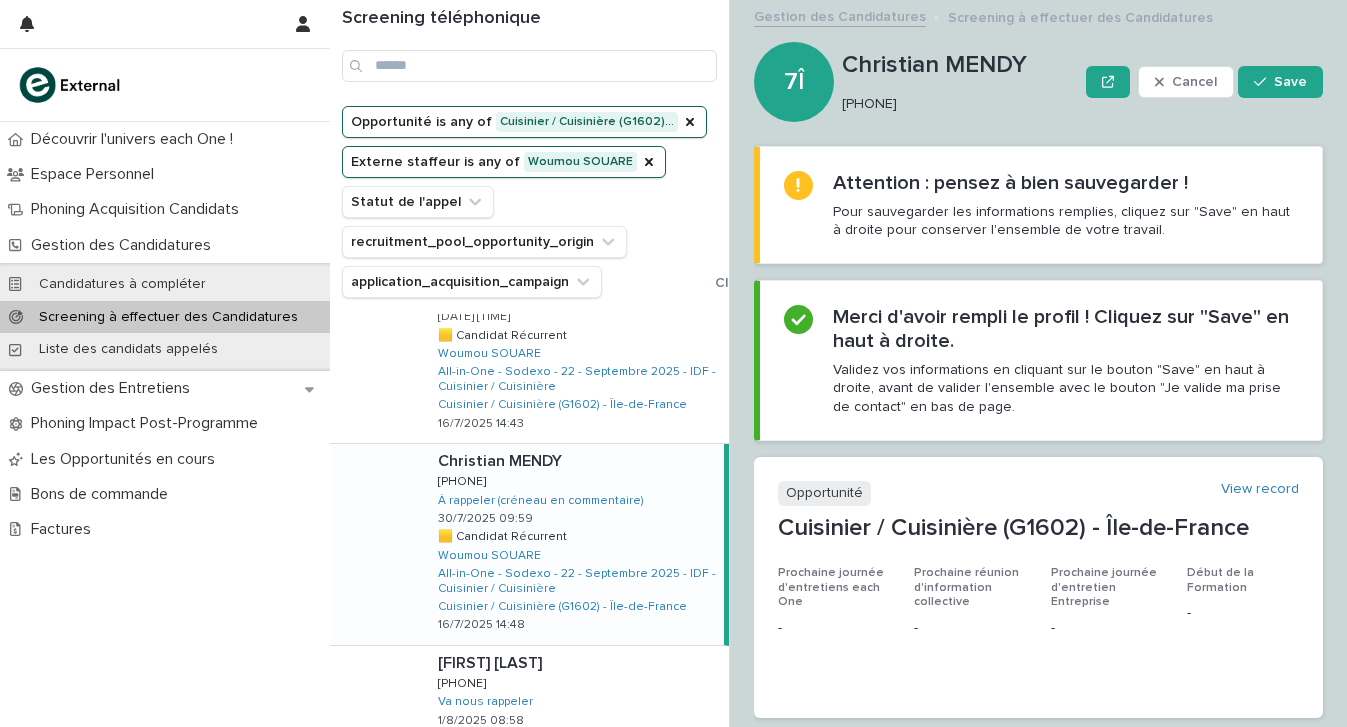 click on "[PHONE]" at bounding box center [956, 104] 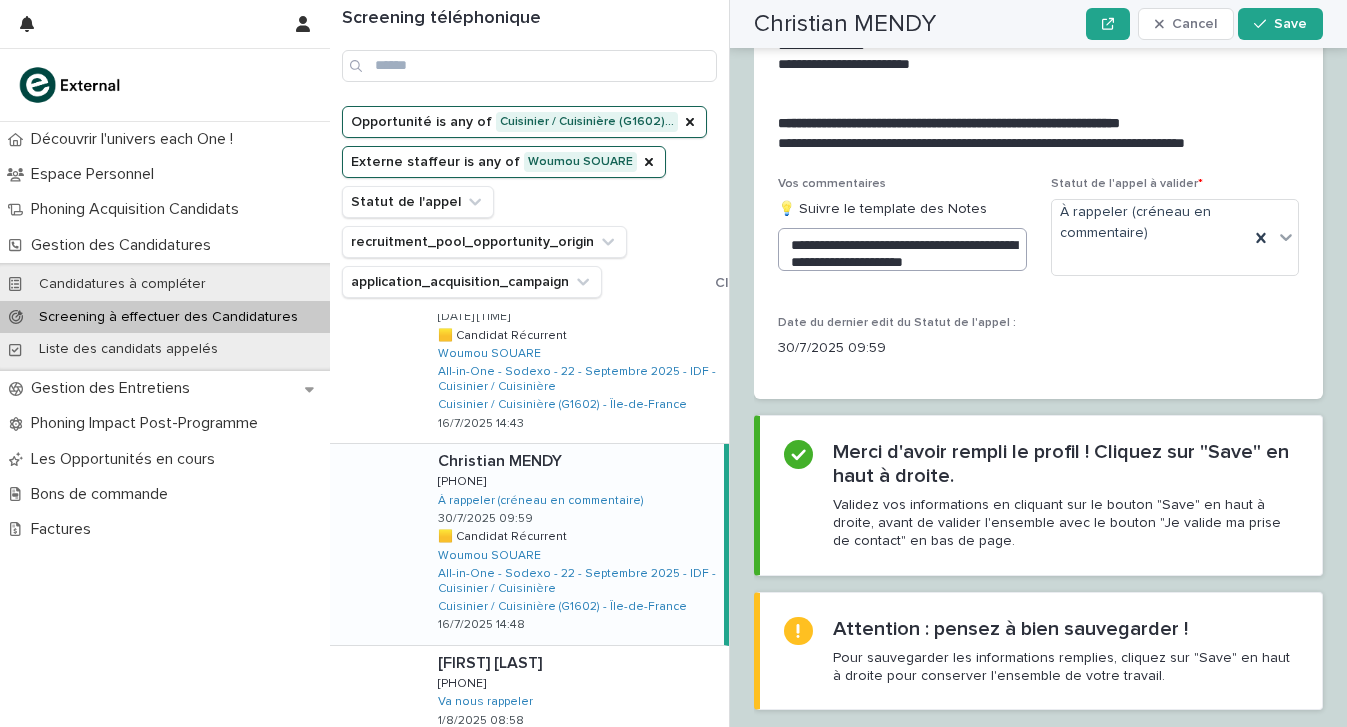 scroll, scrollTop: 2897, scrollLeft: 0, axis: vertical 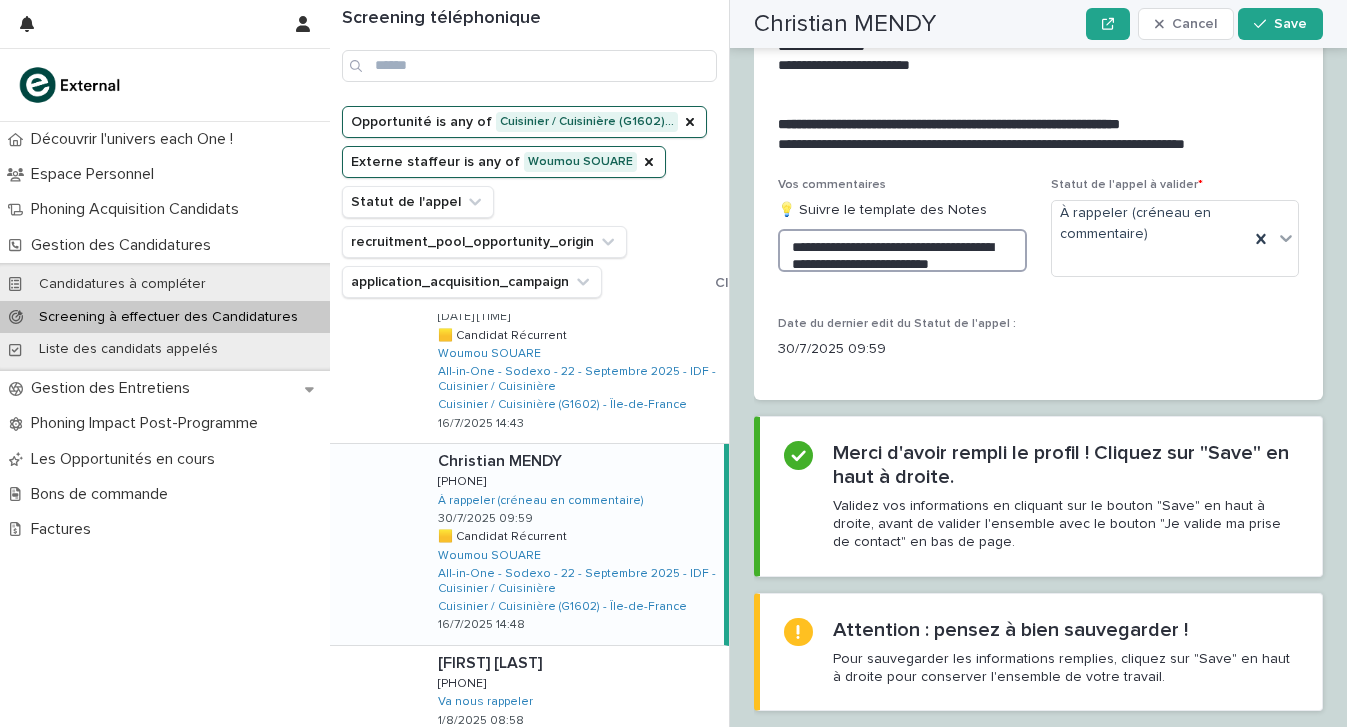 click on "**********" at bounding box center [902, 250] 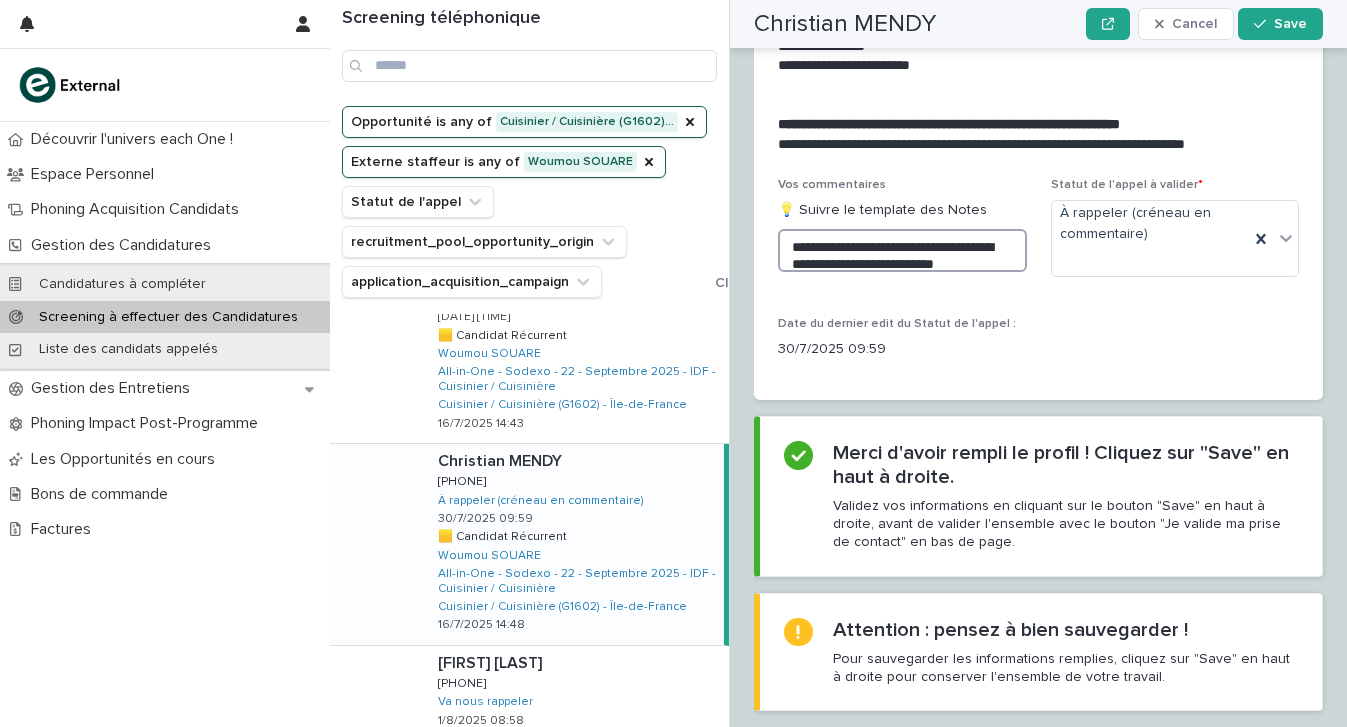 scroll, scrollTop: 2, scrollLeft: 0, axis: vertical 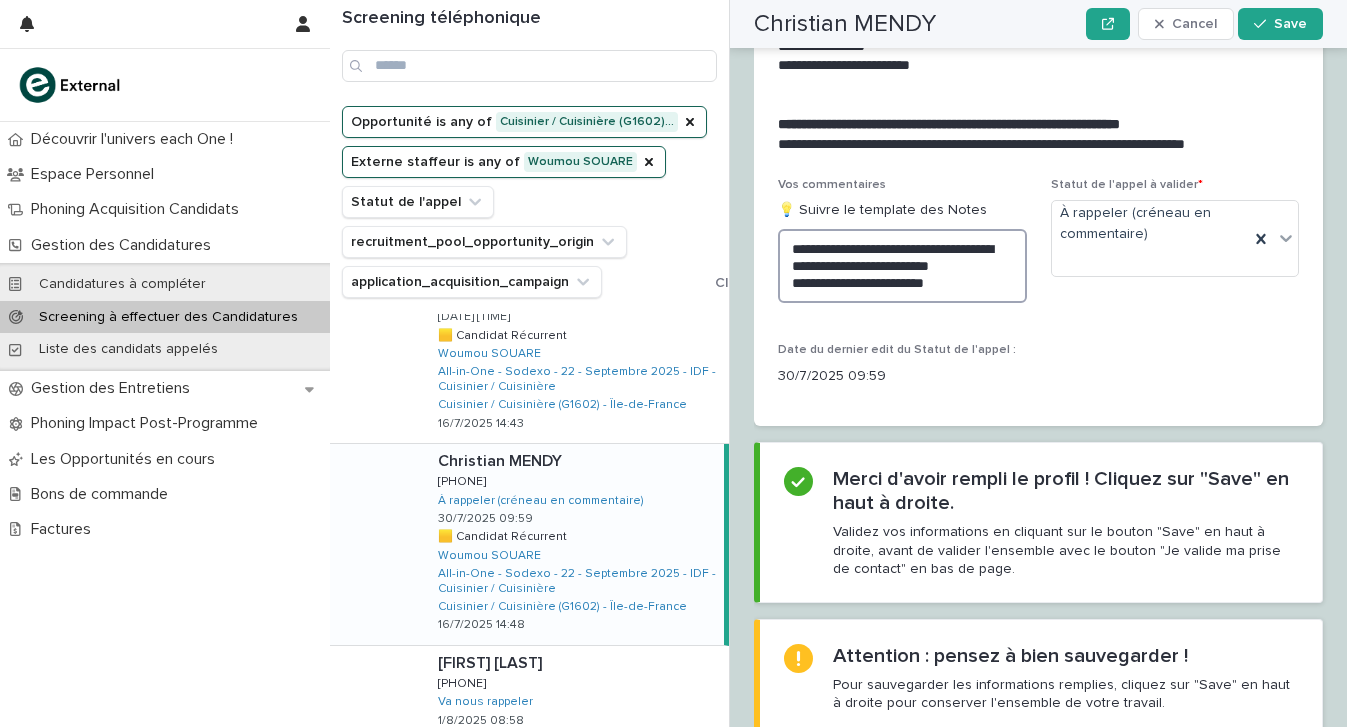 type on "**********" 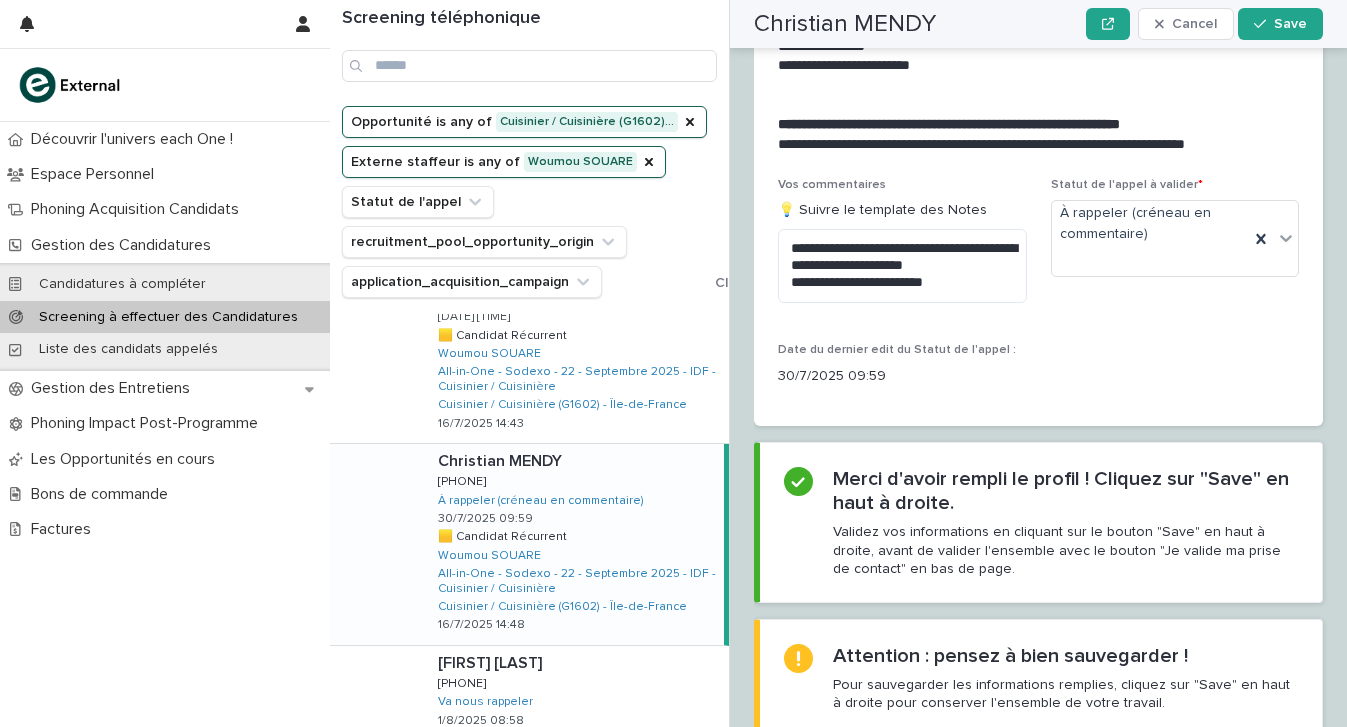 click on "Statut de l'appel à valider *" at bounding box center [1175, 185] 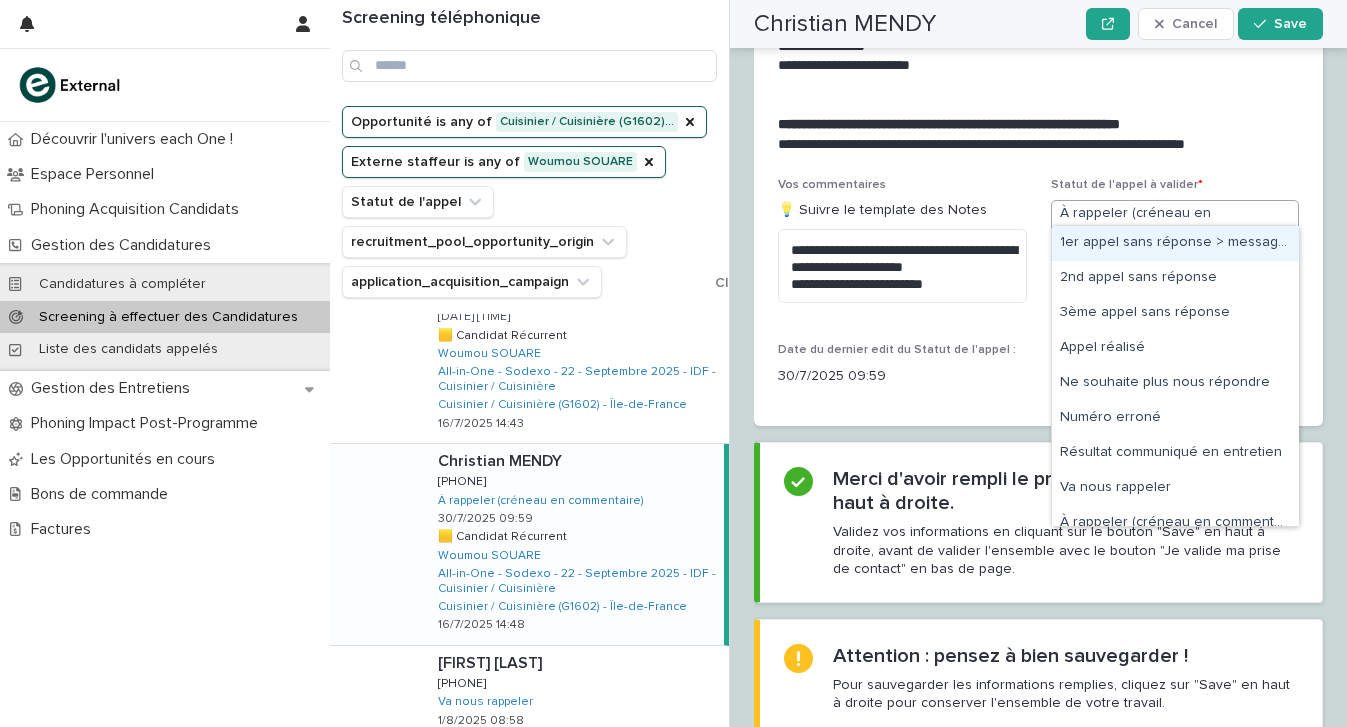 click on "1er appel sans réponse > message laissé" at bounding box center (1175, 243) 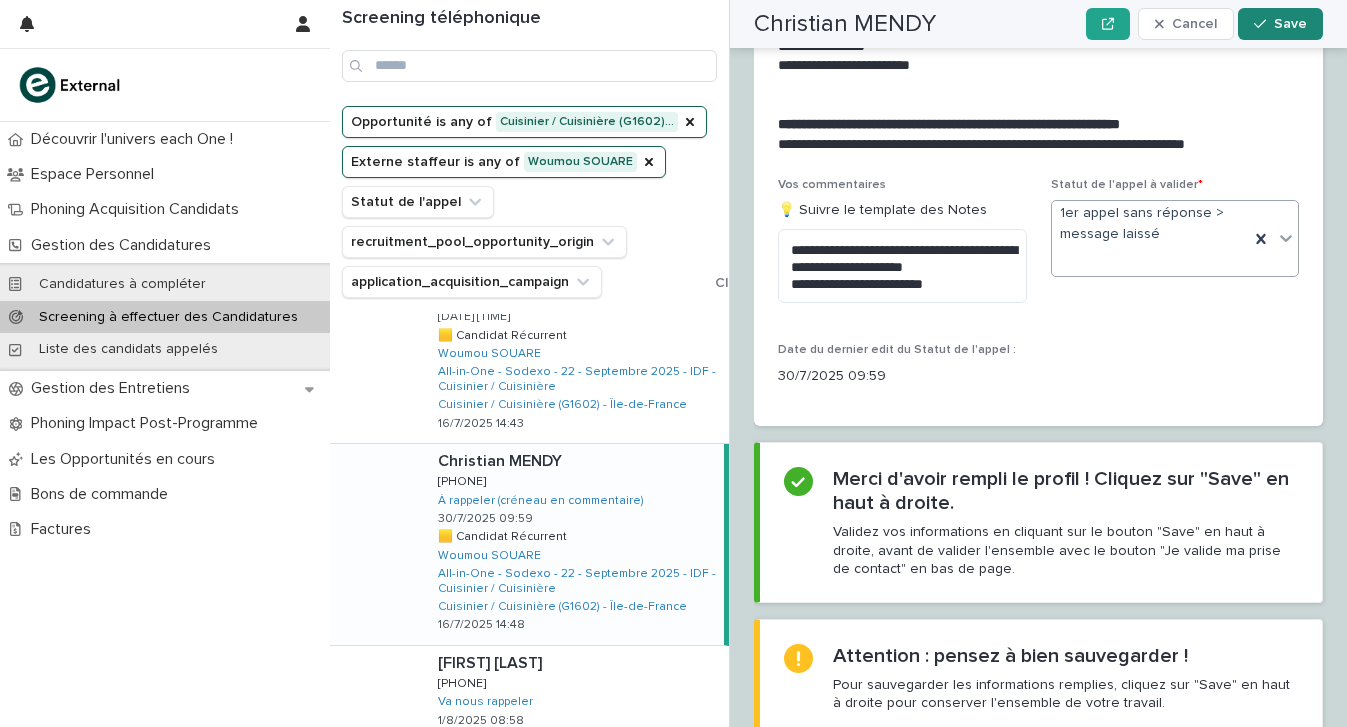 click on "Save" at bounding box center [1290, 24] 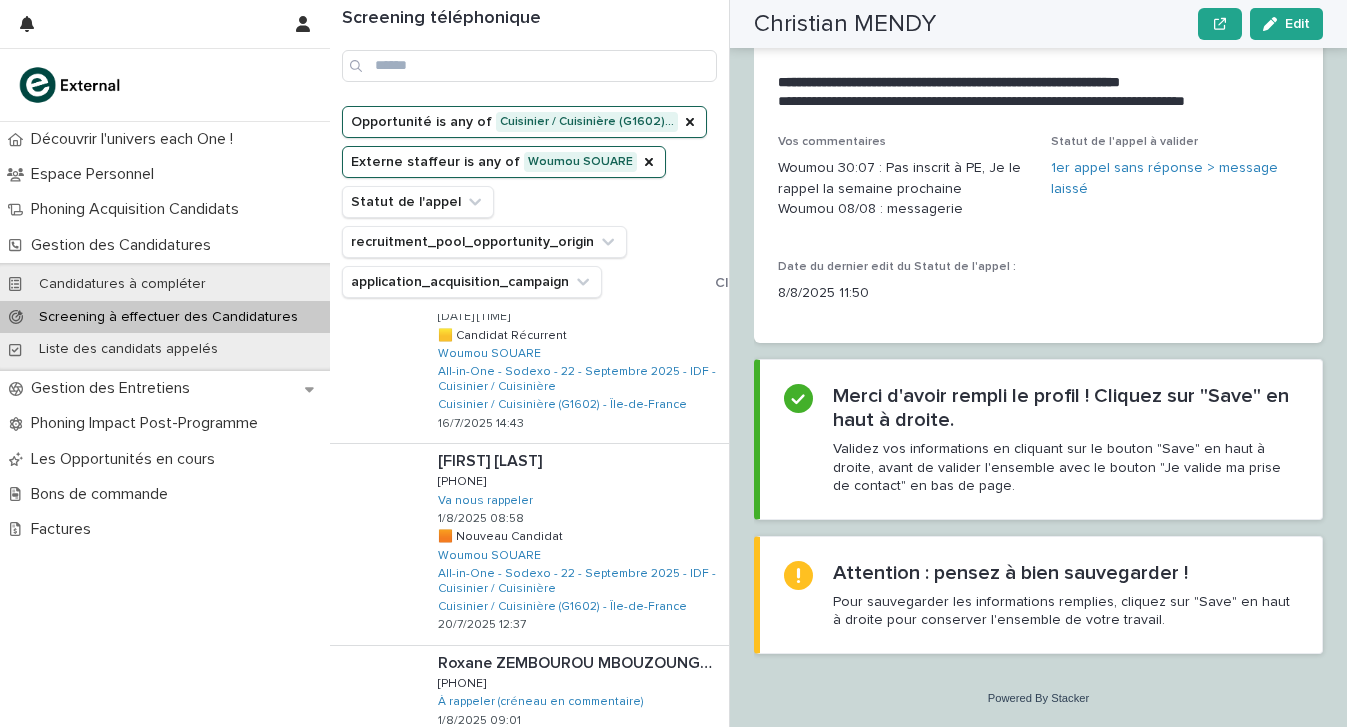 scroll, scrollTop: 2787, scrollLeft: 0, axis: vertical 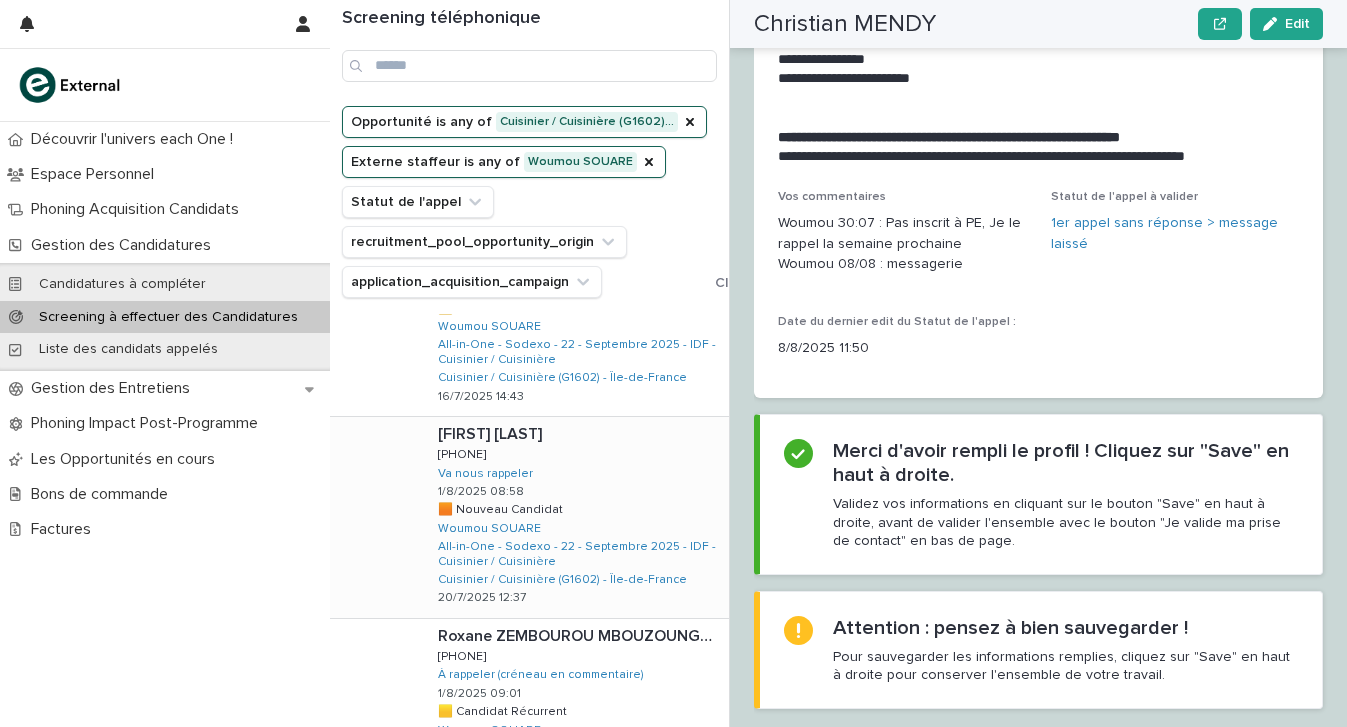click on "[NAME] [LAST] [NAME] [LAST]  [PHONE] [PHONE]  Va nous rappeler   [DATE] [TIME] 🟧 Nouveau Candidat 🟧 Nouveau Candidat  [NAME] [LAST]   All-in-One - Sodexo - 22 - Septembre 2025 - IDF - Cuisinier / Cuisinière   Cuisinier / Cuisinière (G1602) - Île-de-France   [DATE] [TIME]" at bounding box center (575, 517) 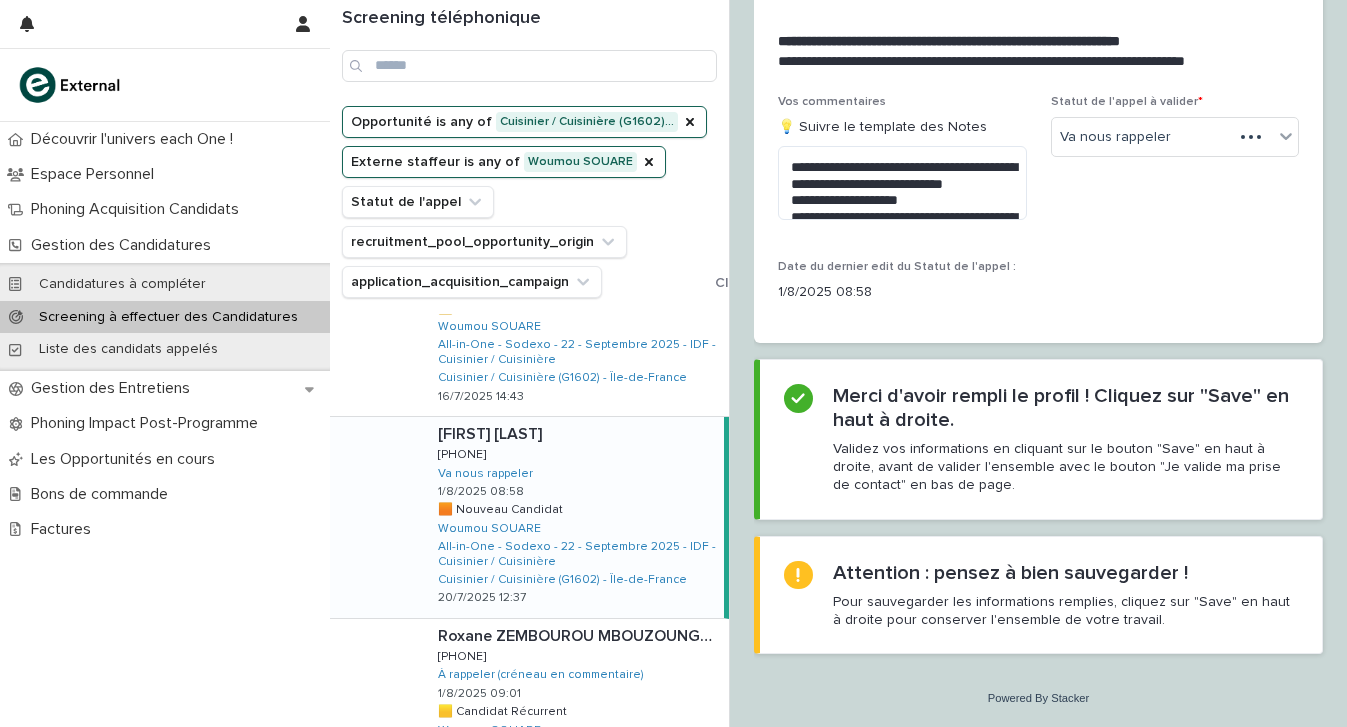 scroll, scrollTop: 2427, scrollLeft: 0, axis: vertical 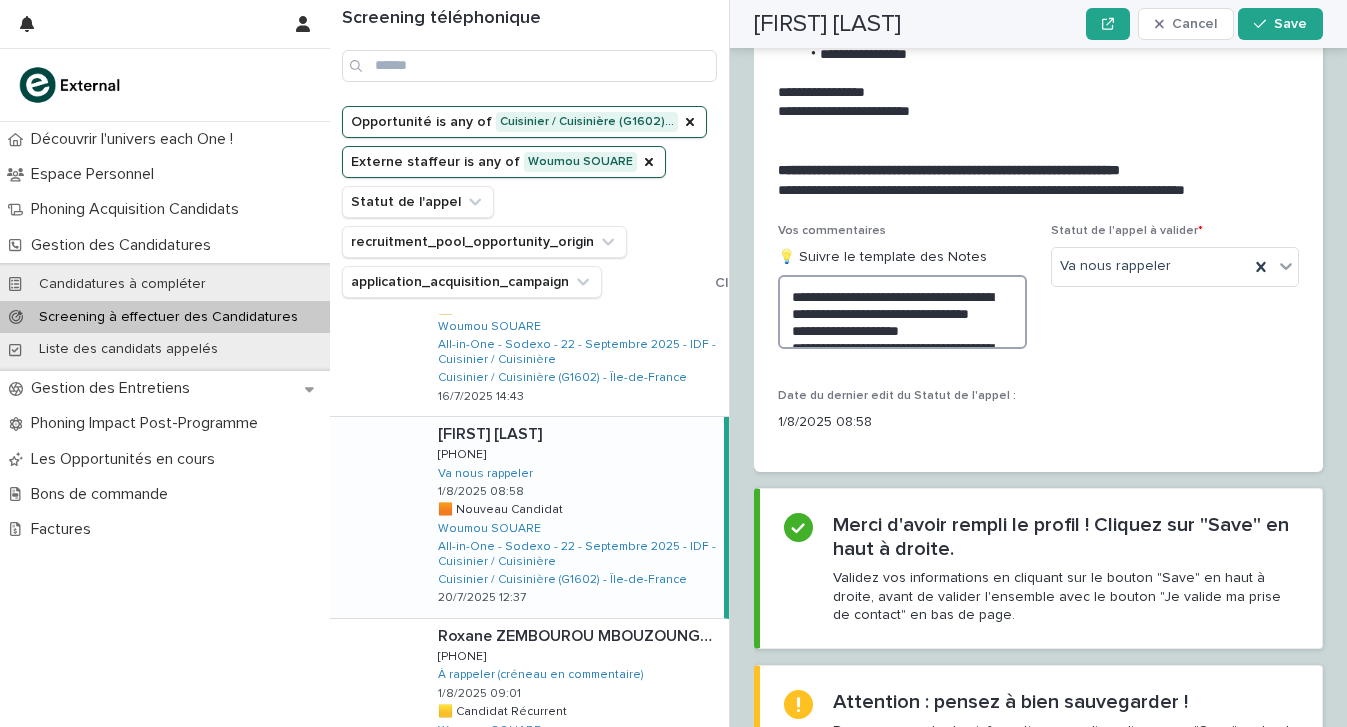 click on "**********" at bounding box center (902, 312) 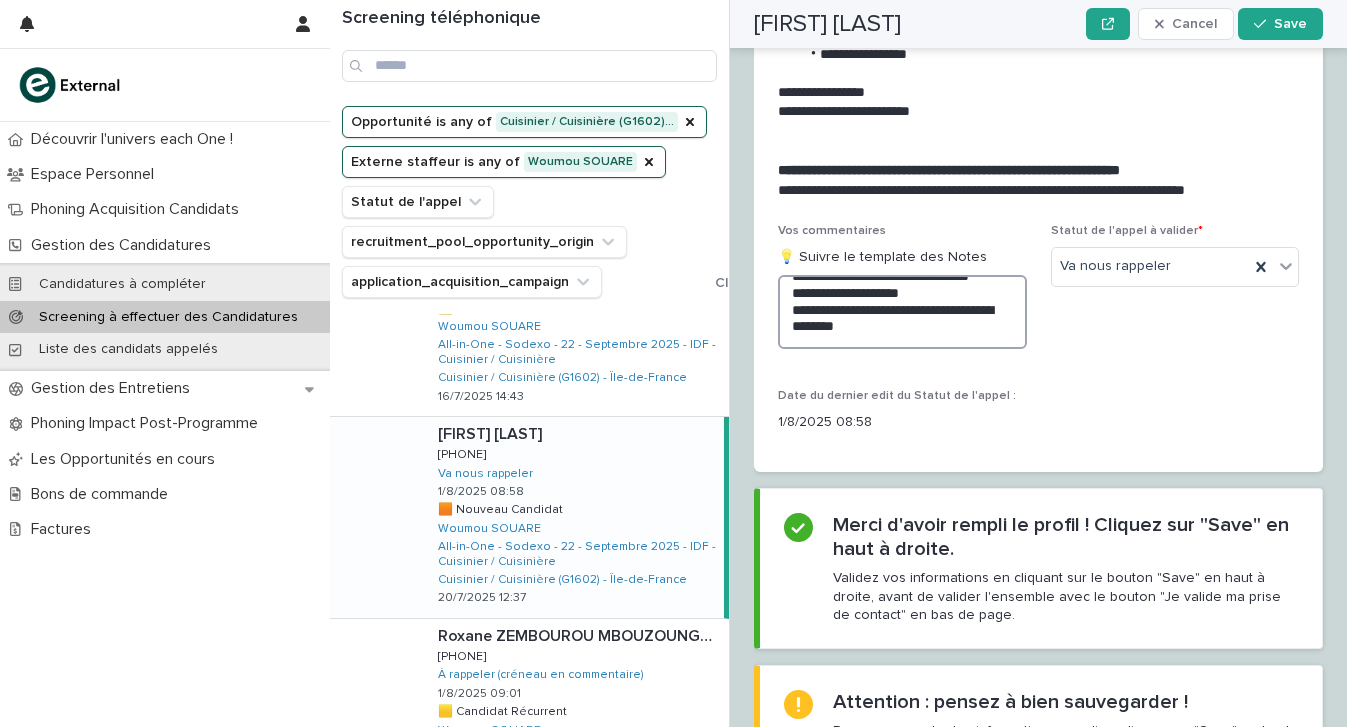 scroll, scrollTop: 0, scrollLeft: 0, axis: both 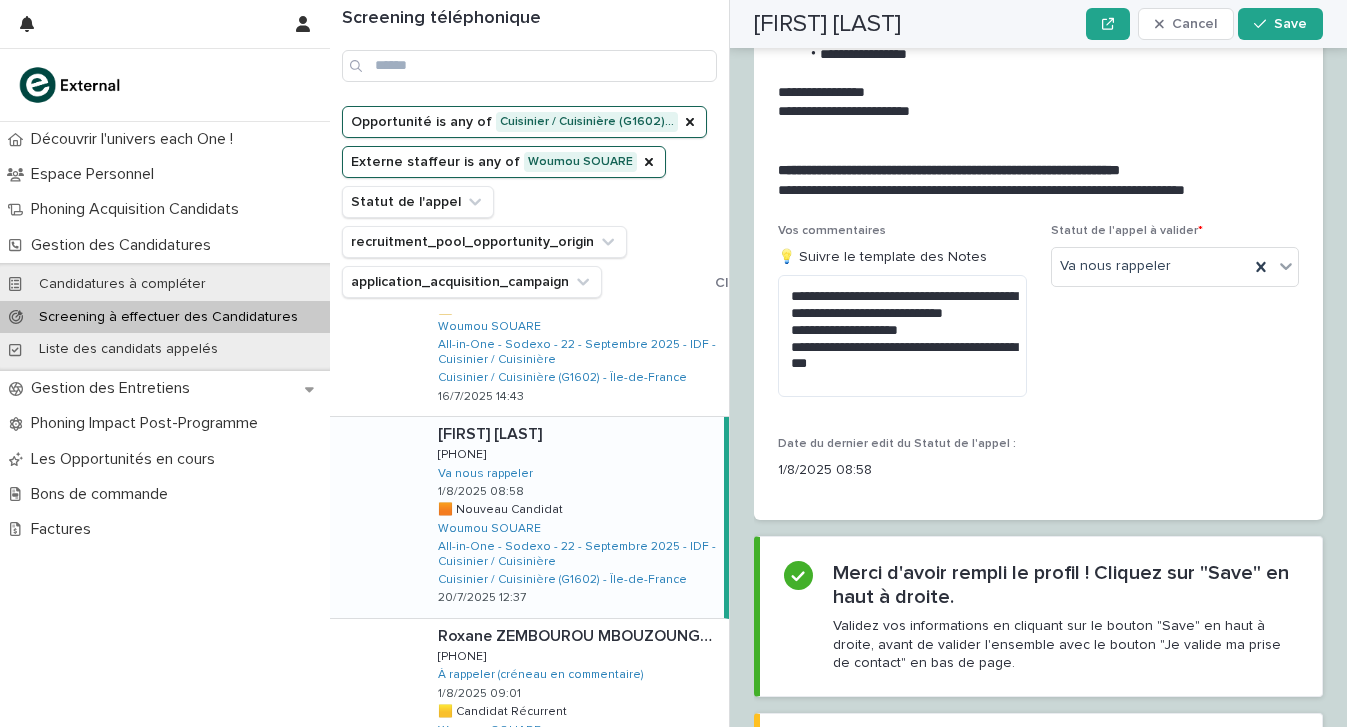click on "**********" at bounding box center (902, 318) 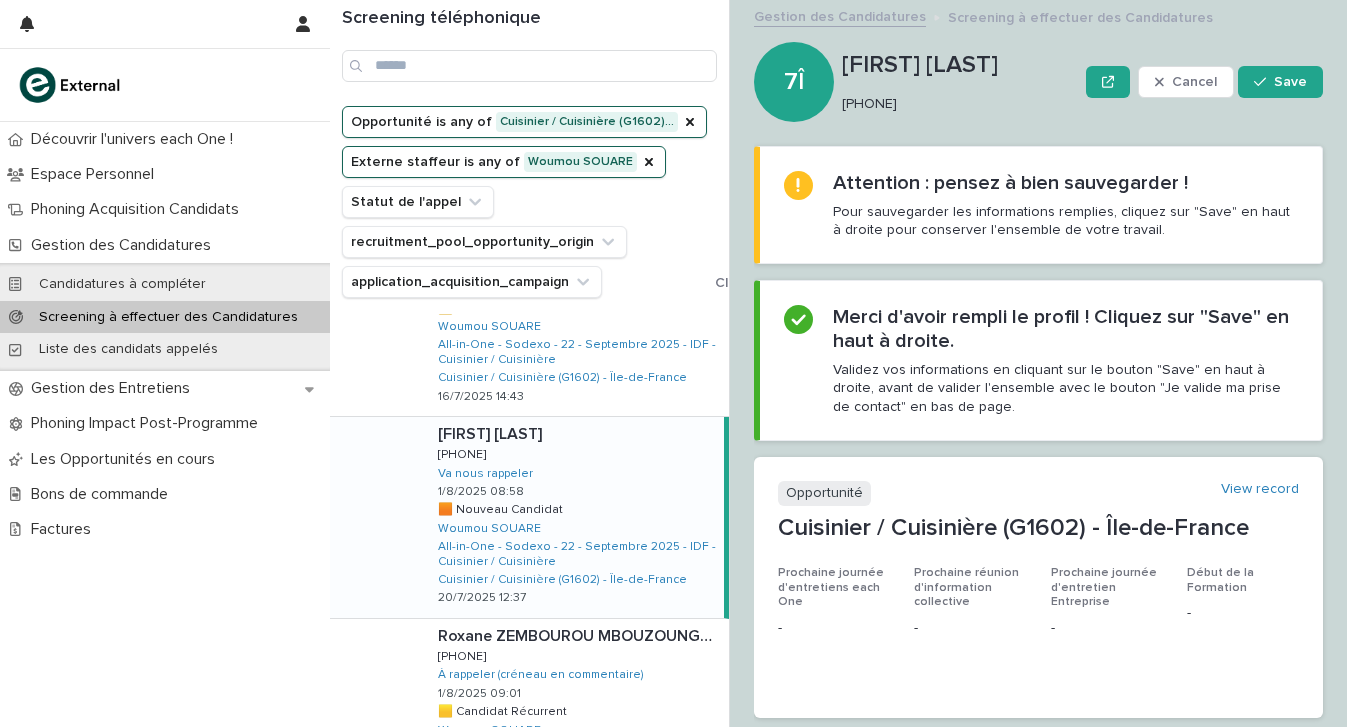 scroll, scrollTop: 0, scrollLeft: 0, axis: both 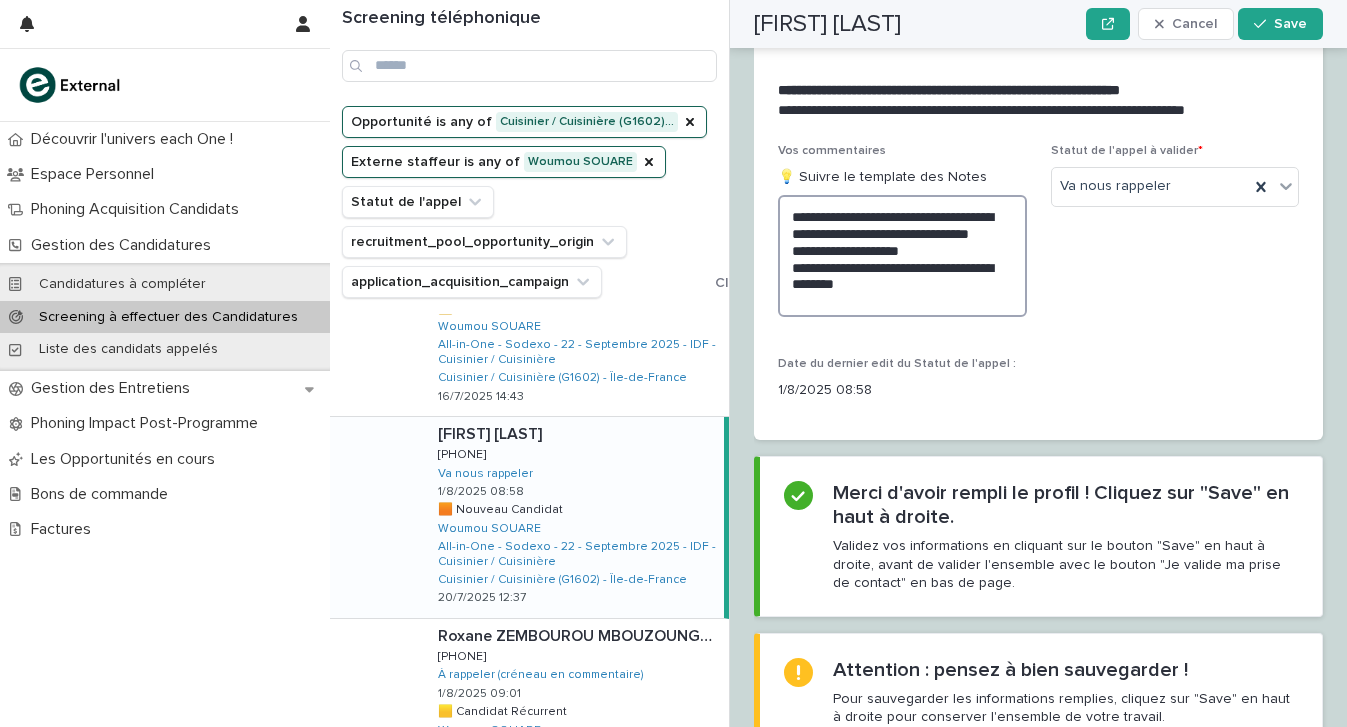 click on "**********" at bounding box center [902, 256] 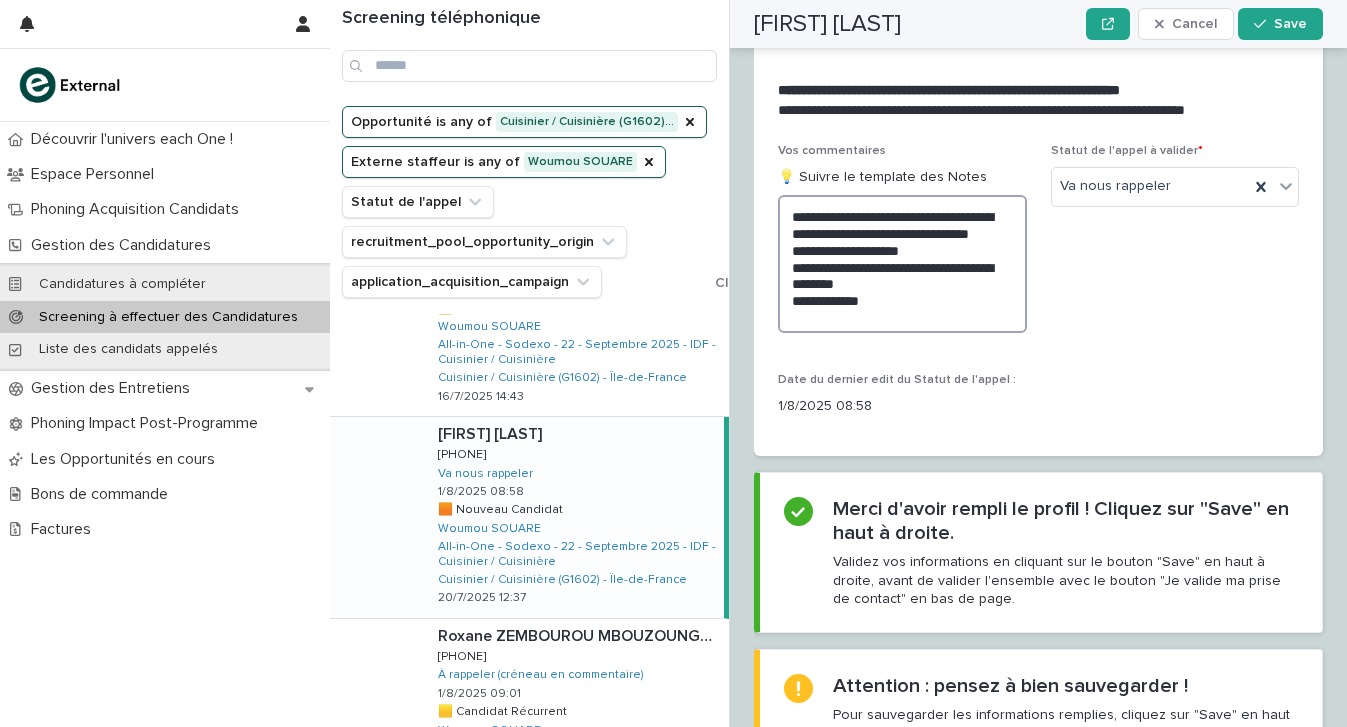 scroll, scrollTop: 2507, scrollLeft: 0, axis: vertical 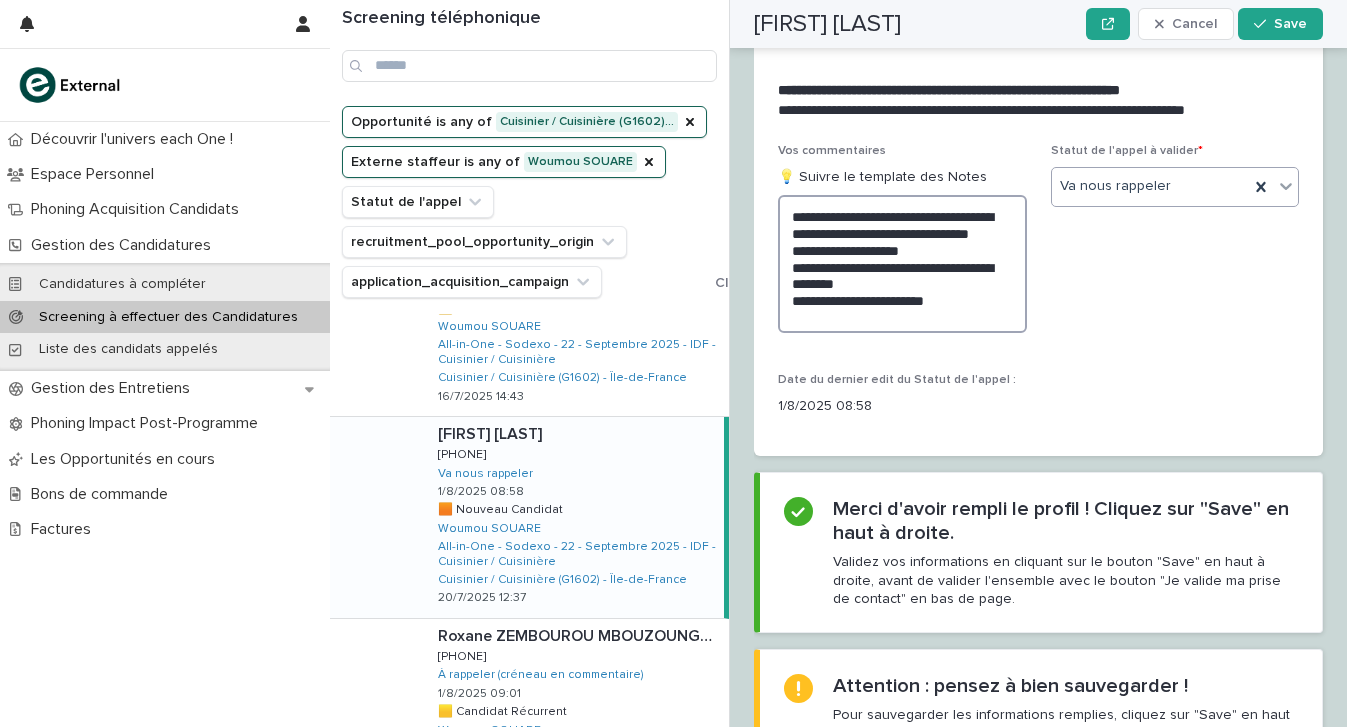 type on "**********" 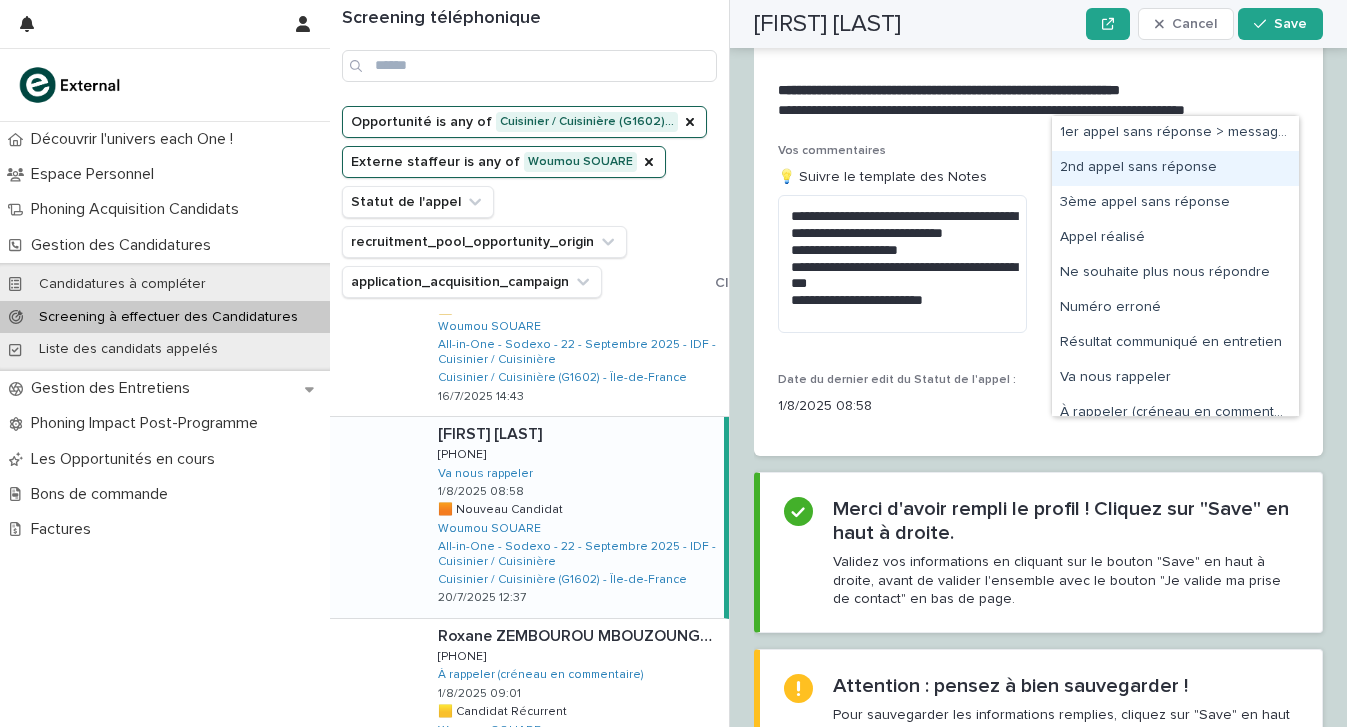 click on "2nd appel sans réponse" at bounding box center [1175, 168] 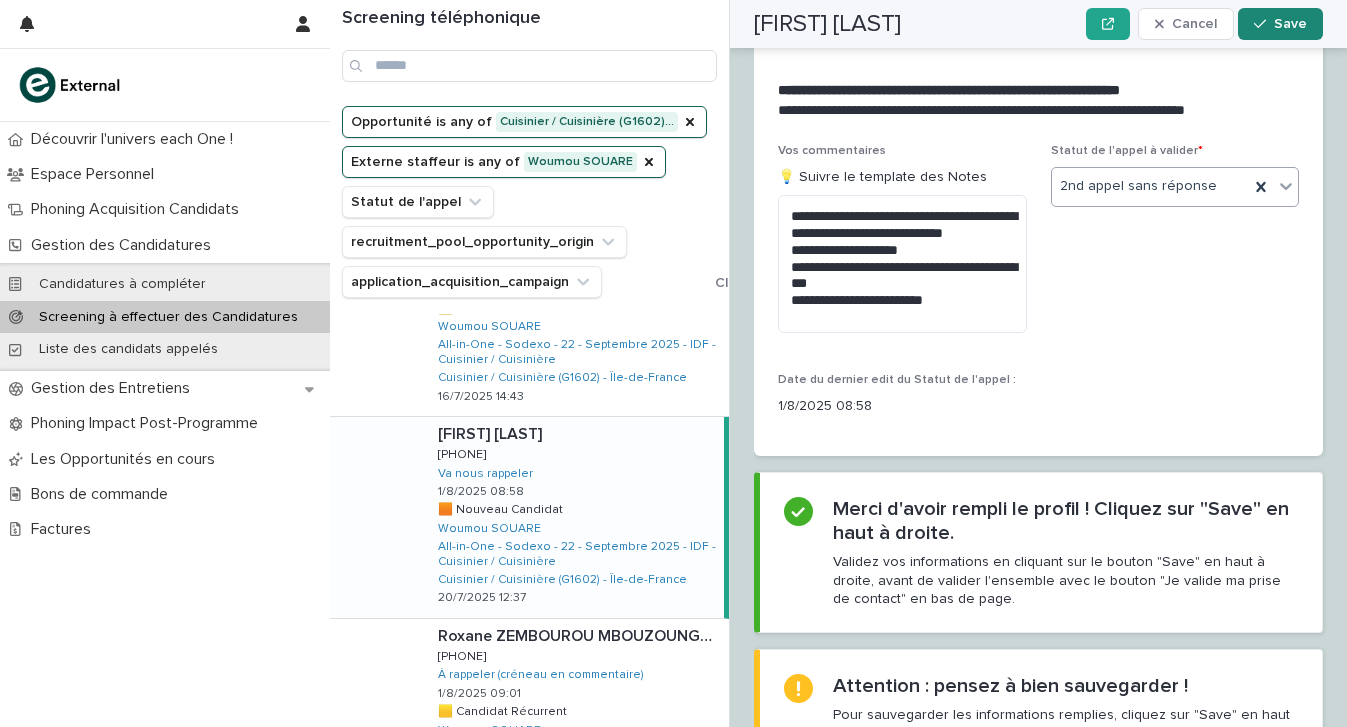 click on "Save" at bounding box center (1280, 24) 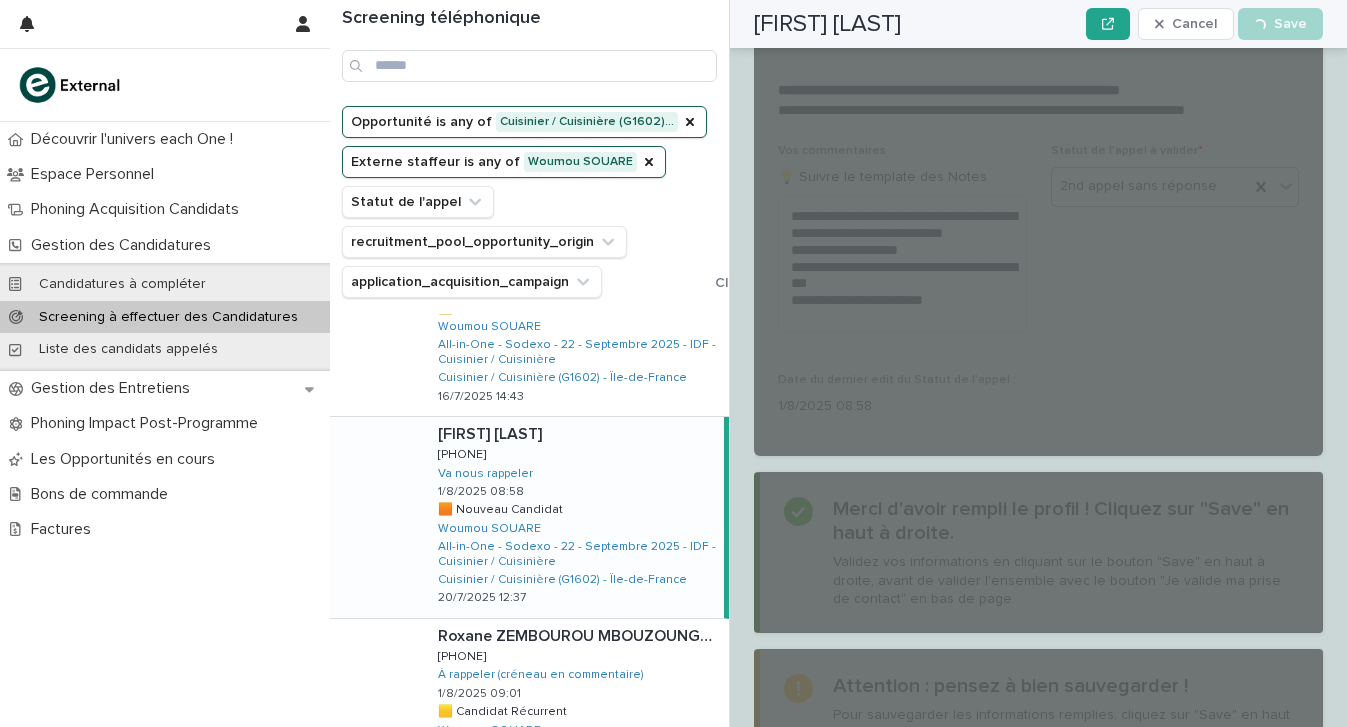 scroll, scrollTop: 2507, scrollLeft: 0, axis: vertical 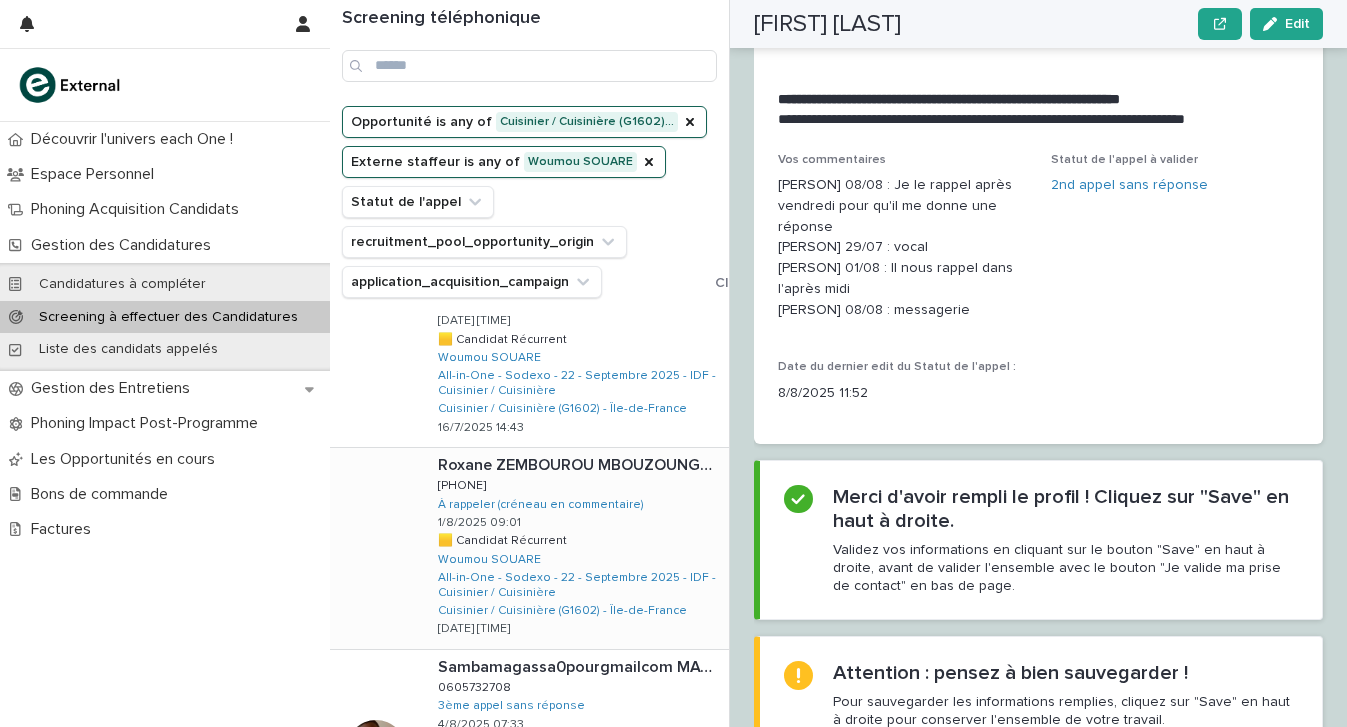 click on "[FIRST] [LAST] [LAST] [FIRST] [LAST] [LAST]  [PHONE] [PHONE]  À rappeler (créneau en commentaire)   [DATE] [TIME] 🟨 Candidat Récurrent 🟨 Candidat Récurrent  Woumou SOUARE   All-in-One - Sodexo - 22 - Septembre 2025 - IDF - Cuisinier / Cuisinière   Cuisinier / Cuisinière (G1602) - Île-de-France   [DATE] [TIME]" at bounding box center [575, 548] 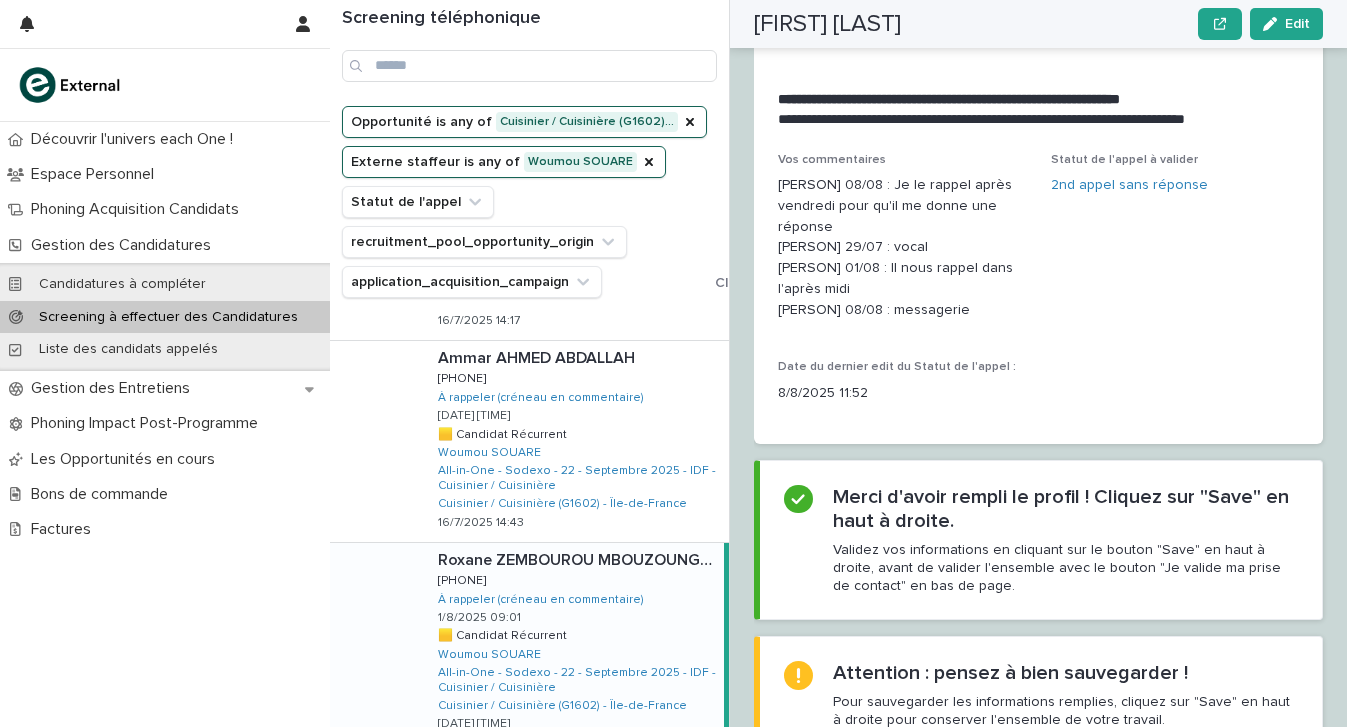 scroll, scrollTop: 576, scrollLeft: 0, axis: vertical 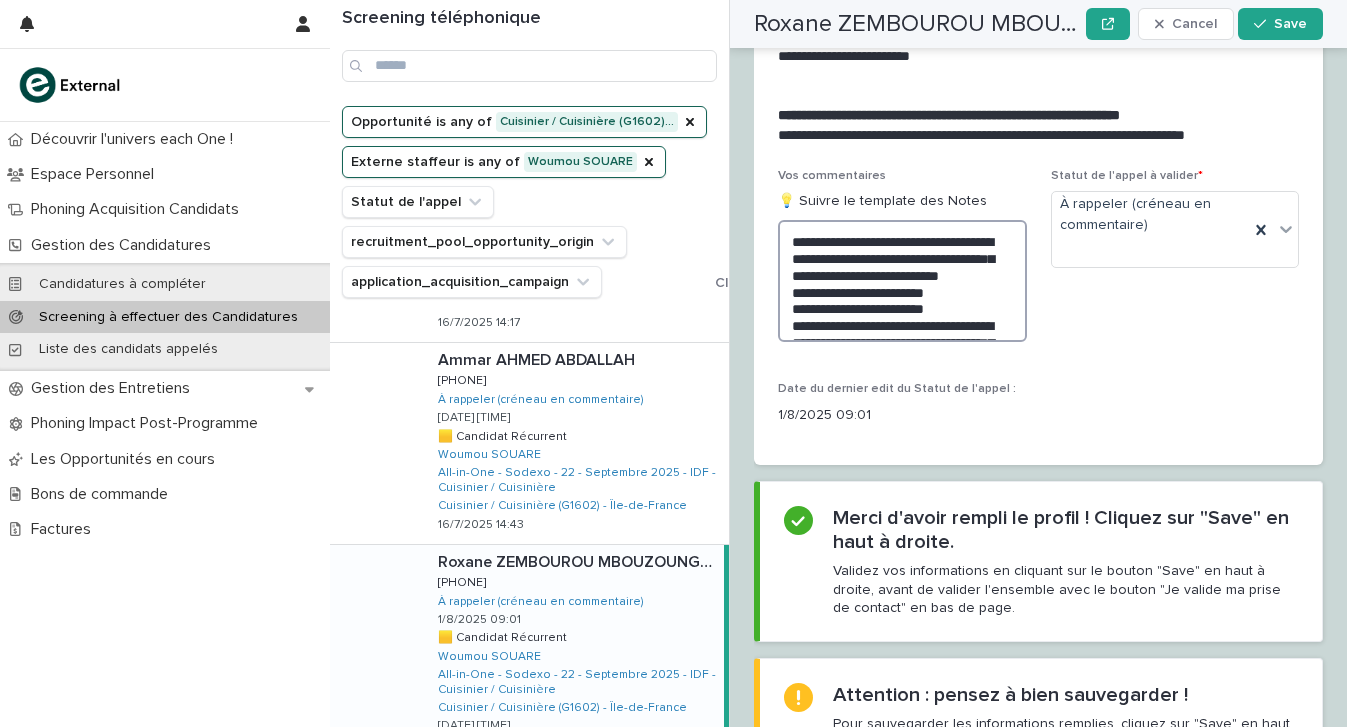 click on "**********" at bounding box center [902, 281] 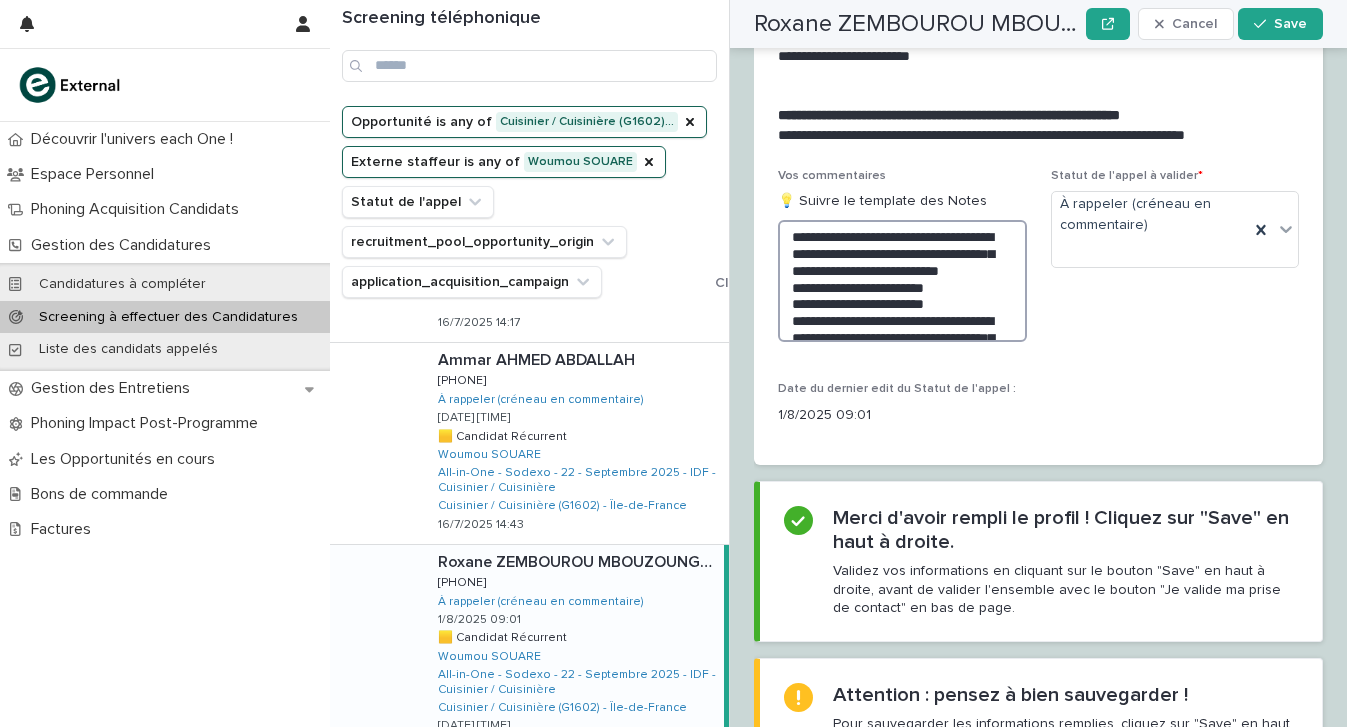 scroll, scrollTop: 72, scrollLeft: 0, axis: vertical 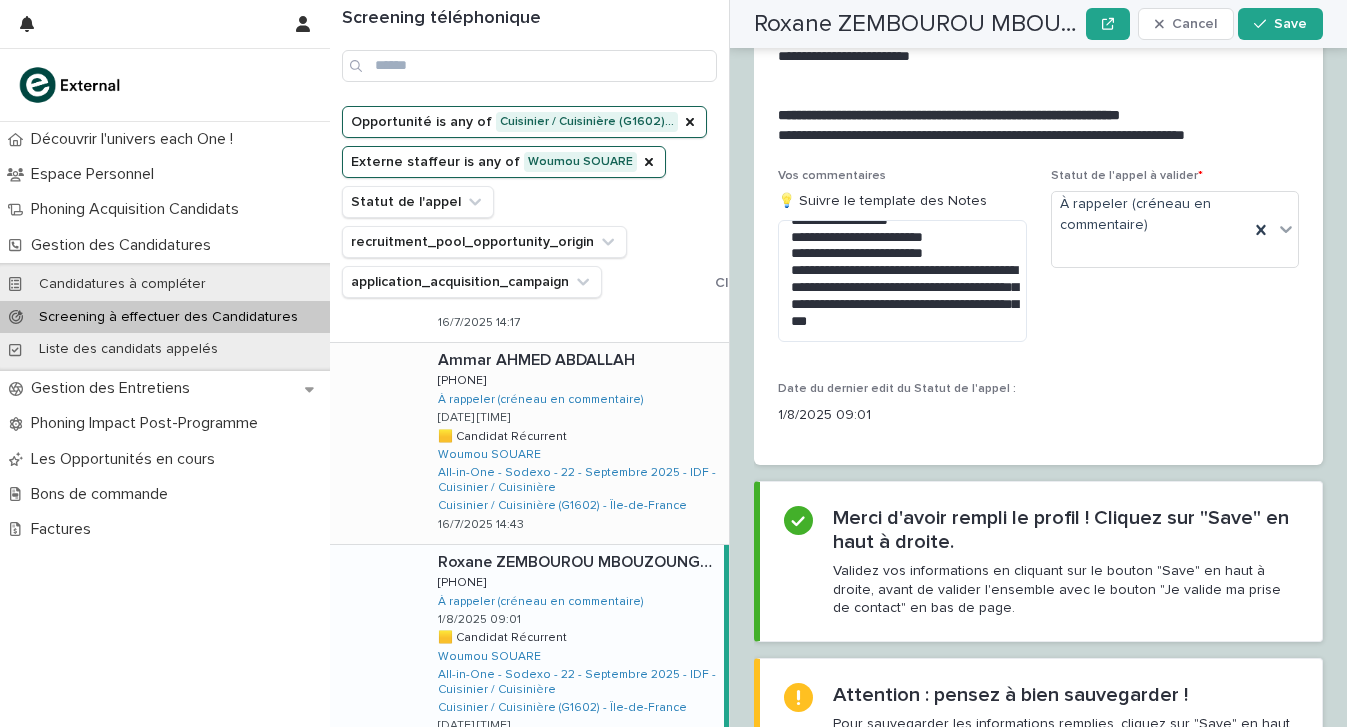 click on "[FIRST] [LAST] [FIRST] [LAST]  [PHONE] [PHONE]  À rappeler (créneau en commentaire)   [DATE] [TIME] 🟨 Candidat Récurrent 🟨 Candidat Récurrent  Woumou SOUARE   All-in-One - Sodexo - 22 - Septembre 2025 - IDF - Cuisinier / Cuisinière   Cuisinier / Cuisinière (G1602) - Île-de-France   [DATE] [TIME]" at bounding box center (575, 443) 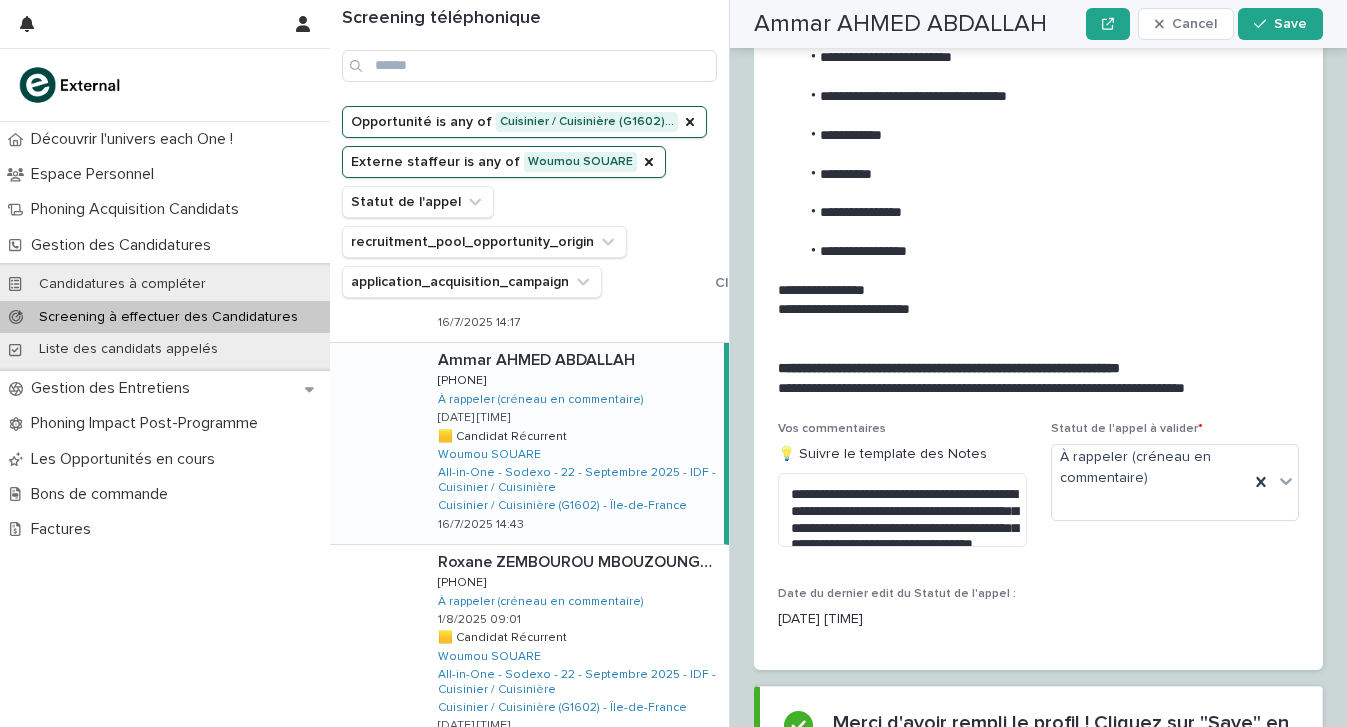 scroll, scrollTop: 2766, scrollLeft: 0, axis: vertical 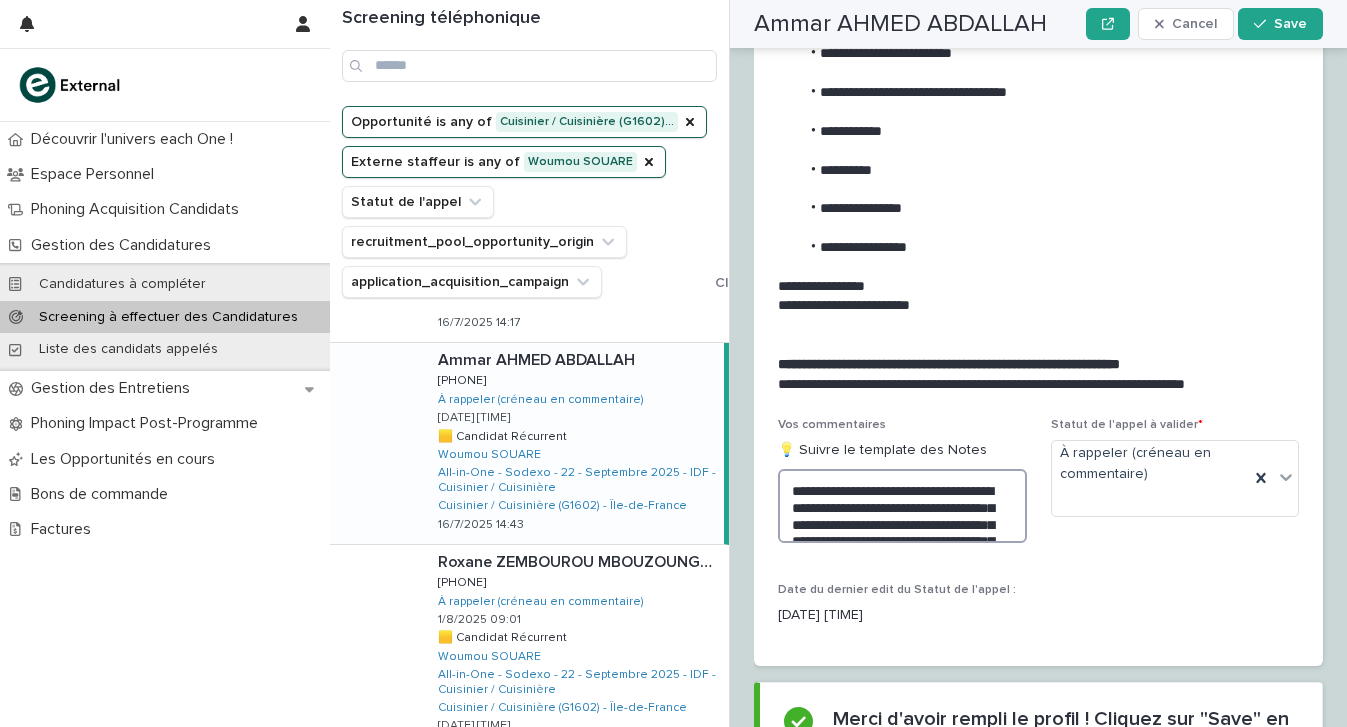 click on "**********" at bounding box center (902, 506) 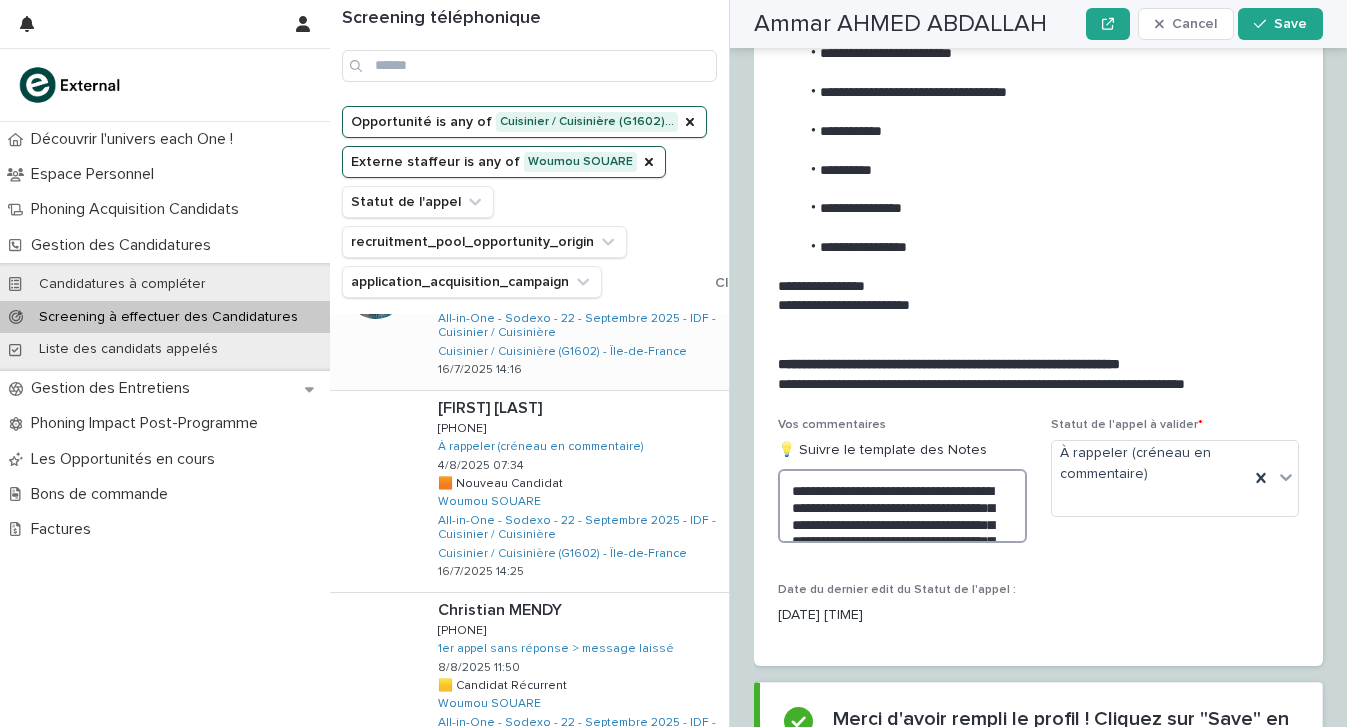 scroll, scrollTop: 1146, scrollLeft: 0, axis: vertical 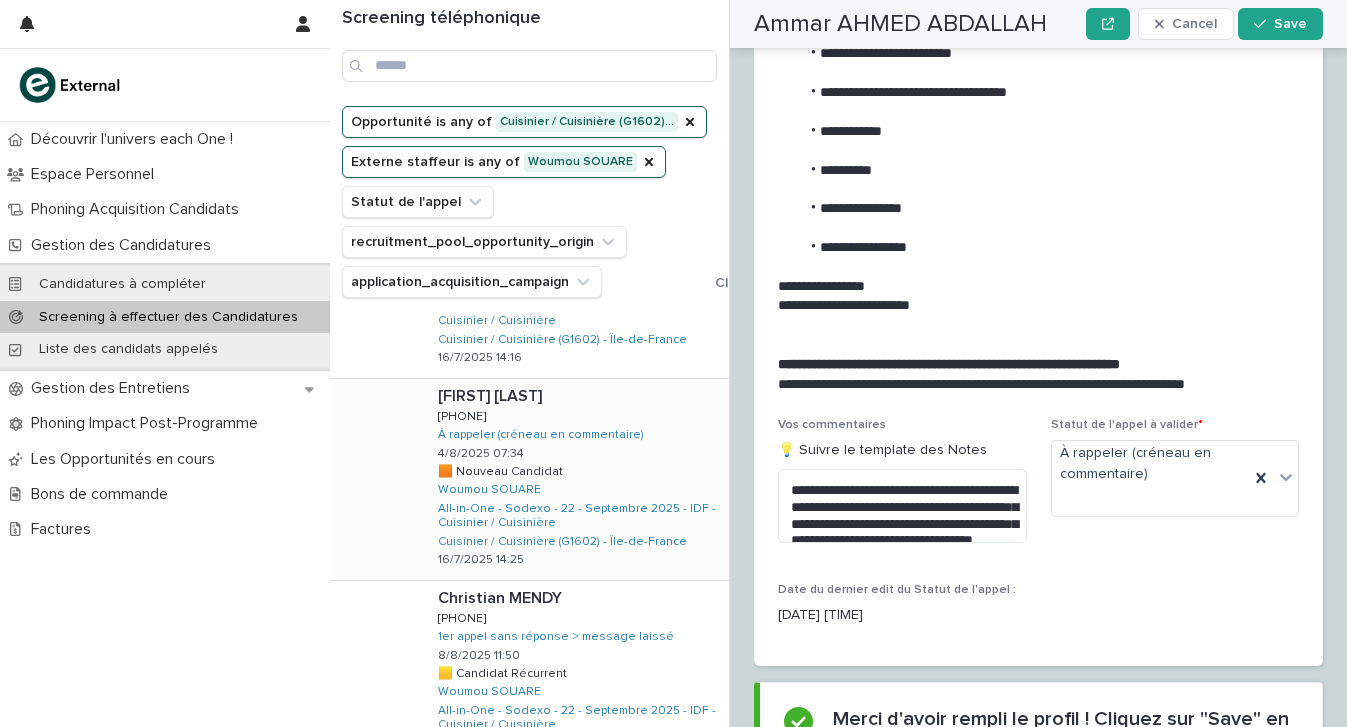 click on "[FIRST] [LAST] [FIRST] [LAST]  [PHONE] [PHONE]  À rappeler (créneau en commentaire)   [DATE] [TIME] 🟧 Nouveau Candidat 🟧 Nouveau Candidat  Woumou SOUARE   All-in-One - Sodexo - 22 - Septembre 2025 - IDF - Cuisinier / Cuisinière   Cuisinier / Cuisinière (G1602) - Île-de-France   [DATE] [TIME]" at bounding box center (575, 479) 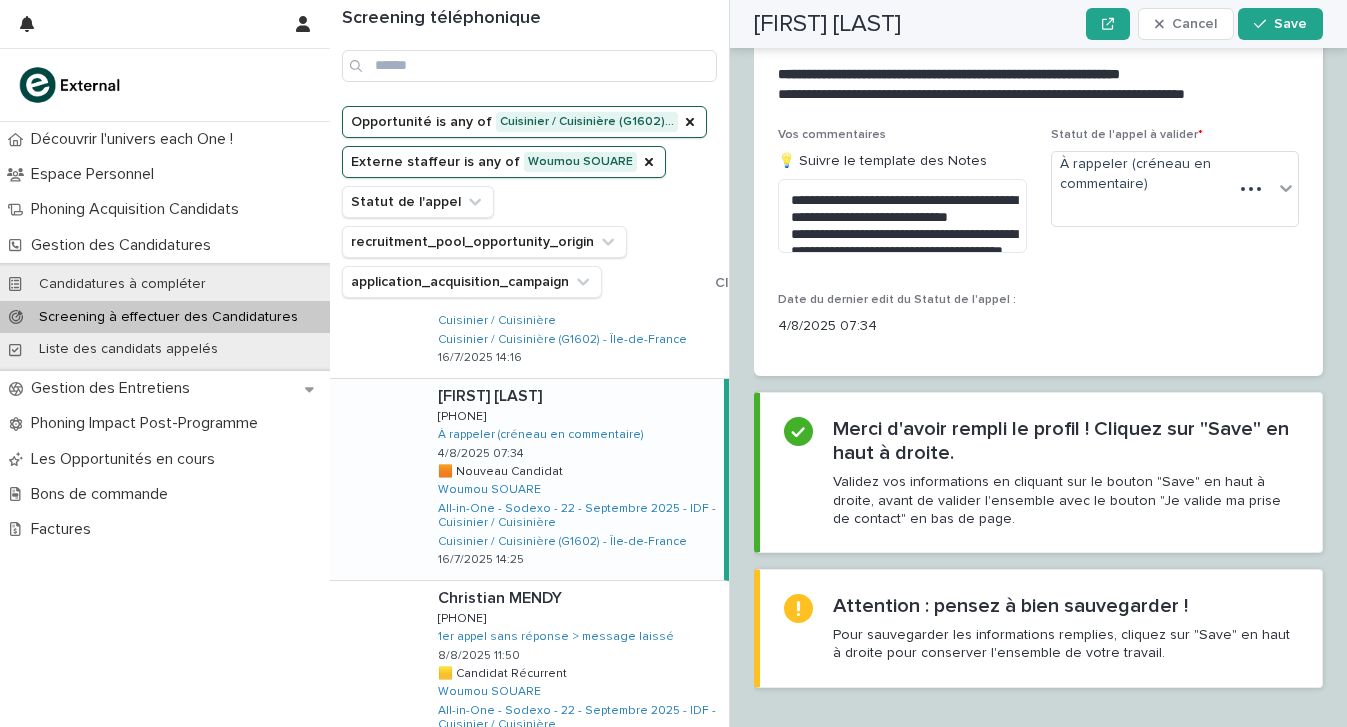 scroll, scrollTop: 2591, scrollLeft: 0, axis: vertical 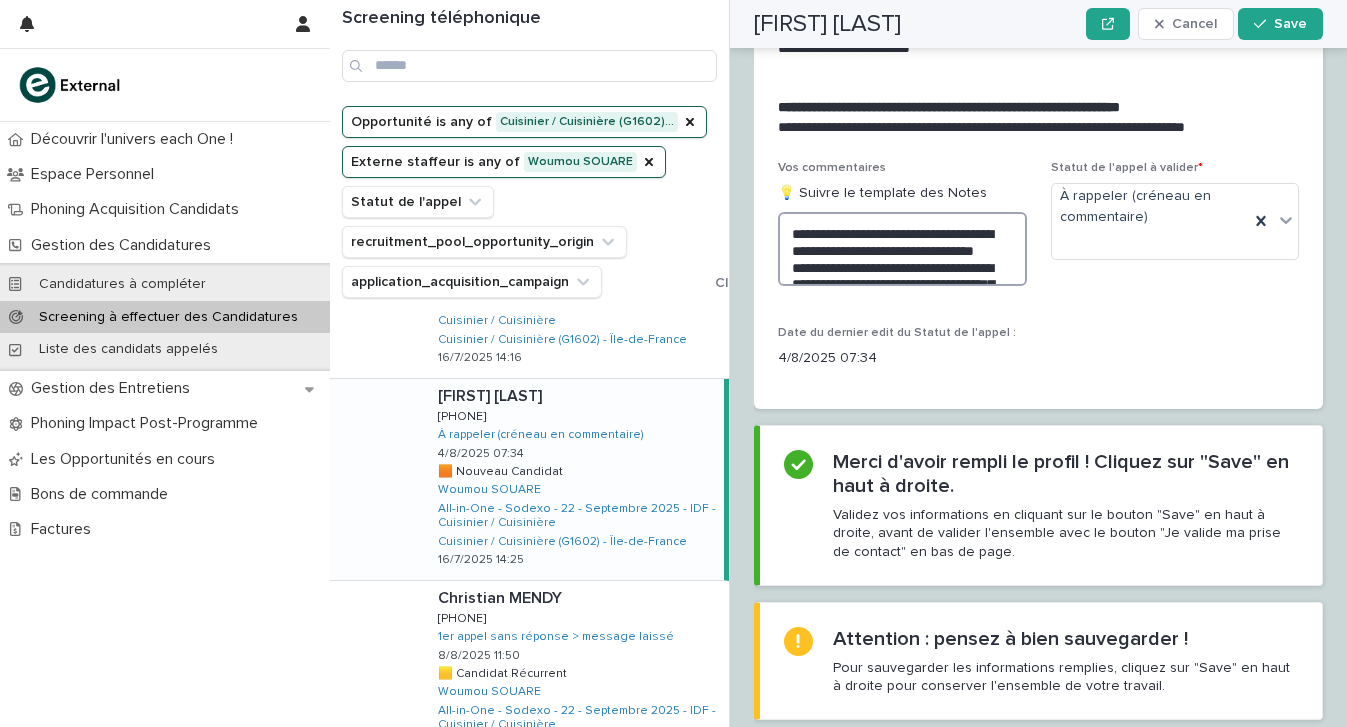 click on "**********" at bounding box center [902, 249] 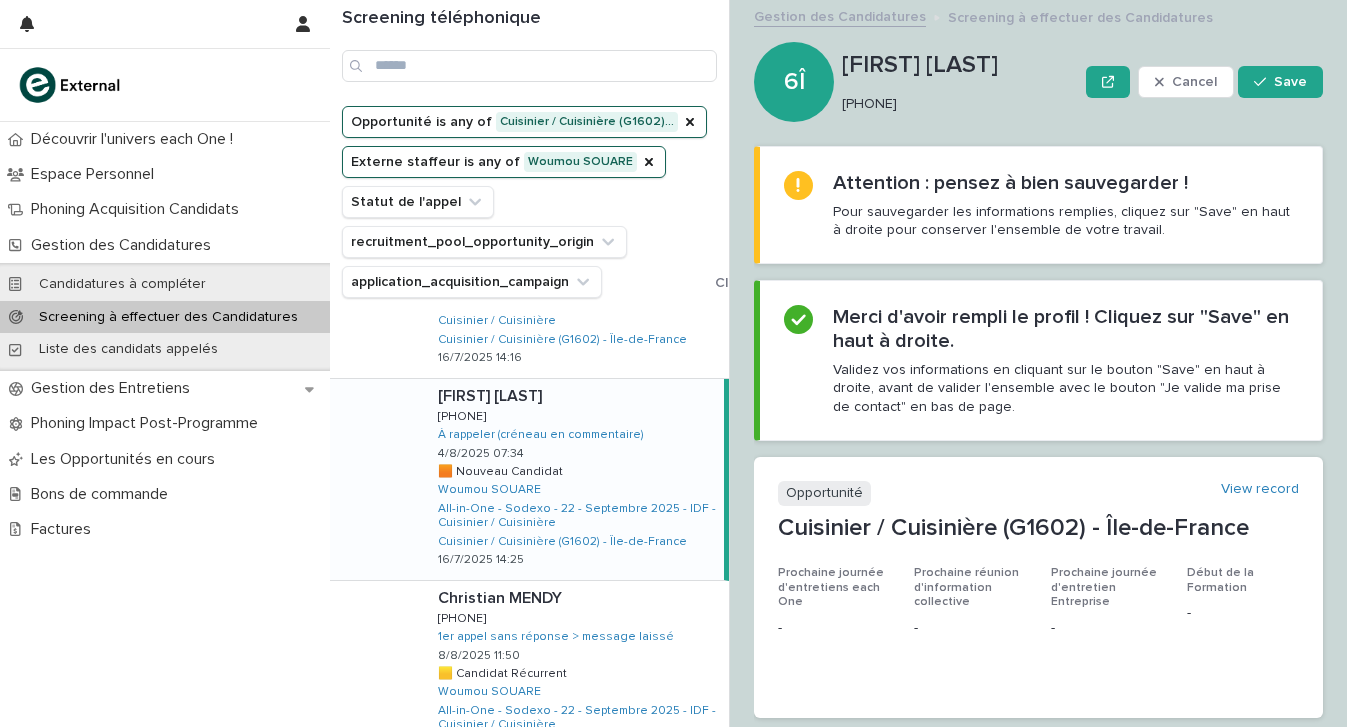 scroll, scrollTop: 0, scrollLeft: 0, axis: both 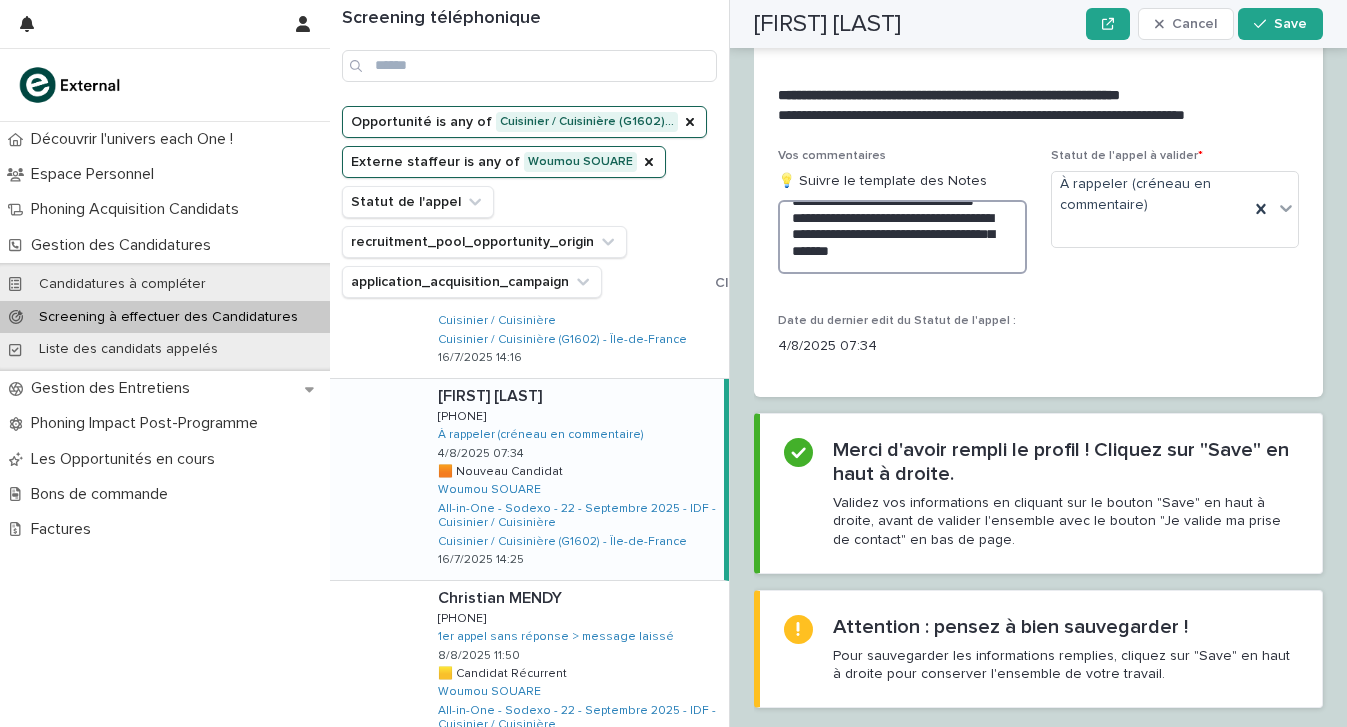 click on "**********" at bounding box center [902, 237] 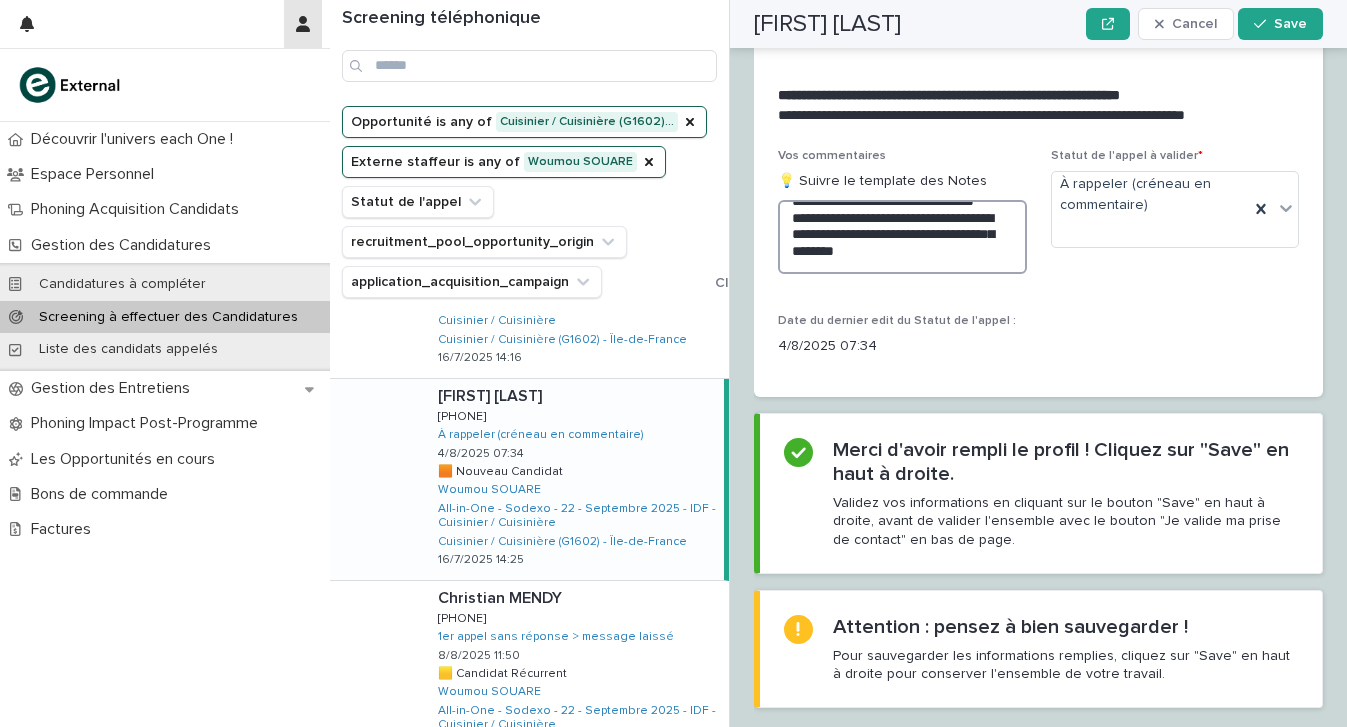 scroll, scrollTop: 2603, scrollLeft: 0, axis: vertical 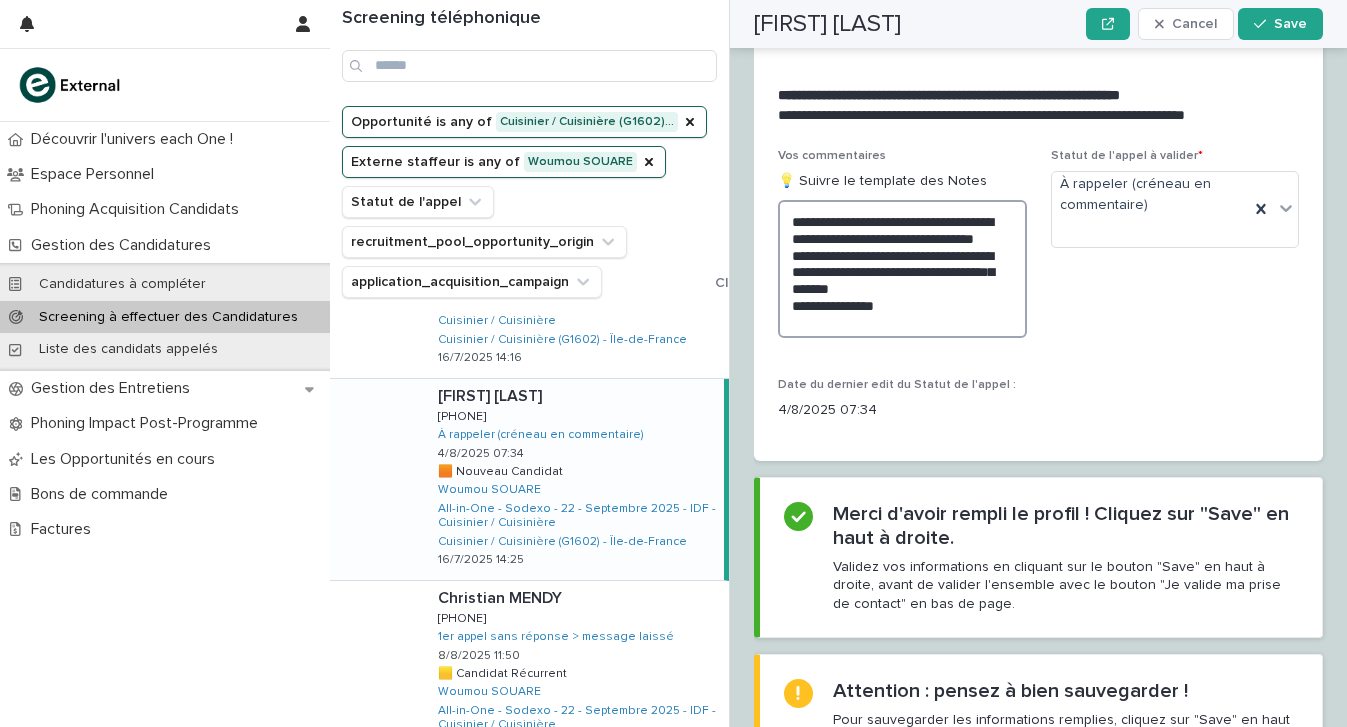 type on "**********" 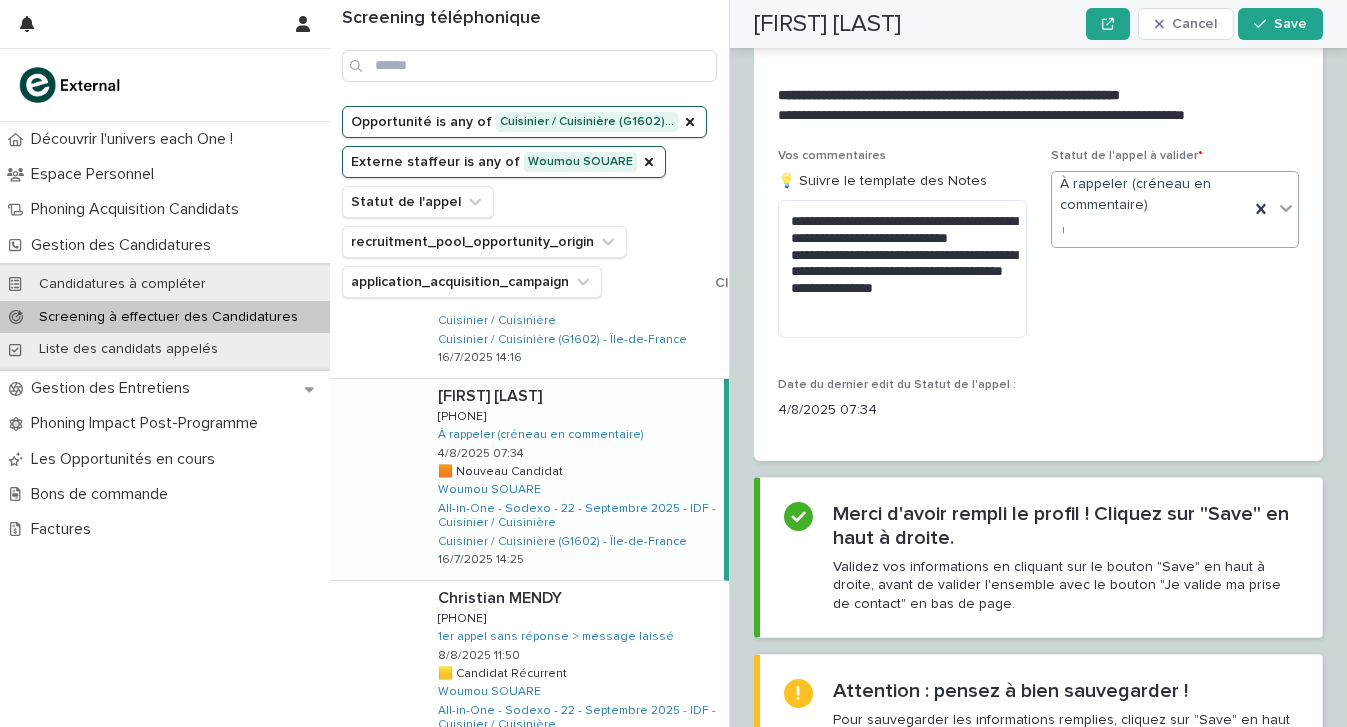 scroll, scrollTop: 2603, scrollLeft: 0, axis: vertical 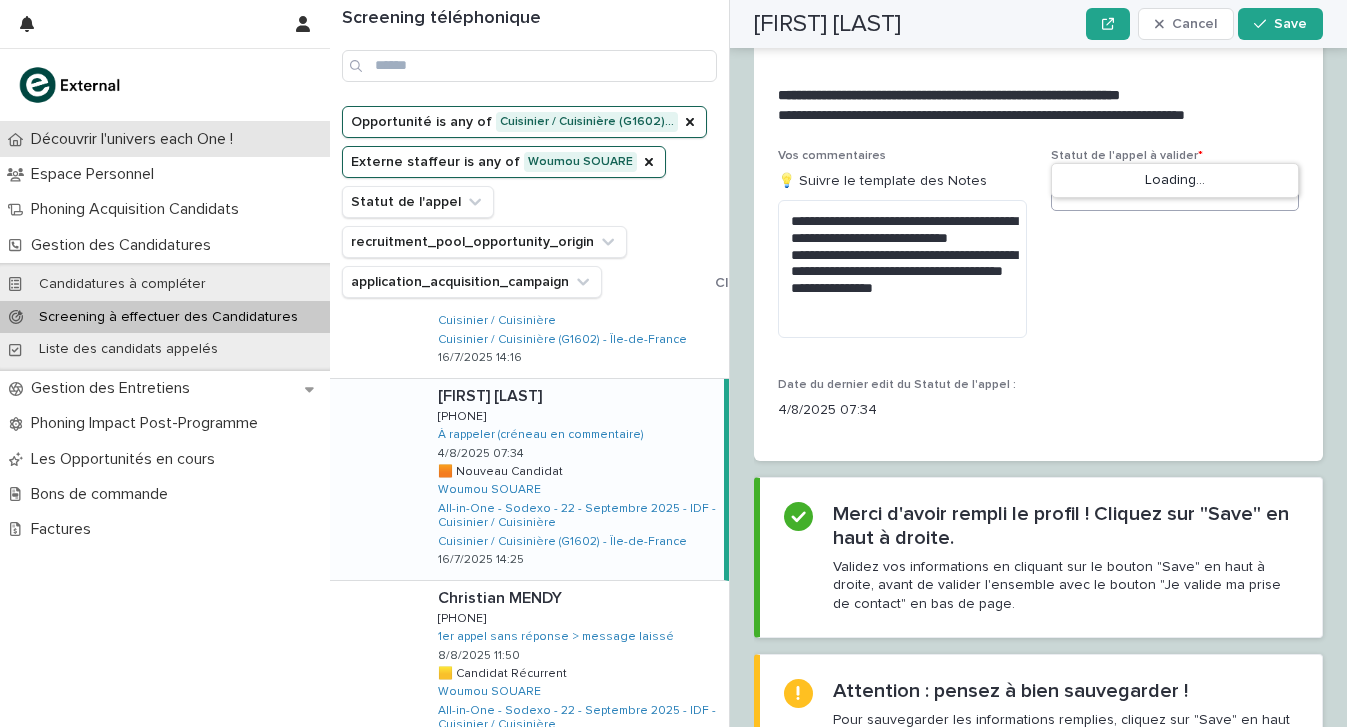 type on "**********" 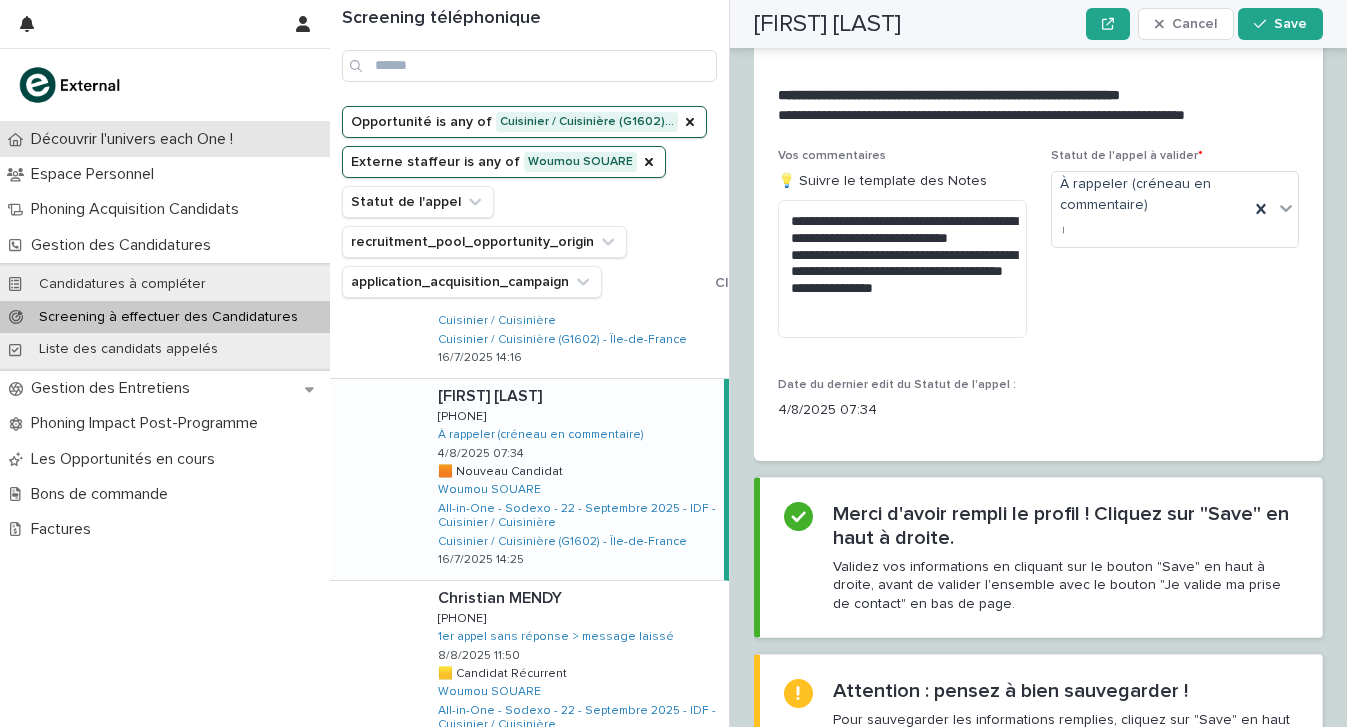 type 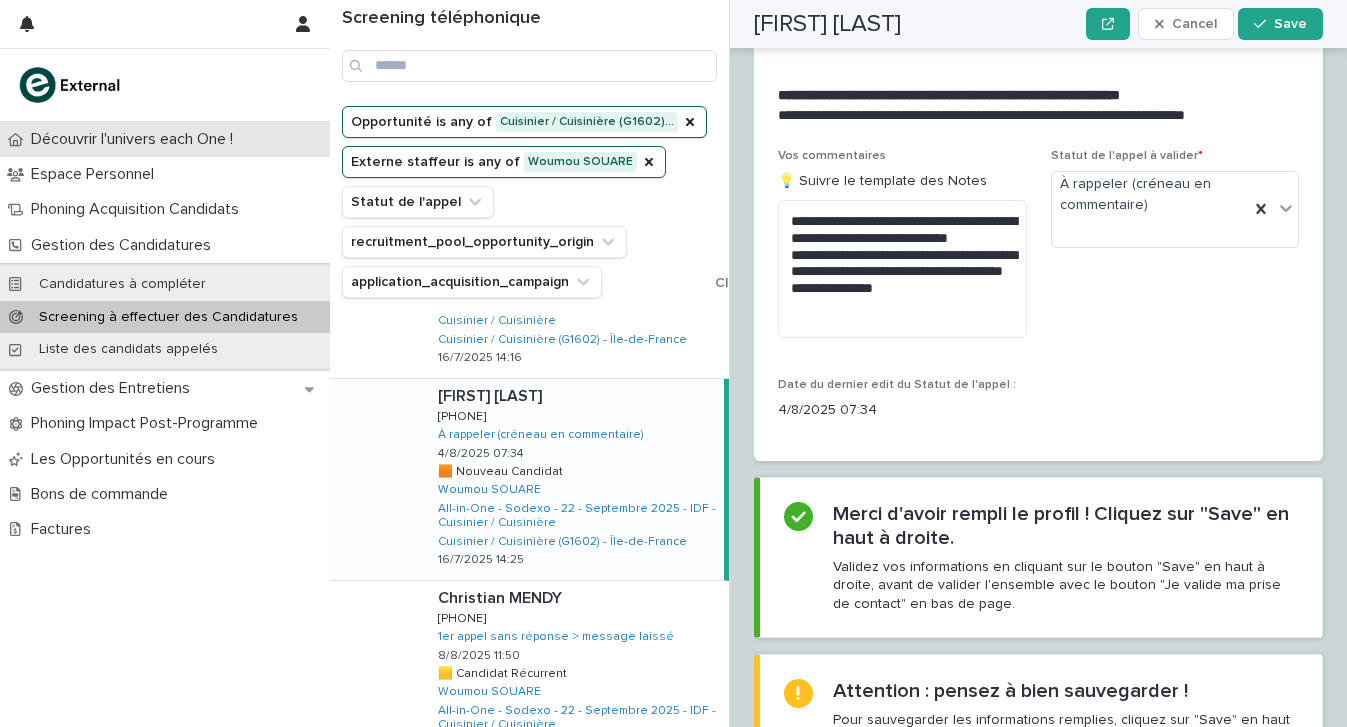 click on "Découvrir l'univers each One !" at bounding box center (136, 139) 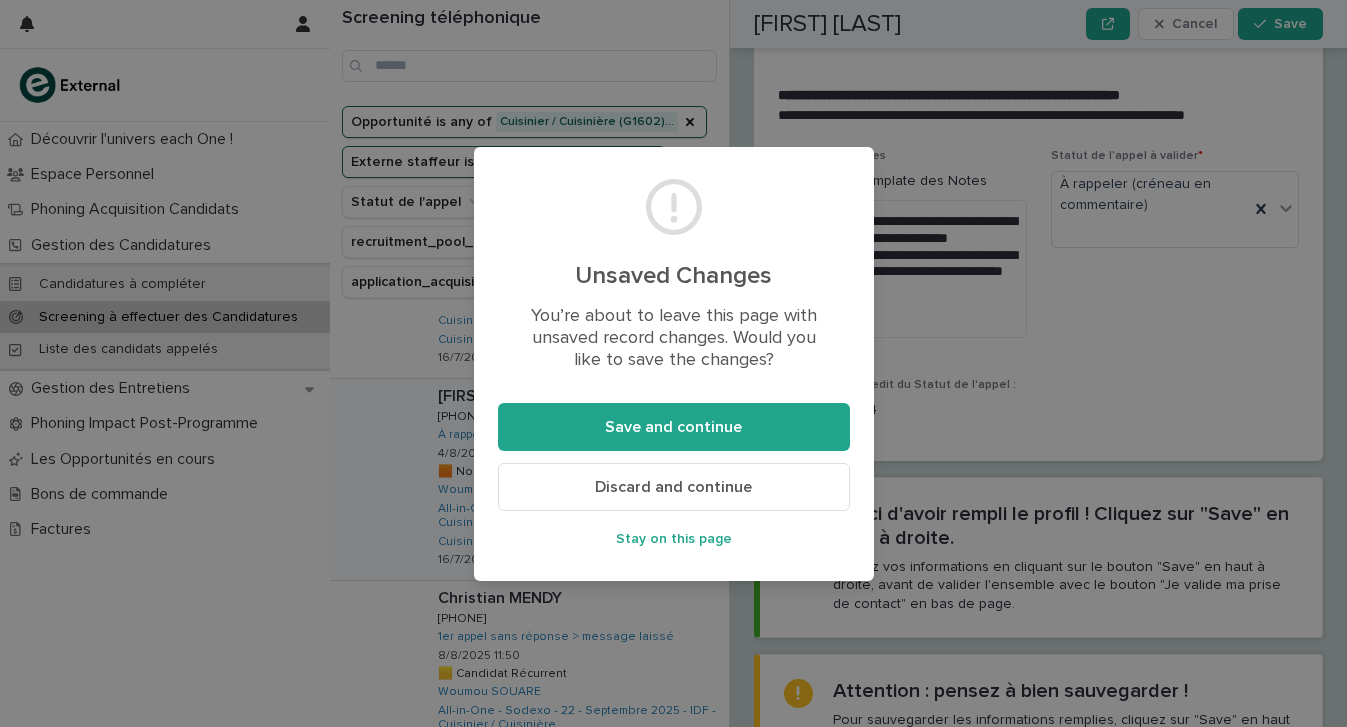 click on "Unsaved Changes You’re about to leave this page with unsaved record changes. Would you like to save the changes? Save and continue Discard and continue Stay on this page" at bounding box center [673, 363] 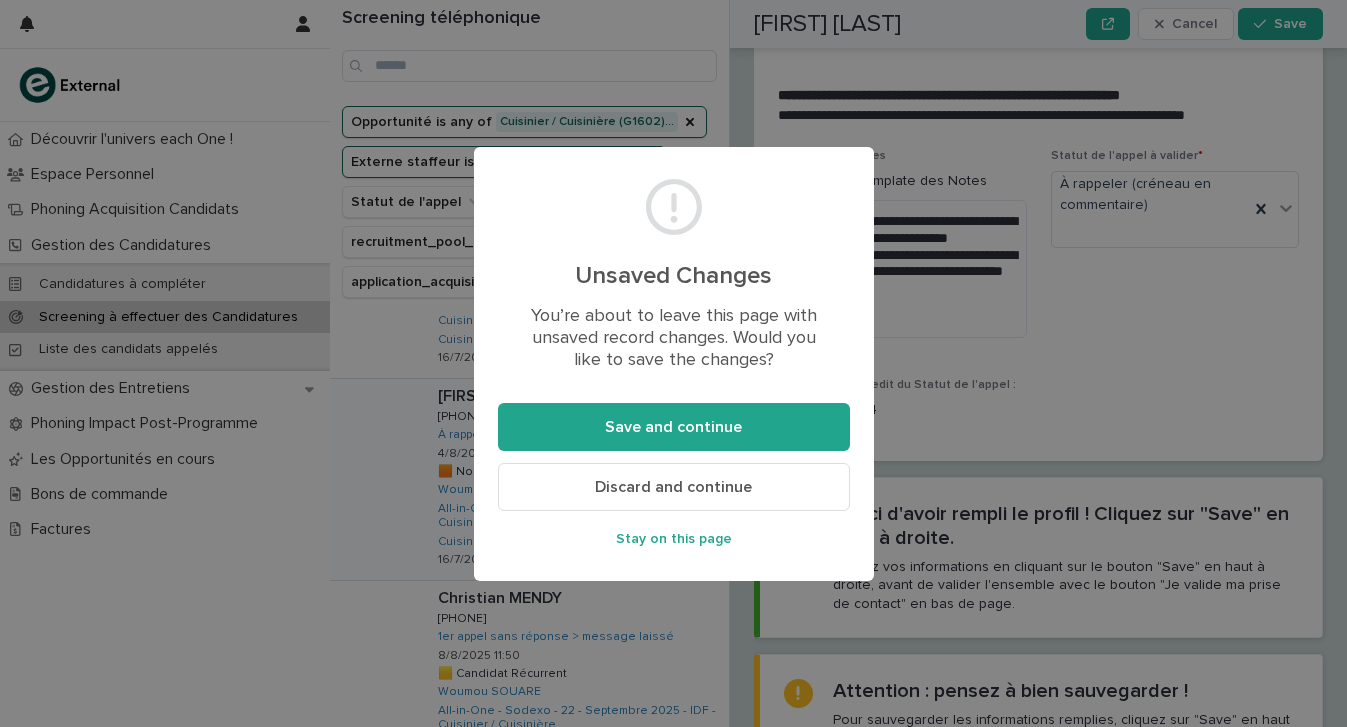 click on "Discard and continue" at bounding box center [674, 487] 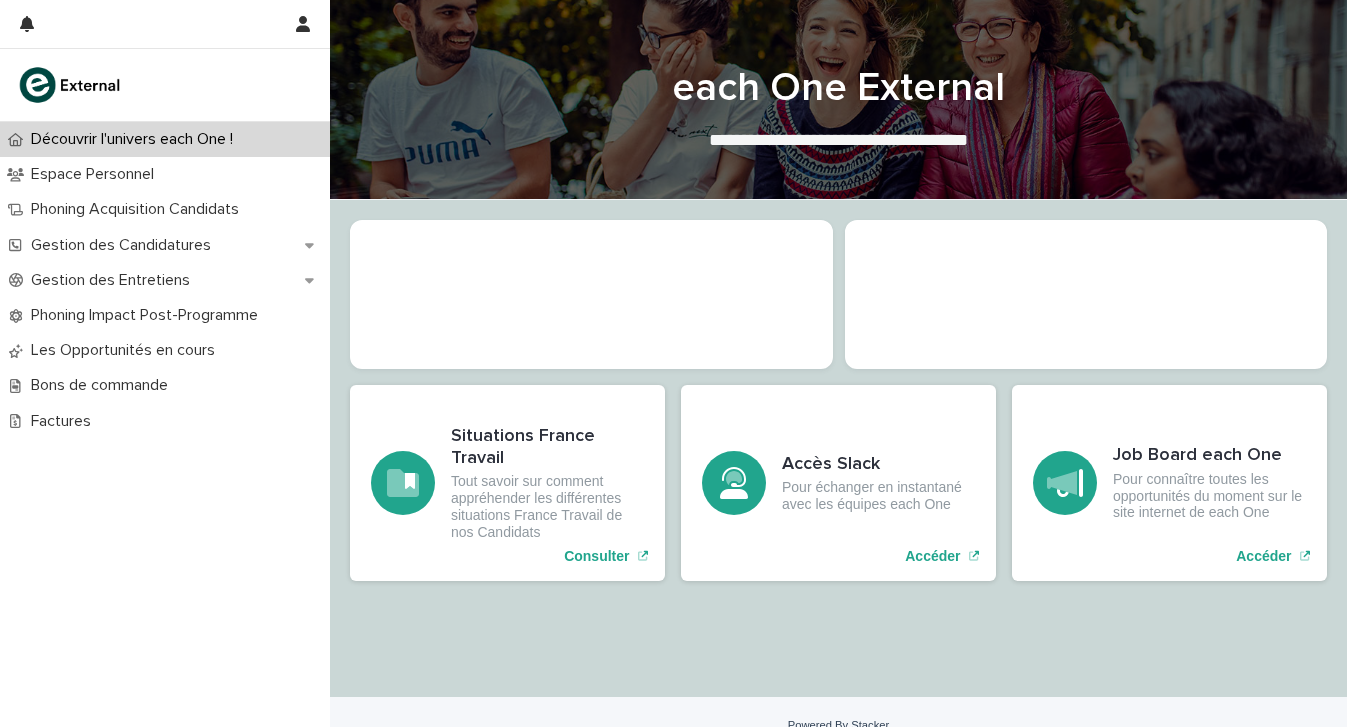click at bounding box center [1086, 294] 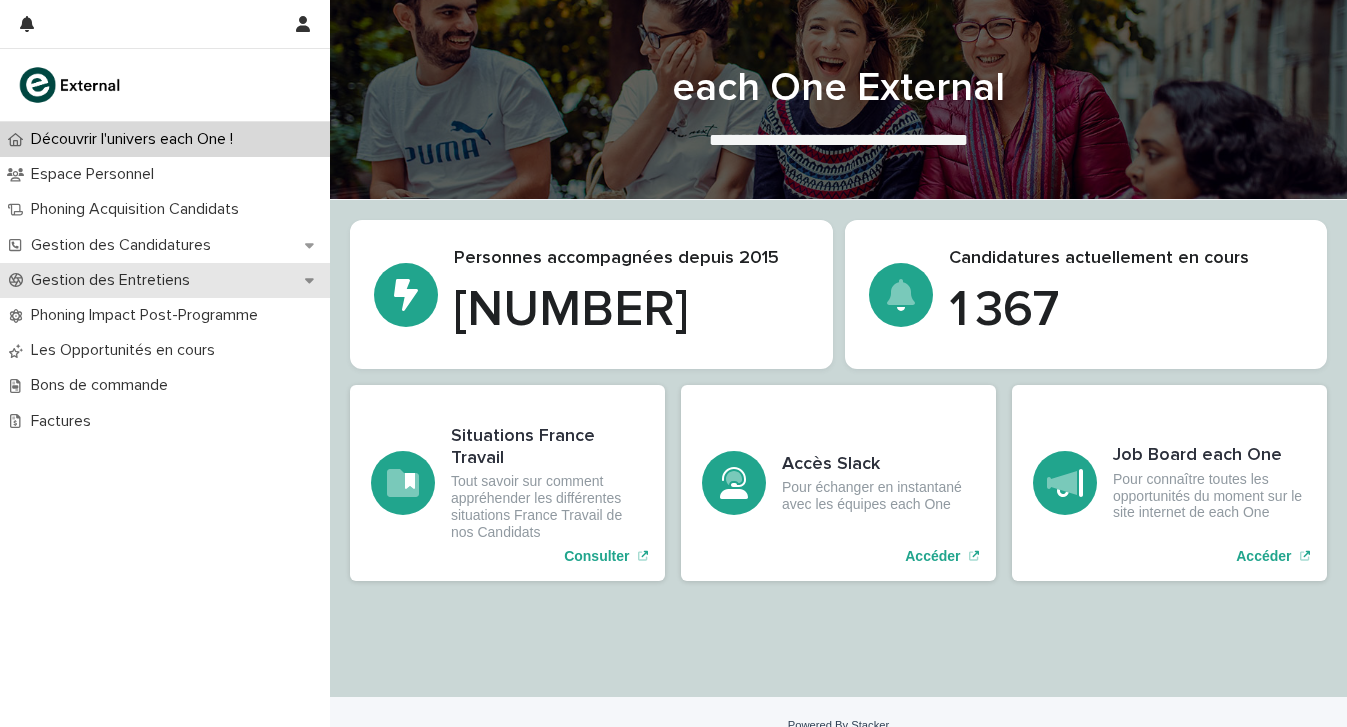 click on "Gestion des Entretiens" at bounding box center [165, 280] 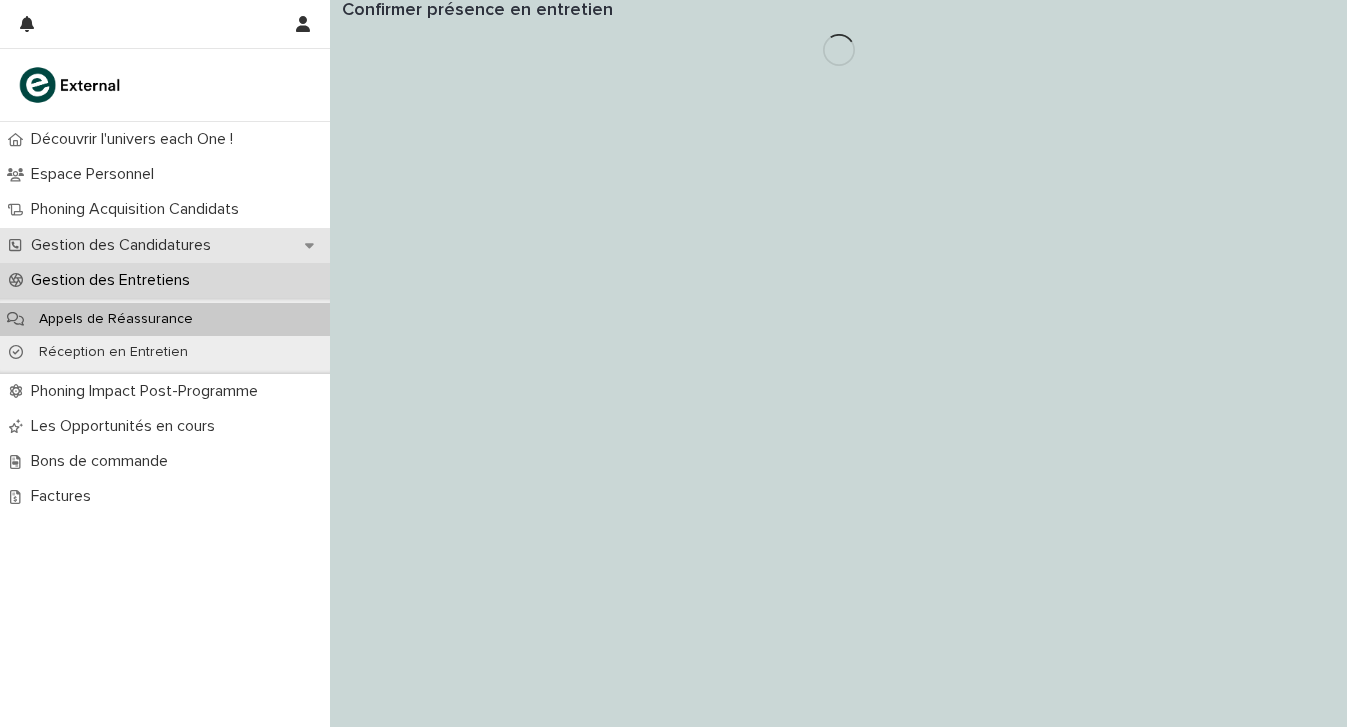 click on "Gestion des Candidatures" at bounding box center (125, 245) 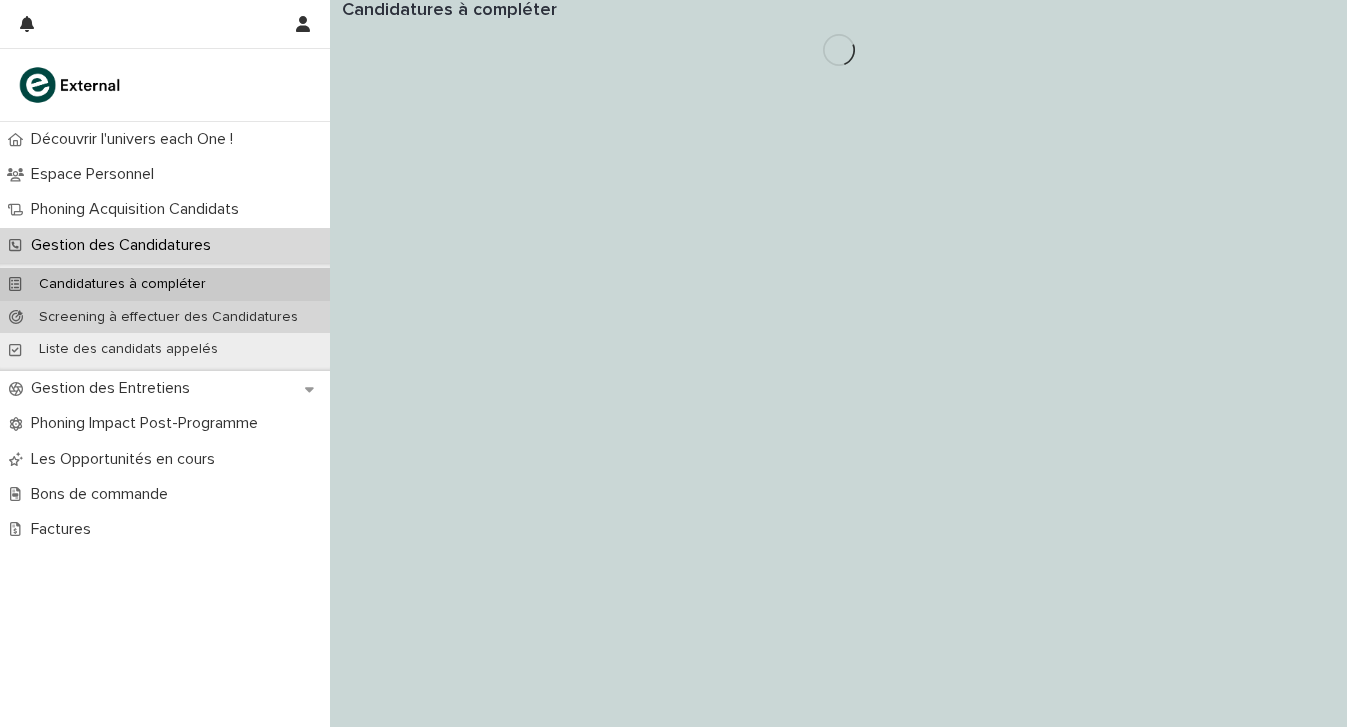 click on "Screening à effectuer des Candidatures" at bounding box center (165, 317) 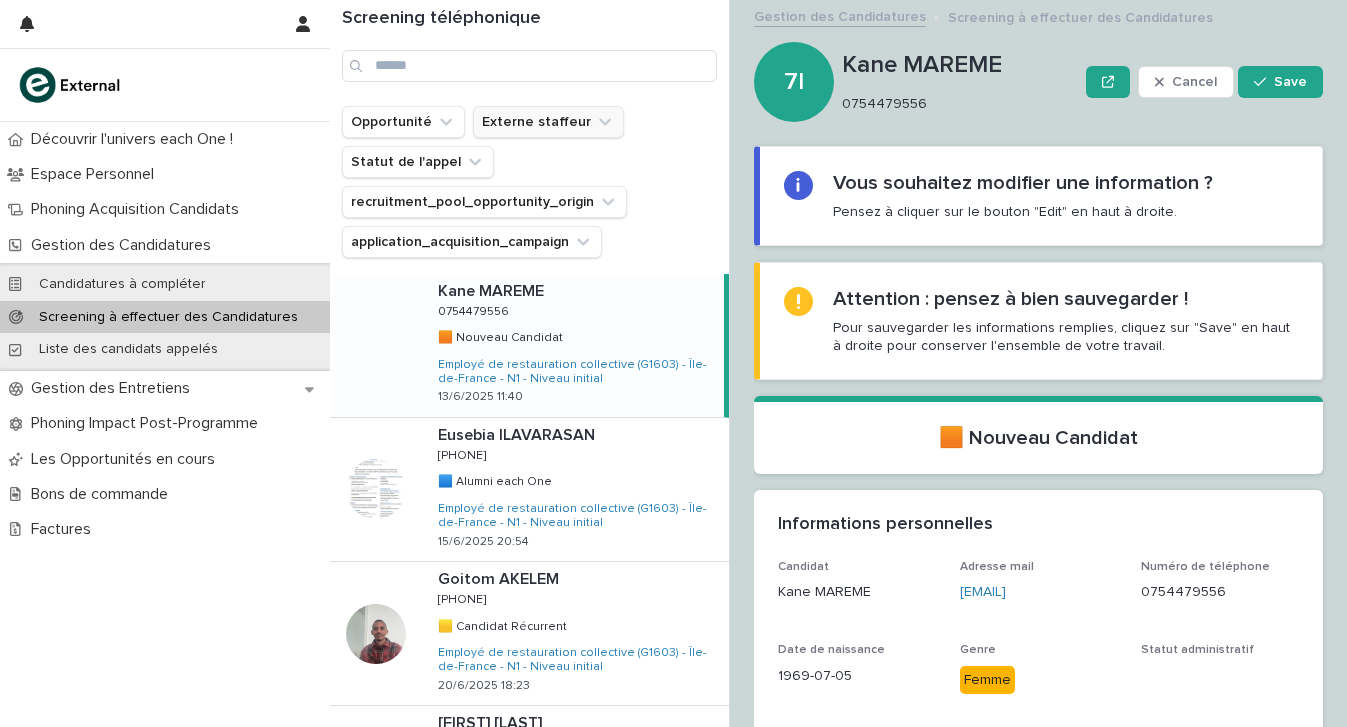 click on "Externe staffeur" at bounding box center (548, 122) 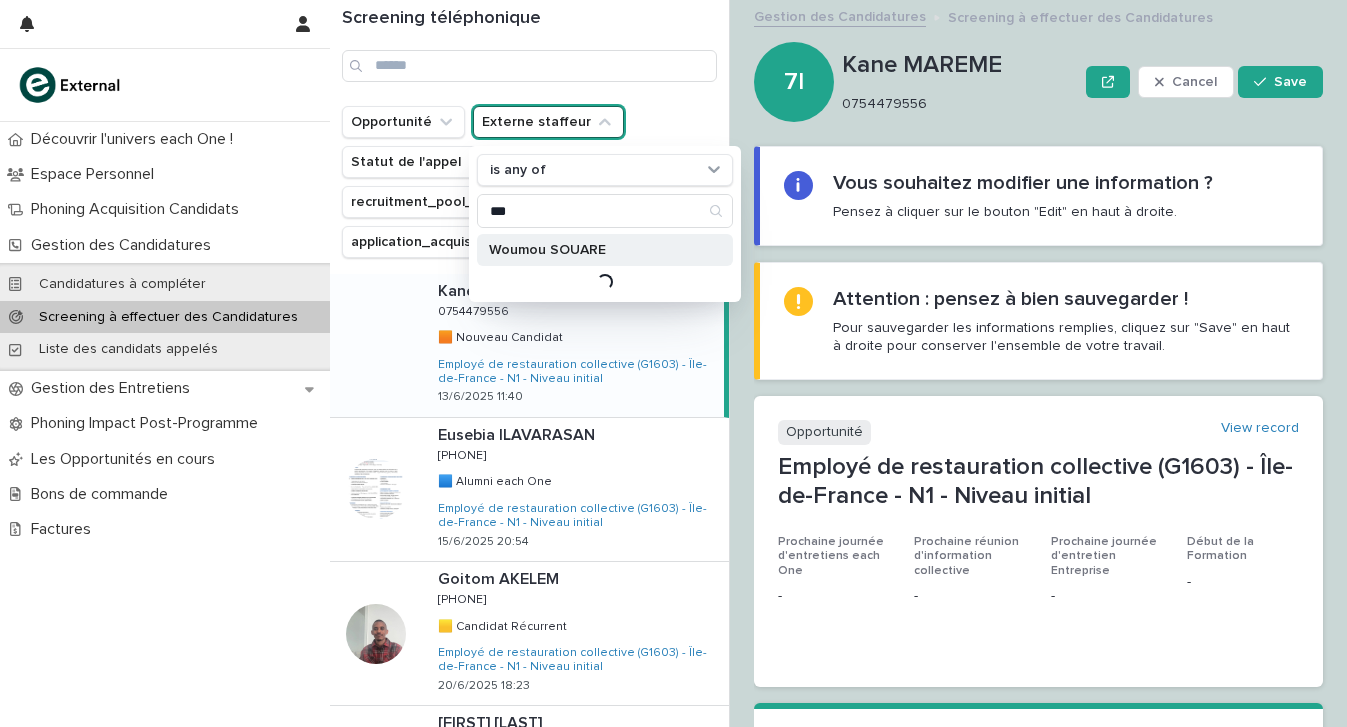 type on "***" 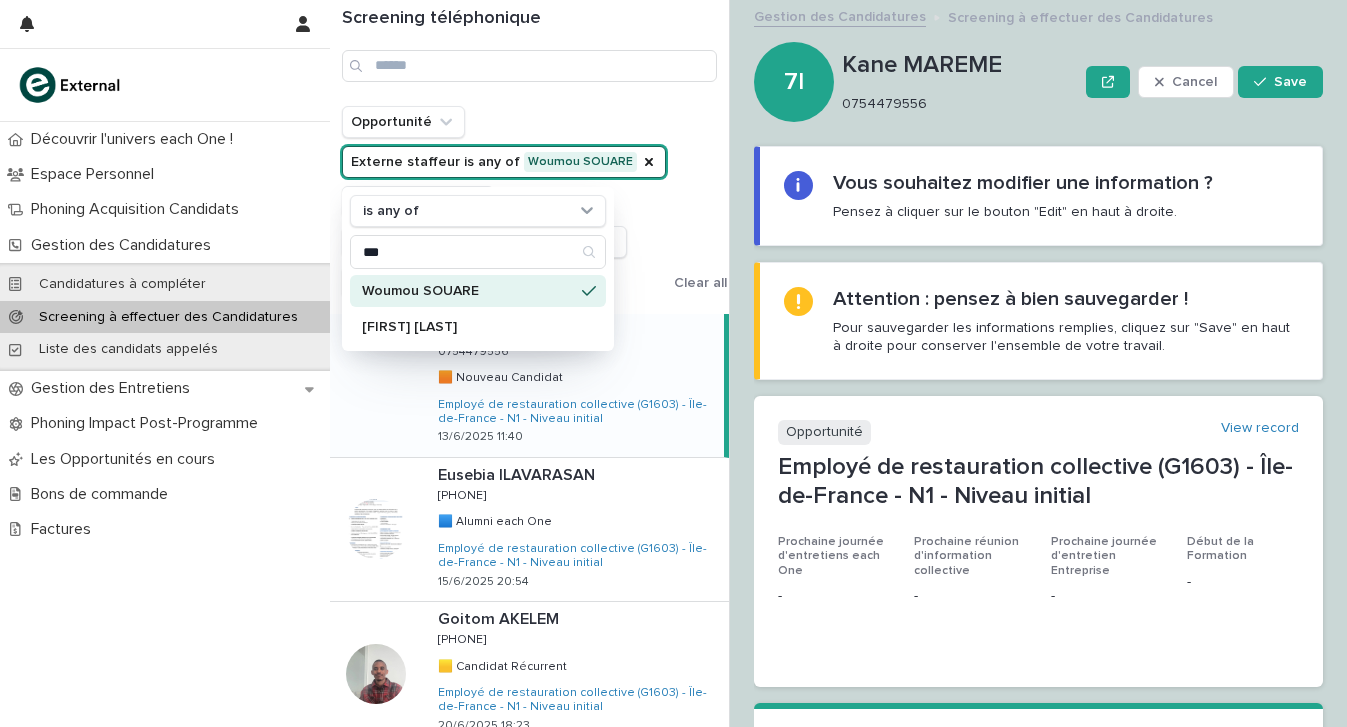 click on "Opportunité" at bounding box center [403, 122] 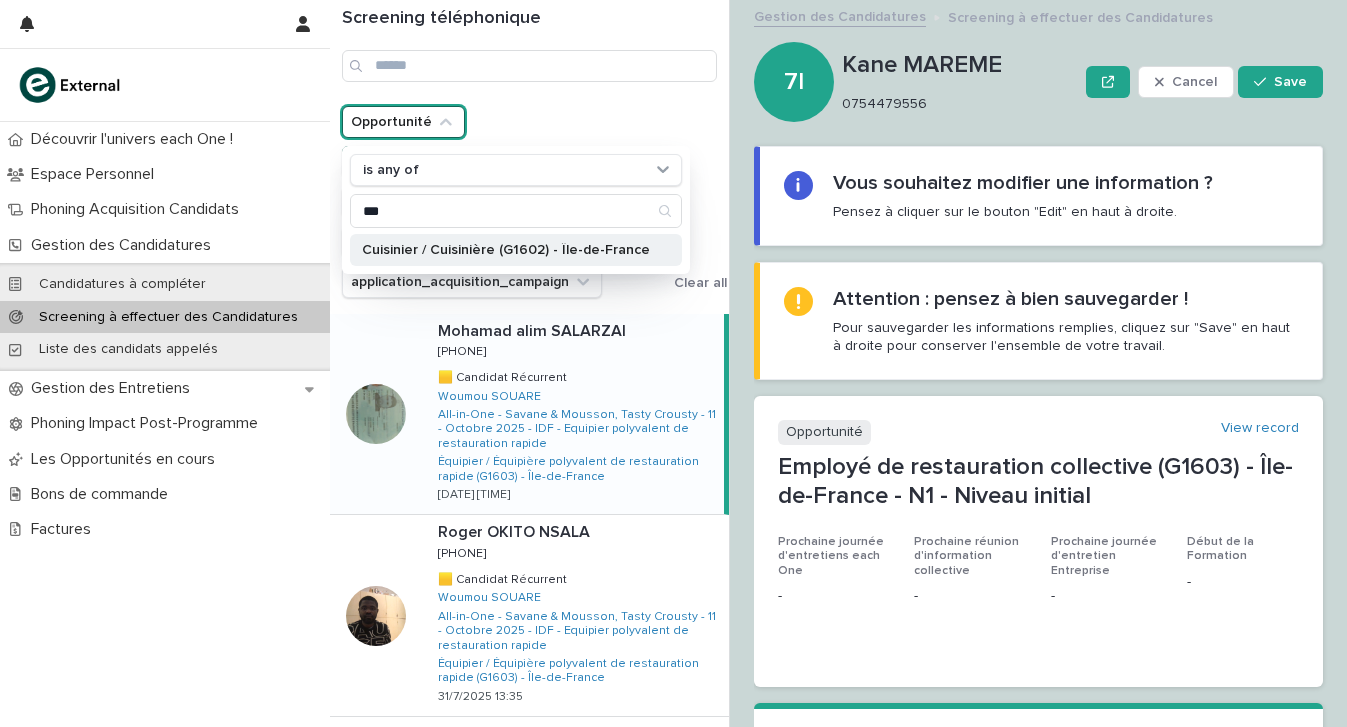 type on "***" 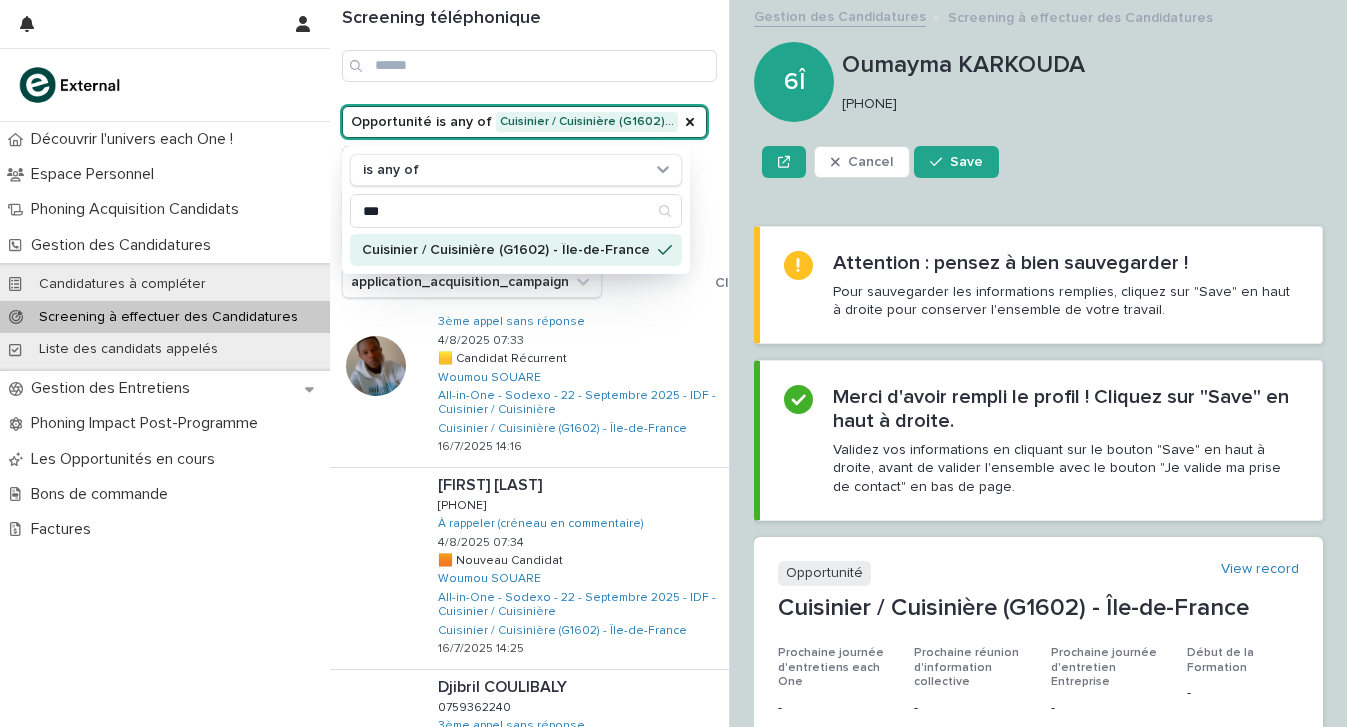scroll, scrollTop: 1053, scrollLeft: 0, axis: vertical 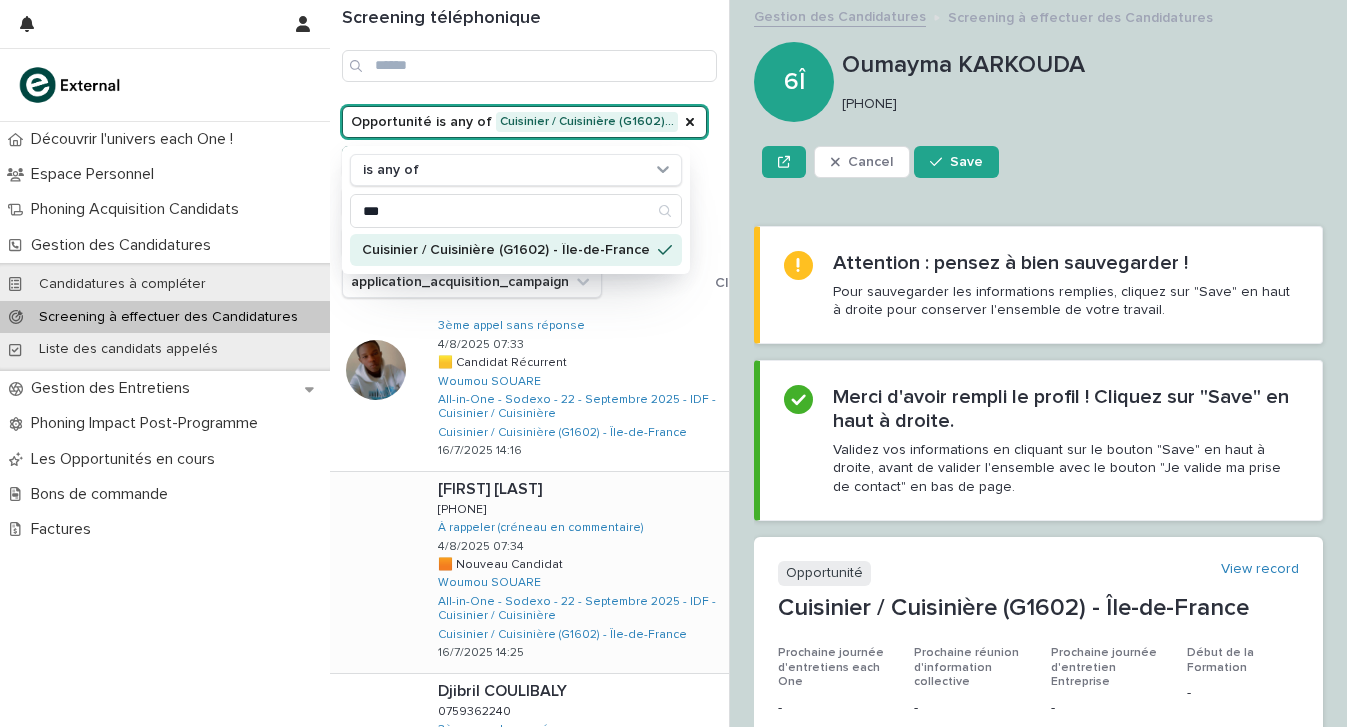 click on "[FIRST] [LAST] [FIRST] [LAST]  [PHONE] [PHONE]  À rappeler (créneau en commentaire)   [DATE] [TIME] 🟧 Nouveau Candidat 🟧 Nouveau Candidat  Woumou SOUARE   All-in-One - Sodexo - 22 - Septembre 2025 - IDF - Cuisinier / Cuisinière   Cuisinier / Cuisinière (G1602) - Île-de-France   [DATE] [TIME]" at bounding box center (575, 572) 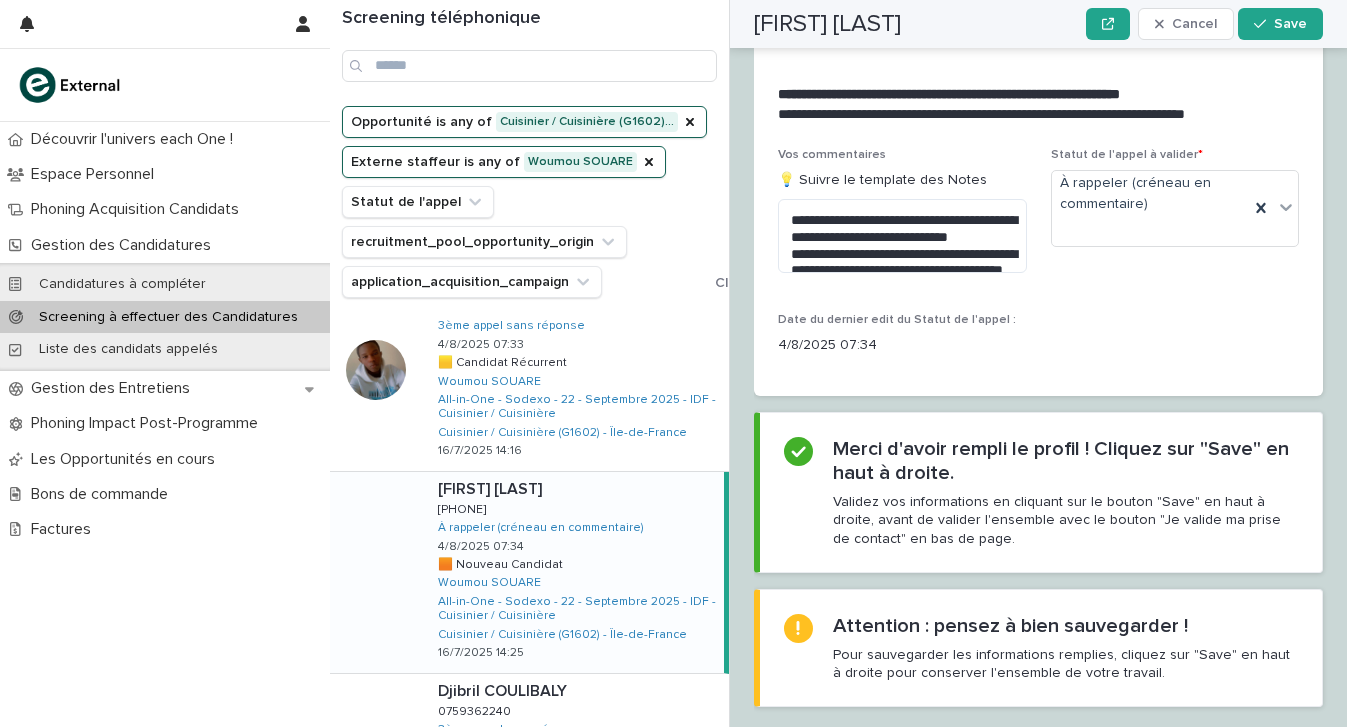 scroll, scrollTop: 2603, scrollLeft: 0, axis: vertical 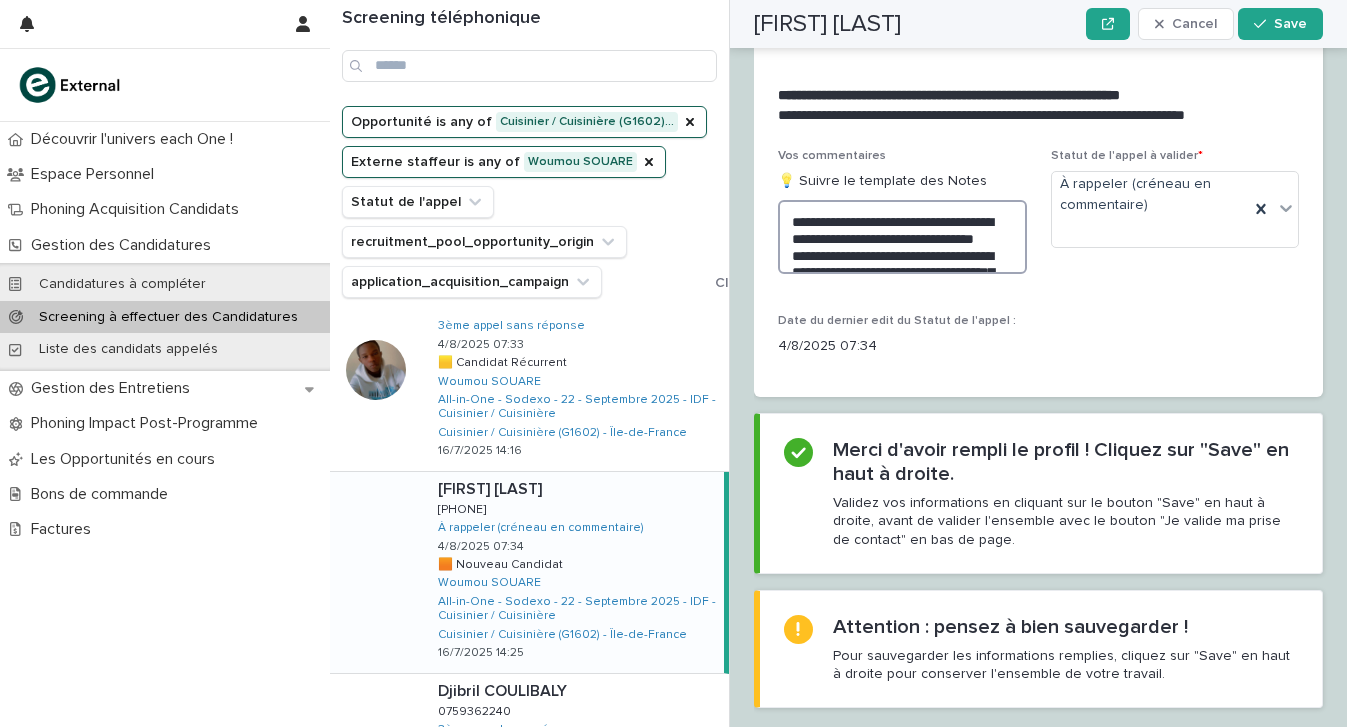 click on "**********" at bounding box center (902, 237) 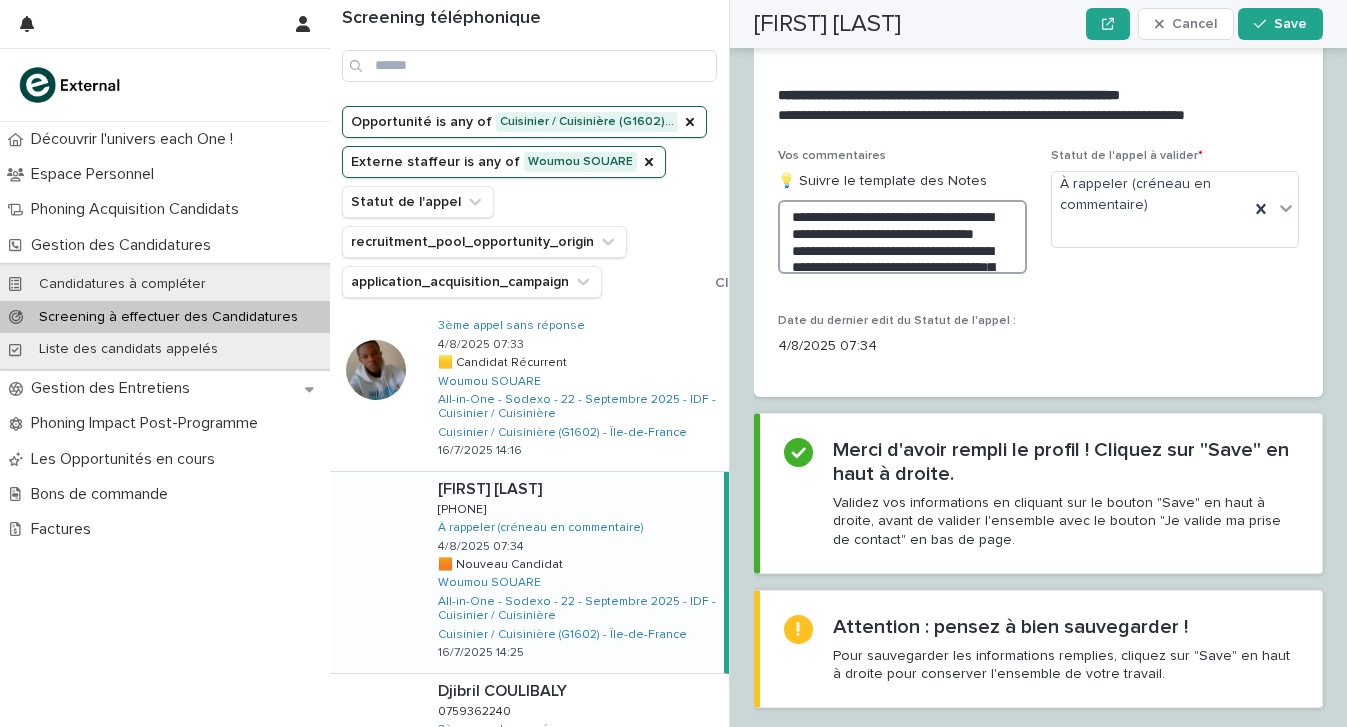 scroll, scrollTop: 48, scrollLeft: 0, axis: vertical 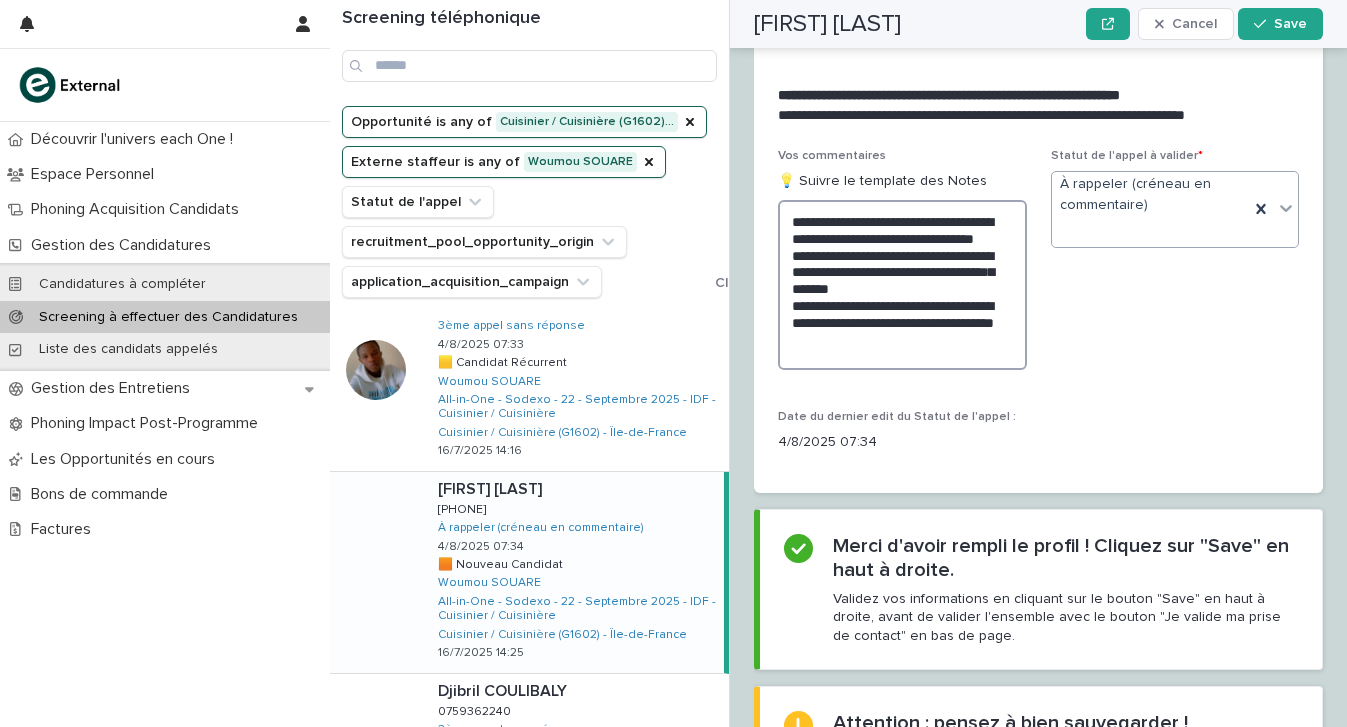 type on "**********" 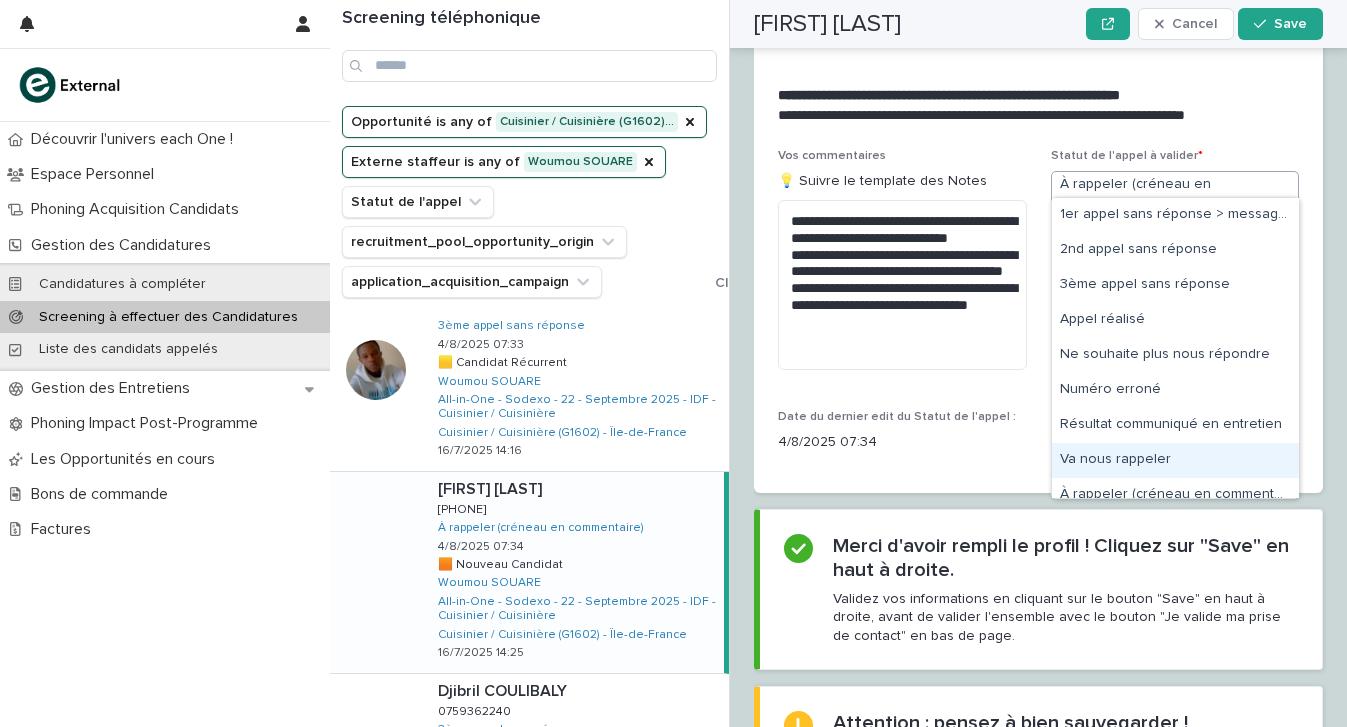 drag, startPoint x: 1125, startPoint y: 442, endPoint x: 1132, endPoint y: 386, distance: 56.435802 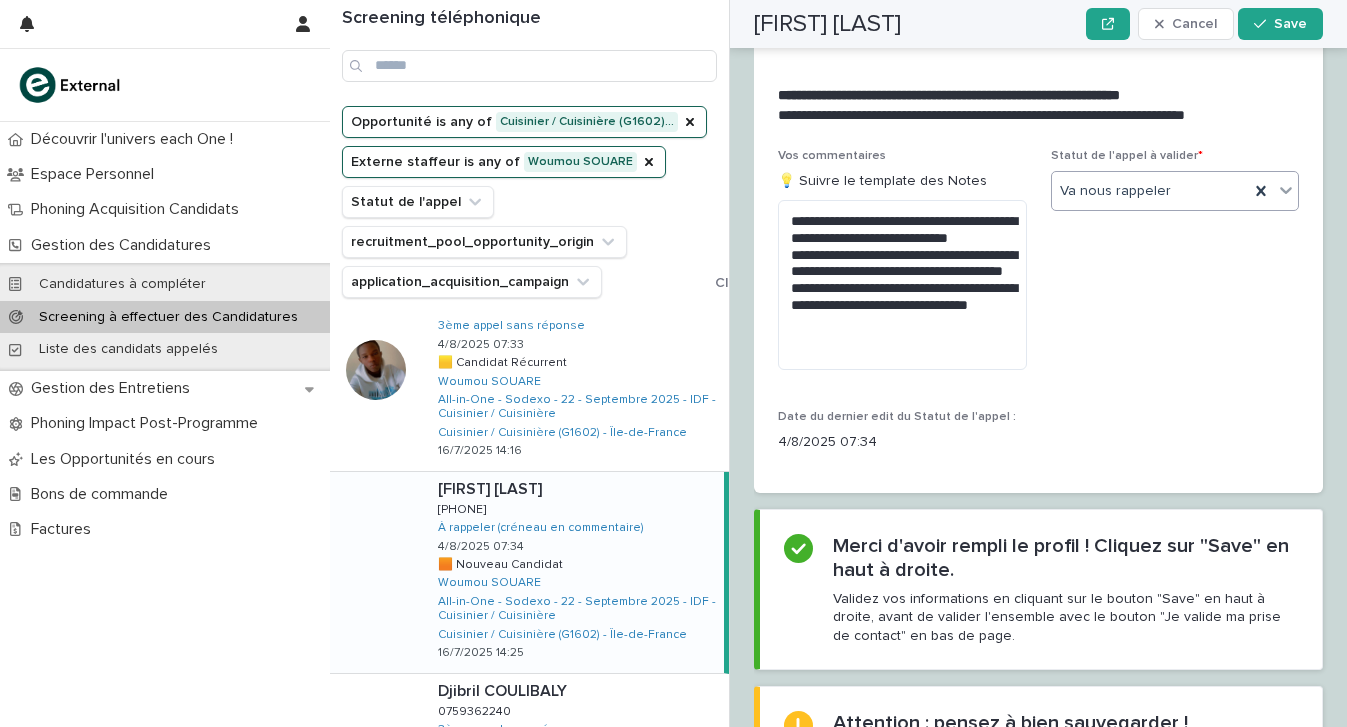 scroll, scrollTop: 2603, scrollLeft: 0, axis: vertical 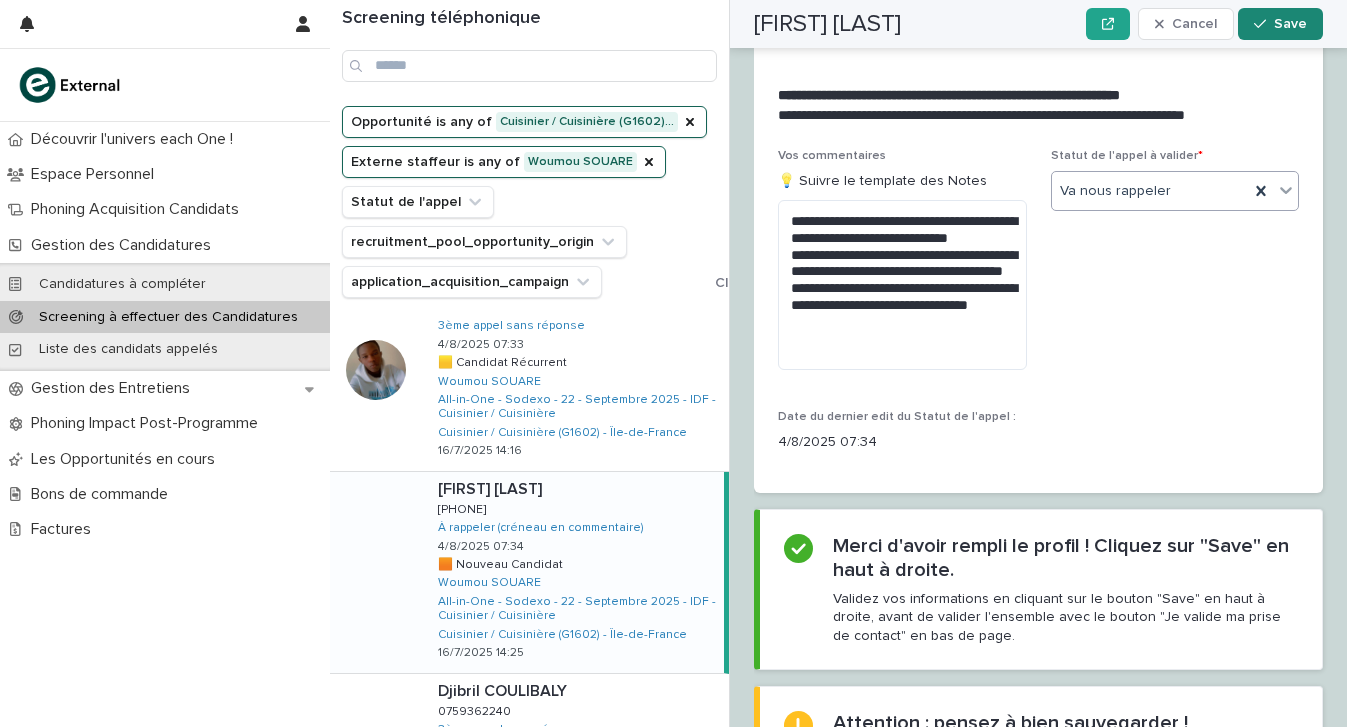click 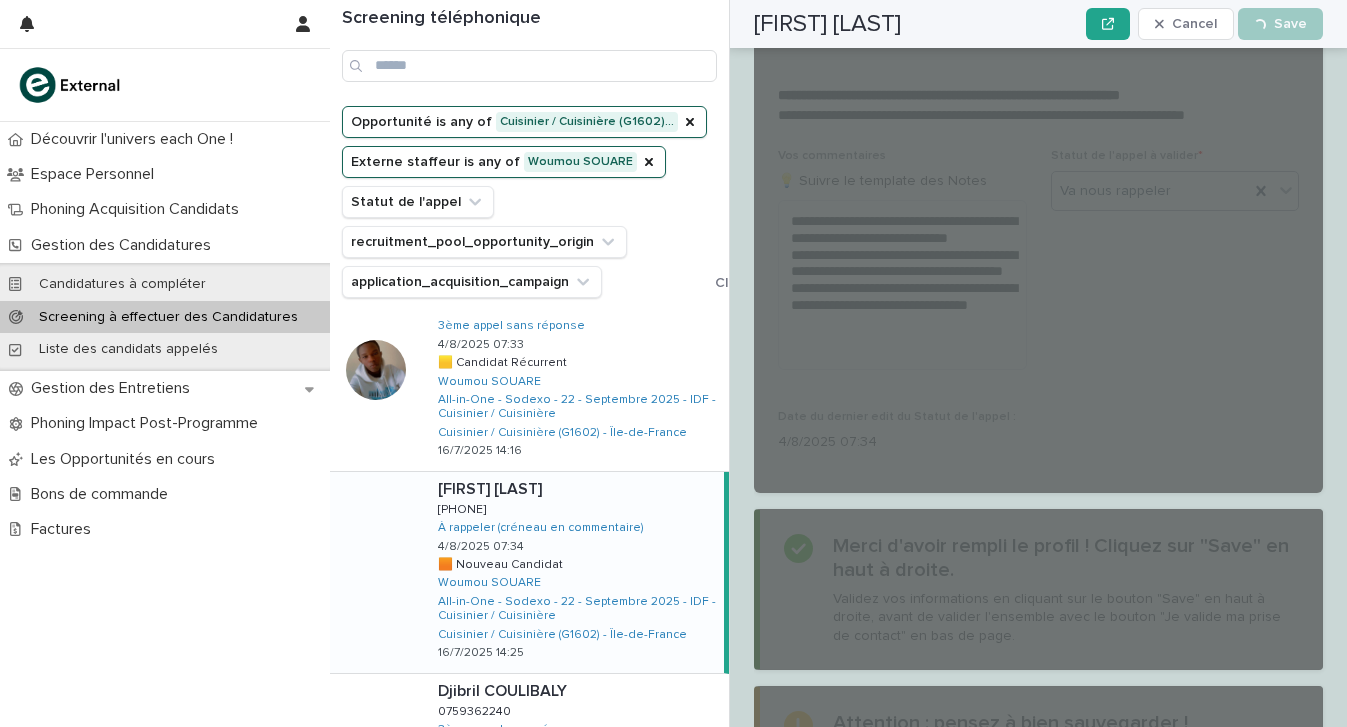 scroll, scrollTop: 2603, scrollLeft: 0, axis: vertical 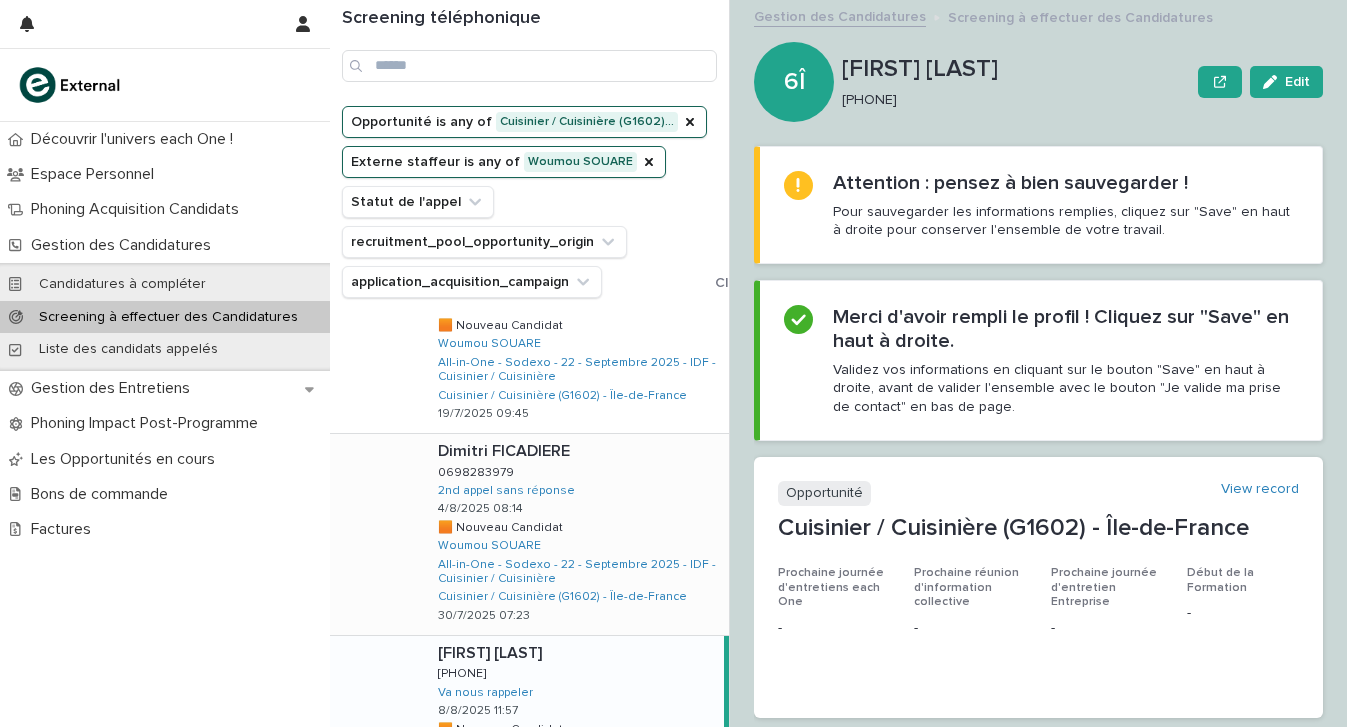 click on "[FIRST] [LAST] [FIRST] [LAST]  [PHONE] [PHONE]  2nd appel sans réponse   [DATE] [TIME] 🟧 Nouveau Candidat 🟧 Nouveau Candidat  Woumou SOUARE   All-in-One - Sodexo - 22 - Septembre 2025 - IDF - Cuisinier / Cuisinière   Cuisinier / Cuisinière (G1602) - Île-de-France   [DATE] [TIME]" at bounding box center (575, 534) 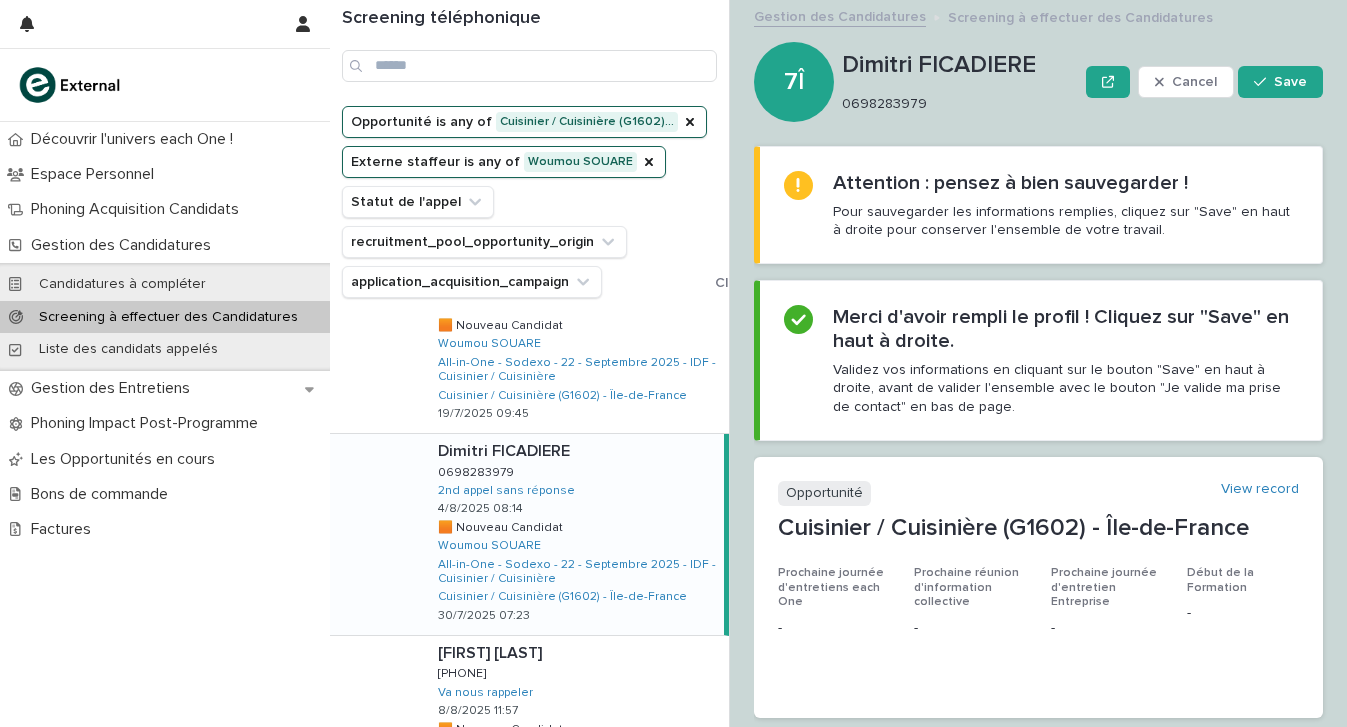 click on "[FIRST] [LAST] [FIRST] [LAST]  [PHONE] [PHONE]  2nd appel sans réponse   [DATE] [TIME] 🟧 Nouveau Candidat 🟧 Nouveau Candidat  Woumou SOUARE   All-in-One - Sodexo - 22 - Septembre 2025 - IDF - Cuisinier / Cuisinière   Cuisinier / Cuisinière (G1602) - Île-de-France   [DATE] [TIME]" at bounding box center [573, 534] 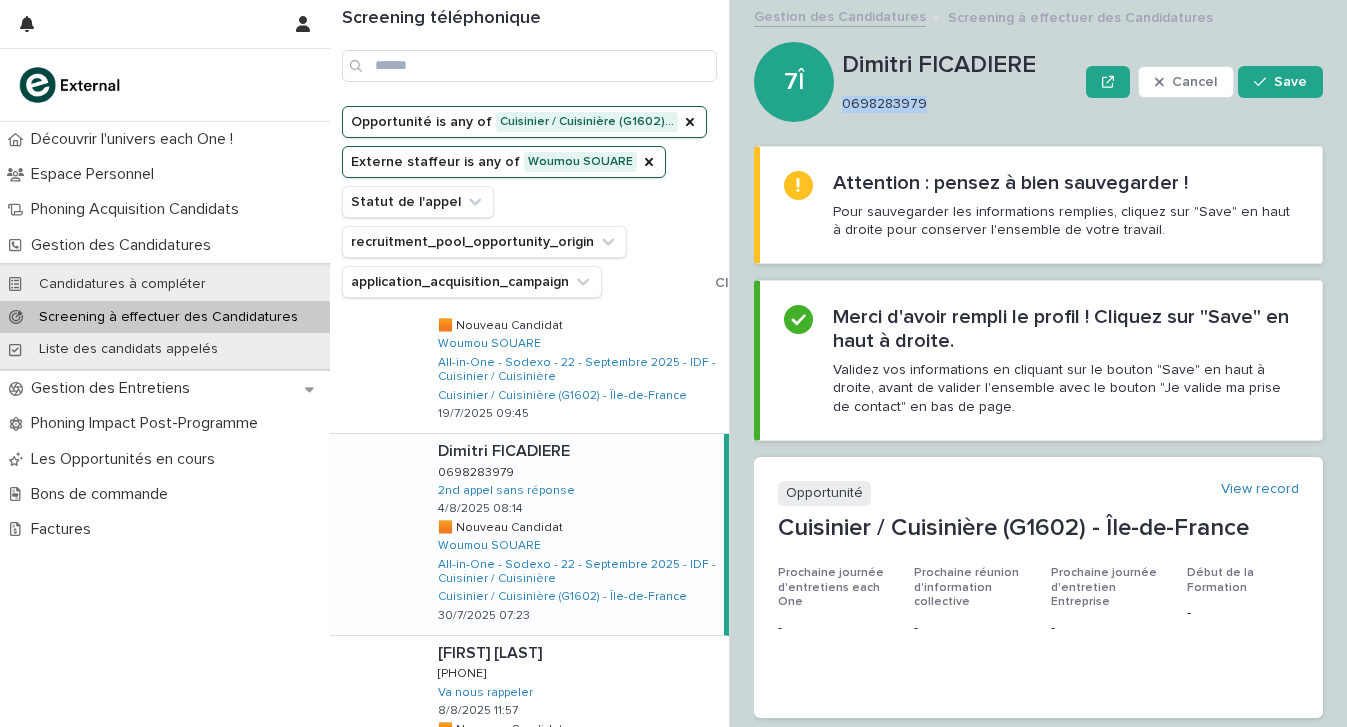 click on "0698283979" at bounding box center (956, 104) 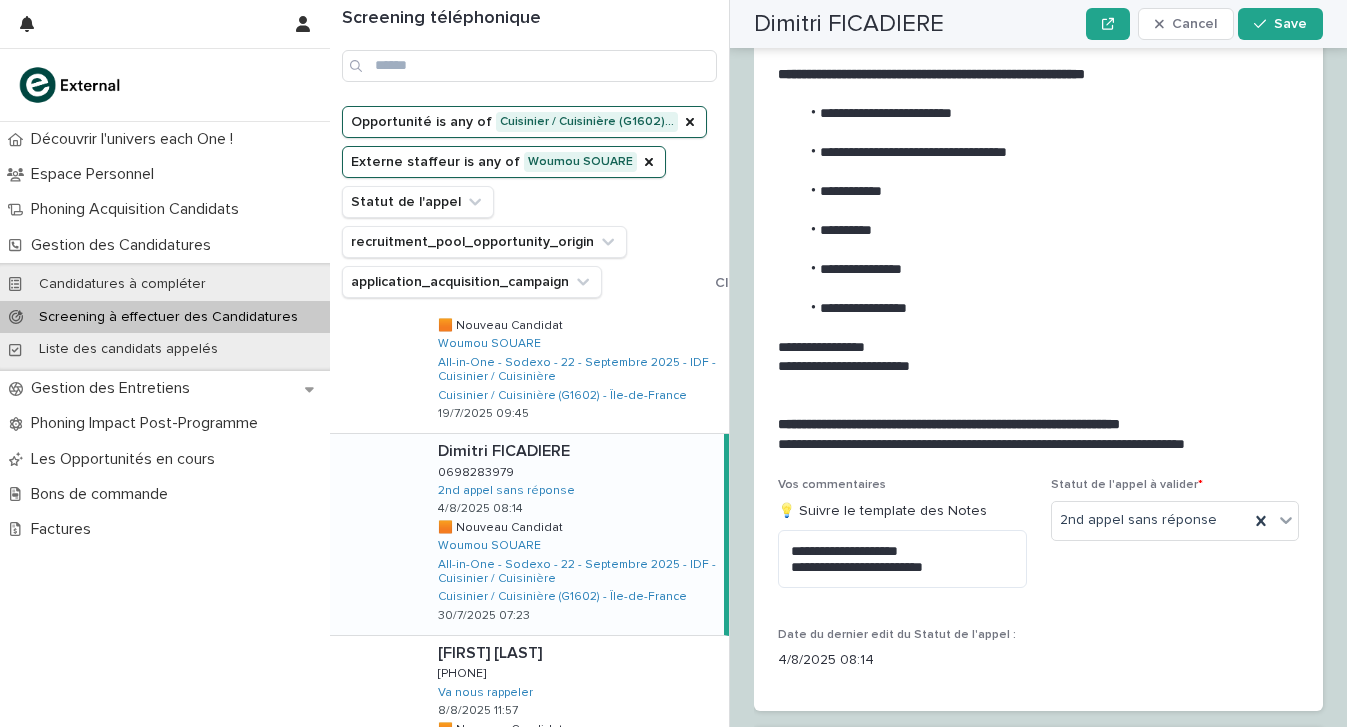 scroll, scrollTop: 2069, scrollLeft: 0, axis: vertical 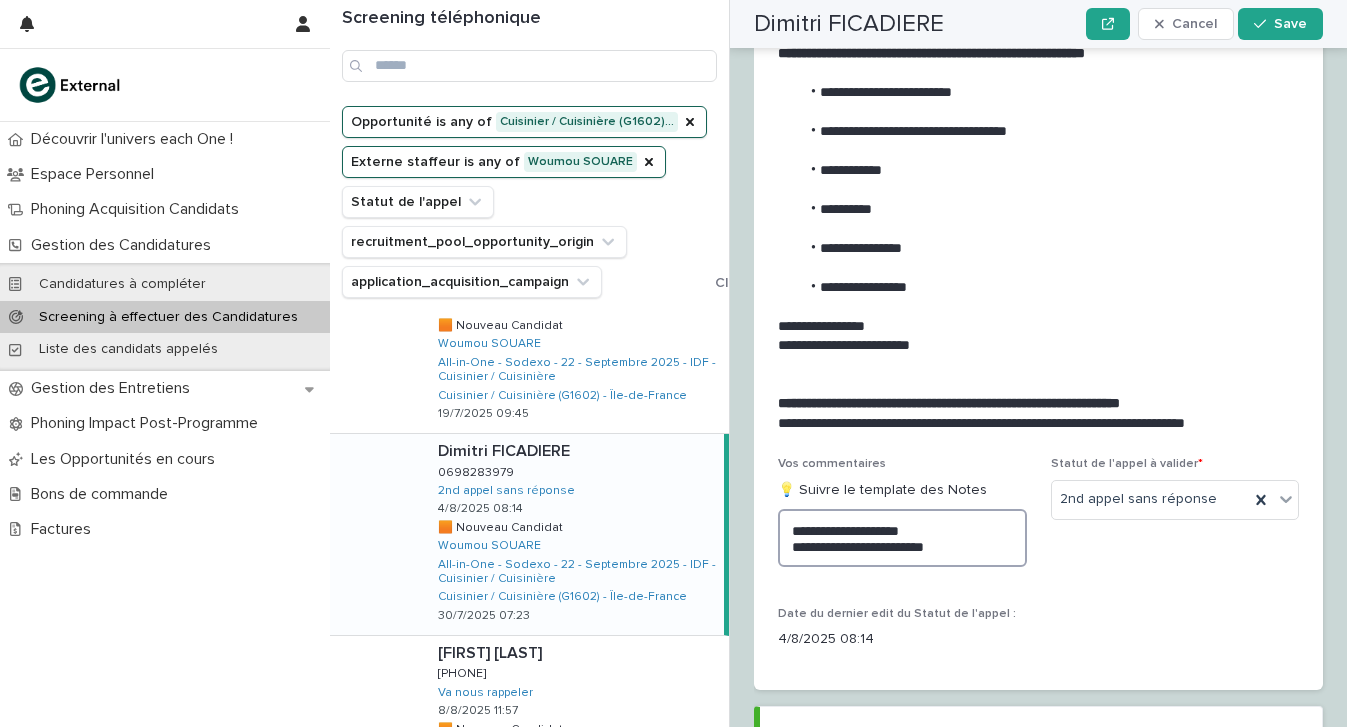 click on "**********" at bounding box center (902, 538) 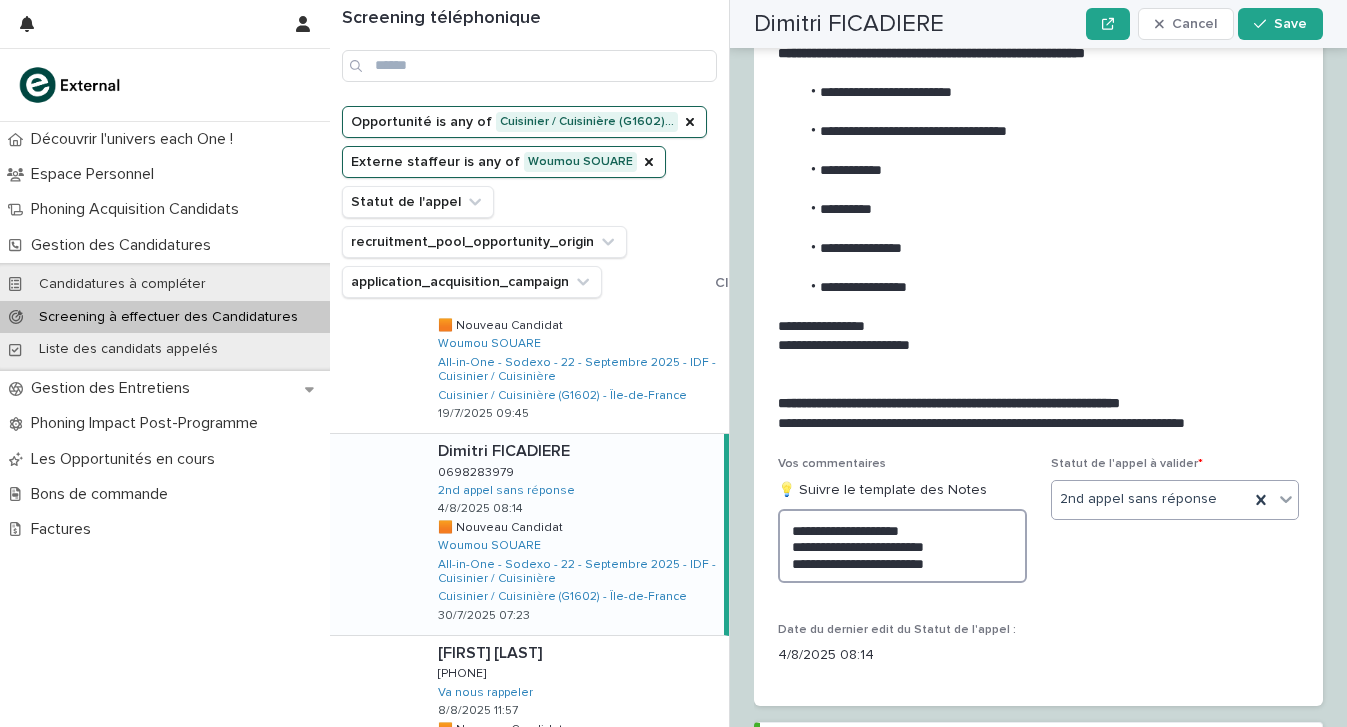 type on "**********" 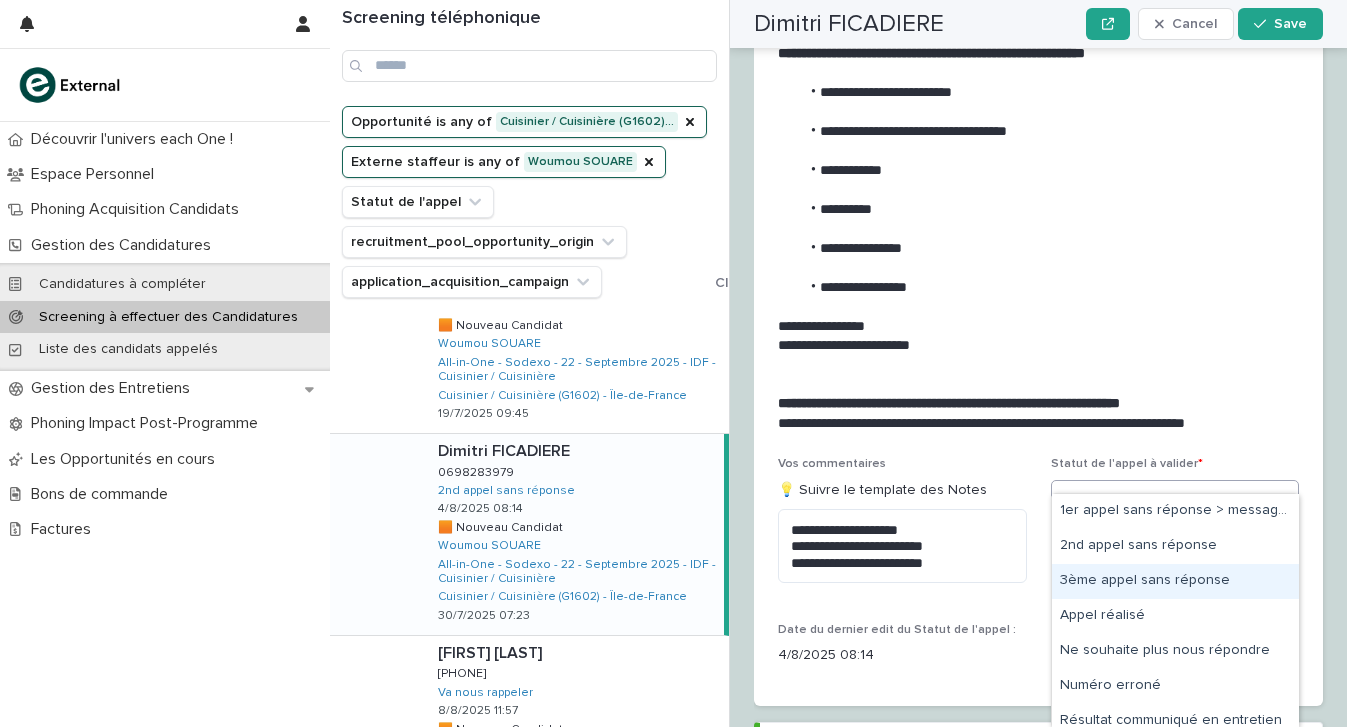 click on "3ème appel sans réponse" at bounding box center (1175, 581) 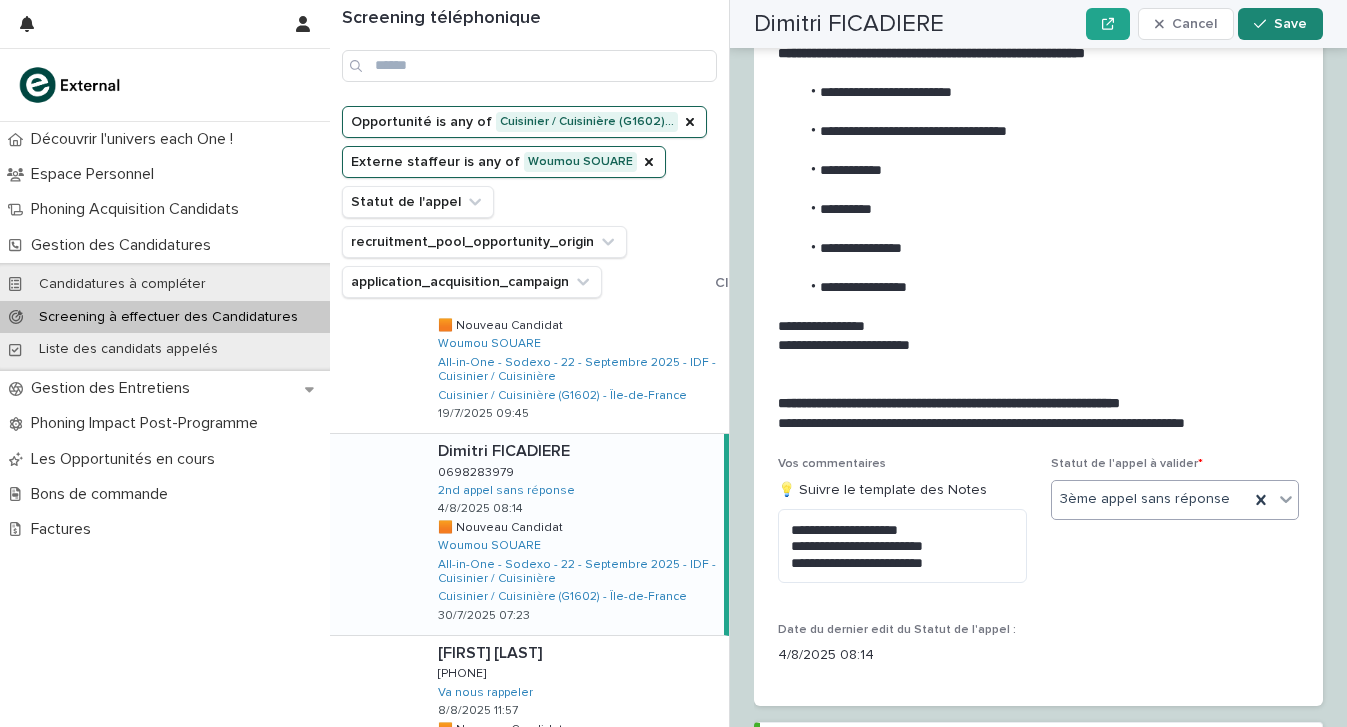 click on "Save" at bounding box center [1280, 24] 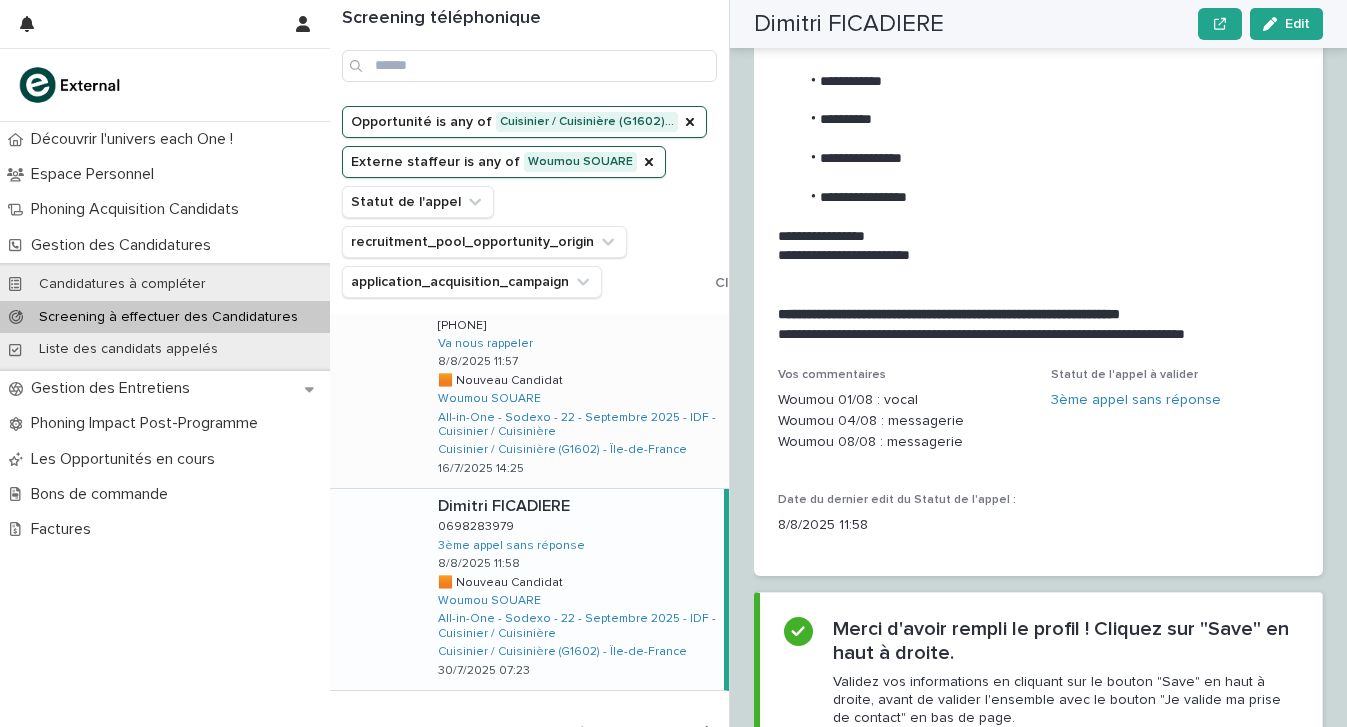scroll, scrollTop: 1637, scrollLeft: 0, axis: vertical 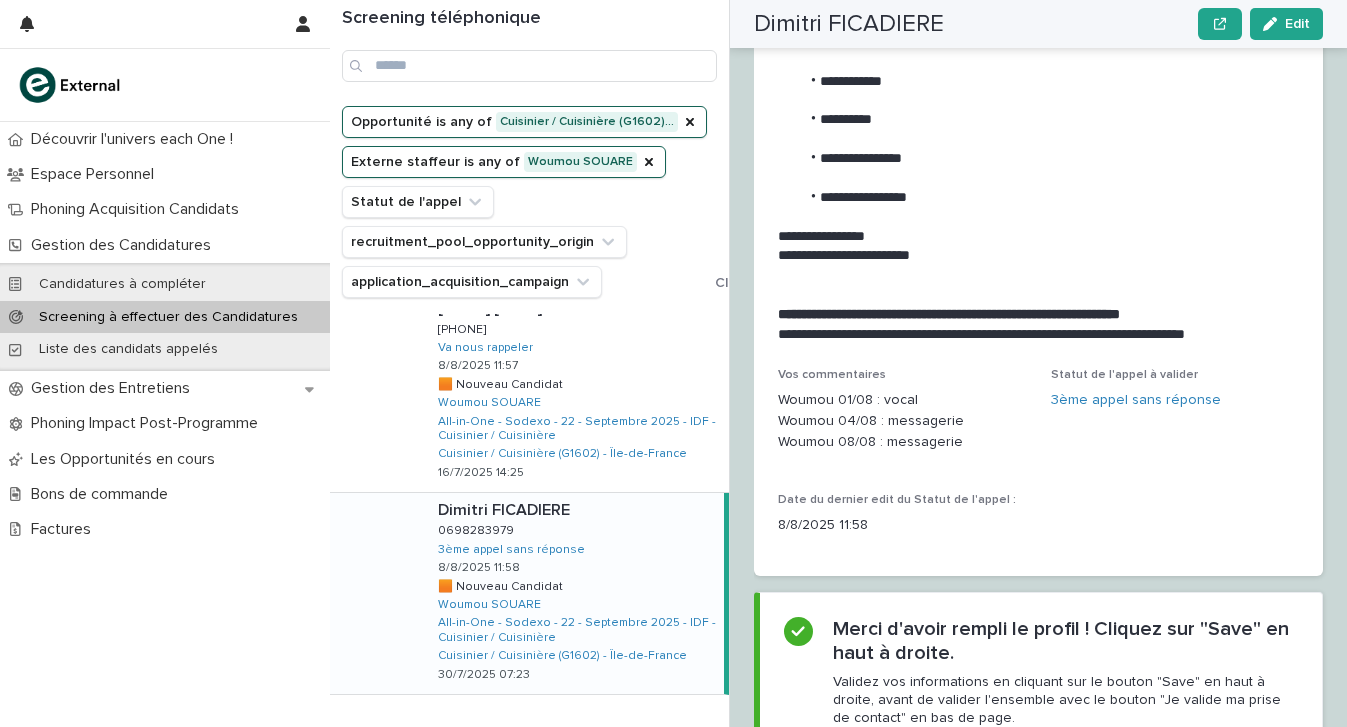 click on "Next" at bounding box center [674, 736] 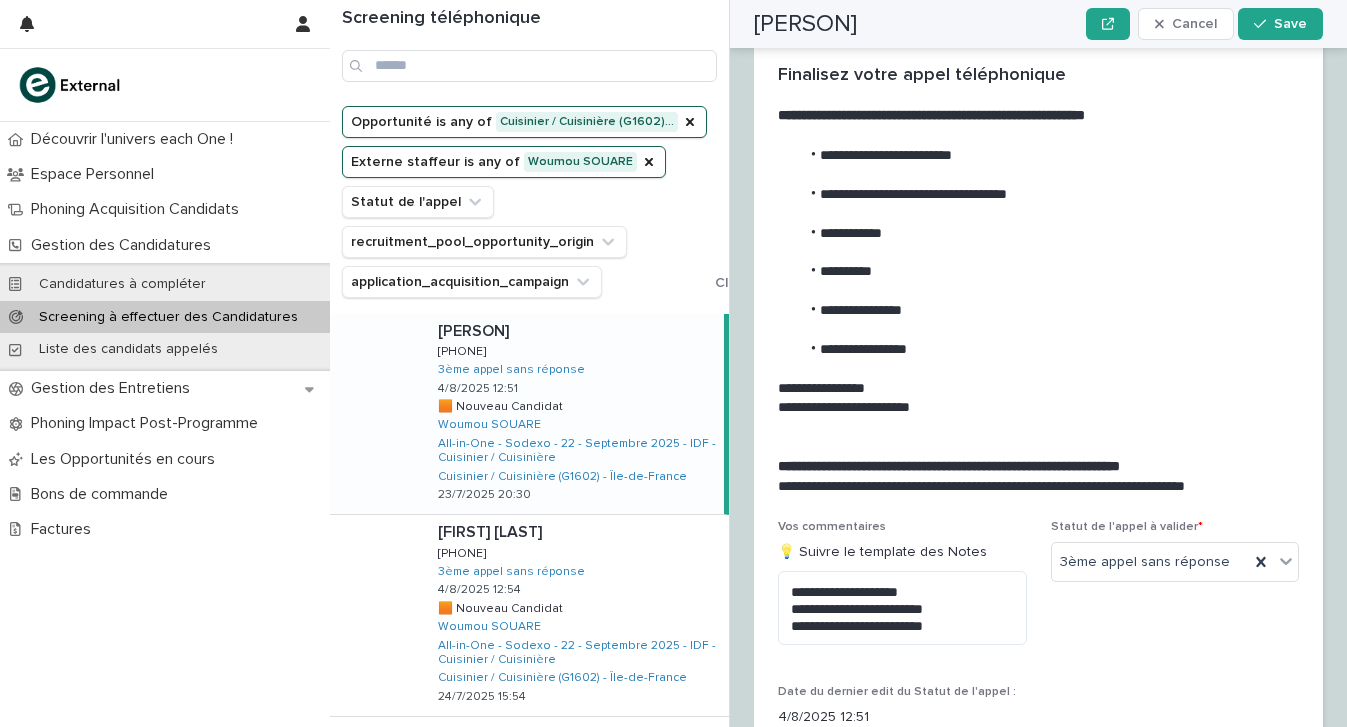 scroll, scrollTop: 0, scrollLeft: 0, axis: both 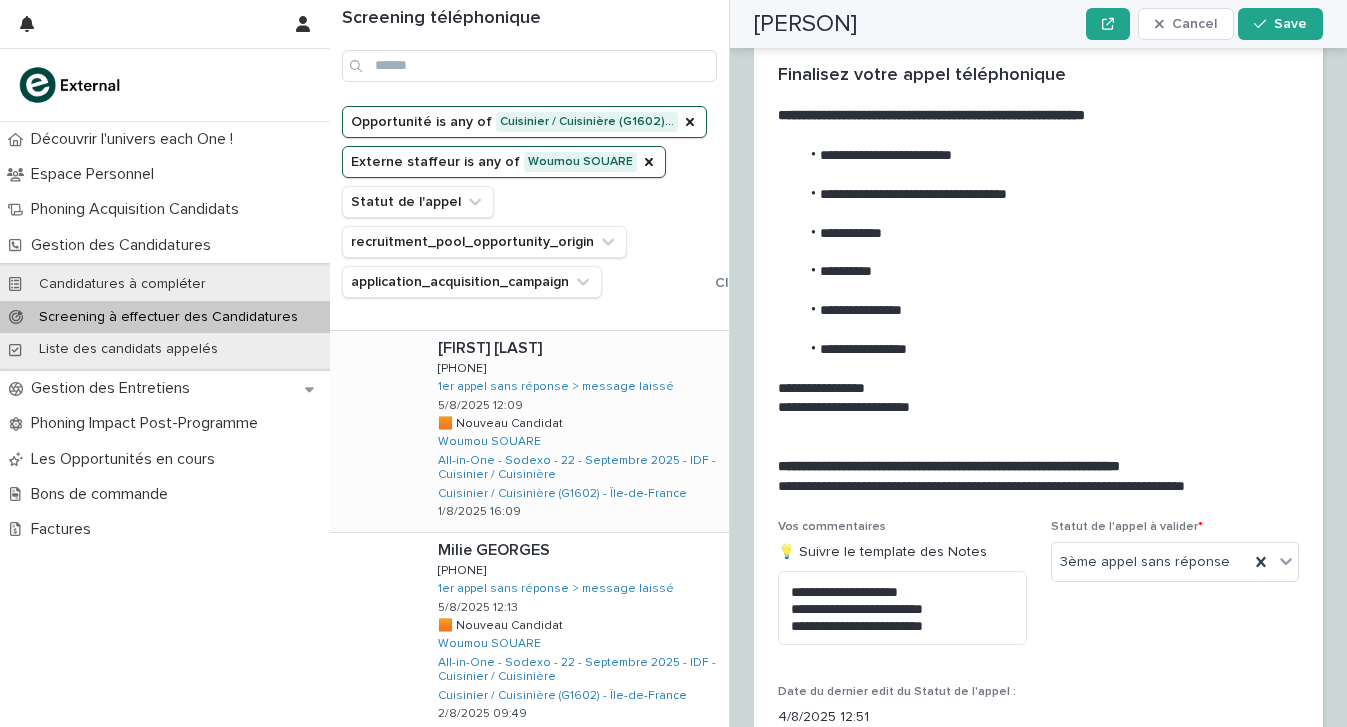 click on "[NAME] [LAST] [NAME] [LAST]  [PHONE] [PHONE]  1er appel sans réponse > message laissé   [DATE] [TIME] 🟧 Nouveau Candidat 🟧 Nouveau Candidat  [NAME] [LAST]   All-in-One - Sodexo - 22 - Septembre 2025 - IDF - Cuisinier / Cuisinière   Cuisinier / Cuisinière (G1602) - Île-de-France   [DATE] [TIME]" at bounding box center [575, 431] 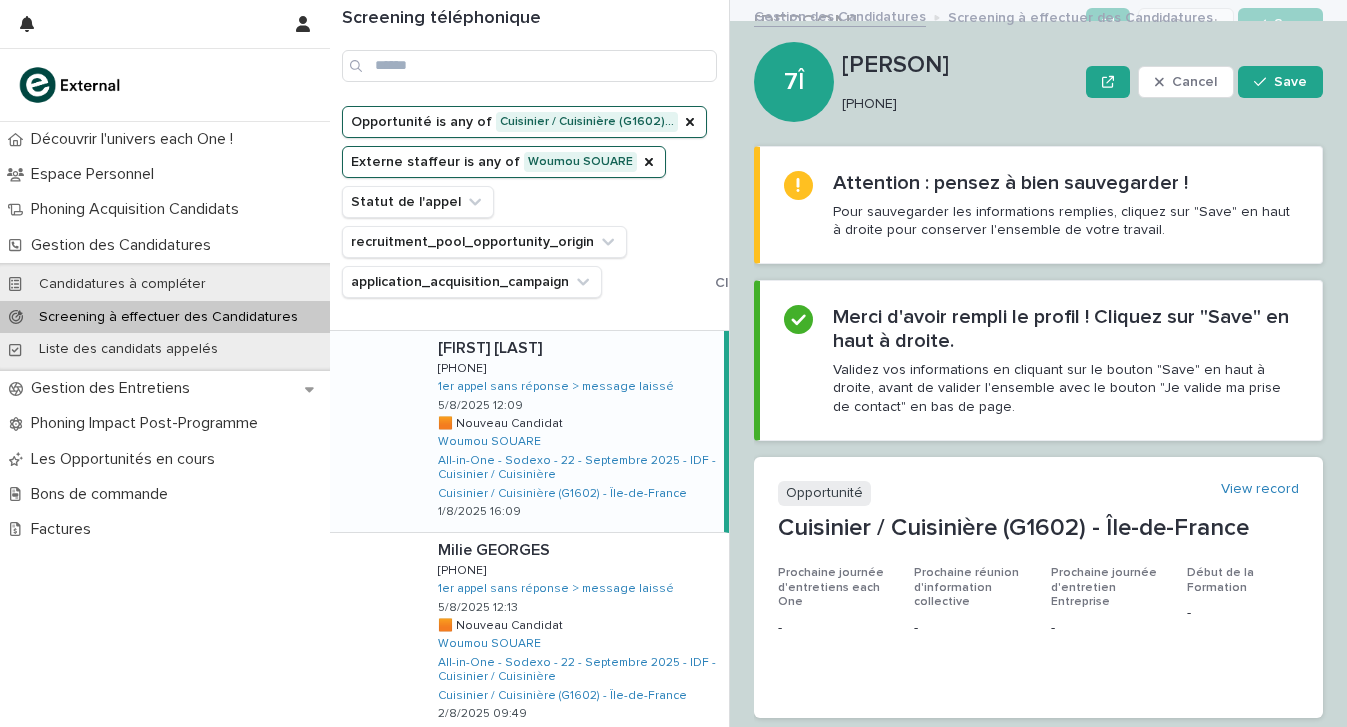 scroll, scrollTop: 0, scrollLeft: 0, axis: both 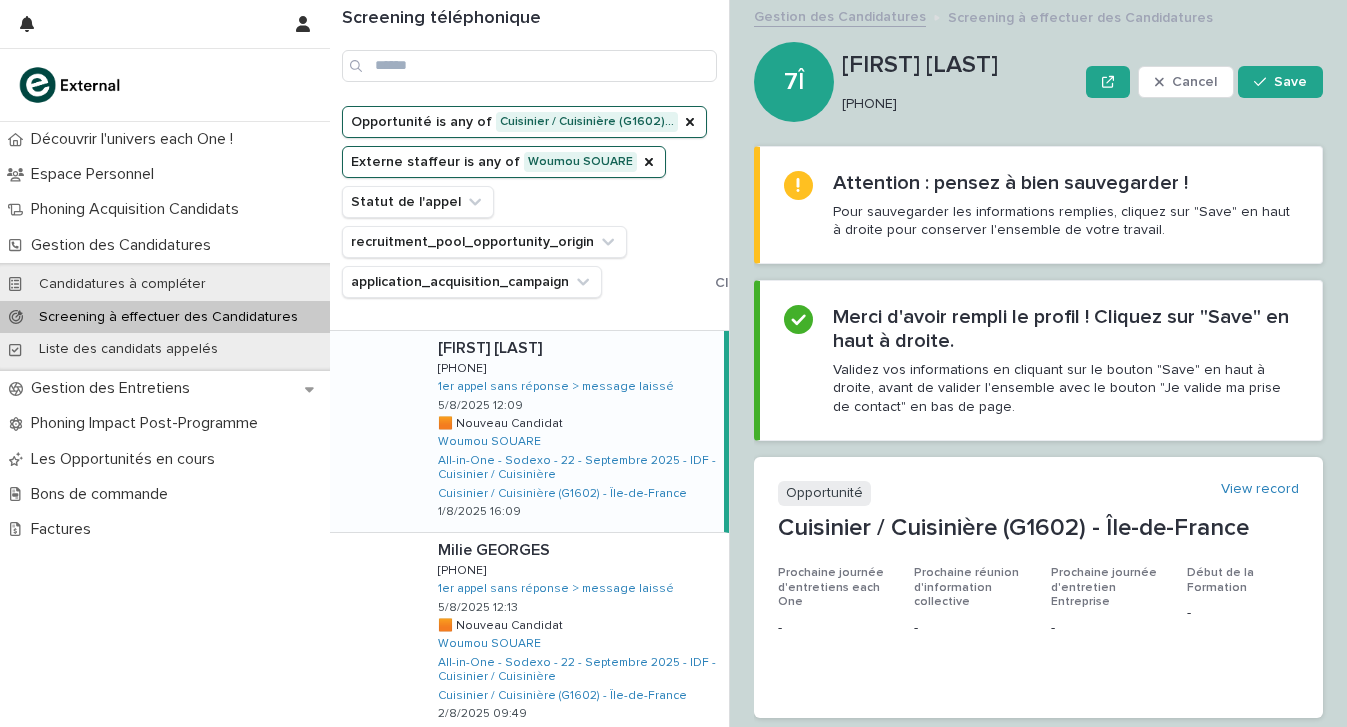 click on "[PHONE]" at bounding box center [956, 104] 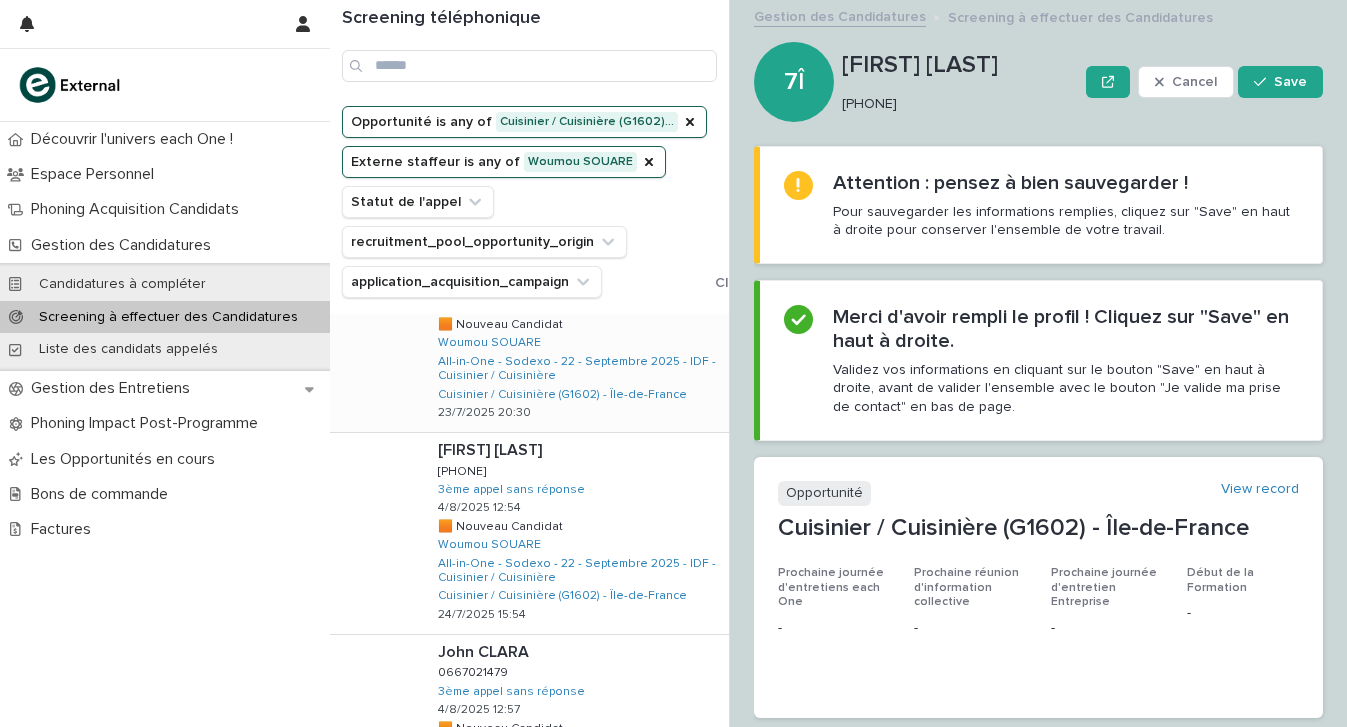 scroll, scrollTop: 154, scrollLeft: 0, axis: vertical 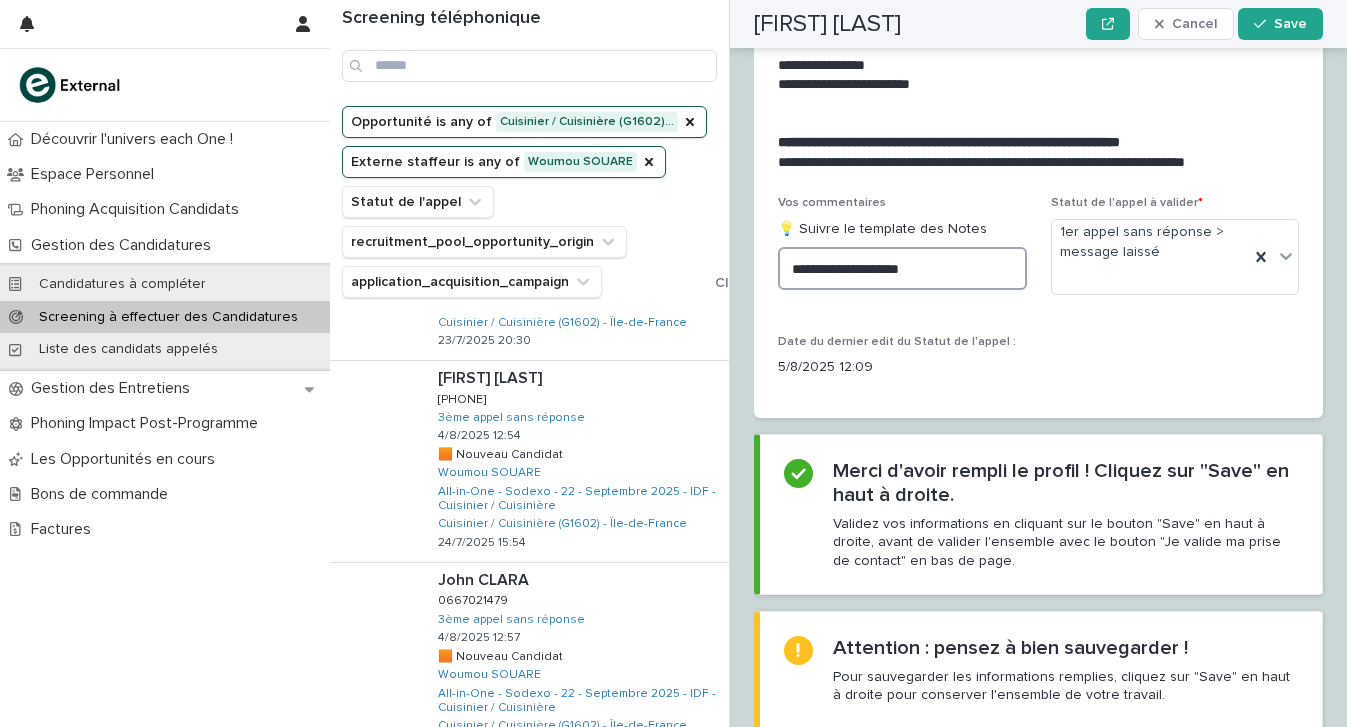 click on "**********" at bounding box center [902, 268] 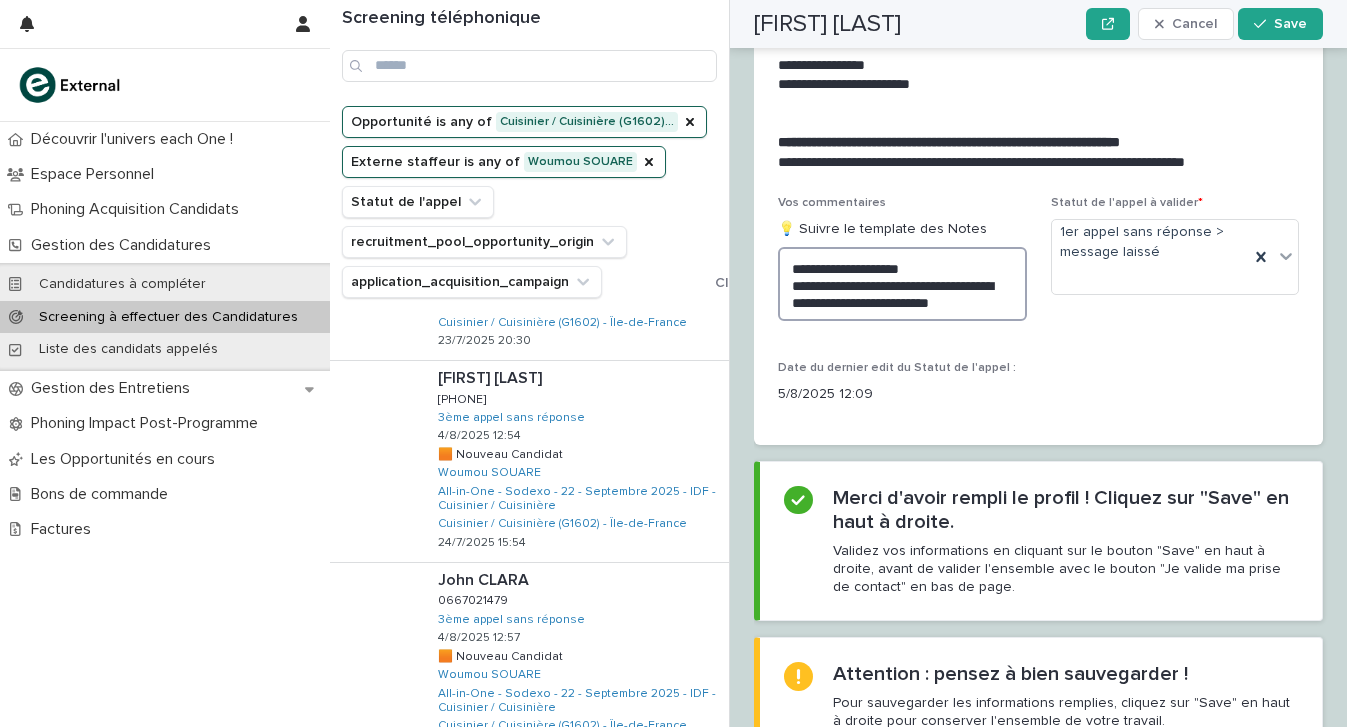 type on "**********" 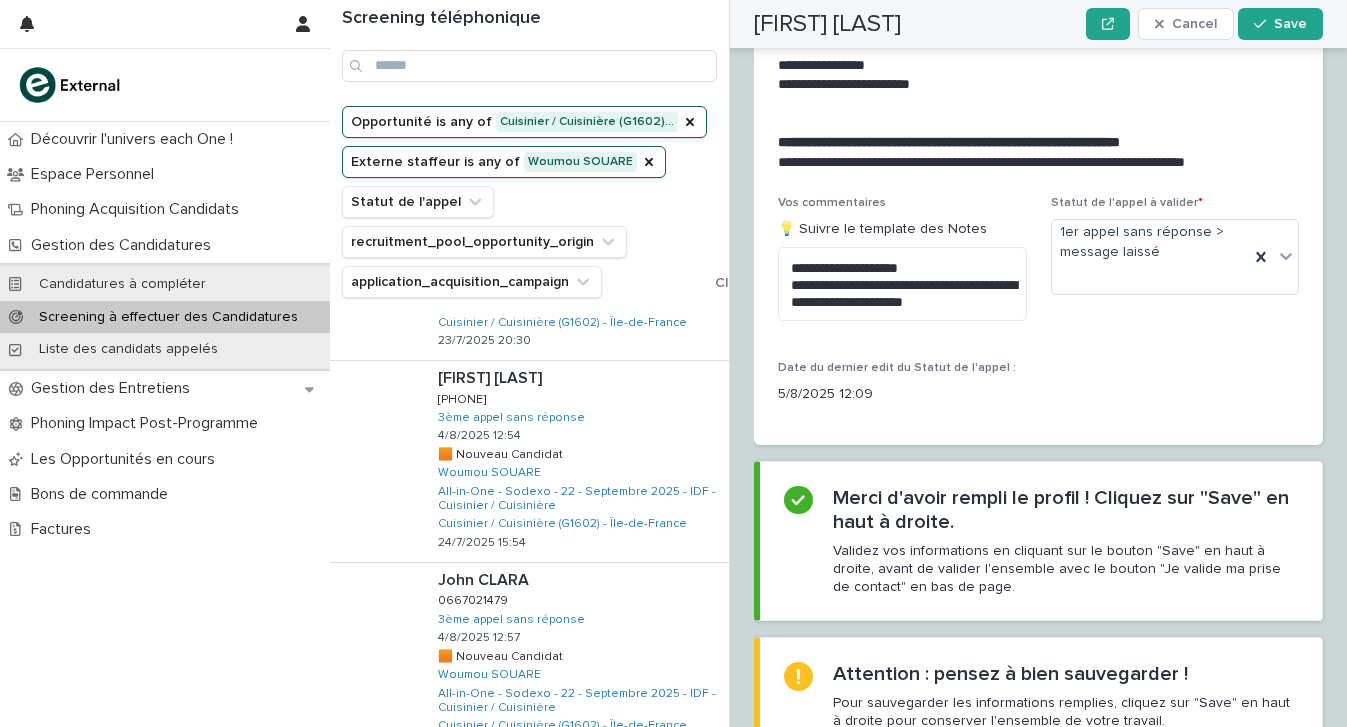 click on "Statut de l'appel à valider * 1er appel sans réponse > message laissé" at bounding box center (1175, 253) 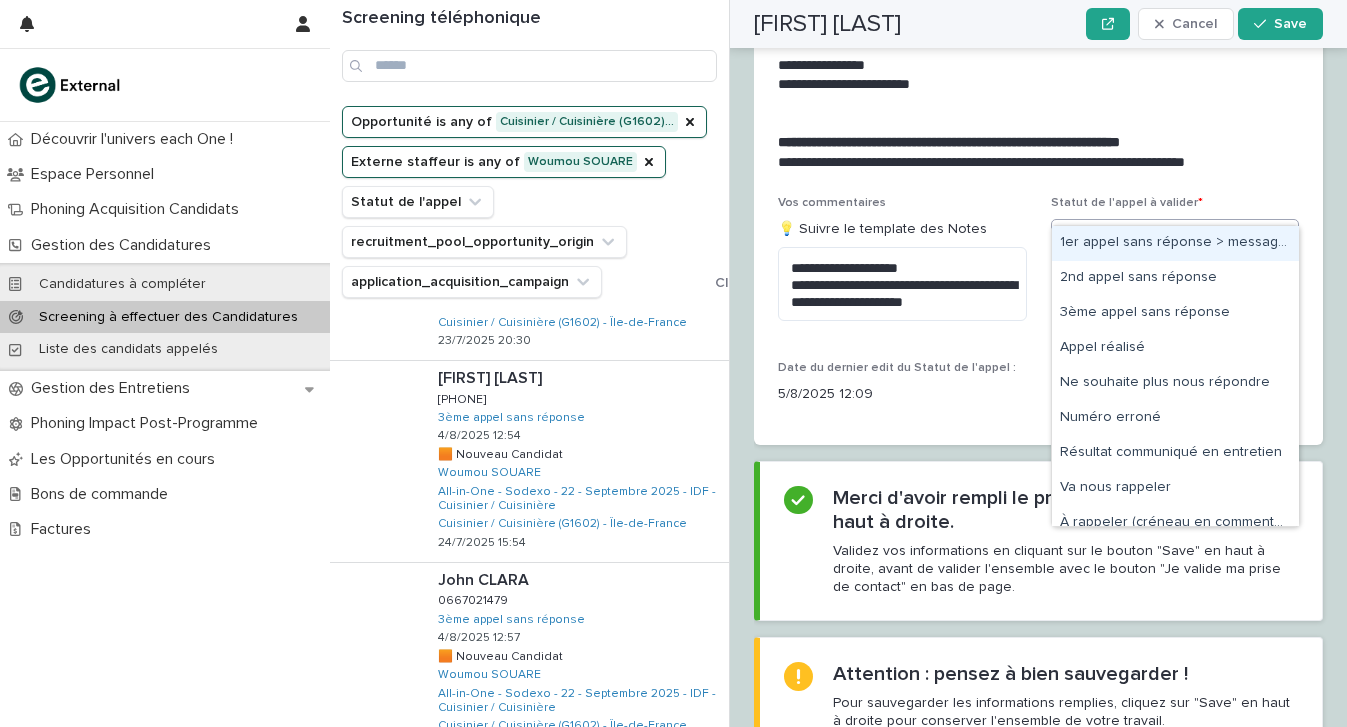 click on "1er appel sans réponse > message laissé" at bounding box center (1151, 257) 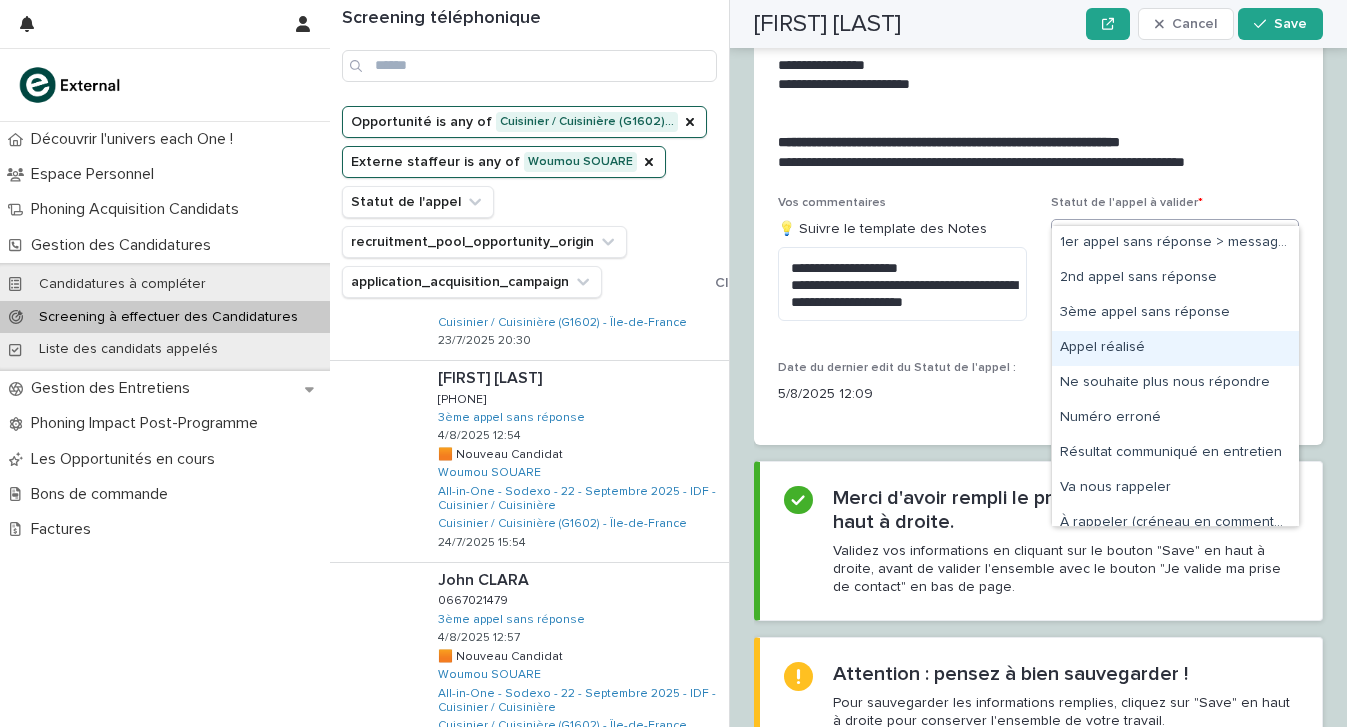 click on "Appel réalisé" at bounding box center [1175, 348] 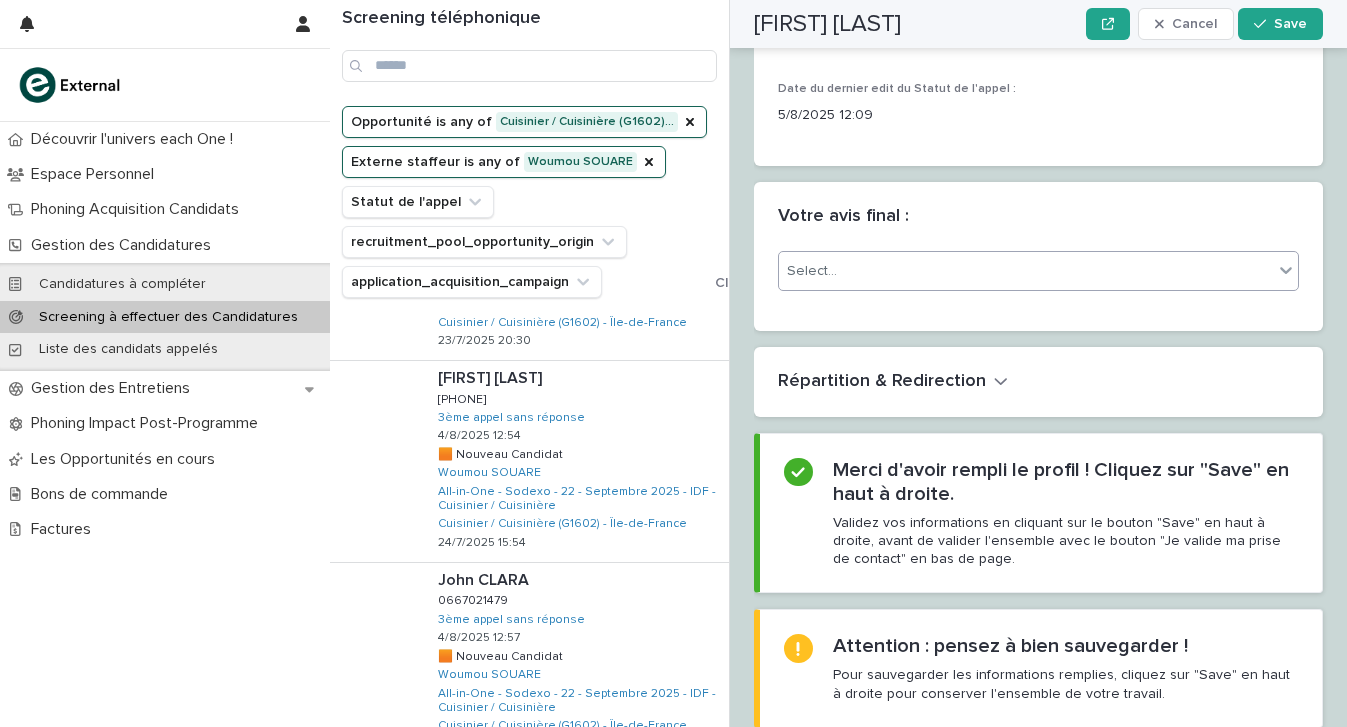 scroll, scrollTop: 2629, scrollLeft: 0, axis: vertical 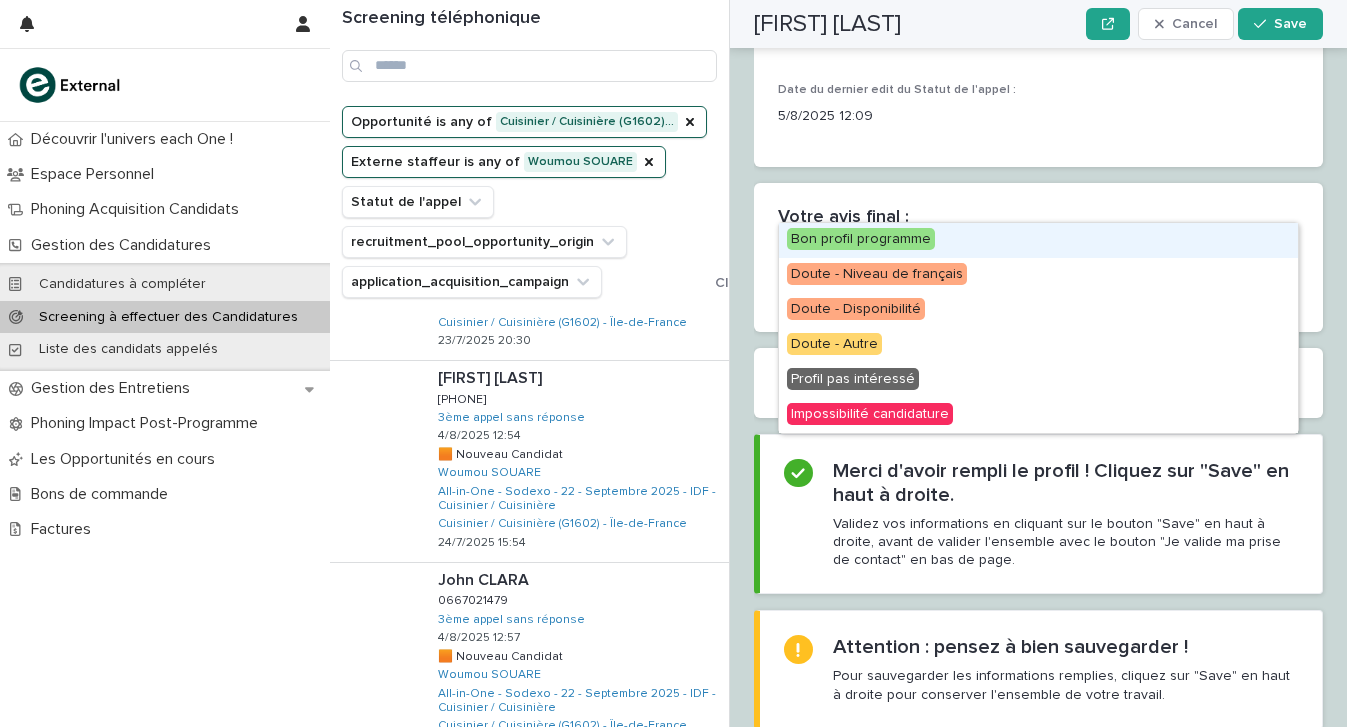 click on "option Bon profil programme focused, 1 of 6. 6 results available. Use Up and Down to choose options, press Enter to select the currently focused option, press Escape to exit the menu, press Tab to select the option and exit the menu. Select..." at bounding box center [1038, 272] 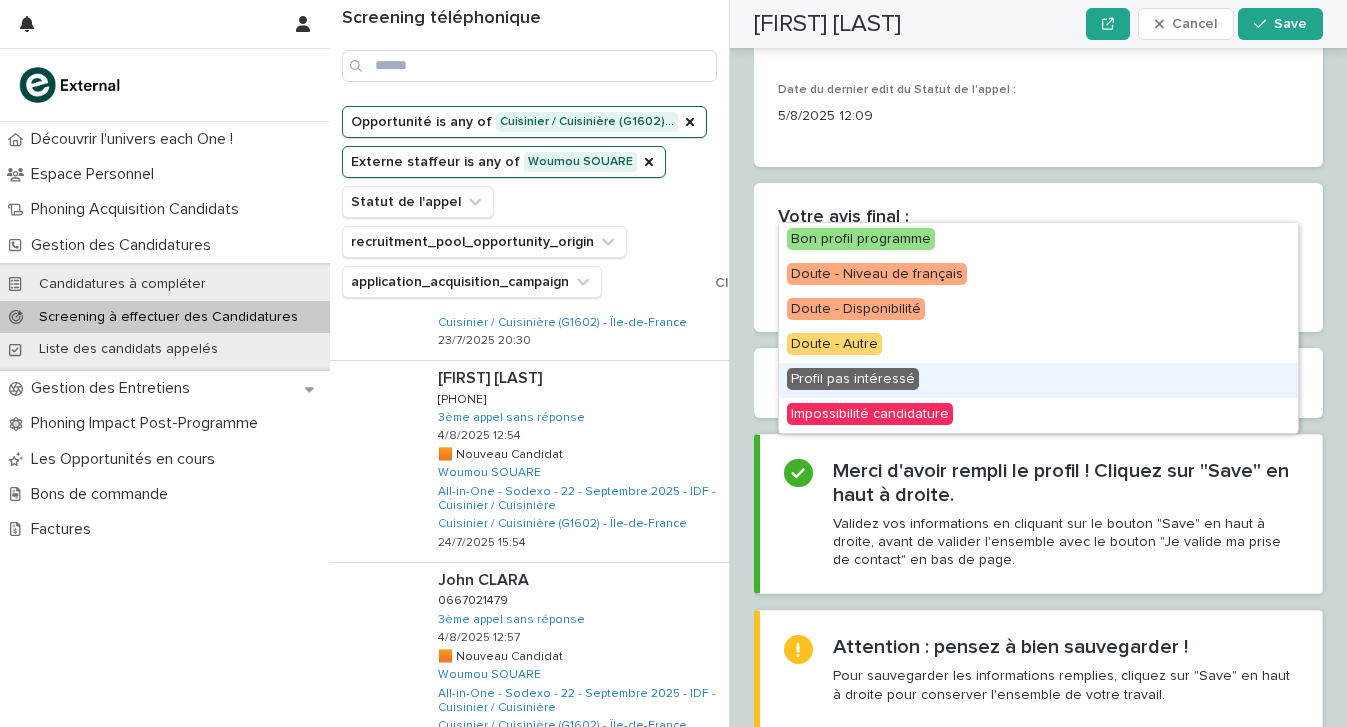 click on "Profil pas intéressé" at bounding box center (1038, 380) 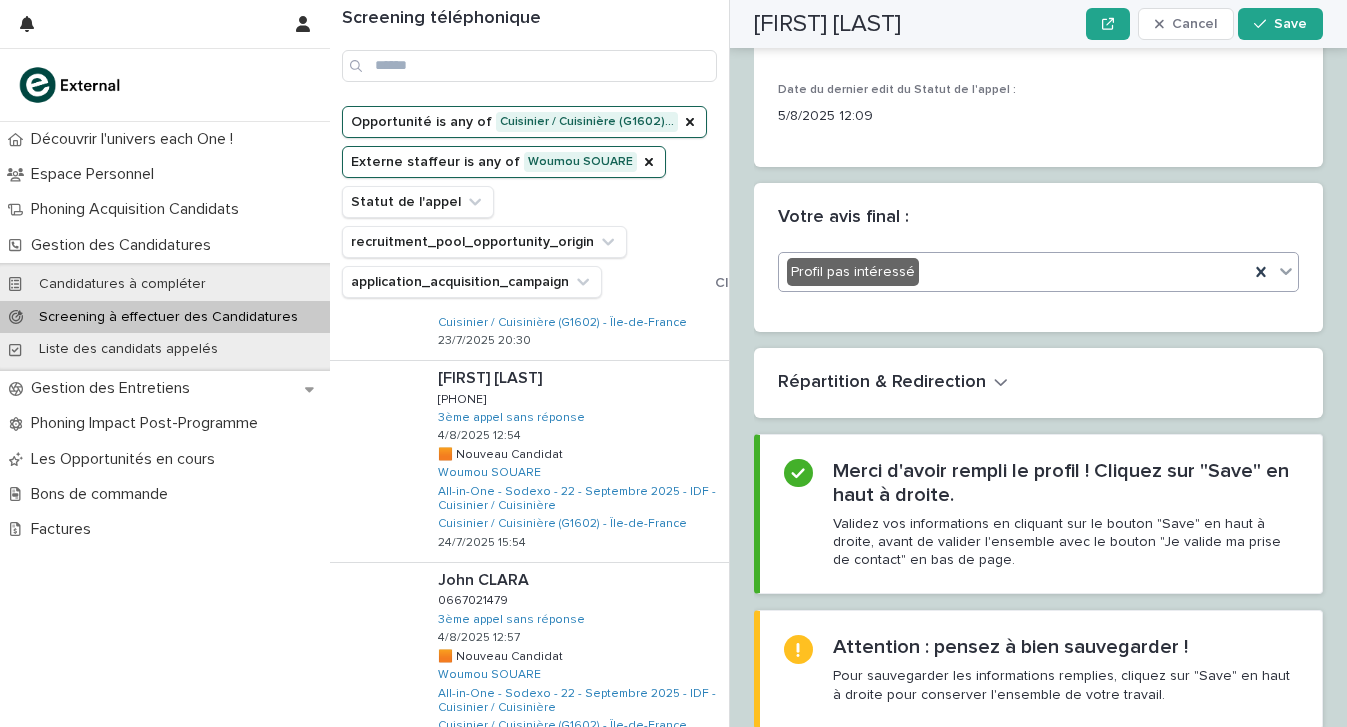 scroll, scrollTop: 2629, scrollLeft: 0, axis: vertical 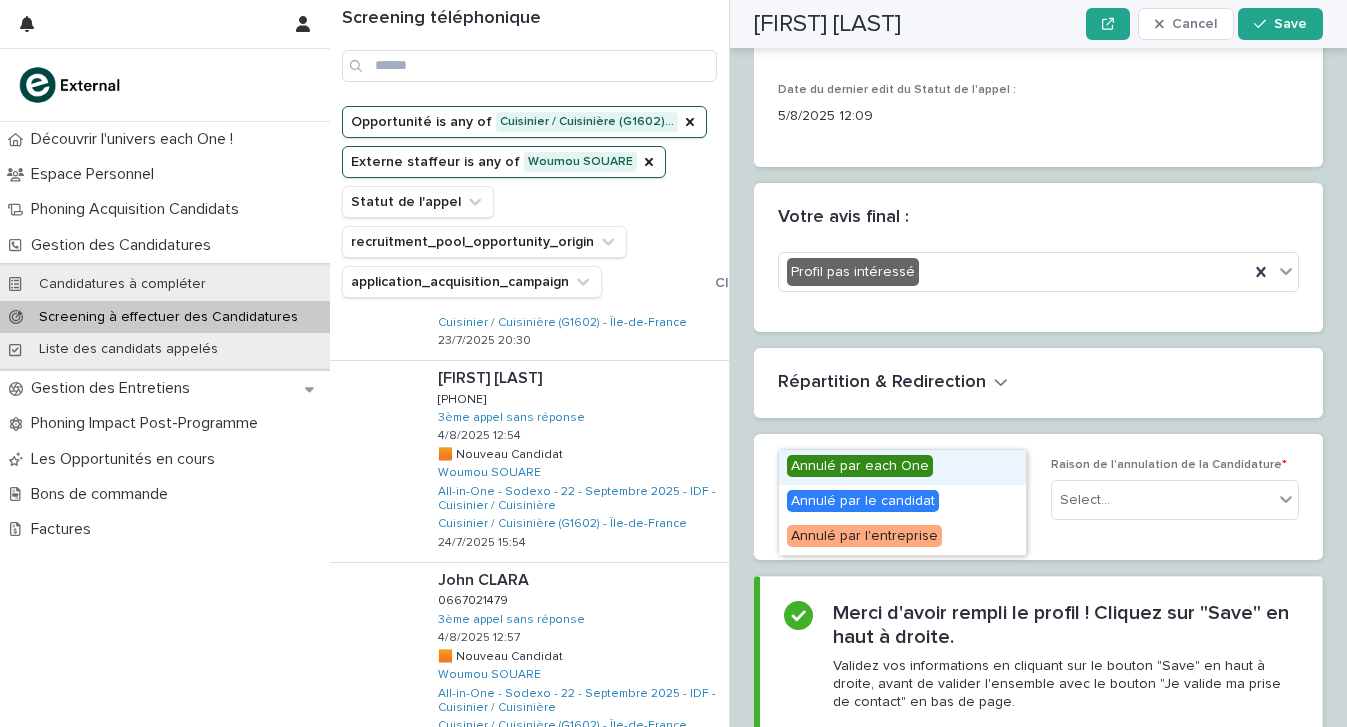 click on "Select..." at bounding box center [890, 500] 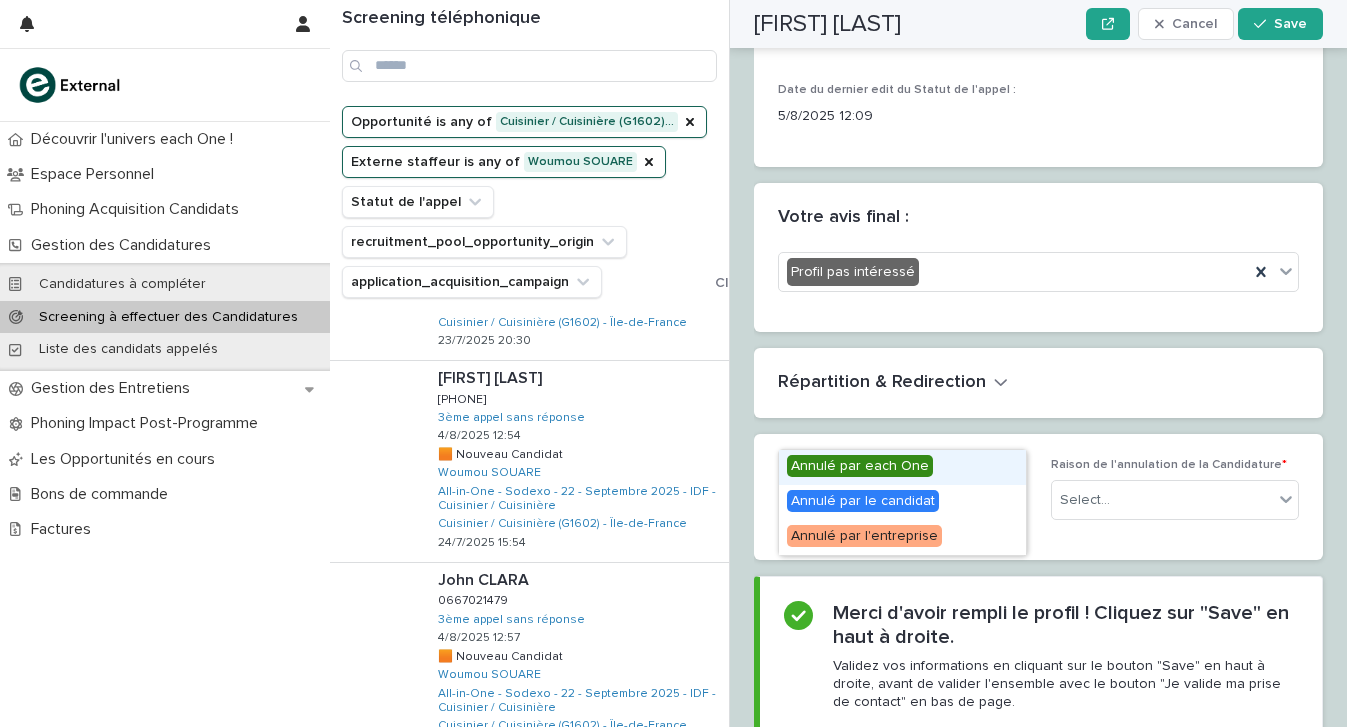 click on "Annulé par each One" at bounding box center [902, 467] 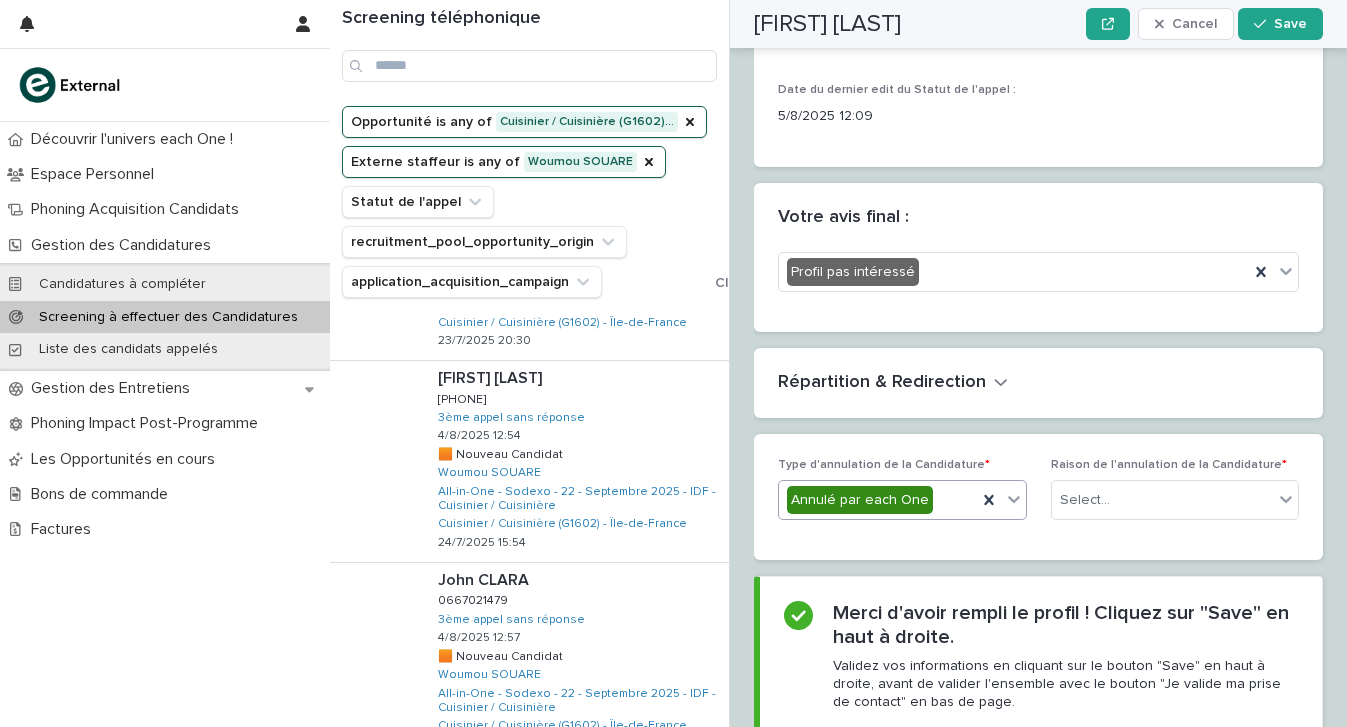 click on "Annulé par each One" at bounding box center (878, 500) 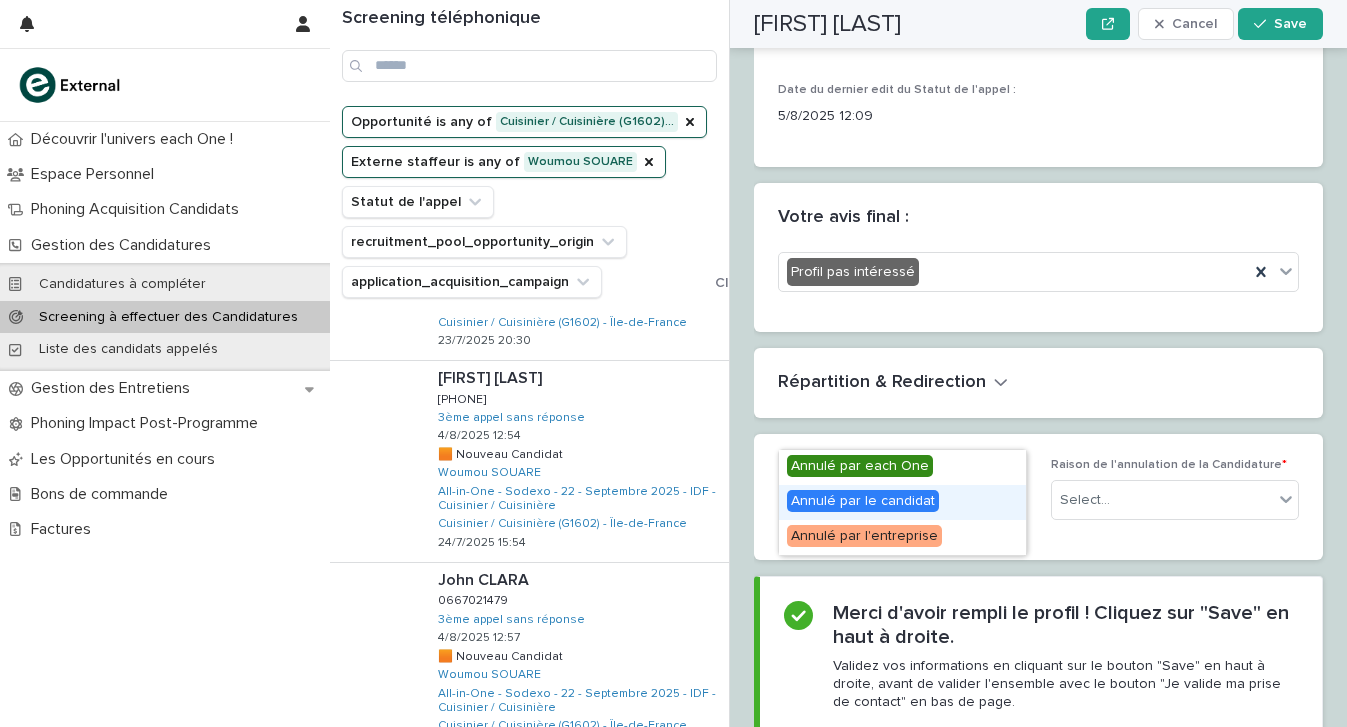 click on "Annulé par le candidat" at bounding box center (902, 502) 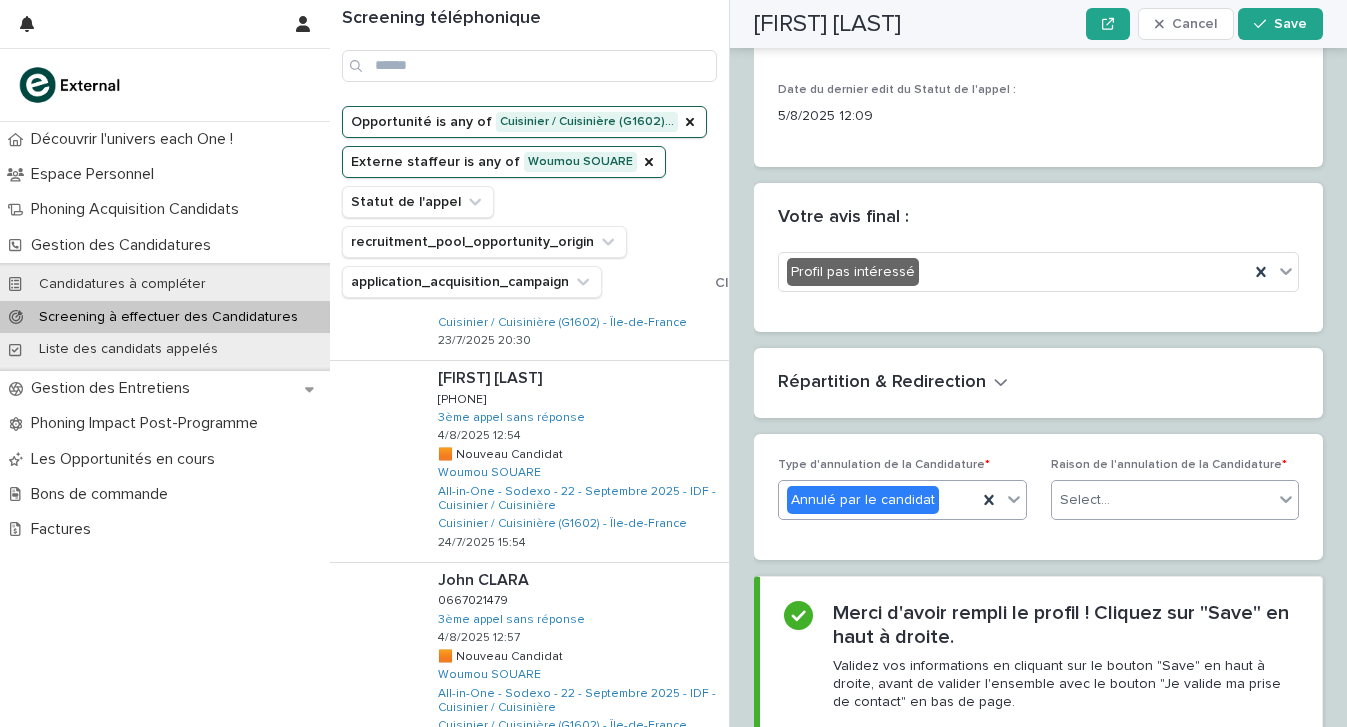 click on "Select..." at bounding box center (1163, 500) 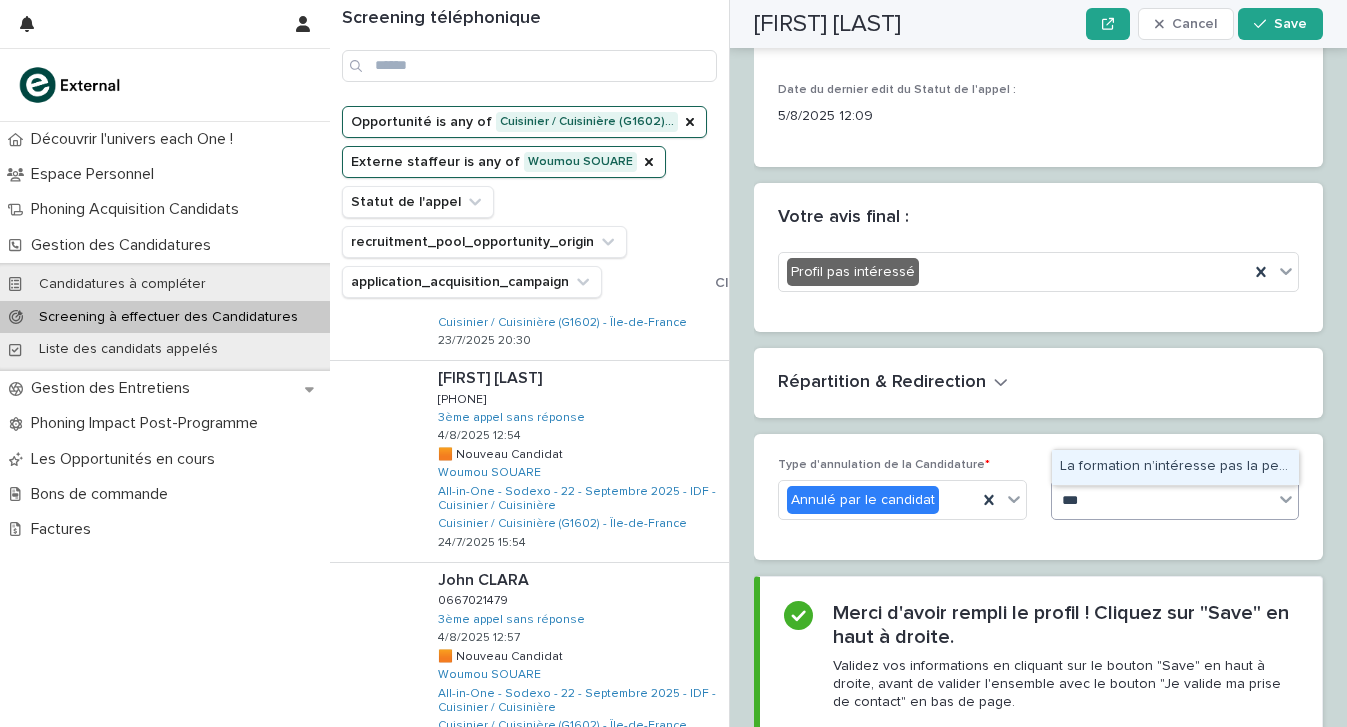 type on "***" 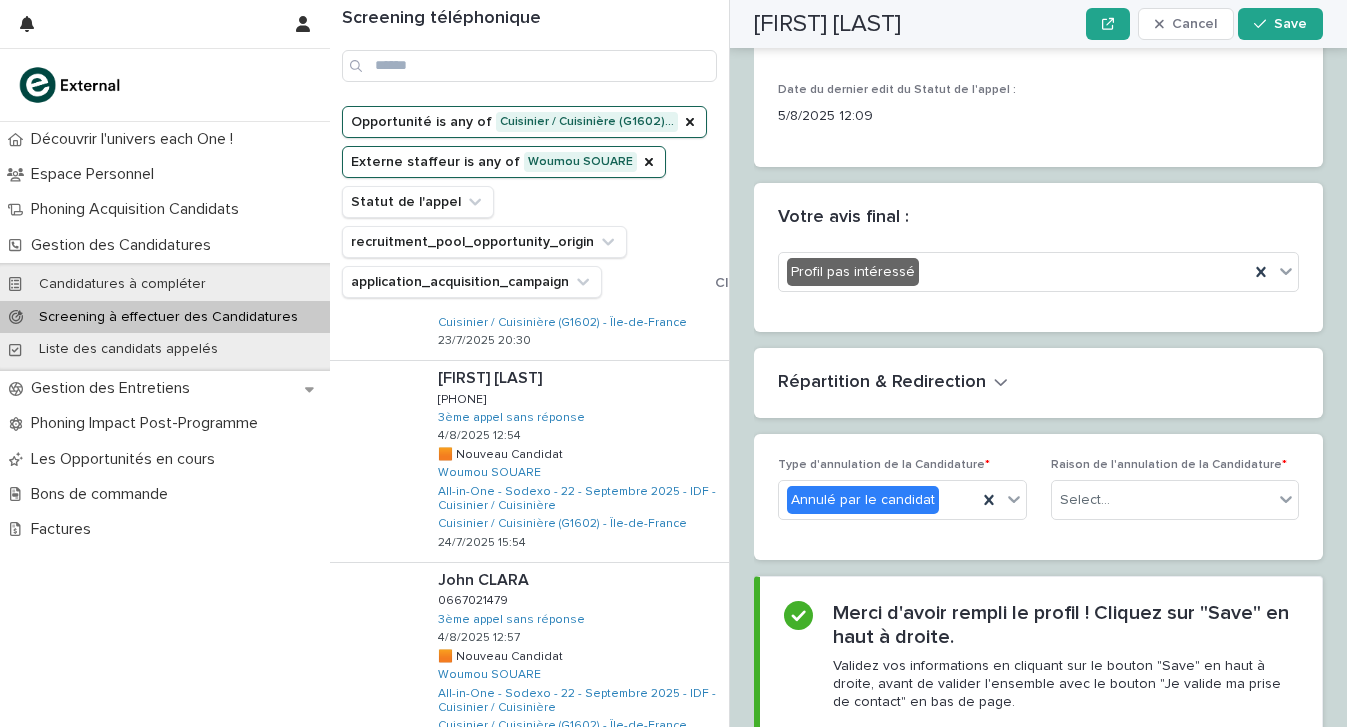 click on "[FIRST] [LAST] Cancel Save" at bounding box center [1038, 24] 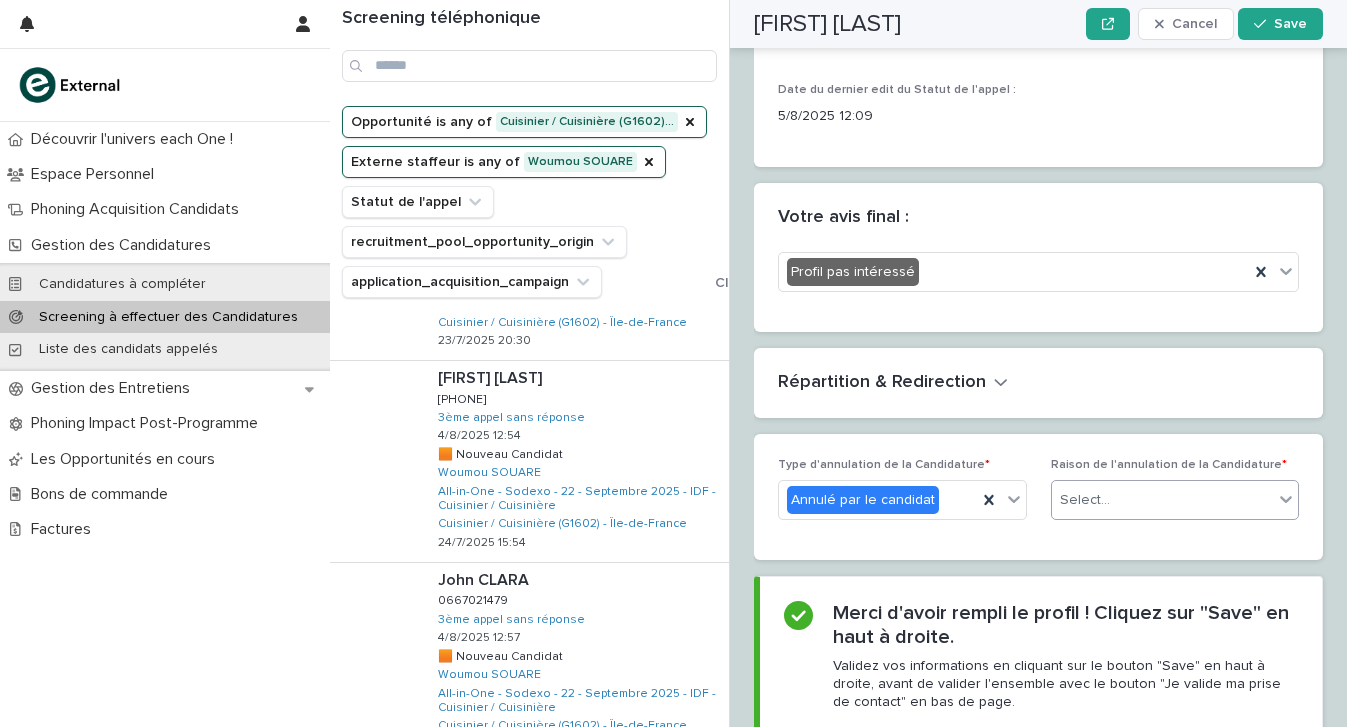 click on "Select..." at bounding box center [1163, 500] 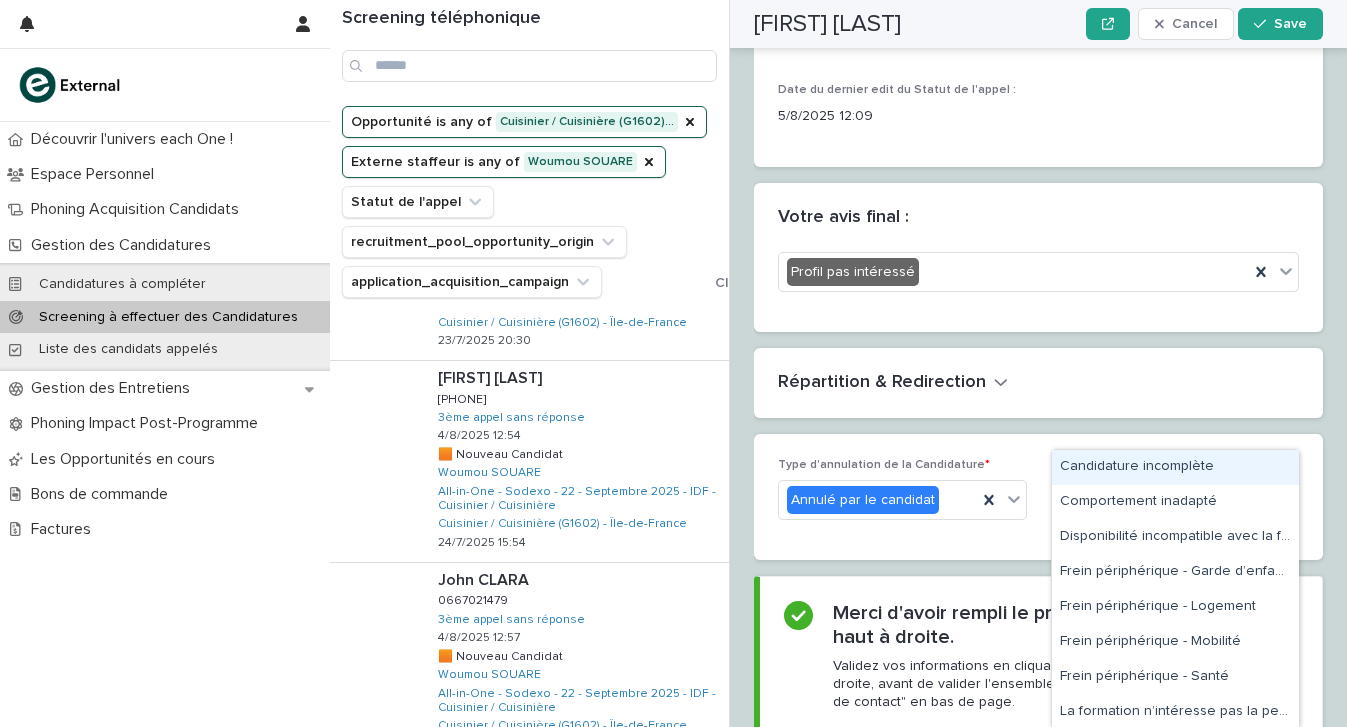 type on "***" 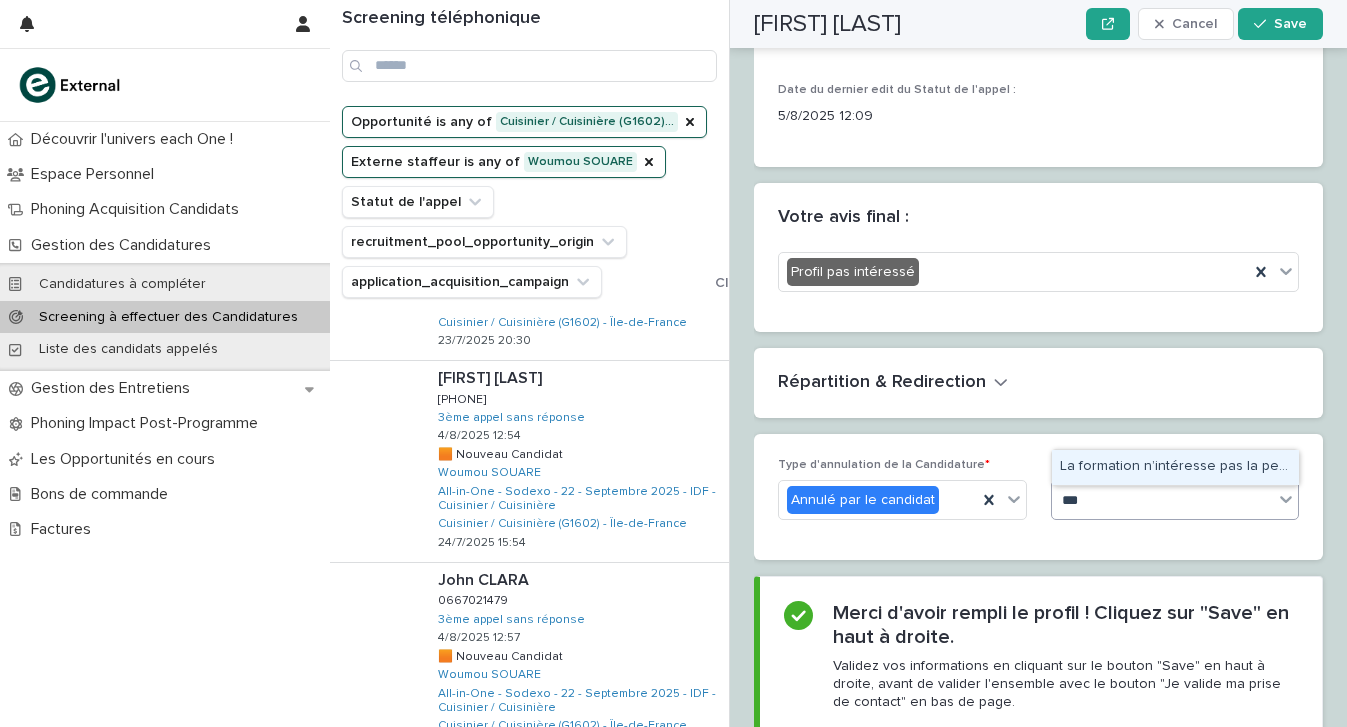 click on "La formation n’intéresse pas la personne" at bounding box center [1175, 467] 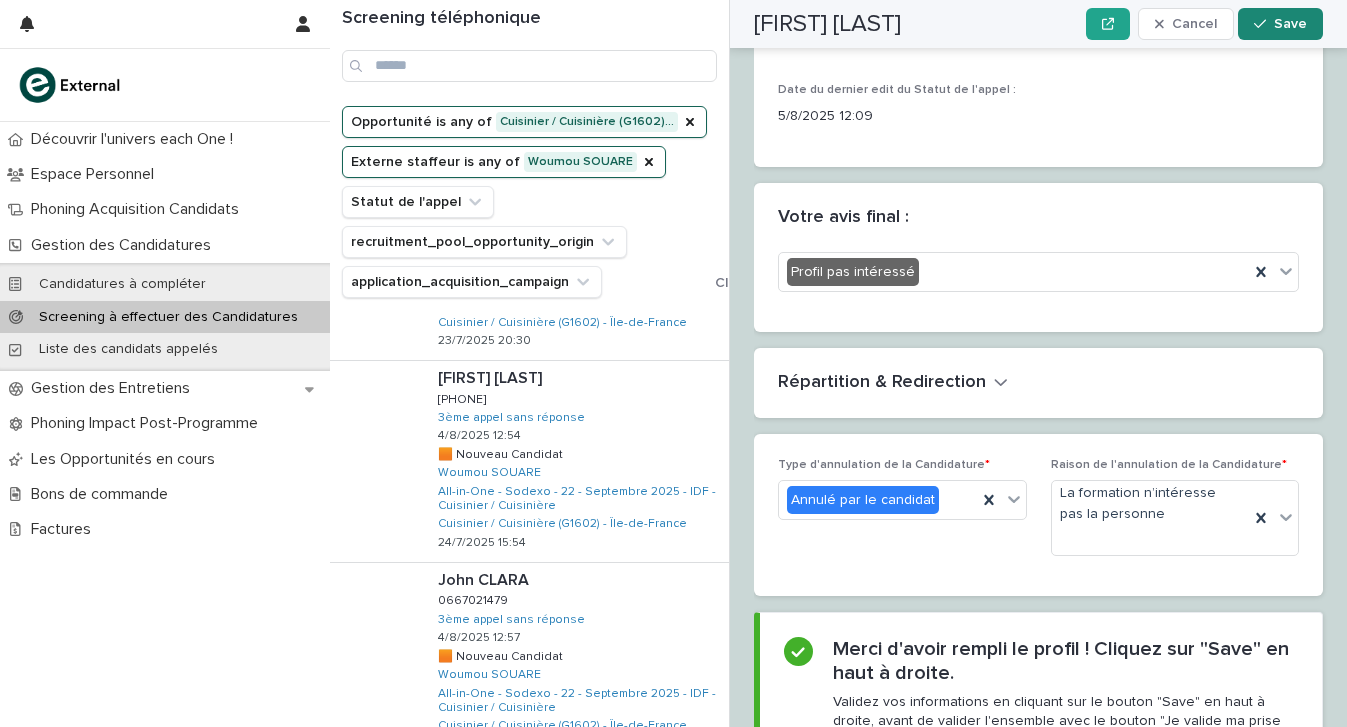 click on "Save" at bounding box center (1290, 24) 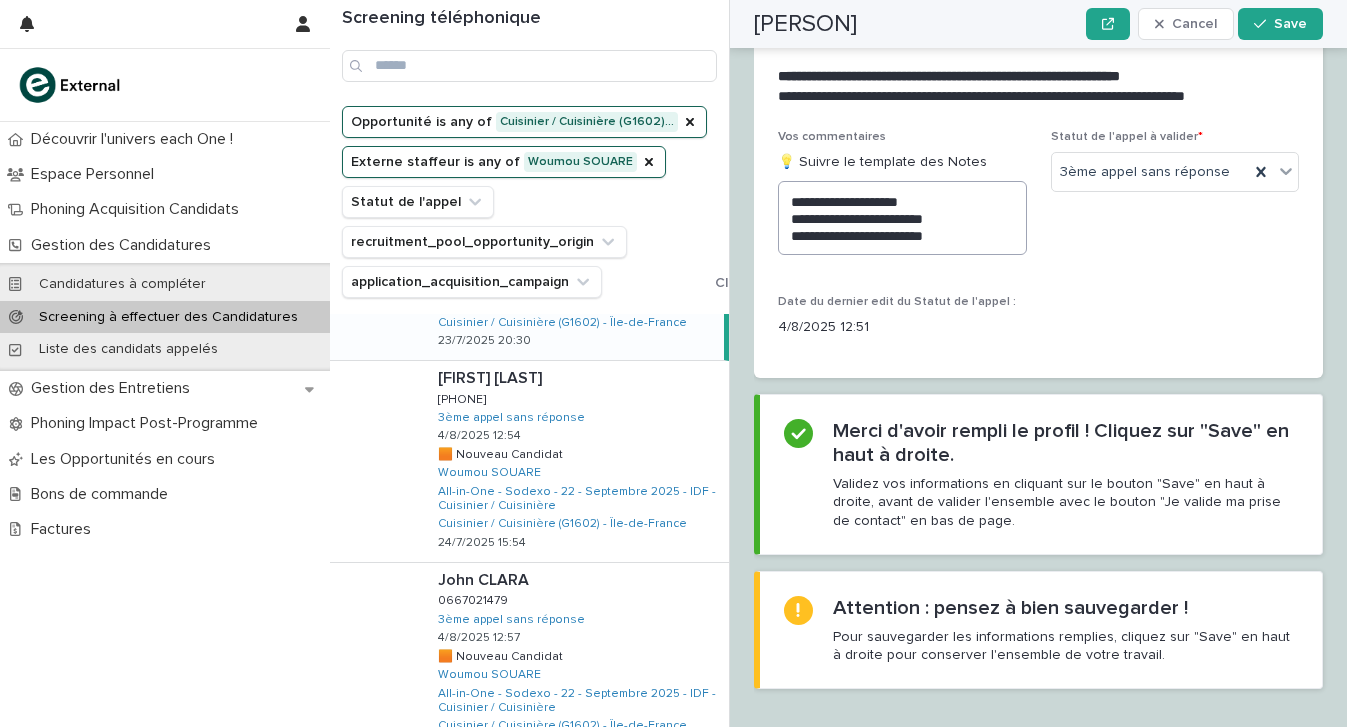 scroll, scrollTop: 2439, scrollLeft: 0, axis: vertical 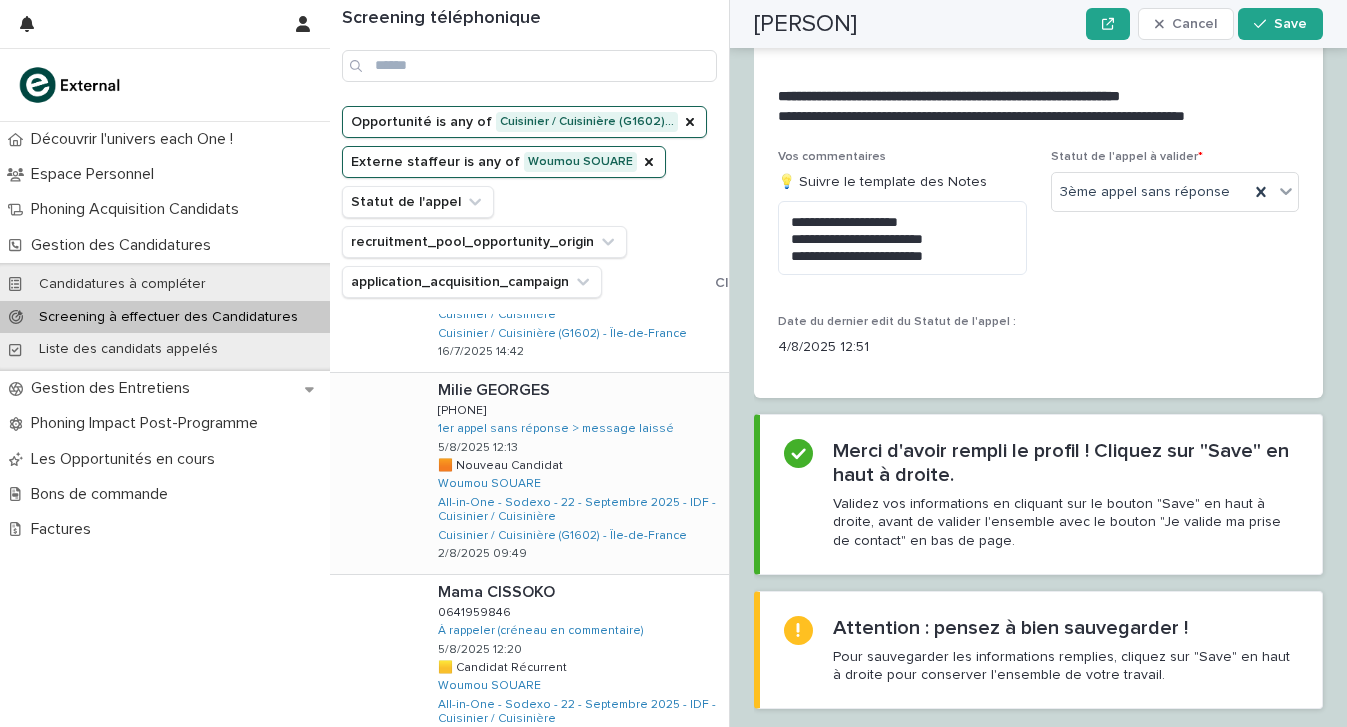click at bounding box center [579, 390] 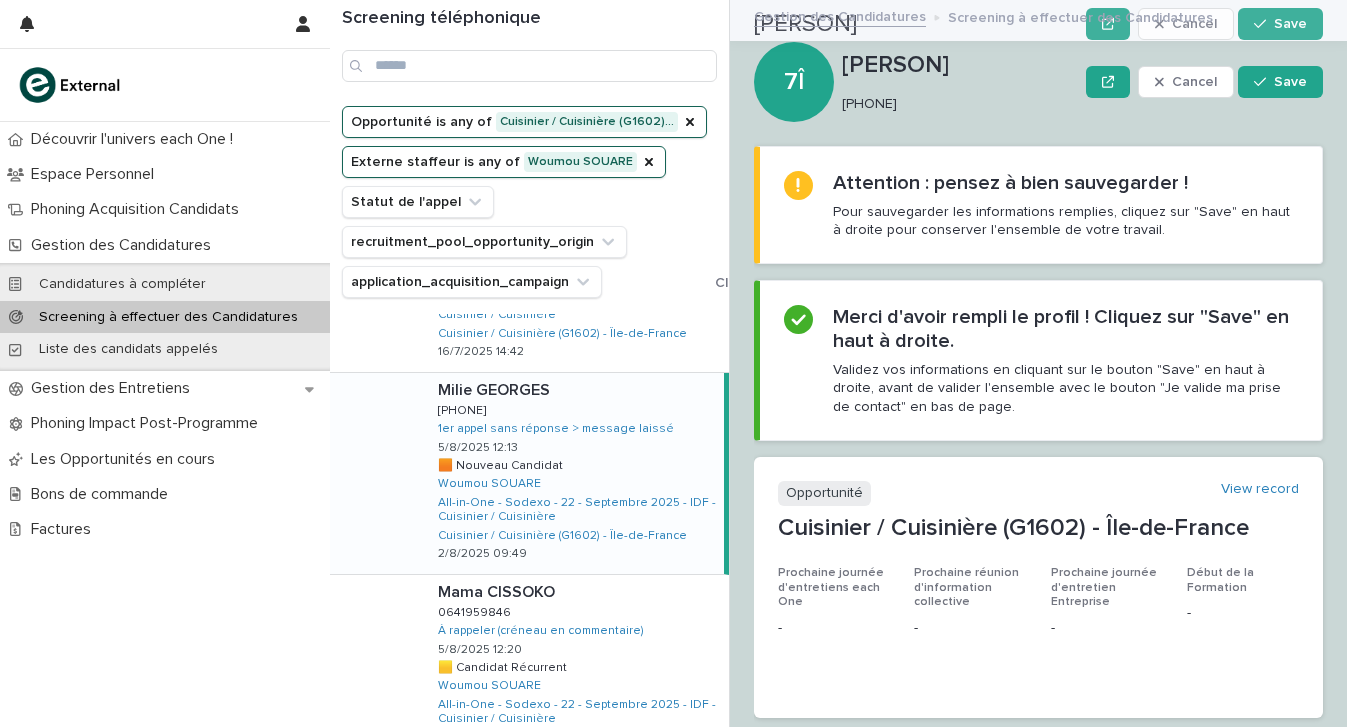 scroll, scrollTop: 0, scrollLeft: 0, axis: both 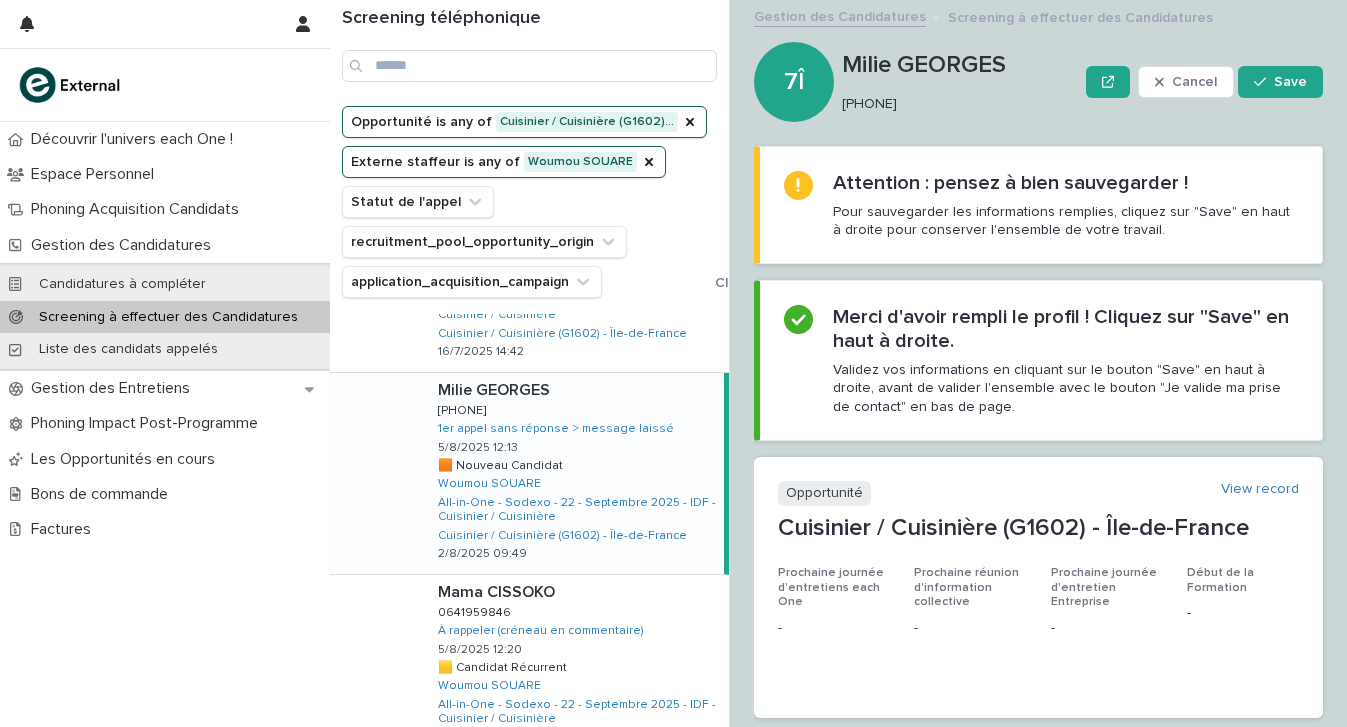 click on "[PHONE]" at bounding box center [956, 102] 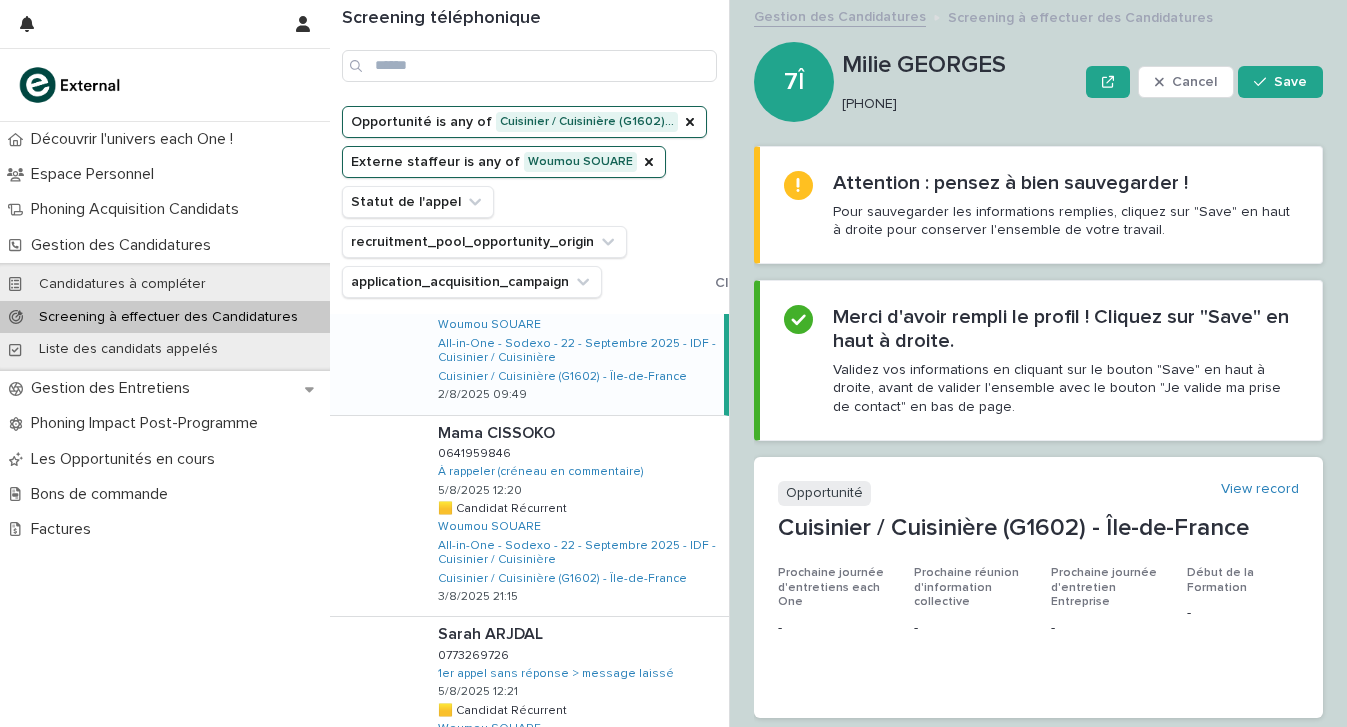 scroll, scrollTop: 1313, scrollLeft: 0, axis: vertical 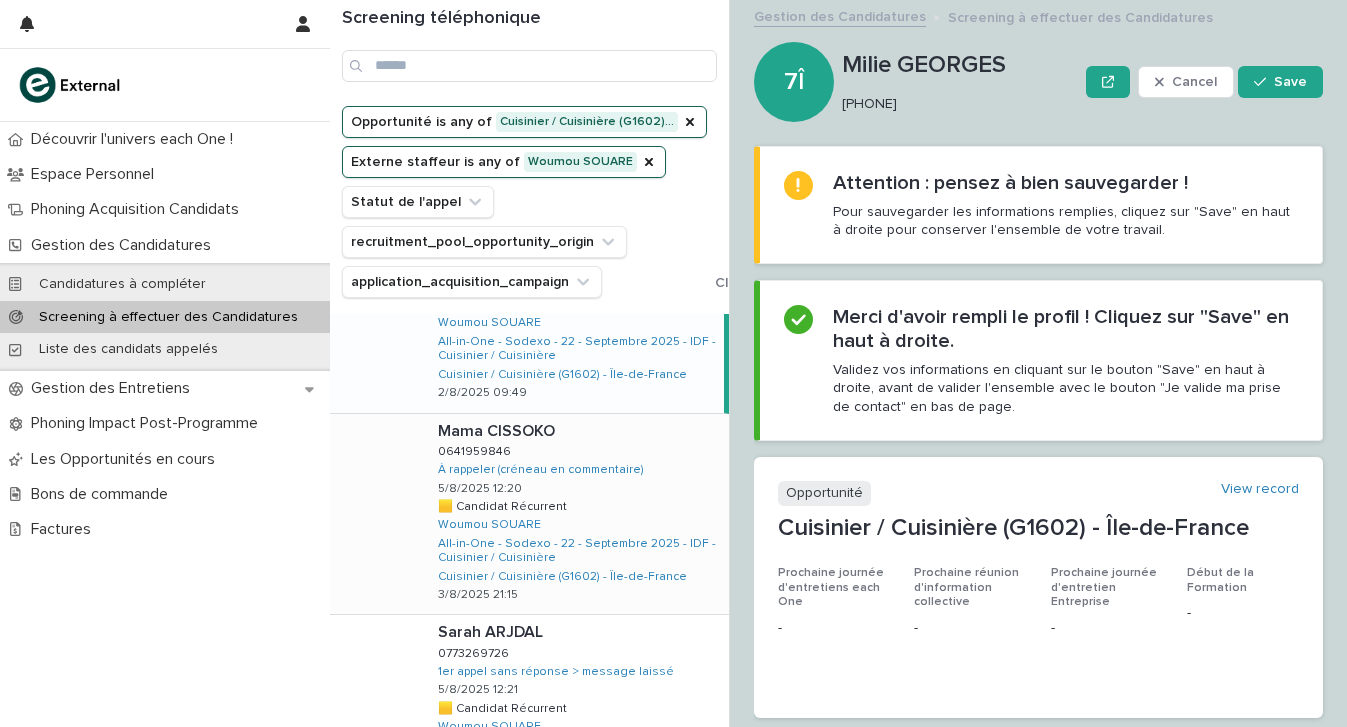 click on "[PERSON] [PERSON]   [PHONE] [PHONE]   À rappeler (créneau en commentaire)   5/8/2025 12:20 🟨 Candidat Récurrent 🟨 Candidat Récurrent   [PERSON]   All-in-One - Sodexo - 22 - Septembre 2025 - IDF - Cuisinier / Cuisinière   Cuisinier / Cuisinière (G1602) - Île-de-France   3/8/2025 21:15" at bounding box center [575, 514] 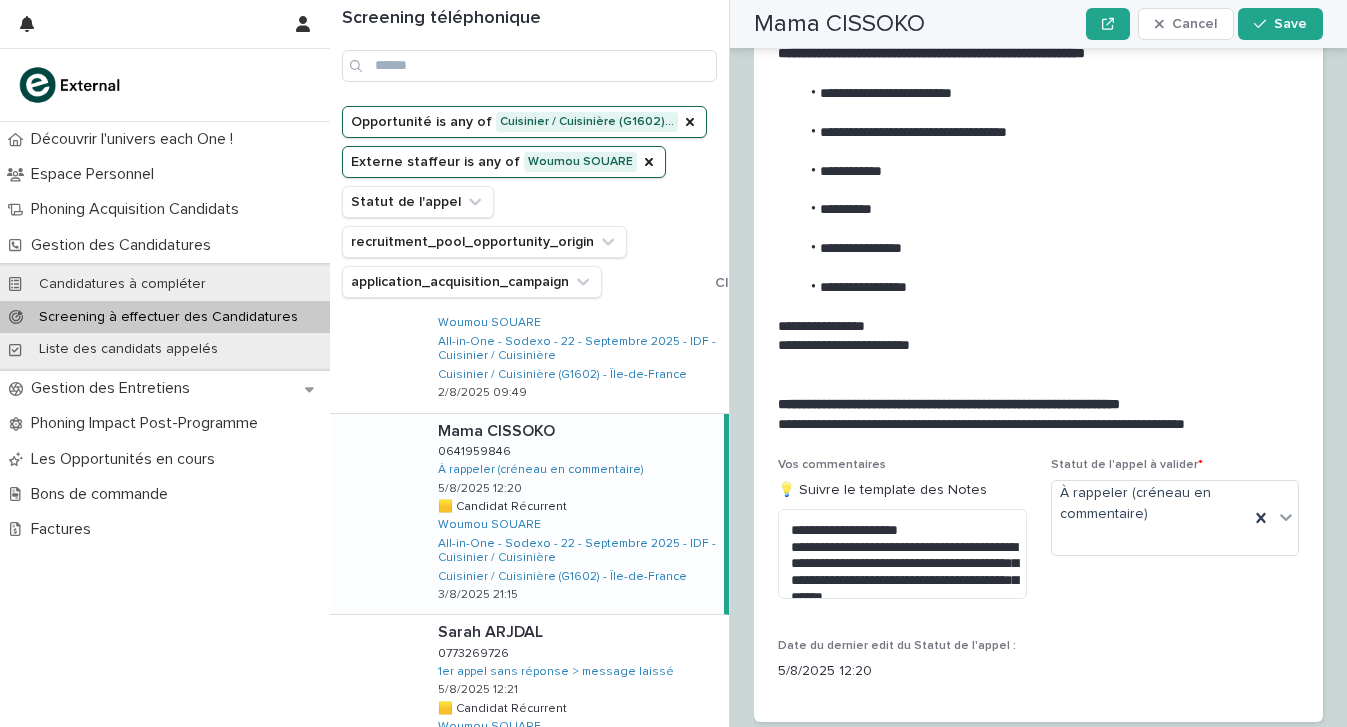 scroll, scrollTop: 2599, scrollLeft: 0, axis: vertical 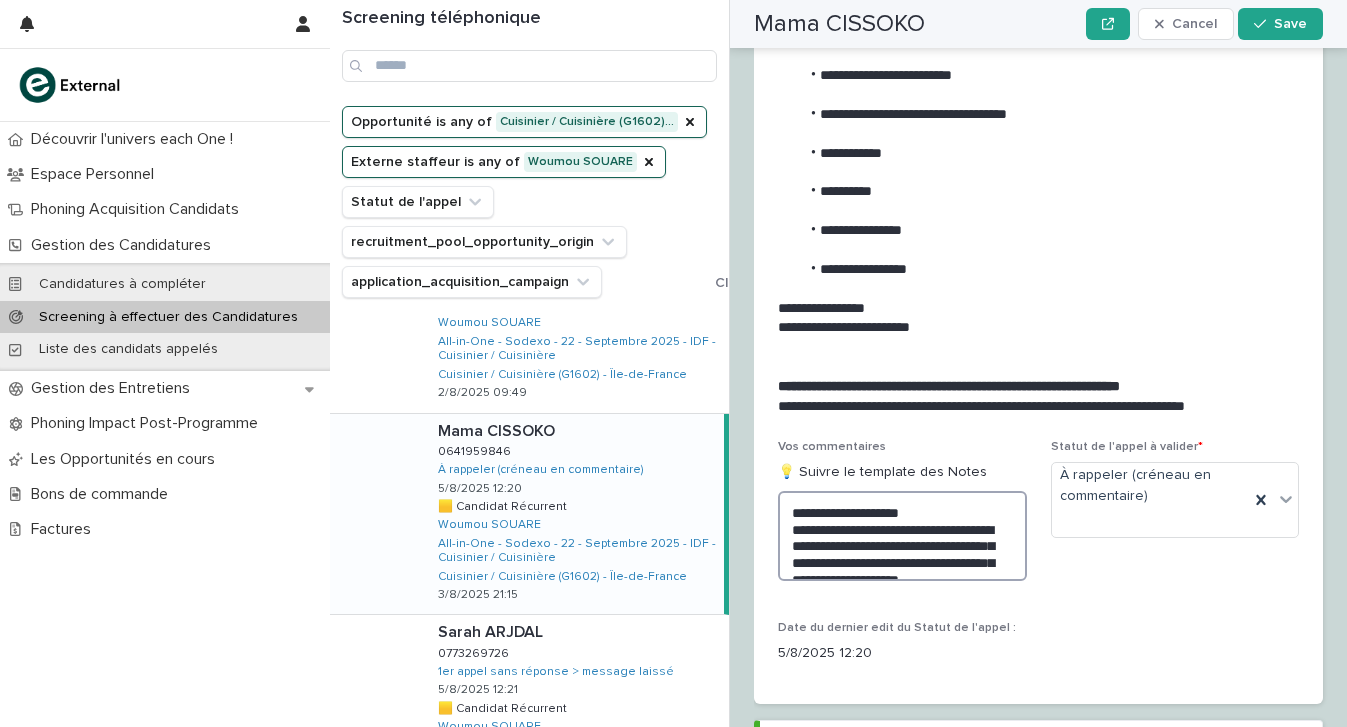 click on "**********" at bounding box center (902, 536) 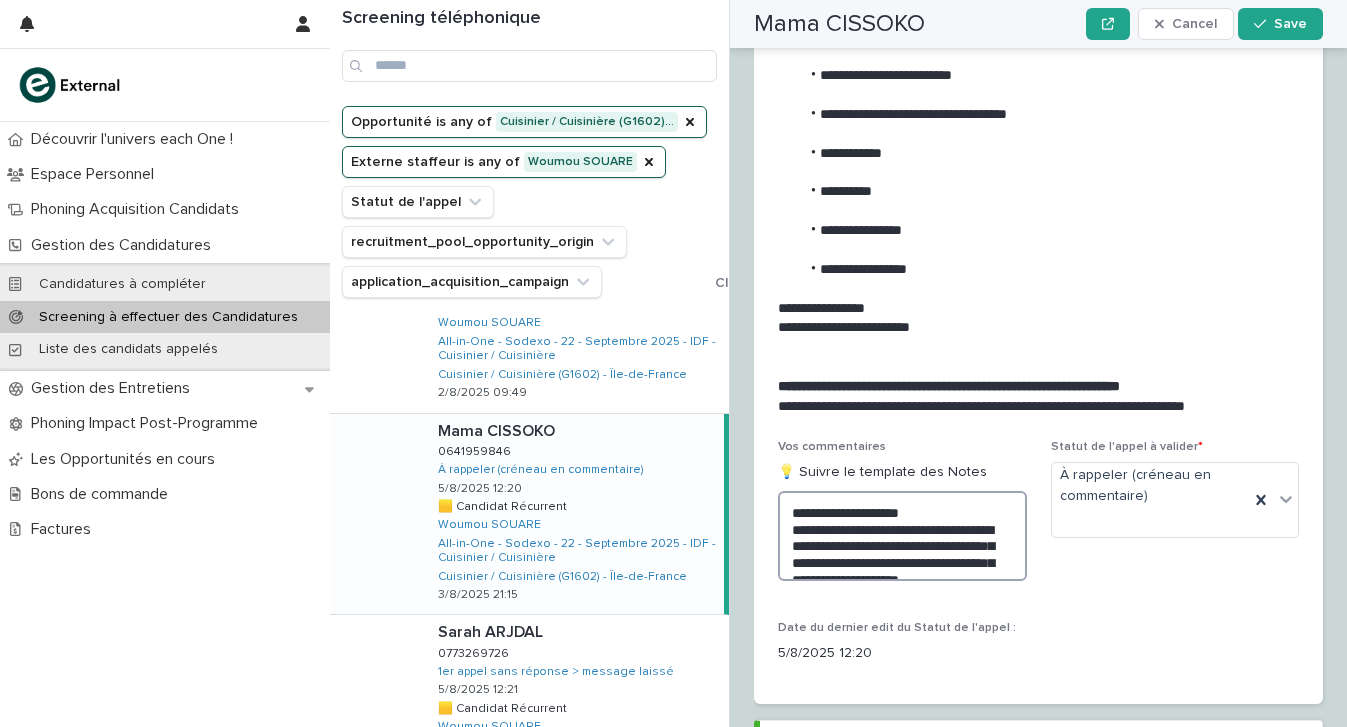 scroll, scrollTop: 50, scrollLeft: 0, axis: vertical 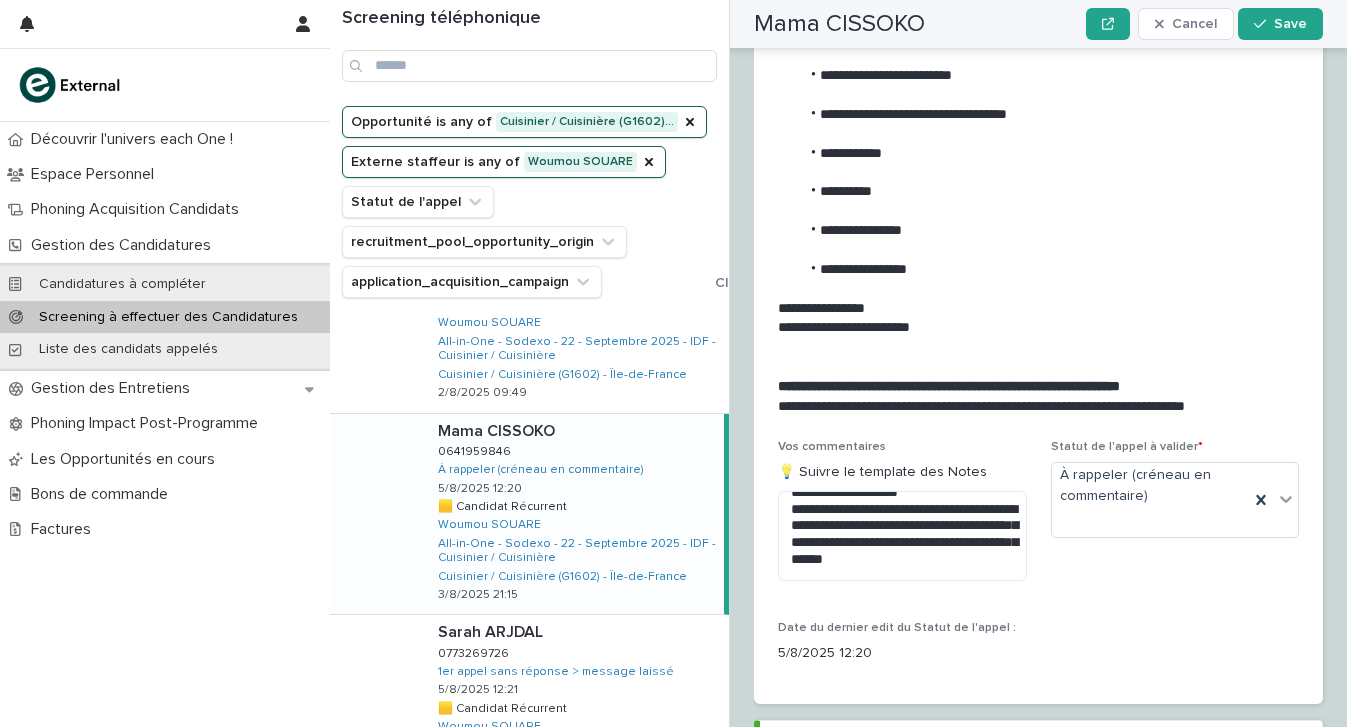 click at bounding box center [577, 431] 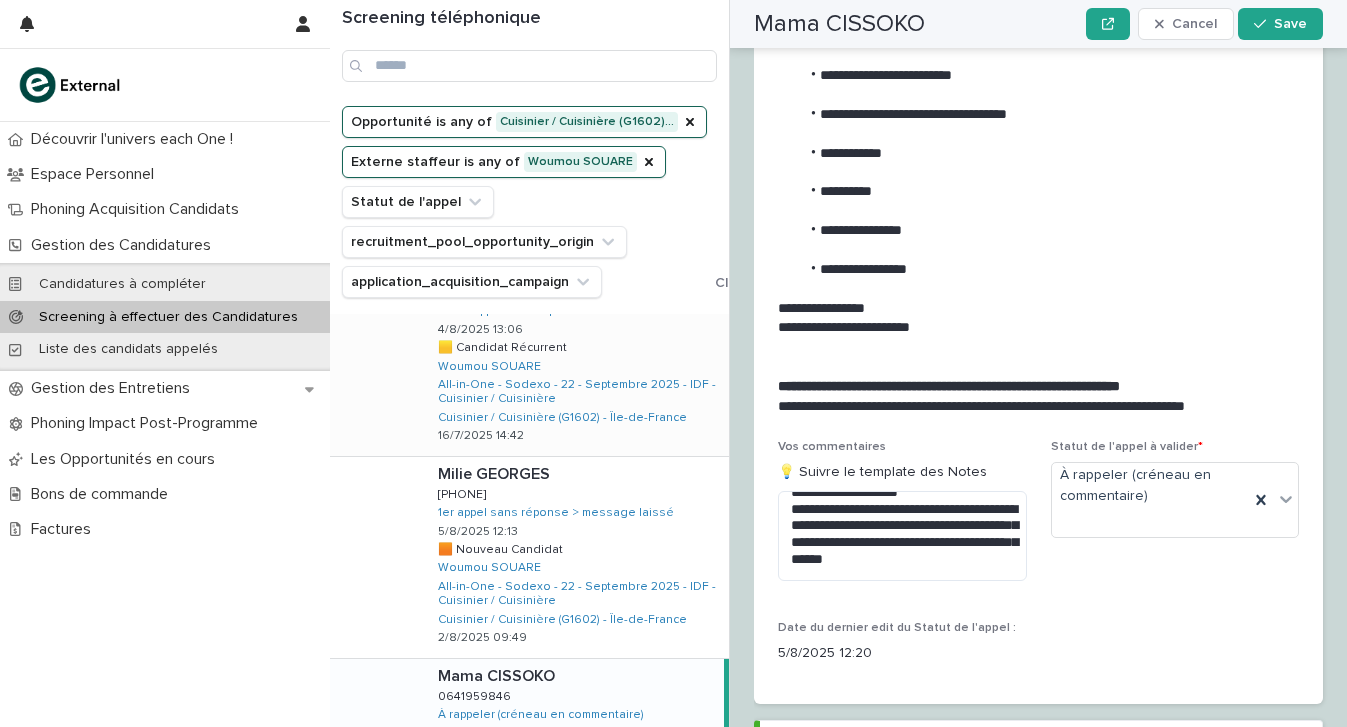 scroll, scrollTop: 1089, scrollLeft: 0, axis: vertical 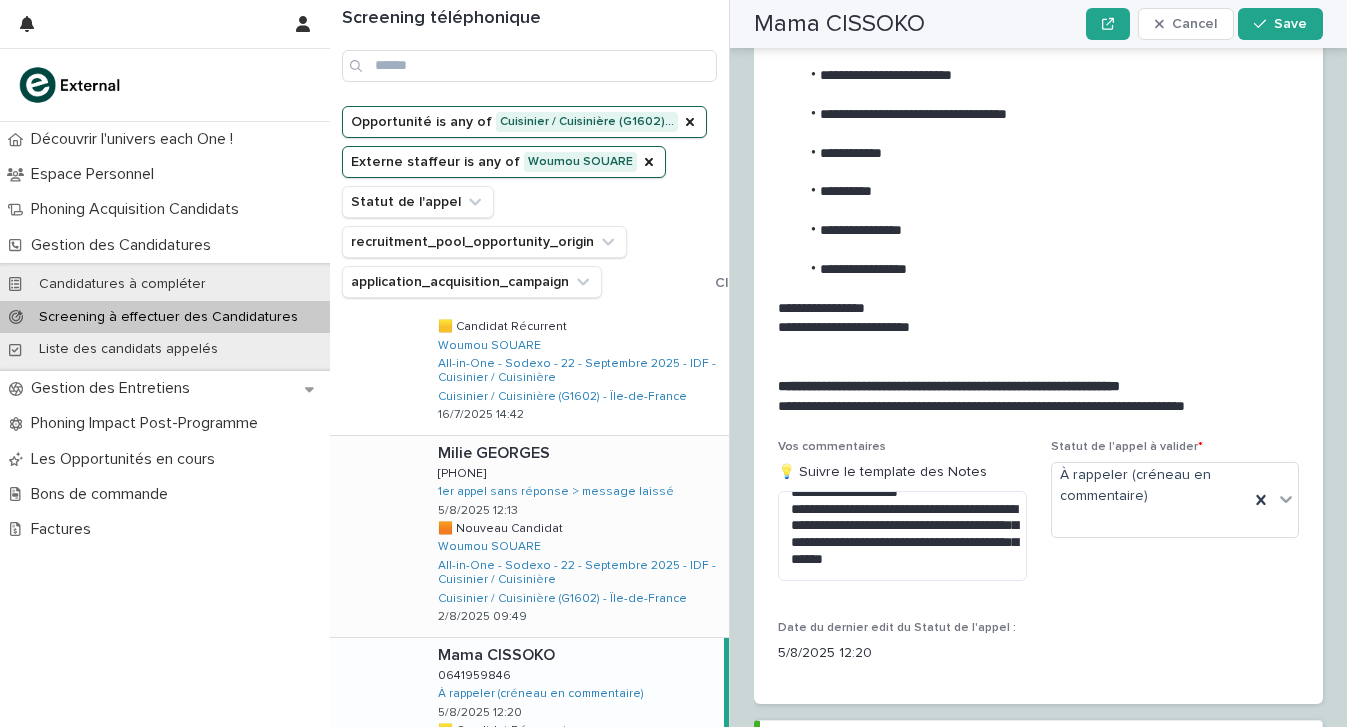 click on "[FIRST] [LAST] [FIRST] [LAST]  [PHONE] [PHONE]  1er appel sans réponse > message laissé   [DATE] [TIME] 🟧 Nouveau Candidat 🟧 Nouveau Candidat  Woumou SOUARE   All-in-One - Sodexo - 22 - Septembre 2025 - IDF - Cuisinier / Cuisinière   Cuisinier / Cuisinière (G1602) - Île-de-France   [DATE] [TIME]" at bounding box center (575, 536) 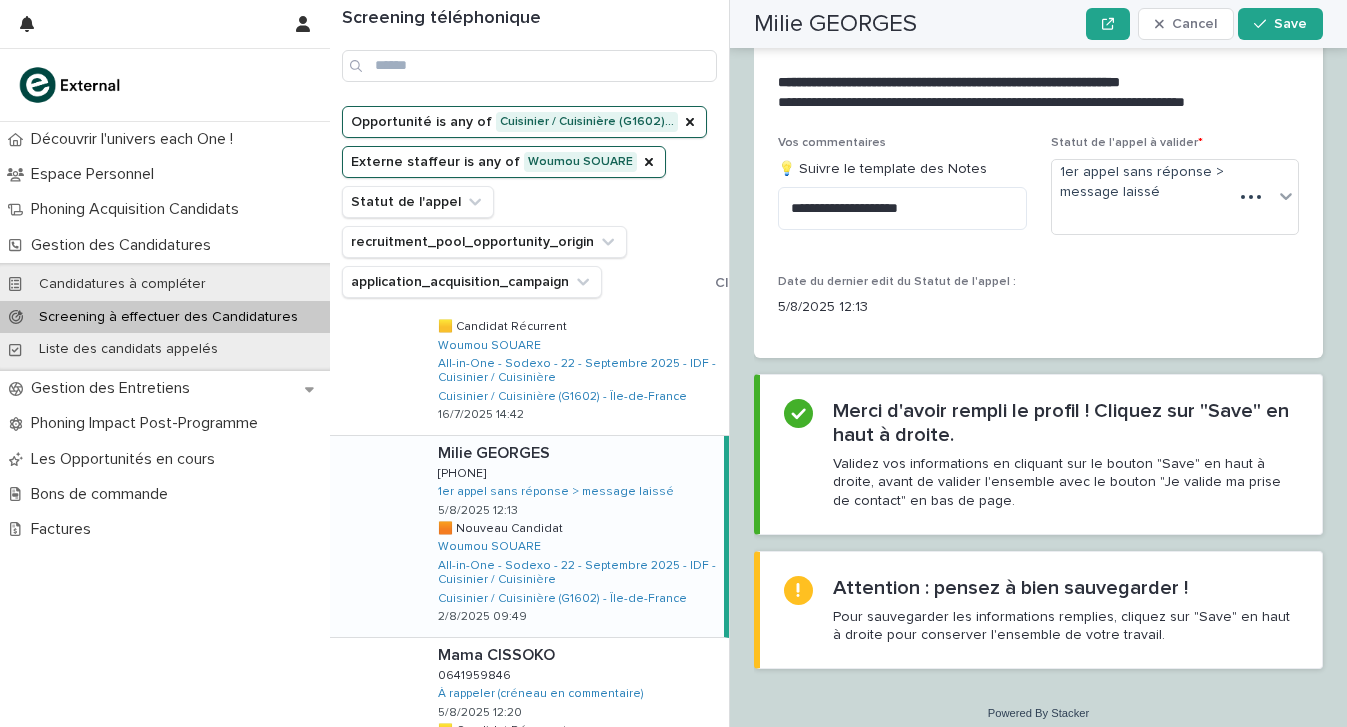 scroll, scrollTop: 2391, scrollLeft: 0, axis: vertical 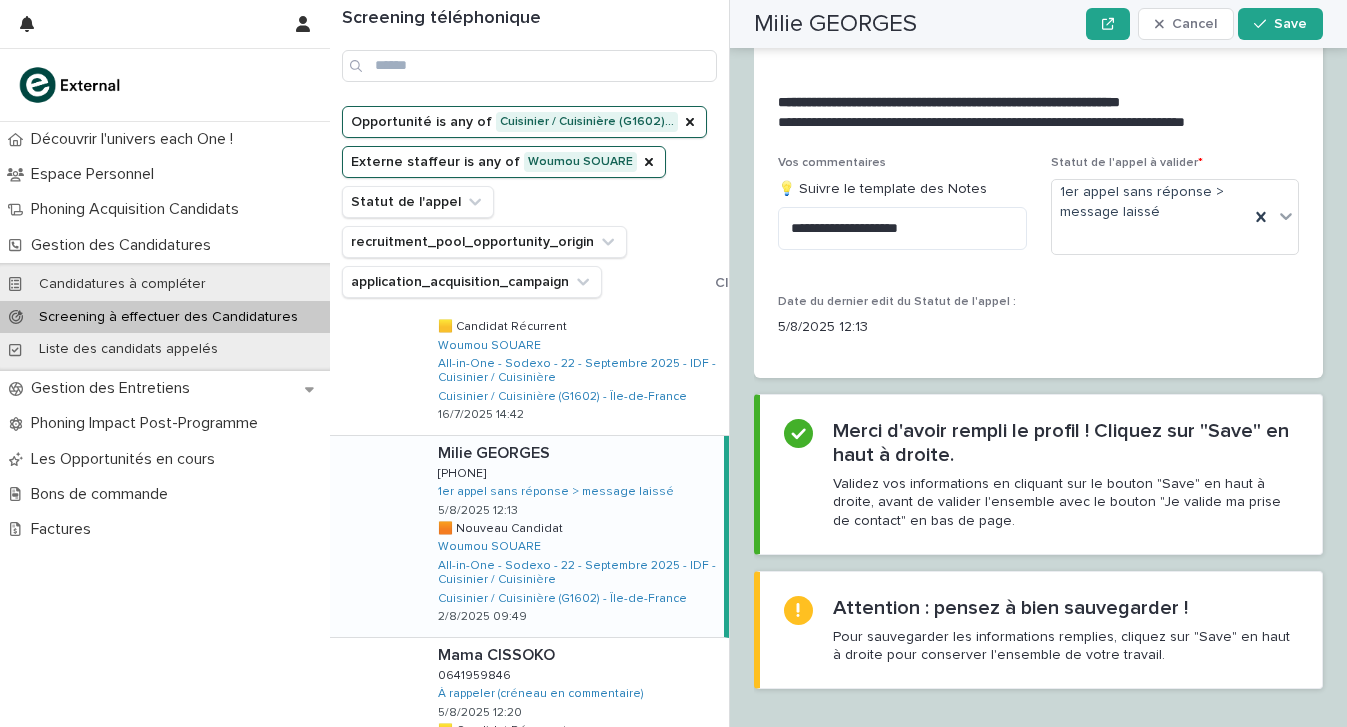 click on "**********" at bounding box center (902, 211) 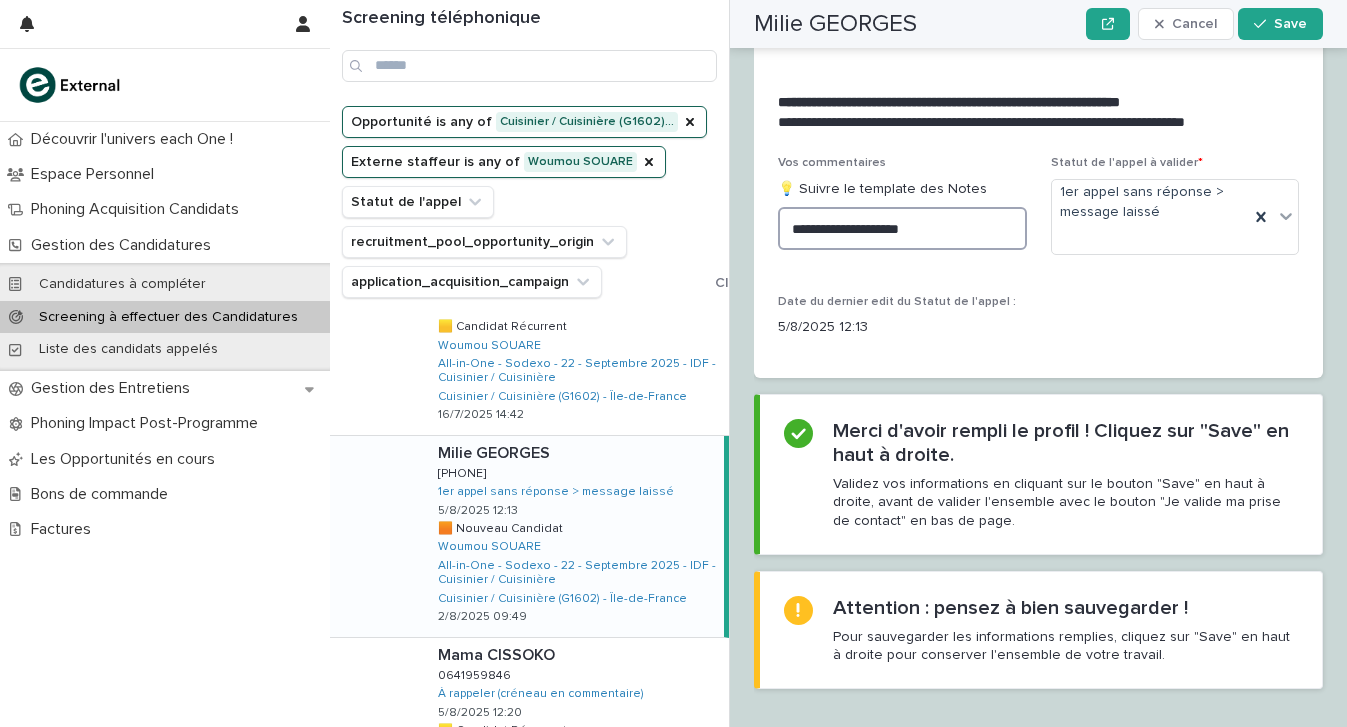 click on "**********" at bounding box center (902, 228) 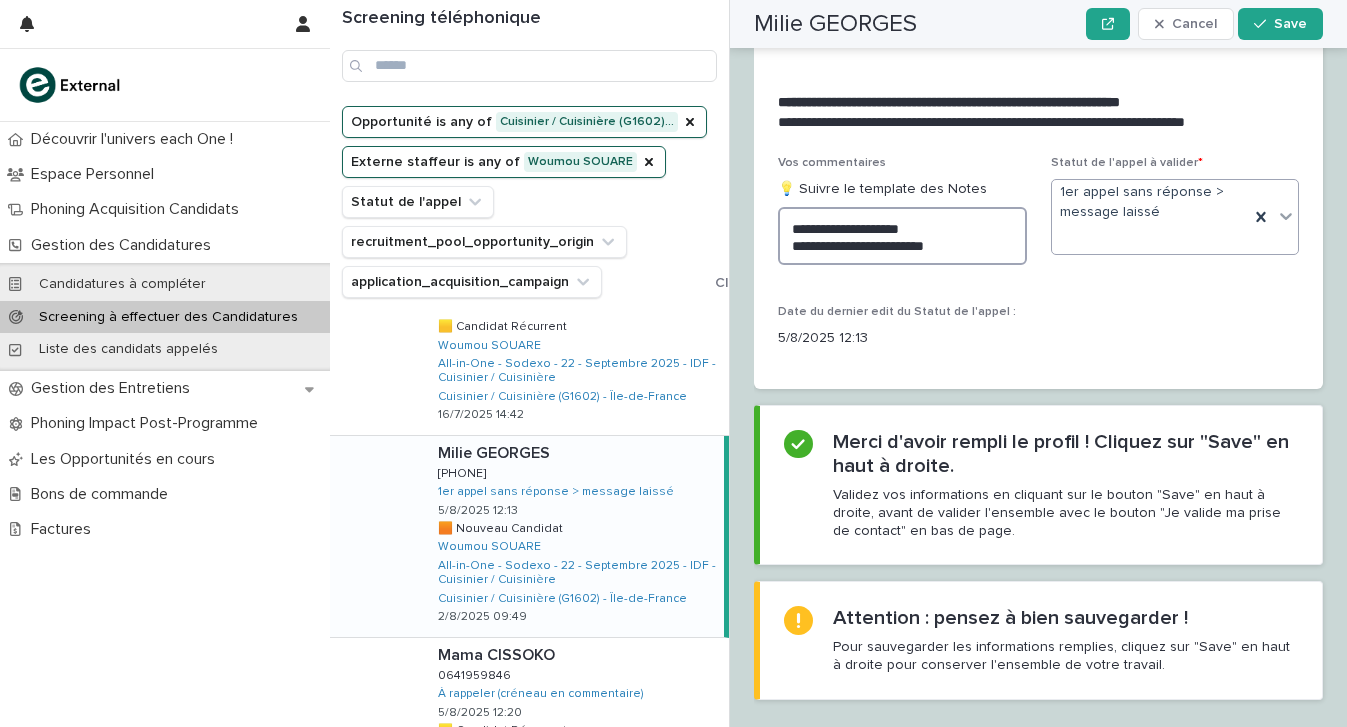 type on "**********" 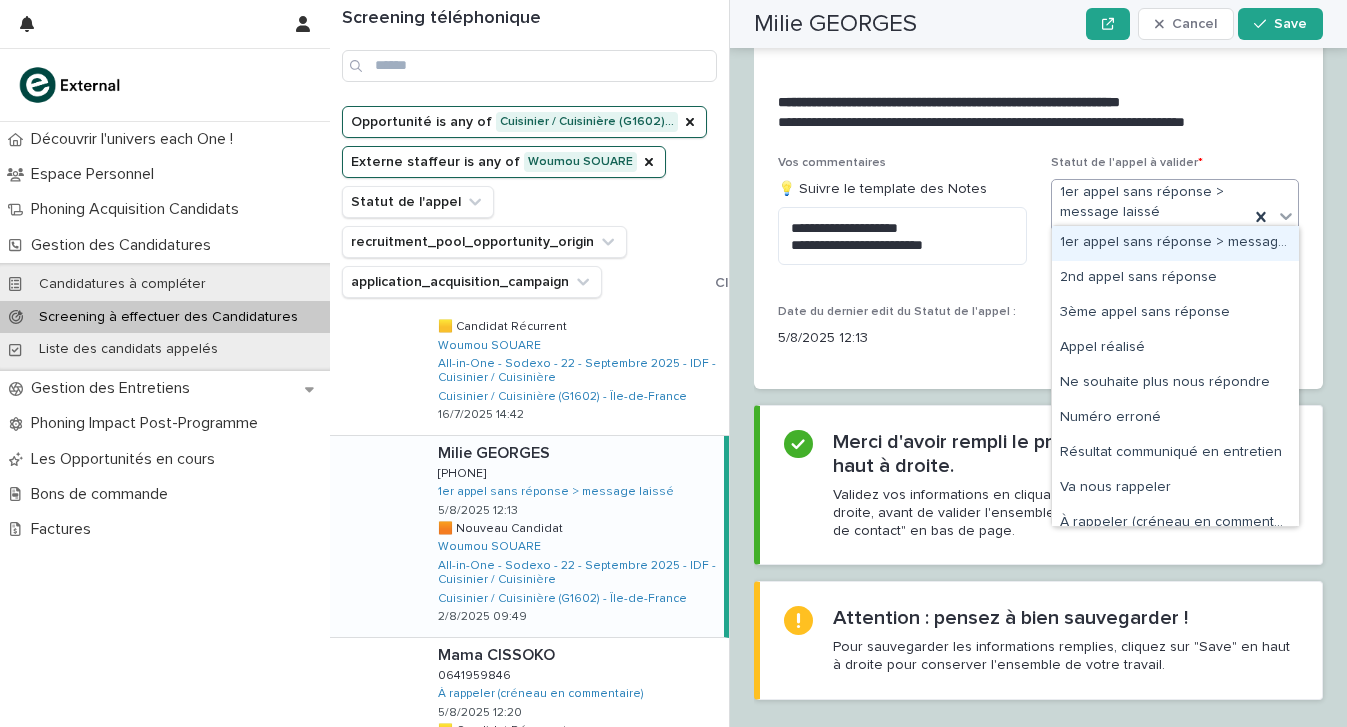click on "1er appel sans réponse > message laissé" at bounding box center [1151, 217] 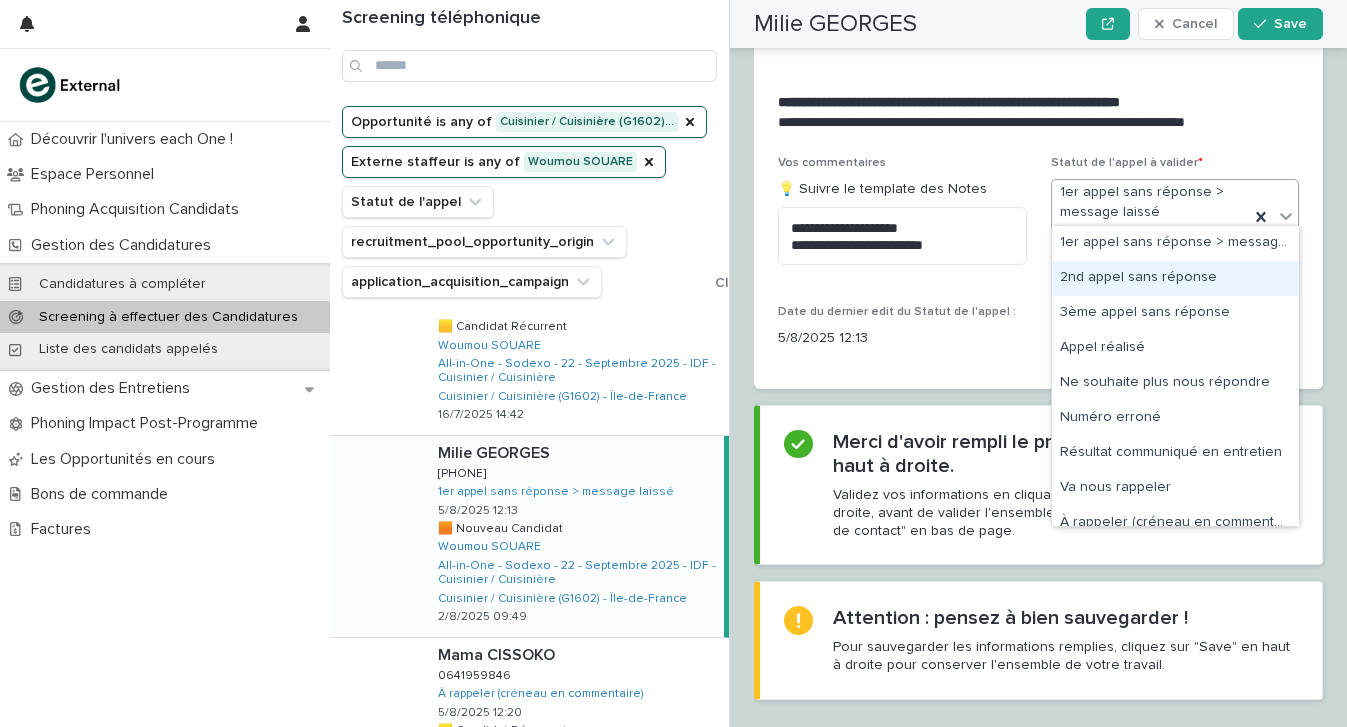 click on "2nd appel sans réponse" at bounding box center [1175, 278] 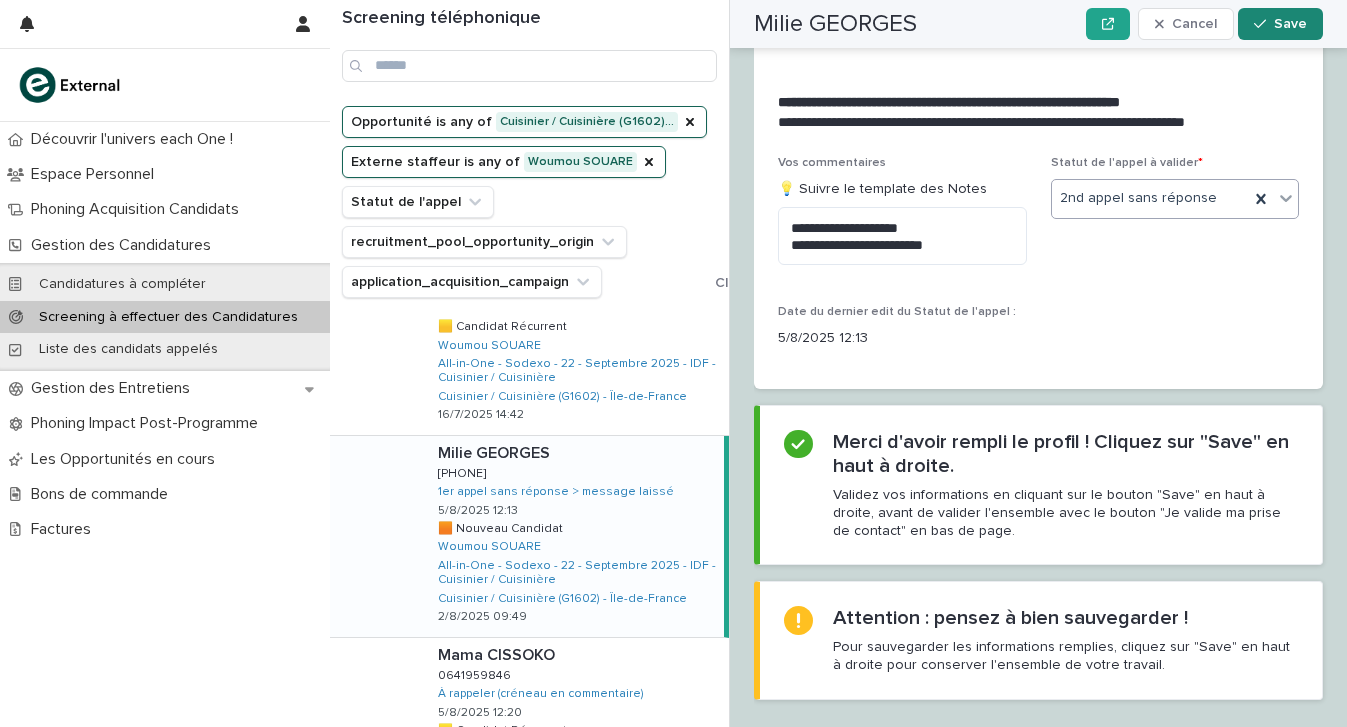 click on "Save" at bounding box center (1290, 24) 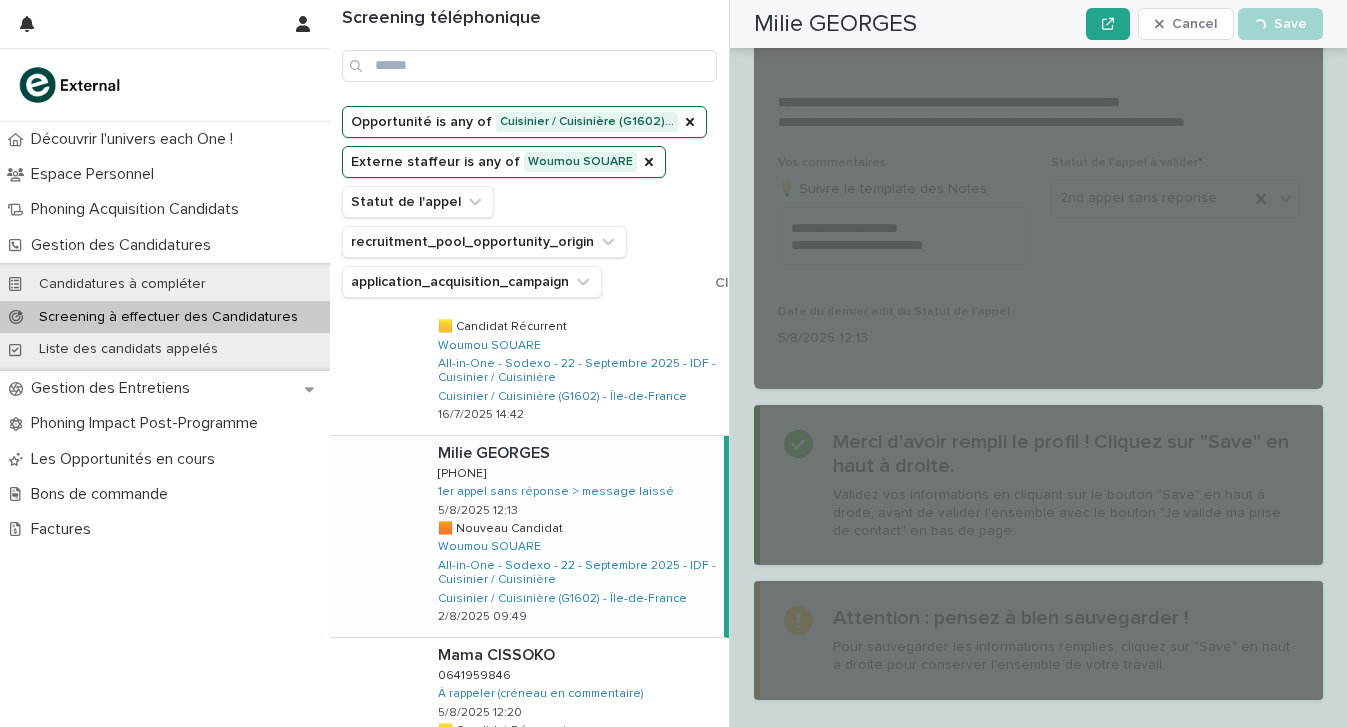 scroll, scrollTop: 2391, scrollLeft: 0, axis: vertical 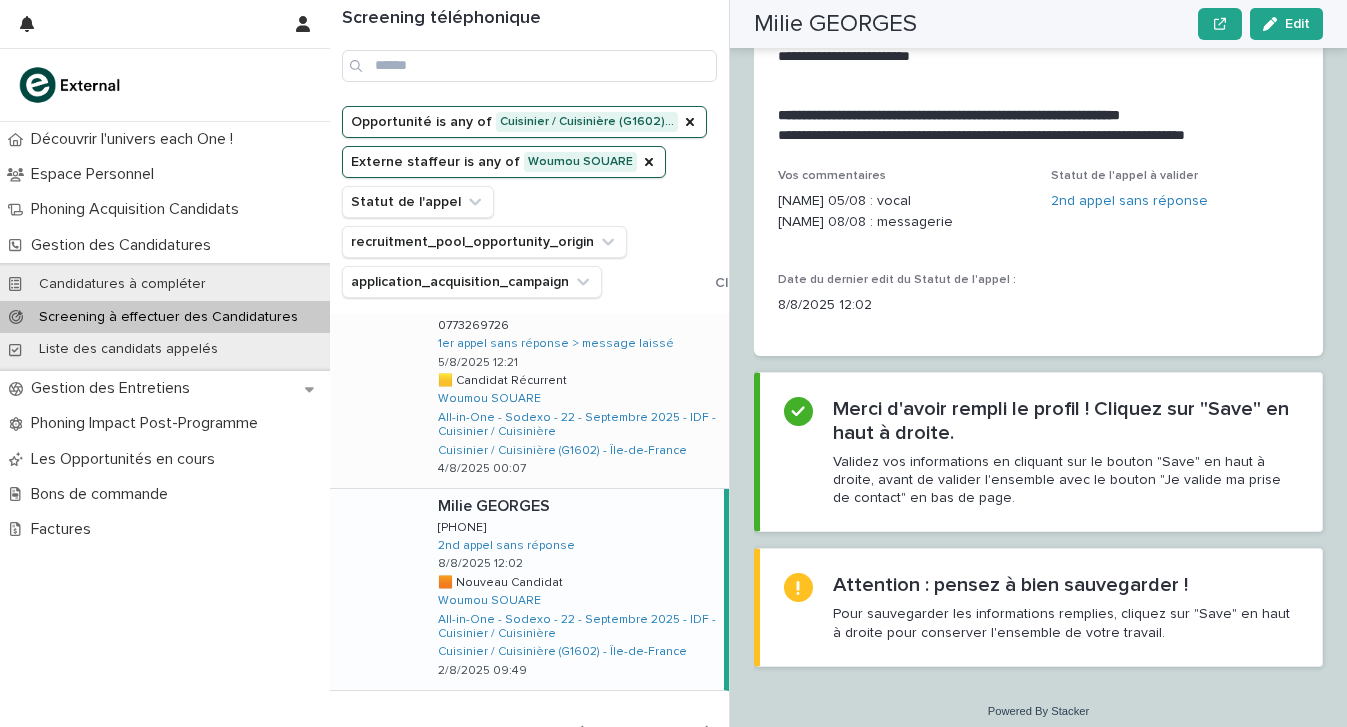 click on "[FIRST] [LAST] [FIRST] [LAST]  [PHONE] [PHONE]  1er appel sans réponse > message laissé   [DATE] [TIME] 🟨 Candidat Récurrent 🟨 Candidat Récurrent  Woumou SOUARE   All-in-One - Sodexo - 22 - Septembre 2025 - IDF - Cuisinier / Cuisinière   Cuisinier / Cuisinière (G1602) - Île-de-France   [DATE] [TIME]" at bounding box center [575, 388] 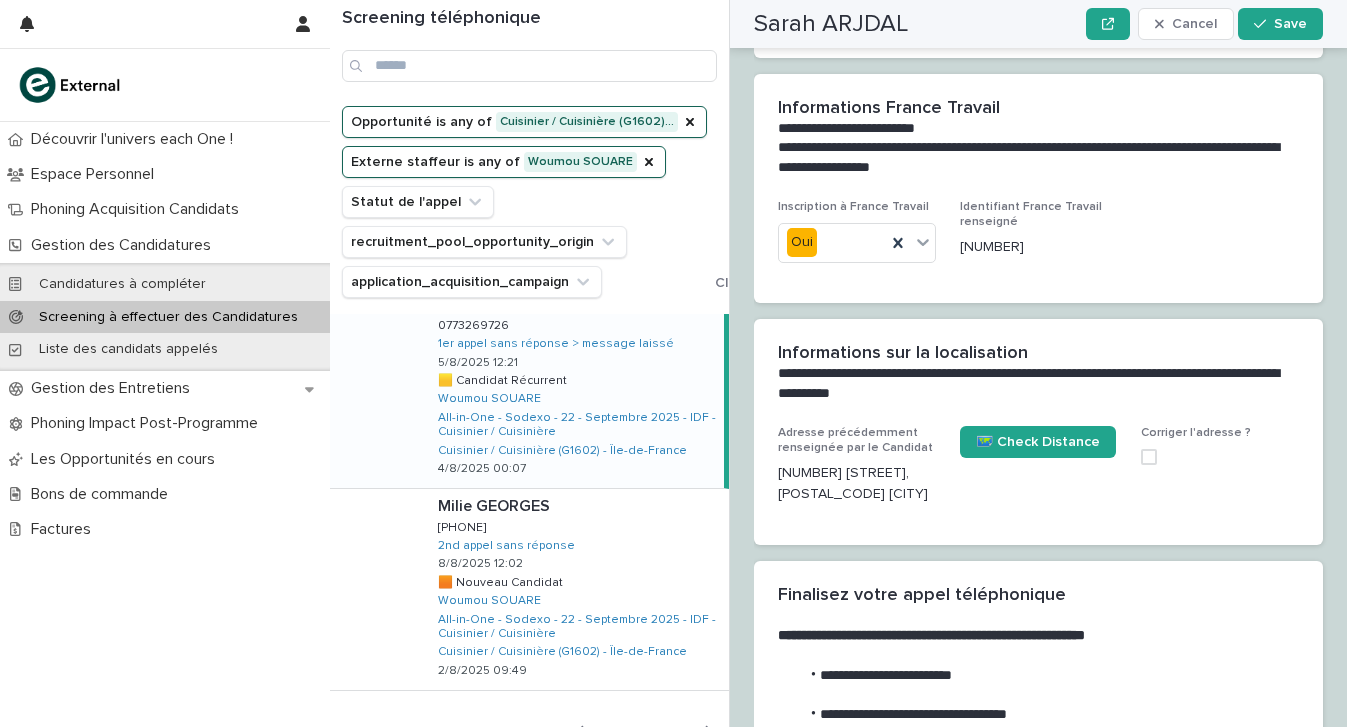 scroll, scrollTop: 0, scrollLeft: 0, axis: both 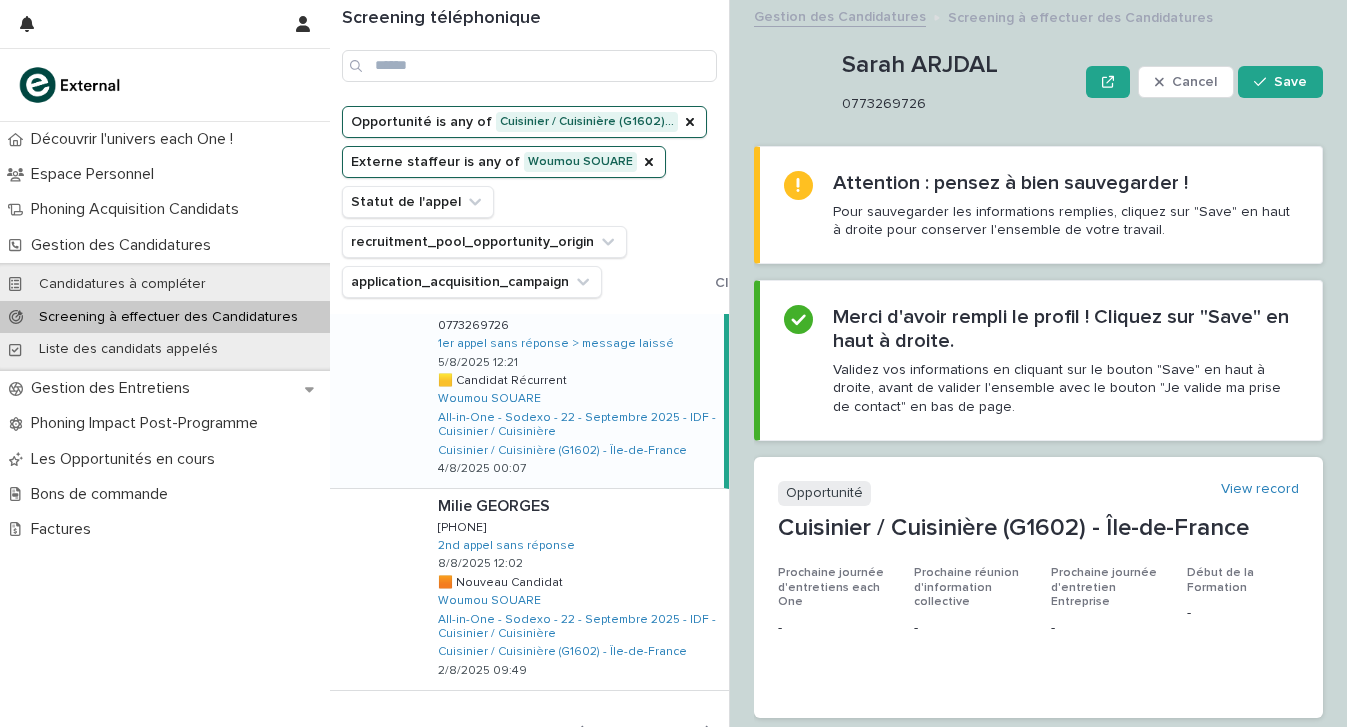click on "0773269726" at bounding box center [956, 104] 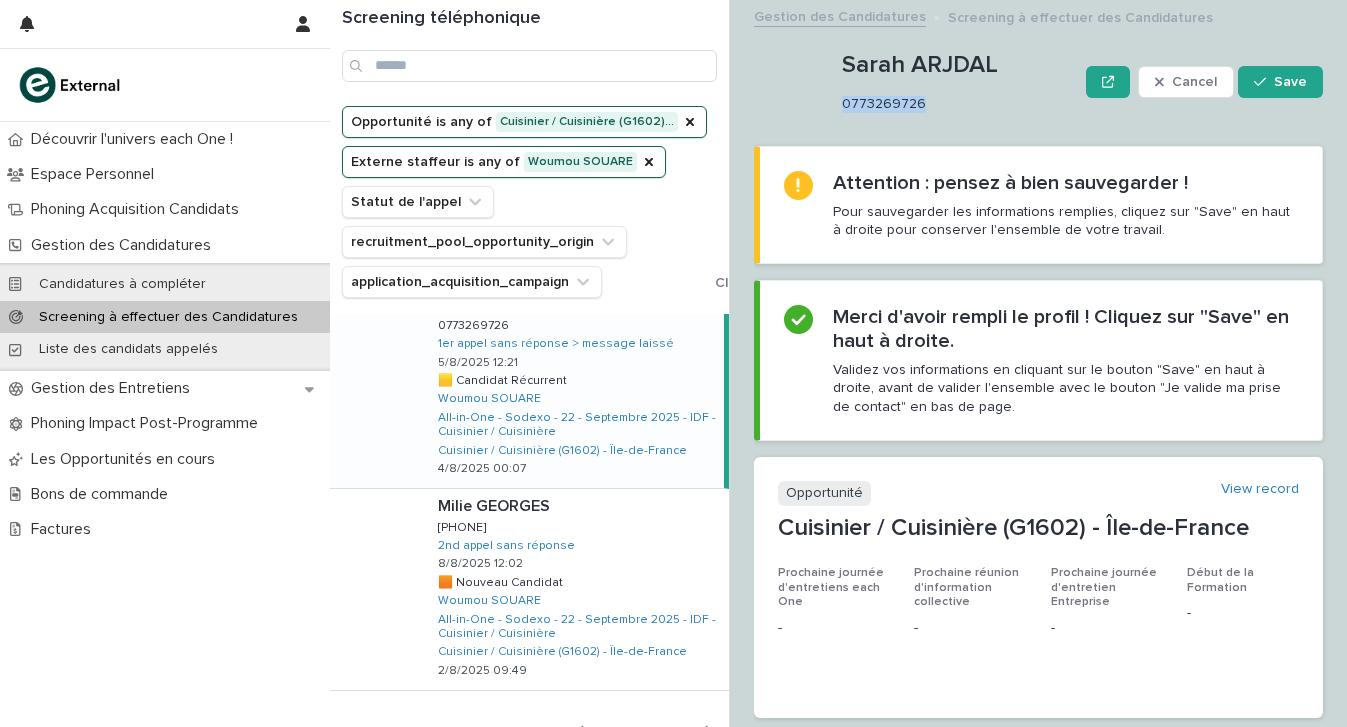 click on "0773269726" at bounding box center (956, 104) 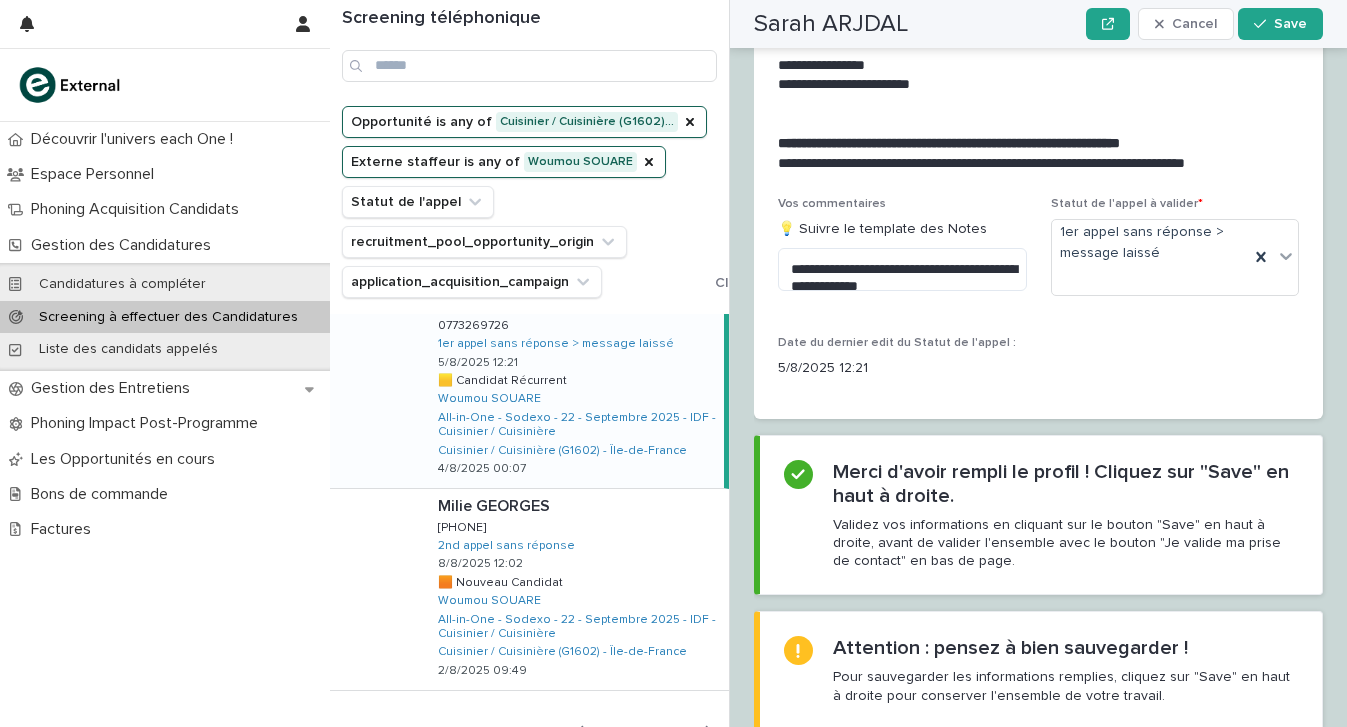 scroll, scrollTop: 2905, scrollLeft: 0, axis: vertical 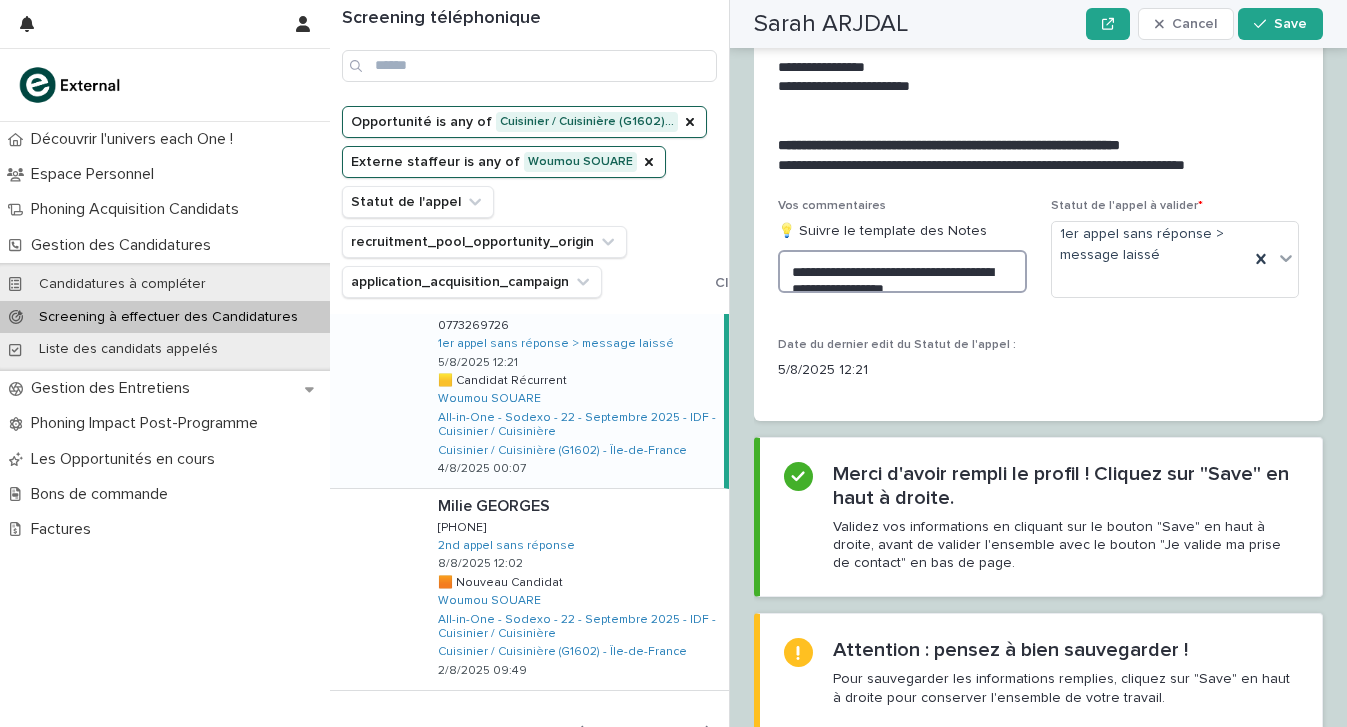 drag, startPoint x: 950, startPoint y: 216, endPoint x: 802, endPoint y: 211, distance: 148.08444 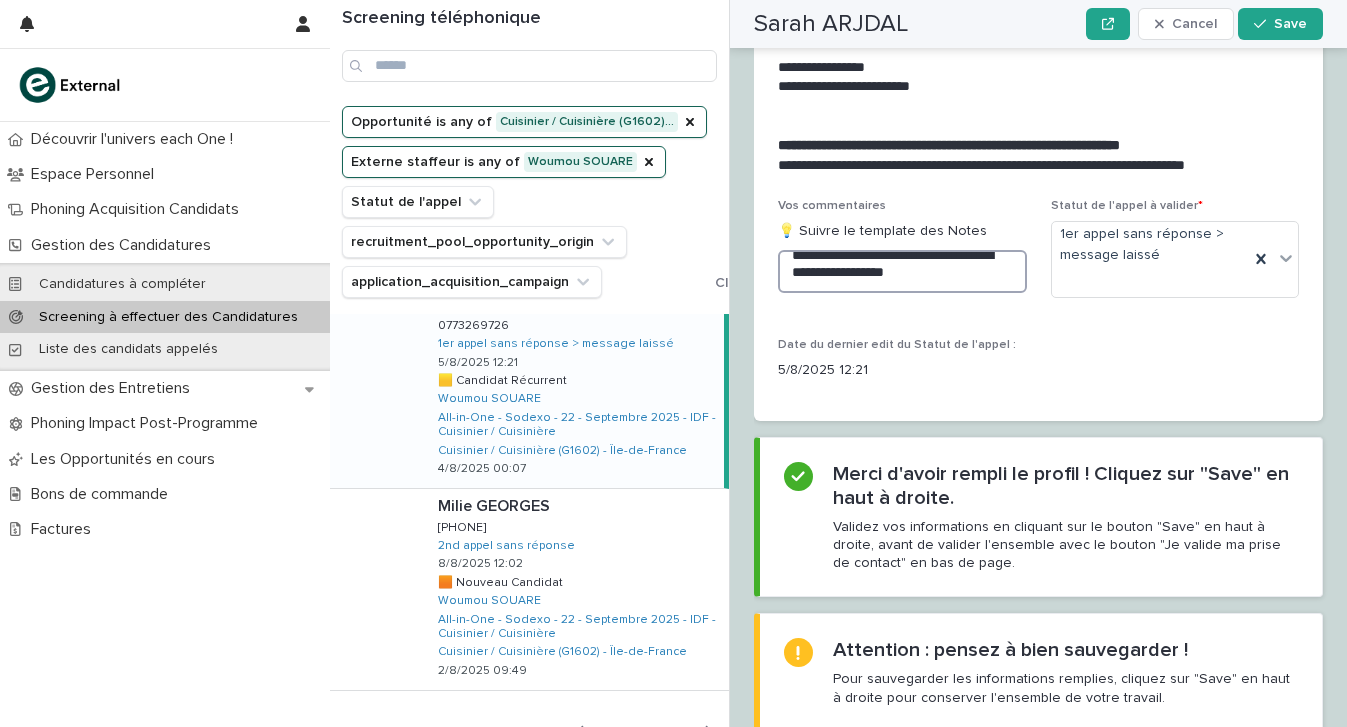 drag, startPoint x: 792, startPoint y: 199, endPoint x: 940, endPoint y: 262, distance: 160.85086 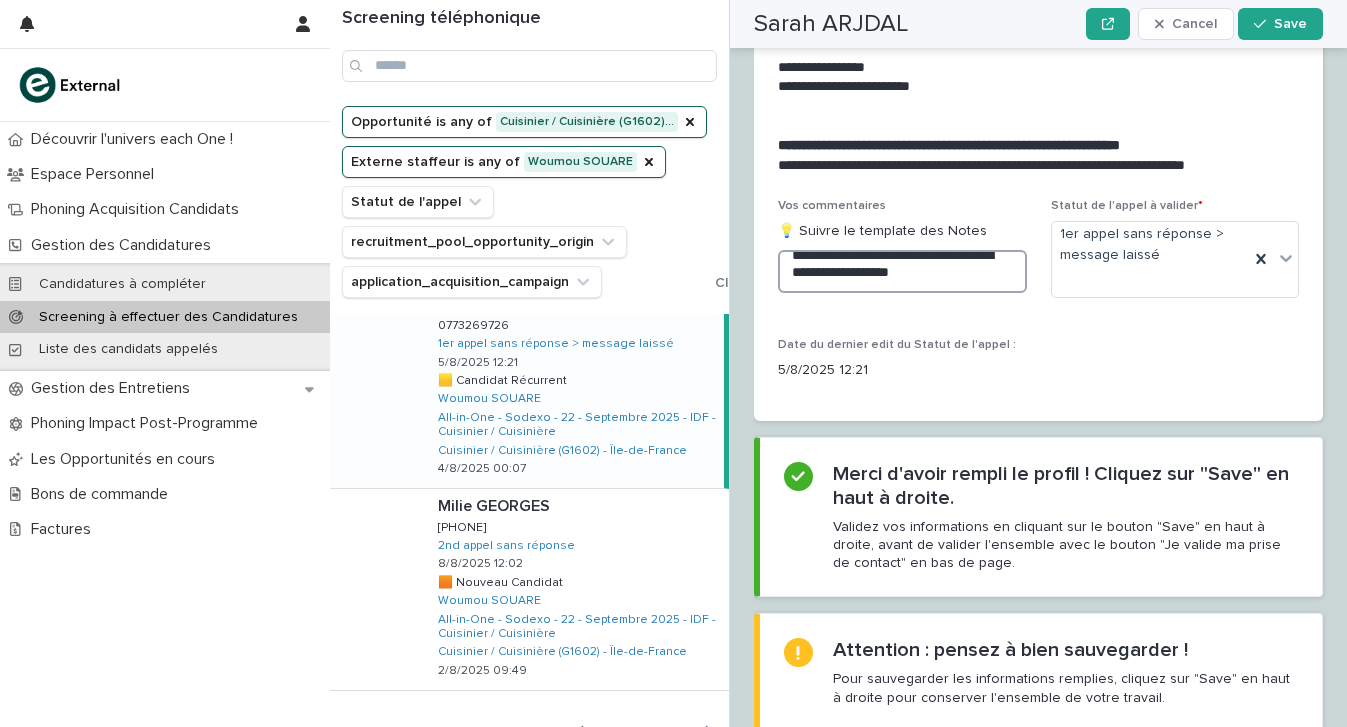 scroll, scrollTop: 2, scrollLeft: 0, axis: vertical 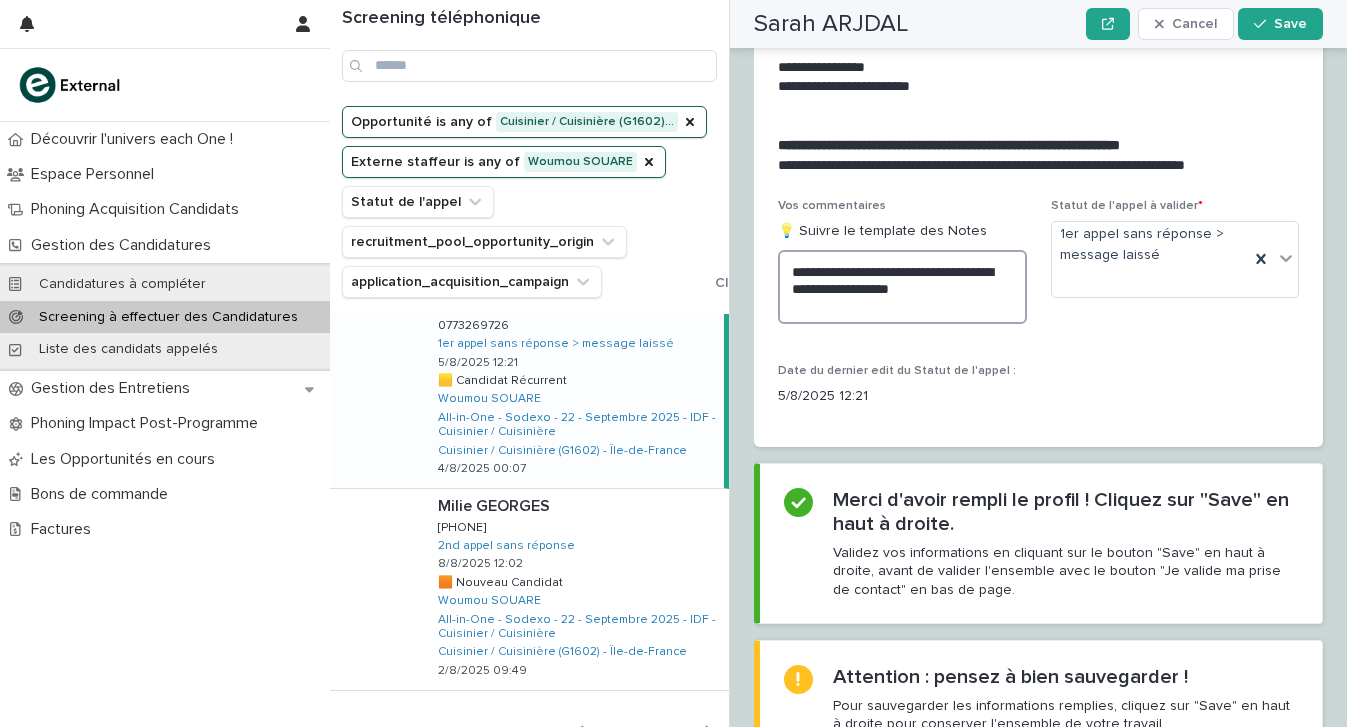 paste on "**********" 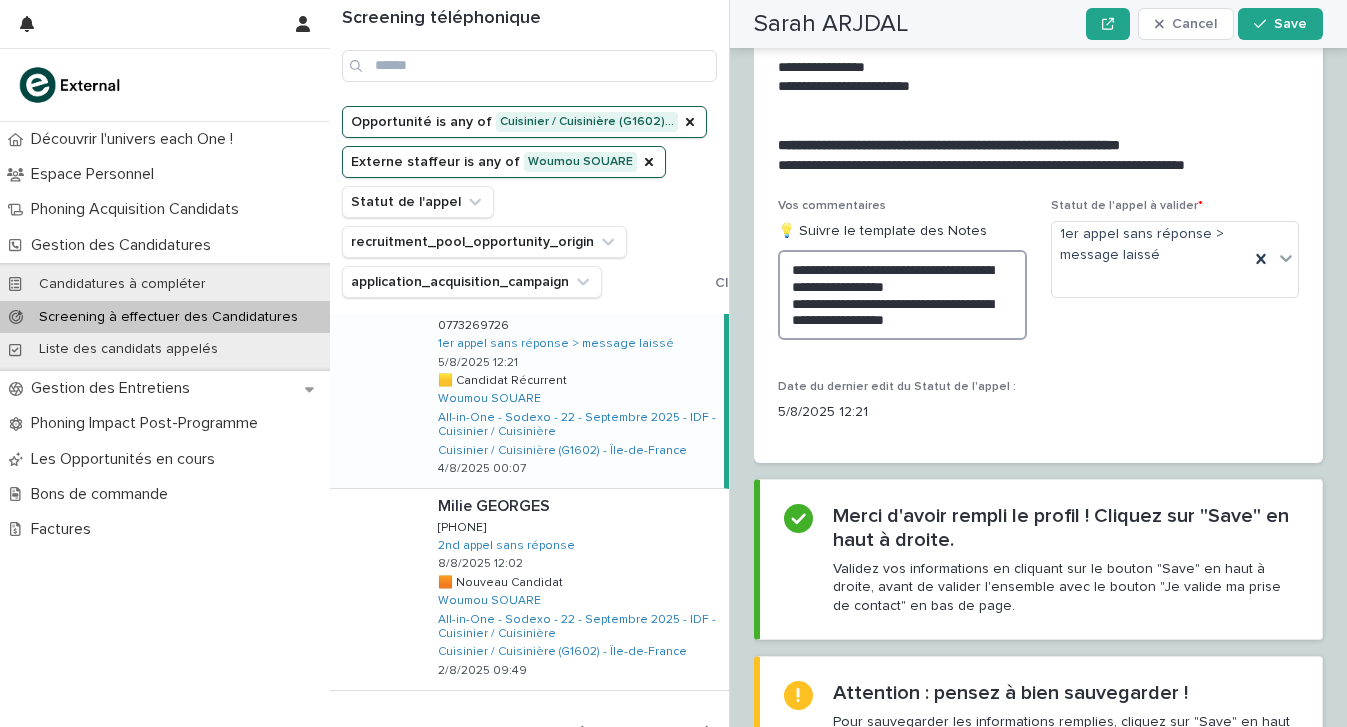 click on "**********" at bounding box center (902, 295) 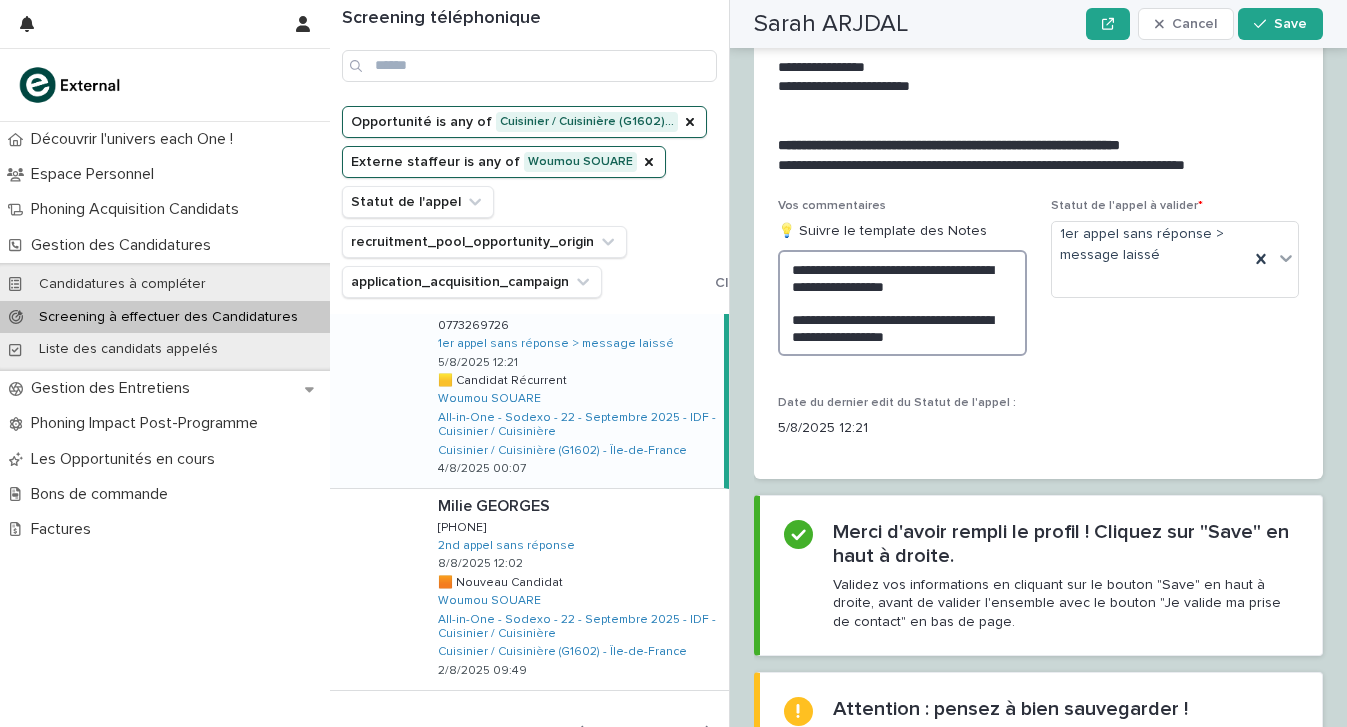 click on "**********" at bounding box center (902, 303) 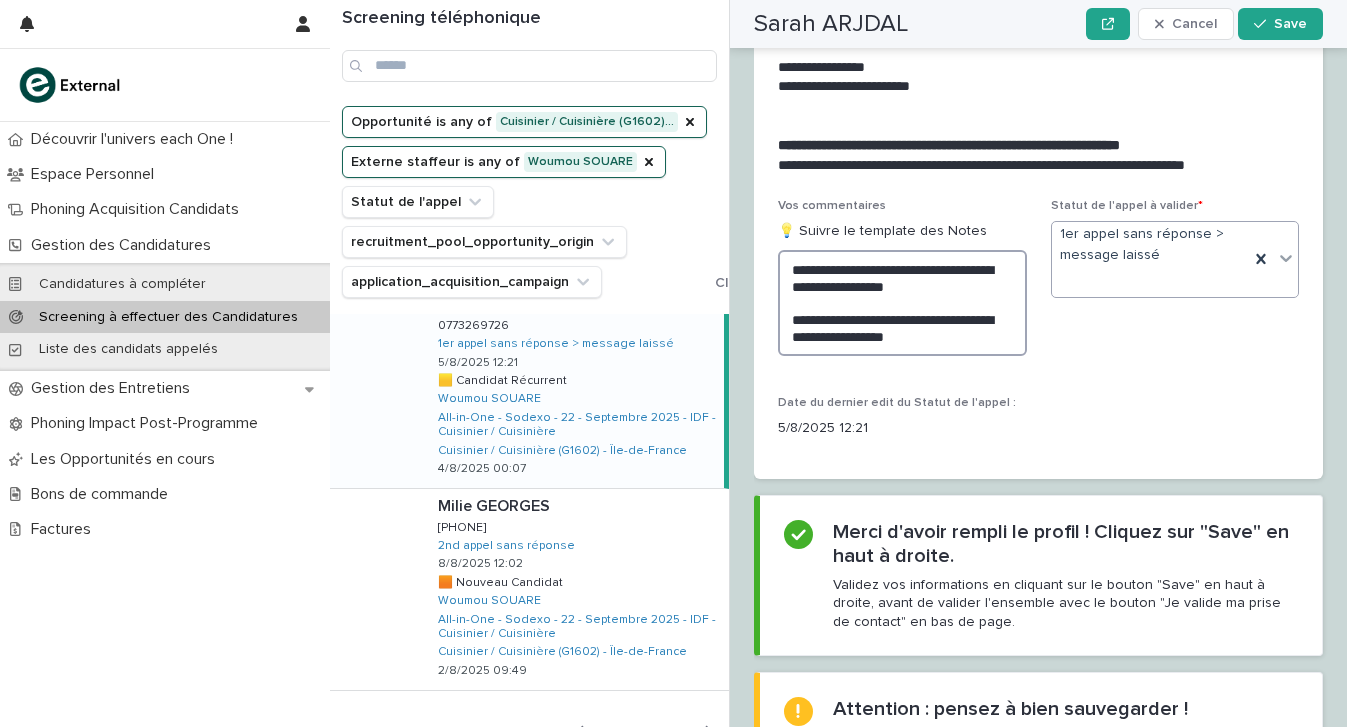 type on "**********" 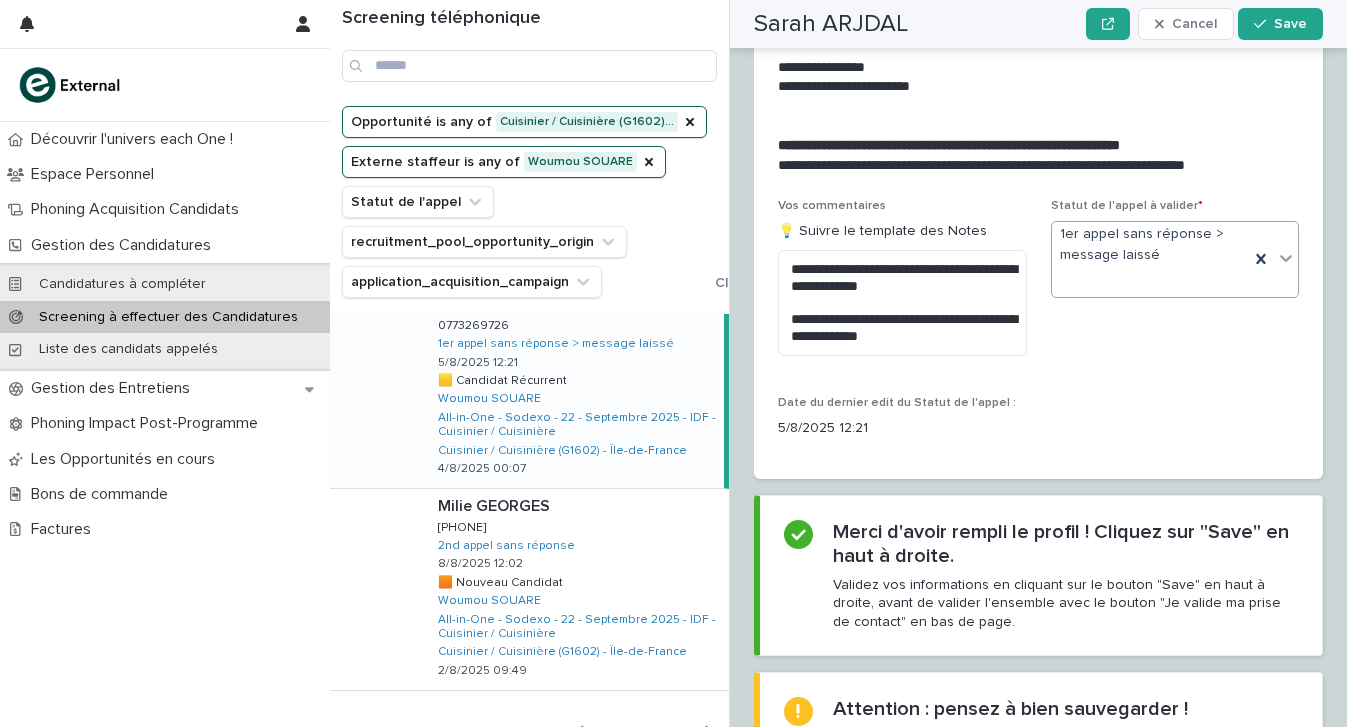 scroll, scrollTop: 0, scrollLeft: 0, axis: both 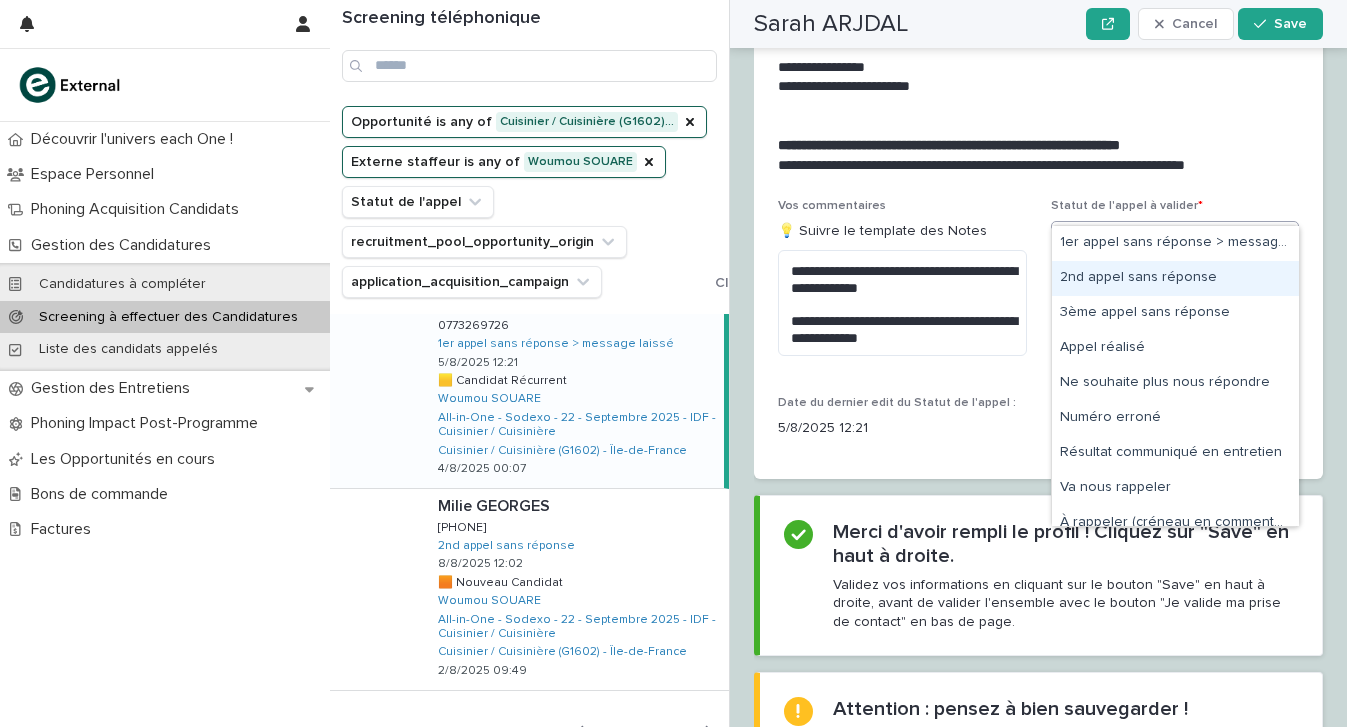 click on "2nd appel sans réponse" at bounding box center (1175, 278) 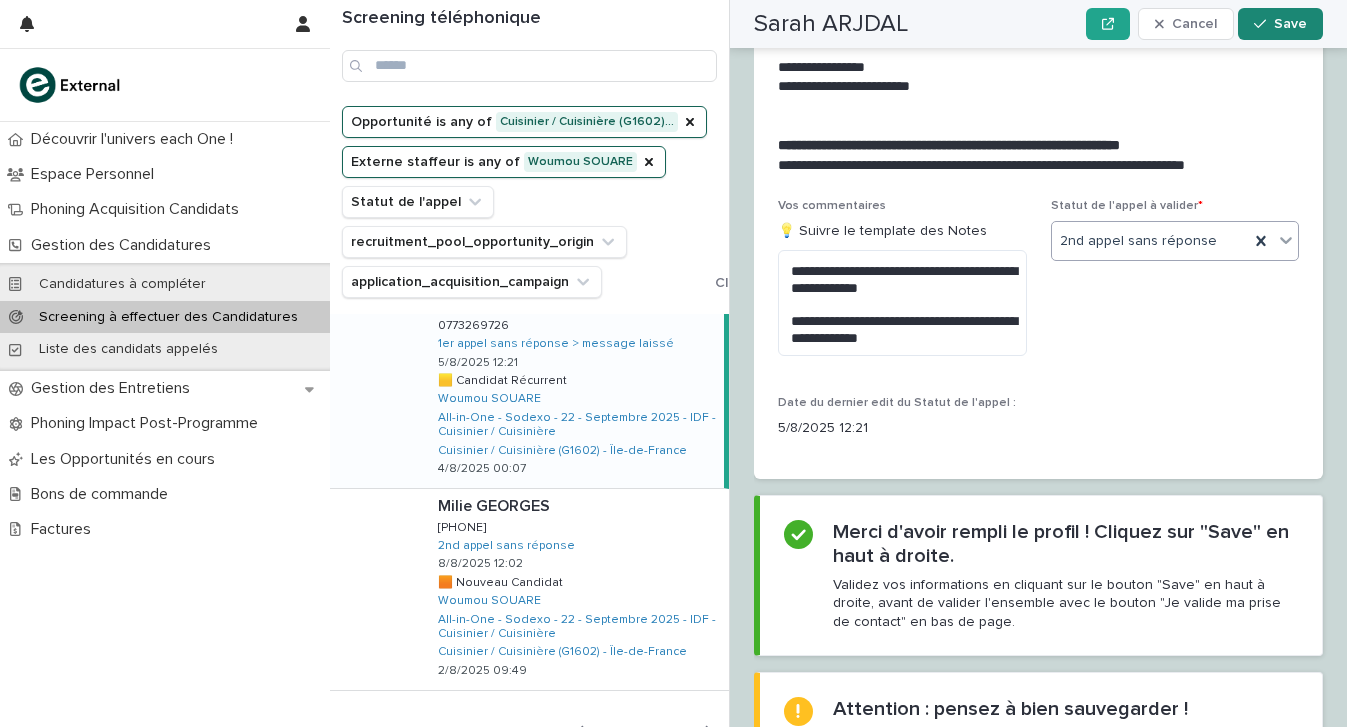 click on "Save" at bounding box center (1280, 24) 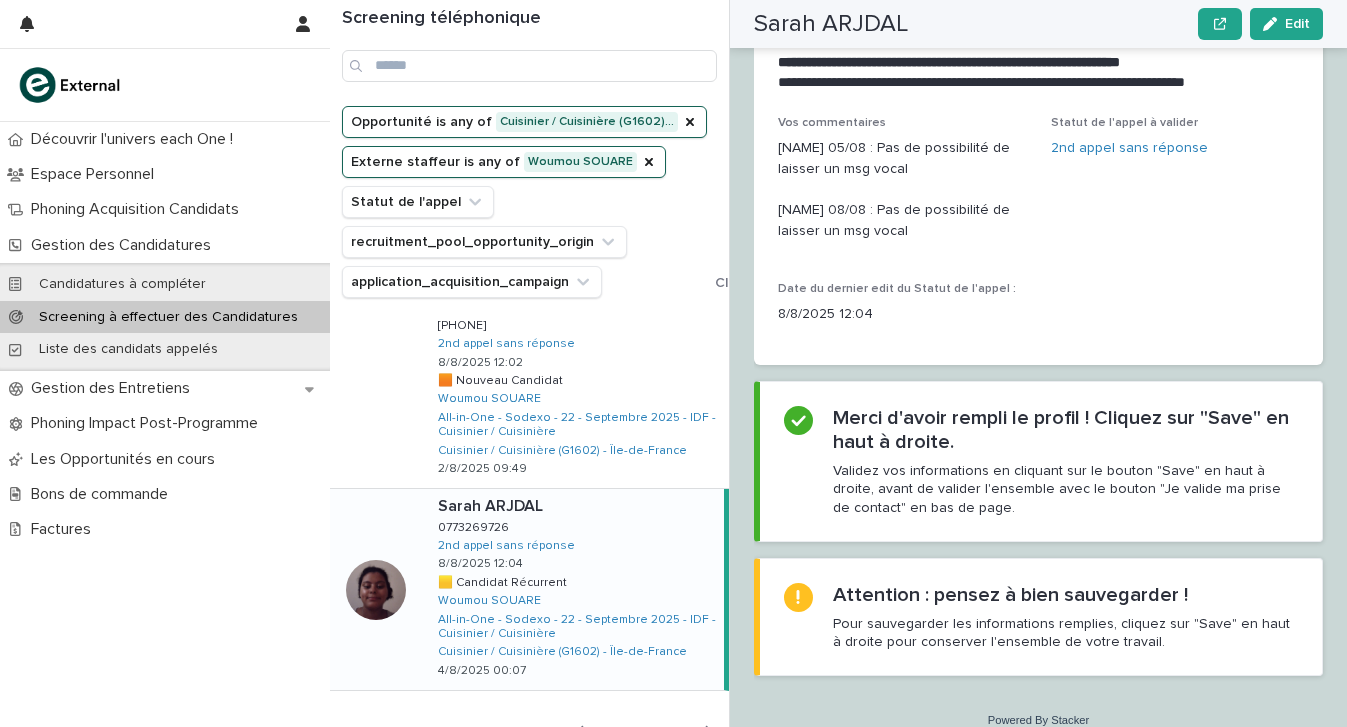 scroll, scrollTop: 2849, scrollLeft: 0, axis: vertical 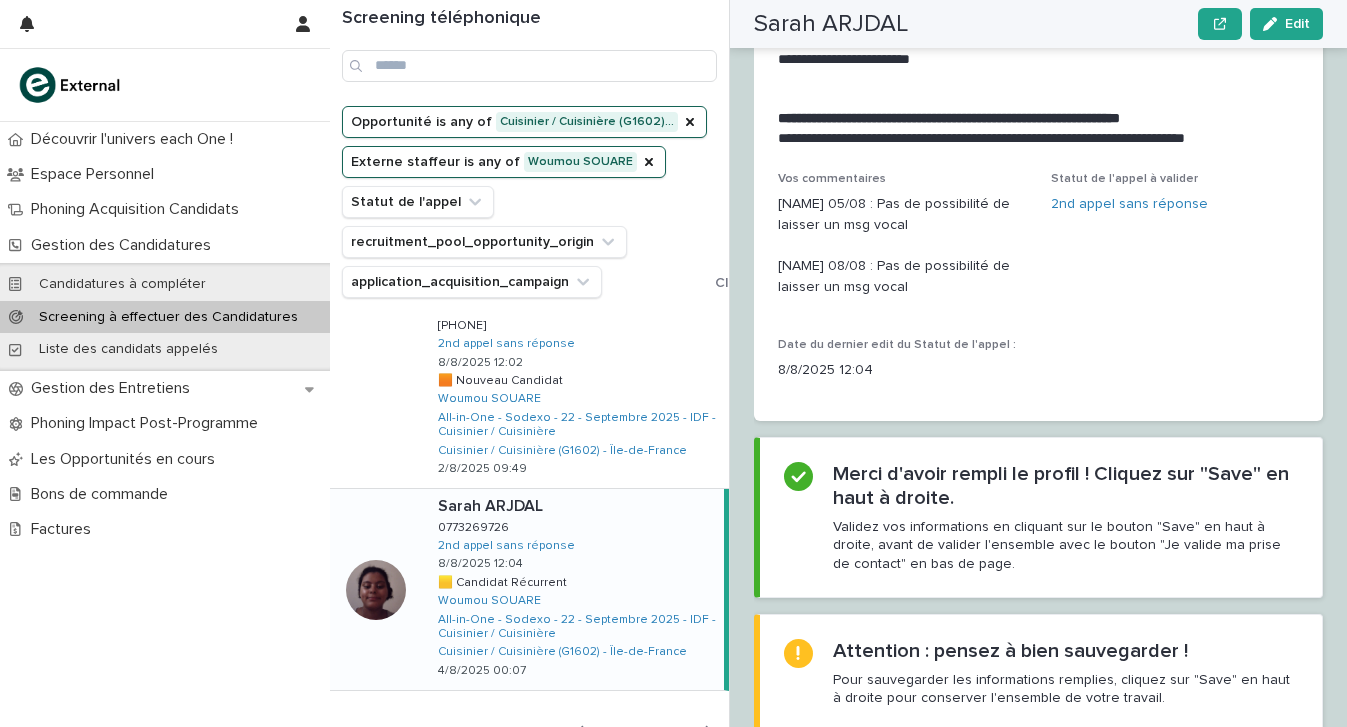 click on "Next" at bounding box center [674, 732] 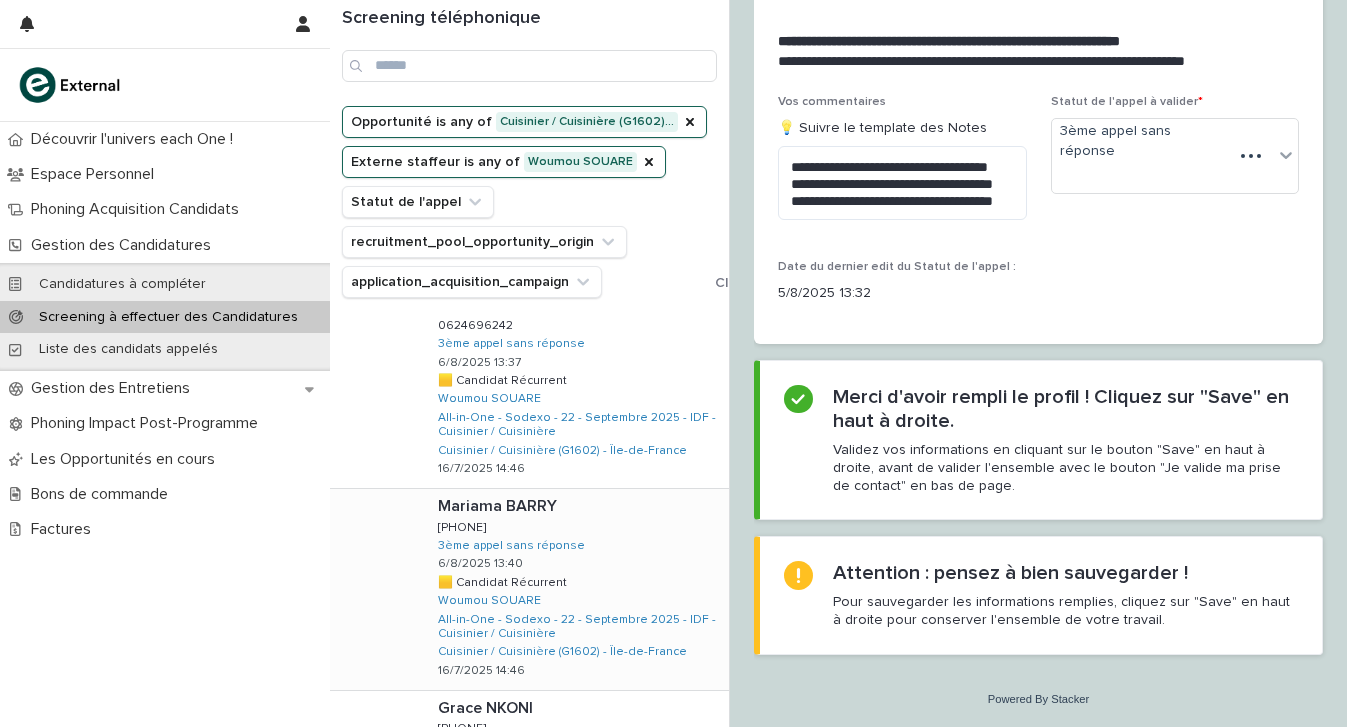 scroll, scrollTop: 2419, scrollLeft: 0, axis: vertical 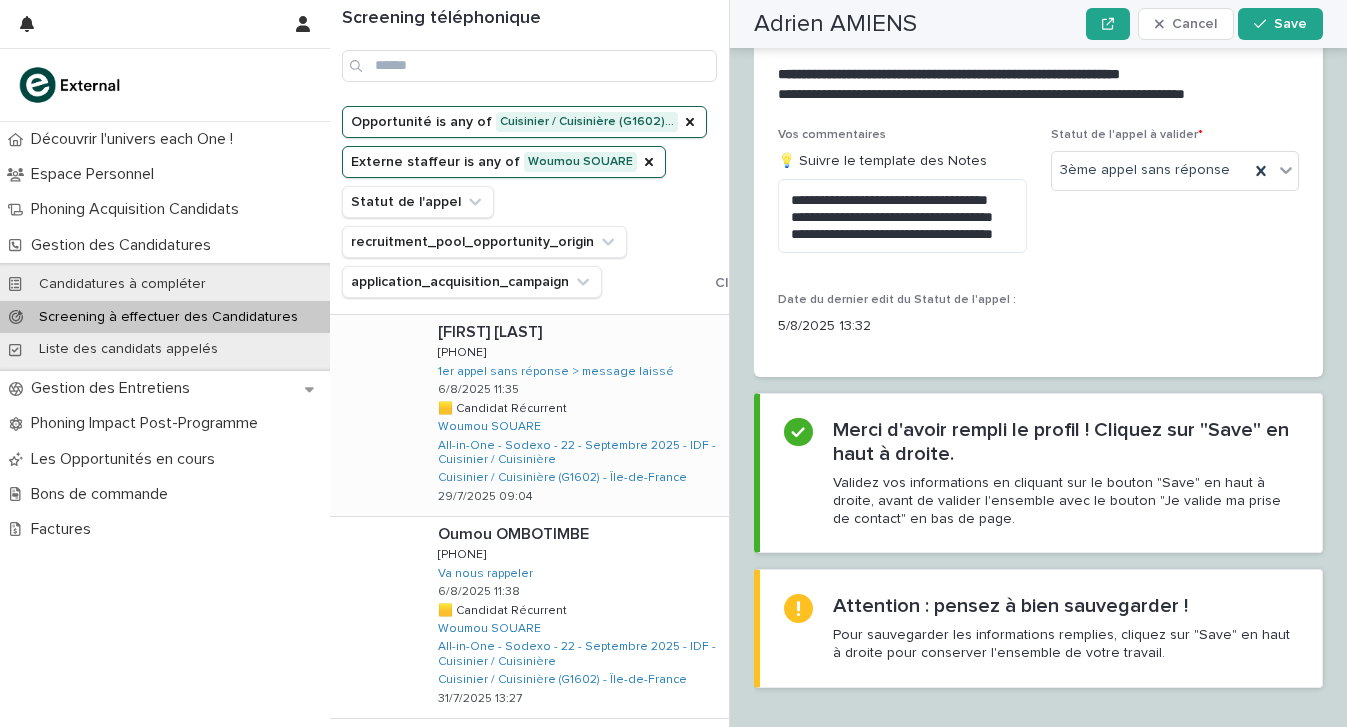 click on "[FIRST] [LAST] [FIRST] [LAST]   [PHONE] [PHONE]   1er appel sans réponse > message laissé   6/8/2025 11:35 🟨 Candidat Récurrent 🟨 Candidat Récurrent   [PERSON]   All-in-One - Sodexo - 22 - Septembre 2025 - IDF - Cuisinier / Cuisinière   Cuisinier / Cuisinière (G1602) - Île-de-France   29/7/2025 09:04" at bounding box center (575, 415) 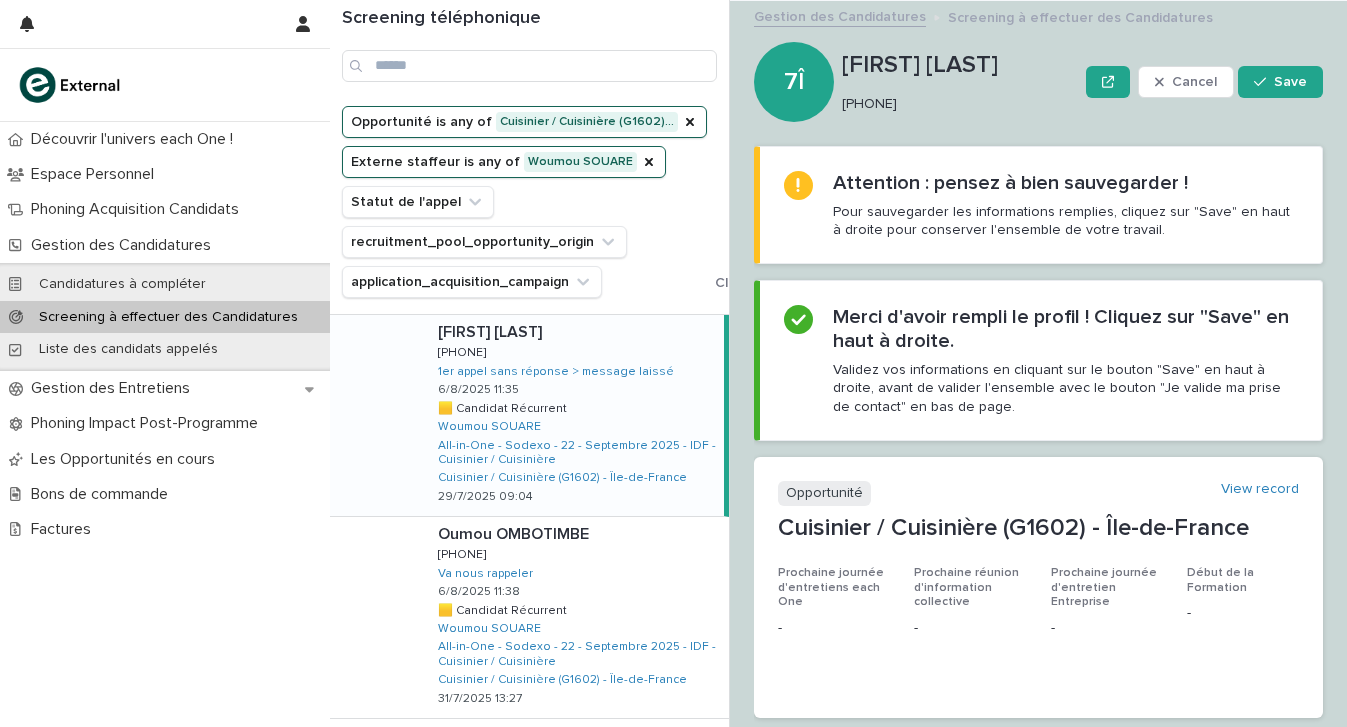 scroll, scrollTop: 0, scrollLeft: 0, axis: both 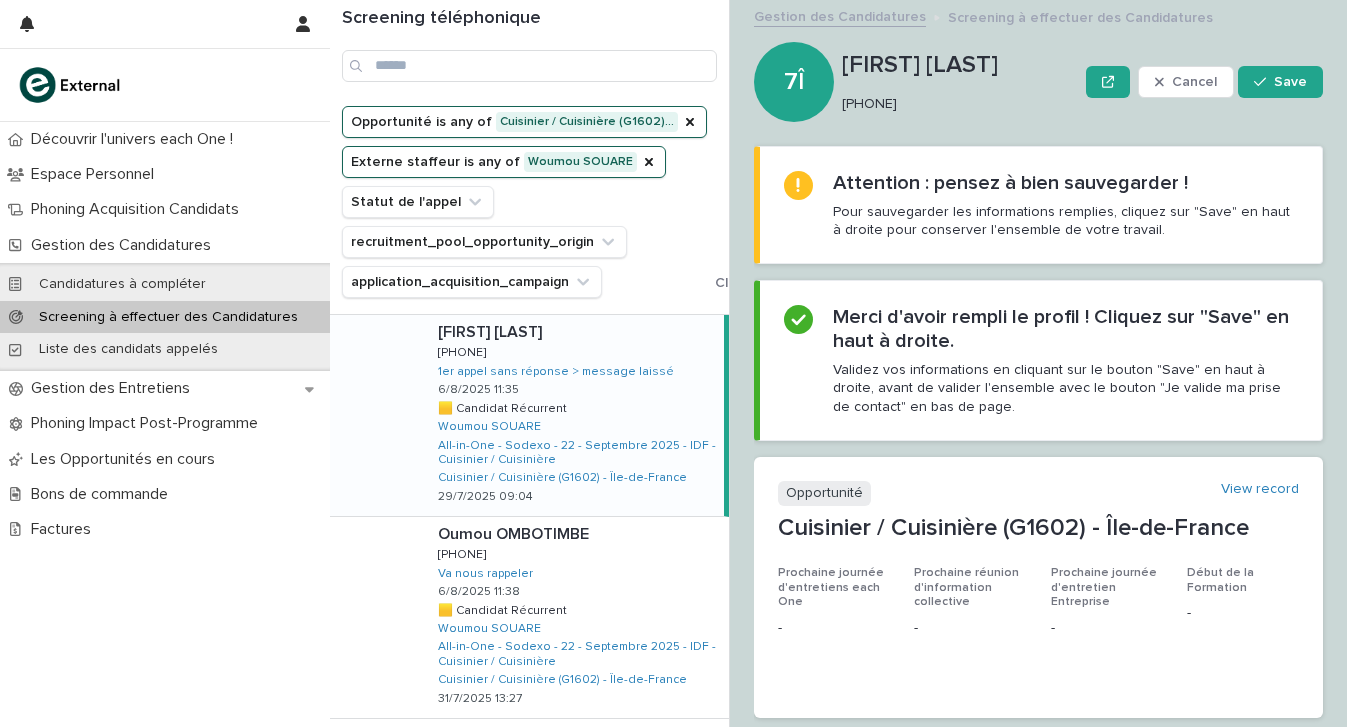 click on "[PHONE]" at bounding box center (956, 102) 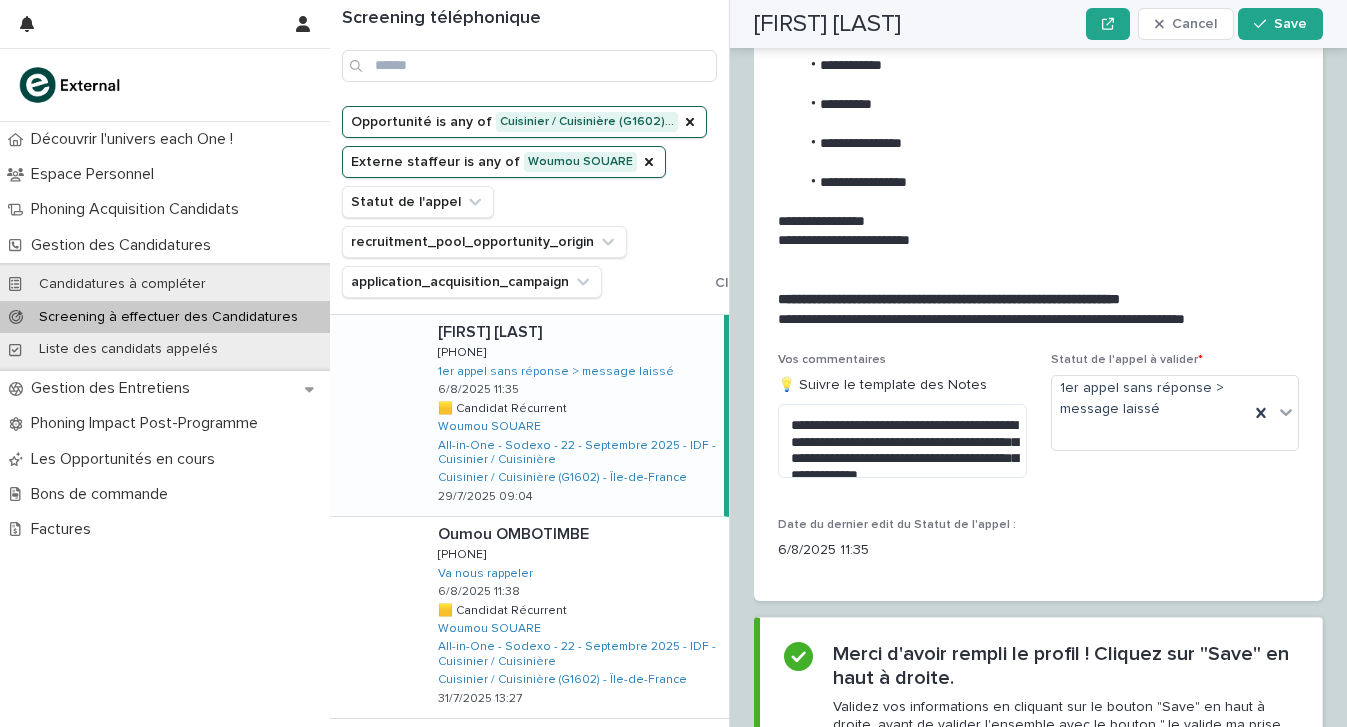 scroll, scrollTop: 2166, scrollLeft: 0, axis: vertical 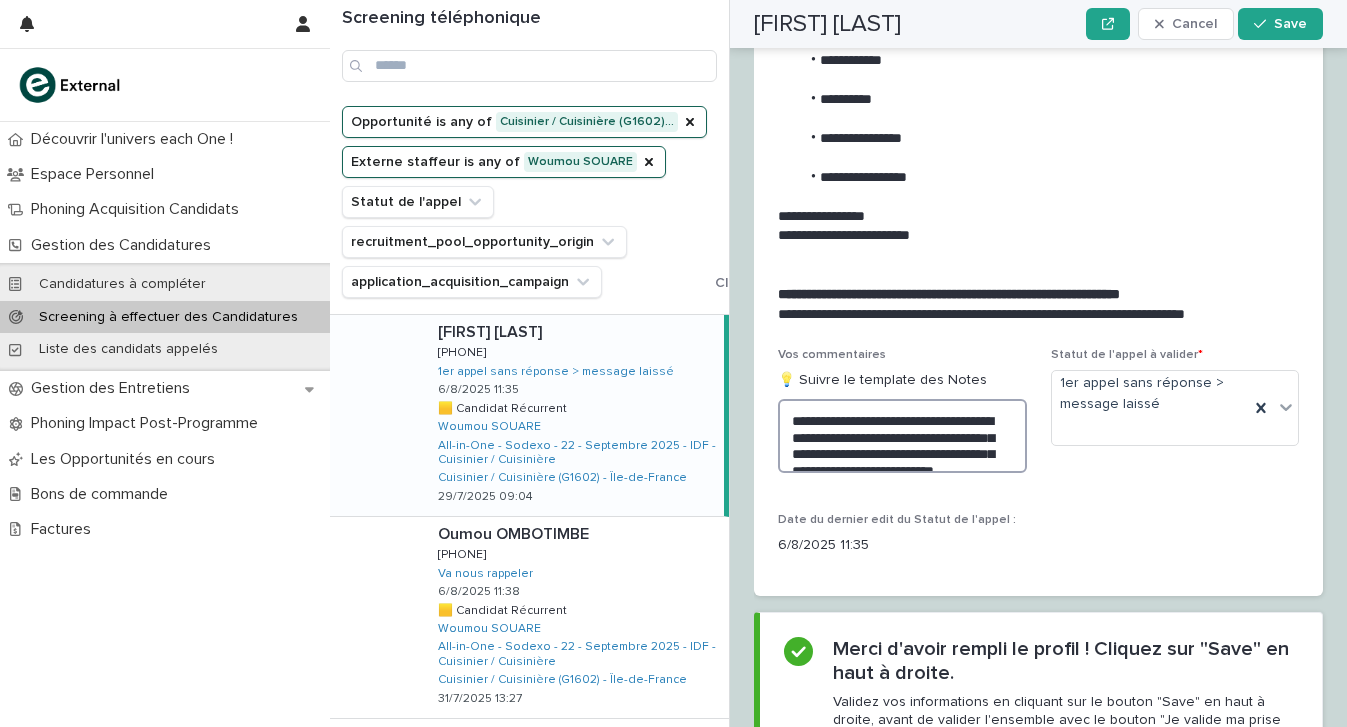 click on "**********" at bounding box center [902, 436] 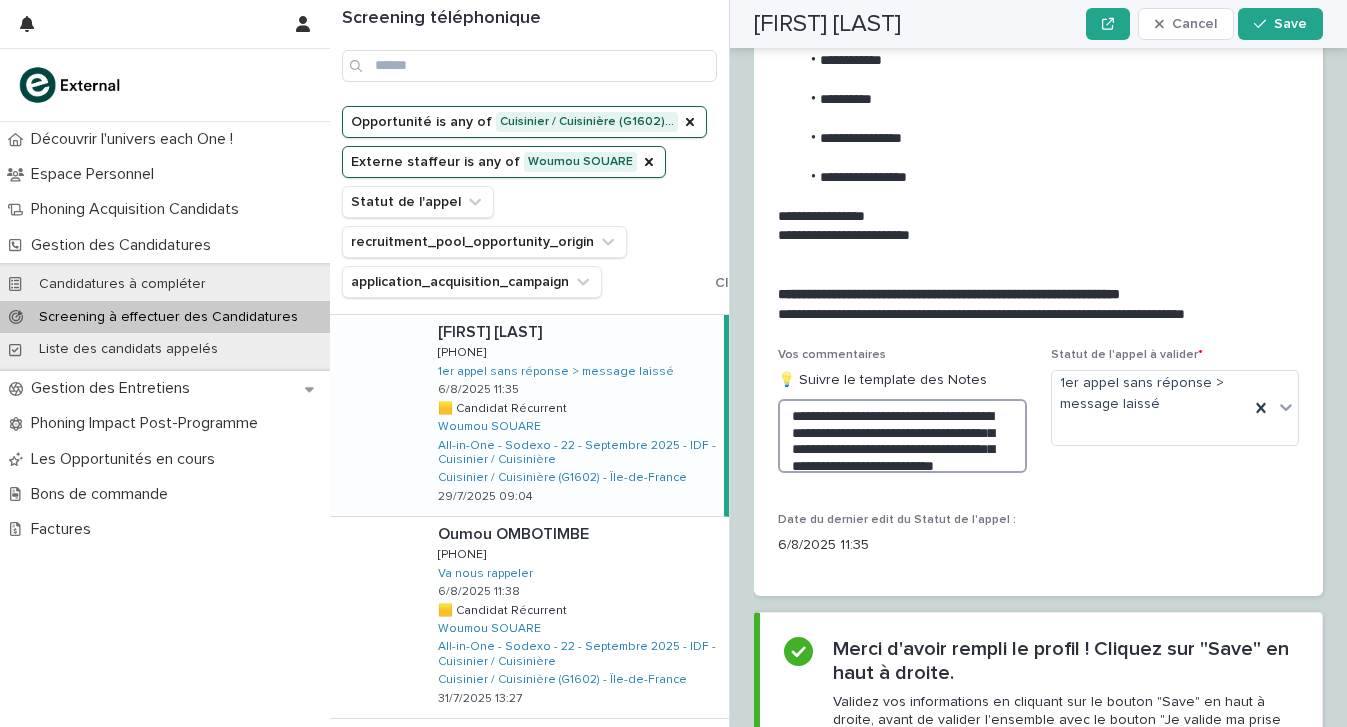 scroll, scrollTop: 48, scrollLeft: 0, axis: vertical 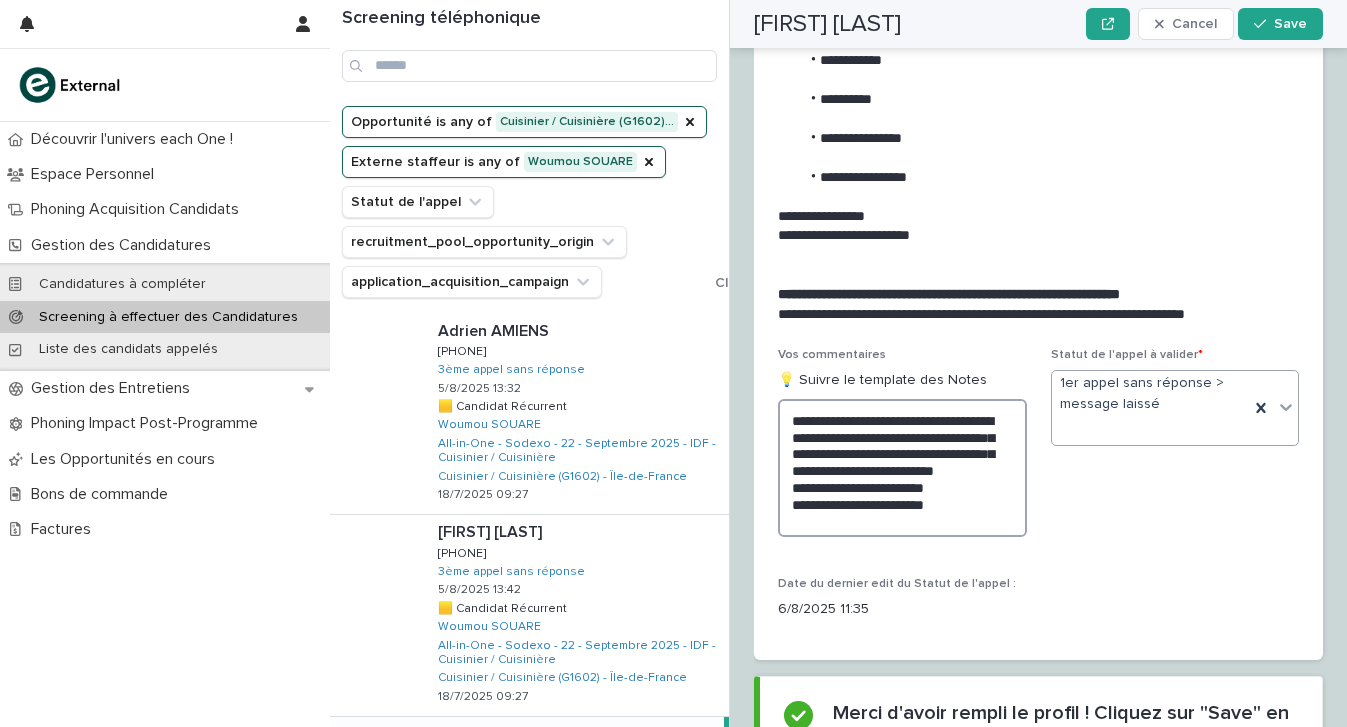 type on "**********" 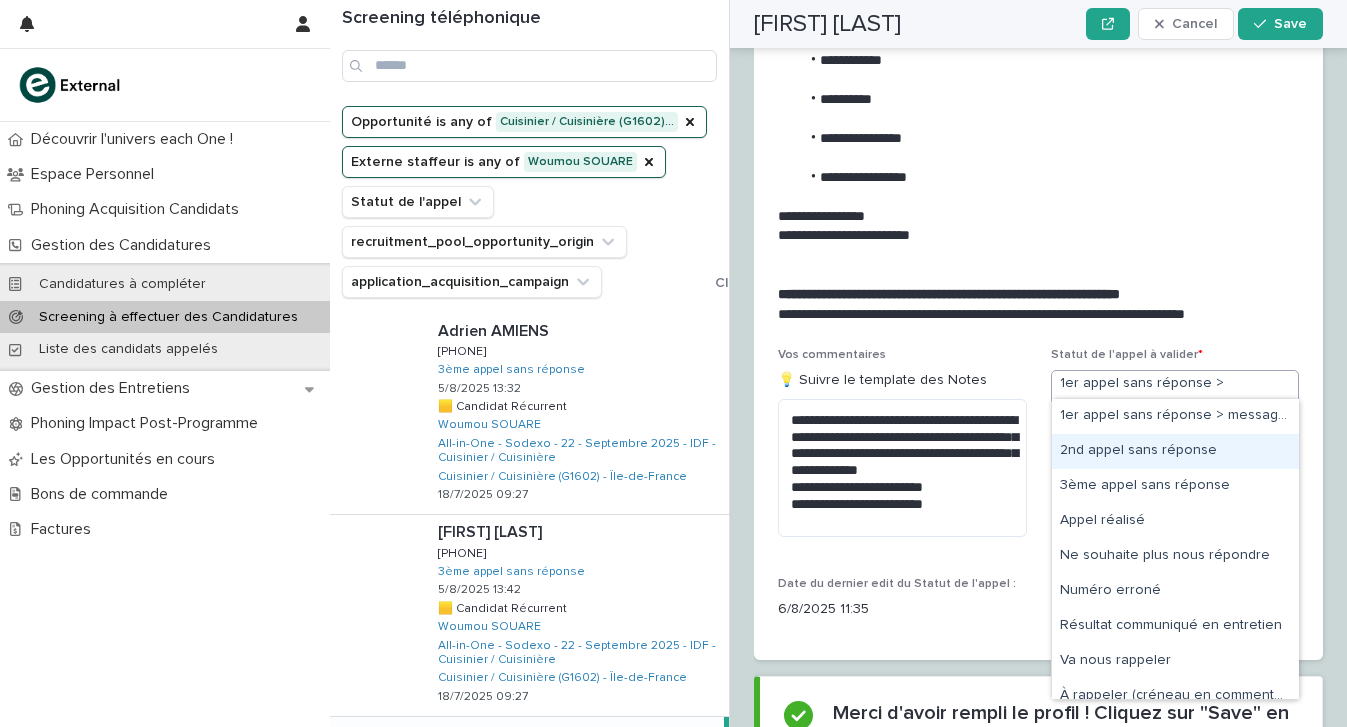 click on "2nd appel sans réponse" at bounding box center [1175, 451] 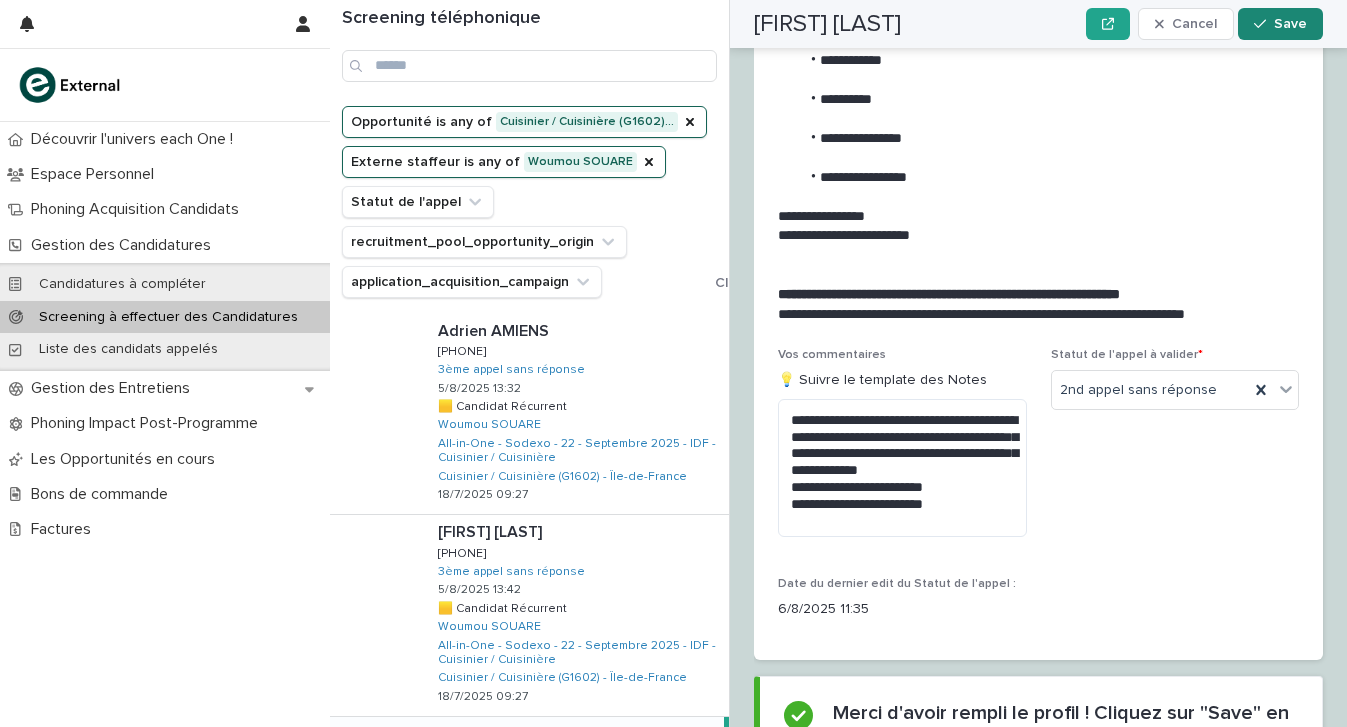 click on "Save" at bounding box center [1290, 24] 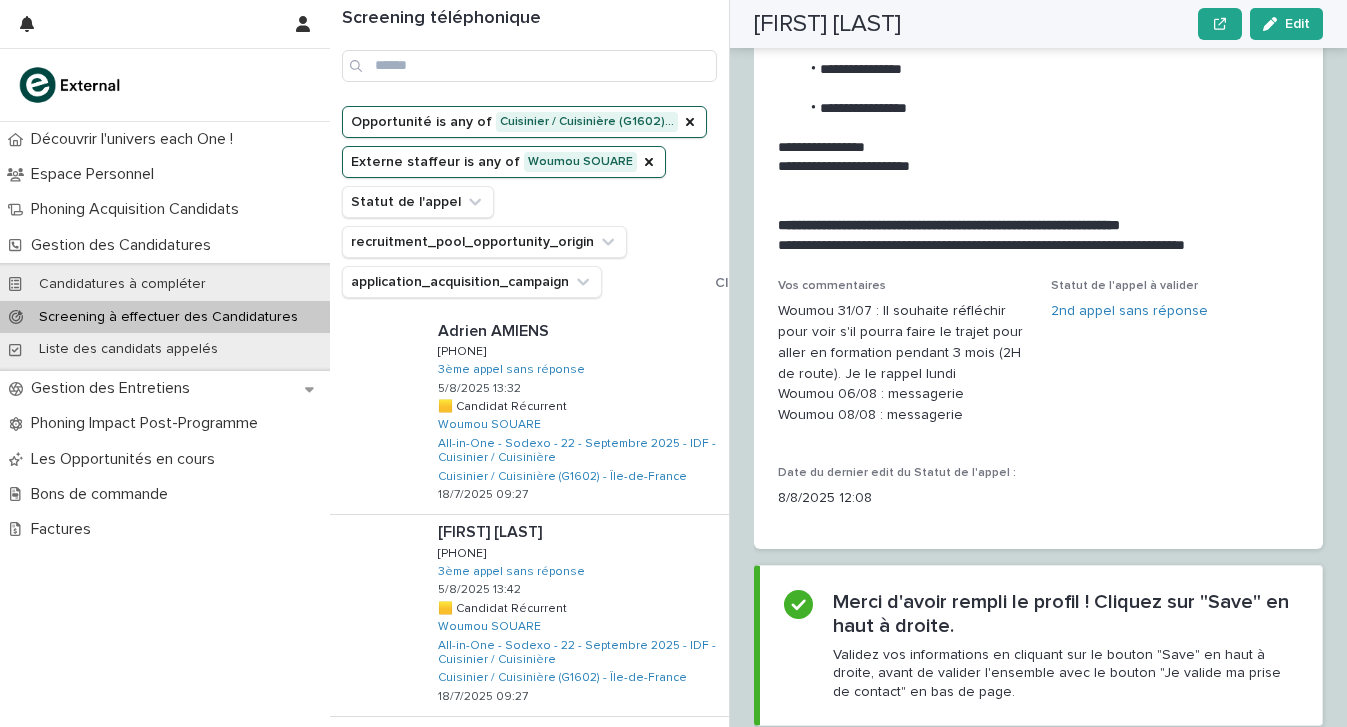 scroll, scrollTop: 0, scrollLeft: 0, axis: both 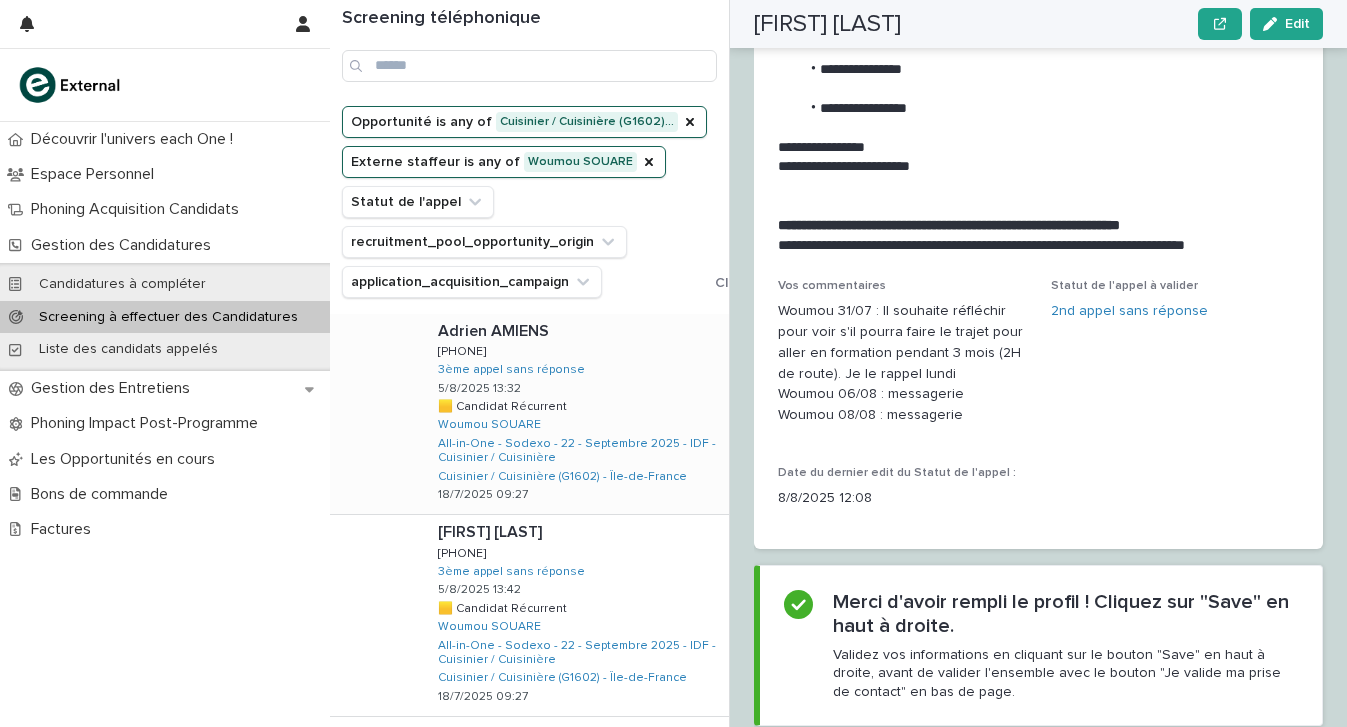 click on "[FIRST] [LAST] [FIRST] [LAST]  [PHONE] [PHONE]  3ème appel sans réponse   [DATE] [TIME] 🟨 Candidat Récurrent 🟨 Candidat Récurrent  Woumou SOUARE   All-in-One - Sodexo - 22 - Septembre 2025 - IDF - Cuisinier / Cuisinière   Cuisinier / Cuisinière (G1602) - Île-de-France   [DATE] [TIME]" at bounding box center (575, 414) 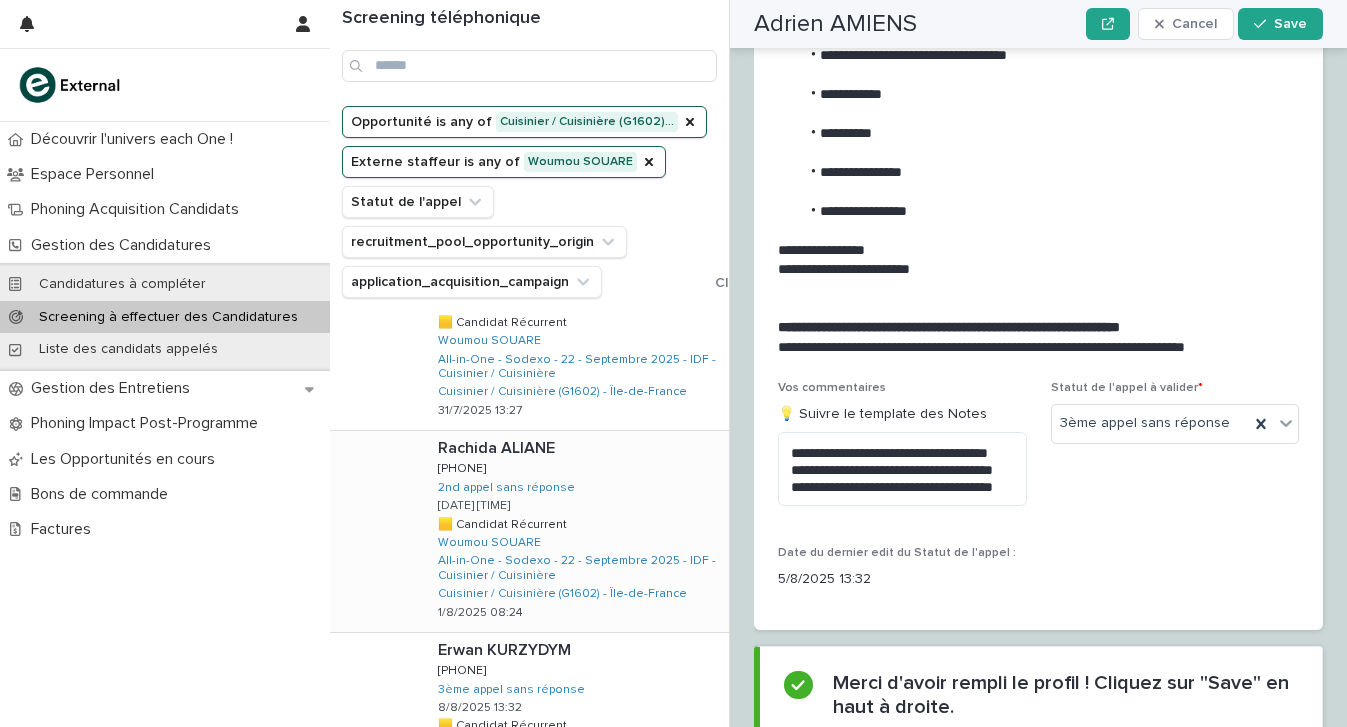 scroll, scrollTop: 498, scrollLeft: 0, axis: vertical 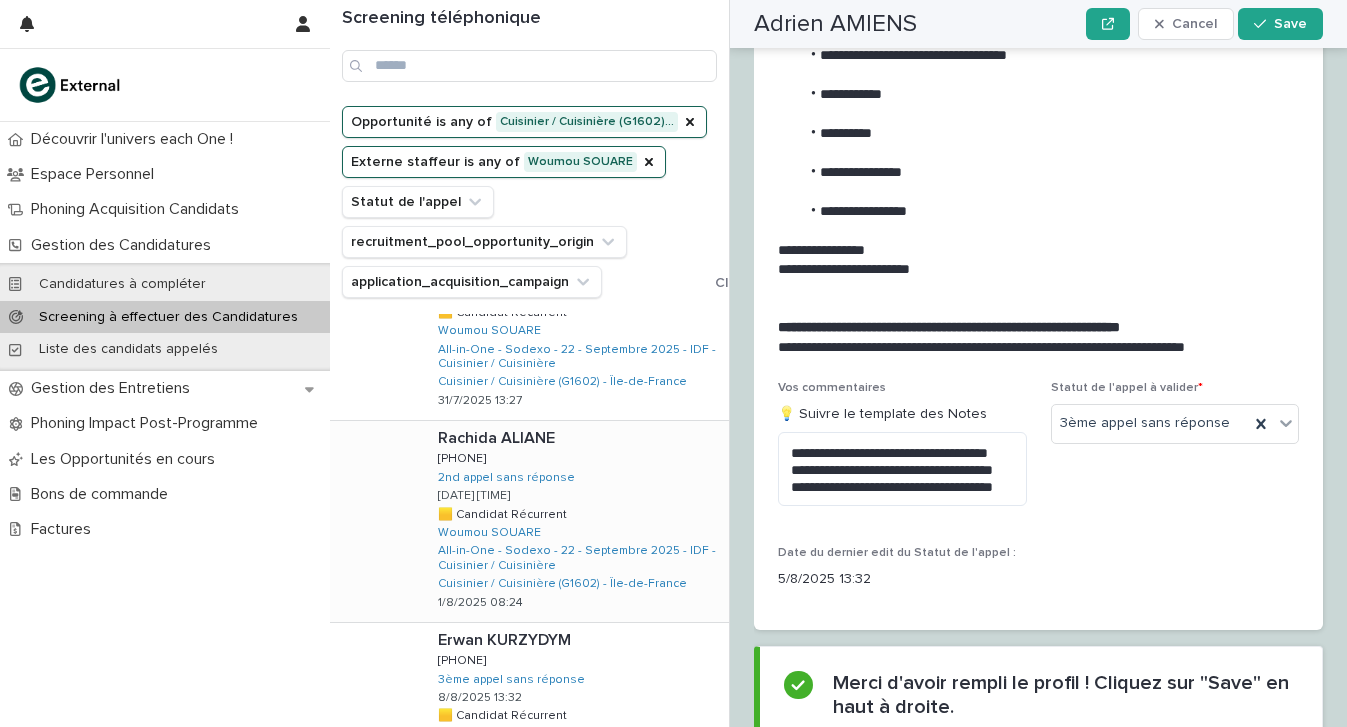 click on "[LAST] [LAST]  [PHONE] [PHONE]  2nd appel sans réponse   [DATE] [TIME] 🟨 Candidat Récurrent 🟨 Candidat Récurrent  Woumou SOUARE   All-in-One - Sodexo - 22 - Septembre 2025 - IDF - Cuisinier / Cuisinière   Cuisinier / Cuisinière (G1602) - Île-de-France   [DATE] [TIME]" at bounding box center [575, 521] 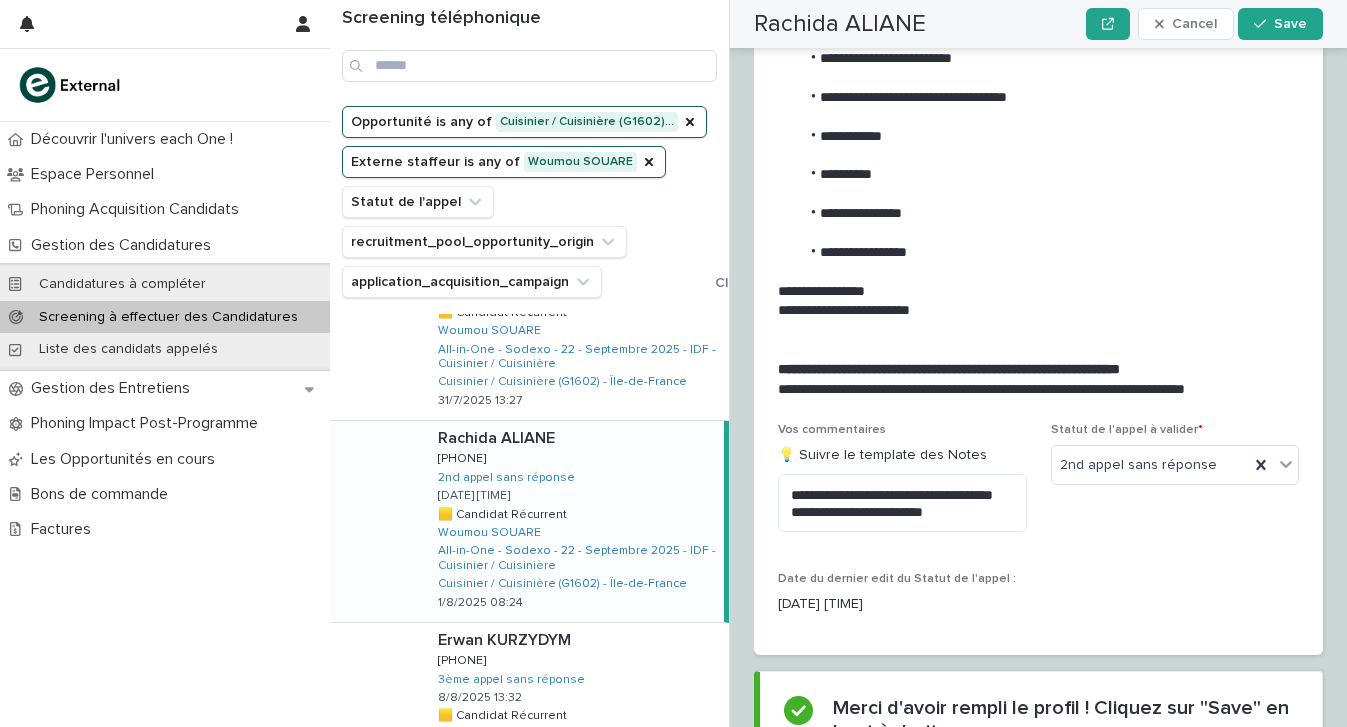 click on "[LAST] [LAST]  [PHONE] [PHONE]  2nd appel sans réponse   [DATE] [TIME] 🟨 Candidat Récurrent 🟨 Candidat Récurrent  Woumou SOUARE   All-in-One - Sodexo - 22 - Septembre 2025 - IDF - Cuisinier / Cuisinière   Cuisinier / Cuisinière (G1602) - Île-de-France   [DATE] [TIME]" at bounding box center (573, 521) 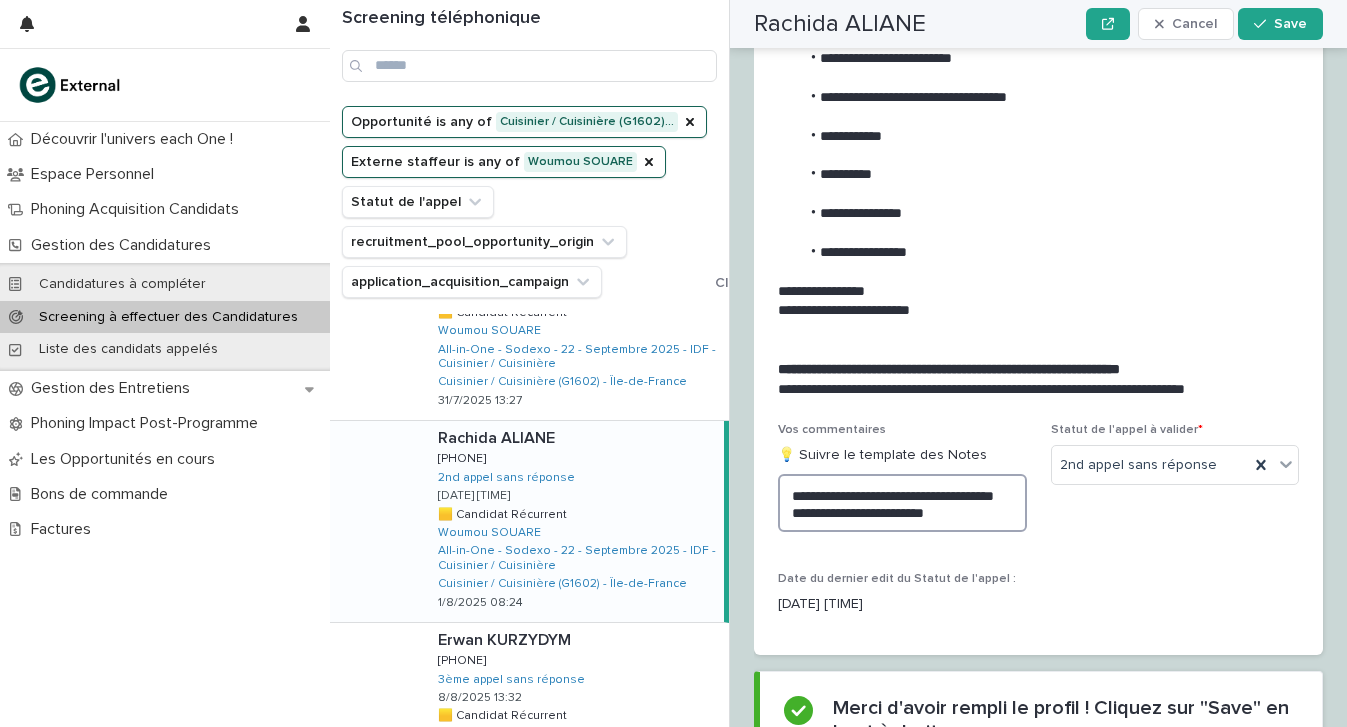 click on "**********" at bounding box center [902, 503] 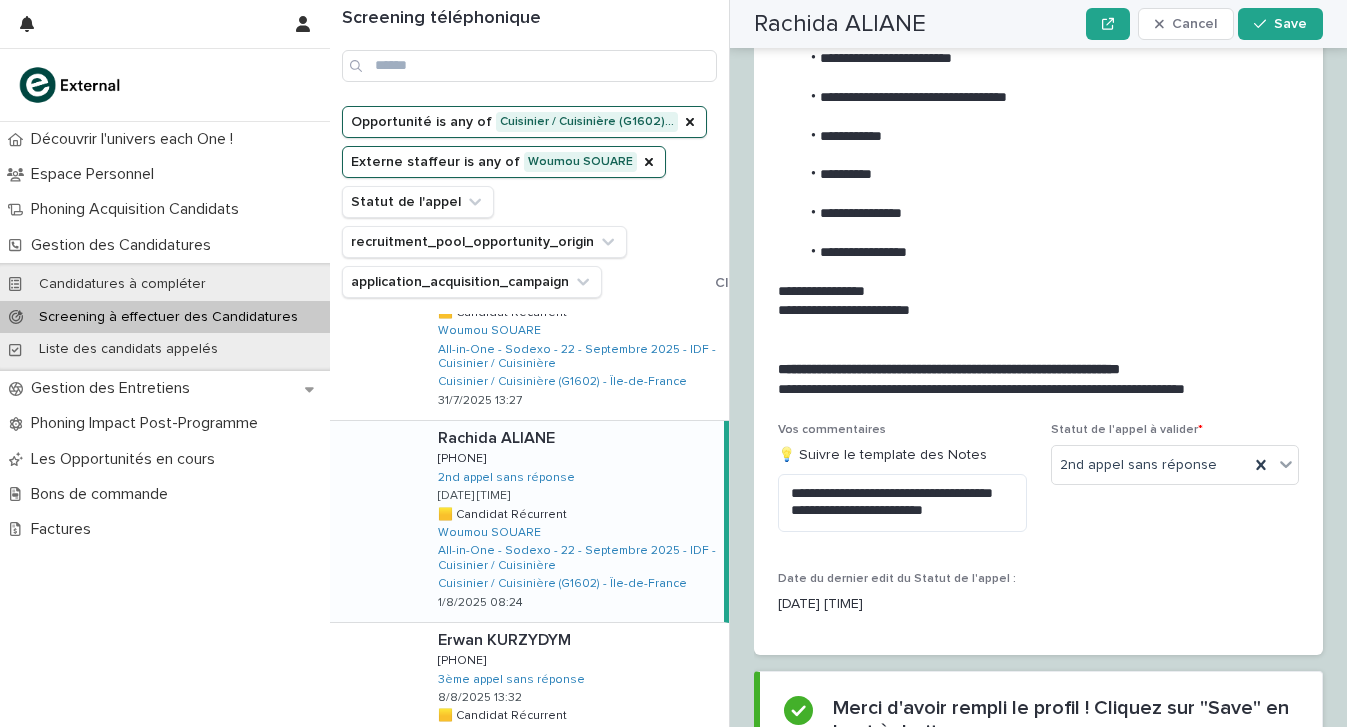 click at bounding box center (577, 438) 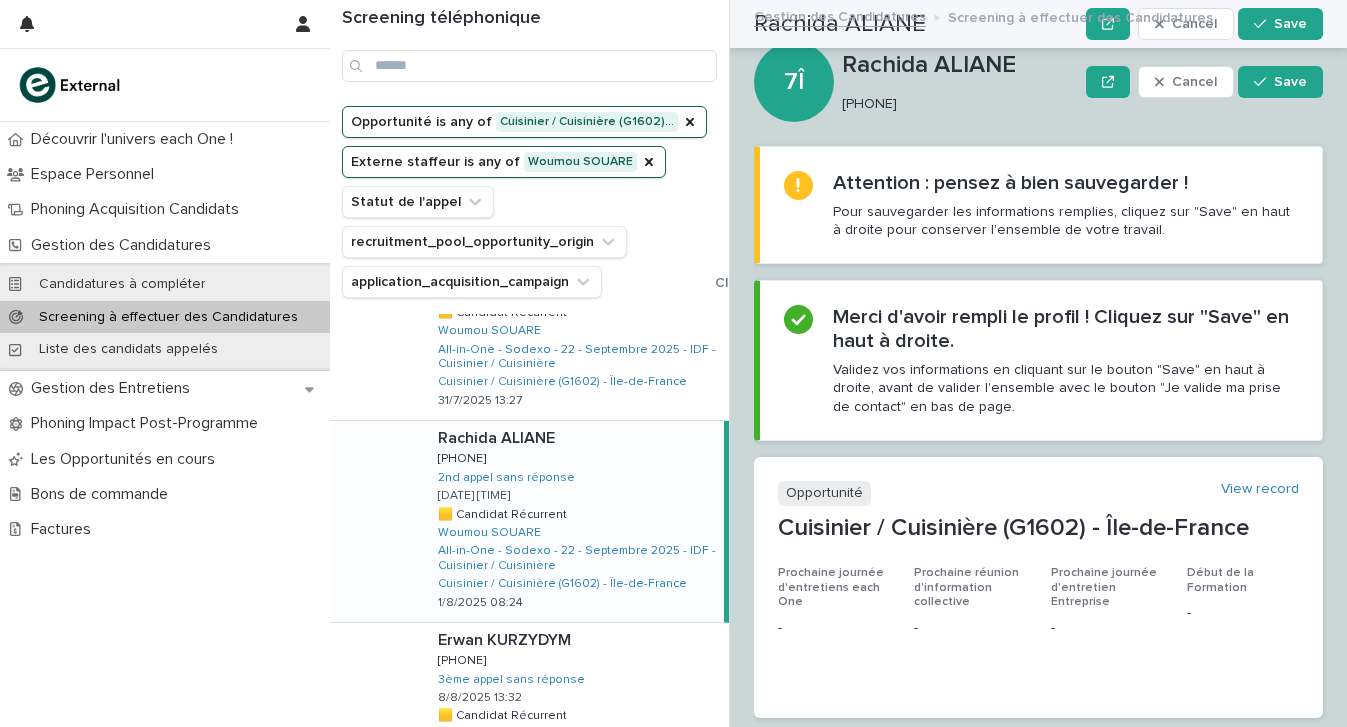 scroll, scrollTop: 0, scrollLeft: 0, axis: both 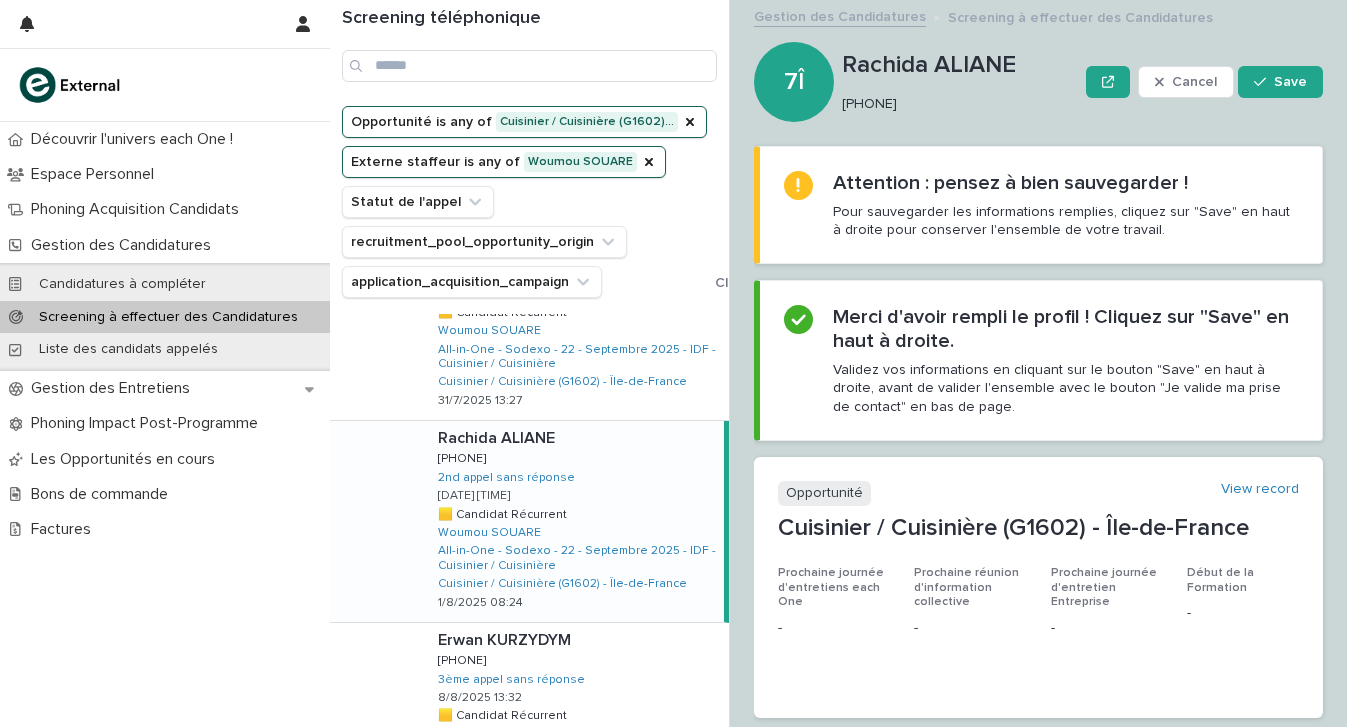 click on "[PHONE]" at bounding box center (956, 104) 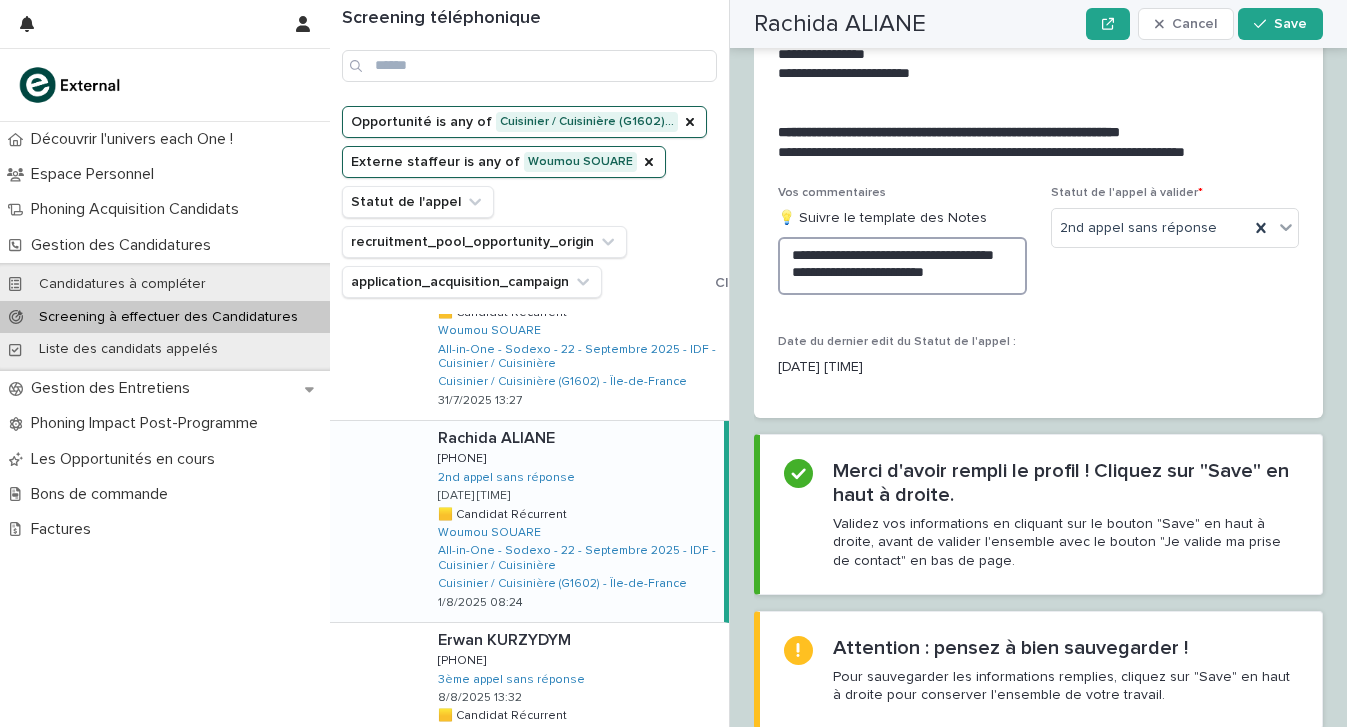 click on "**********" at bounding box center [902, 266] 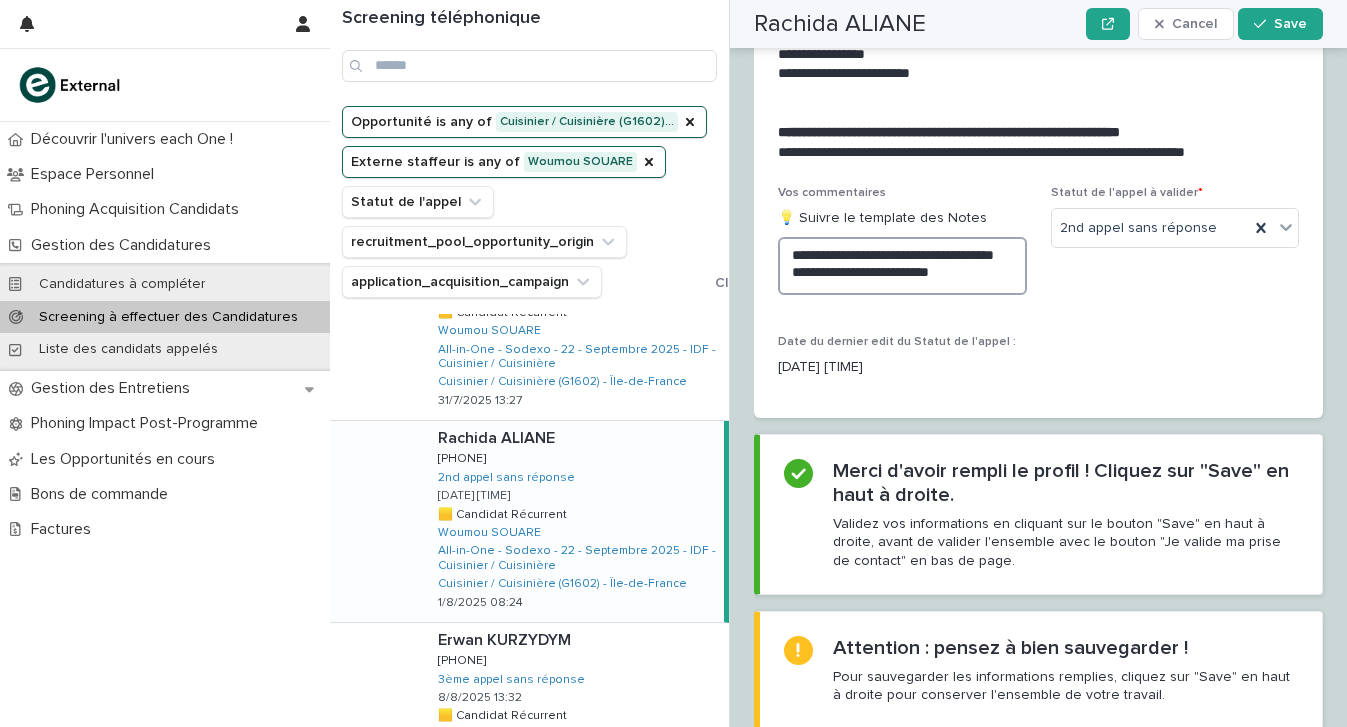 scroll, scrollTop: 2403, scrollLeft: 0, axis: vertical 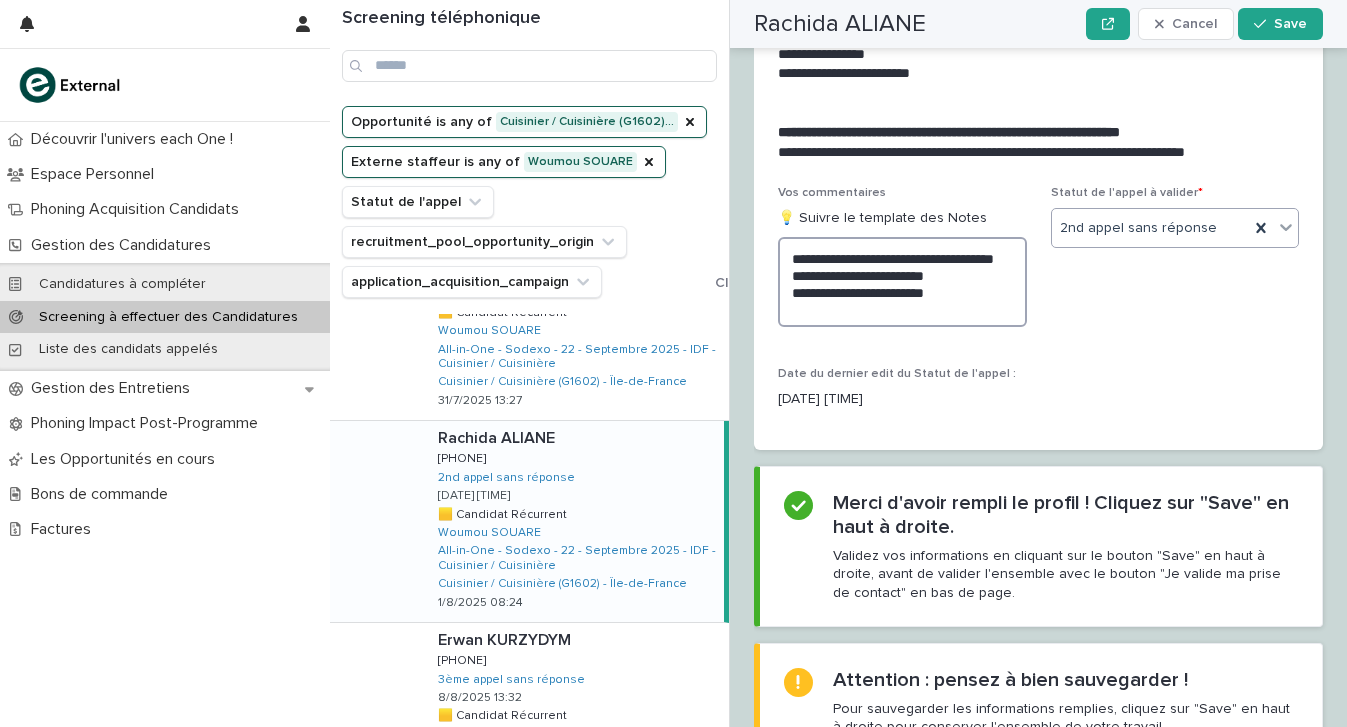 type on "**********" 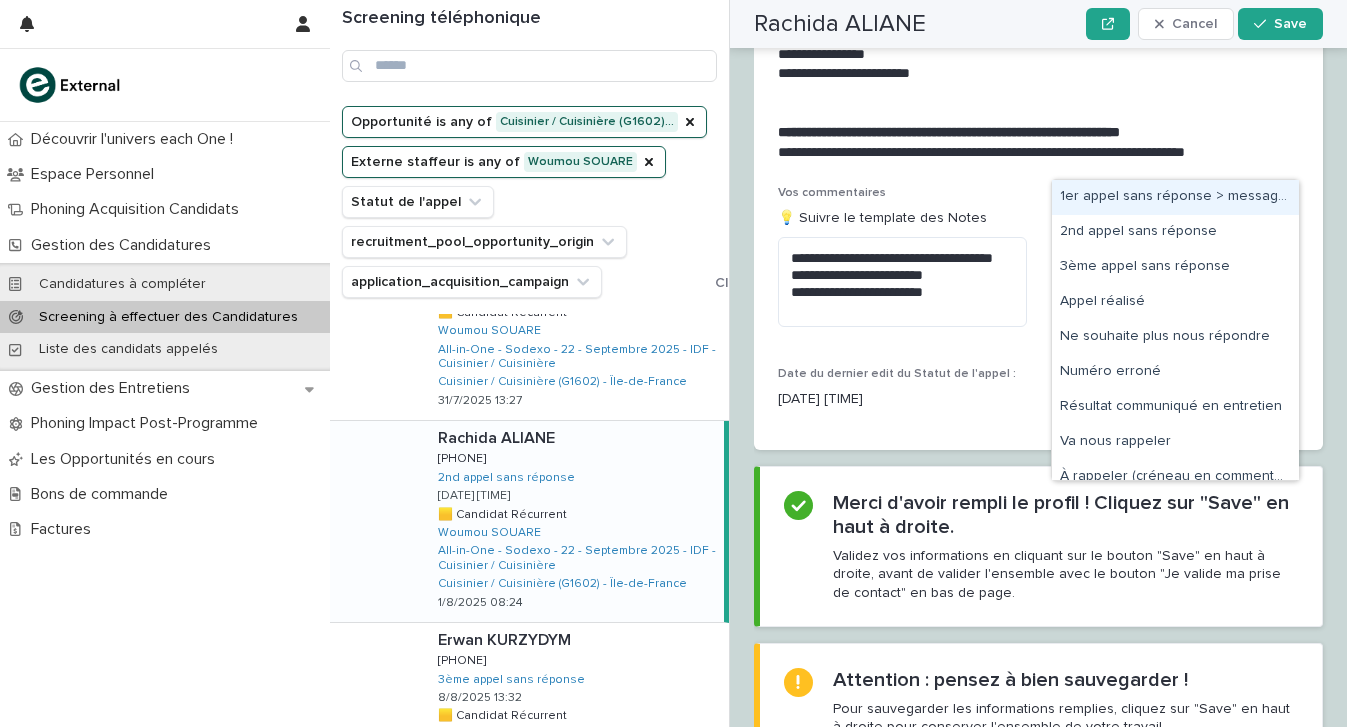 click on "2nd appel sans réponse" at bounding box center (1151, 228) 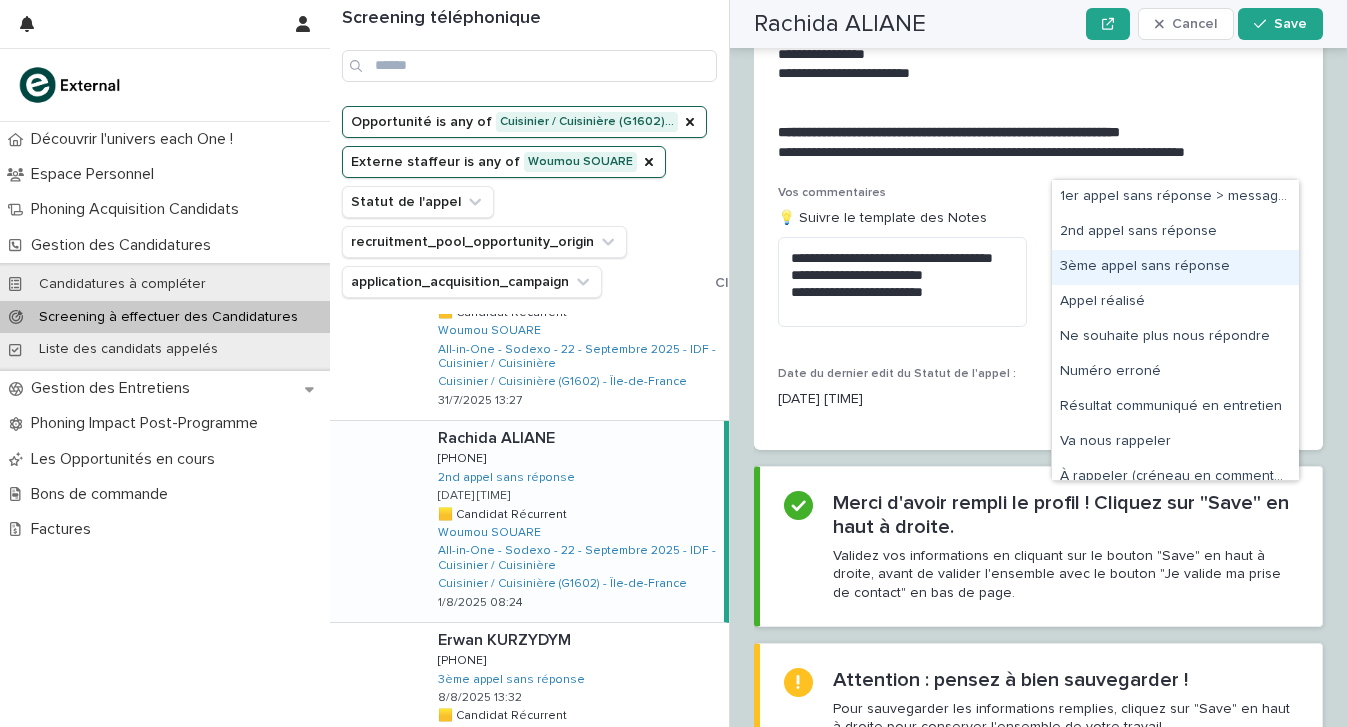 click on "3ème appel sans réponse" at bounding box center [1175, 267] 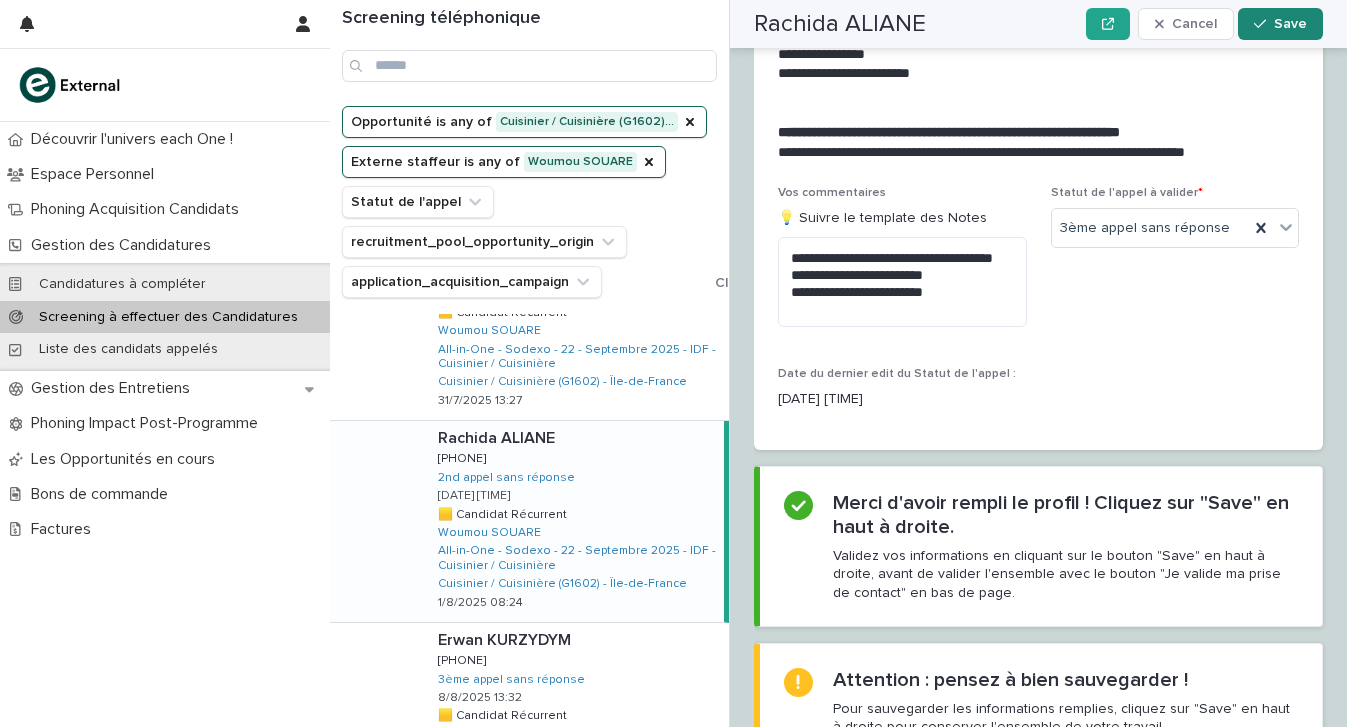 click on "Save" at bounding box center (1280, 24) 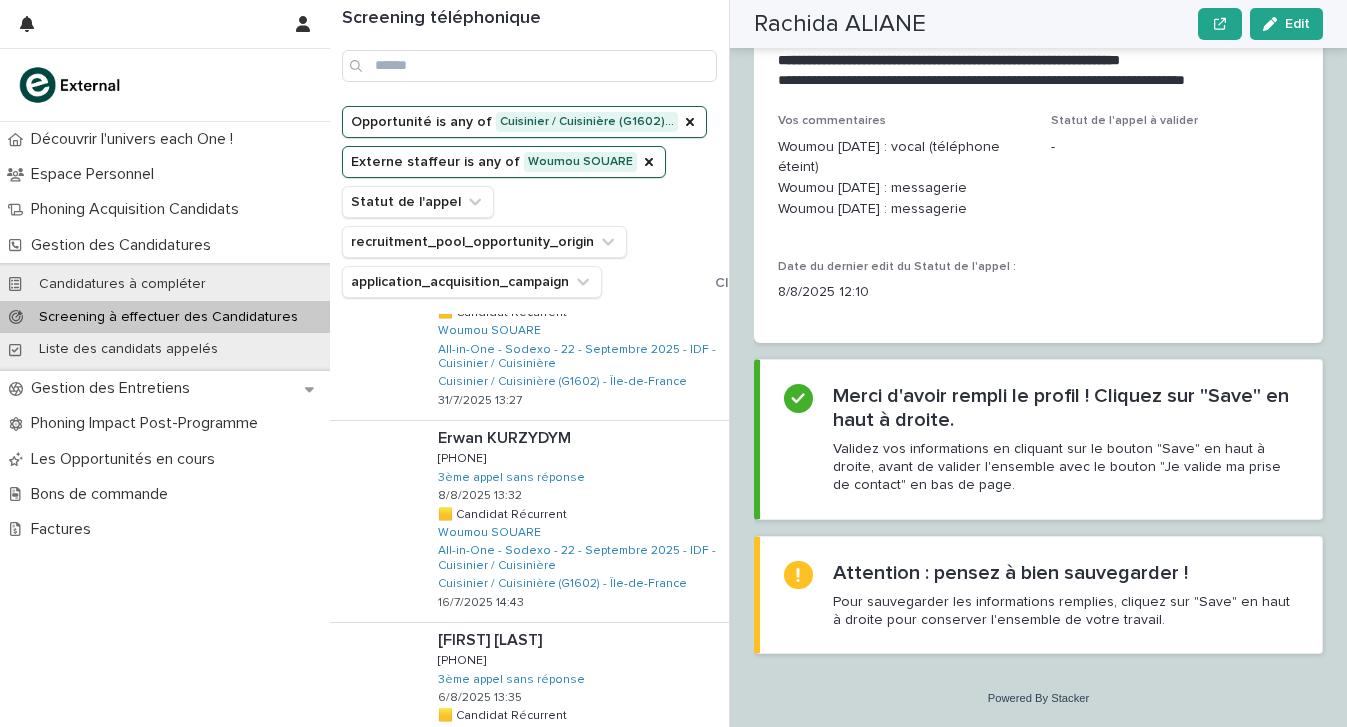 scroll, scrollTop: 2309, scrollLeft: 0, axis: vertical 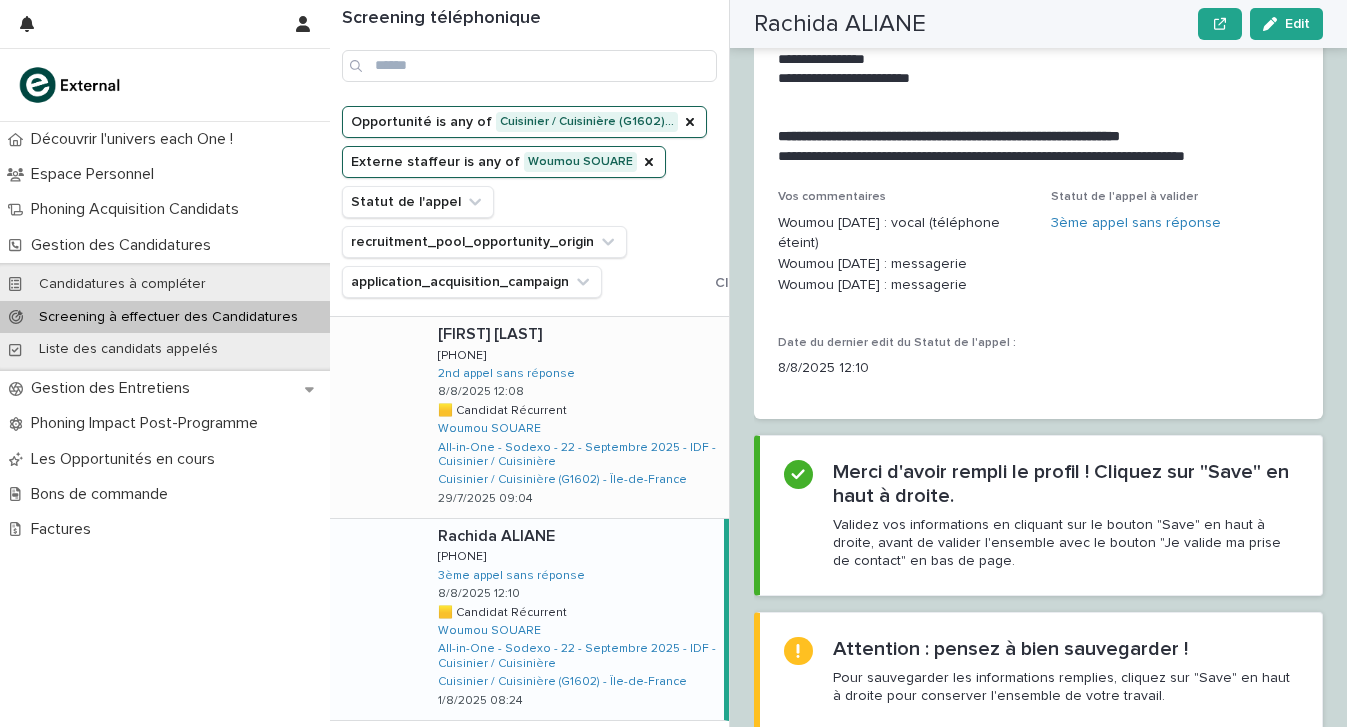 click on "[FIRST] [LAST] [FIRST] [LAST]  [PHONE] [PHONE]  2nd appel sans réponse   [DATE] [TIME] 🟨 Candidat Récurrent 🟨 Candidat Récurrent  Woumou SOUARE   All-in-One - Sodexo - 22 - Septembre 2025 - IDF - Cuisinier / Cuisinière   Cuisinier / Cuisinière (G1602) - Île-de-France   [DATE] [TIME]" at bounding box center (575, 417) 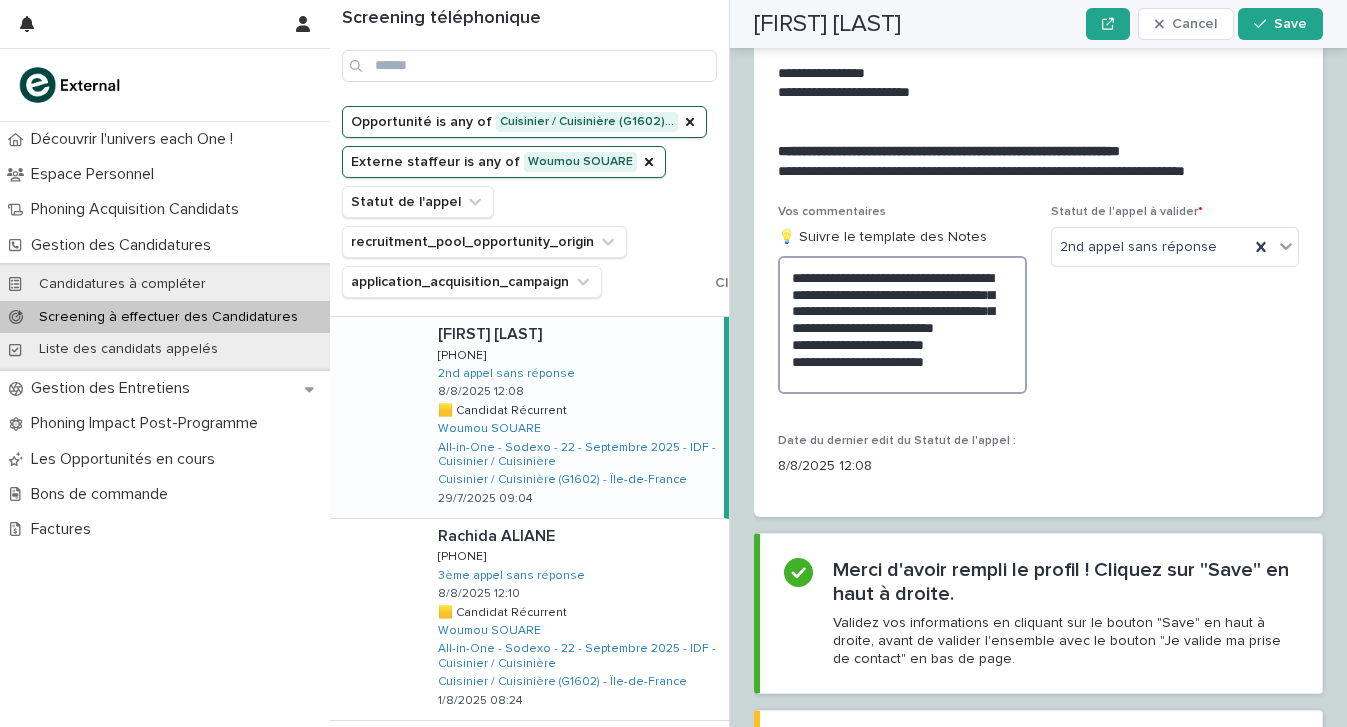 click on "**********" at bounding box center (902, 325) 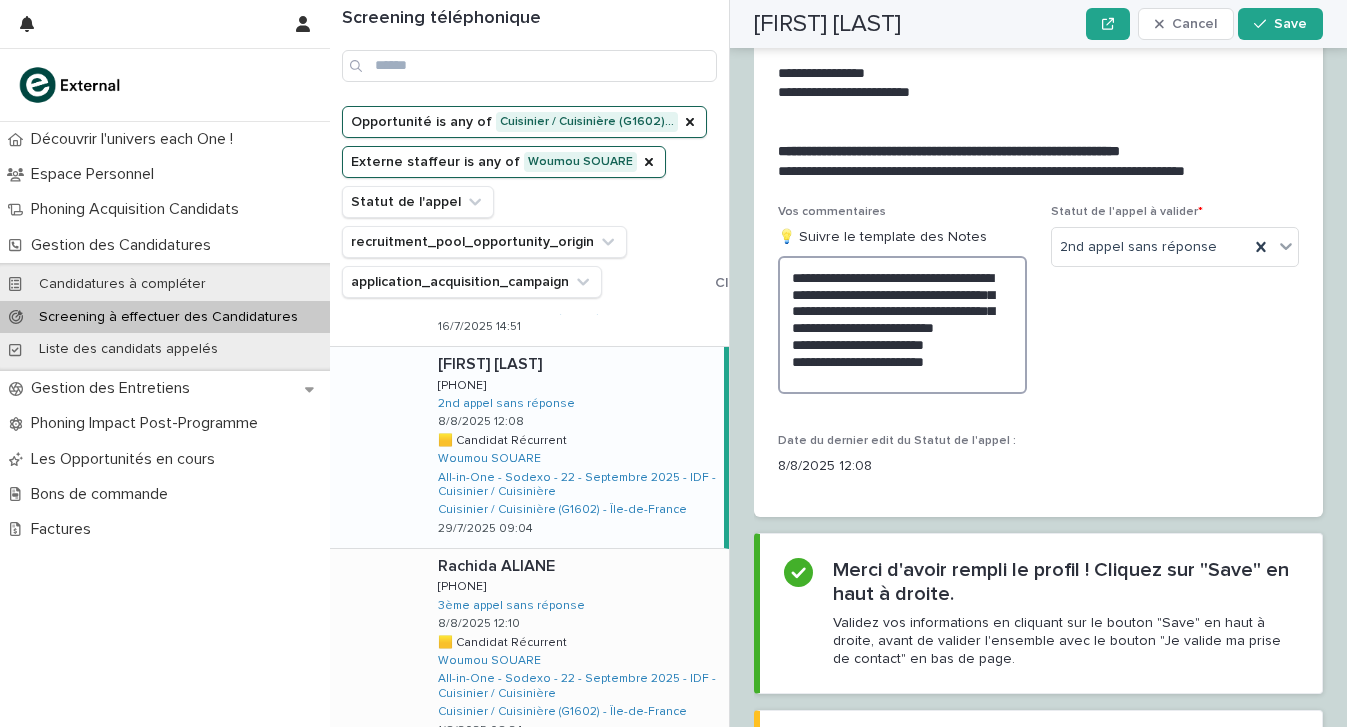 scroll, scrollTop: 1577, scrollLeft: 0, axis: vertical 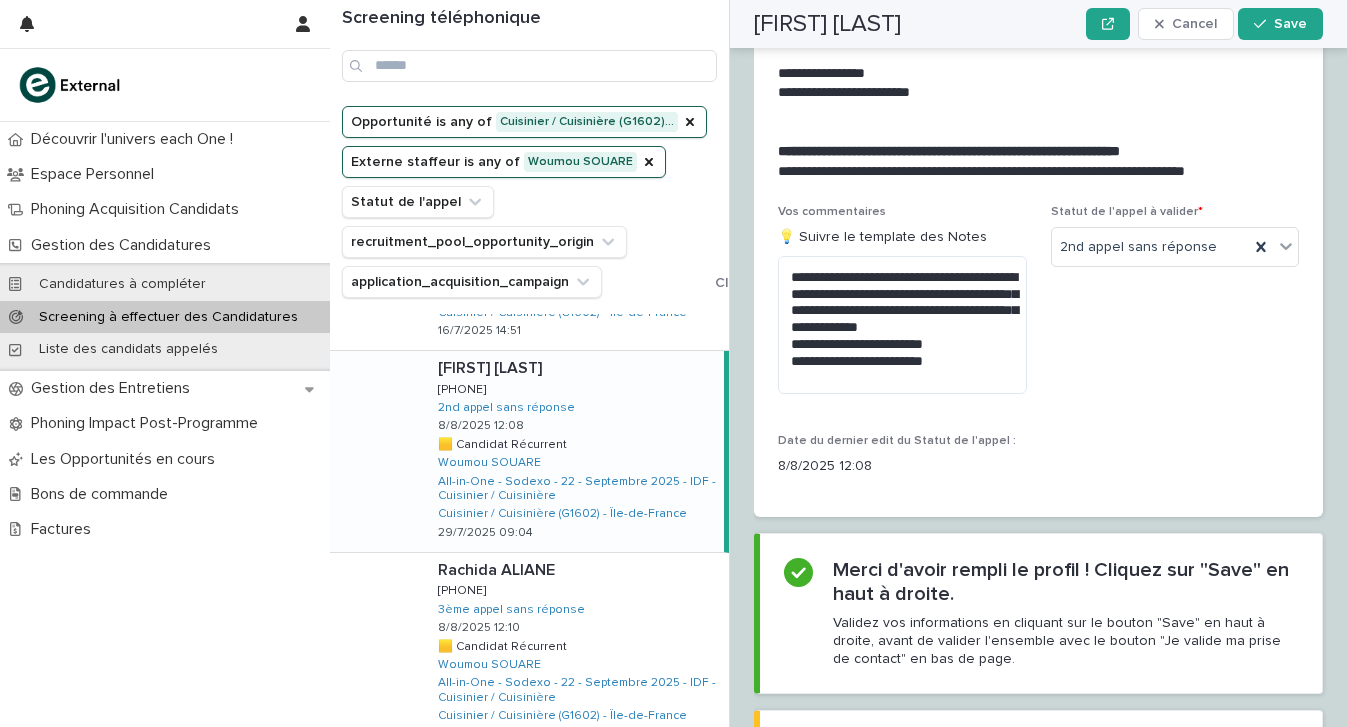 click on "[FIRST] [LAST] [FIRST] [LAST]  [PHONE] [PHONE]  2nd appel sans réponse   [DATE] [TIME] 🟨 Candidat Récurrent 🟨 Candidat Récurrent  Woumou SOUARE   All-in-One - Sodexo - 22 - Septembre 2025 - IDF - Cuisinier / Cuisinière   Cuisinier / Cuisinière (G1602) - Île-de-France   [DATE] [TIME]" at bounding box center [573, 451] 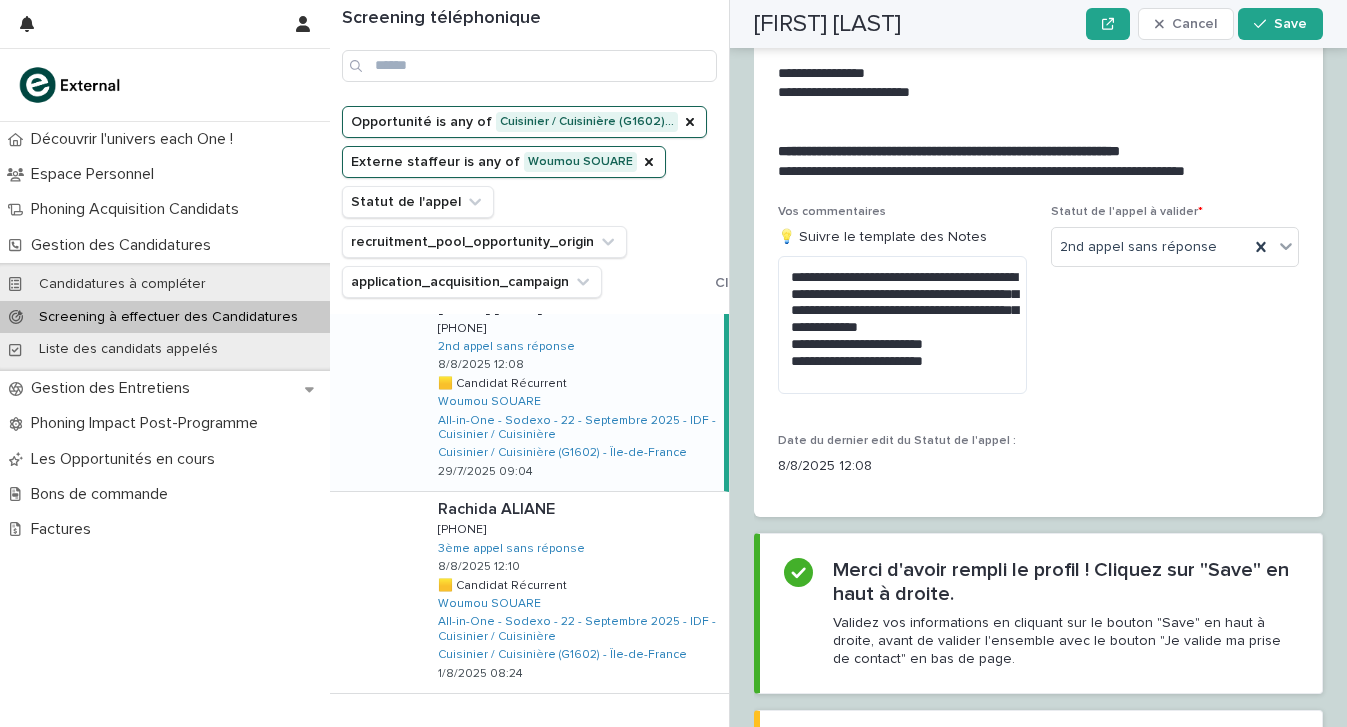 scroll, scrollTop: 1637, scrollLeft: 0, axis: vertical 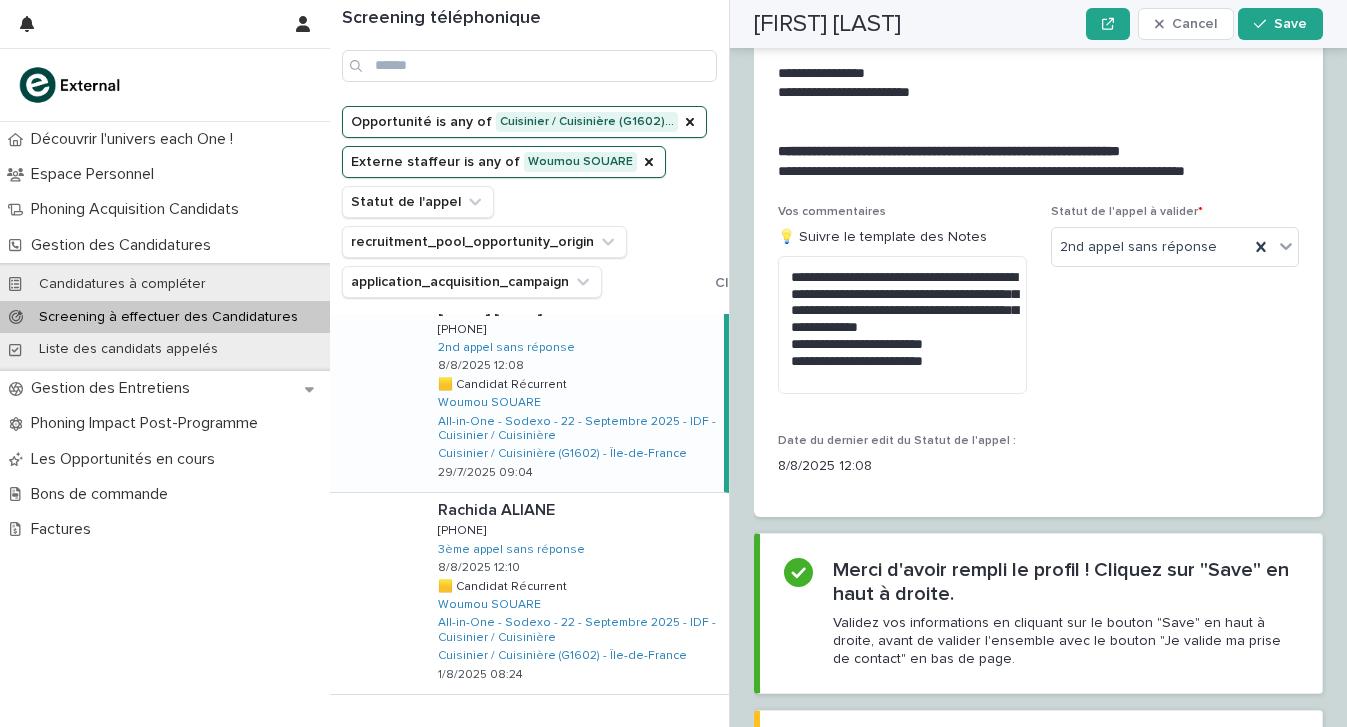 click on "Next" at bounding box center [674, 736] 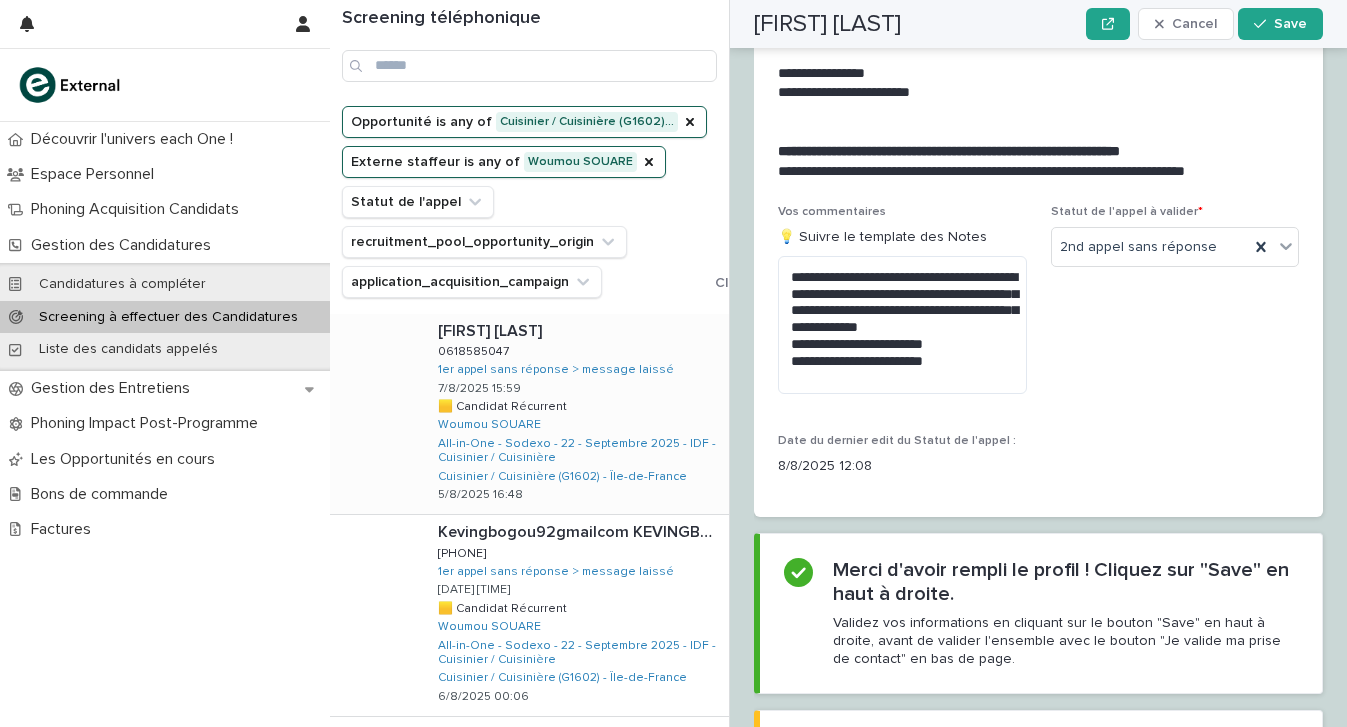 scroll, scrollTop: 2, scrollLeft: 0, axis: vertical 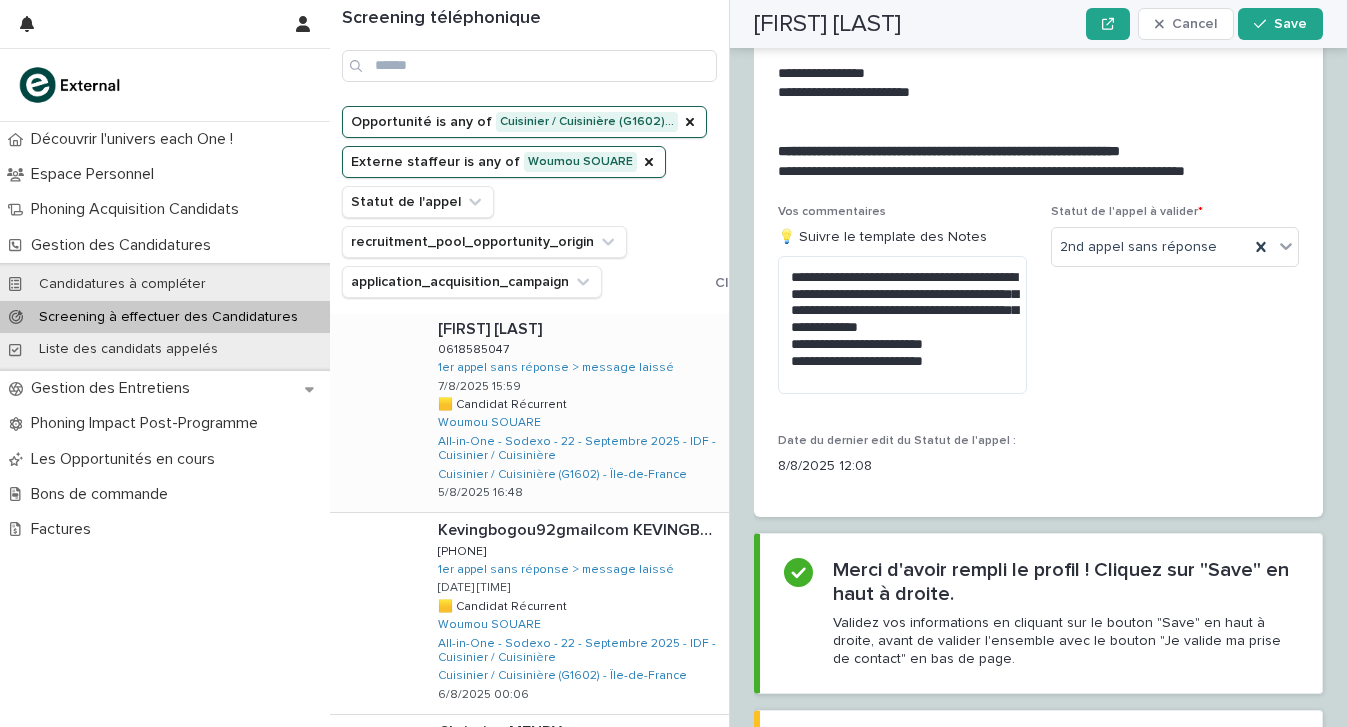 click at bounding box center [579, 329] 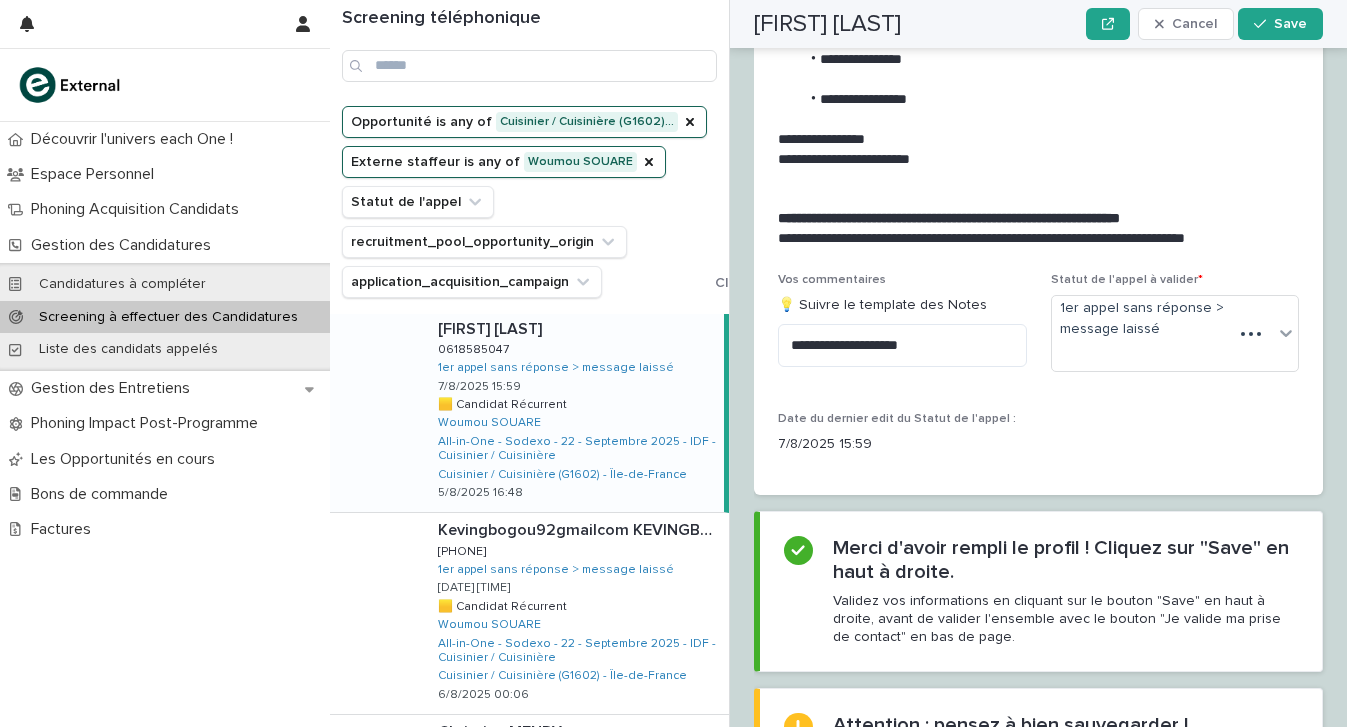 scroll, scrollTop: 0, scrollLeft: 0, axis: both 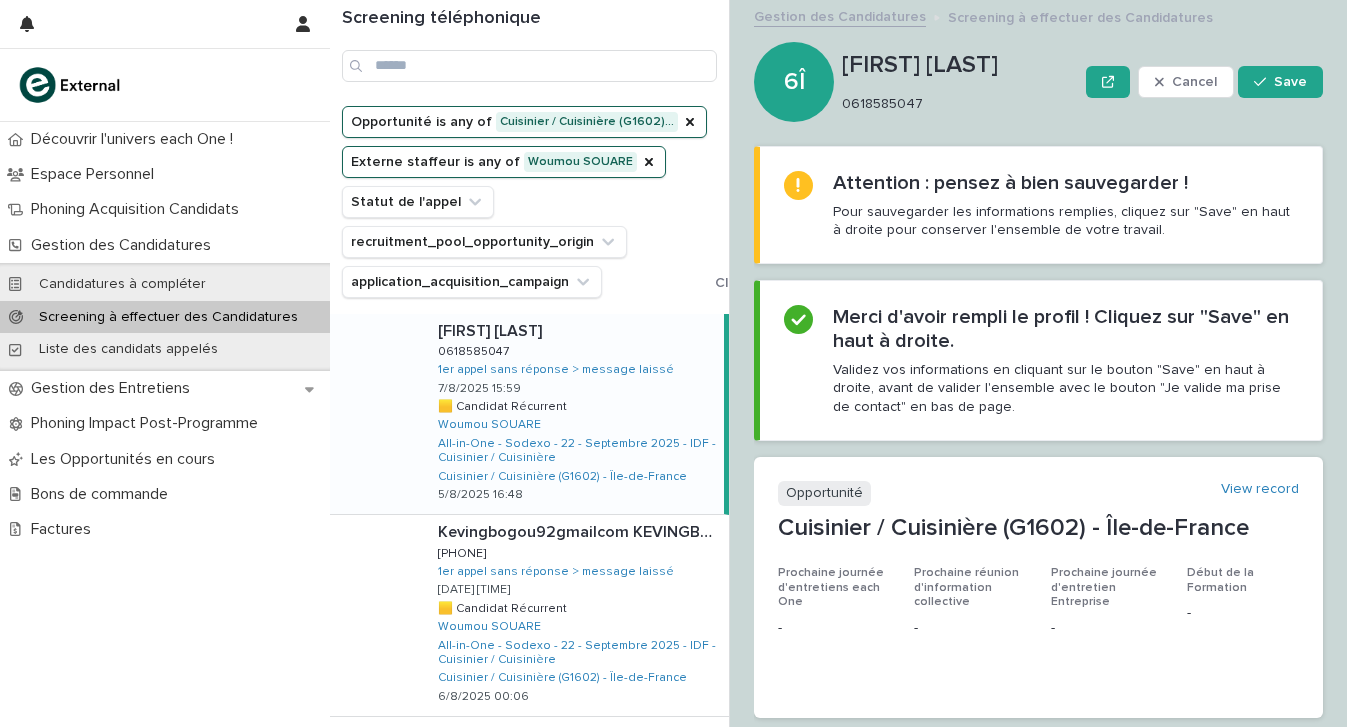 click on "0618585047" at bounding box center [956, 104] 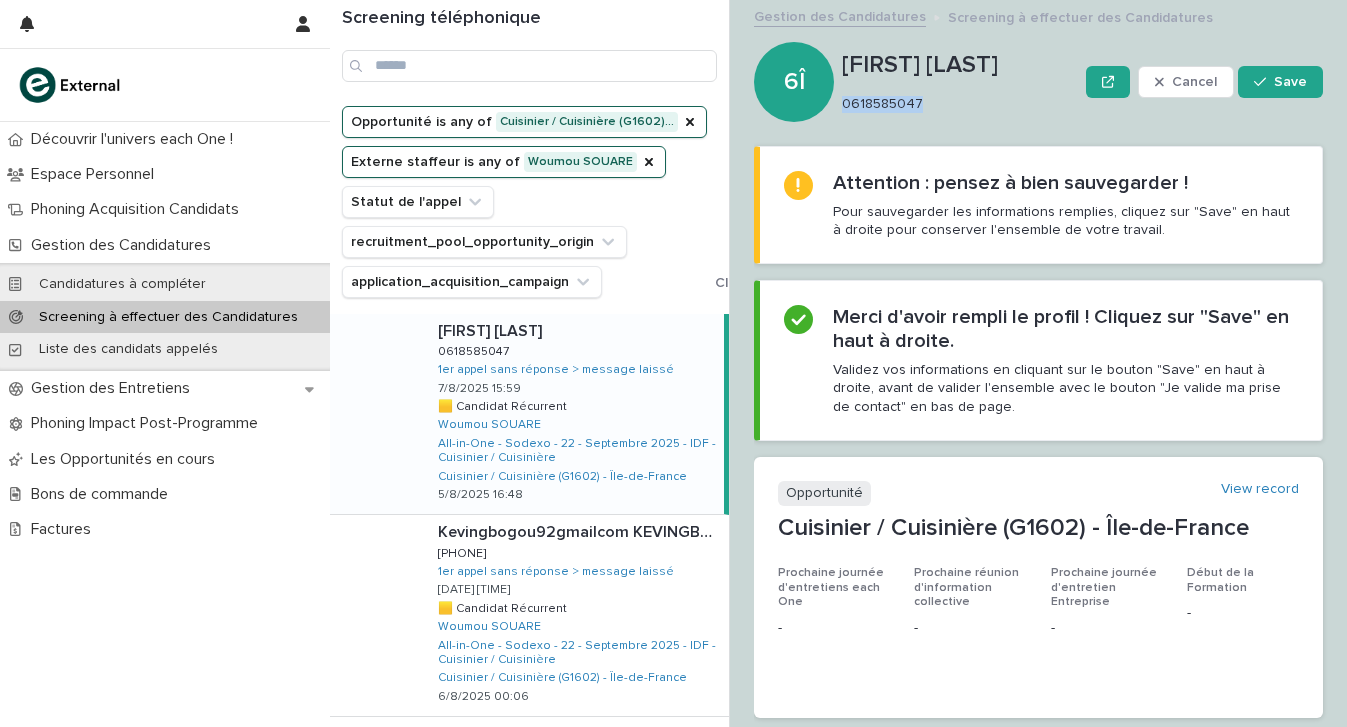 click on "0618585047" at bounding box center (956, 104) 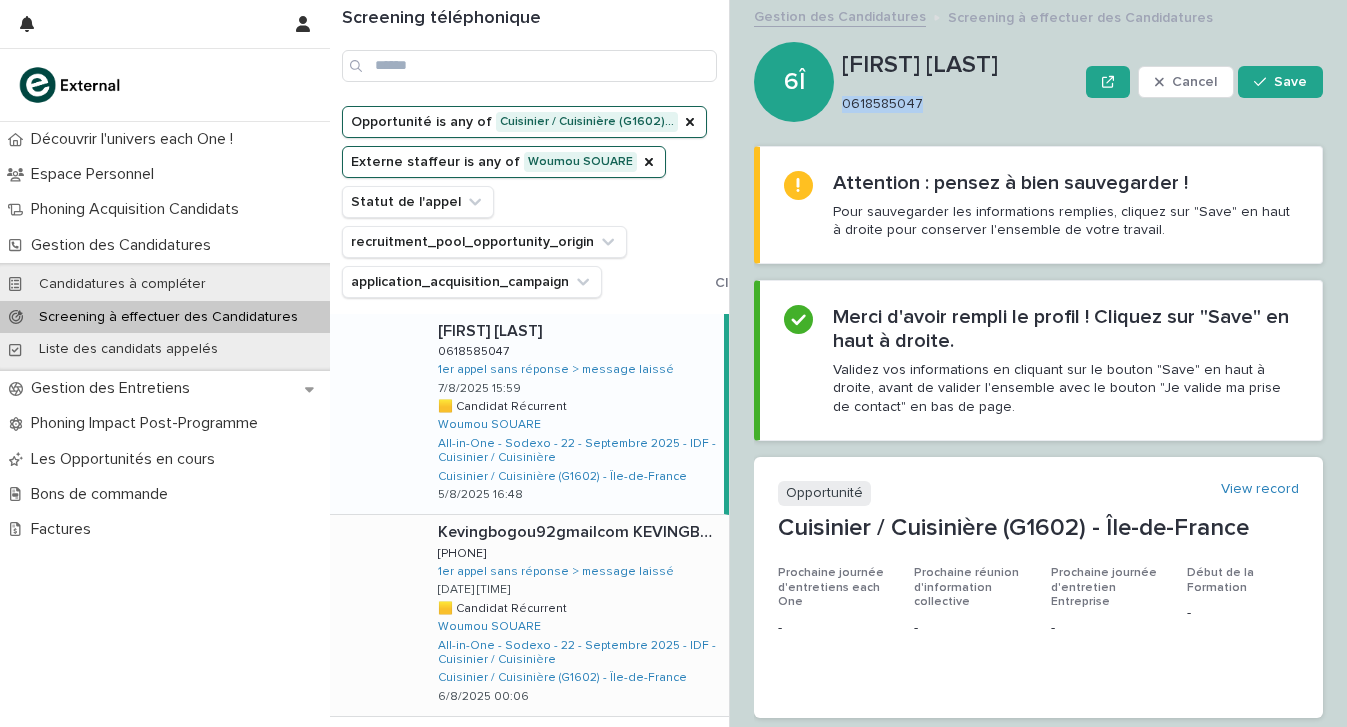 click on "[EMAIL] [EMAIL] [EMAIL] [EMAIL]  [PHONE] [PHONE]  1er appel sans réponse > message laissé   [DATE] [TIME] 🟨 Candidat Récurrent 🟨 Candidat Récurrent  Woumou SOUARE   All-in-One - Sodexo - 22 - Septembre 2025 - IDF - Cuisinier / Cuisinière   Cuisinier / Cuisinière (G1602) - Île-de-France   [DATE] [TIME]" at bounding box center [575, 615] 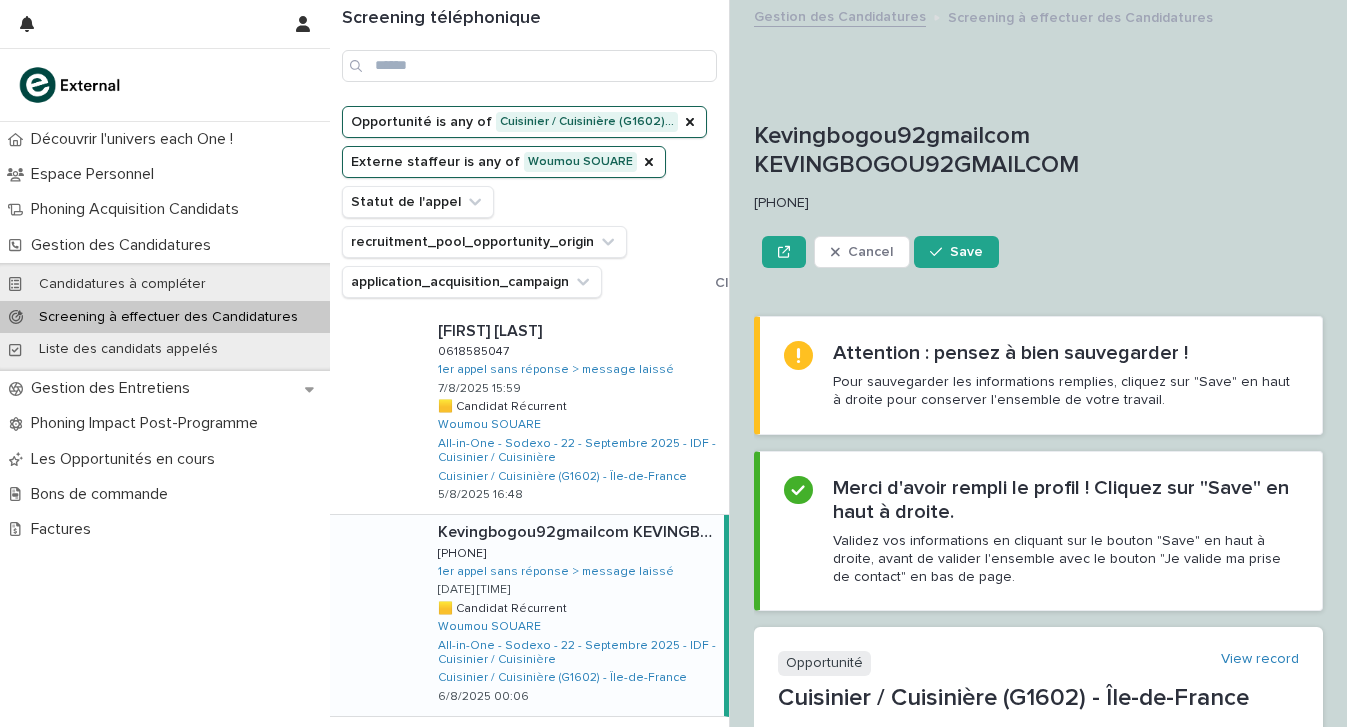 click on "[PHONE]" at bounding box center (1034, 203) 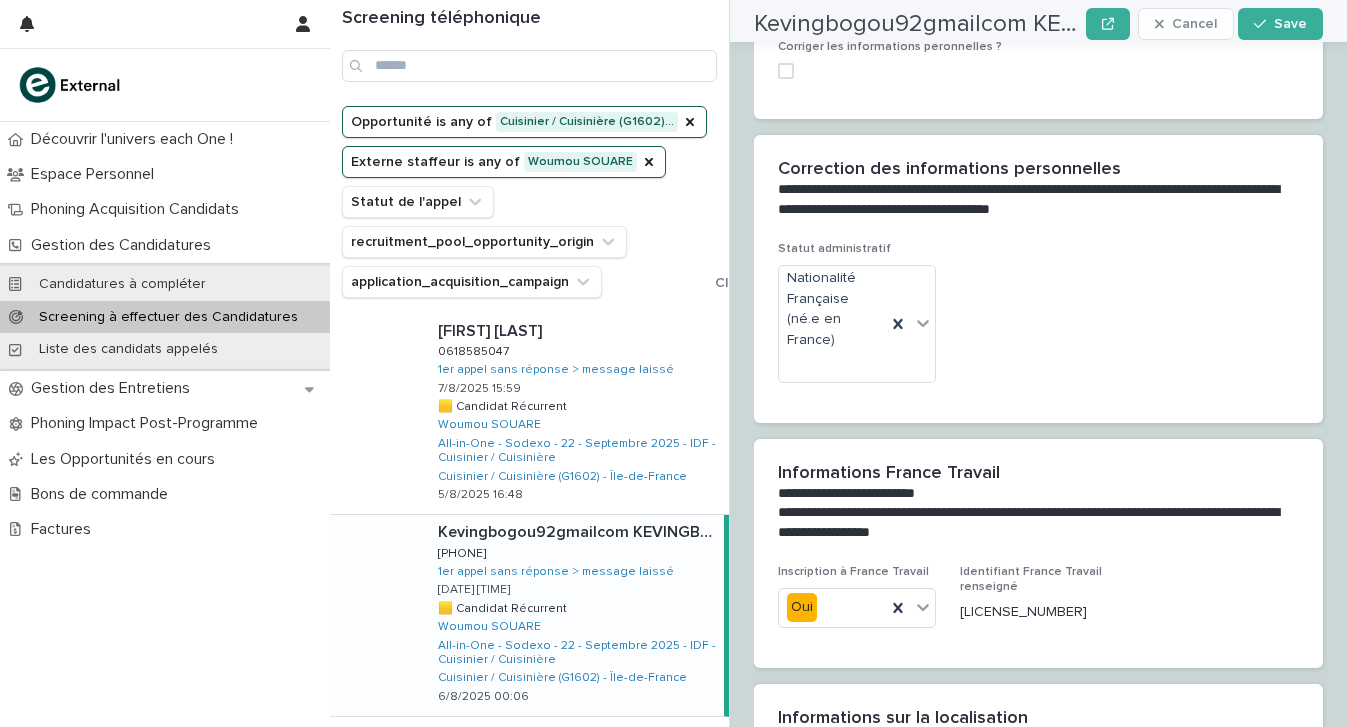 scroll, scrollTop: 1913, scrollLeft: 0, axis: vertical 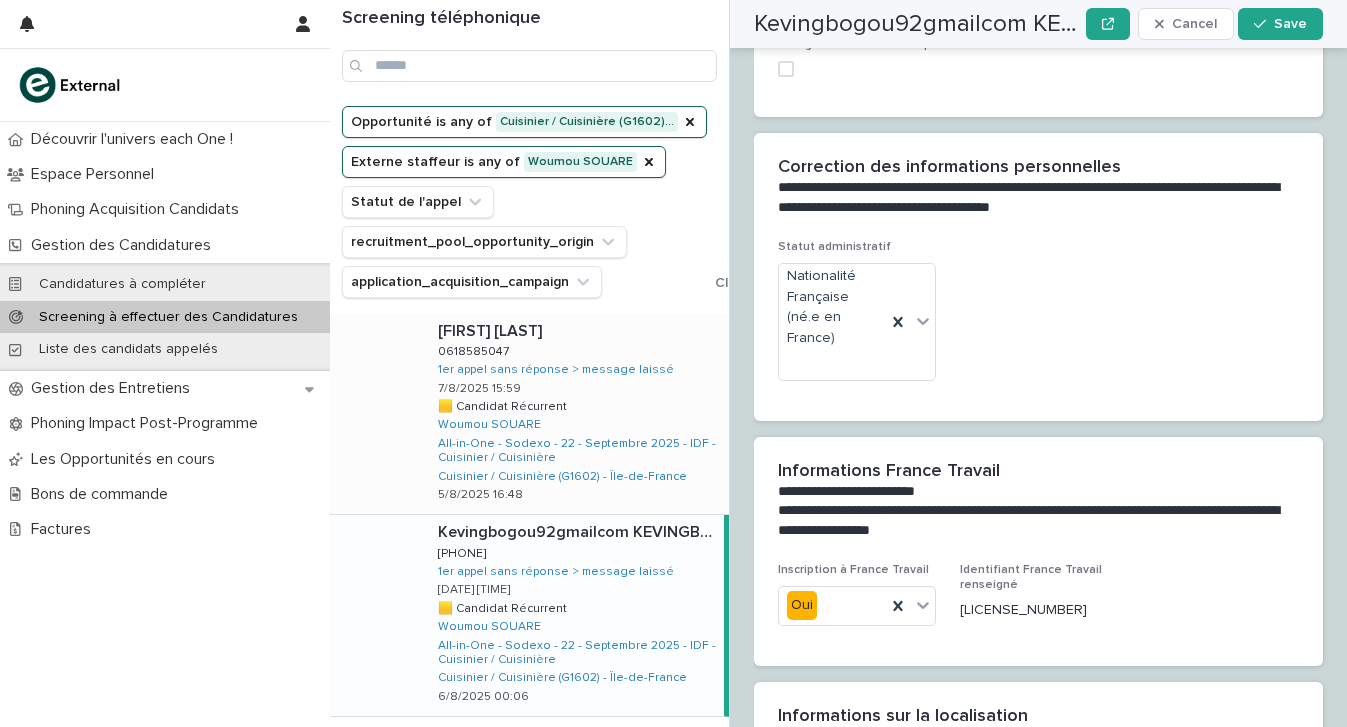 click on "Chakib AYADI Chakib AYADI   [PHONE] [PHONE]   1er appel sans réponse > message laissé   7/8/2025 15:59 🟨 Candidat Récurrent 🟨 Candidat Récurrent   Woumou SOUARE   All-in-One - Sodexo - 22 - Septembre 2025 - IDF - Cuisinier / Cuisinière   Cuisinier / Cuisinière (G1602) - Île-de-France   5/8/2025 16:48" at bounding box center (575, 414) 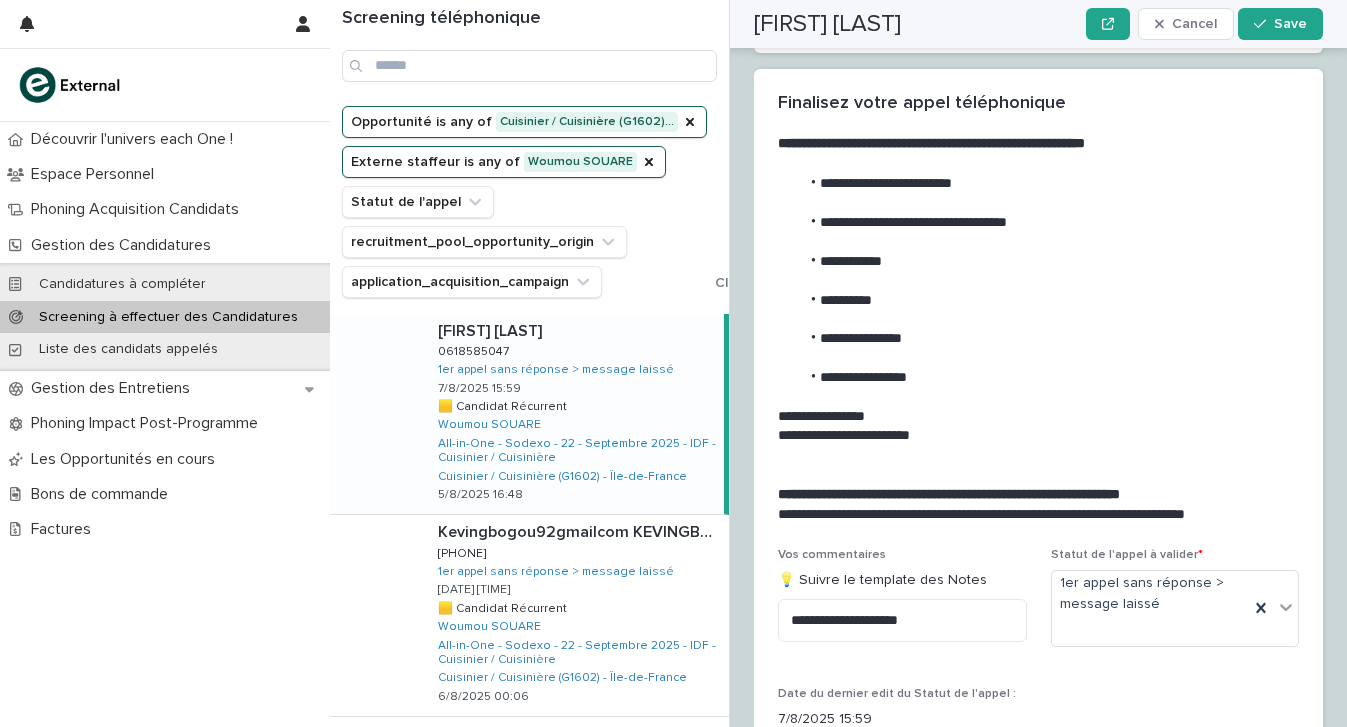 scroll, scrollTop: 2917, scrollLeft: 0, axis: vertical 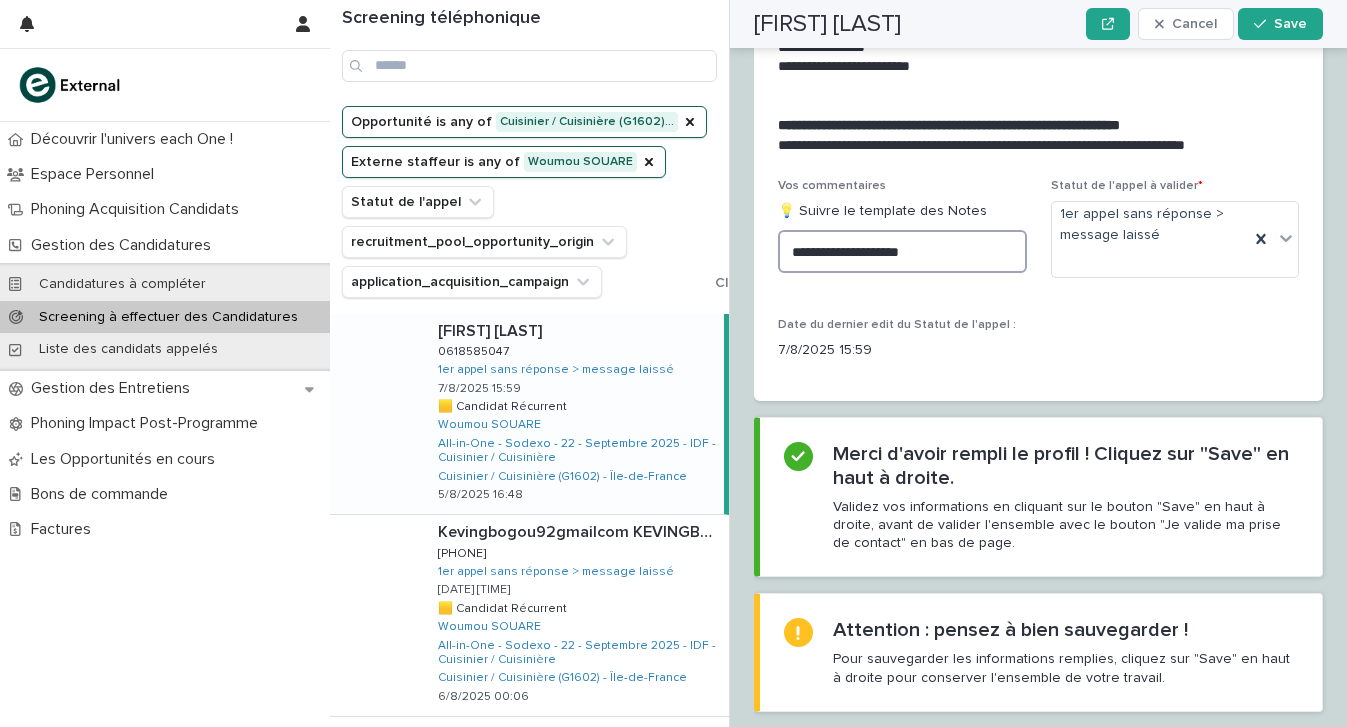 click on "**********" at bounding box center [902, 251] 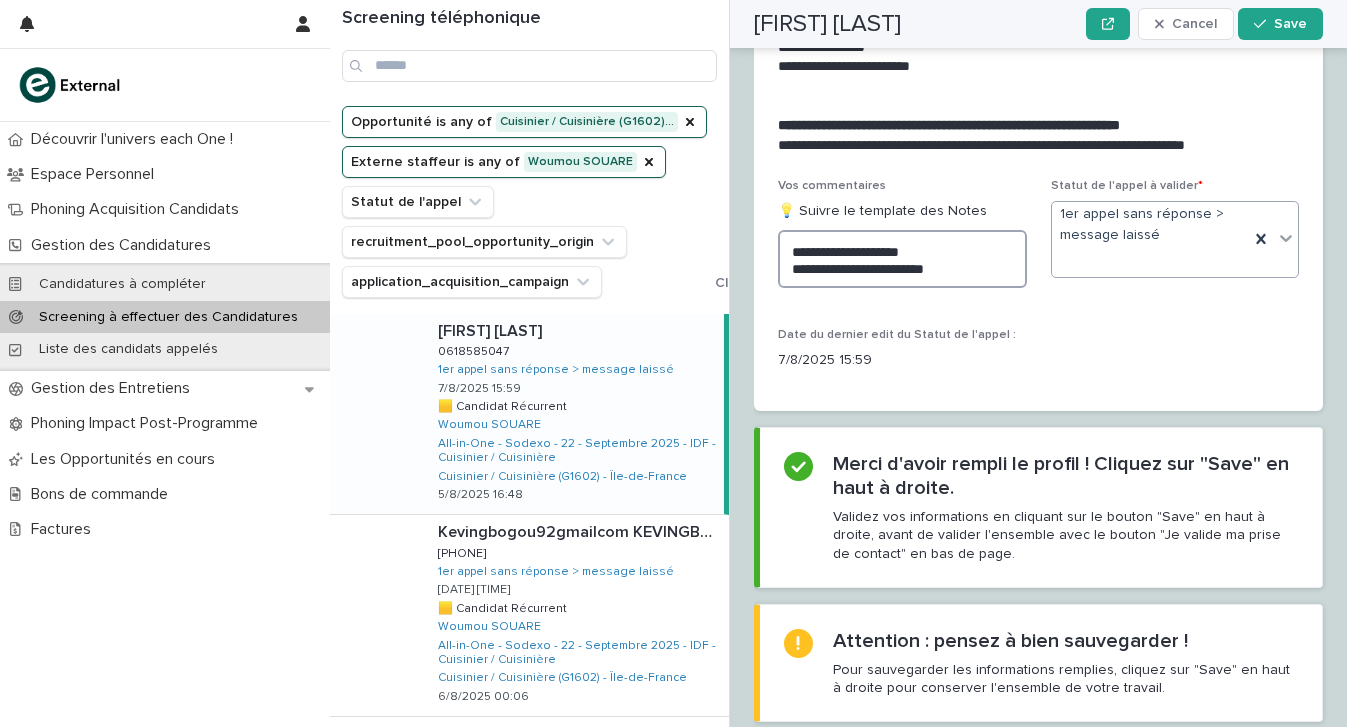type on "**********" 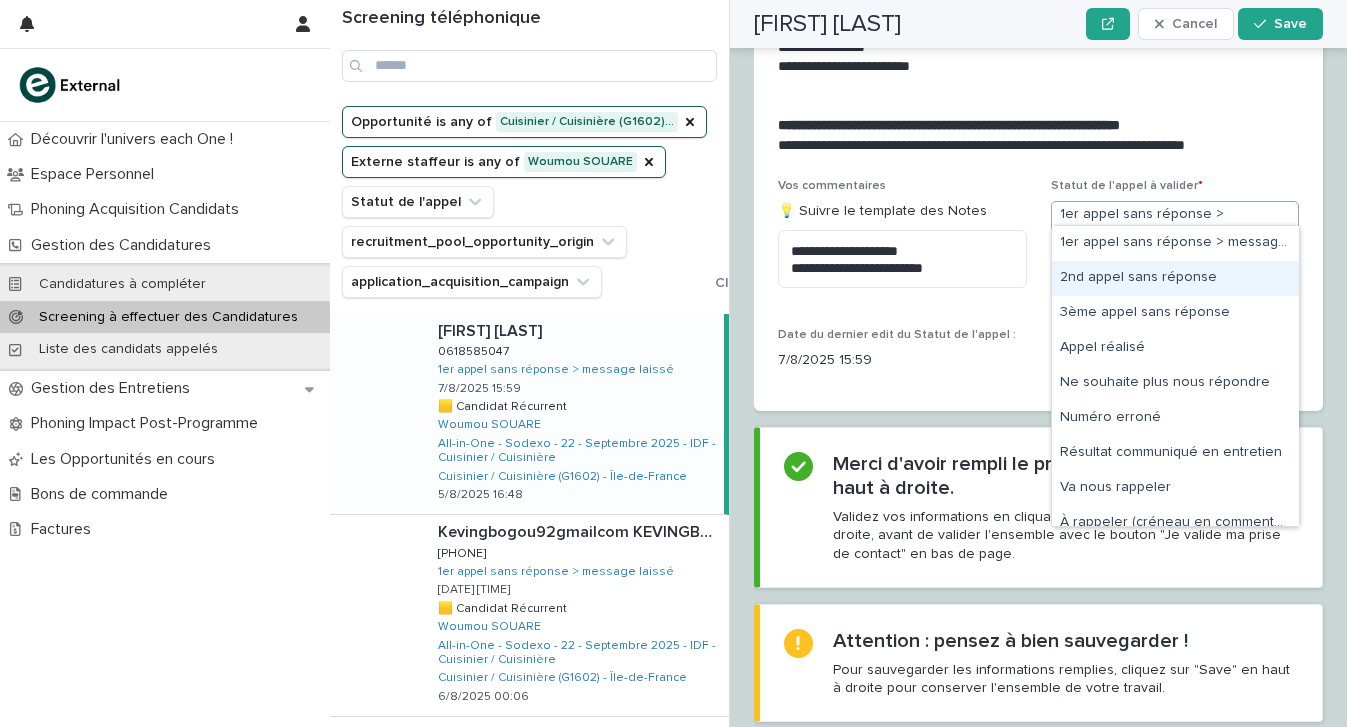 click on "2nd appel sans réponse" at bounding box center [1175, 278] 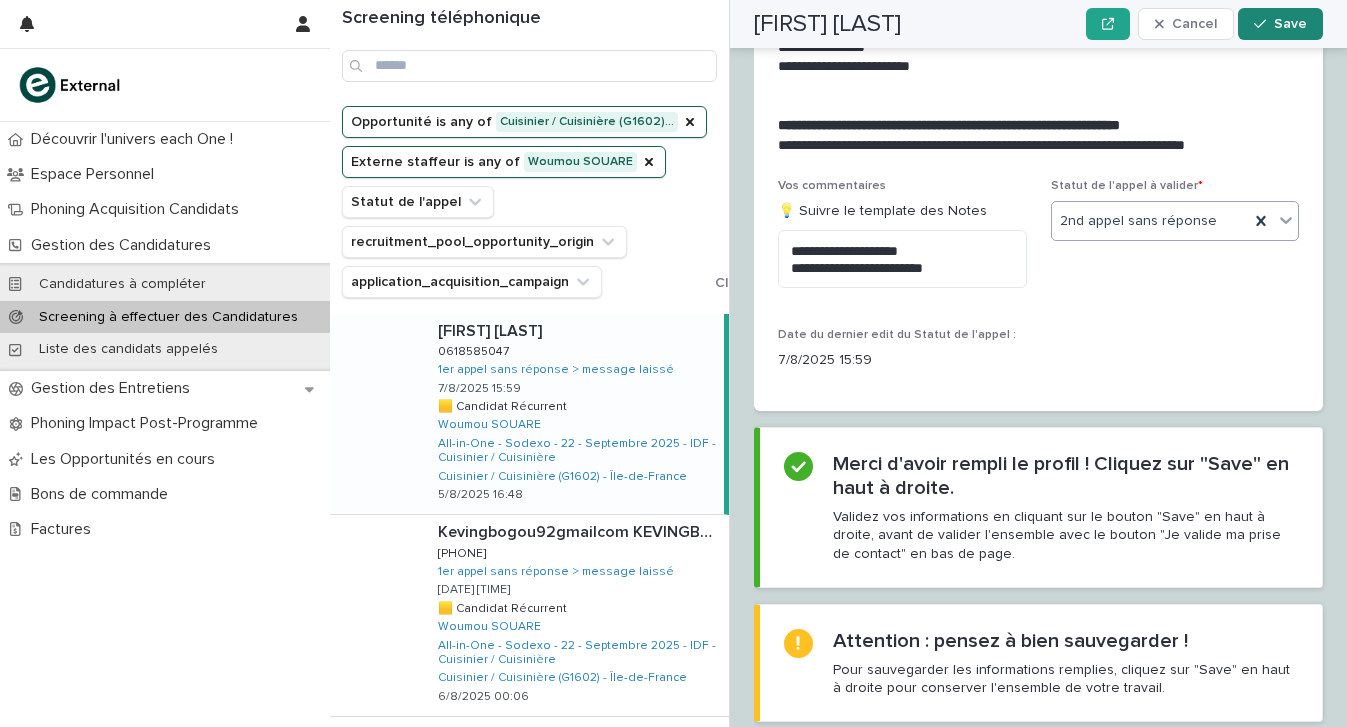 click on "Save" at bounding box center (1280, 24) 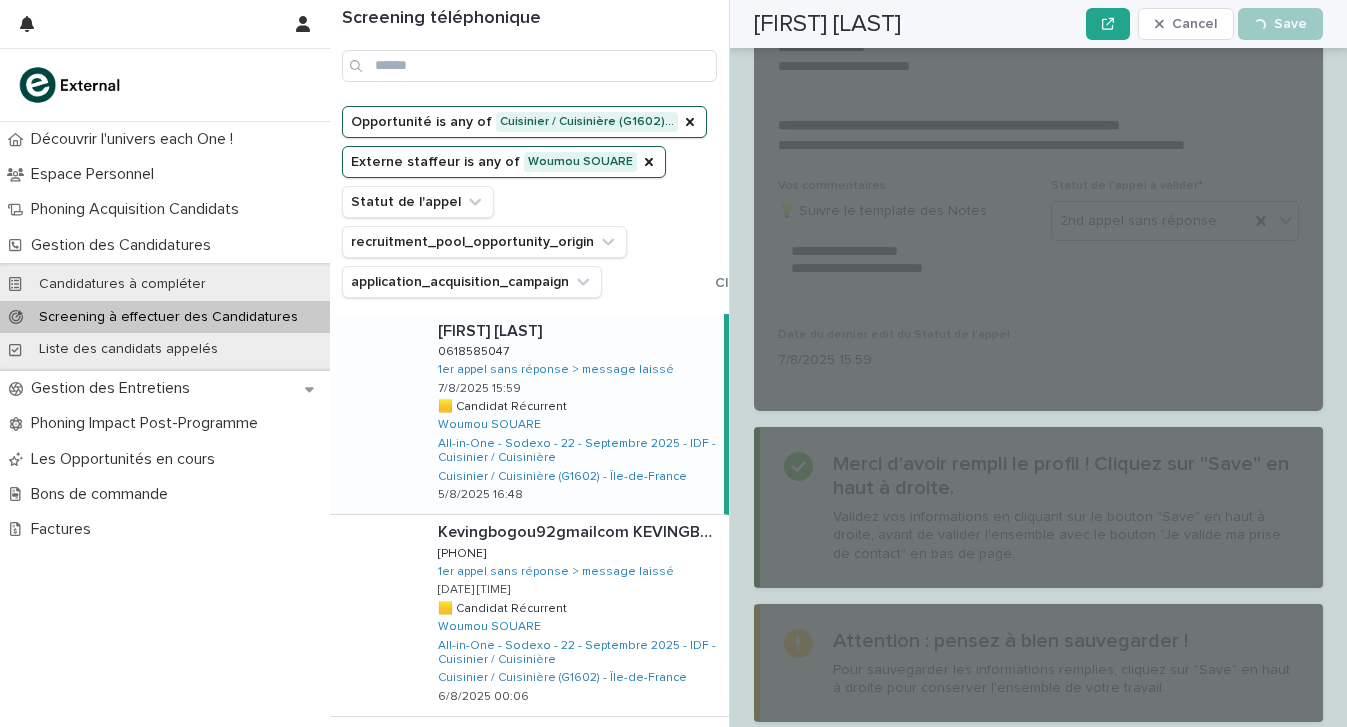 scroll, scrollTop: 2917, scrollLeft: 0, axis: vertical 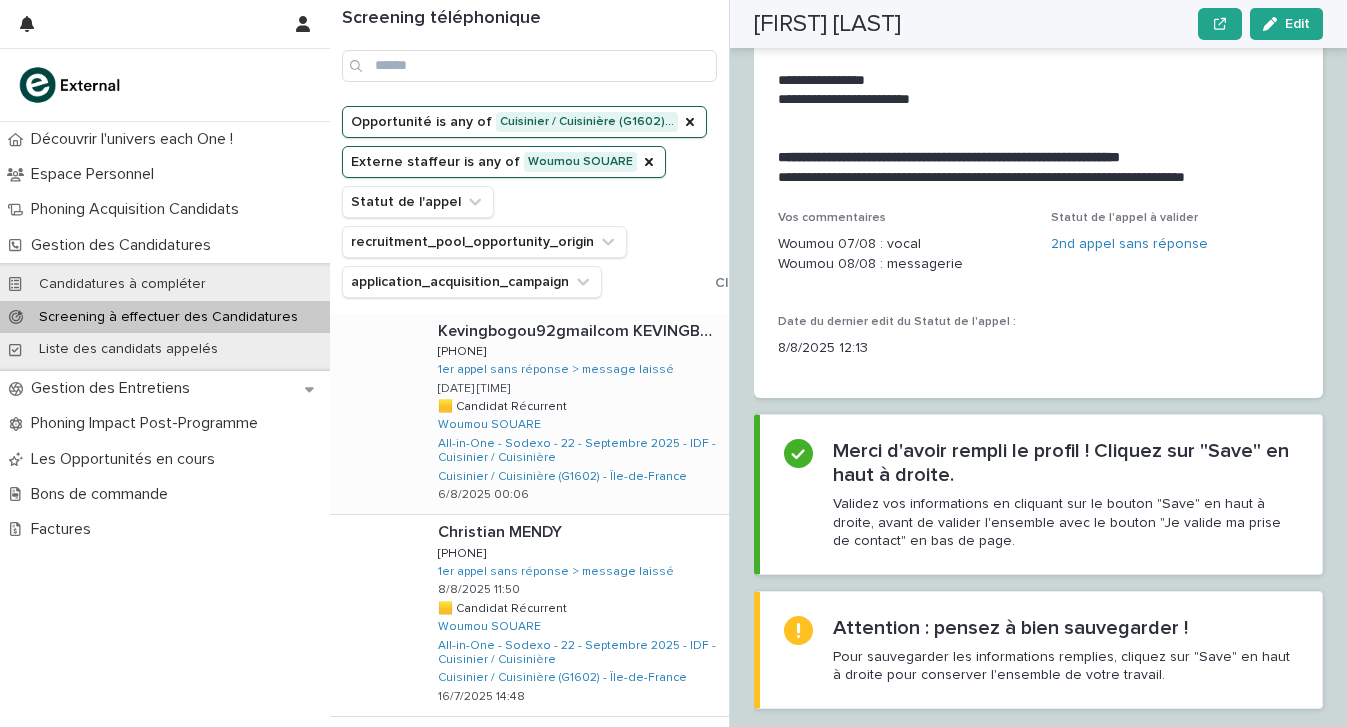 click on "[EMAIL] [EMAIL] [EMAIL] [EMAIL]  [PHONE] [PHONE]  1er appel sans réponse > message laissé   [DATE] [TIME] 🟨 Candidat Récurrent 🟨 Candidat Récurrent  Woumou SOUARE   All-in-One - Sodexo - 22 - Septembre 2025 - IDF - Cuisinier / Cuisinière   Cuisinier / Cuisinière (G1602) - Île-de-France   [DATE] [TIME]" at bounding box center (575, 414) 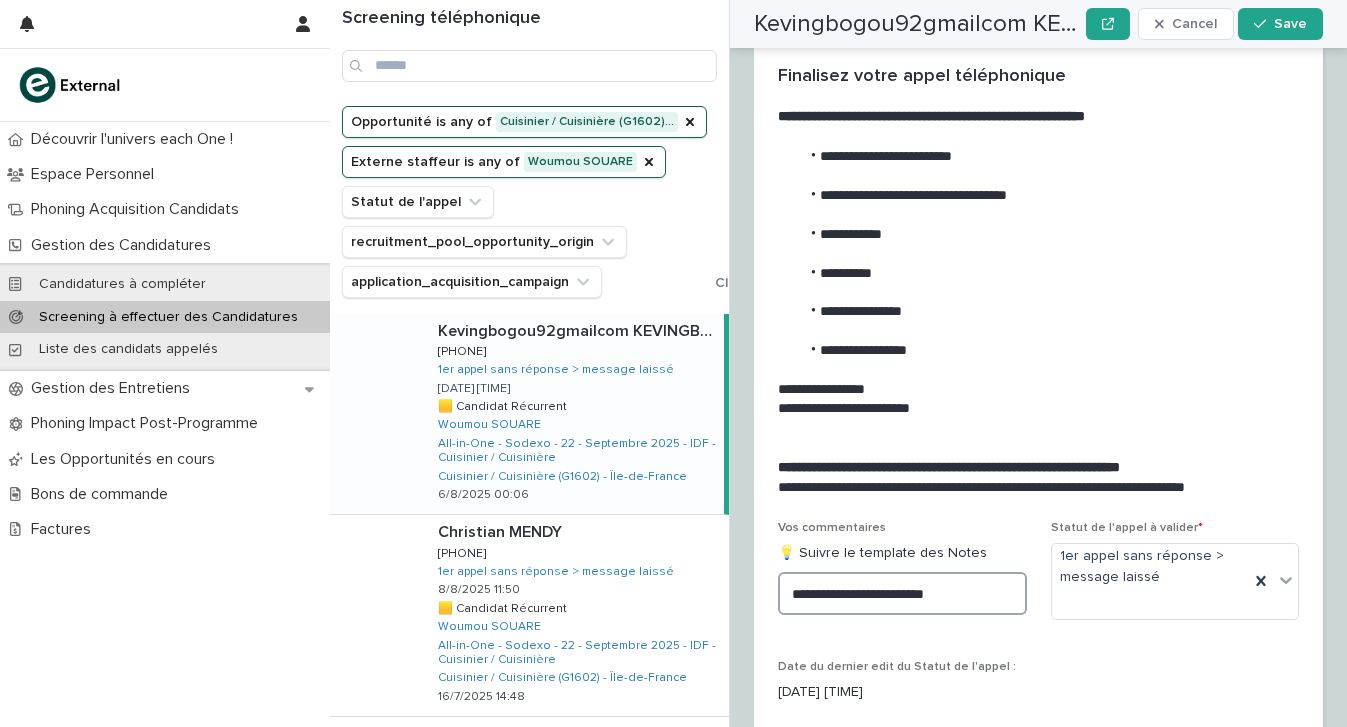 drag, startPoint x: 992, startPoint y: 494, endPoint x: 1022, endPoint y: 390, distance: 108.24047 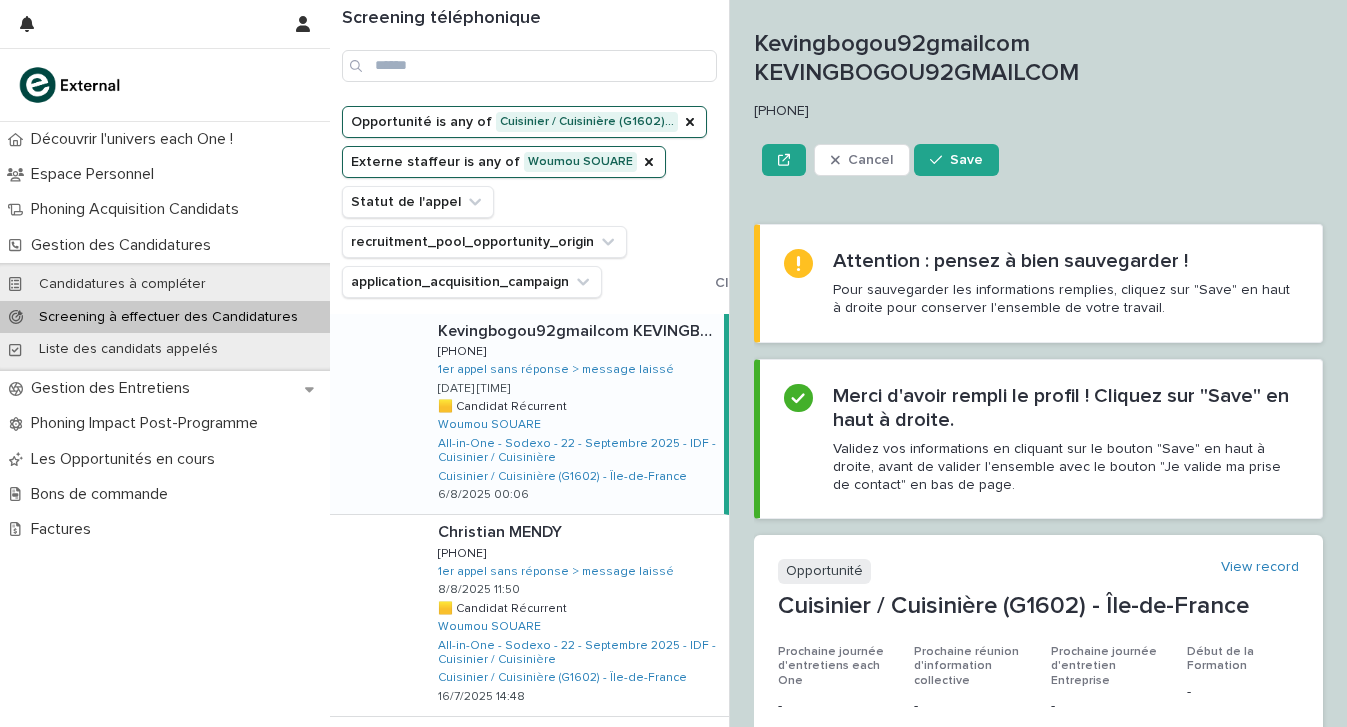 scroll, scrollTop: 100, scrollLeft: 0, axis: vertical 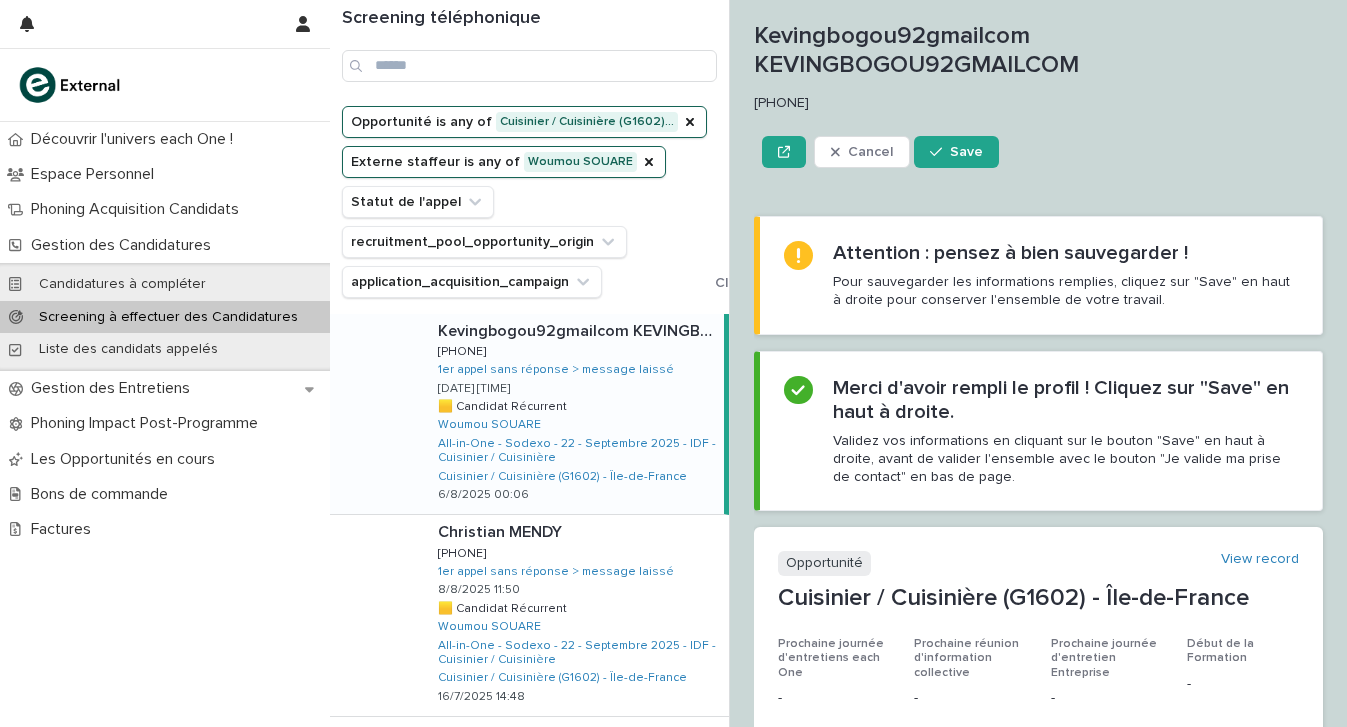 click on "[EMAIL] [EMAIL] [EMAIL] [EMAIL]  [PHONE] [PHONE]  1er appel sans réponse > message laissé   [DATE] [TIME] 🟨 Candidat Récurrent 🟨 Candidat Récurrent  Woumou SOUARE   All-in-One - Sodexo - 22 - Septembre 2025 - IDF - Cuisinier / Cuisinière   Cuisinier / Cuisinière (G1602) - Île-de-France   [DATE] [TIME]" at bounding box center (573, 414) 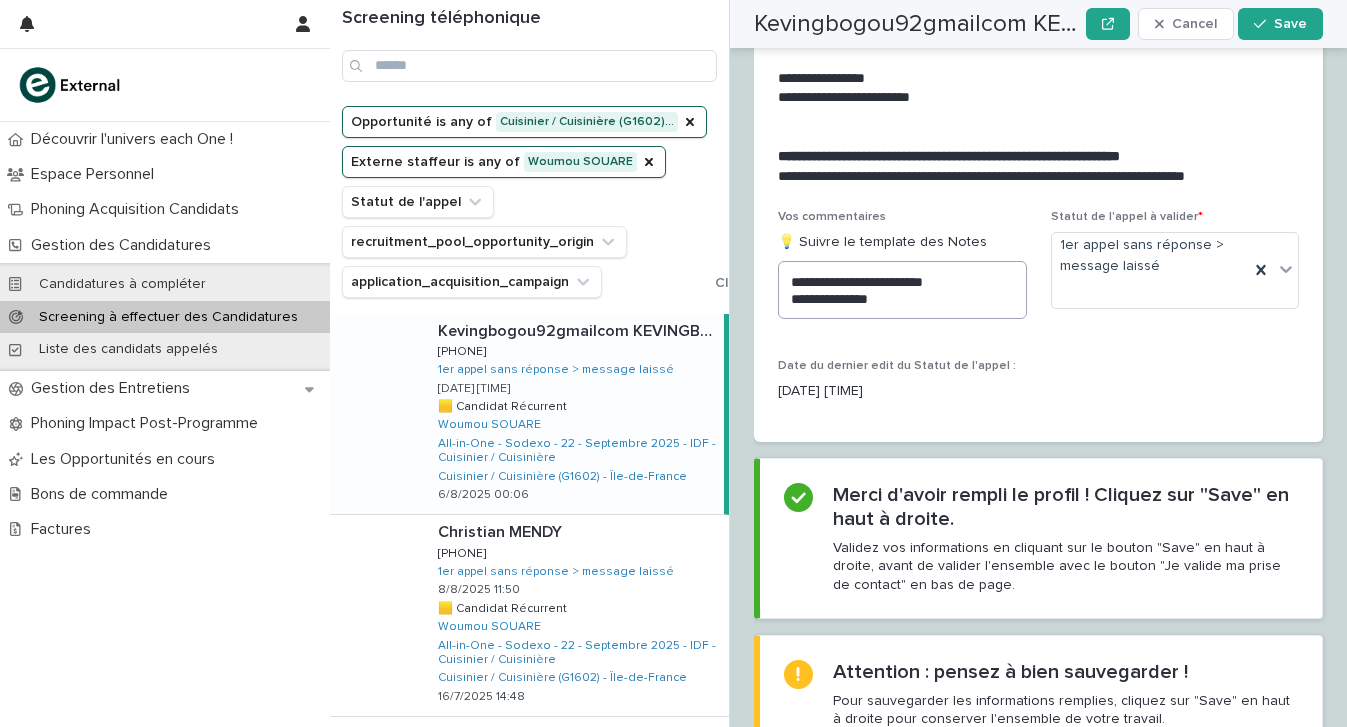 scroll, scrollTop: 3105, scrollLeft: 0, axis: vertical 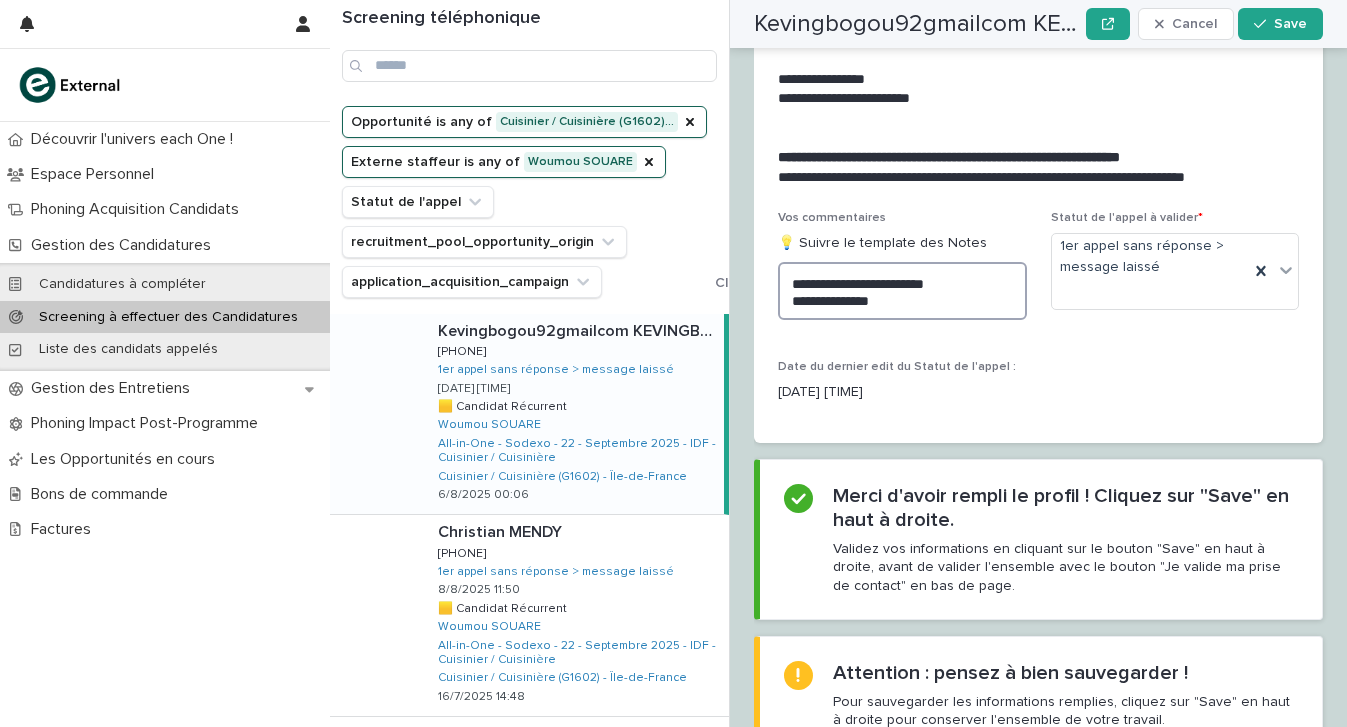 click on "**********" at bounding box center [902, 291] 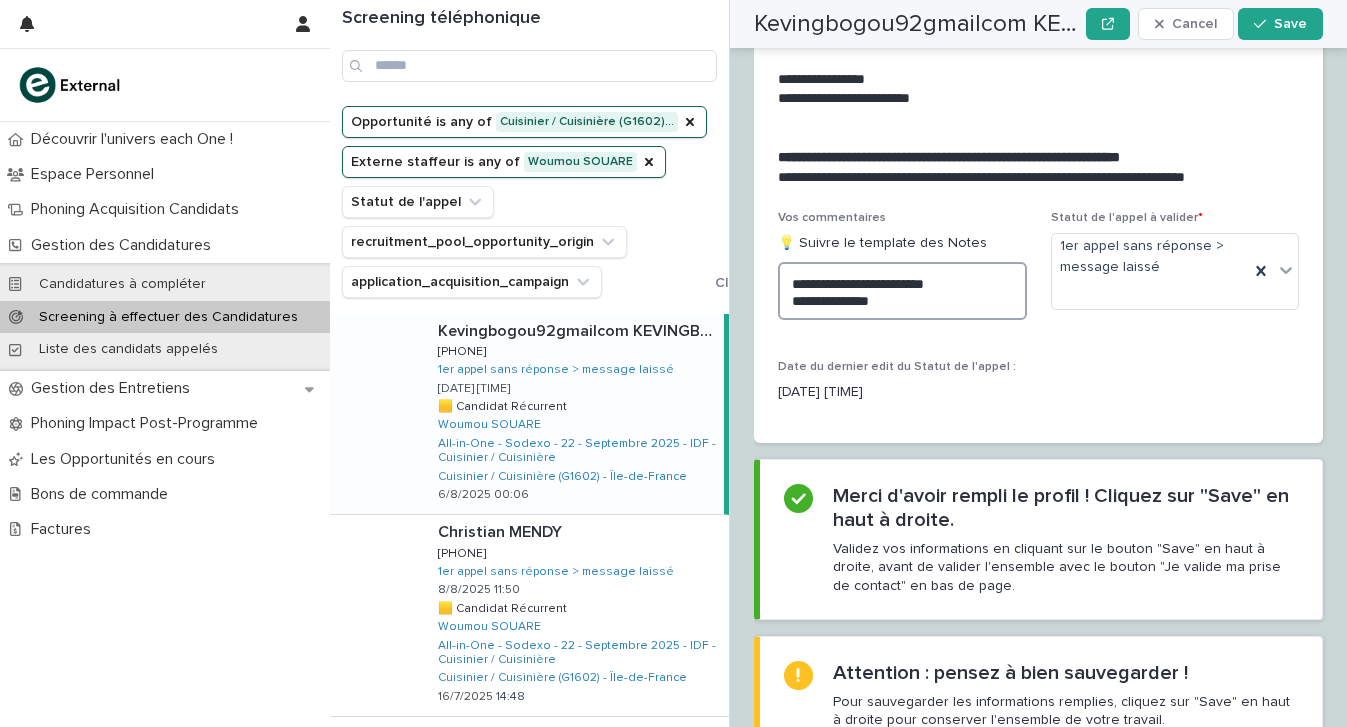 drag, startPoint x: 941, startPoint y: 198, endPoint x: 658, endPoint y: 200, distance: 283.00708 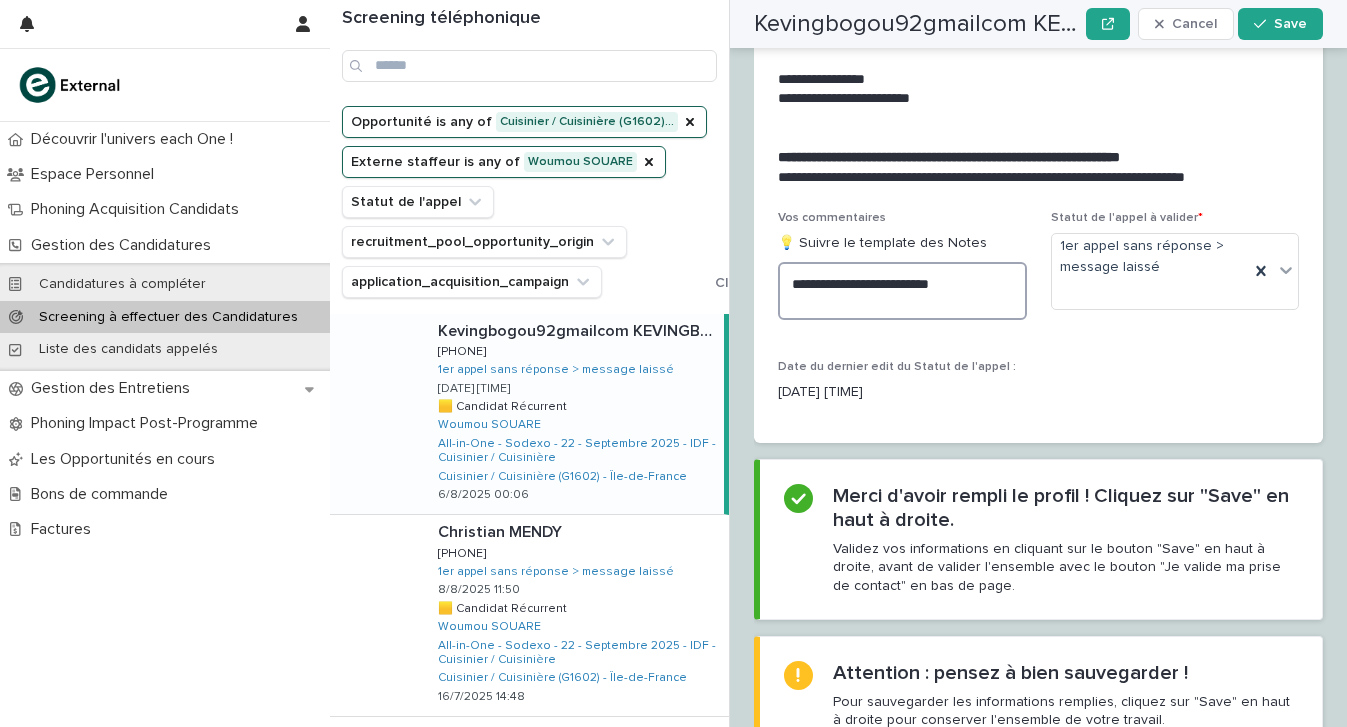 scroll, scrollTop: 3105, scrollLeft: 0, axis: vertical 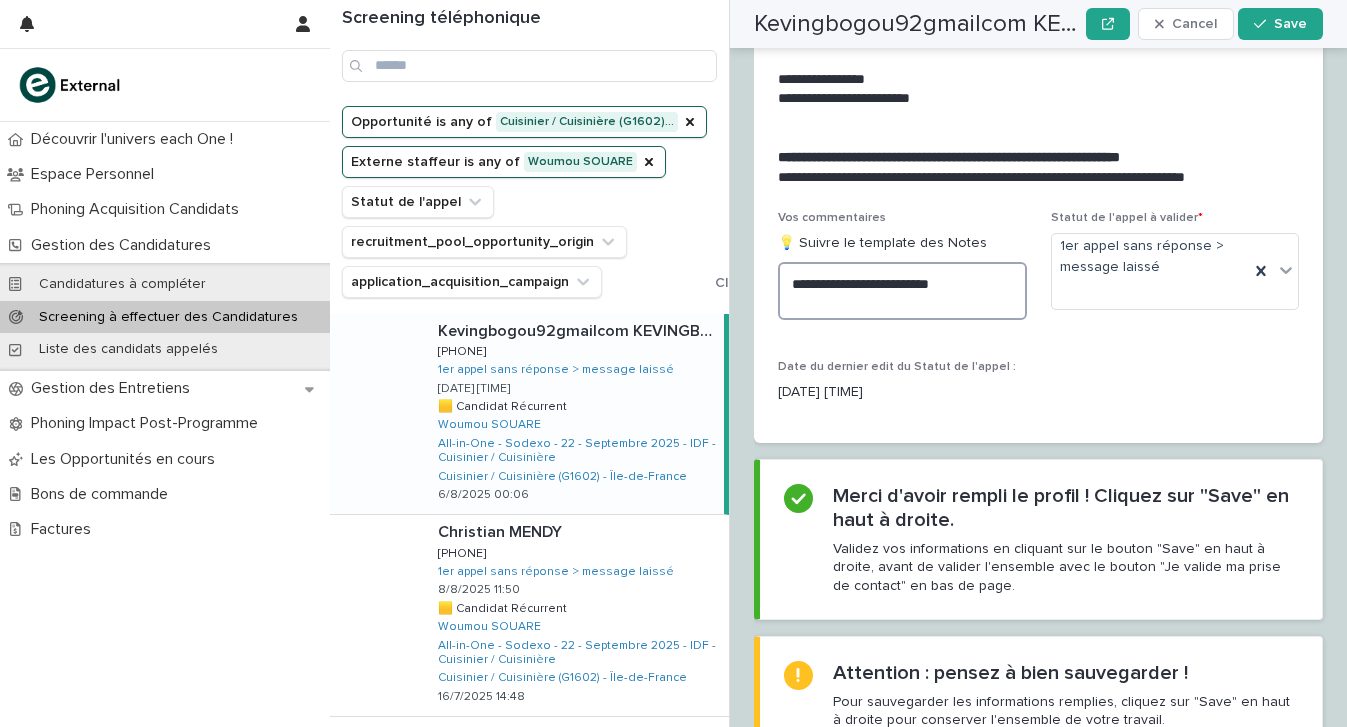 paste on "**********" 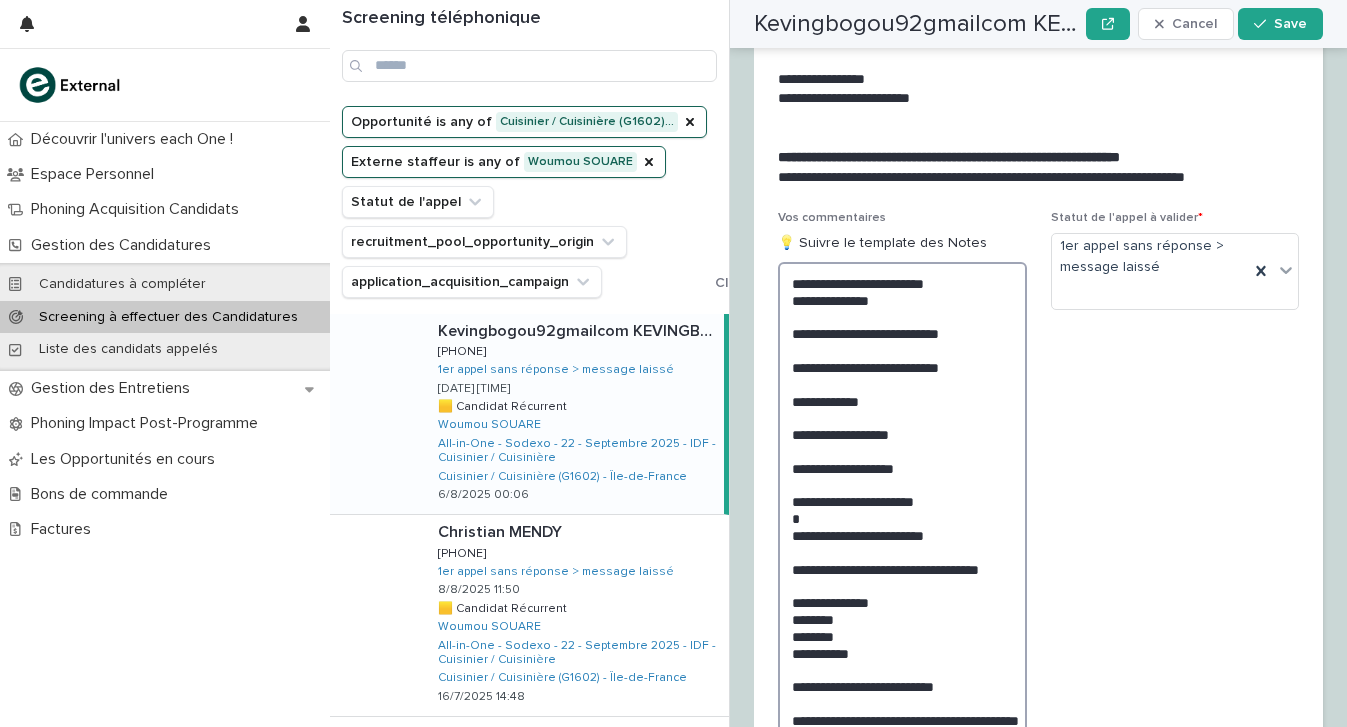 scroll, scrollTop: 3105, scrollLeft: 0, axis: vertical 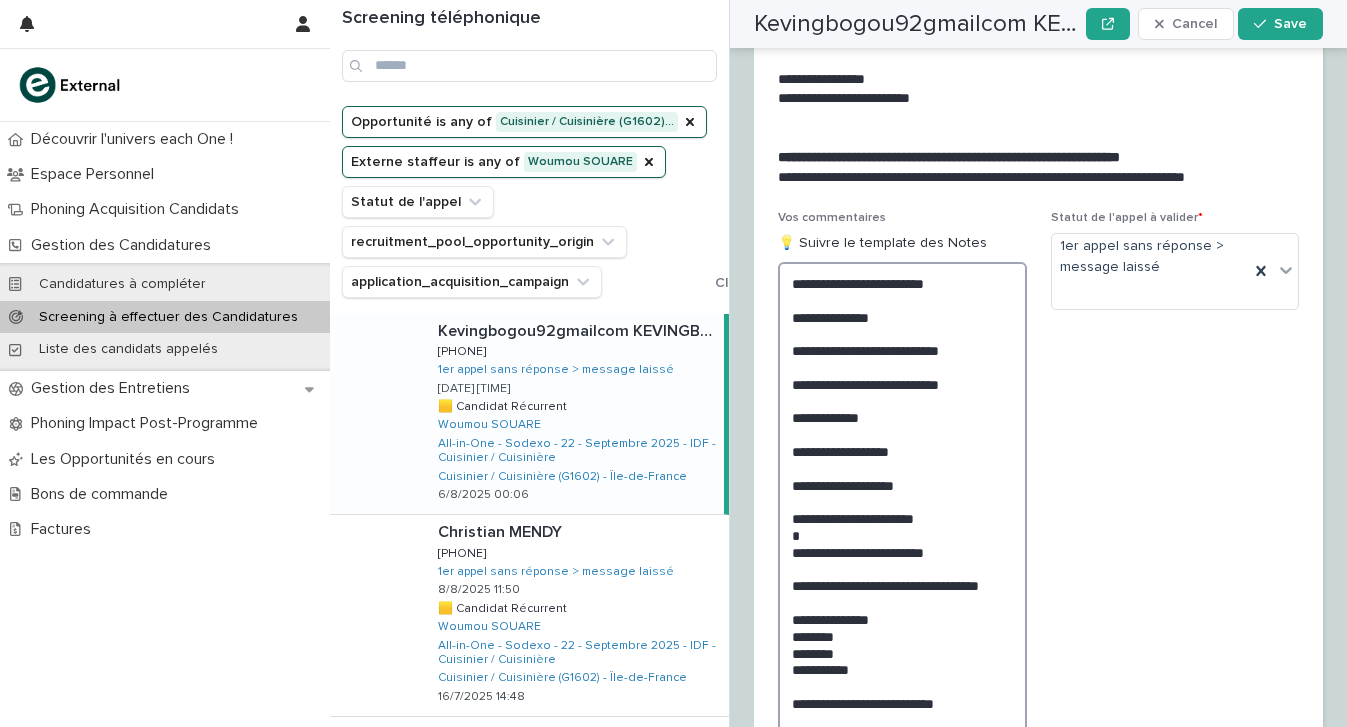 click on "**********" at bounding box center (902, 531) 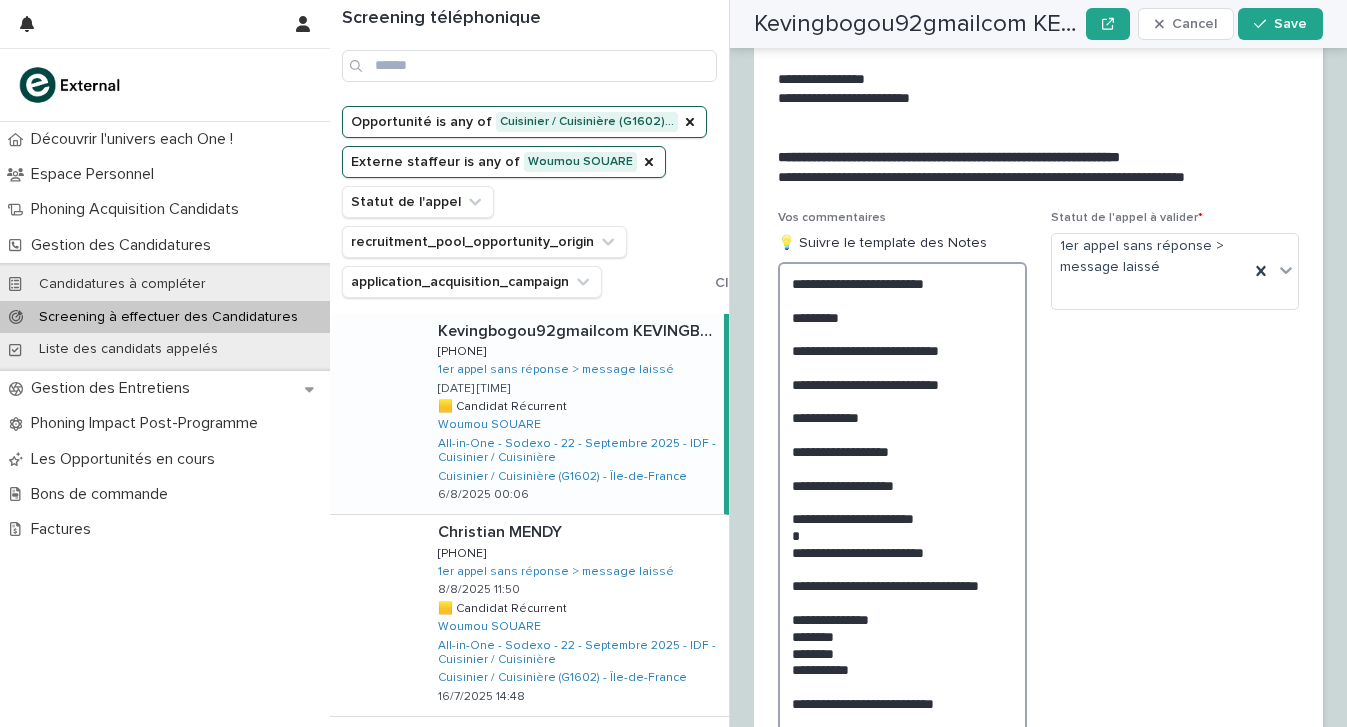 scroll, scrollTop: 3105, scrollLeft: 0, axis: vertical 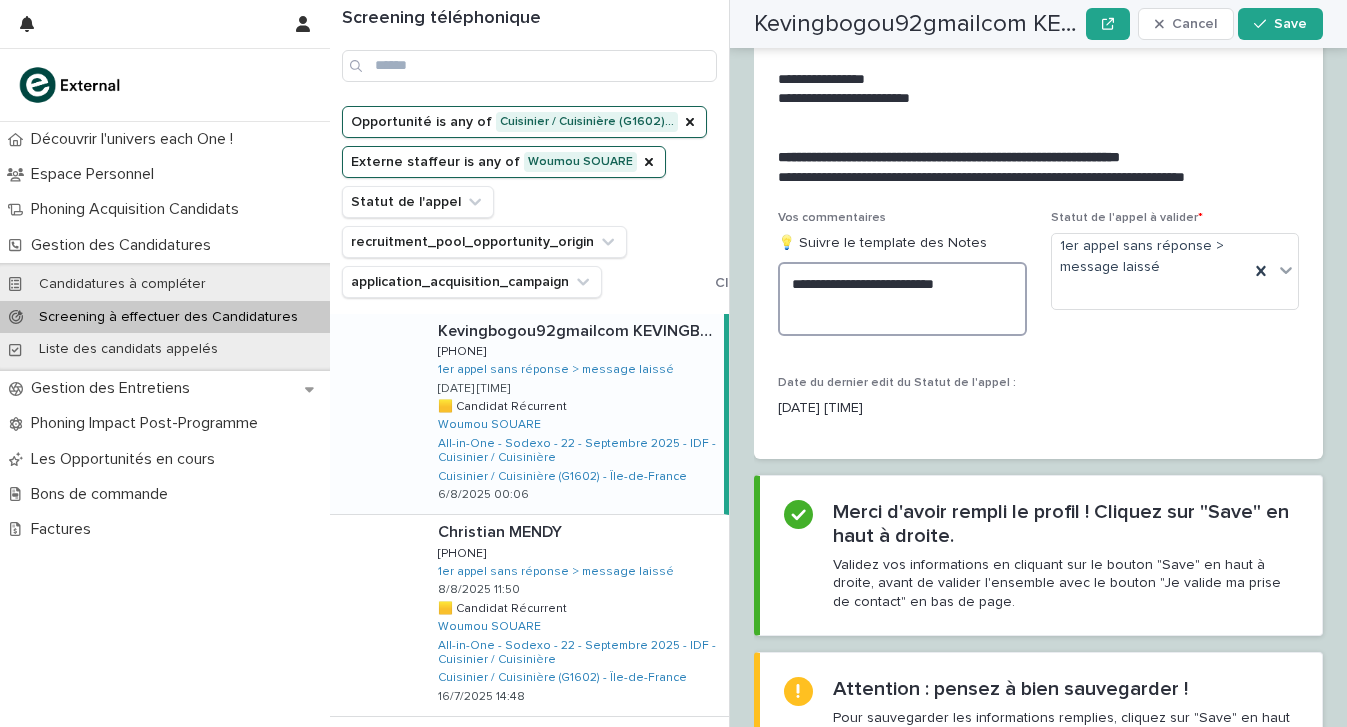 click on "**********" at bounding box center [902, 299] 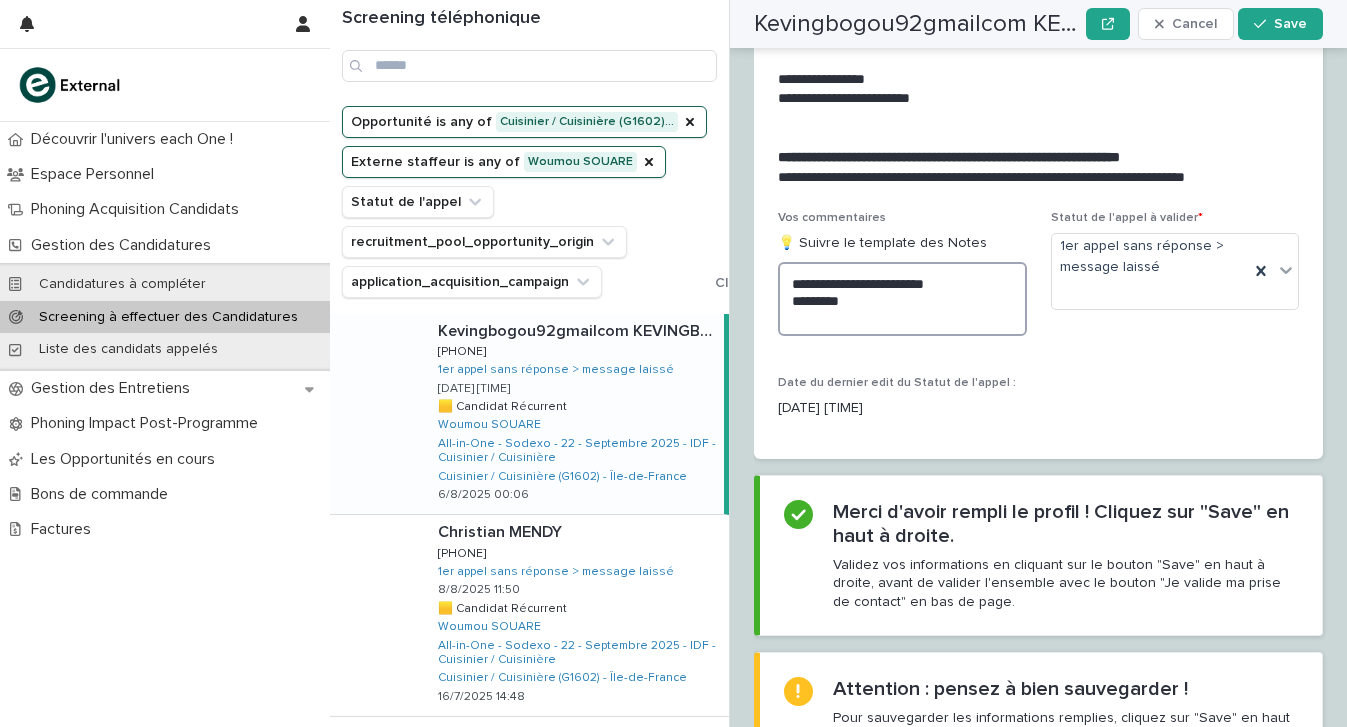 scroll, scrollTop: 3105, scrollLeft: 0, axis: vertical 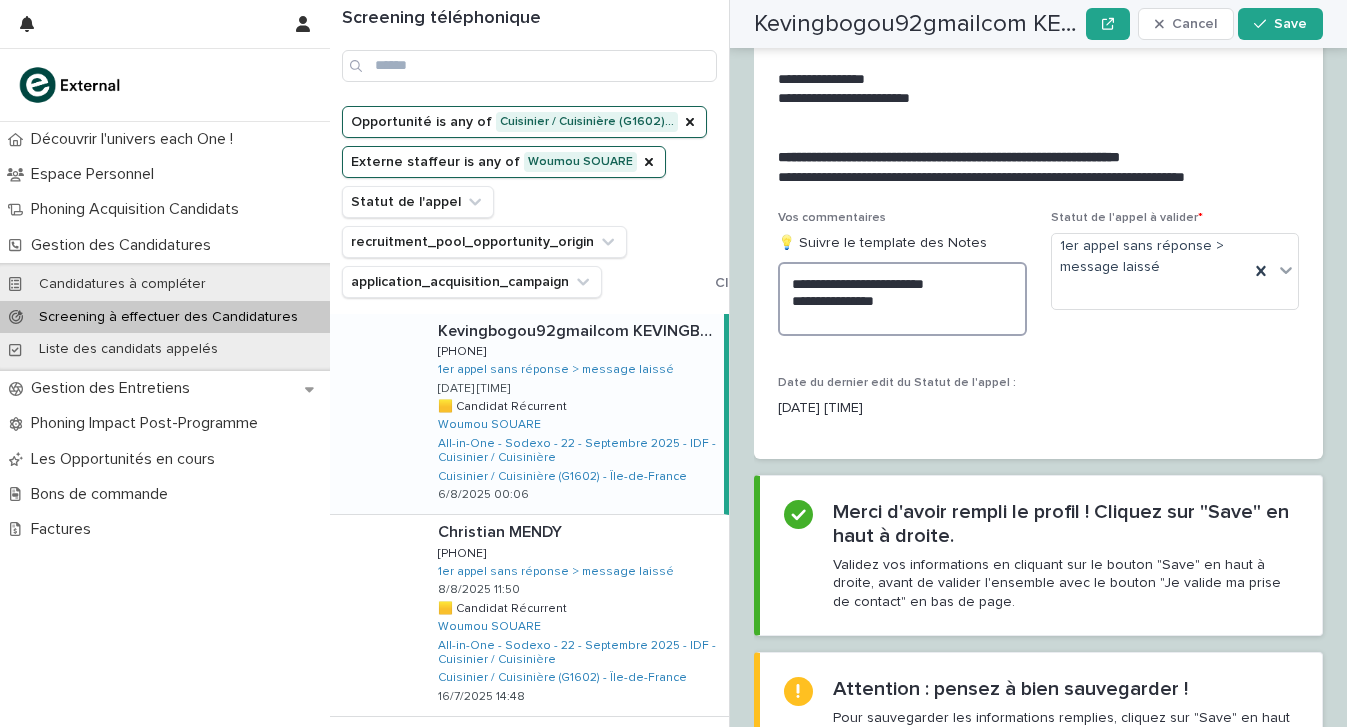 click on "**********" at bounding box center [902, 299] 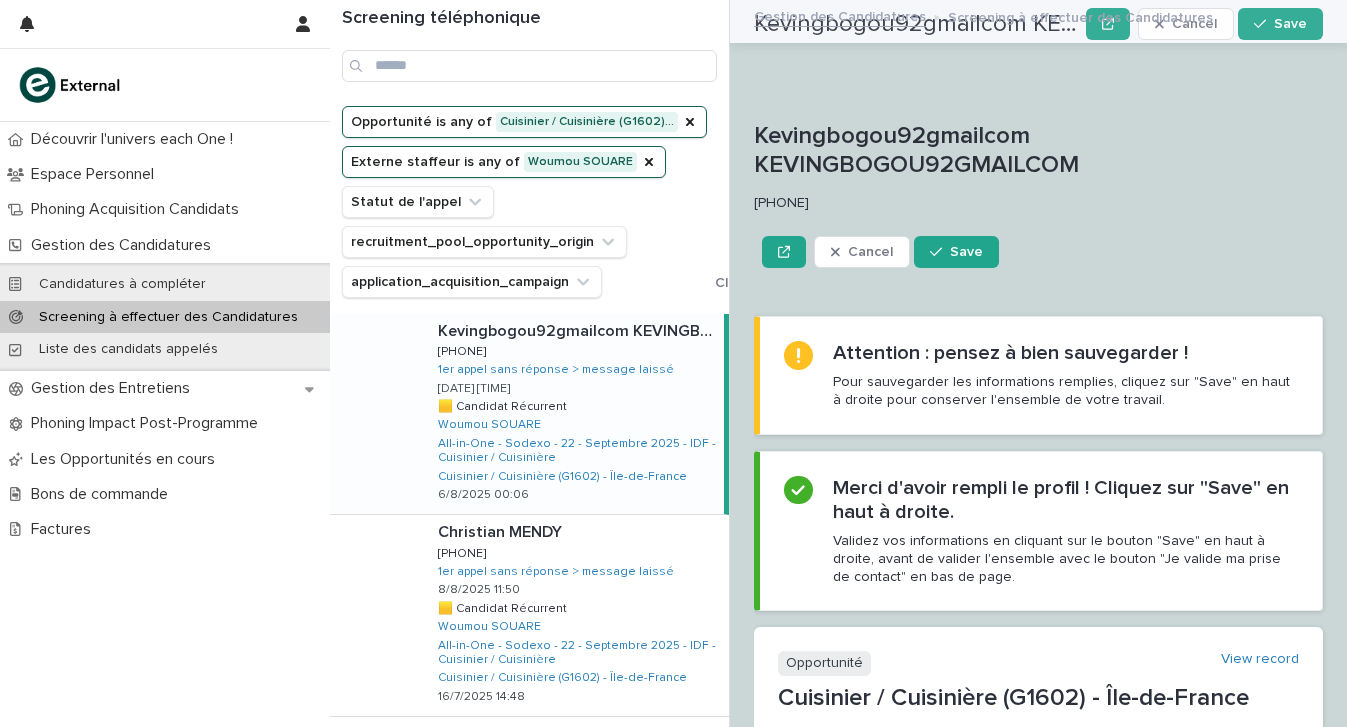 scroll, scrollTop: 0, scrollLeft: 0, axis: both 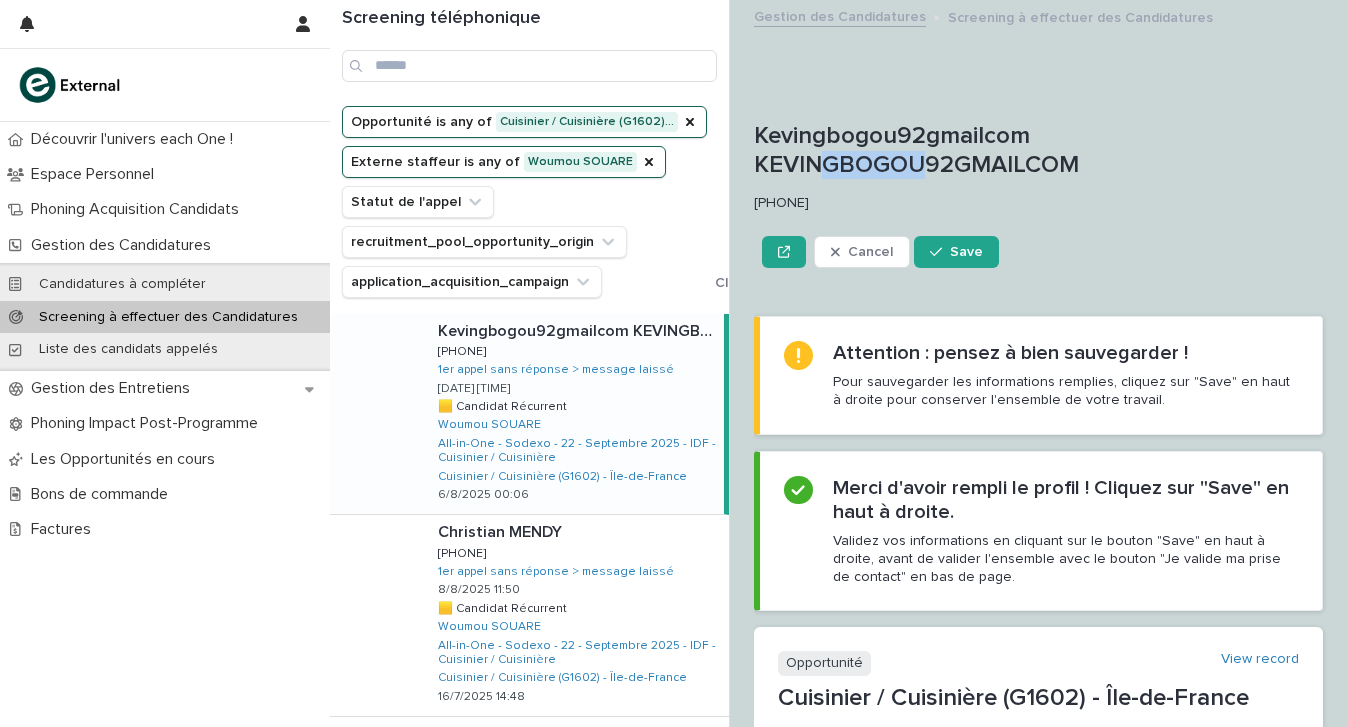 drag, startPoint x: 927, startPoint y: 157, endPoint x: 821, endPoint y: 149, distance: 106.30146 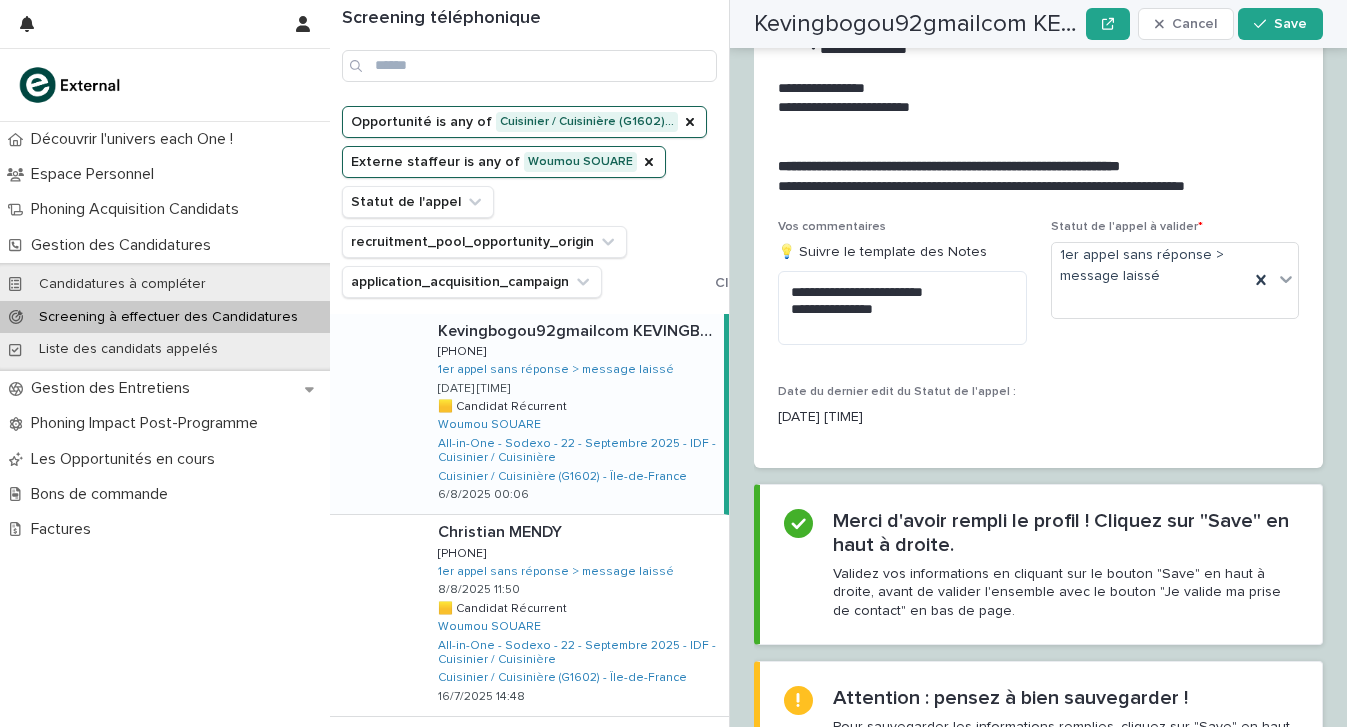 scroll, scrollTop: 3108, scrollLeft: 0, axis: vertical 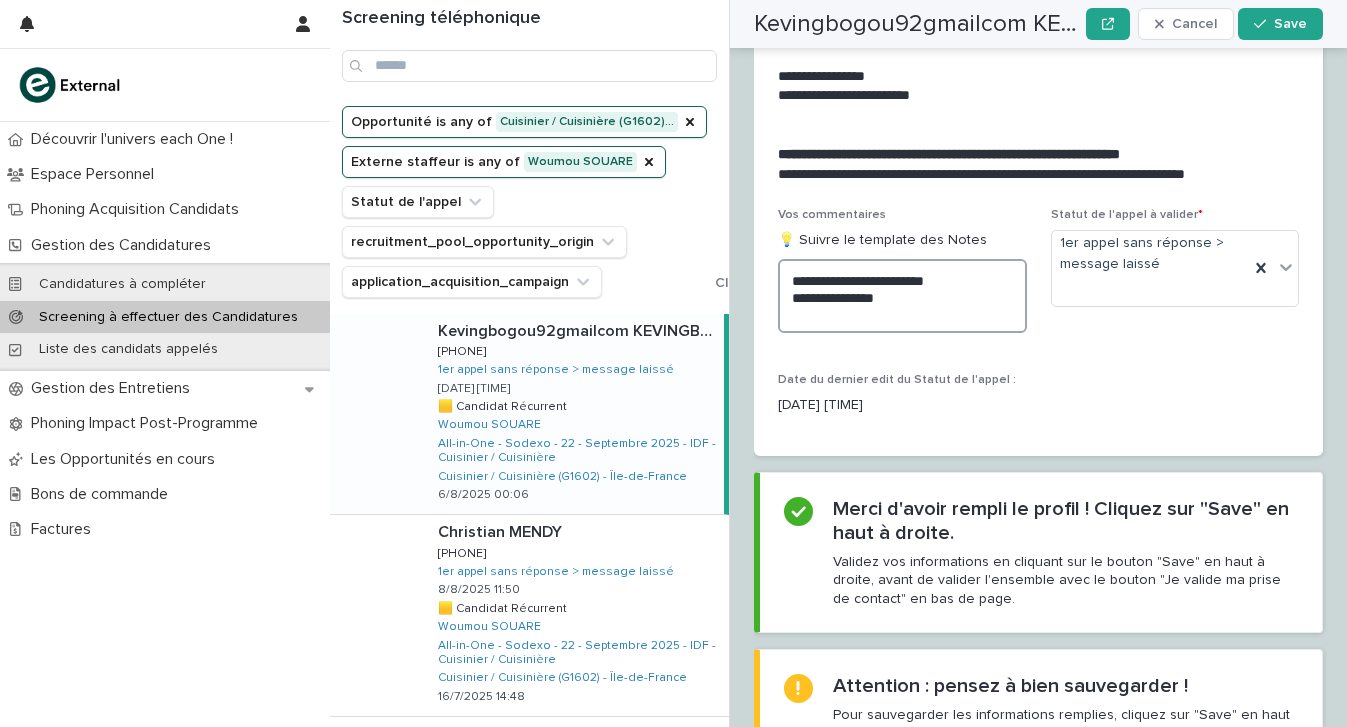 click on "**********" at bounding box center (902, 296) 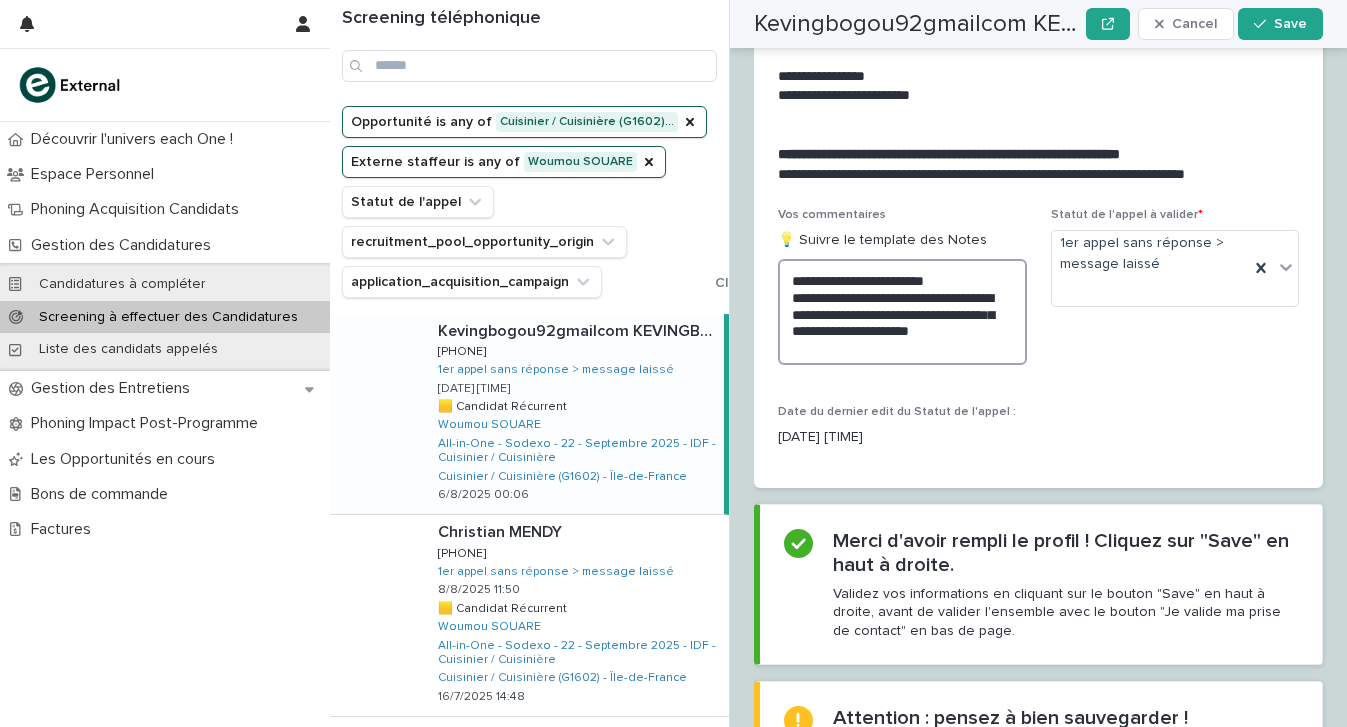 scroll, scrollTop: 3108, scrollLeft: 0, axis: vertical 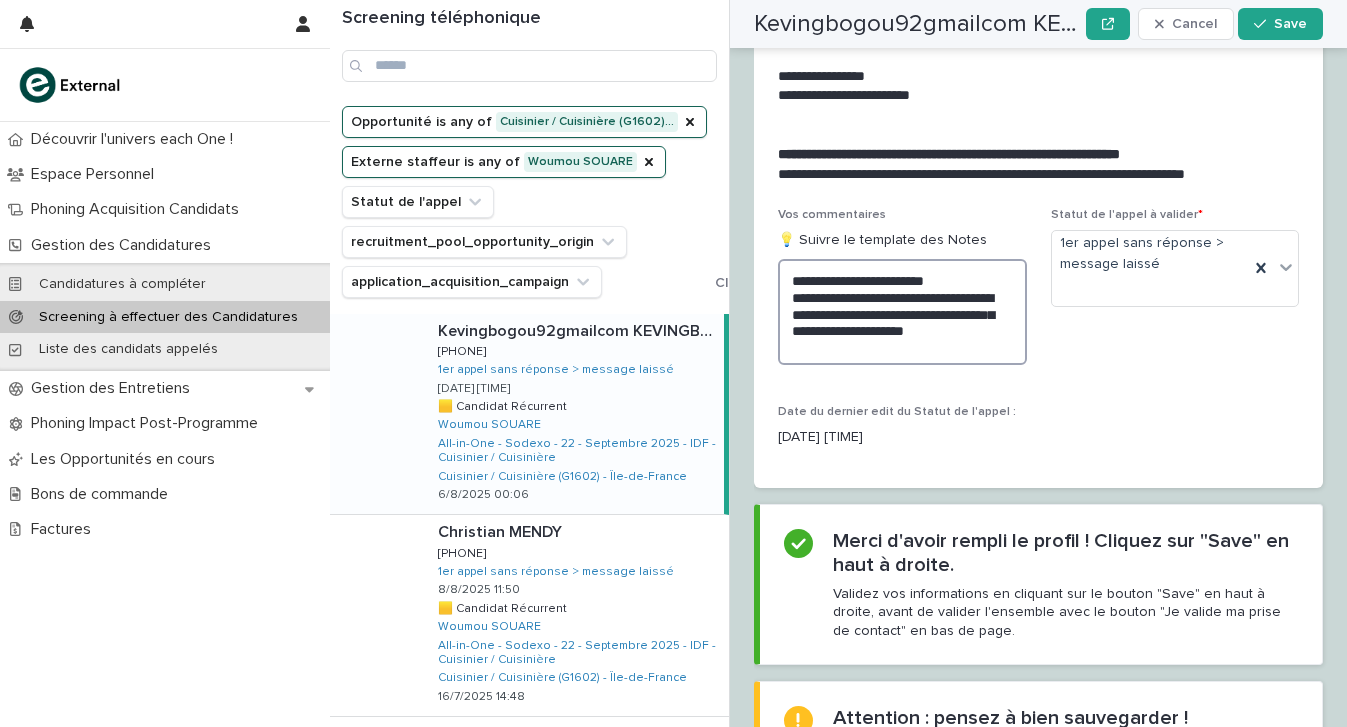 click on "**********" at bounding box center (902, 312) 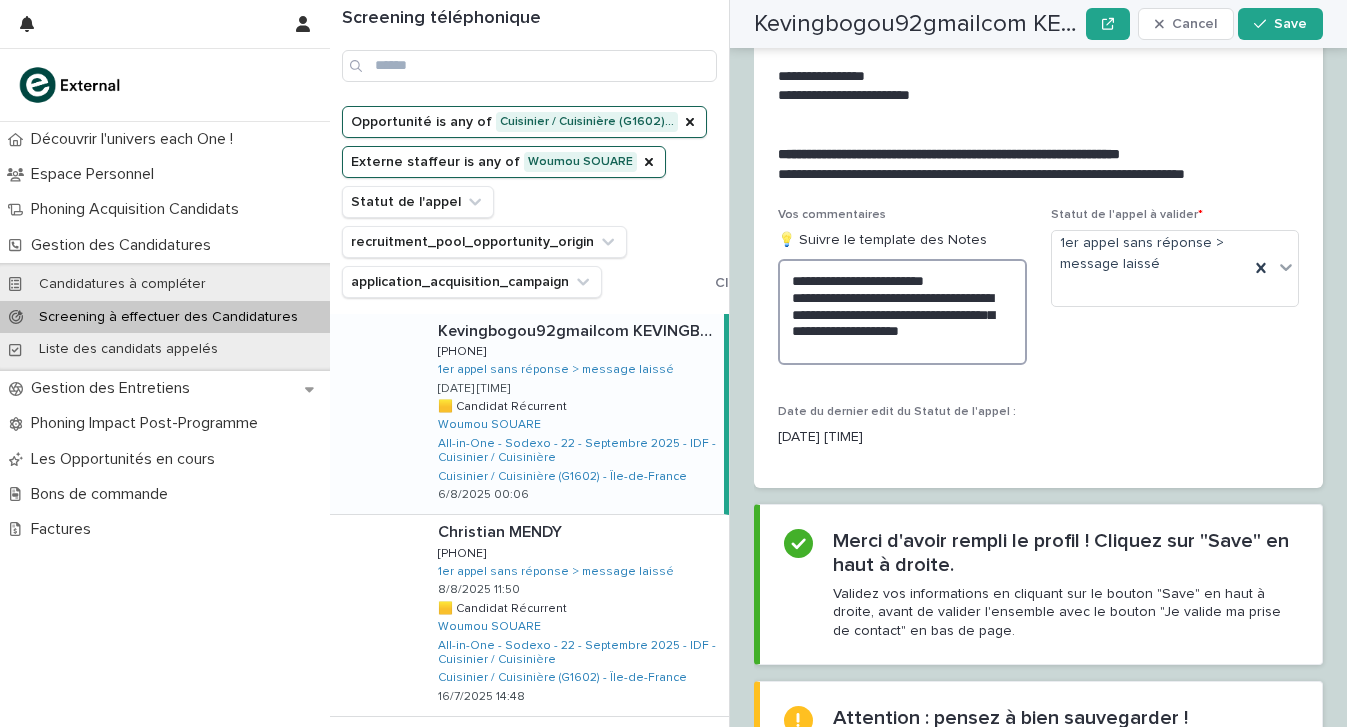 scroll, scrollTop: 3108, scrollLeft: 0, axis: vertical 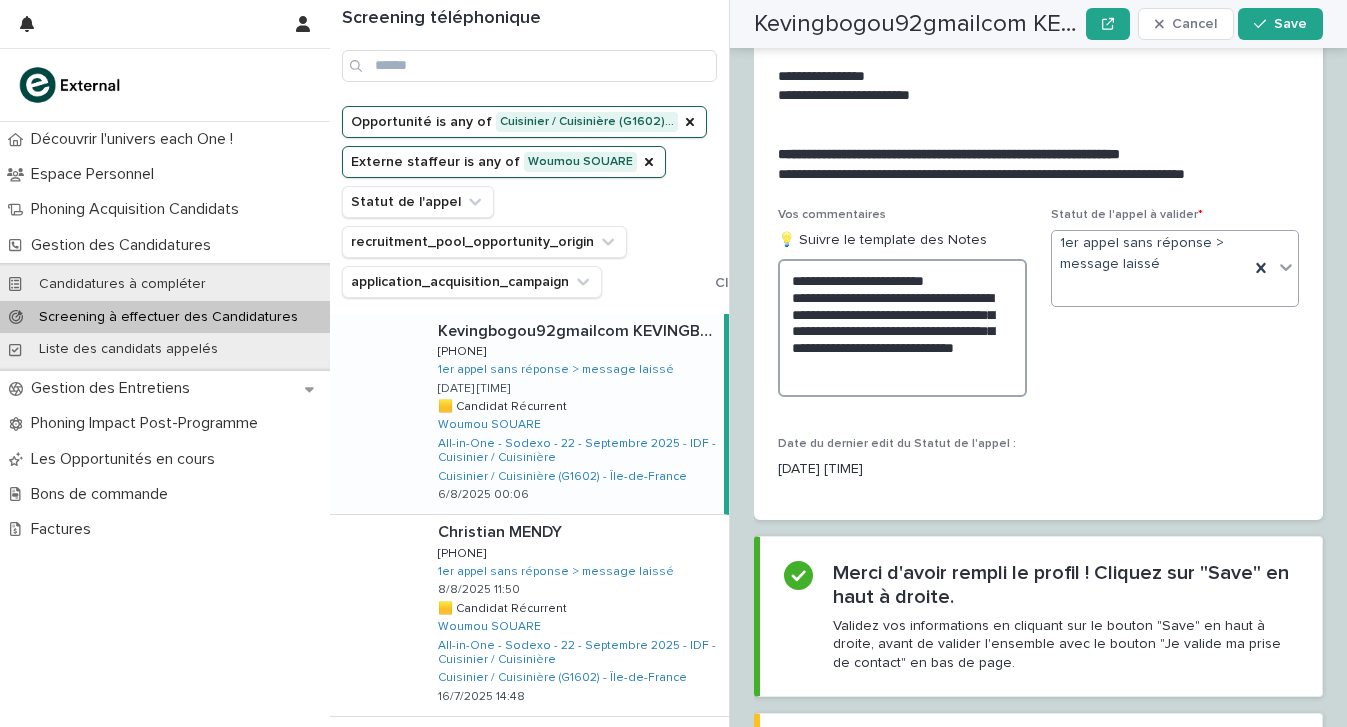 type on "**********" 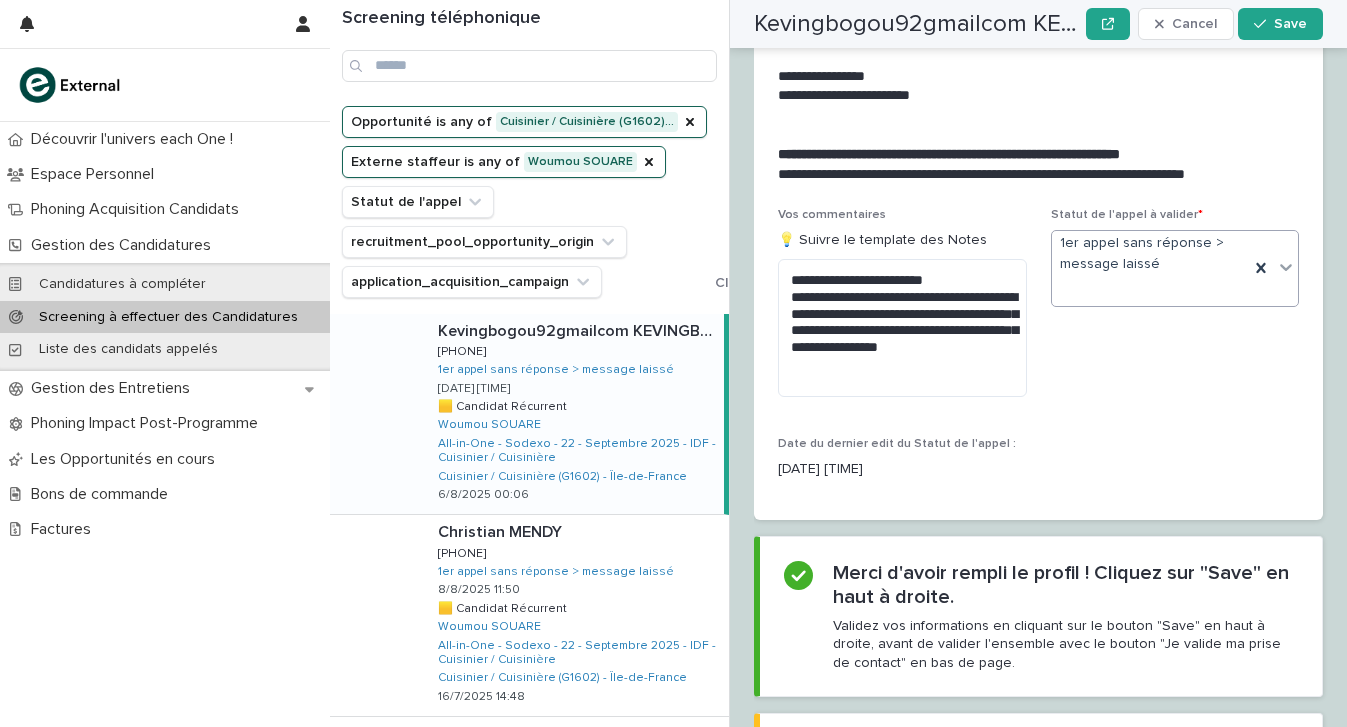 click on "1er appel sans réponse > message laissé" at bounding box center (1151, 268) 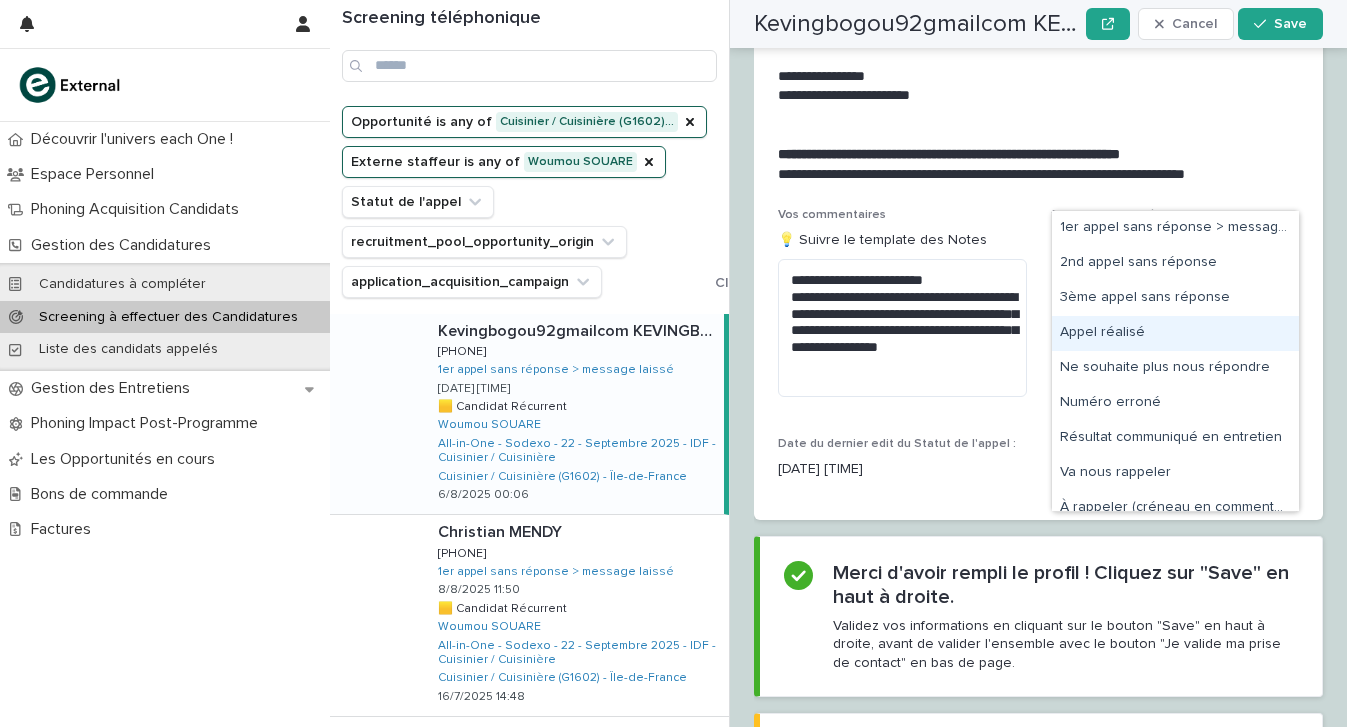 click on "Appel réalisé" at bounding box center [1175, 333] 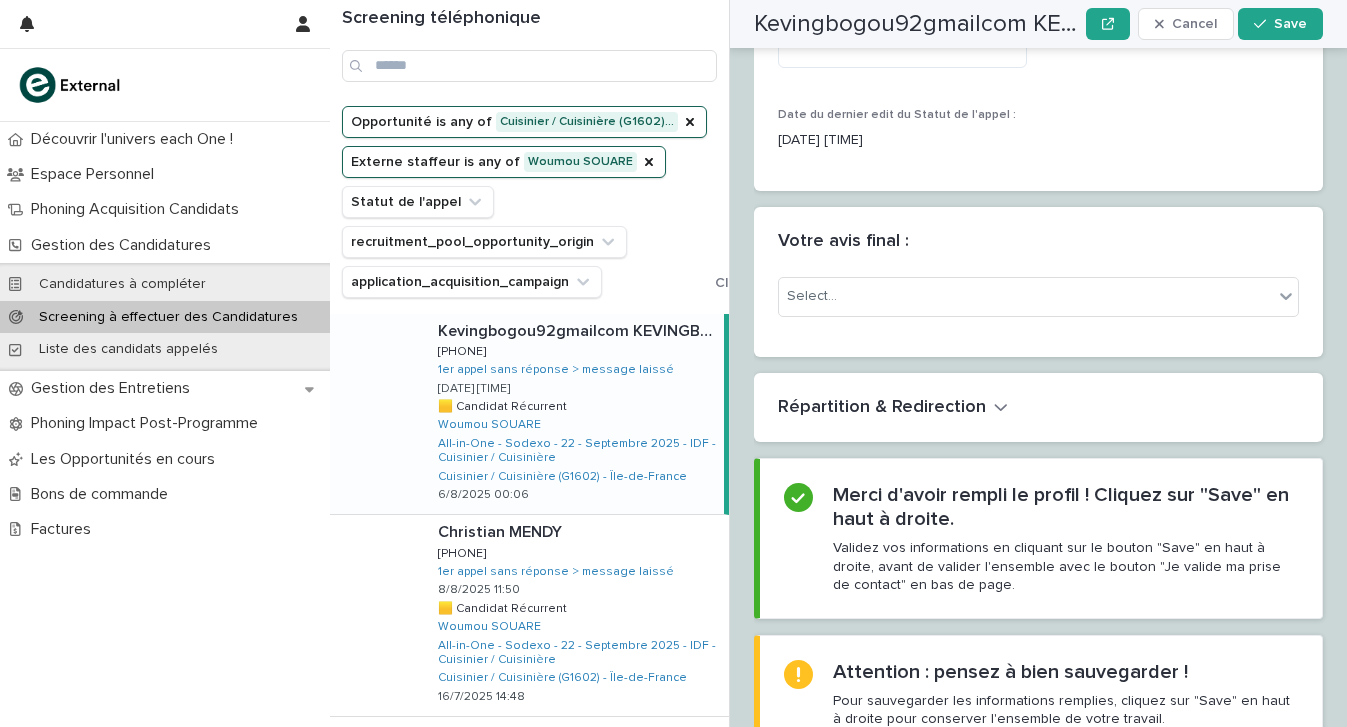 scroll, scrollTop: 3435, scrollLeft: 0, axis: vertical 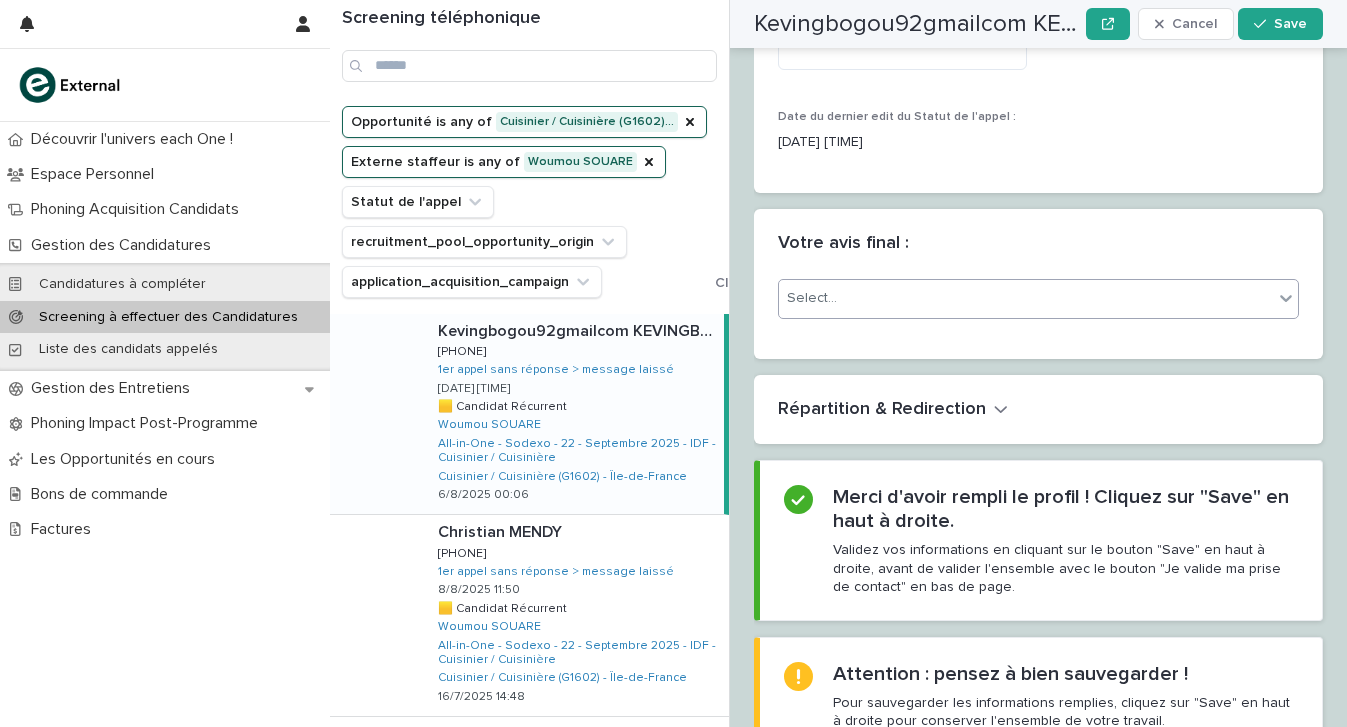 click on "Select..." at bounding box center [1038, 299] 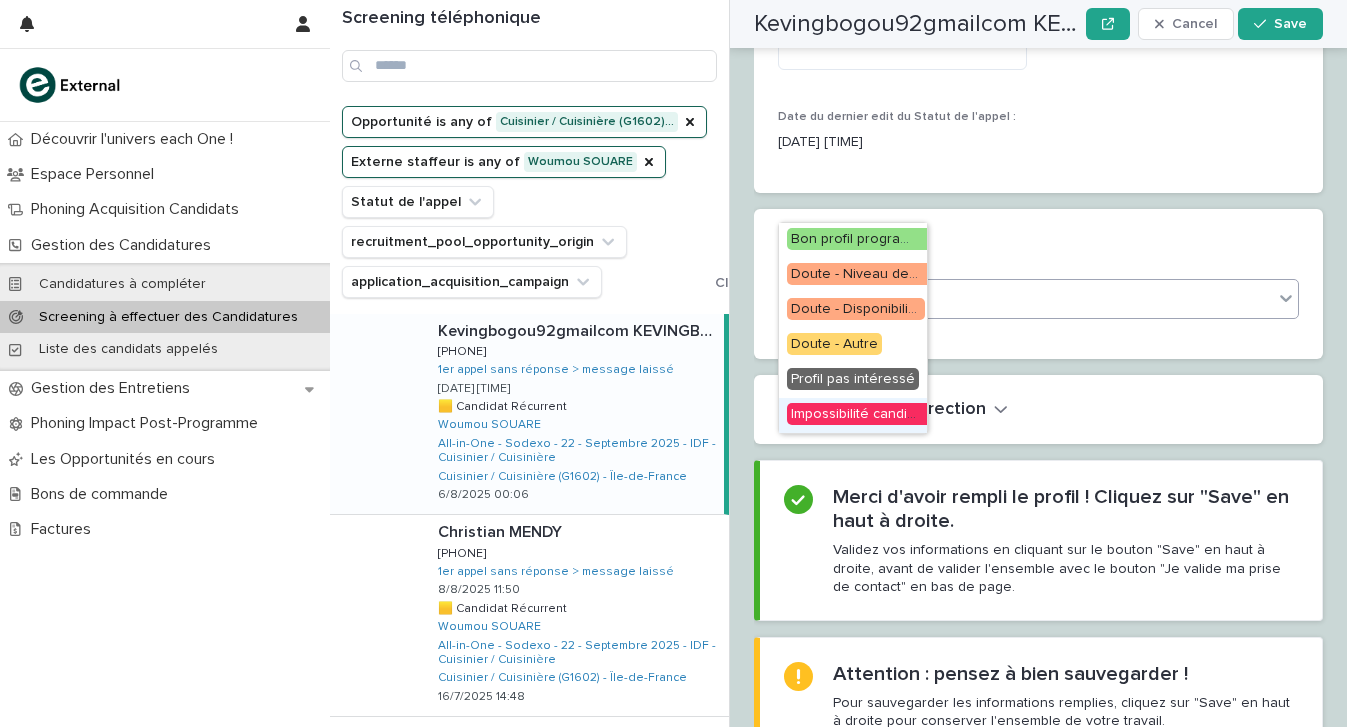 click on "Impossibilité candidature" at bounding box center (870, 414) 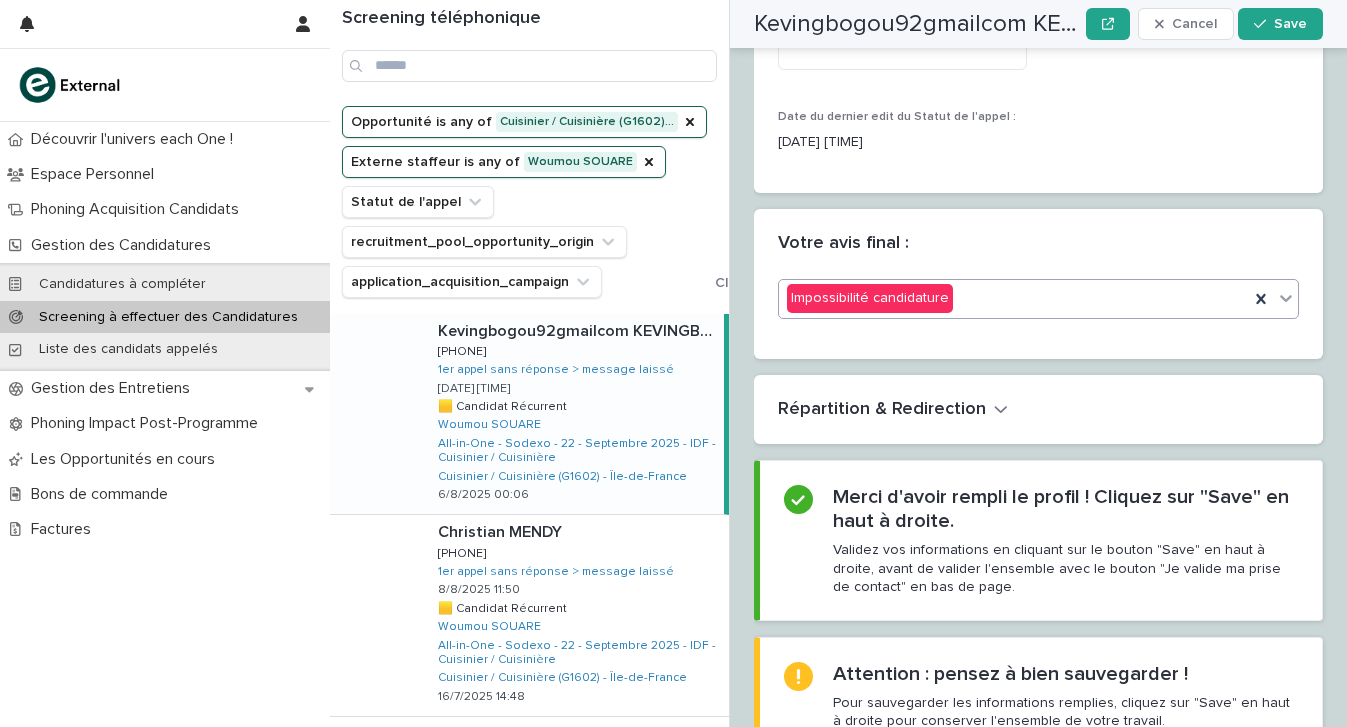 scroll, scrollTop: 3436, scrollLeft: 0, axis: vertical 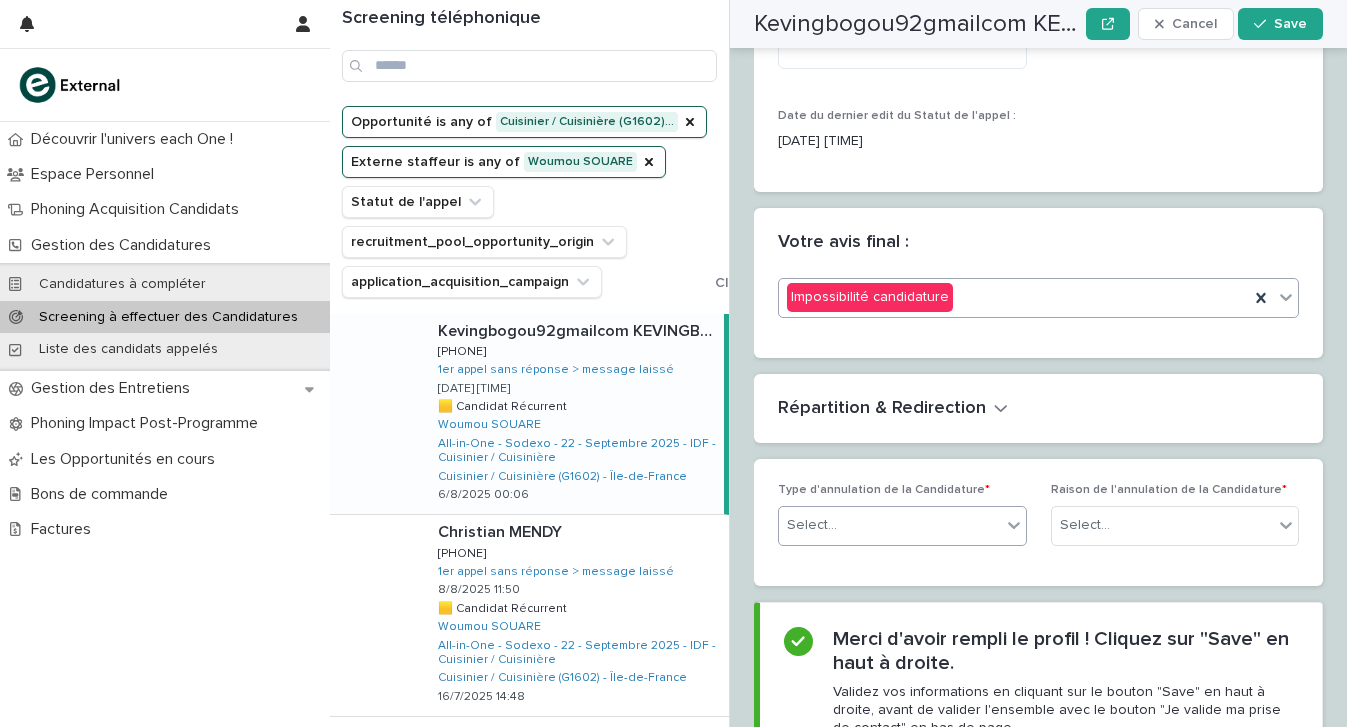 click on "Select..." at bounding box center [890, 525] 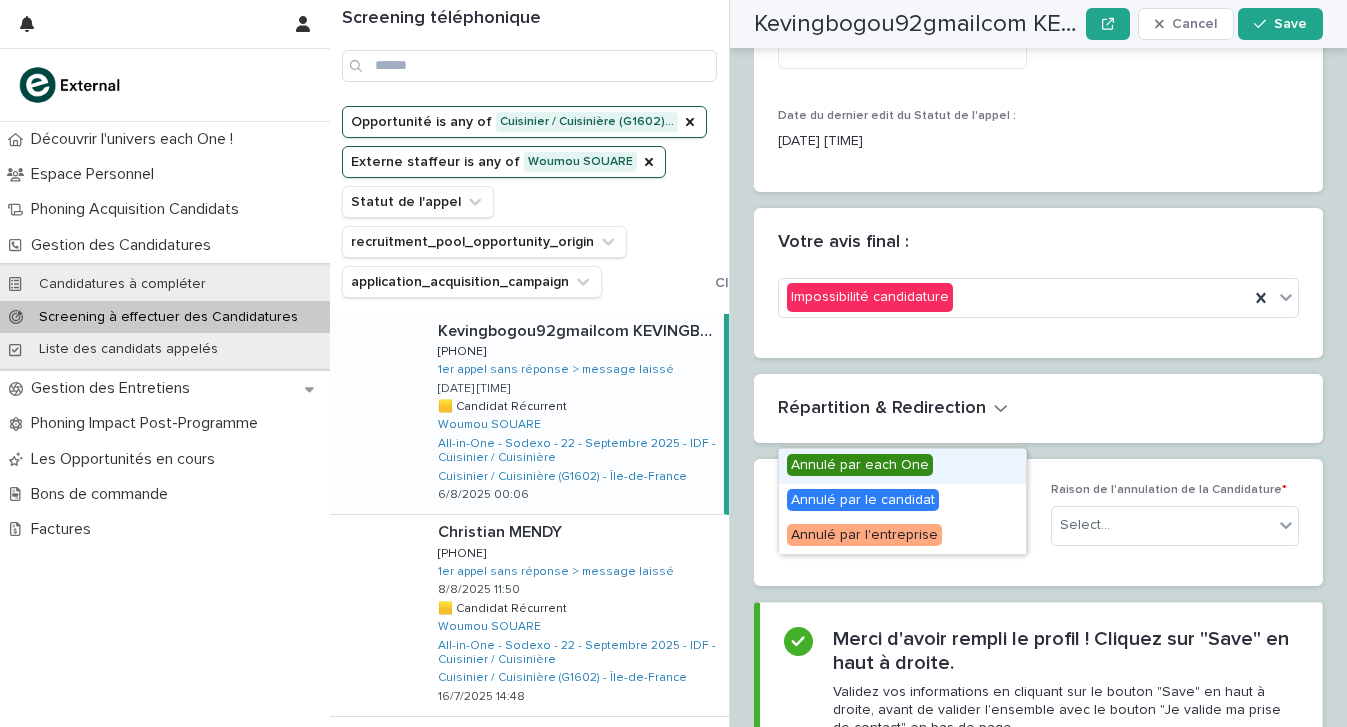 click on "Annulé par each One" at bounding box center [860, 465] 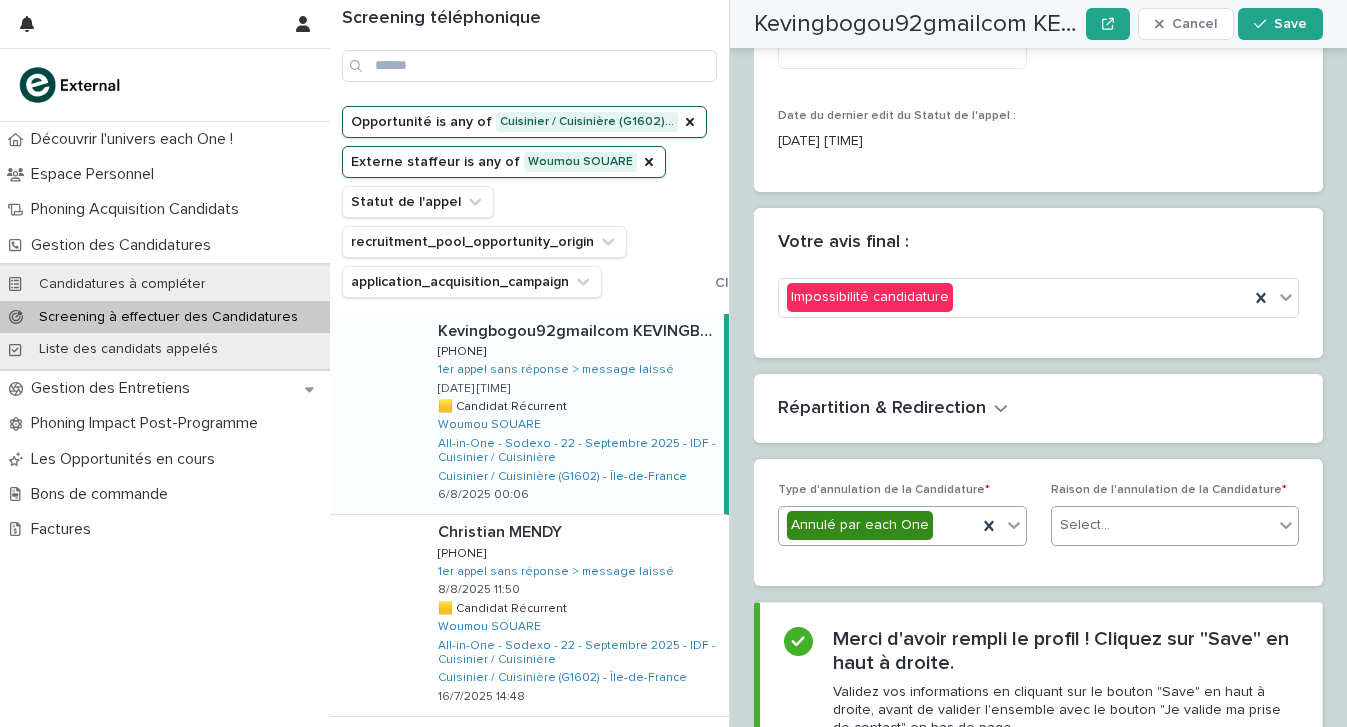 click on "Select..." at bounding box center (1163, 525) 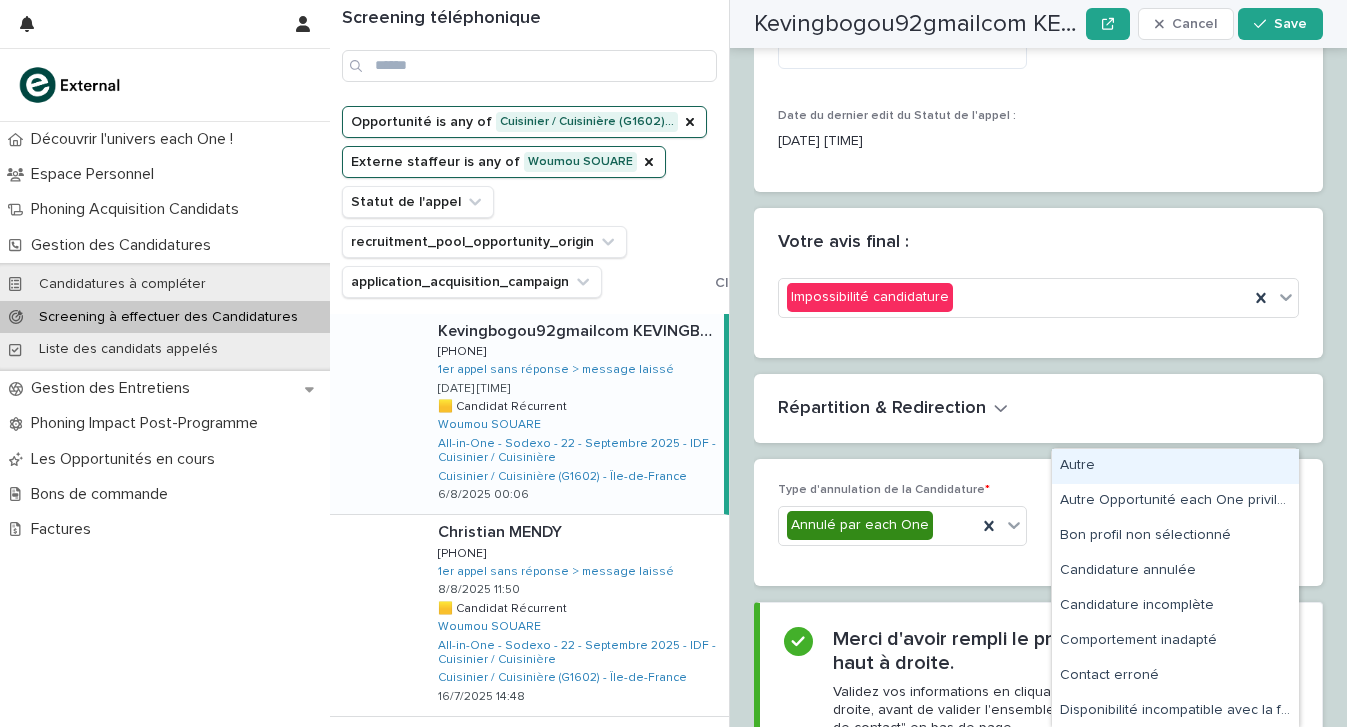 click on "Autre" at bounding box center (1175, 466) 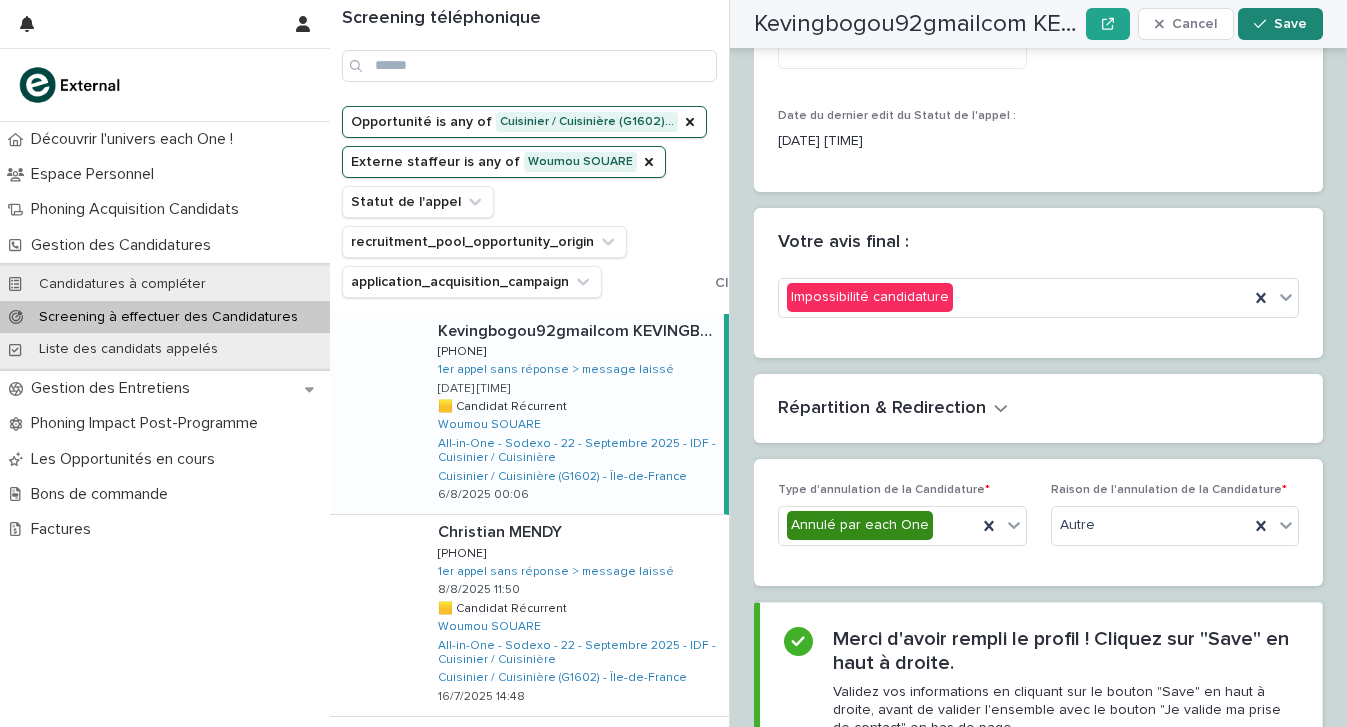 click on "Save" at bounding box center (1280, 24) 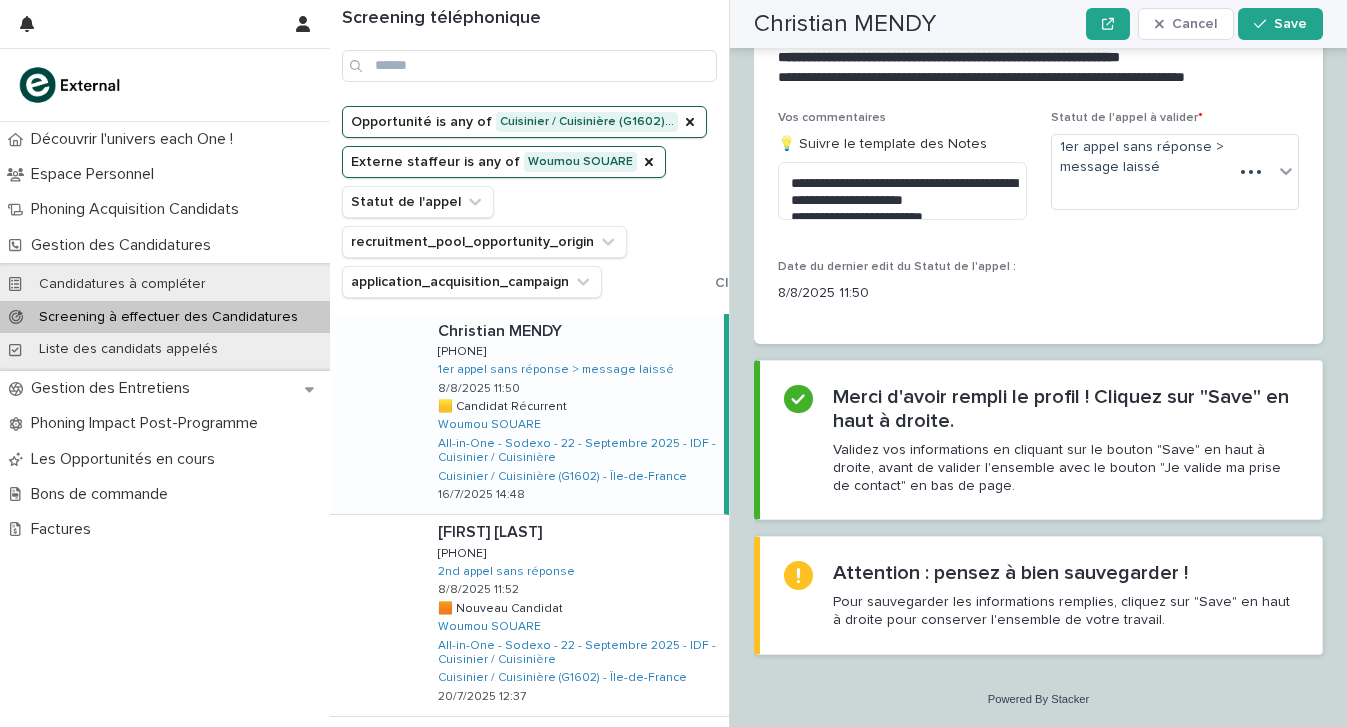 scroll, scrollTop: 2403, scrollLeft: 0, axis: vertical 